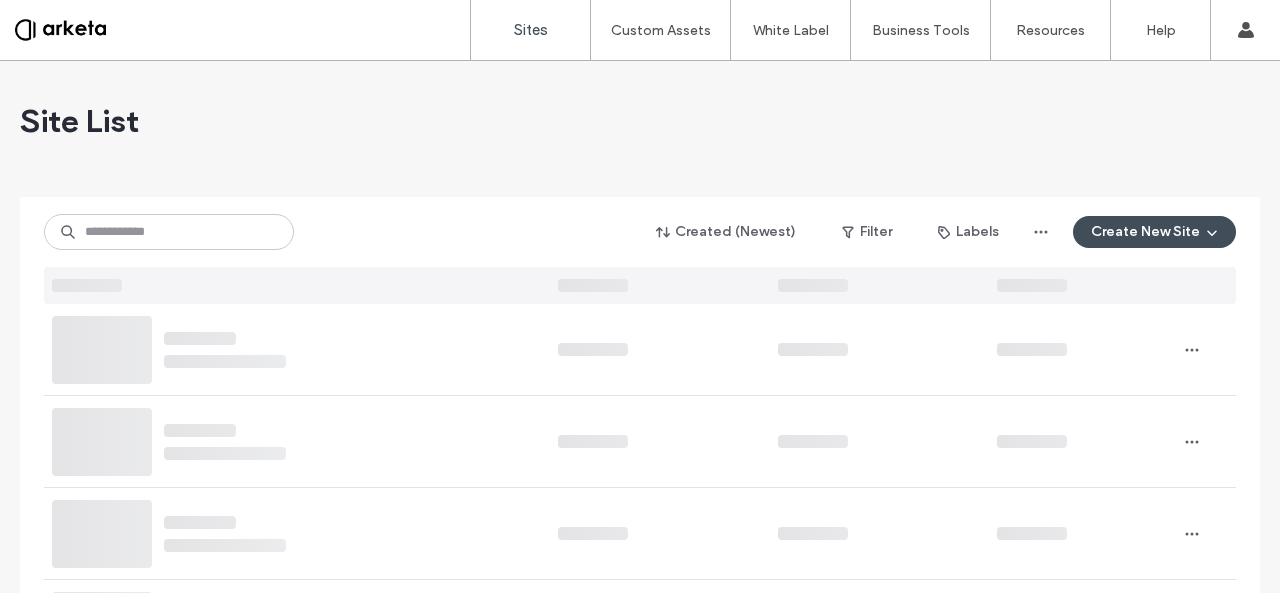 scroll, scrollTop: 0, scrollLeft: 0, axis: both 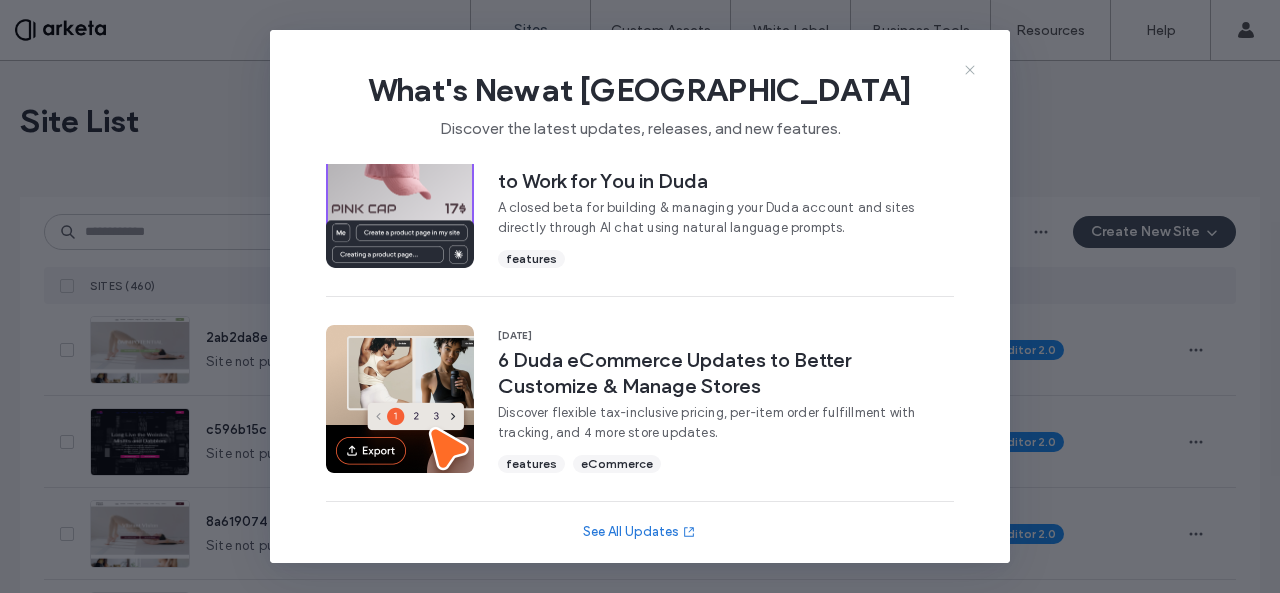 click 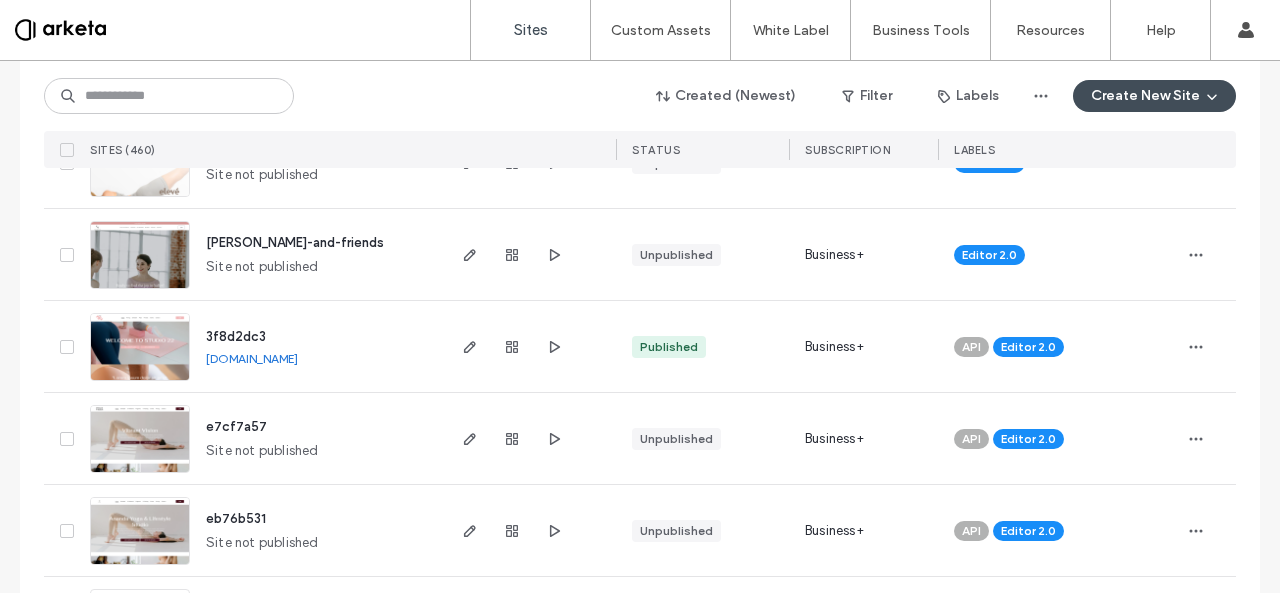 scroll, scrollTop: 1029, scrollLeft: 0, axis: vertical 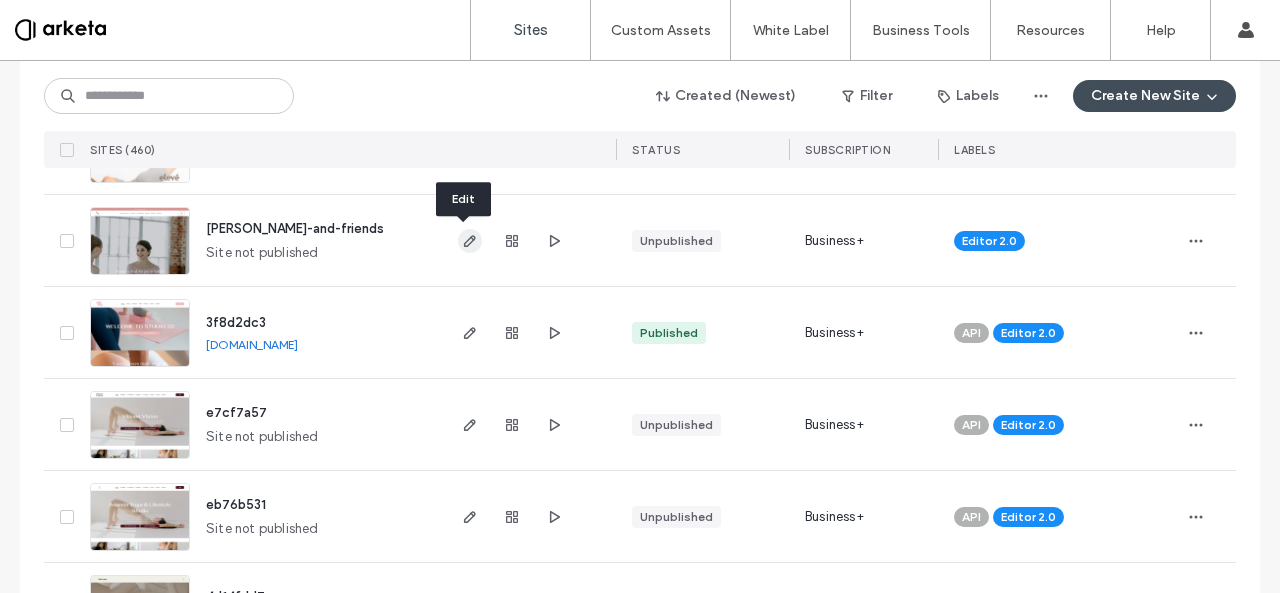 click 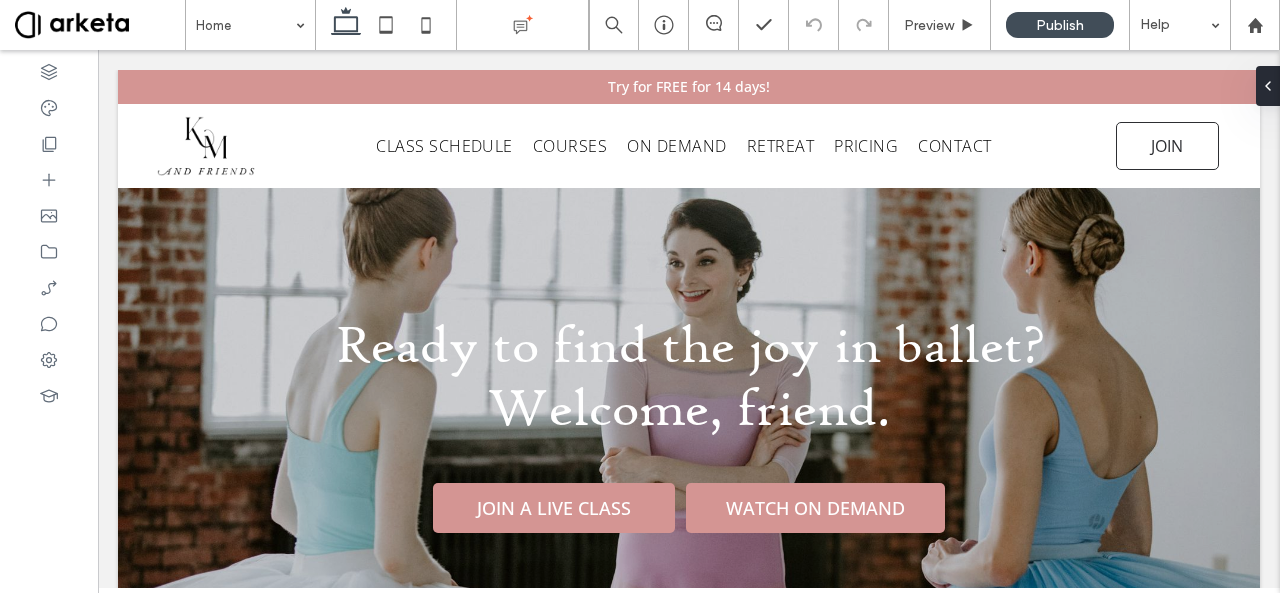 scroll, scrollTop: 0, scrollLeft: 0, axis: both 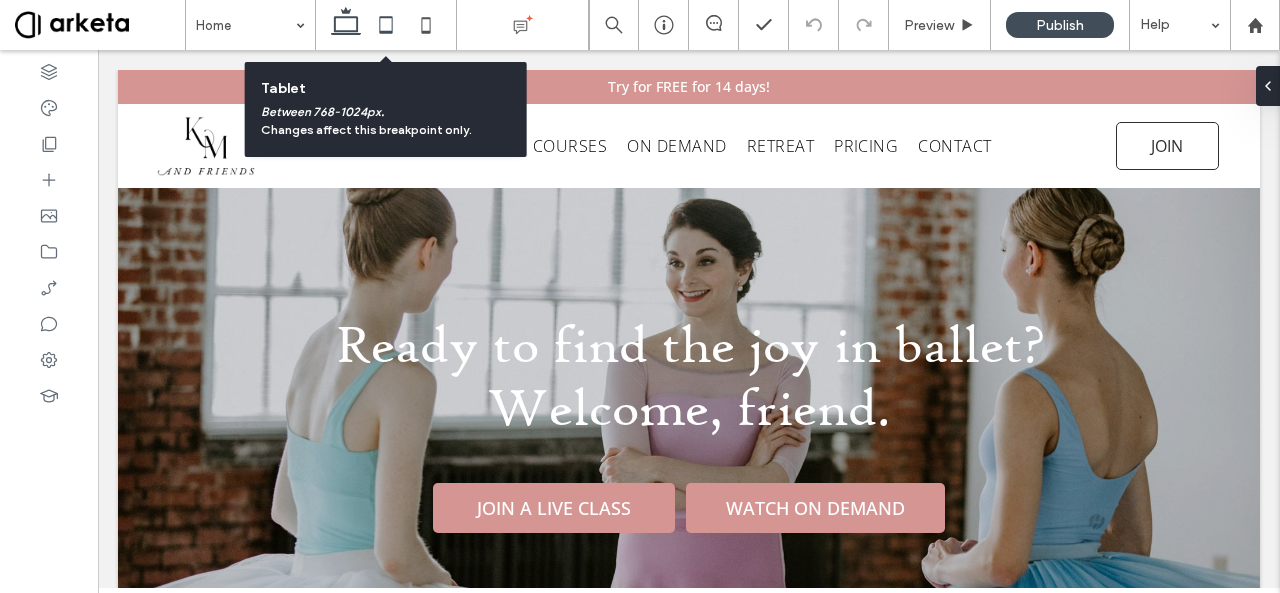 click 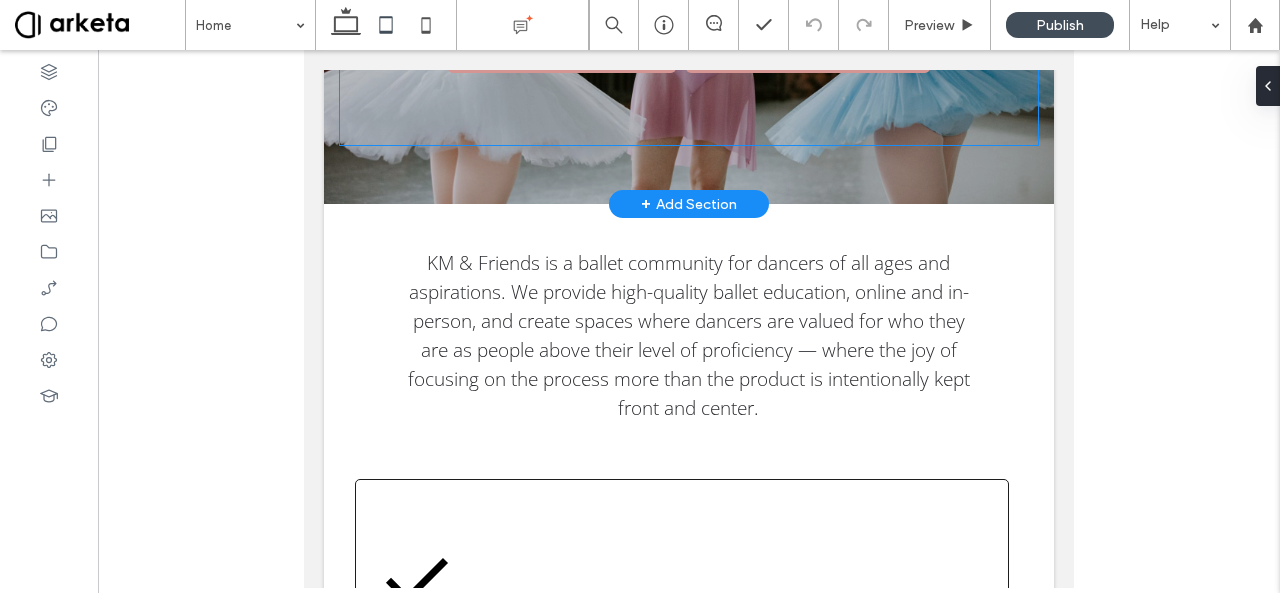 scroll, scrollTop: 0, scrollLeft: 0, axis: both 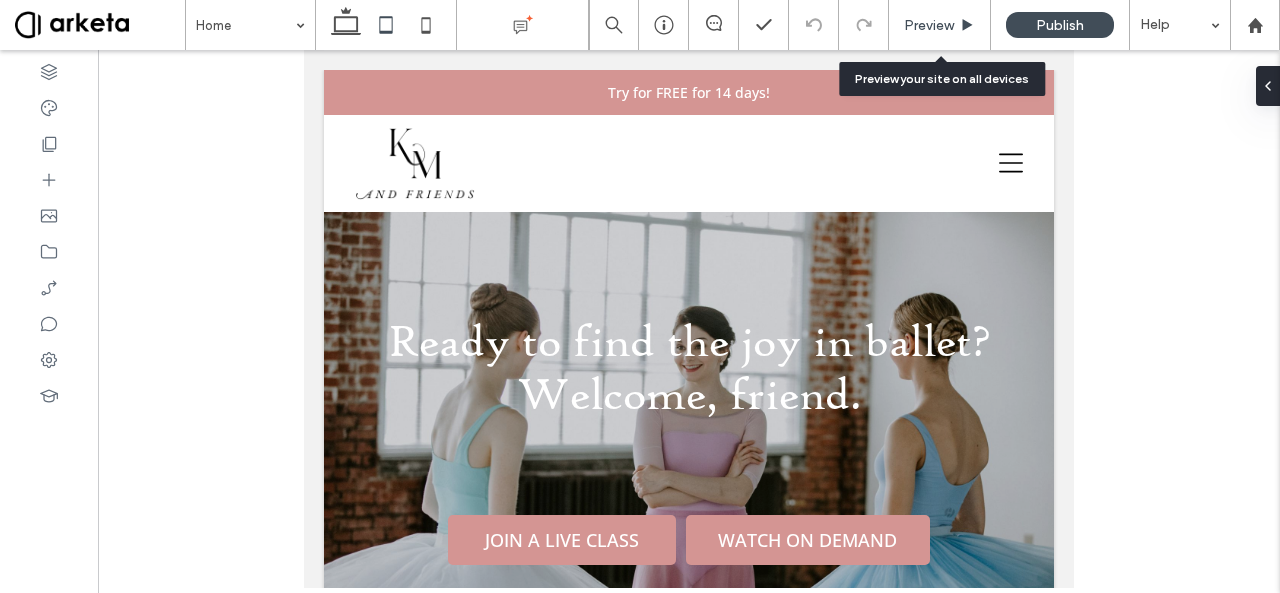 click 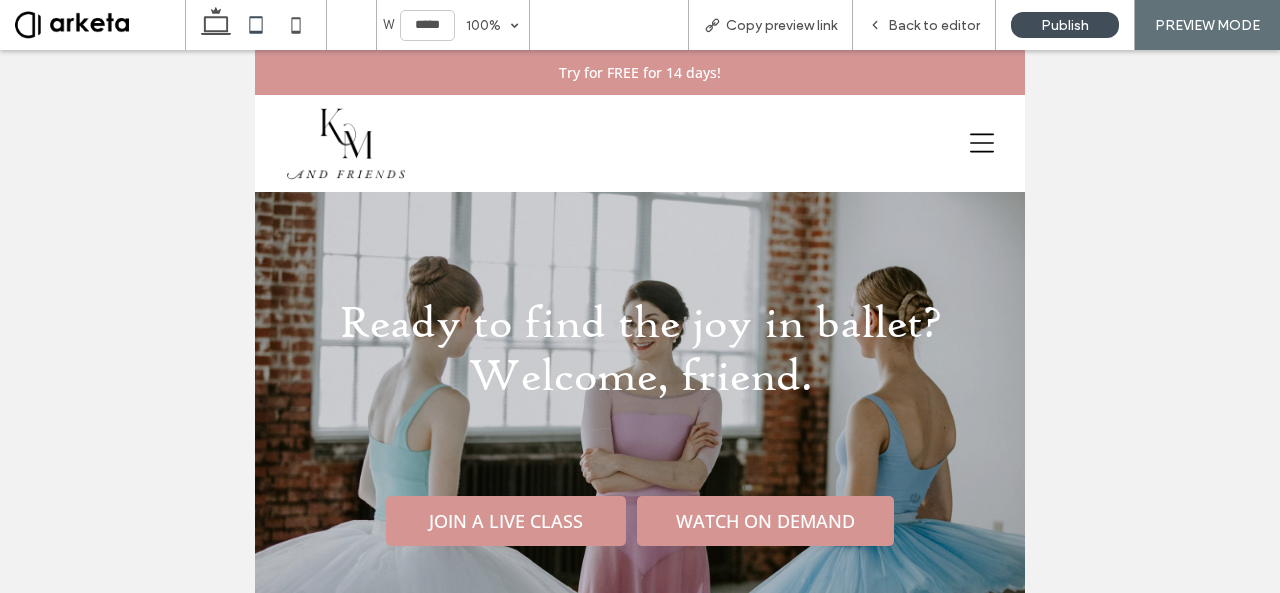 click 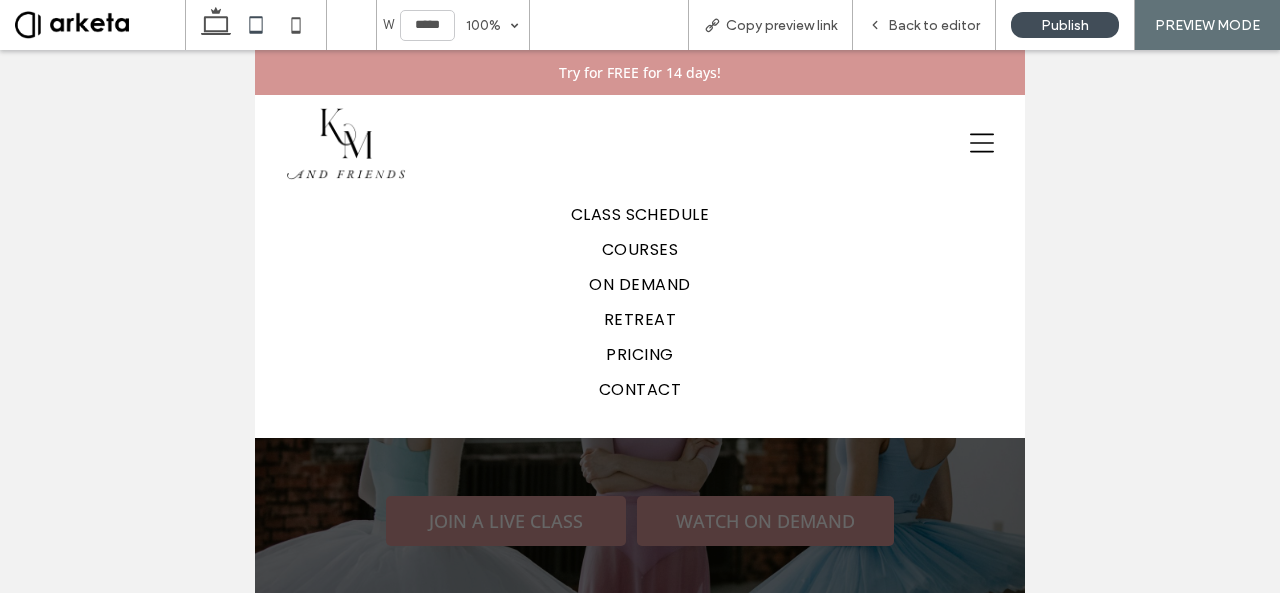click 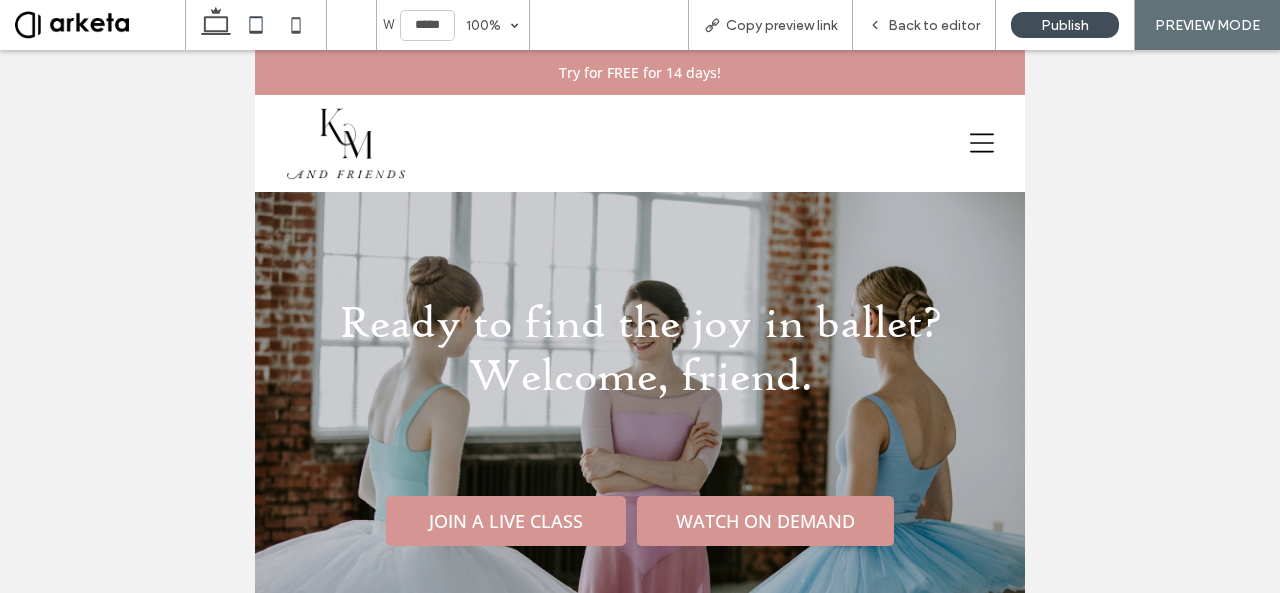 click 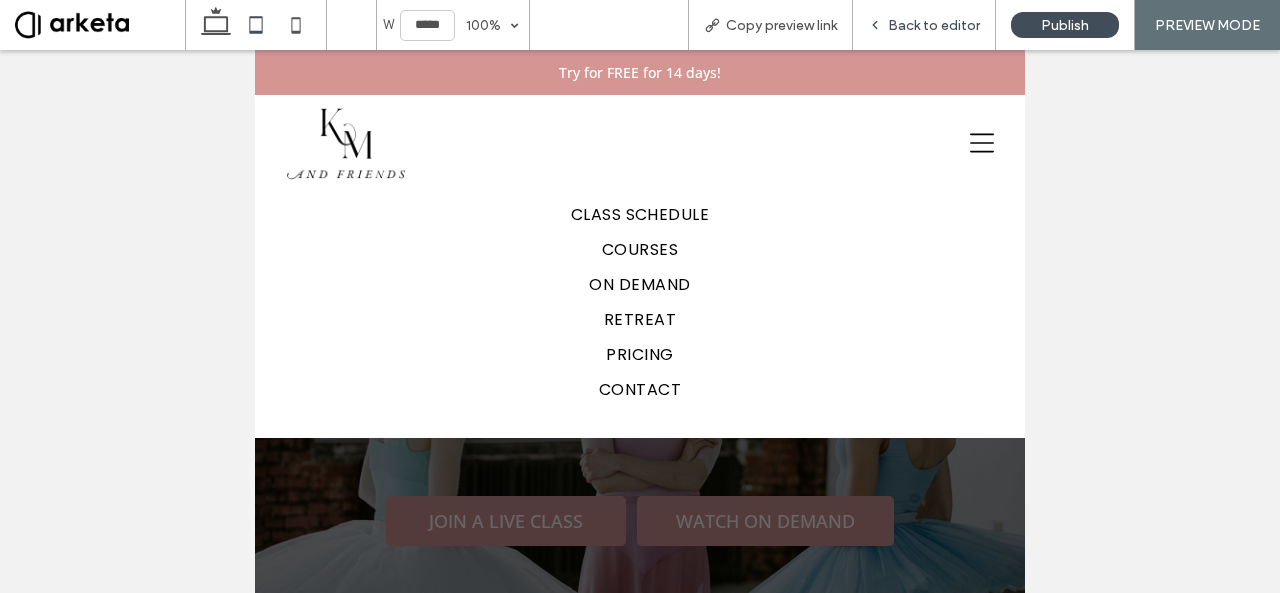 click on "Back to editor" at bounding box center (924, 25) 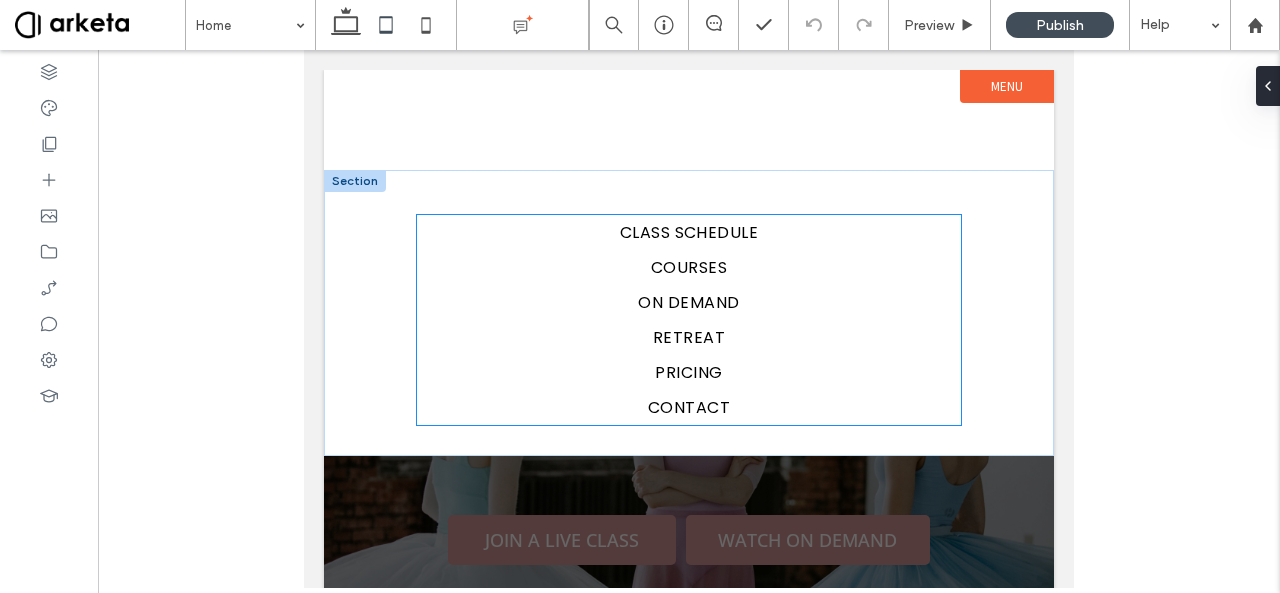click on "COURSES" at bounding box center (689, 267) 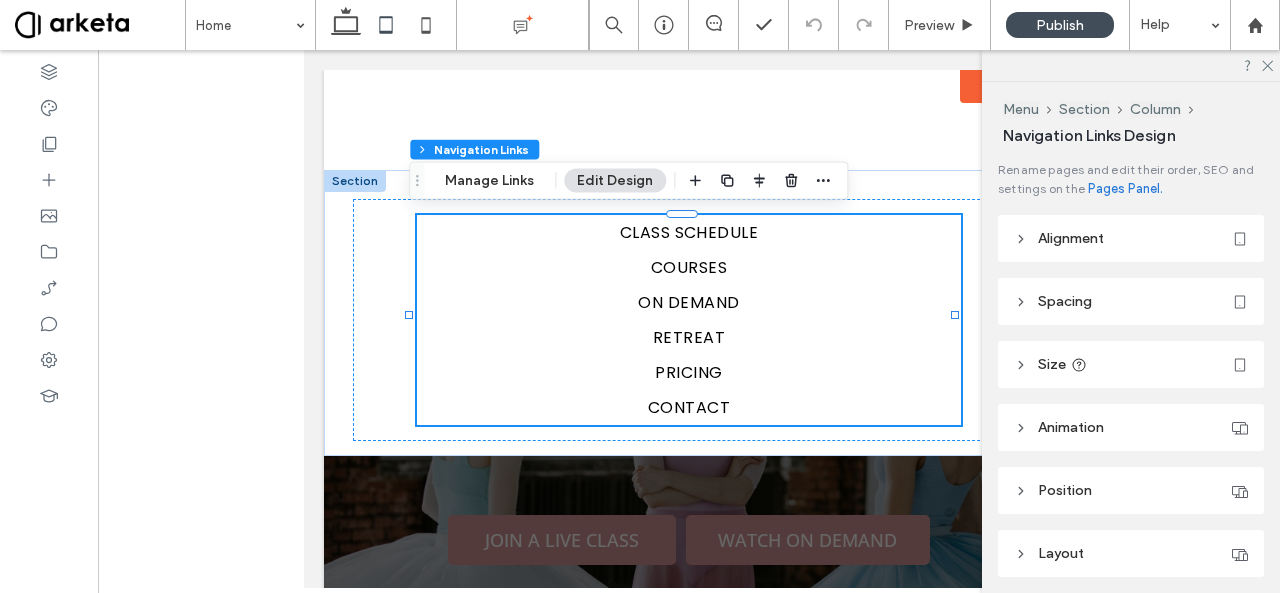 type on "***" 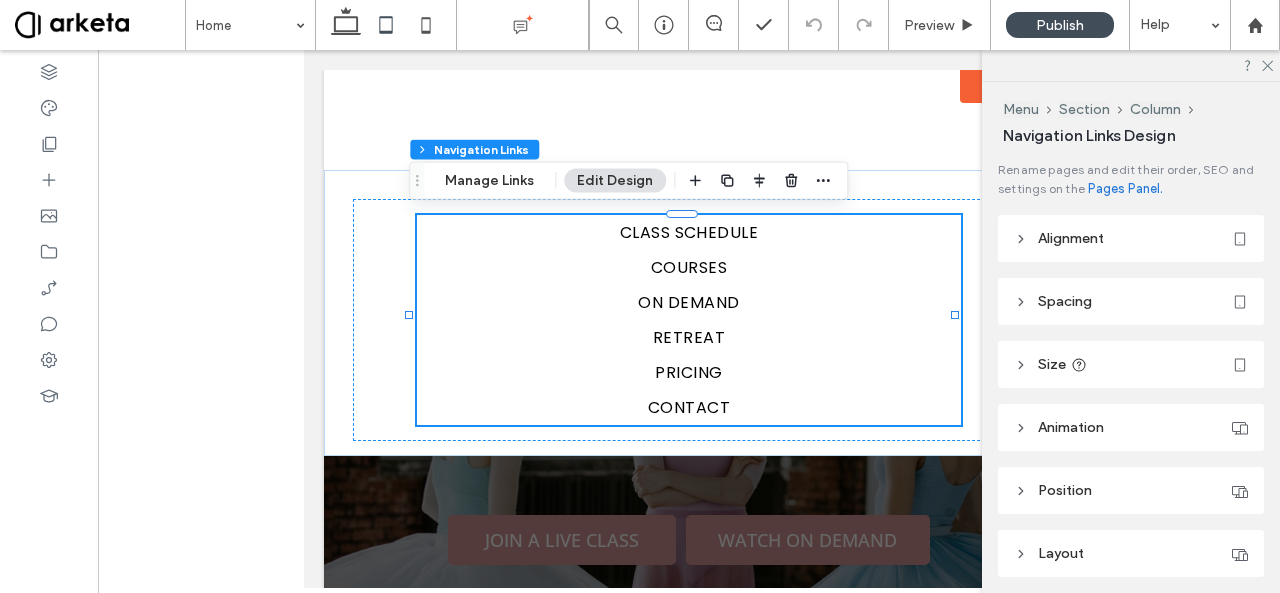 scroll, scrollTop: 247, scrollLeft: 0, axis: vertical 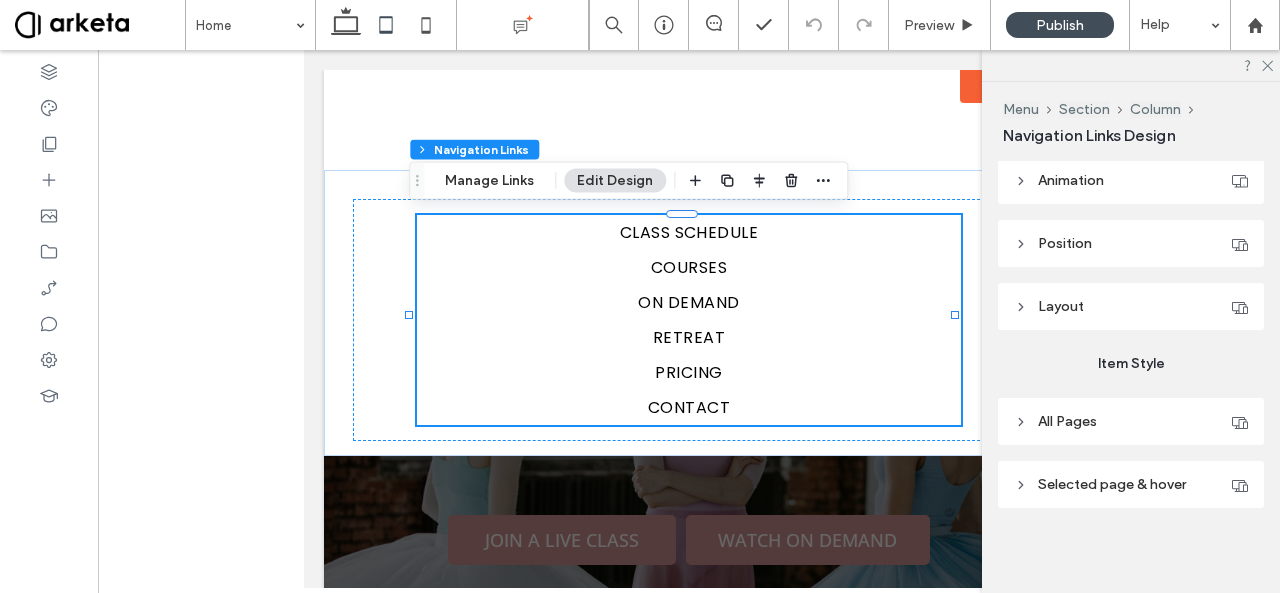 click on "All Pages" at bounding box center (1131, 421) 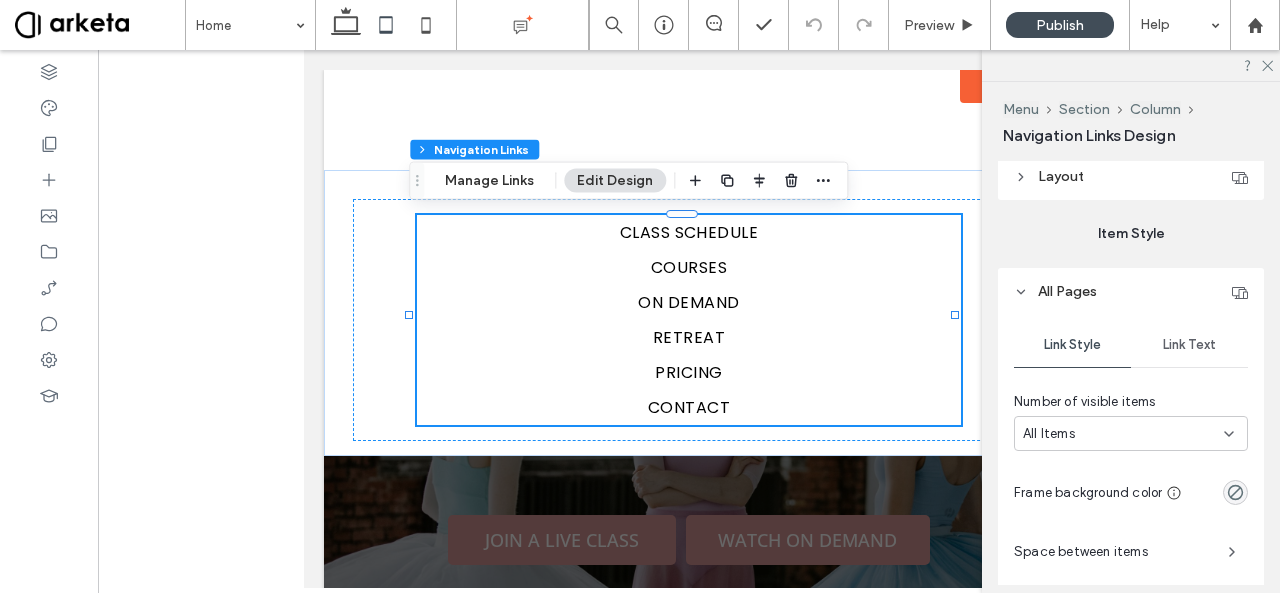 scroll, scrollTop: 380, scrollLeft: 0, axis: vertical 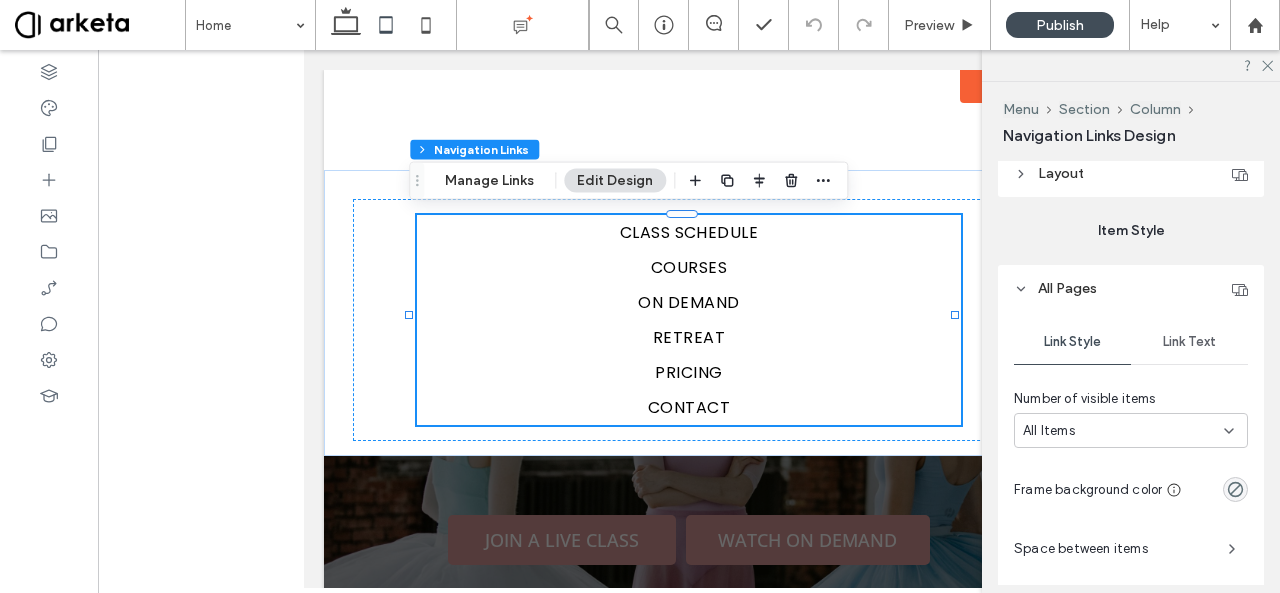 click on "Link Text" at bounding box center (1189, 342) 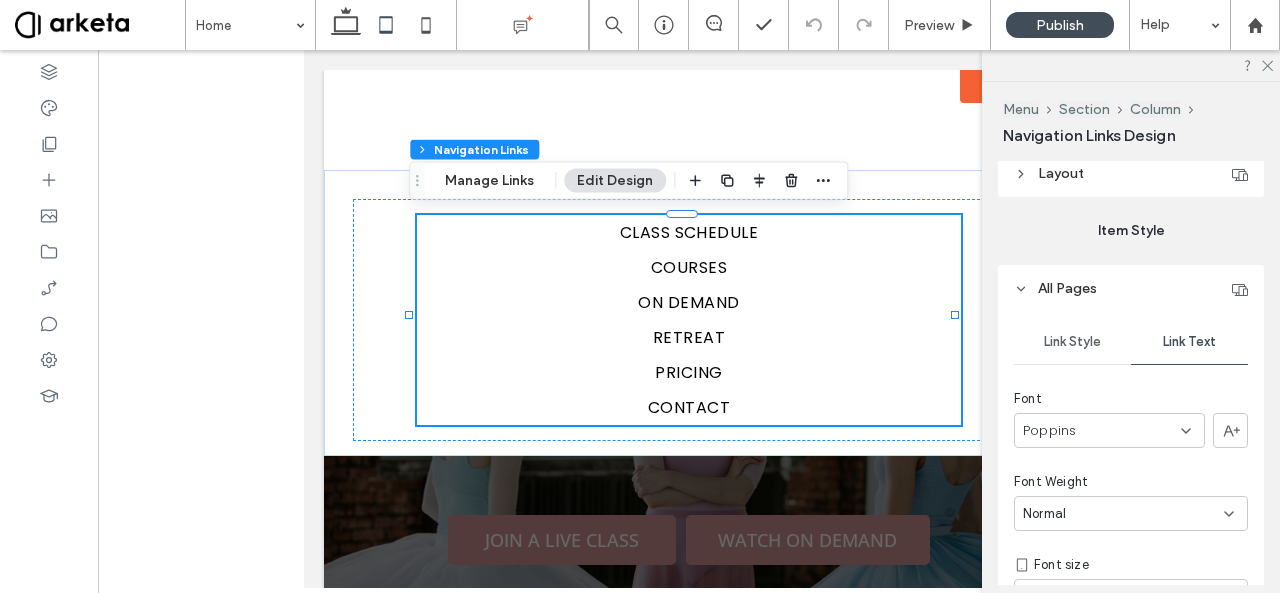 click on "Poppins" at bounding box center [1109, 430] 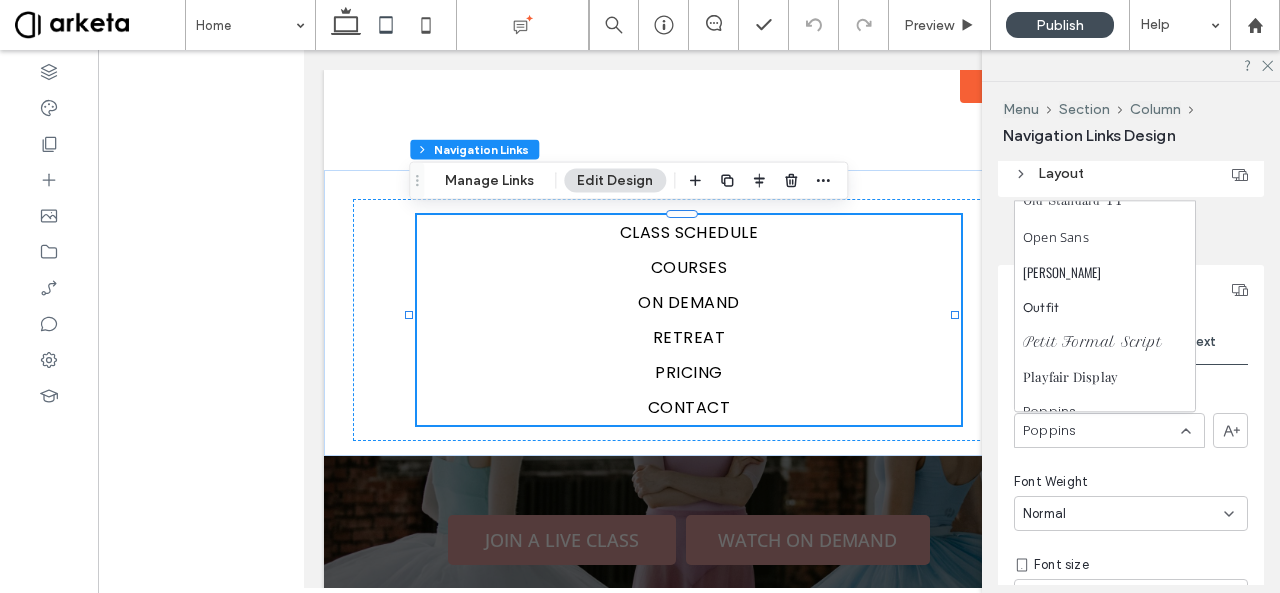 scroll, scrollTop: 1384, scrollLeft: 0, axis: vertical 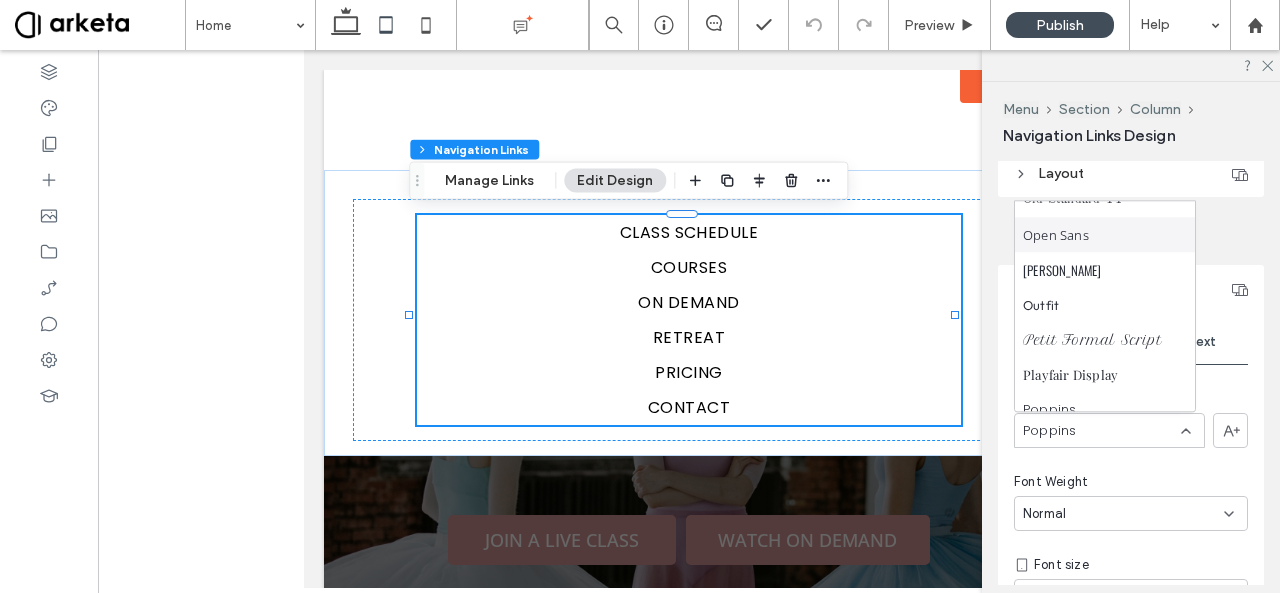 click on "Open Sans" at bounding box center [1105, 234] 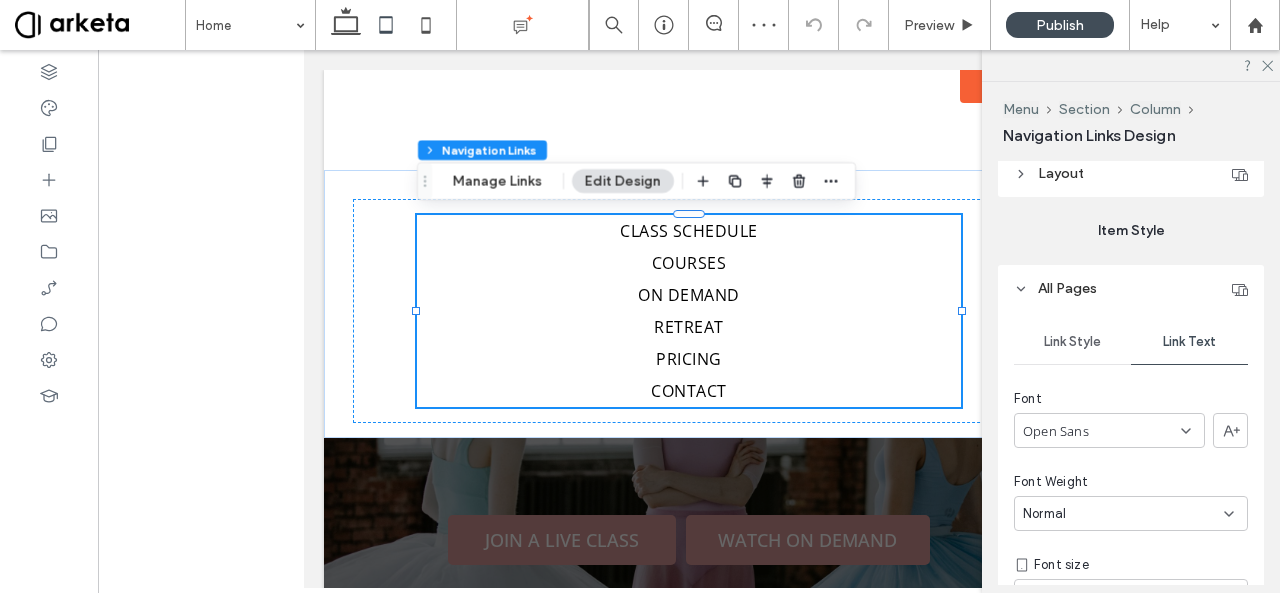 click on "Normal" at bounding box center (1123, 514) 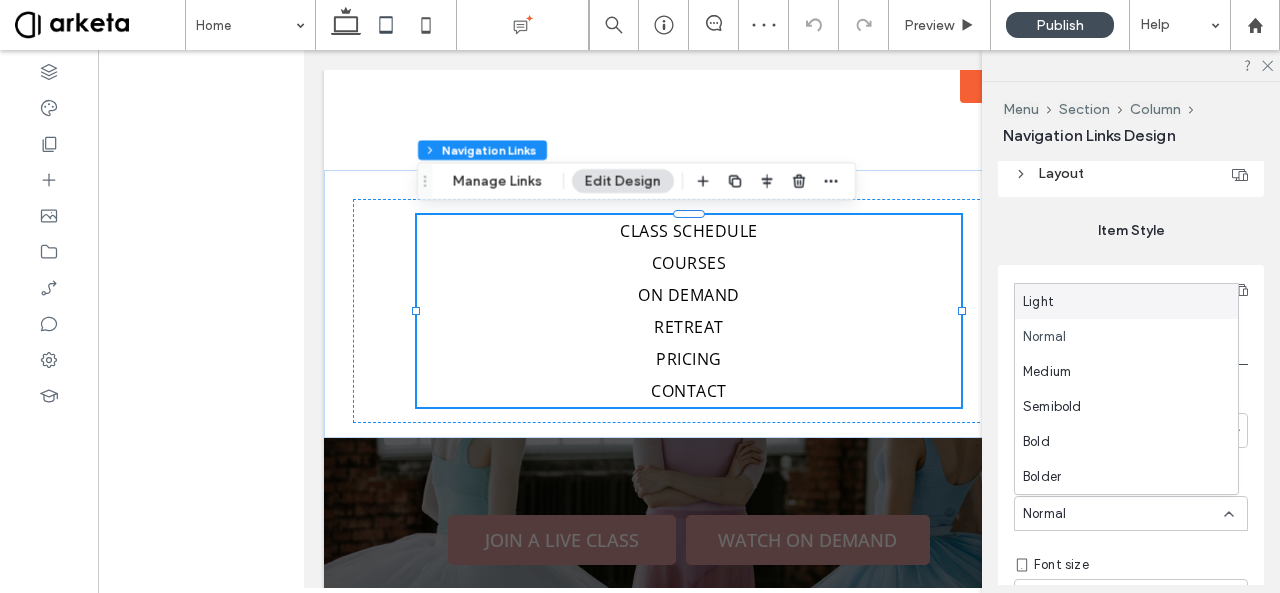 click on "Light" at bounding box center [1126, 301] 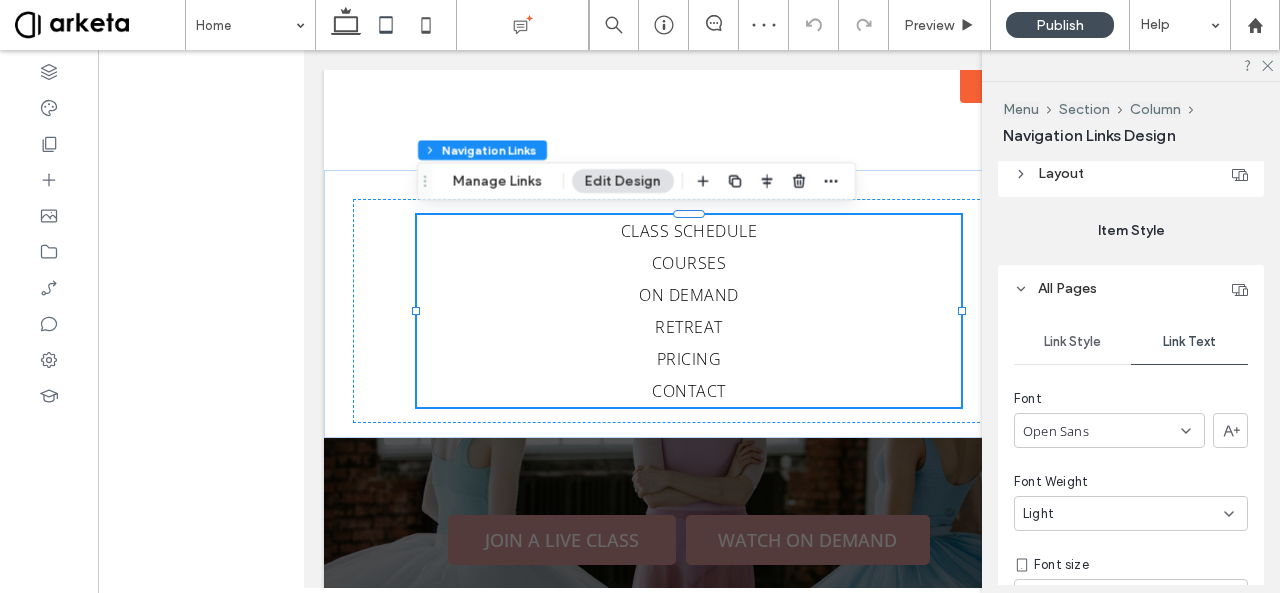 click on "Item Style" at bounding box center [1131, 231] 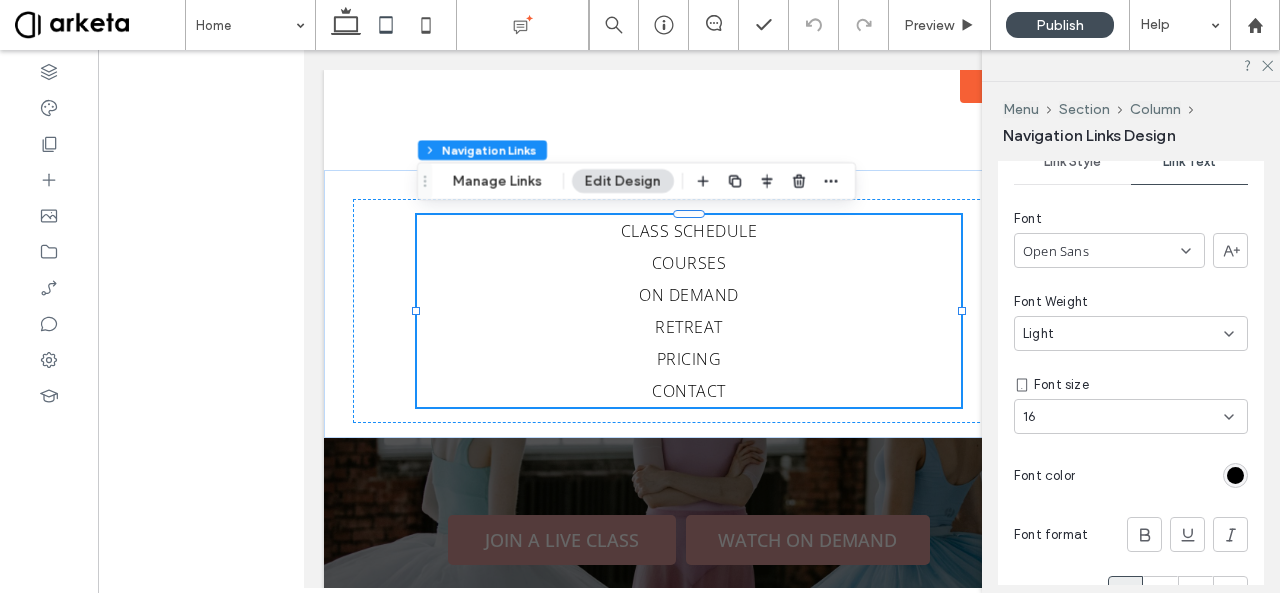 scroll, scrollTop: 559, scrollLeft: 0, axis: vertical 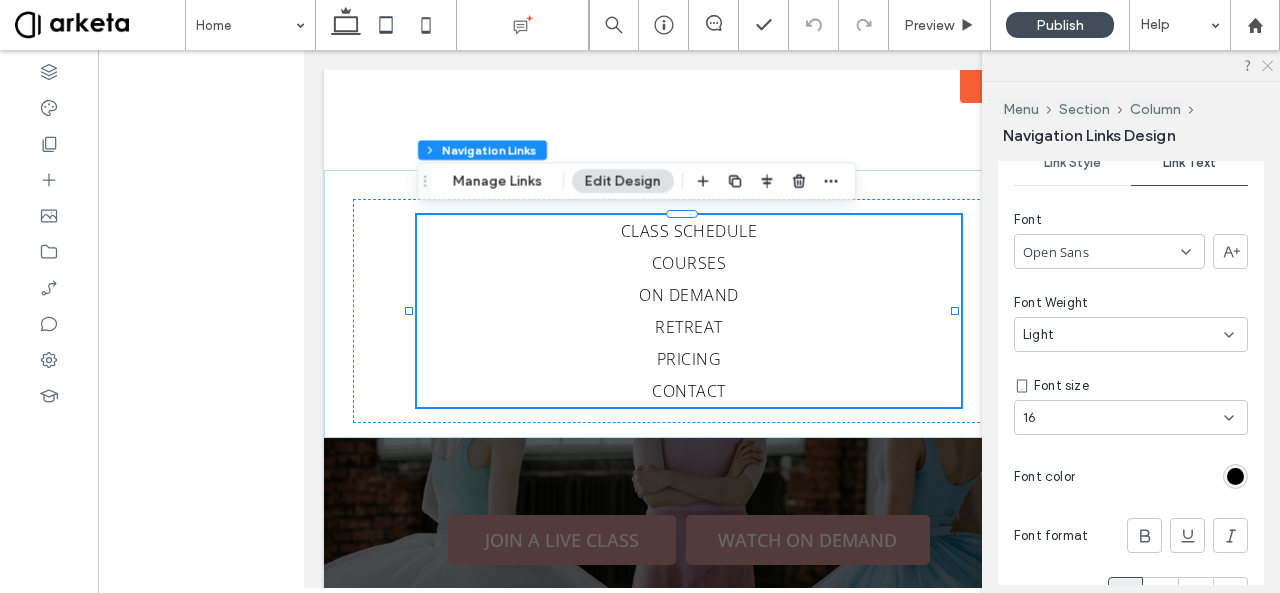 click 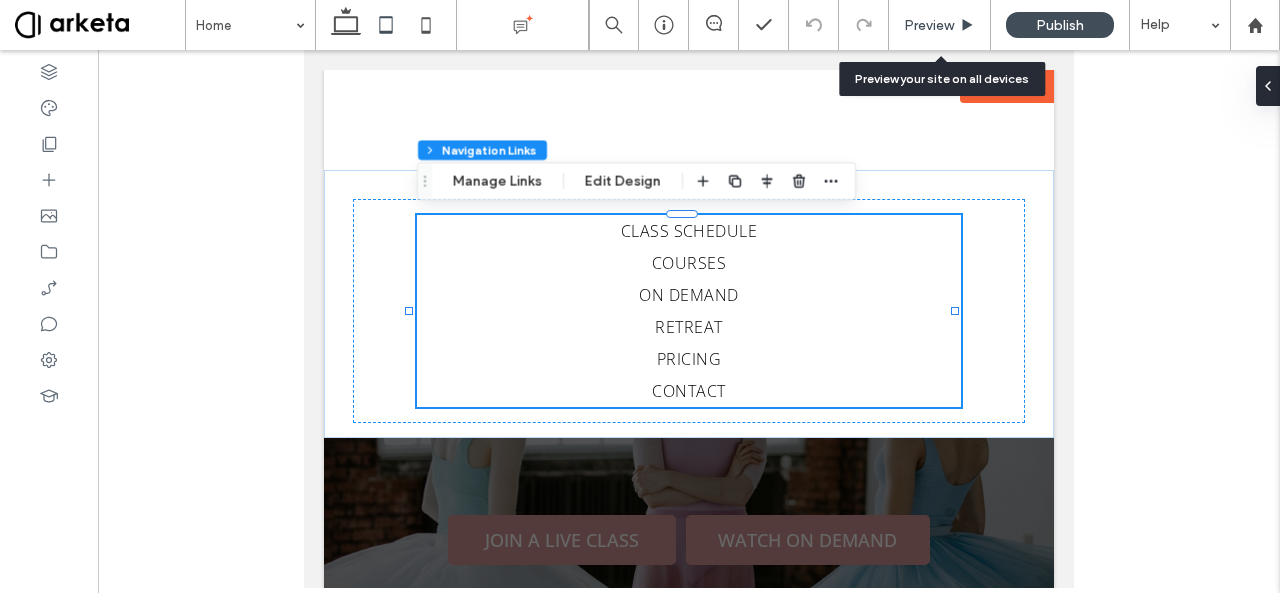 click 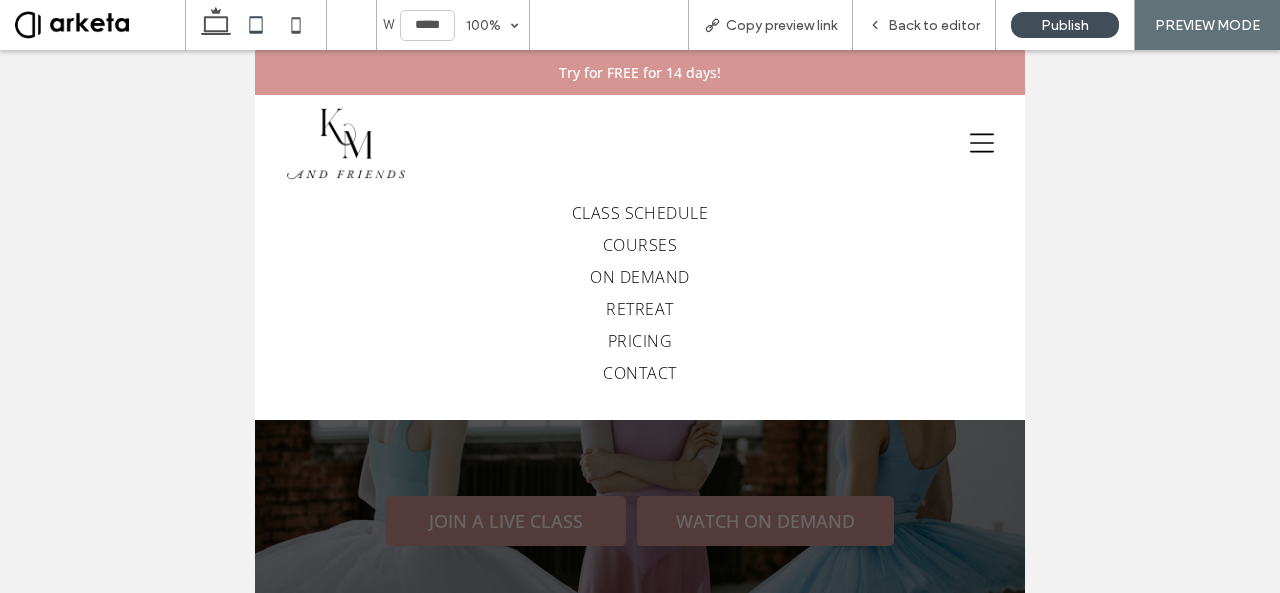 click 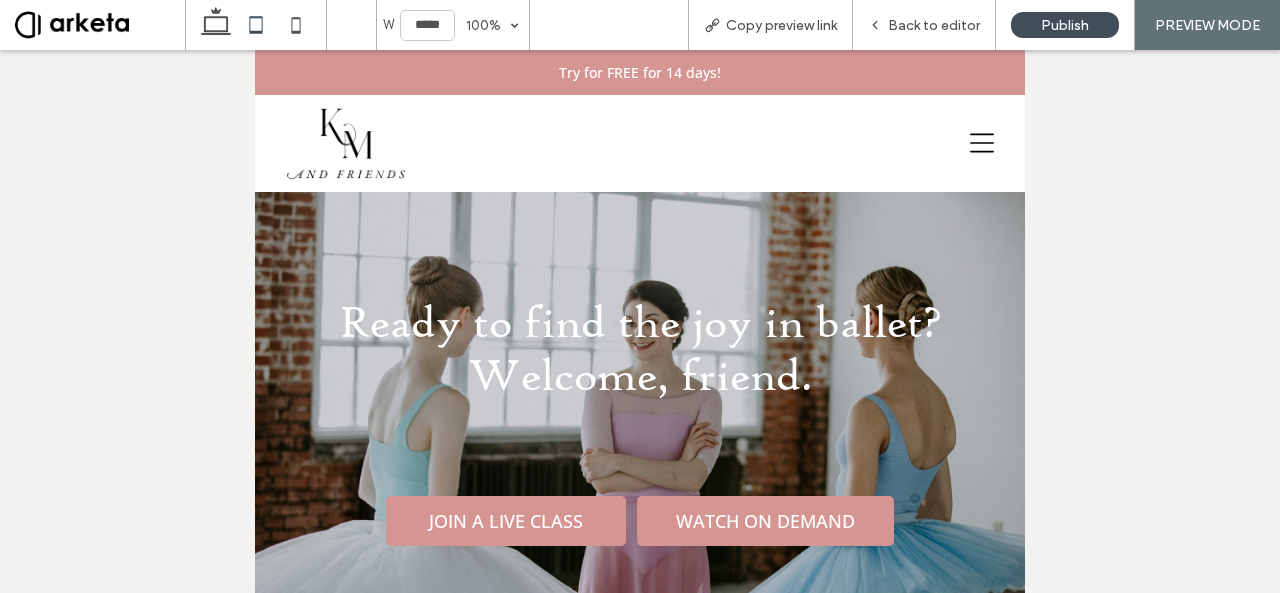click at bounding box center [825, 143] 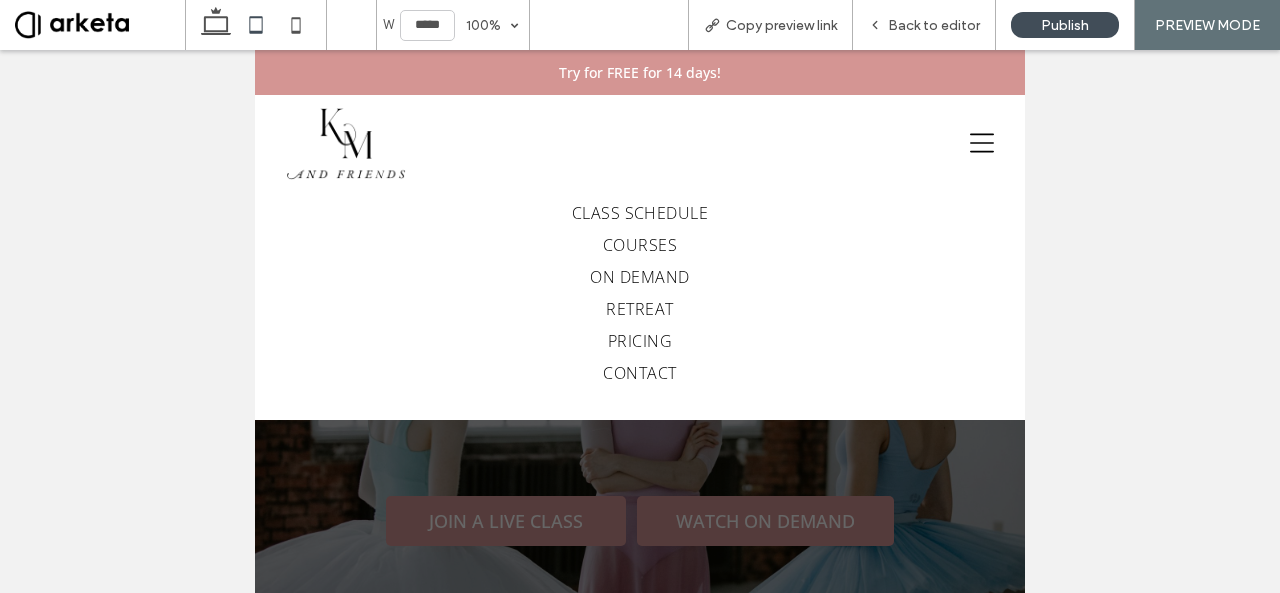 click on "CONTACT" at bounding box center (639, 373) 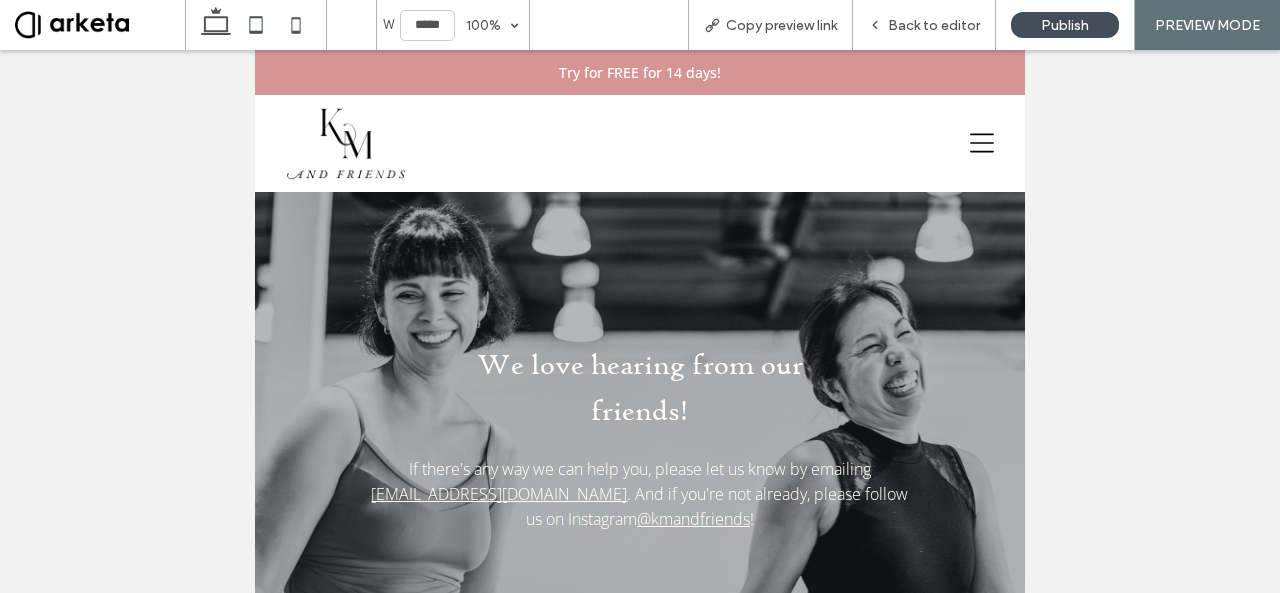 scroll, scrollTop: 0, scrollLeft: 0, axis: both 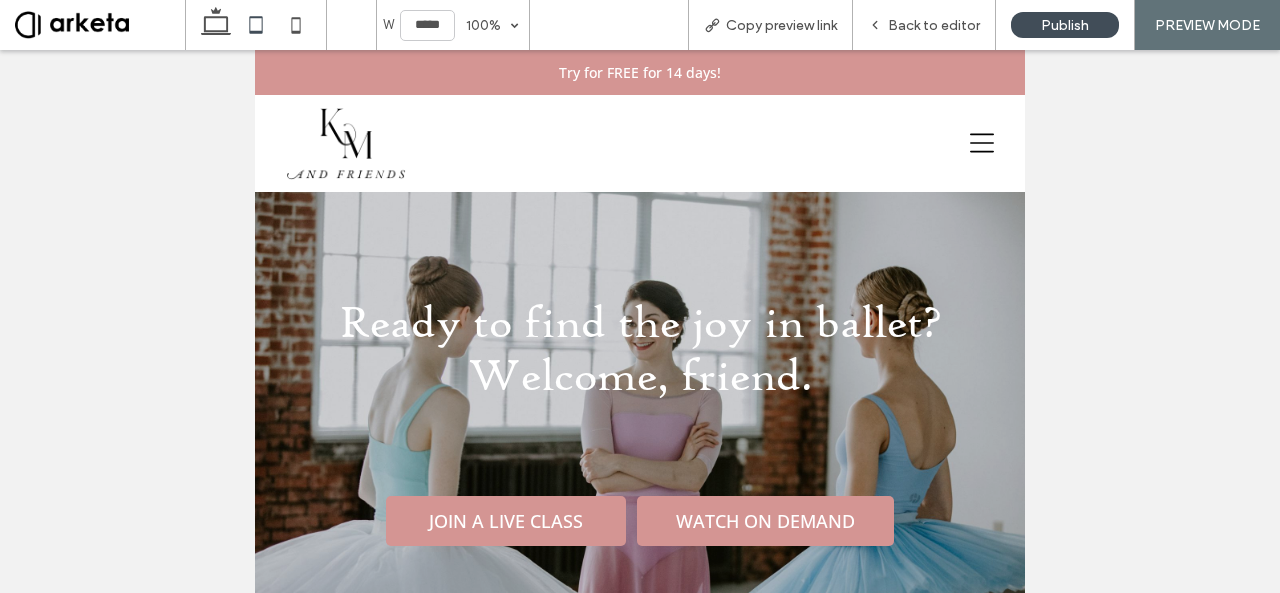 click 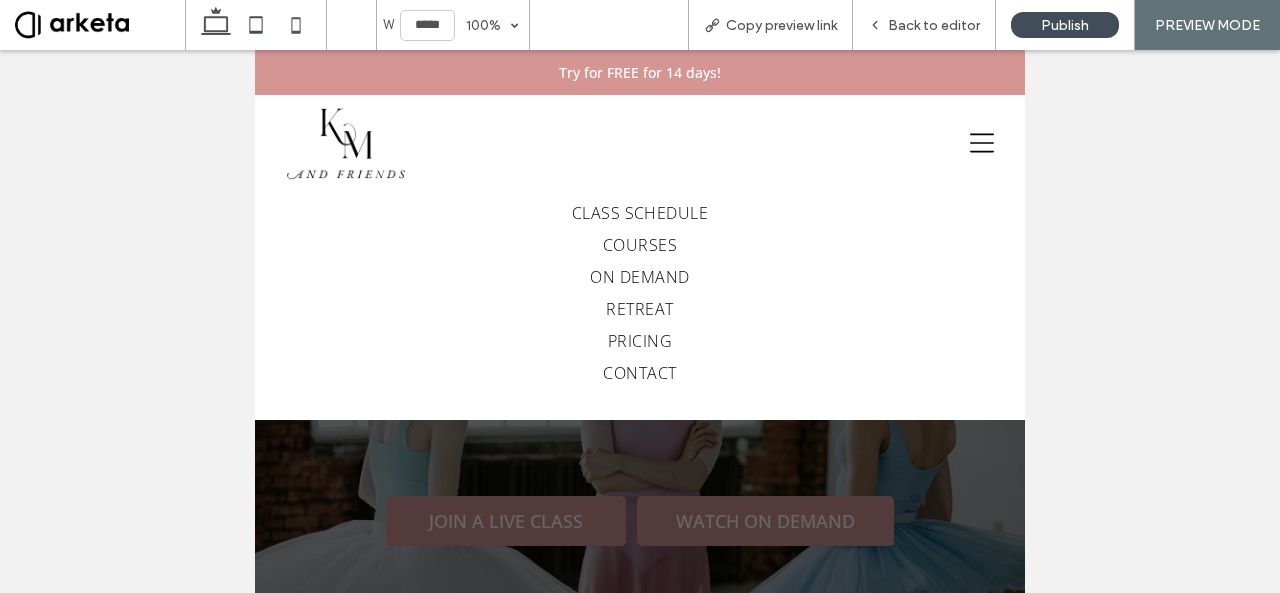 click 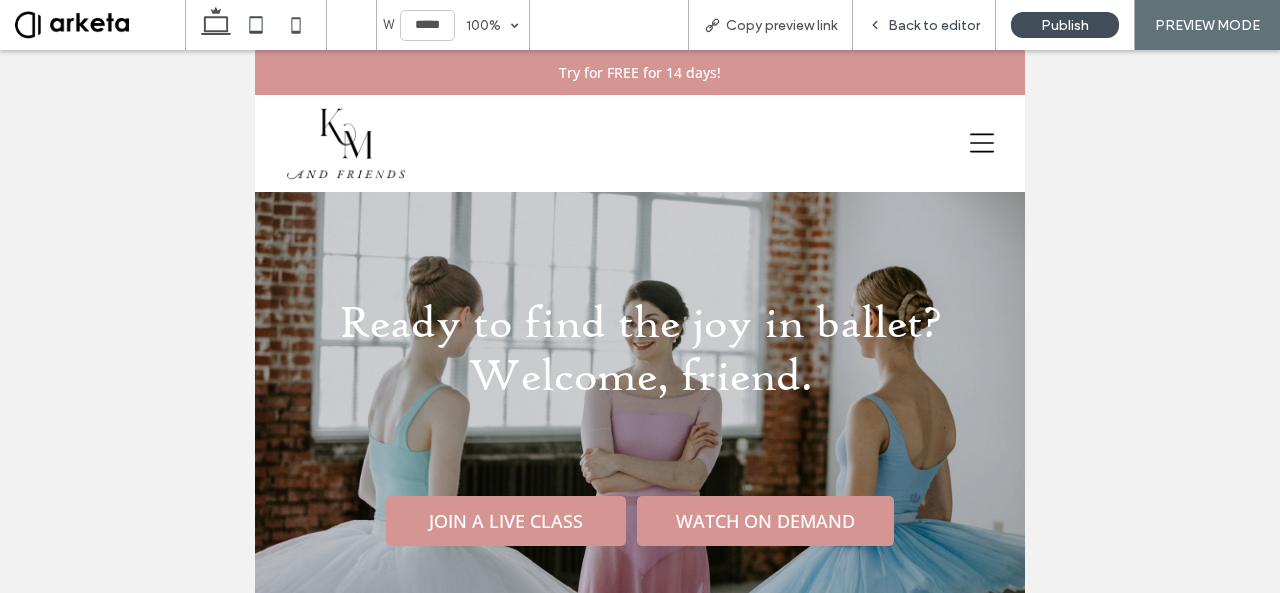 click on "Back to editor" at bounding box center [934, 25] 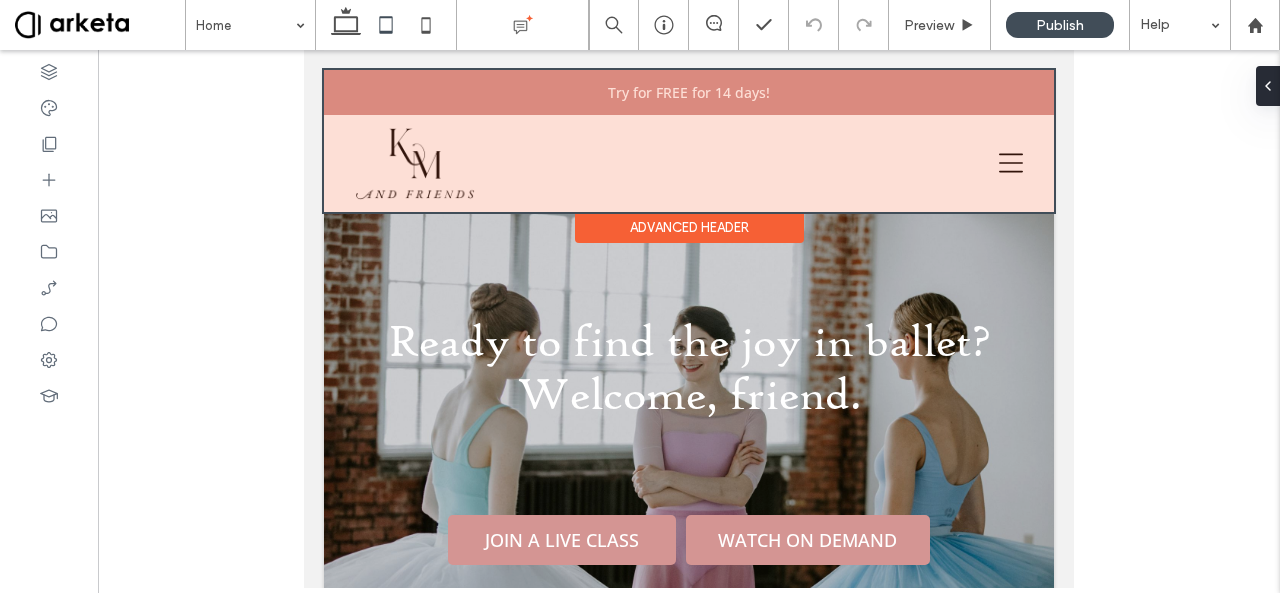 click at bounding box center (689, 141) 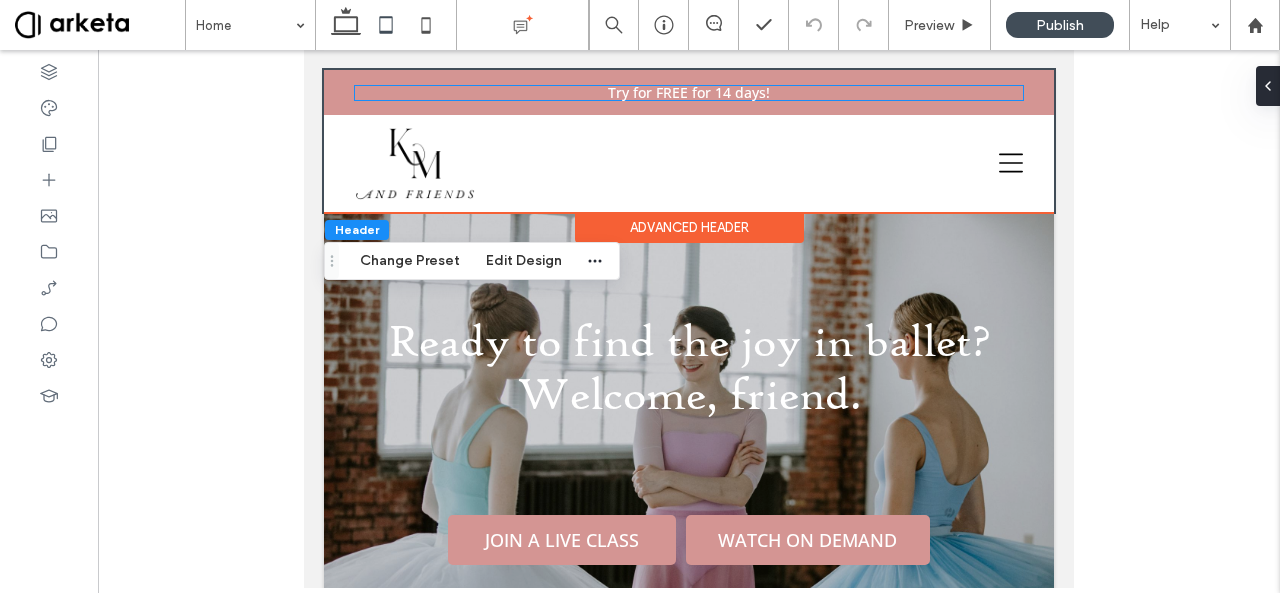 click on "Try for FREE for 14 days!" at bounding box center (689, 93) 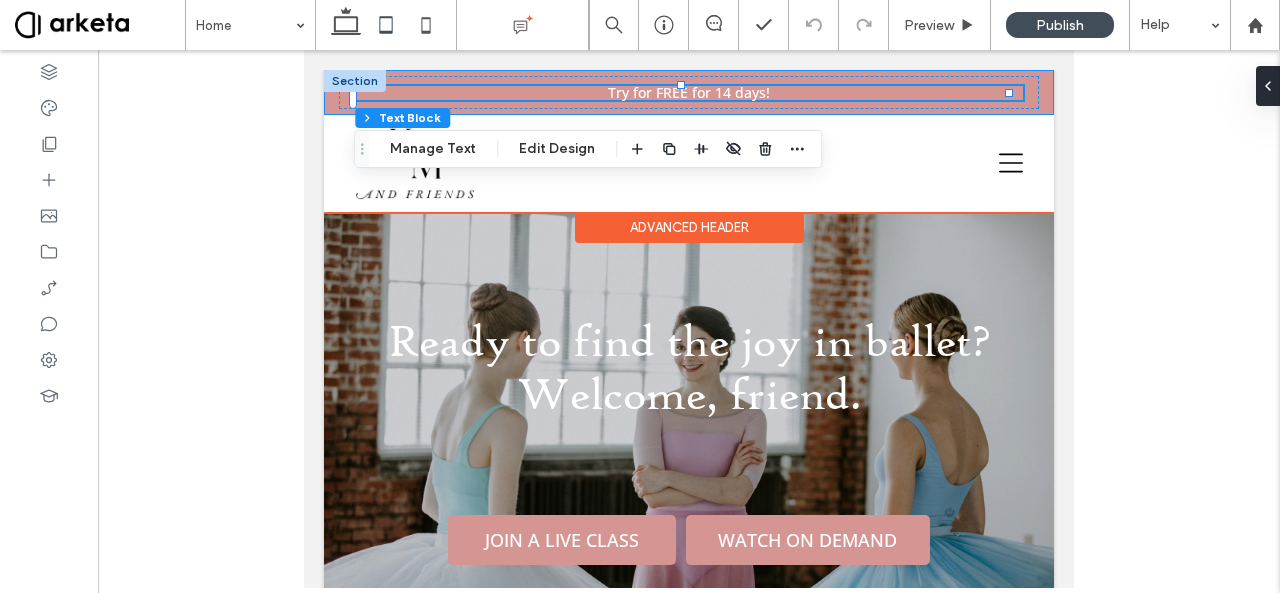 click on "Try for FREE for 14 days!" at bounding box center (689, 92) 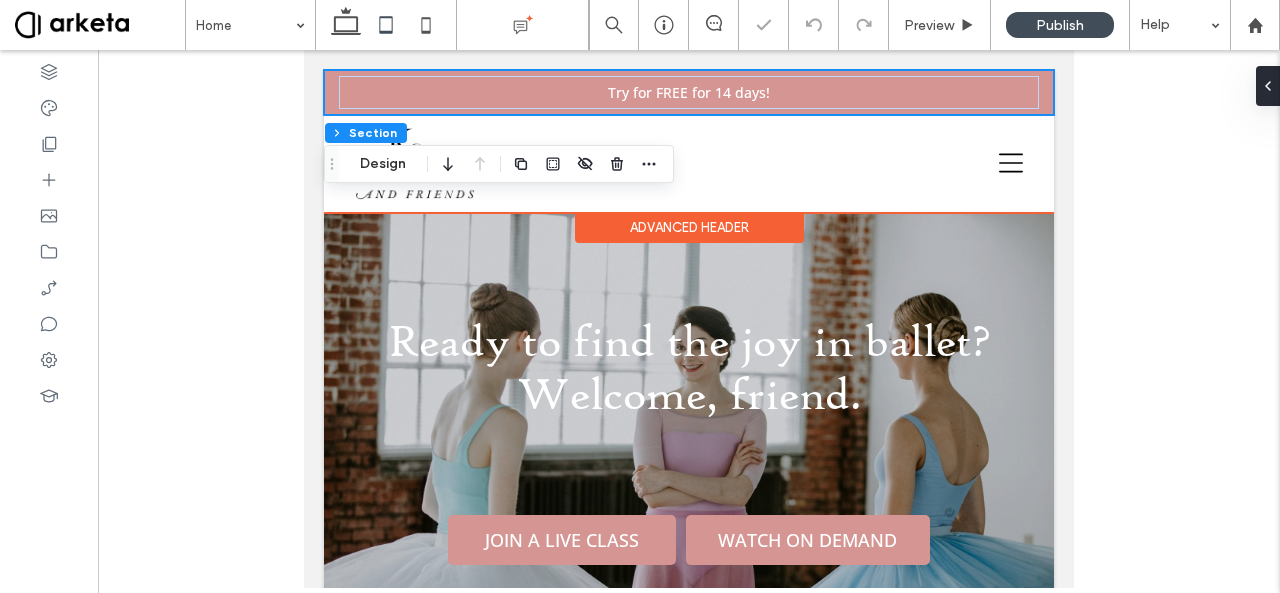 type on "*" 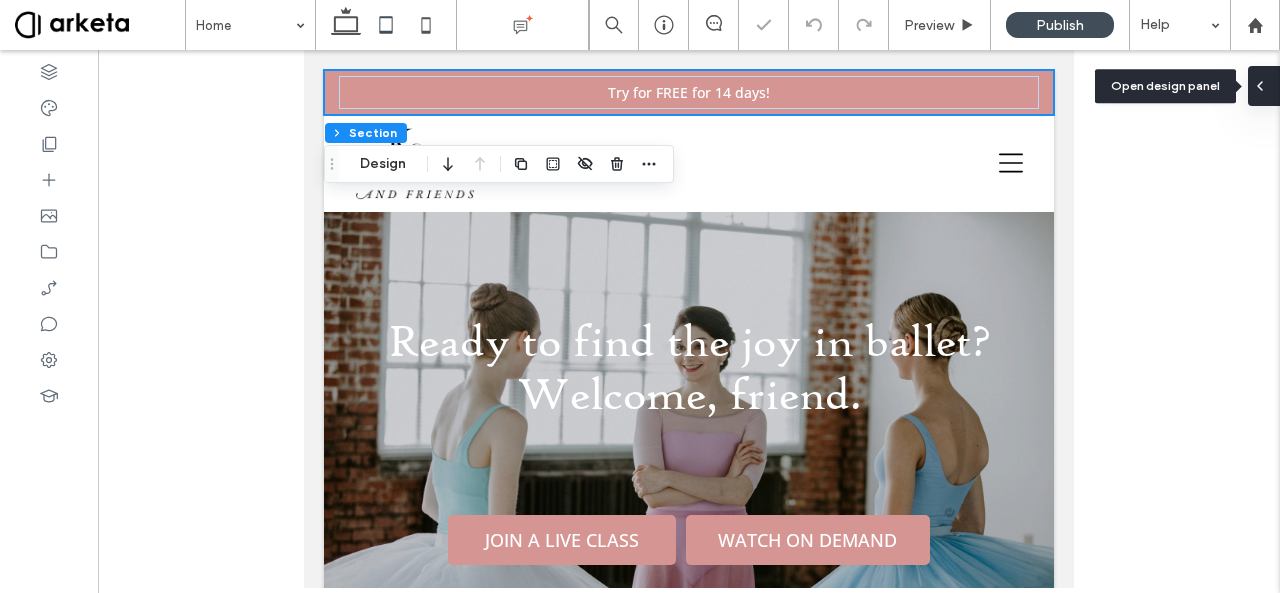 click at bounding box center [1264, 86] 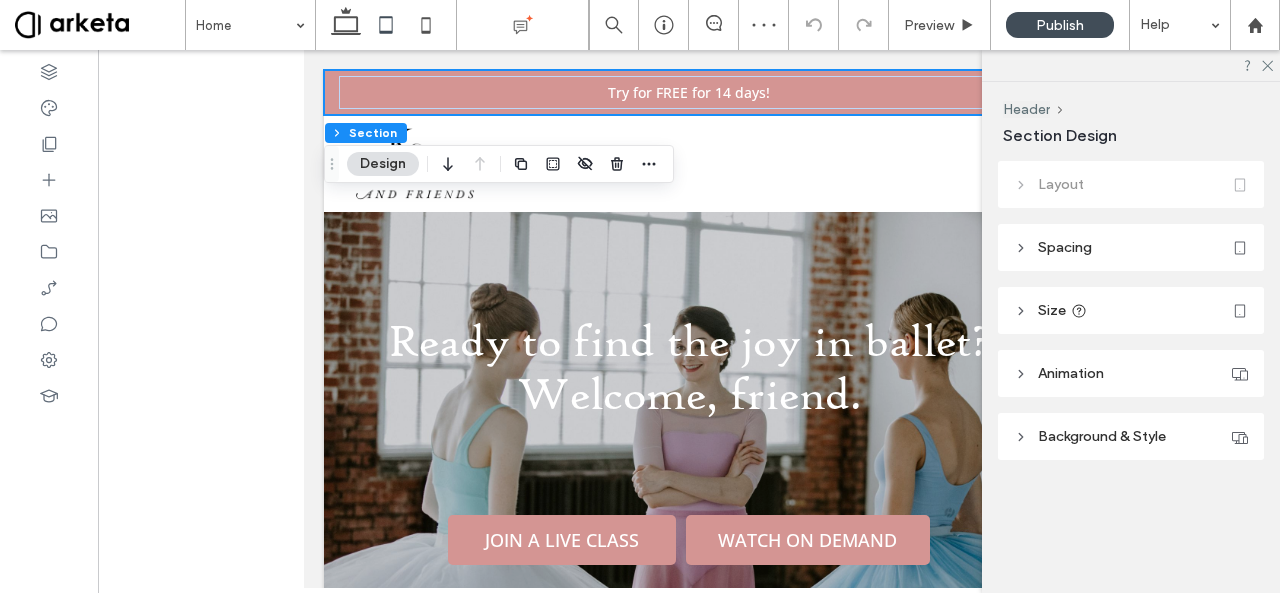click on "Spacing" at bounding box center [1065, 247] 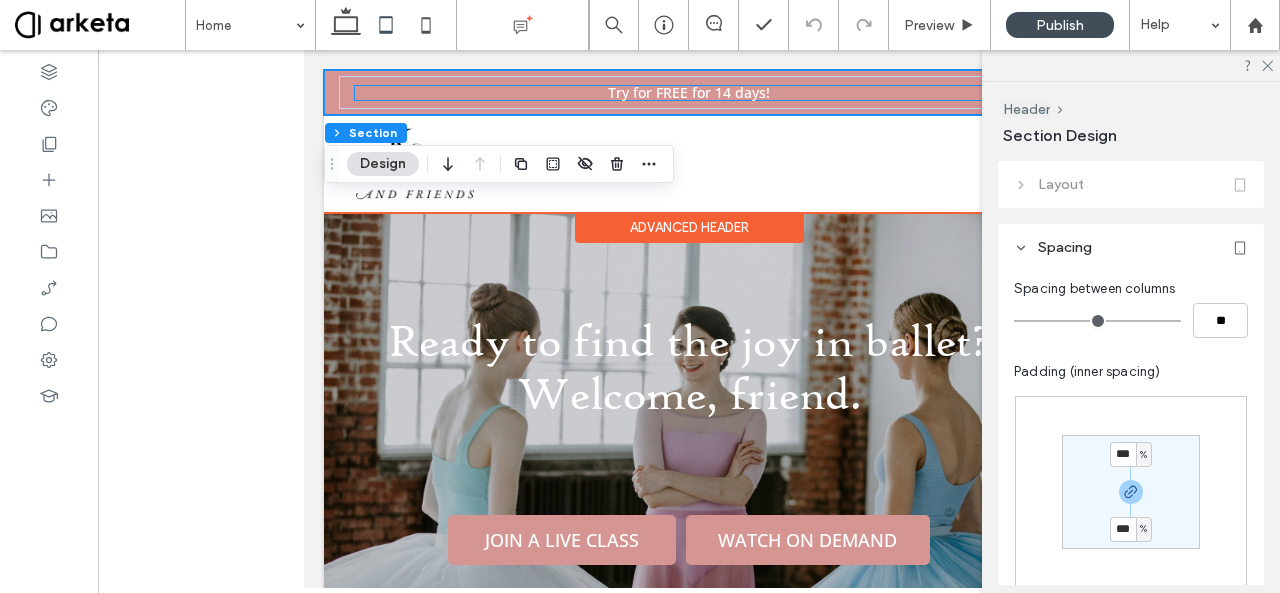 click on "Try for FREE for 14 days!" at bounding box center (689, 93) 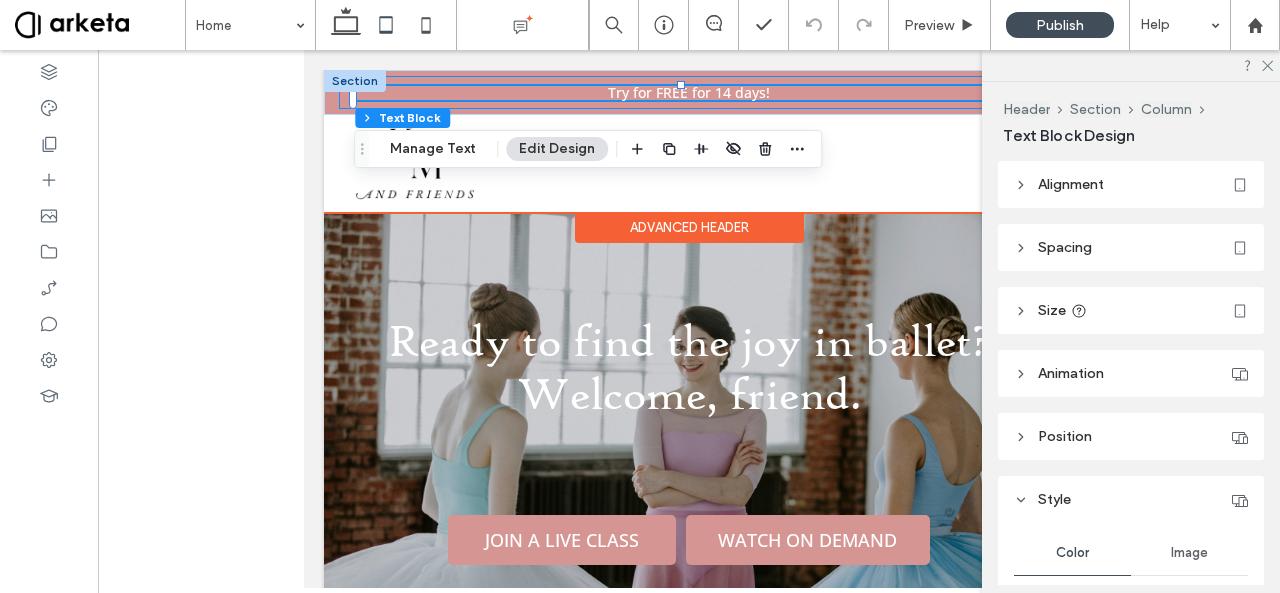 click on "Try for FREE for 14 days!" at bounding box center (689, 92) 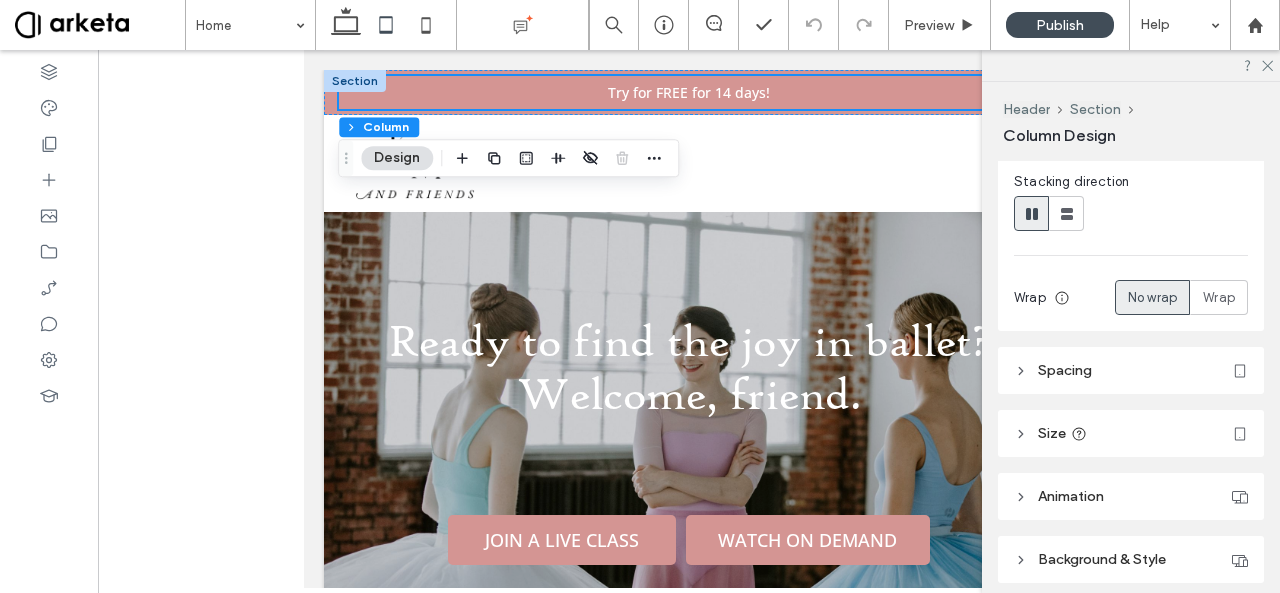 scroll, scrollTop: 305, scrollLeft: 0, axis: vertical 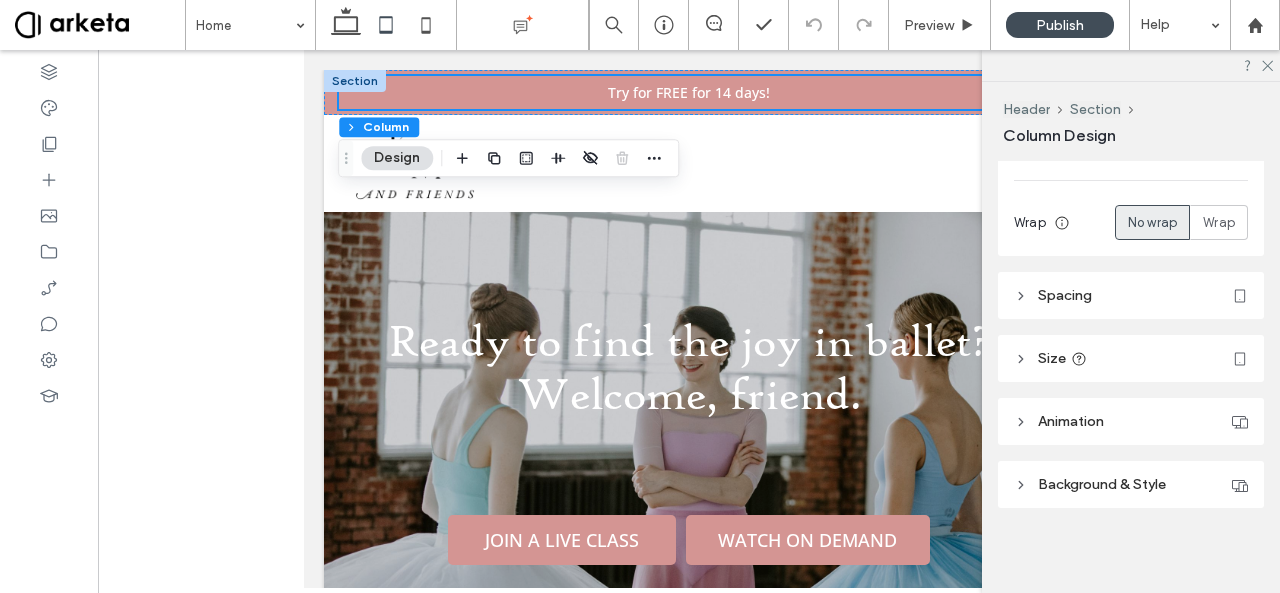 click on "Spacing" at bounding box center [1131, 295] 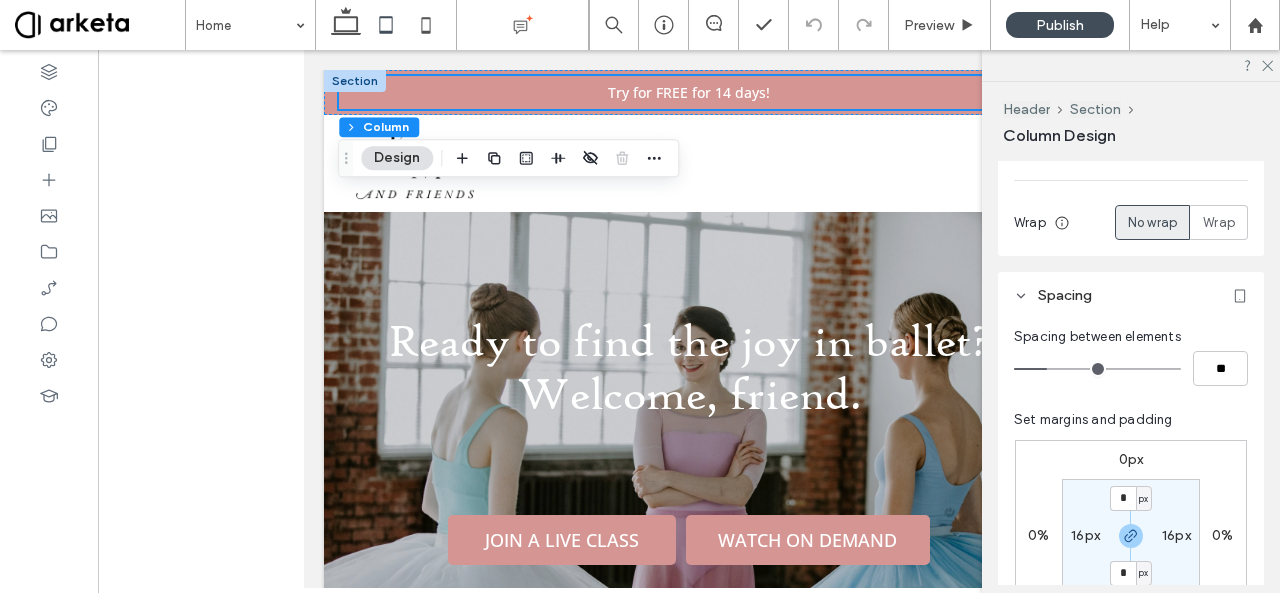 click on "16px" at bounding box center [1085, 535] 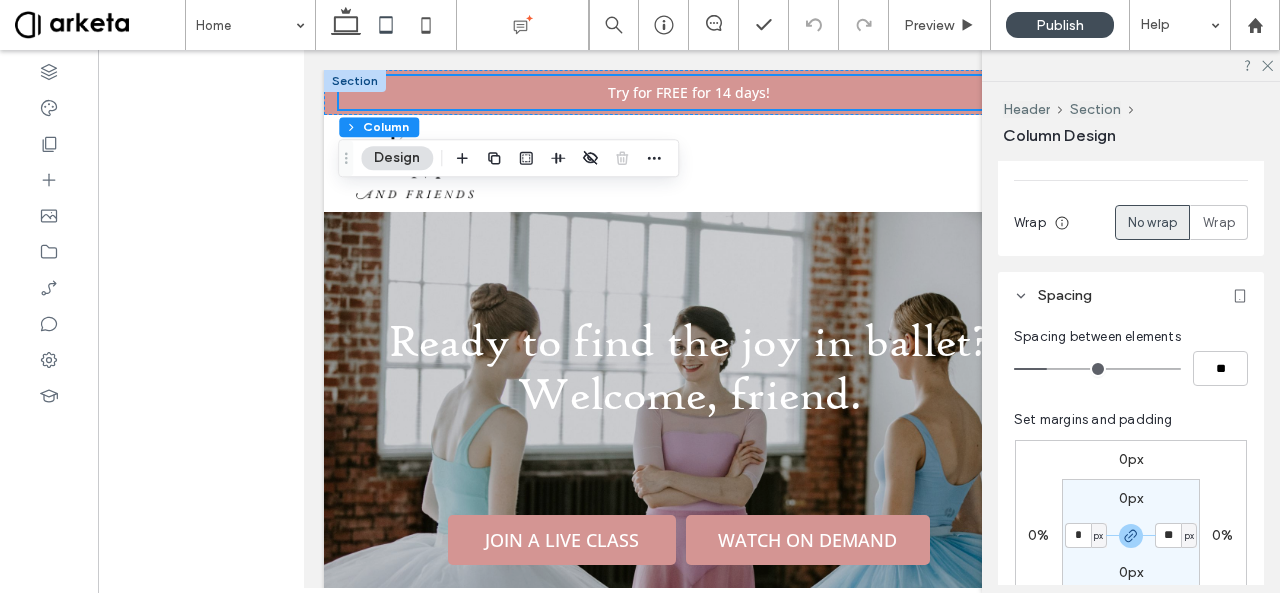 type on "*" 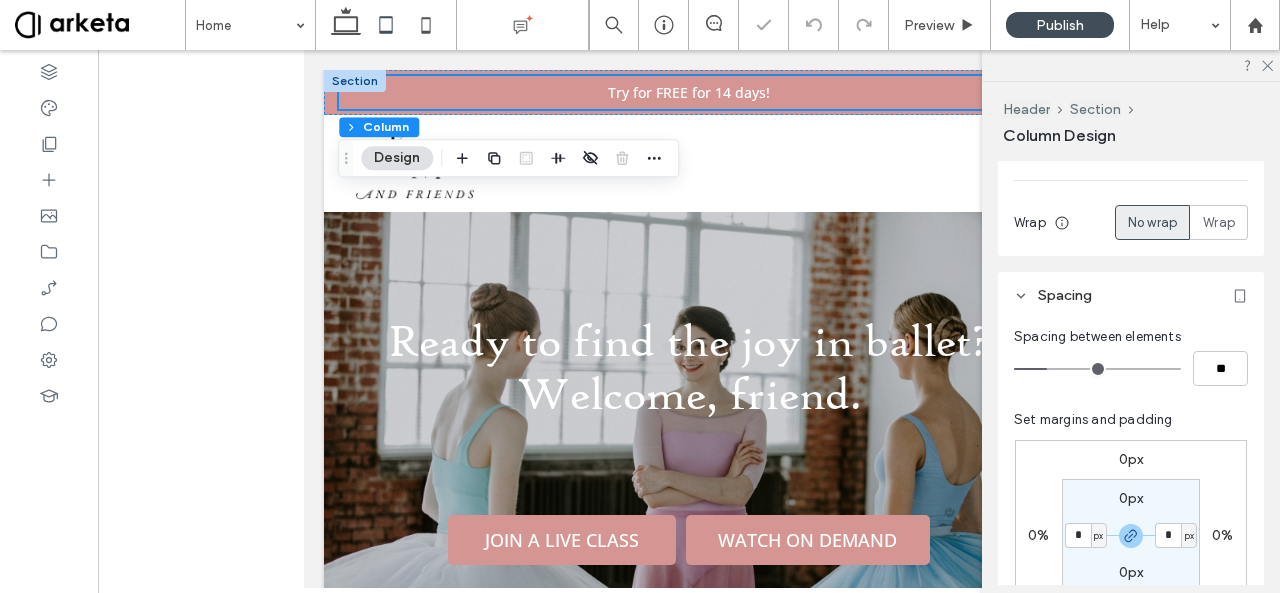 type on "*" 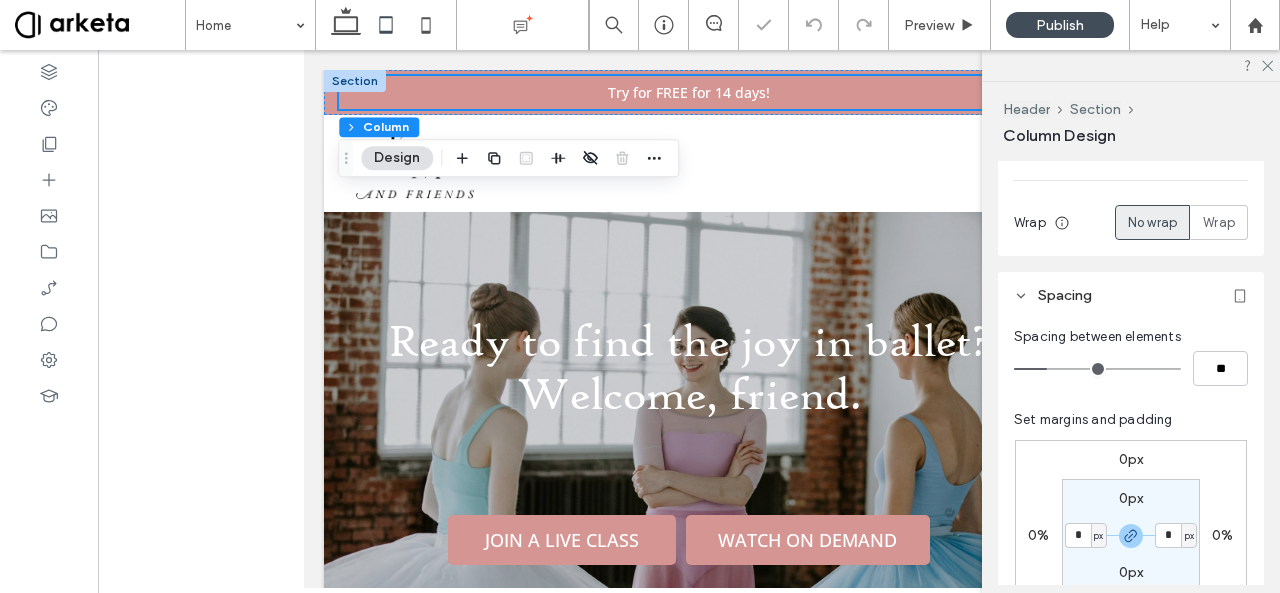 type on "*" 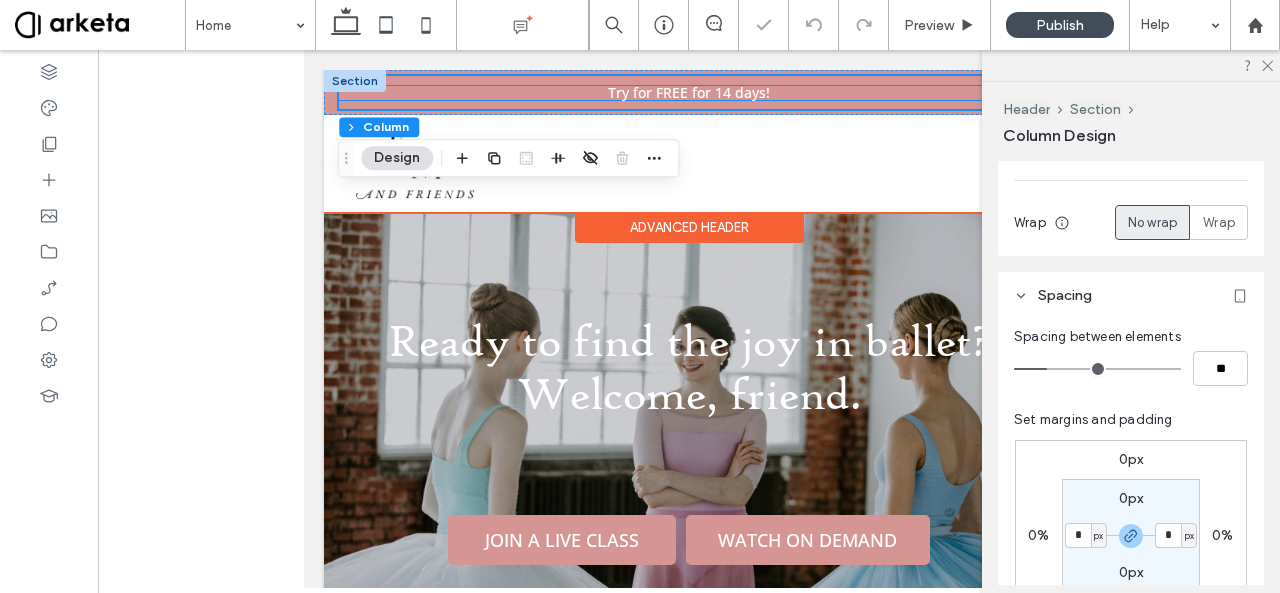 click on "Try for FREE for 14 days!" at bounding box center [689, 93] 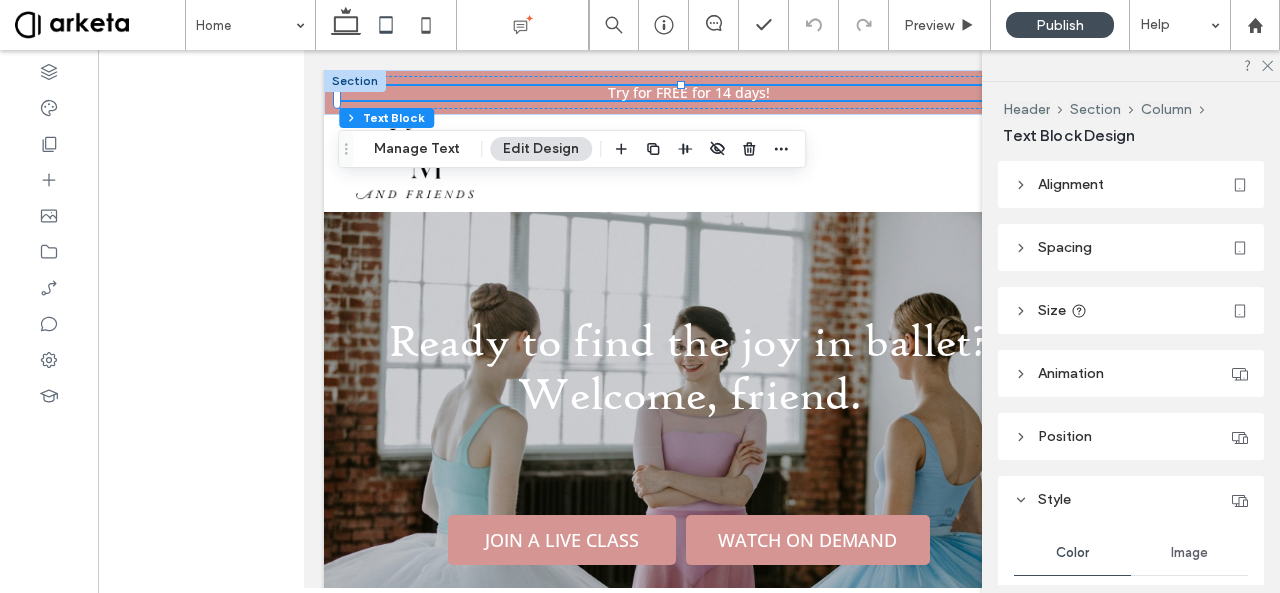 click on "Spacing" at bounding box center [1131, 247] 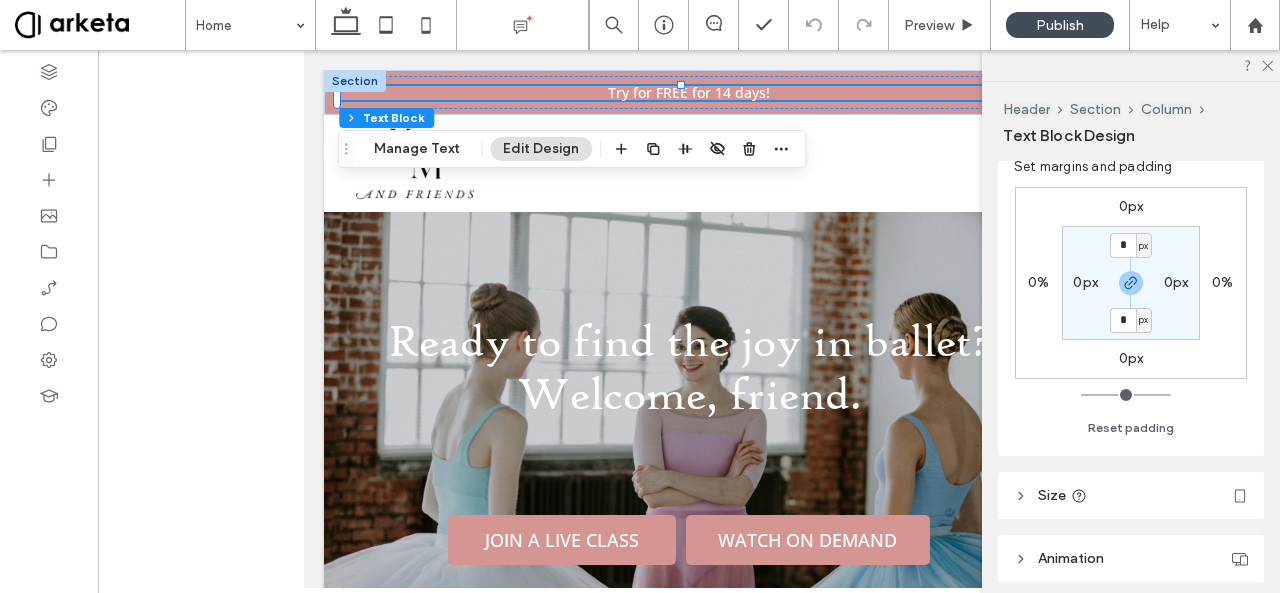scroll, scrollTop: 134, scrollLeft: 0, axis: vertical 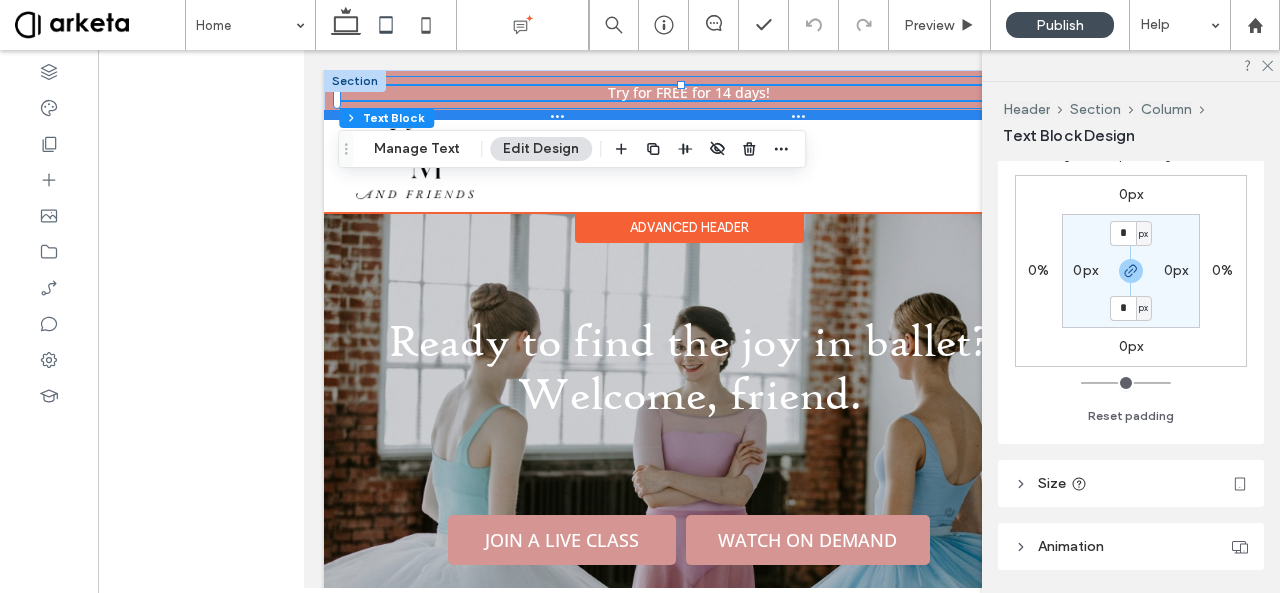 click at bounding box center (681, 115) 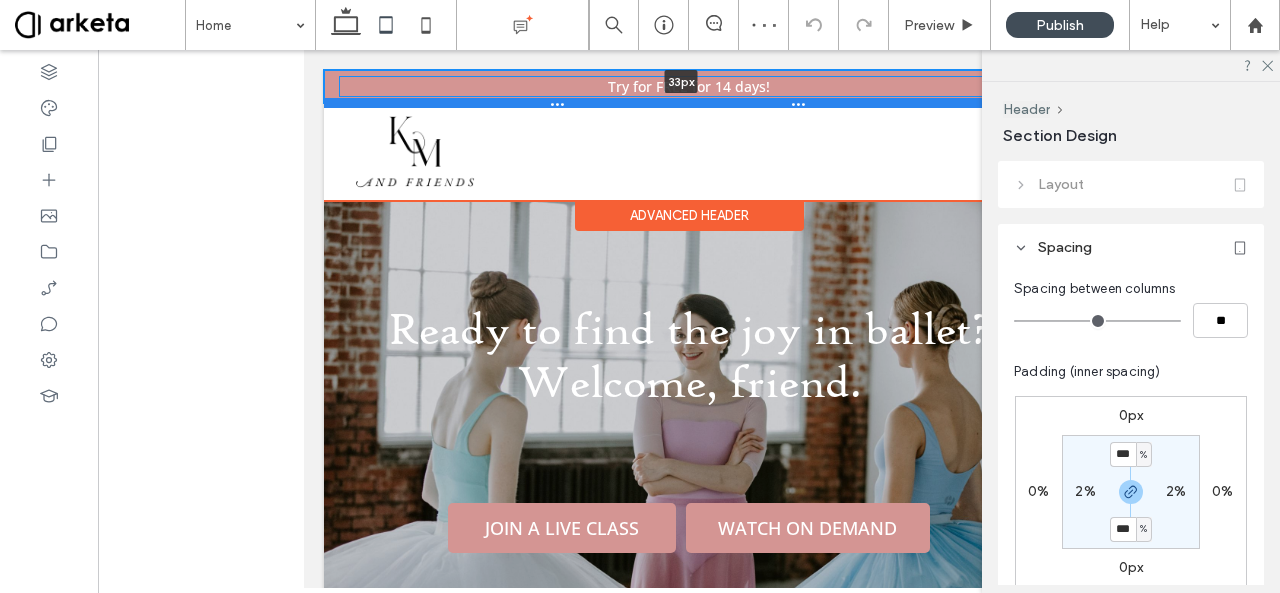drag, startPoint x: 880, startPoint y: 111, endPoint x: 884, endPoint y: 101, distance: 10.770329 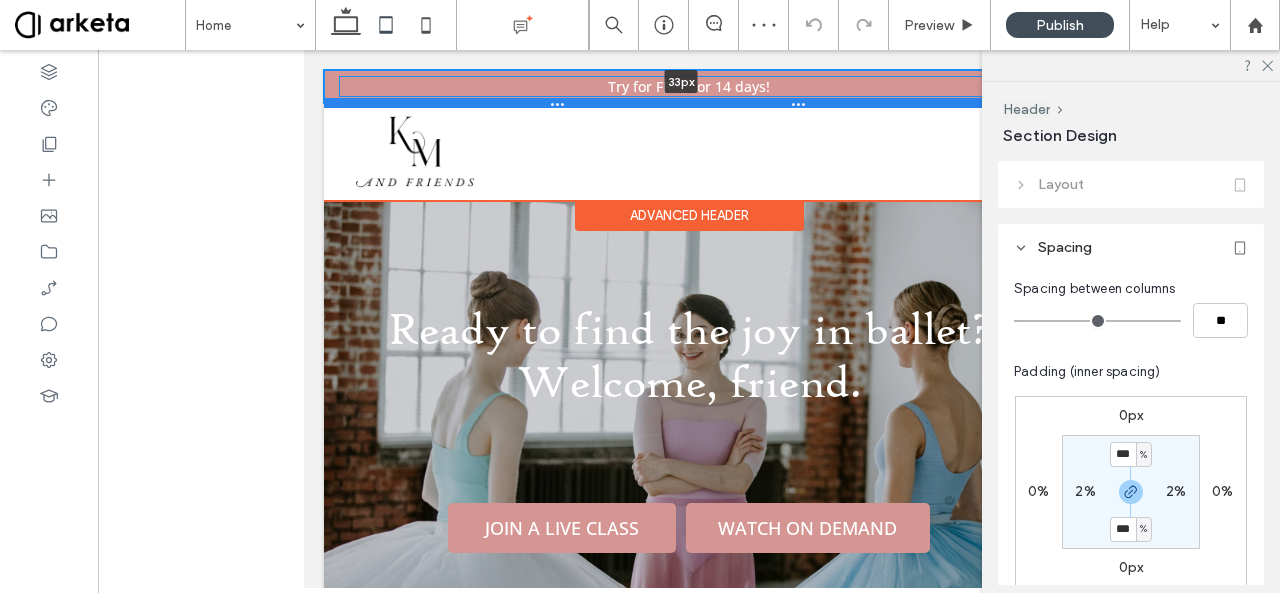 click at bounding box center (681, 103) 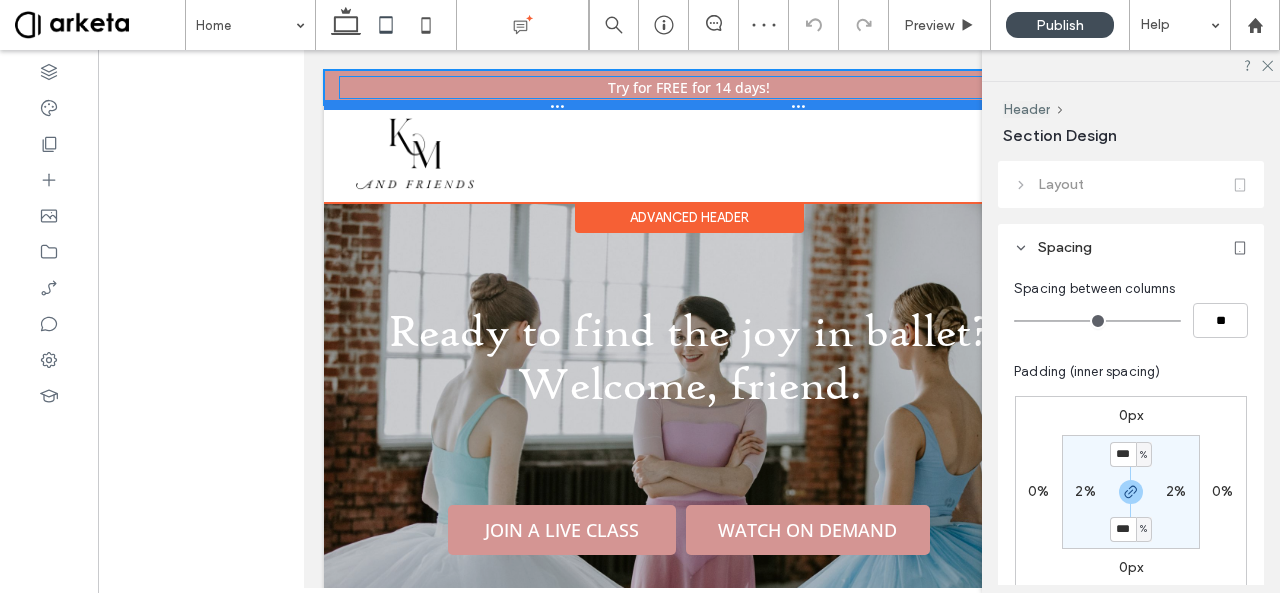 type on "*" 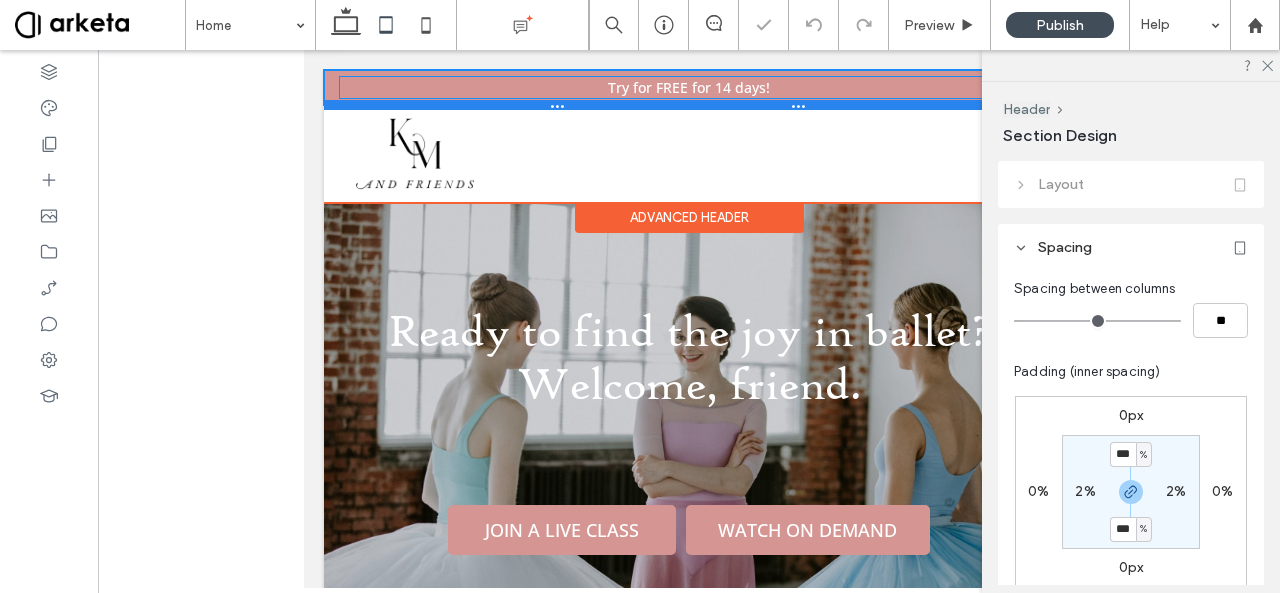 type on "**" 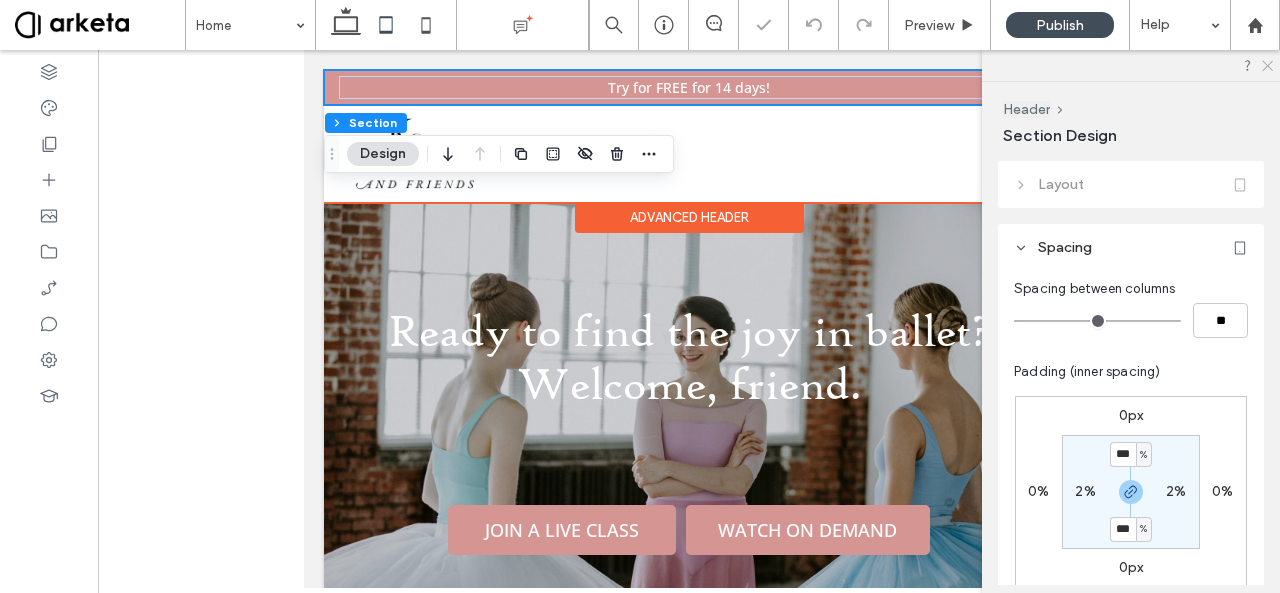click 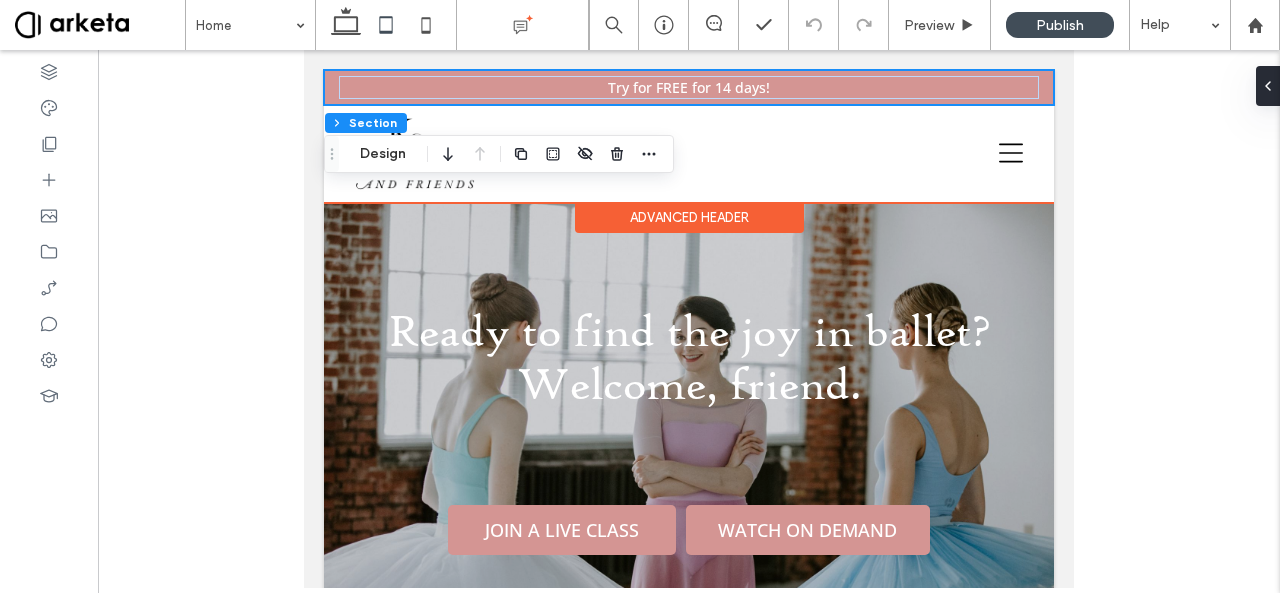 click at bounding box center [689, 319] 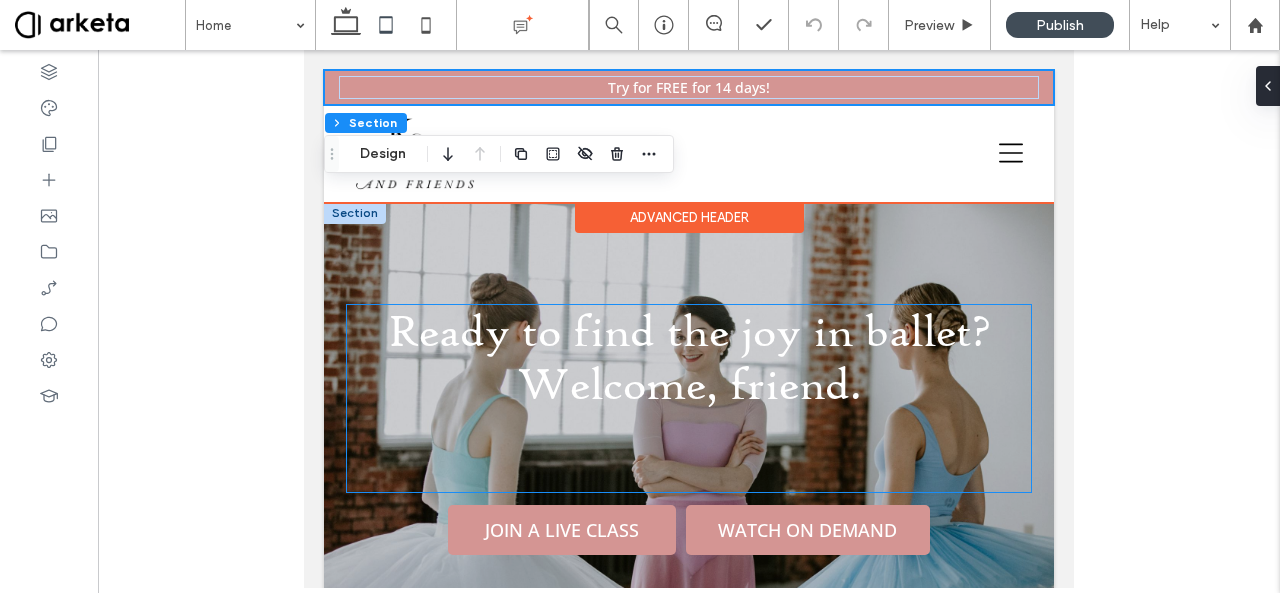 click on "Ready to find the joy in ballet? Welcome, friend." at bounding box center [689, 356] 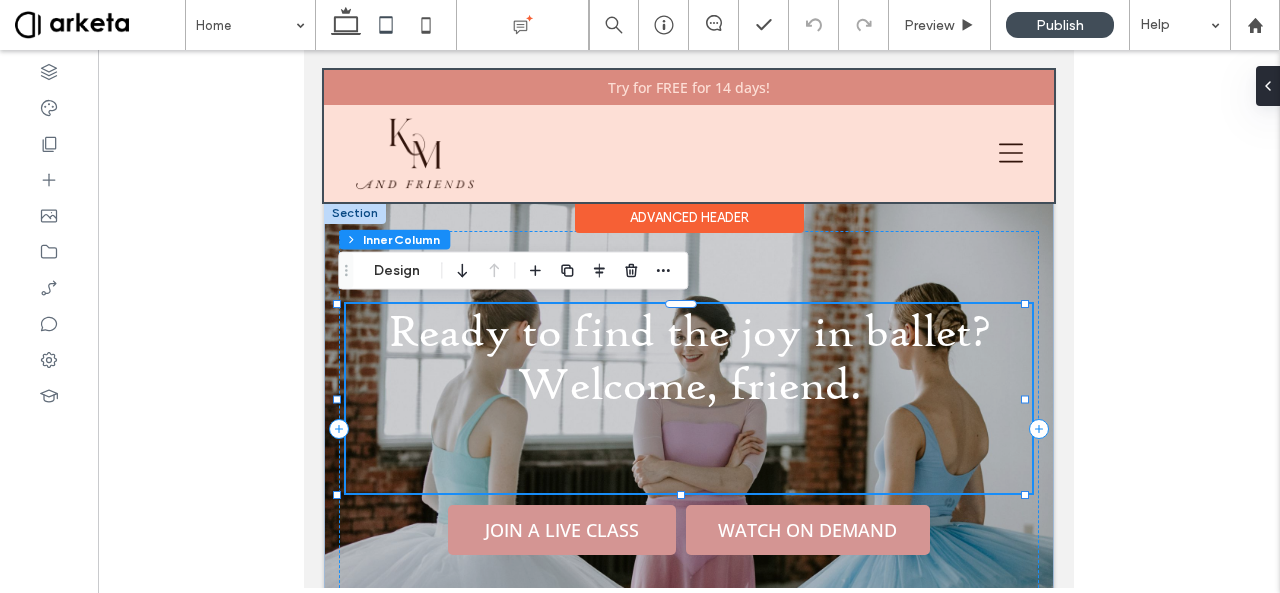click at bounding box center (689, 136) 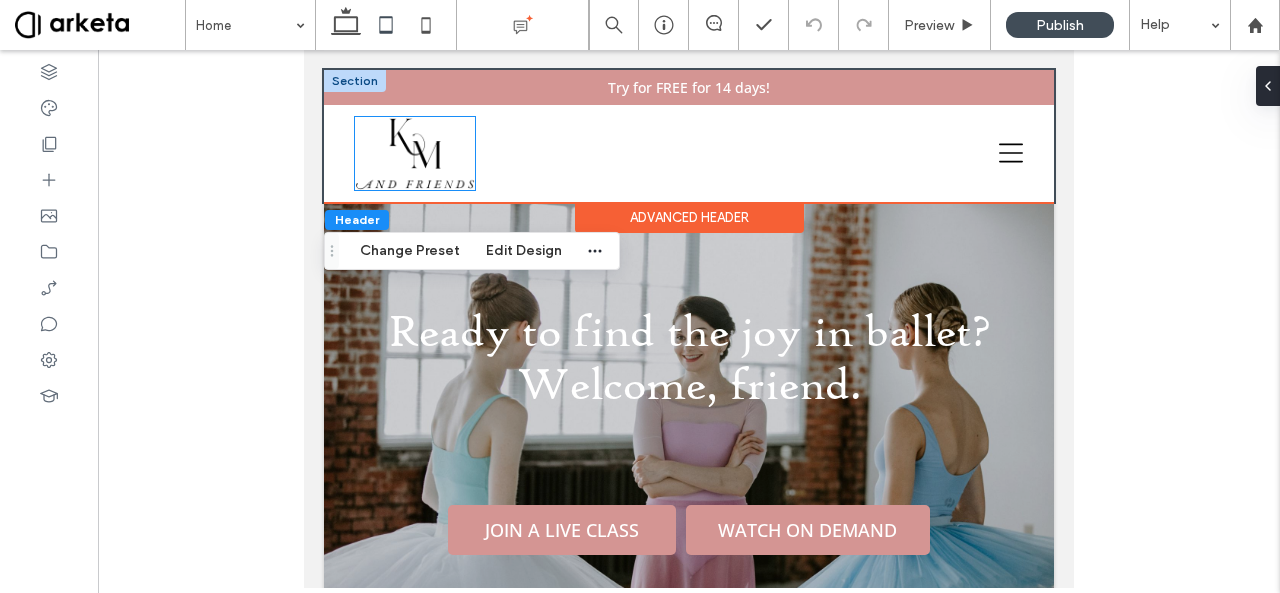 click at bounding box center [415, 153] 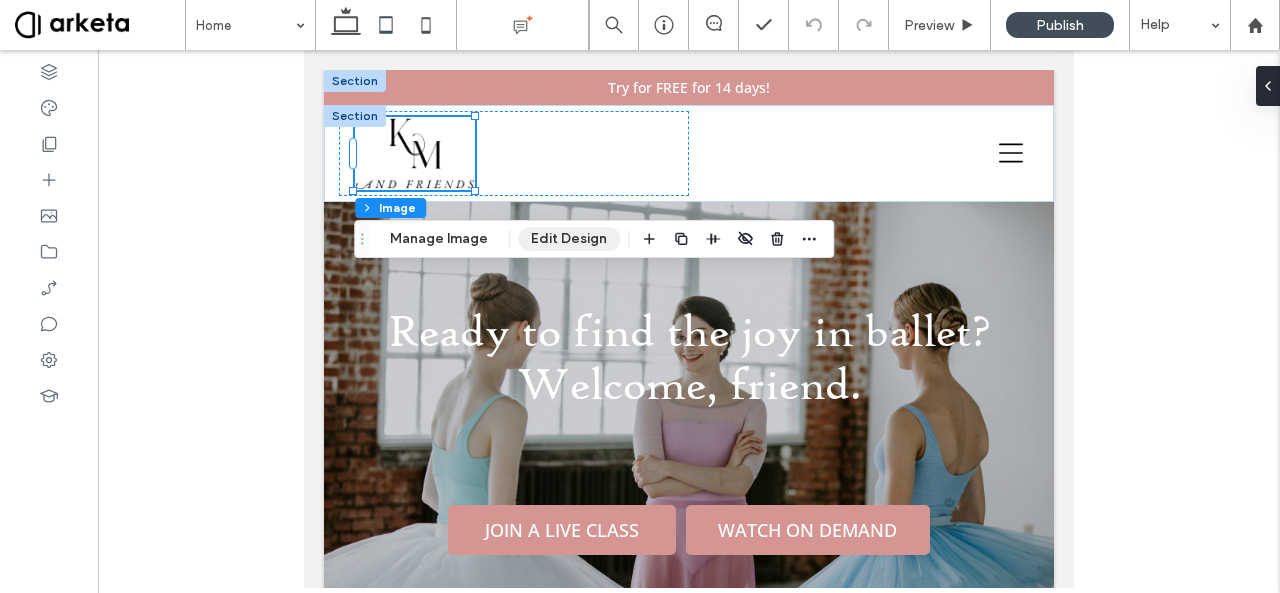 click on "Edit Design" at bounding box center (569, 239) 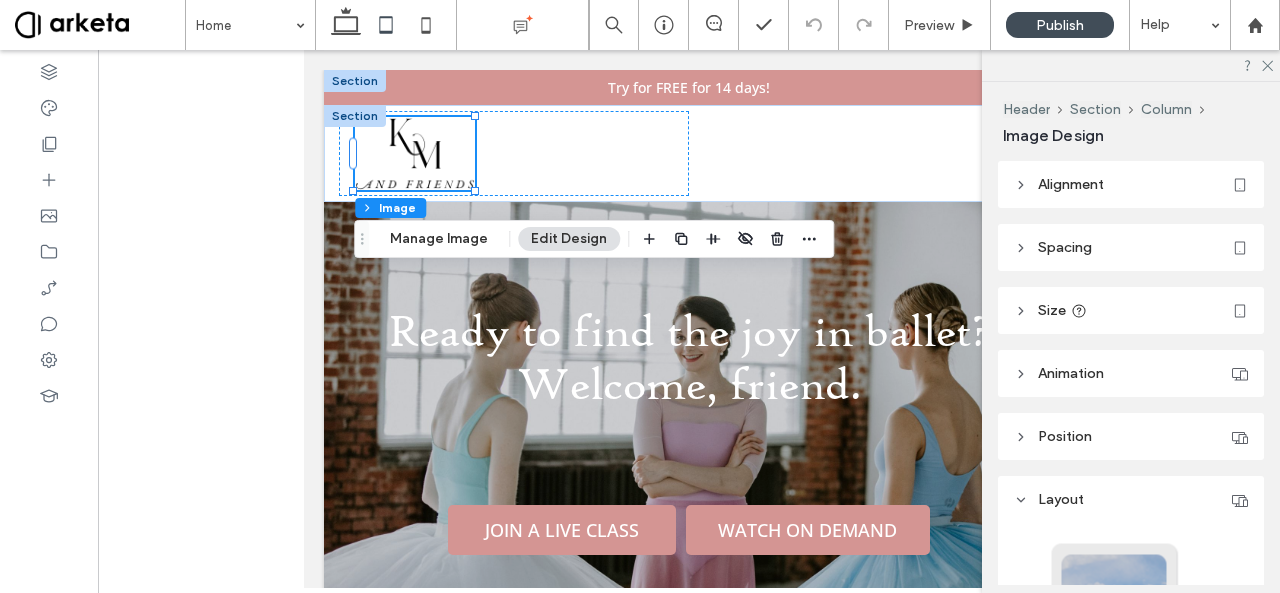 click on "Size" at bounding box center [1131, 310] 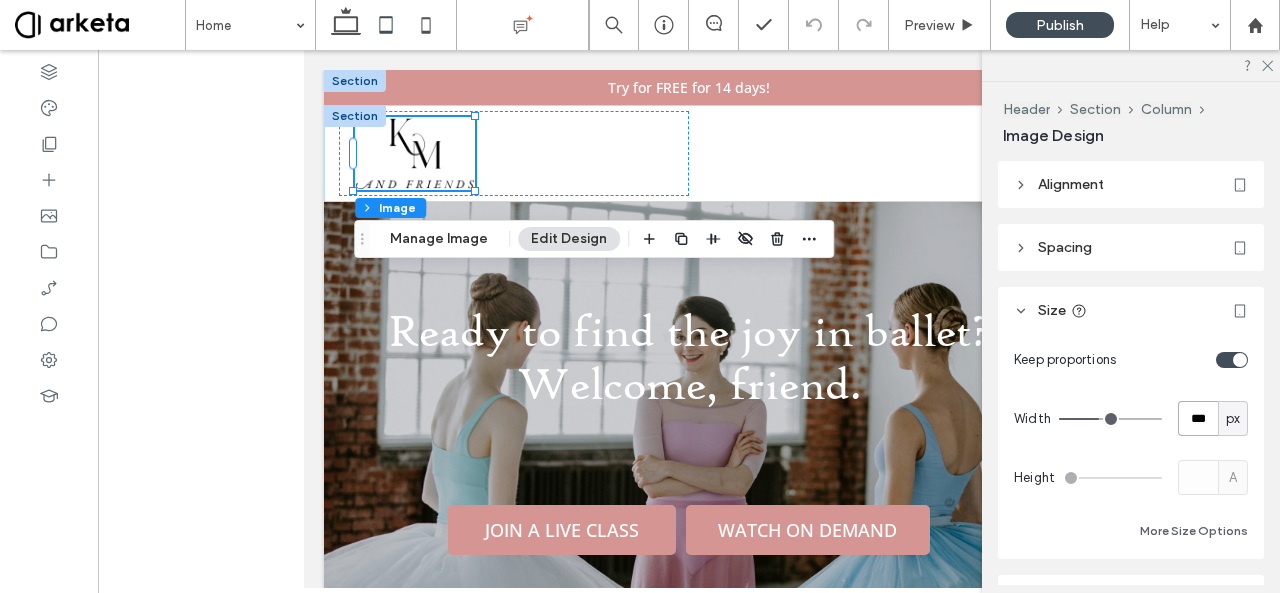 click on "***" at bounding box center [1198, 418] 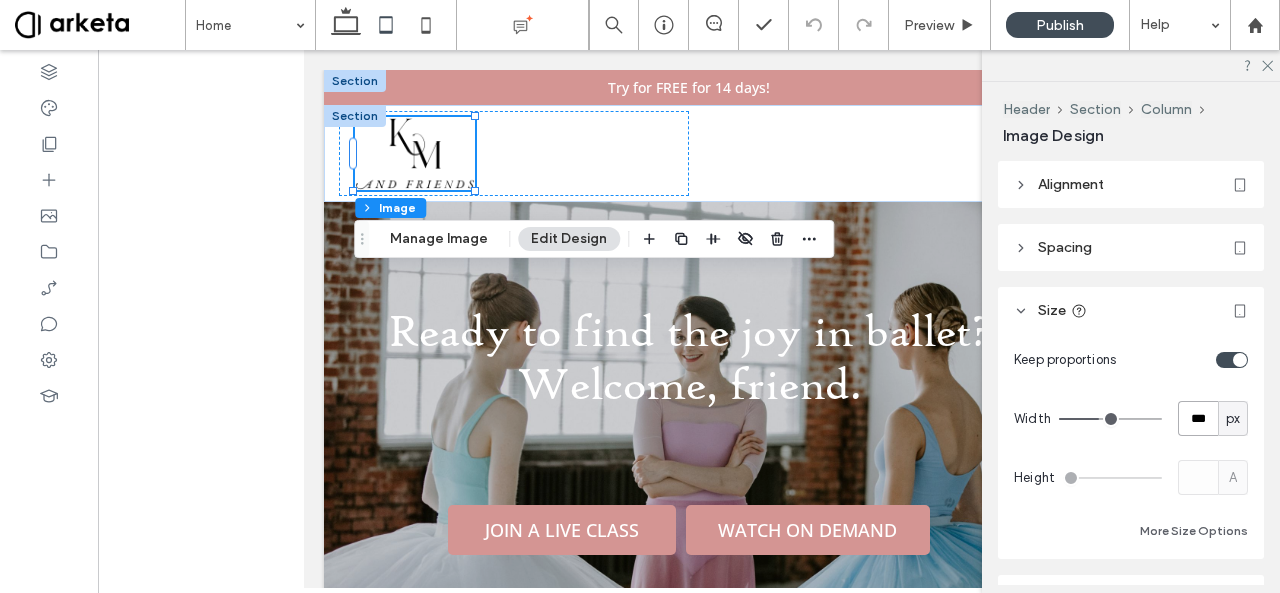 type on "***" 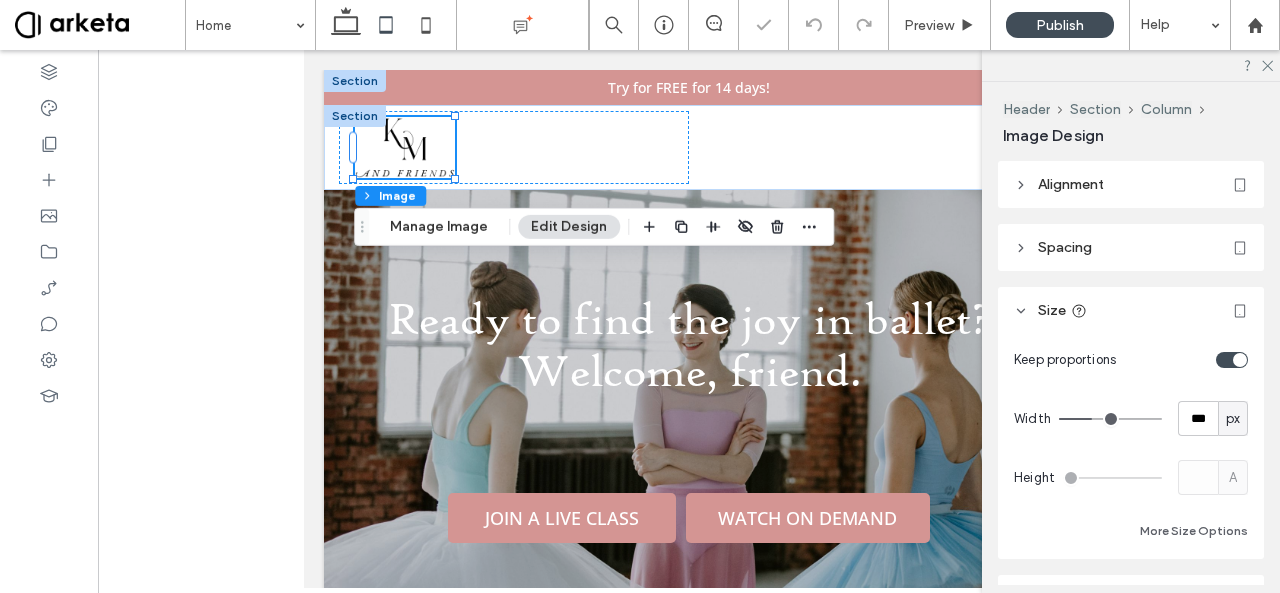 click on "Keep proportions" at bounding box center [1131, 359] 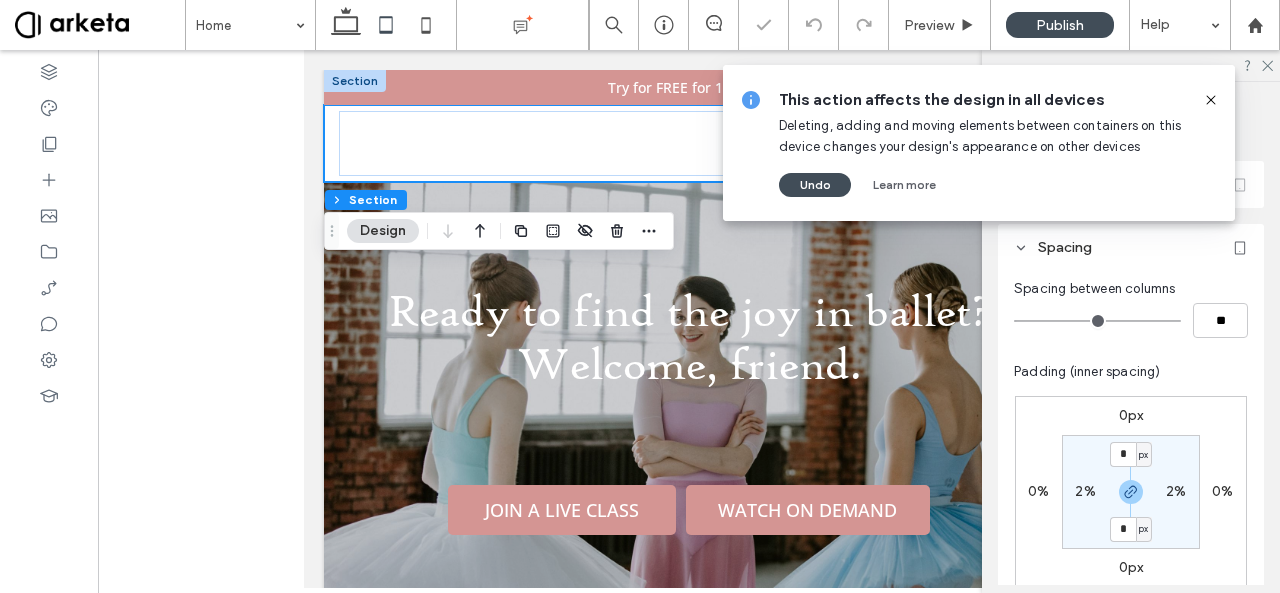 click on "0px 0% 0px 0% * px 2% * px 2%" at bounding box center (1131, 492) 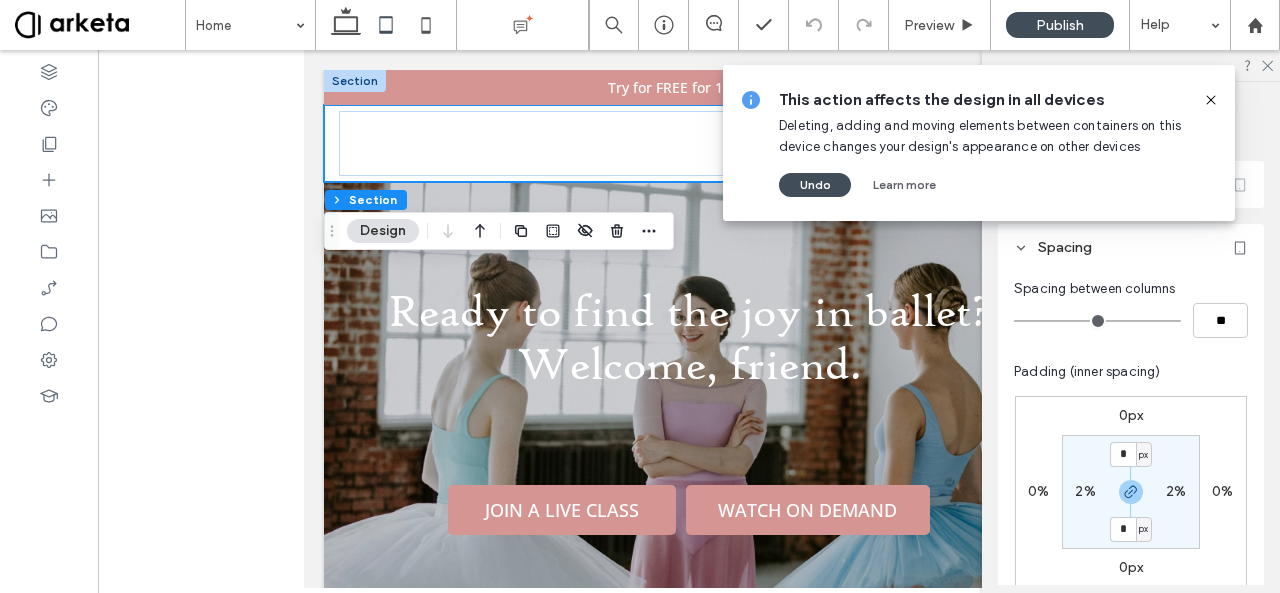 click 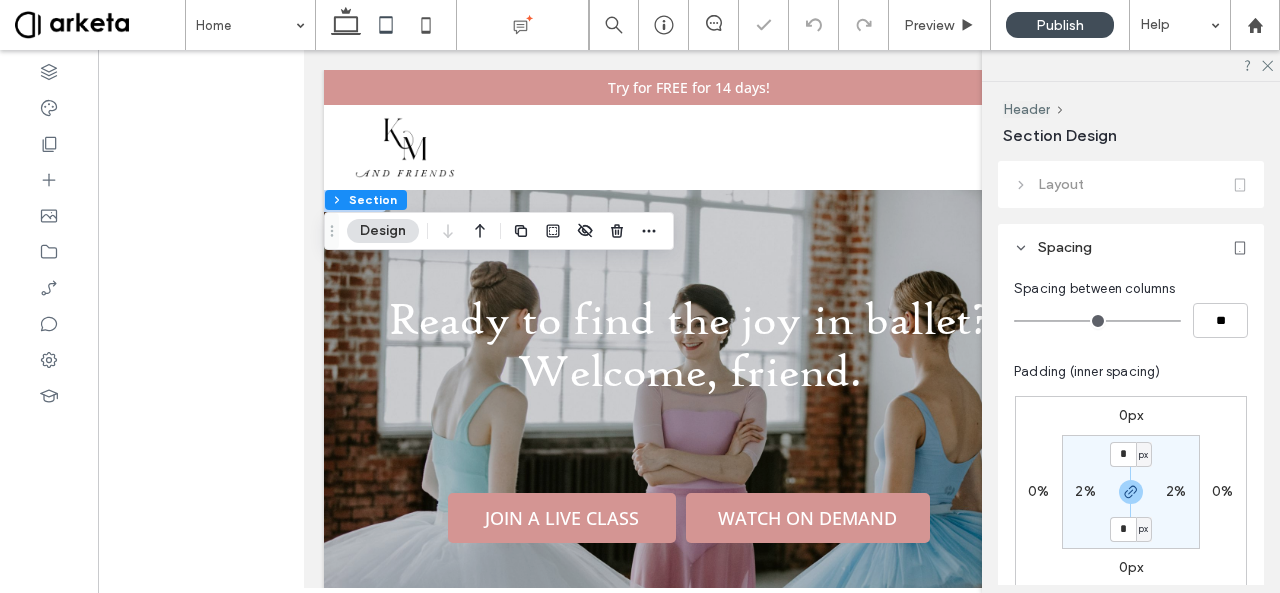 scroll, scrollTop: 0, scrollLeft: 0, axis: both 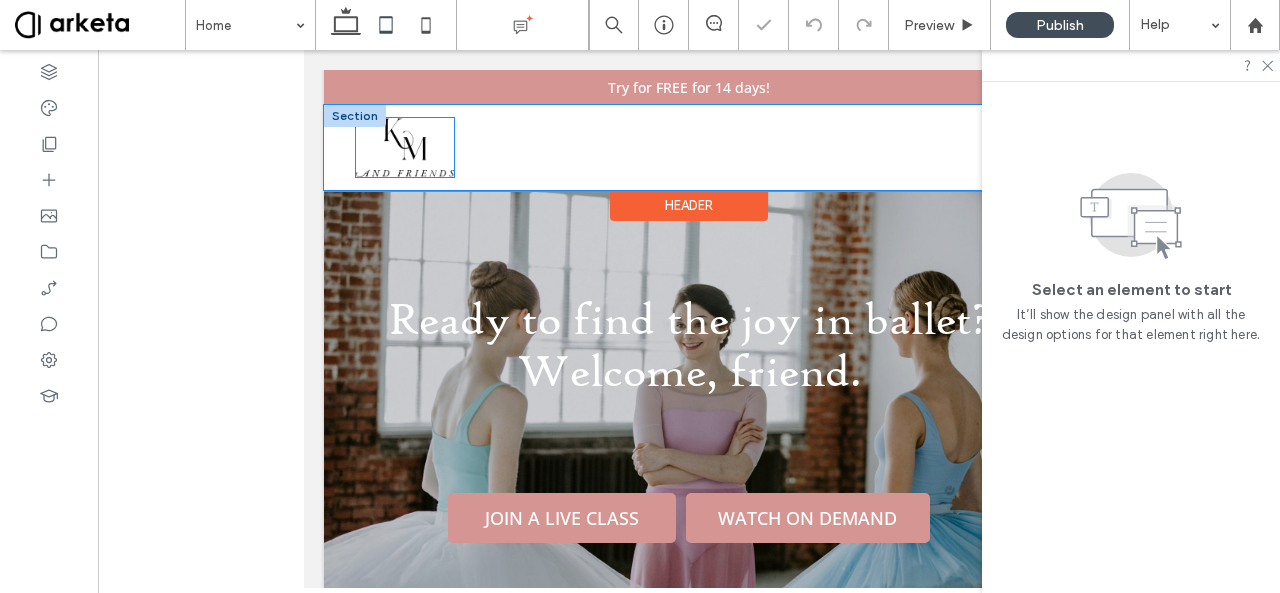 click on "Try for FREE for 14 days!
Section
CLASS SCHEDULE
COURSES
ON DEMAND
RETREAT
PRICING
CONTACT
JOIN
Section
Header" at bounding box center (689, 130) 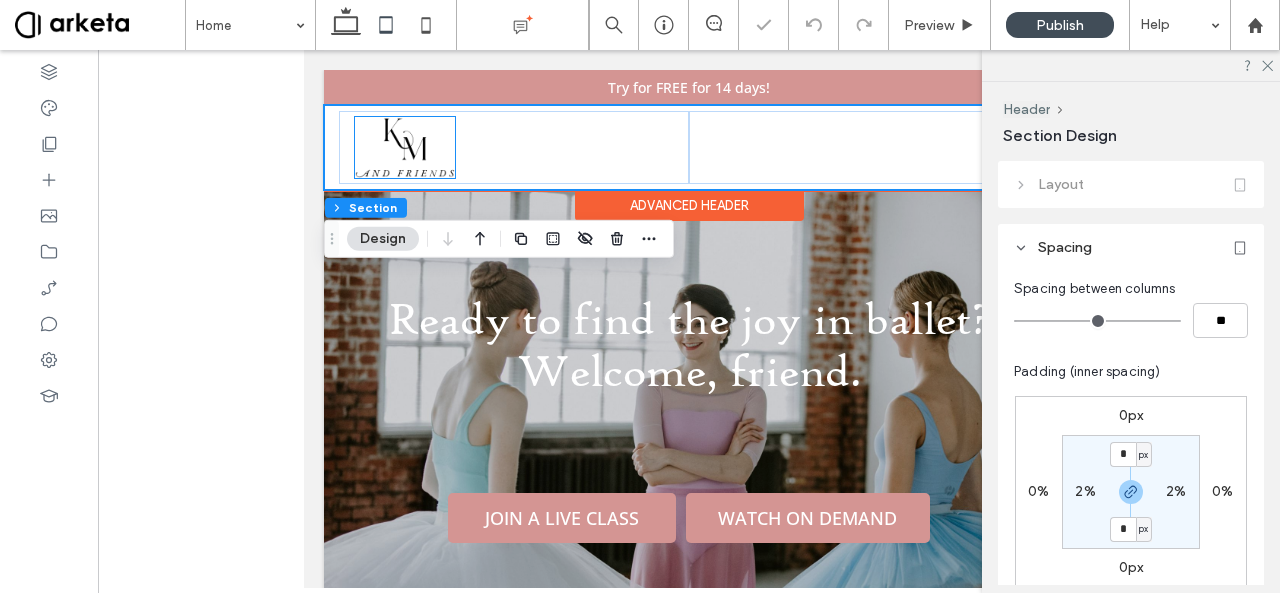 click at bounding box center [405, 147] 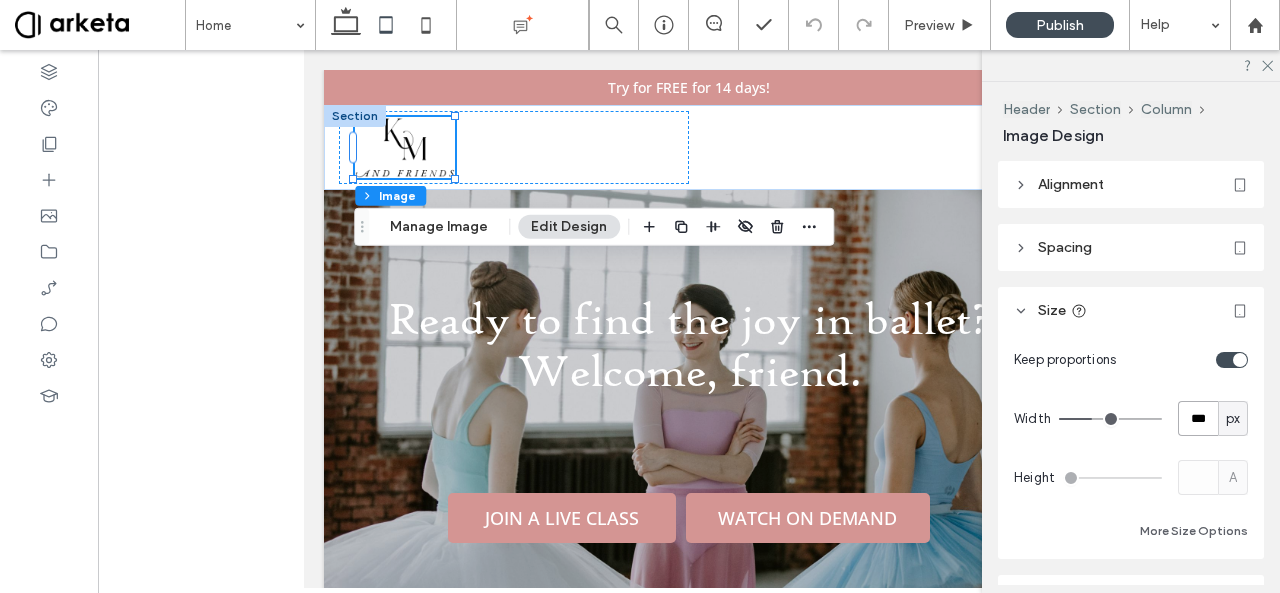 click on "***" at bounding box center (1198, 418) 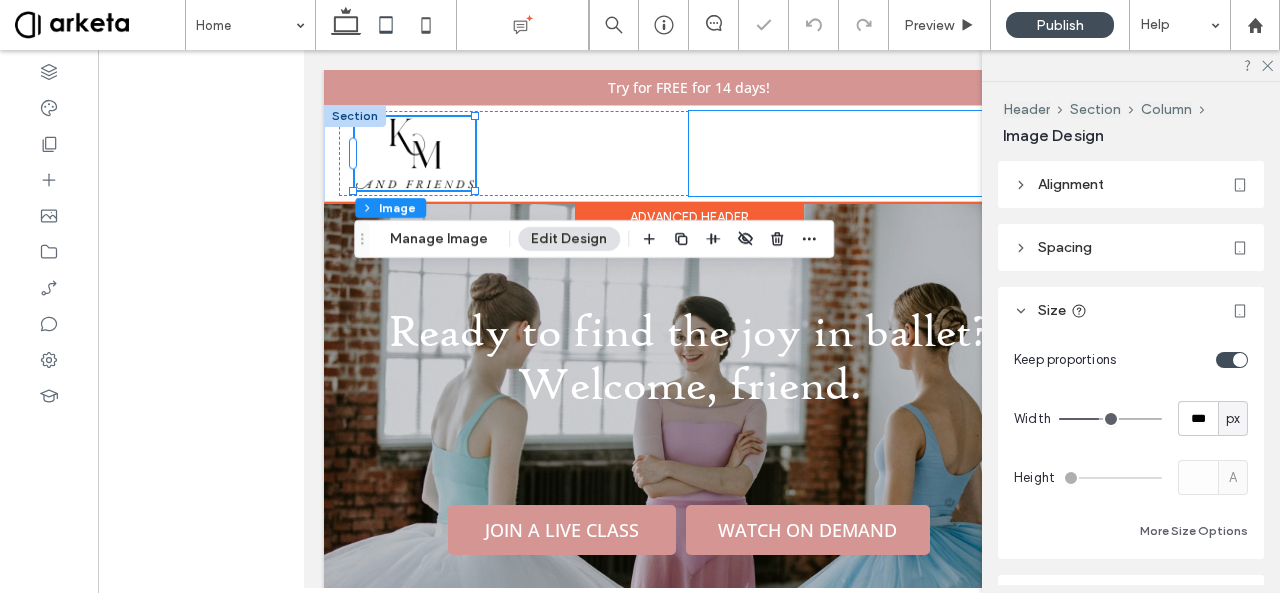 click at bounding box center (864, 153) 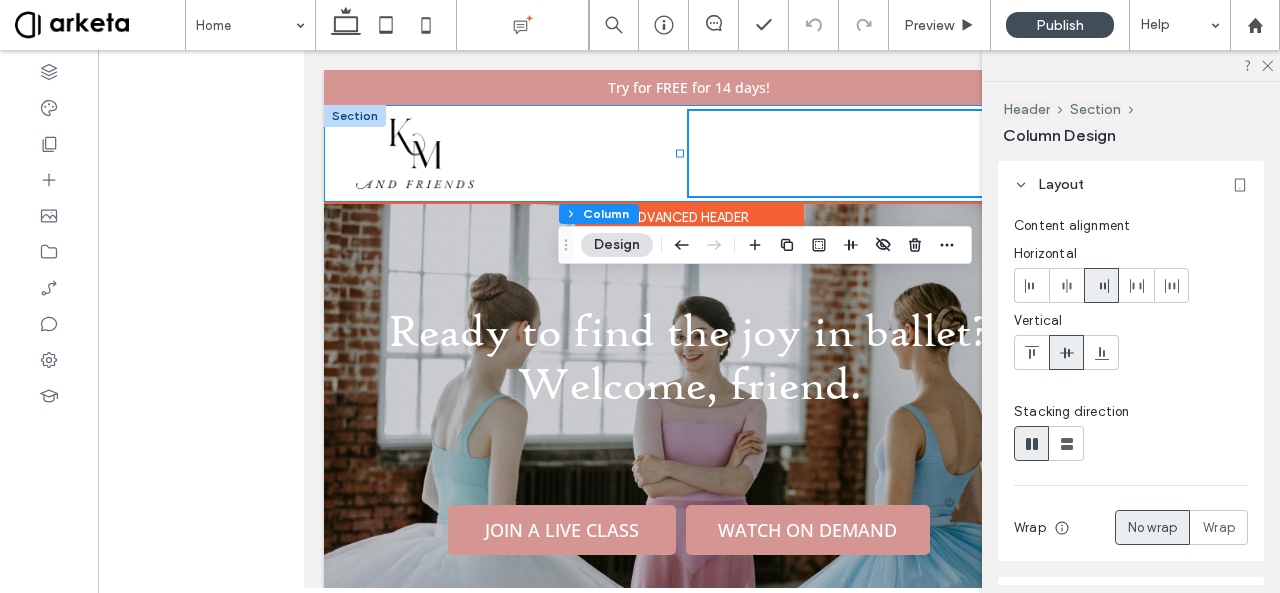 click on "CLASS SCHEDULE
COURSES
ON DEMAND
RETREAT
PRICING
CONTACT
JOIN" at bounding box center [689, 153] 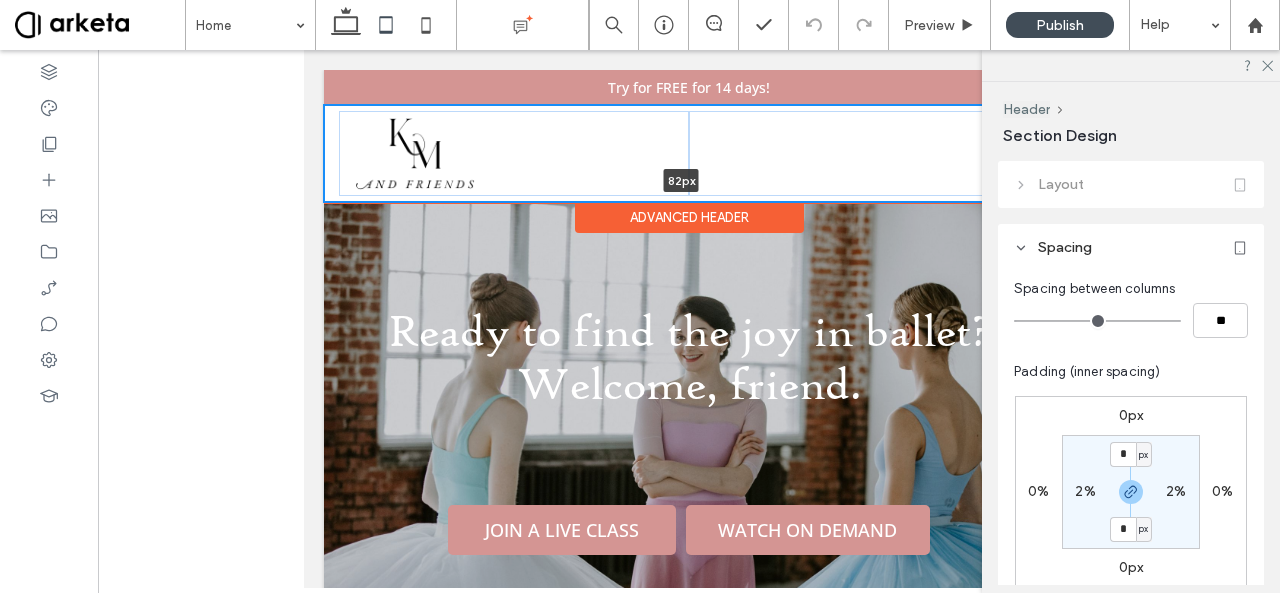 drag, startPoint x: 678, startPoint y: 199, endPoint x: 677, endPoint y: 189, distance: 10.049875 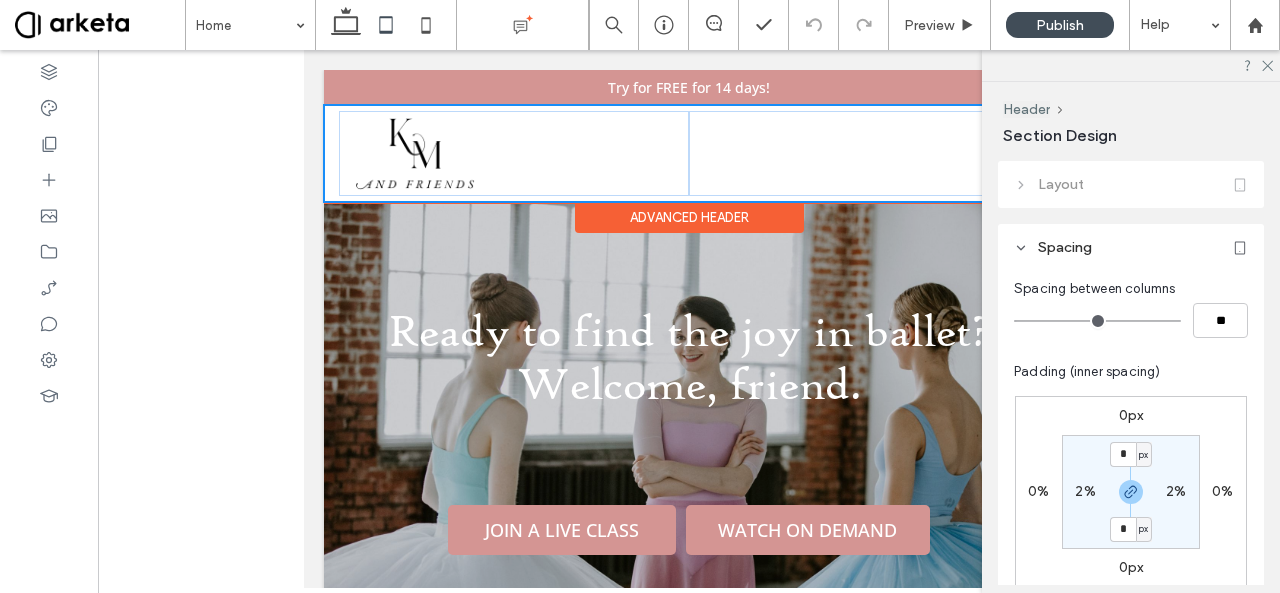 type on "**" 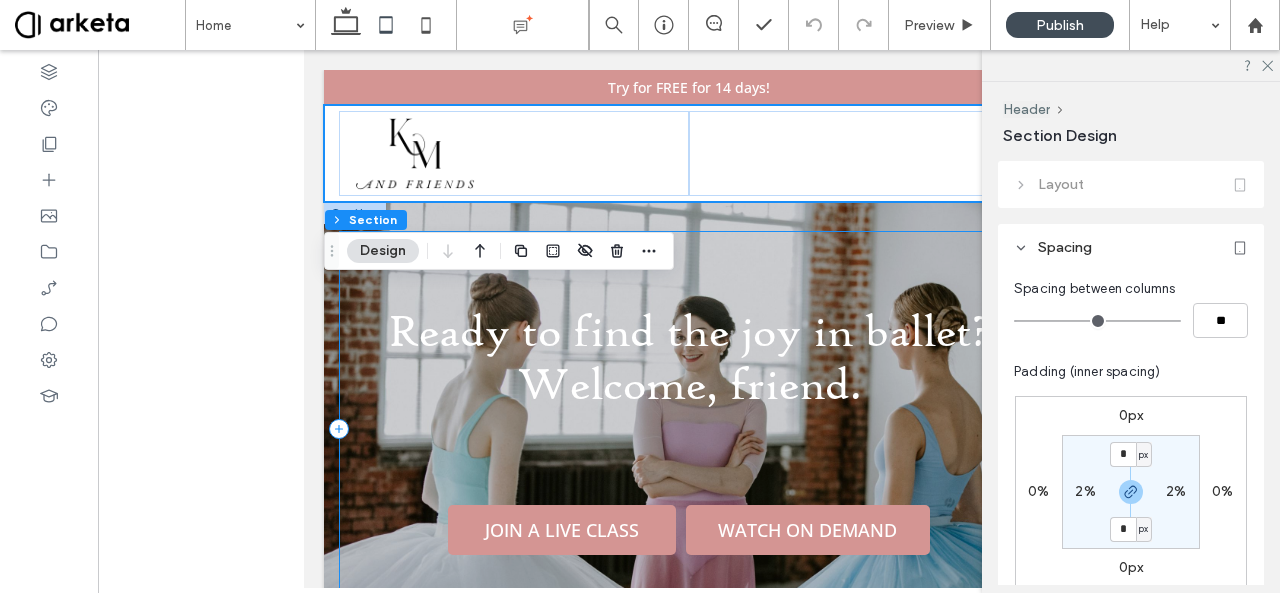 click on "Ready to find the joy in ballet? Welcome, friend.
JOIN A LIVE CLASS
WATCH ON DEMAND" at bounding box center [689, 429] 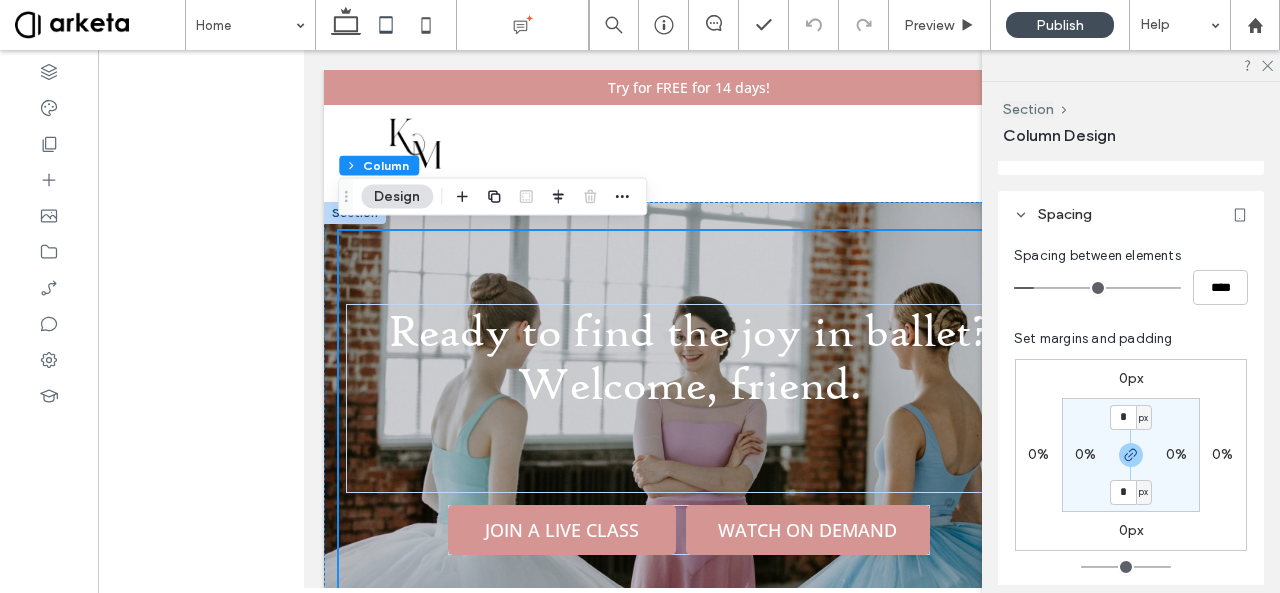 scroll, scrollTop: 0, scrollLeft: 0, axis: both 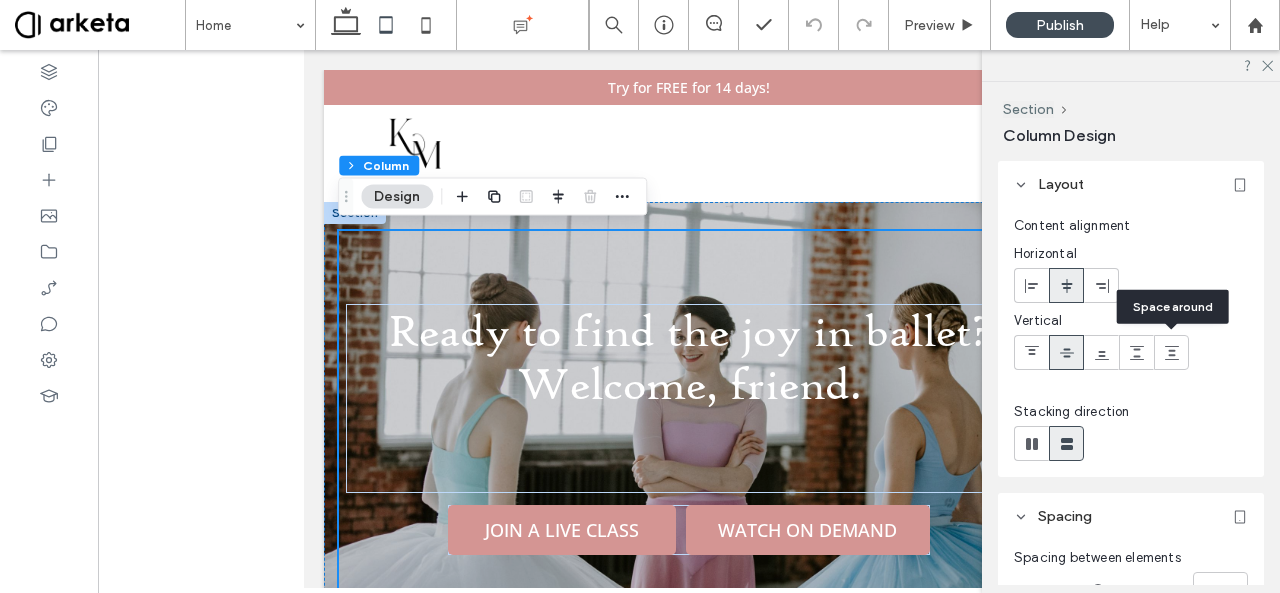 click 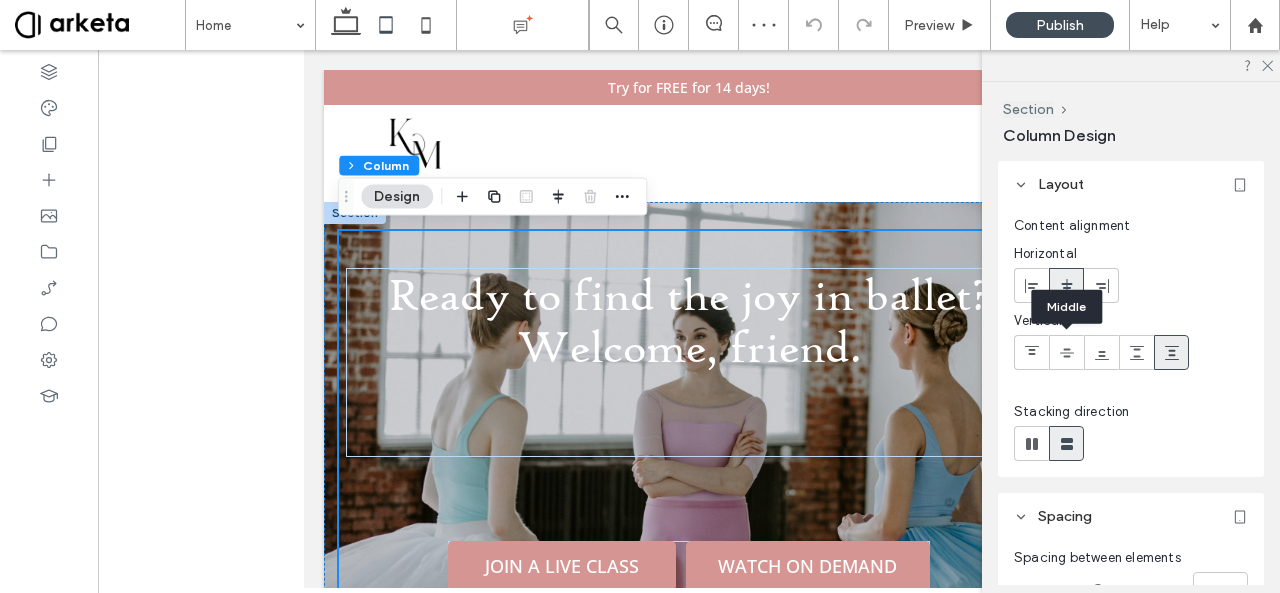 click 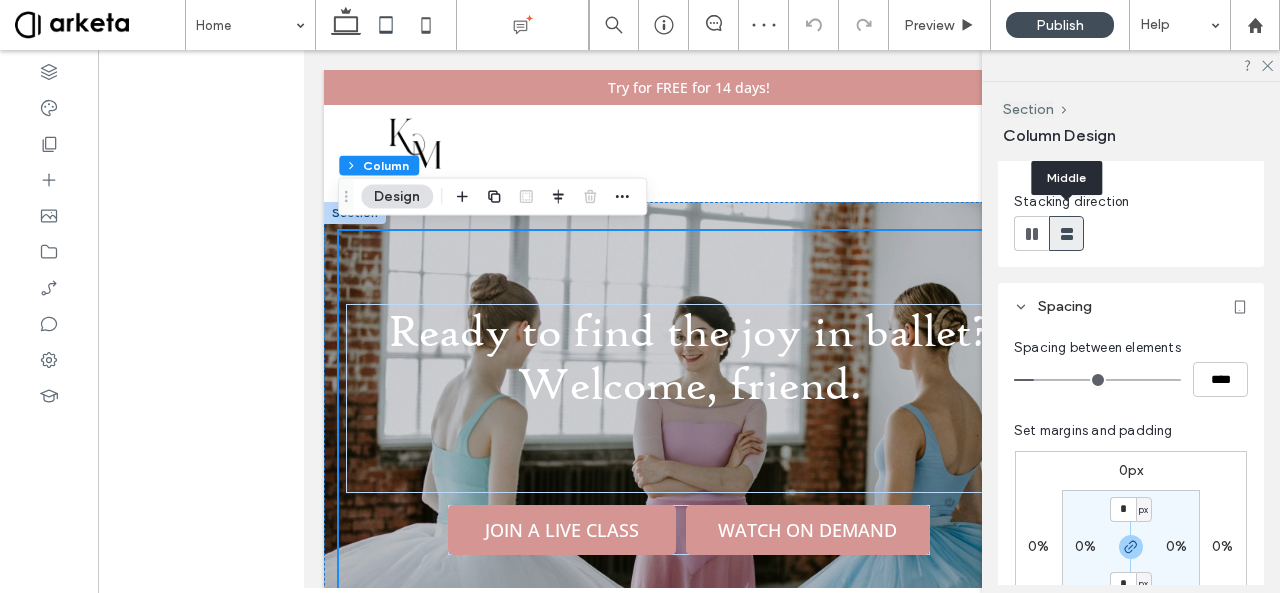 scroll, scrollTop: 212, scrollLeft: 0, axis: vertical 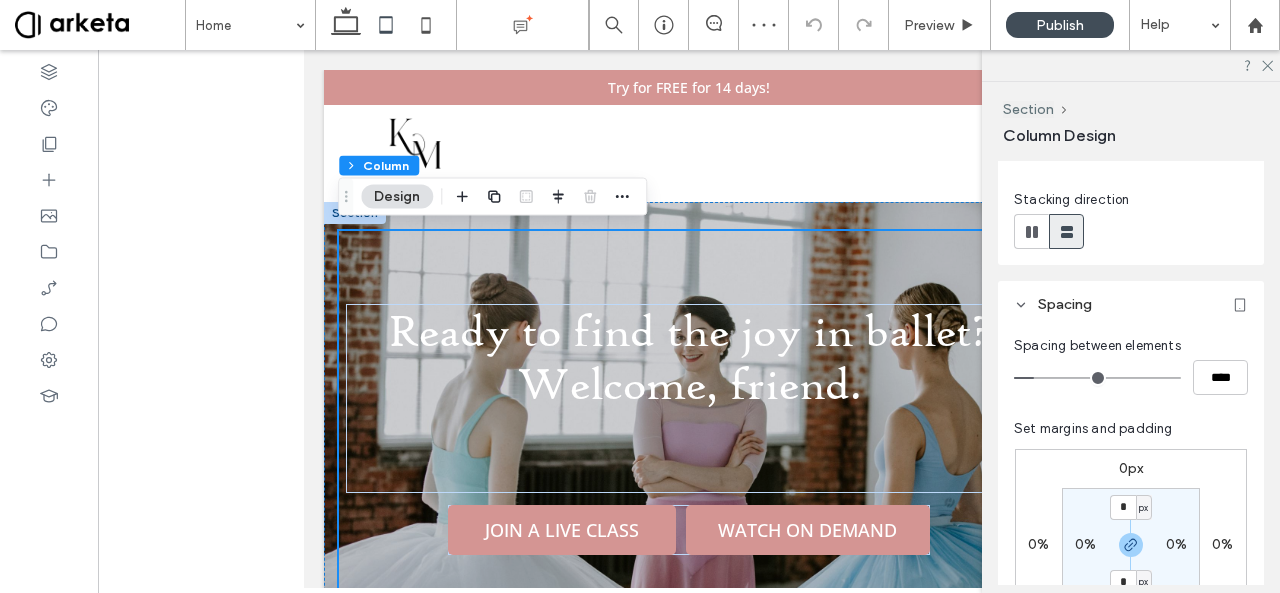 type on "*" 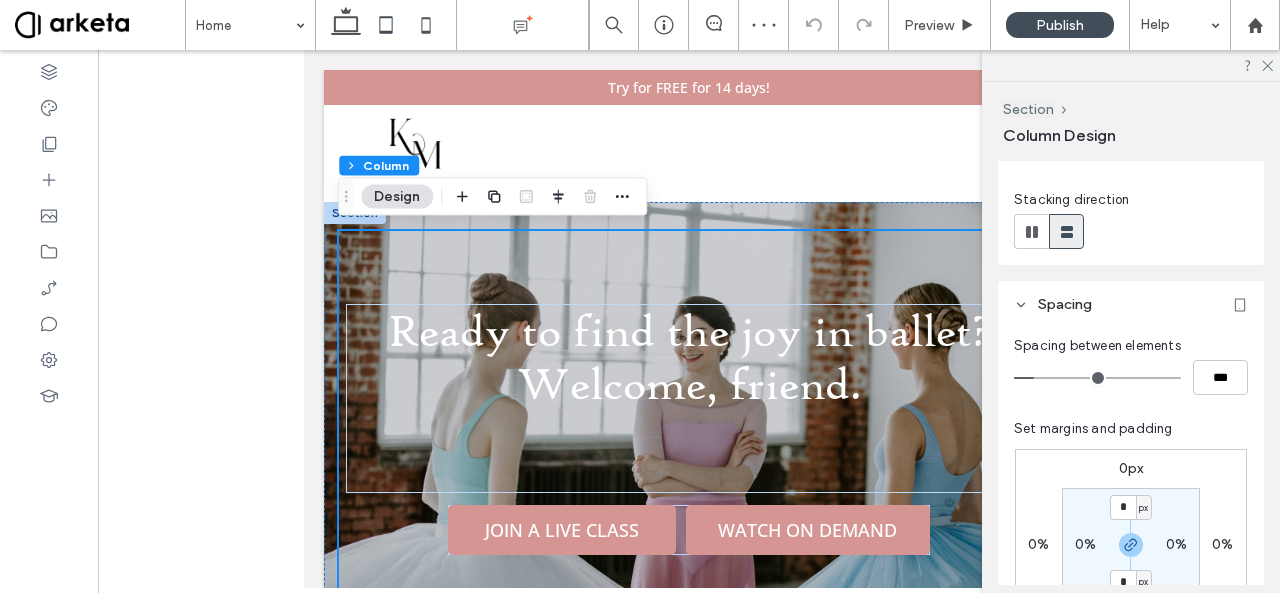 drag, startPoint x: 1036, startPoint y: 376, endPoint x: 986, endPoint y: 361, distance: 52.201534 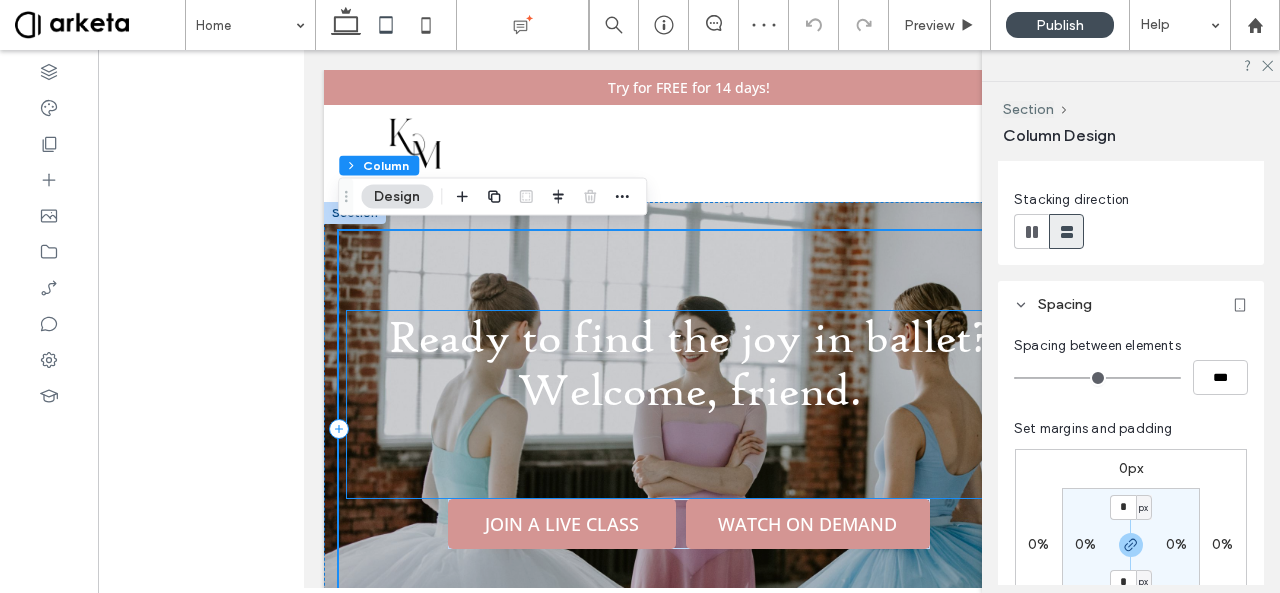 click on "Ready to find the joy in ballet? Welcome, friend." at bounding box center [689, 404] 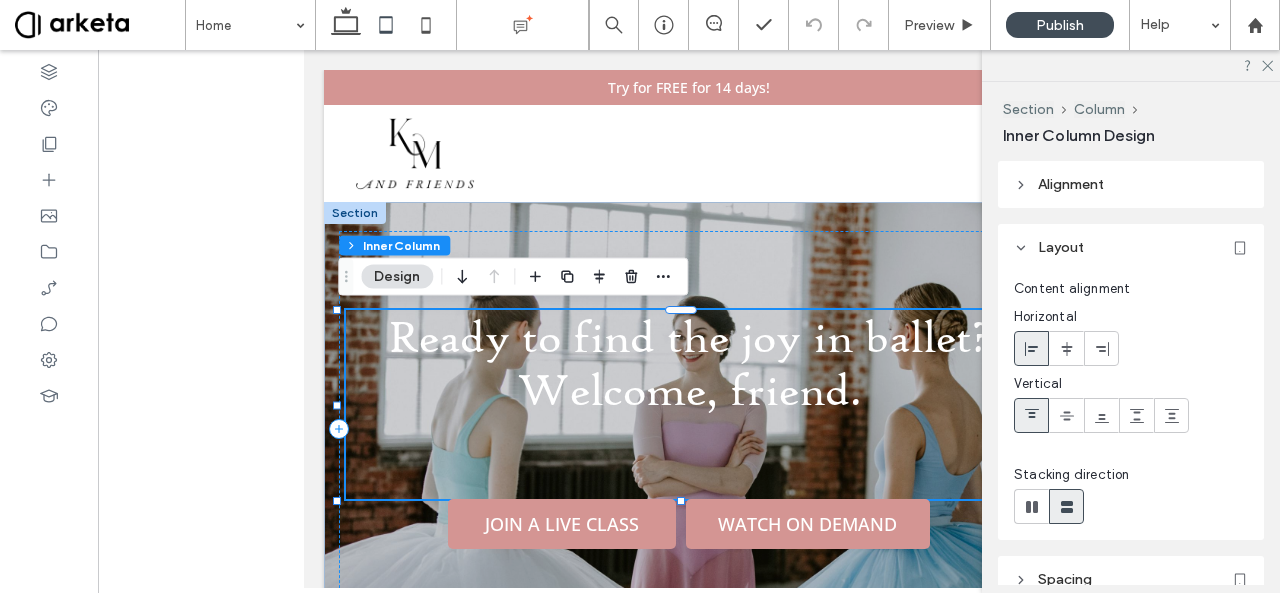 click on "Ready to find the joy in ballet? Welcome, friend." at bounding box center [689, 404] 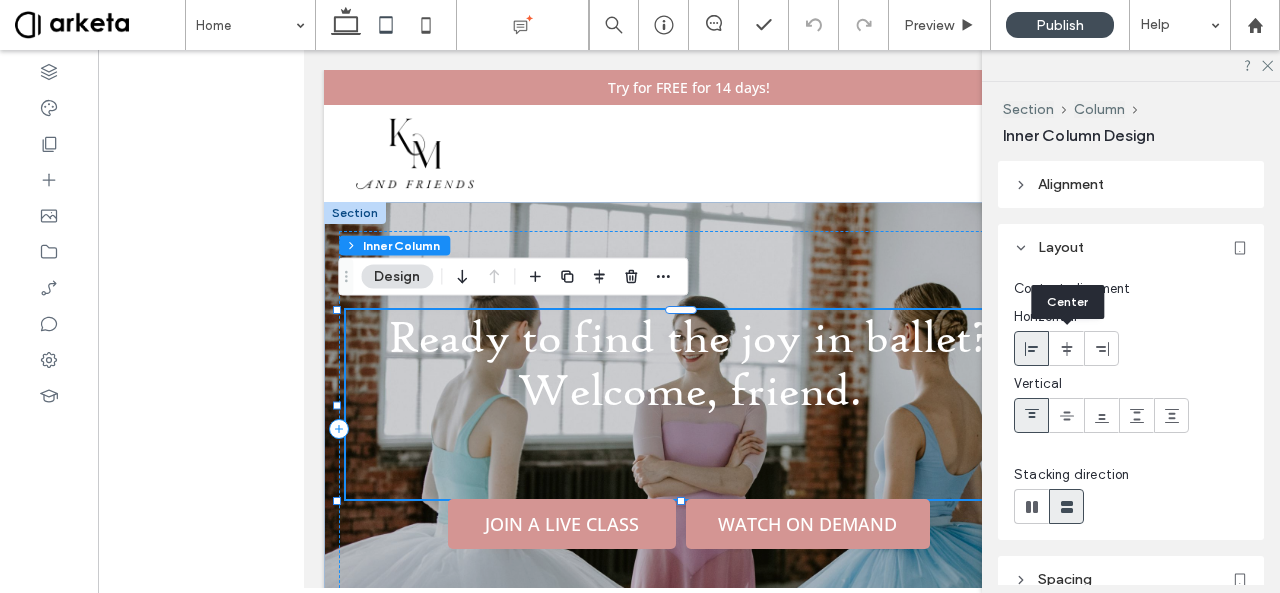 click at bounding box center (1067, 348) 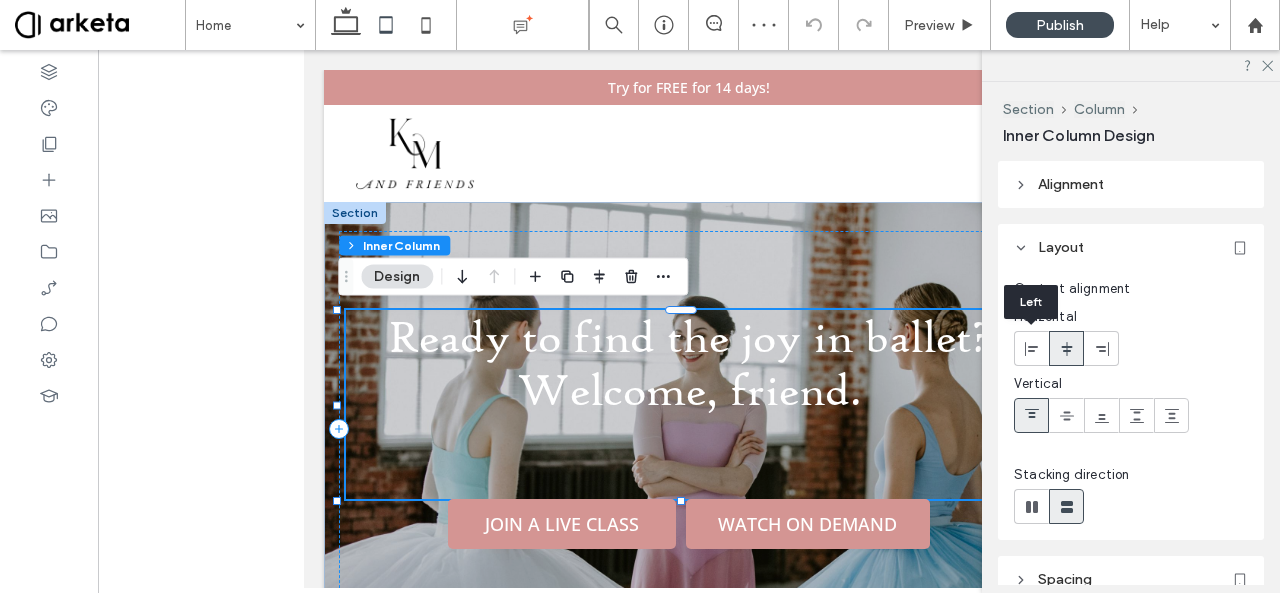 click 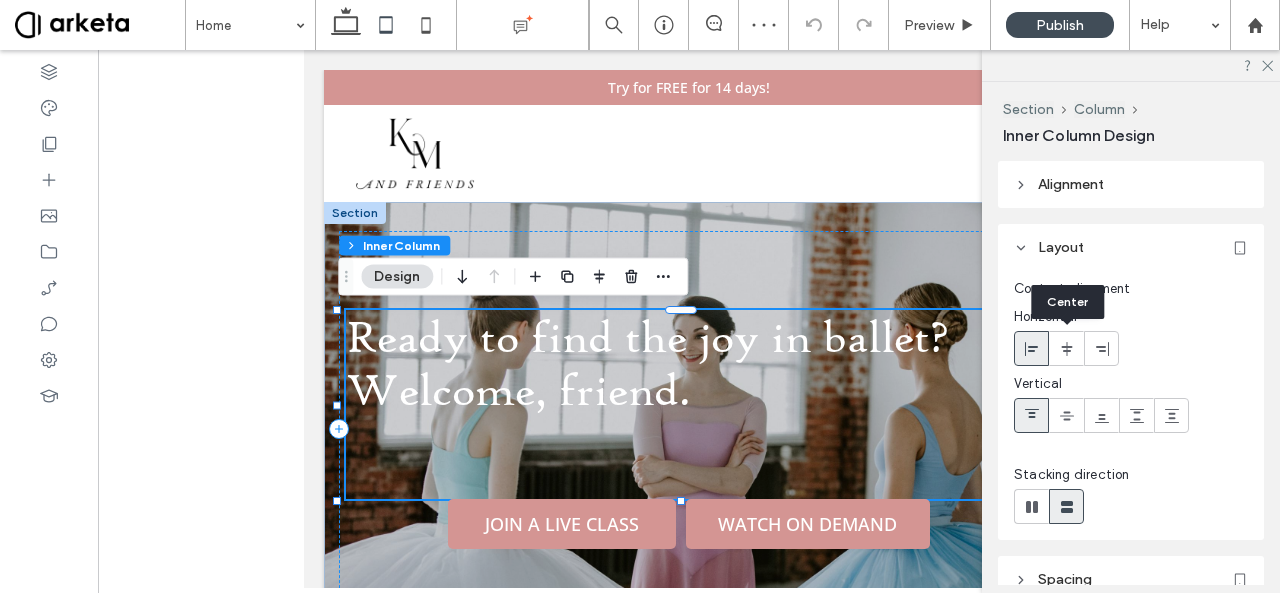 click 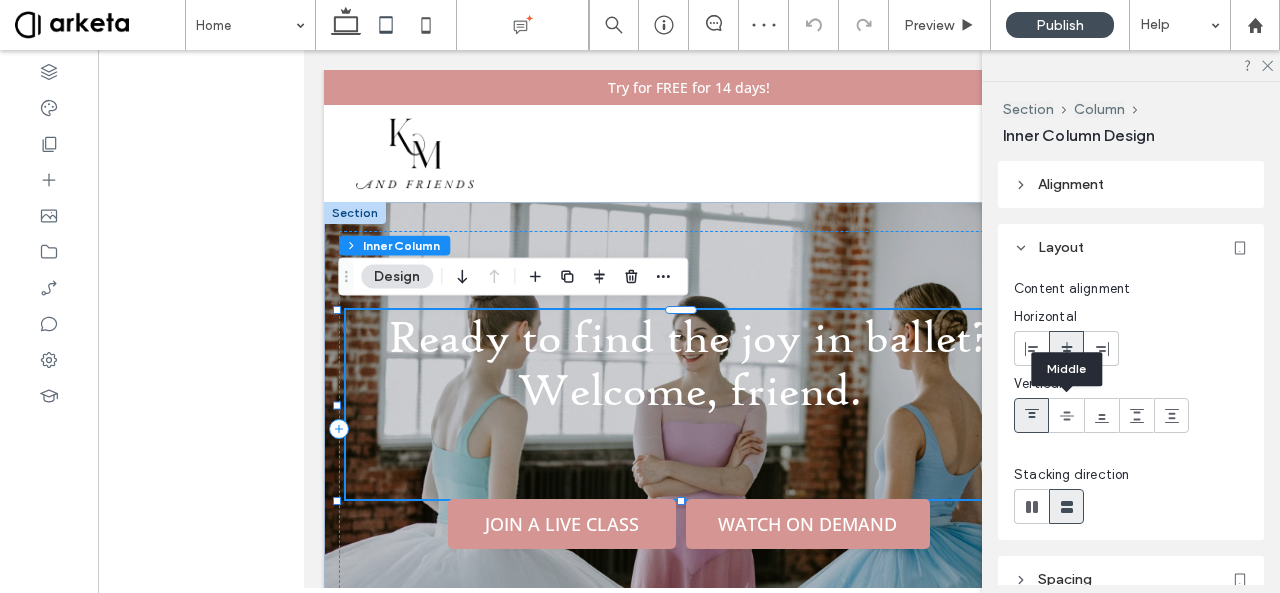 click at bounding box center (1067, 415) 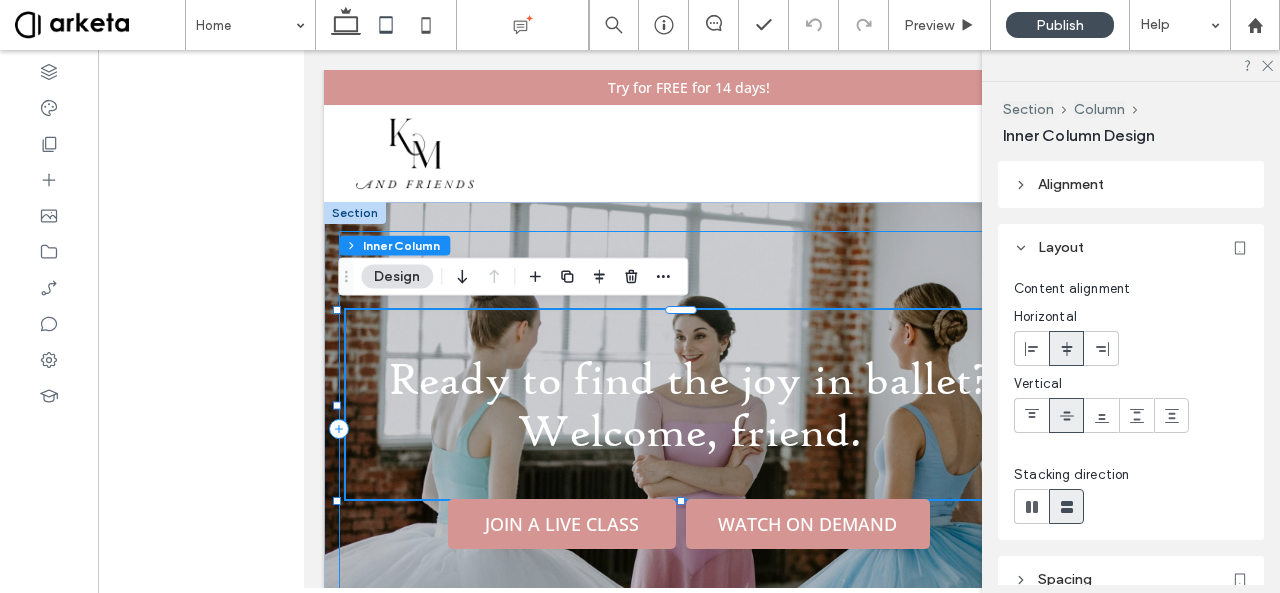 click on "Ready to find the joy in ballet? Welcome, friend.
JOIN A LIVE CLASS
WATCH ON DEMAND" at bounding box center (689, 429) 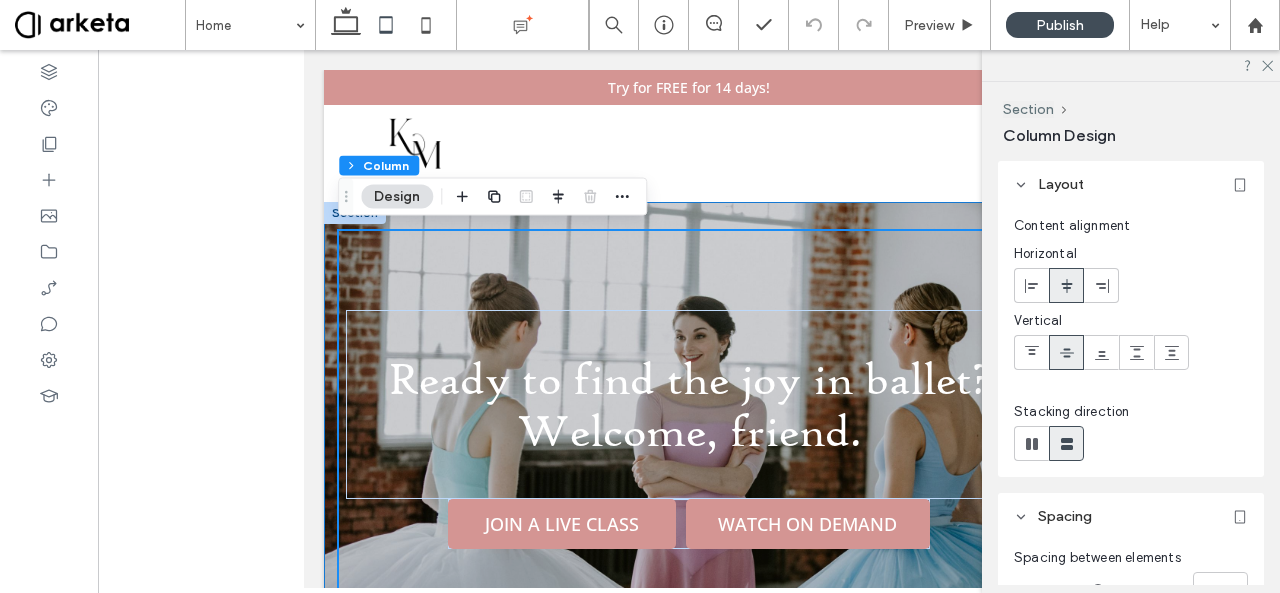 click on "Ready to find the joy in ballet? Welcome, friend.
JOIN A LIVE CLASS
WATCH ON DEMAND" at bounding box center [689, 444] 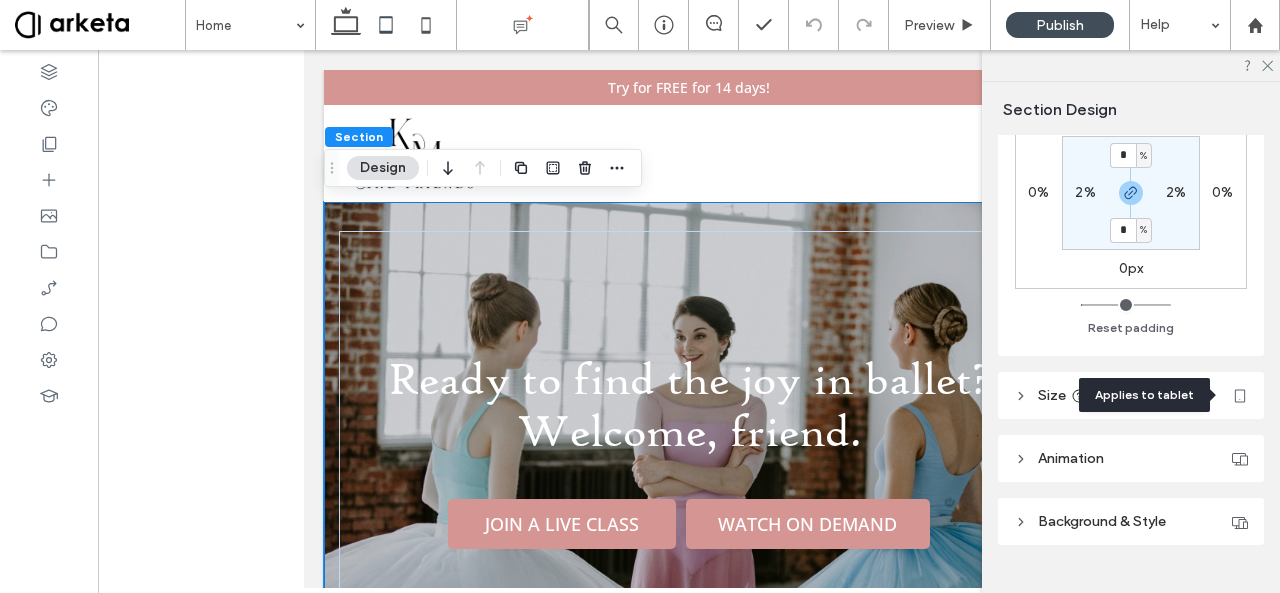 scroll, scrollTop: 370, scrollLeft: 0, axis: vertical 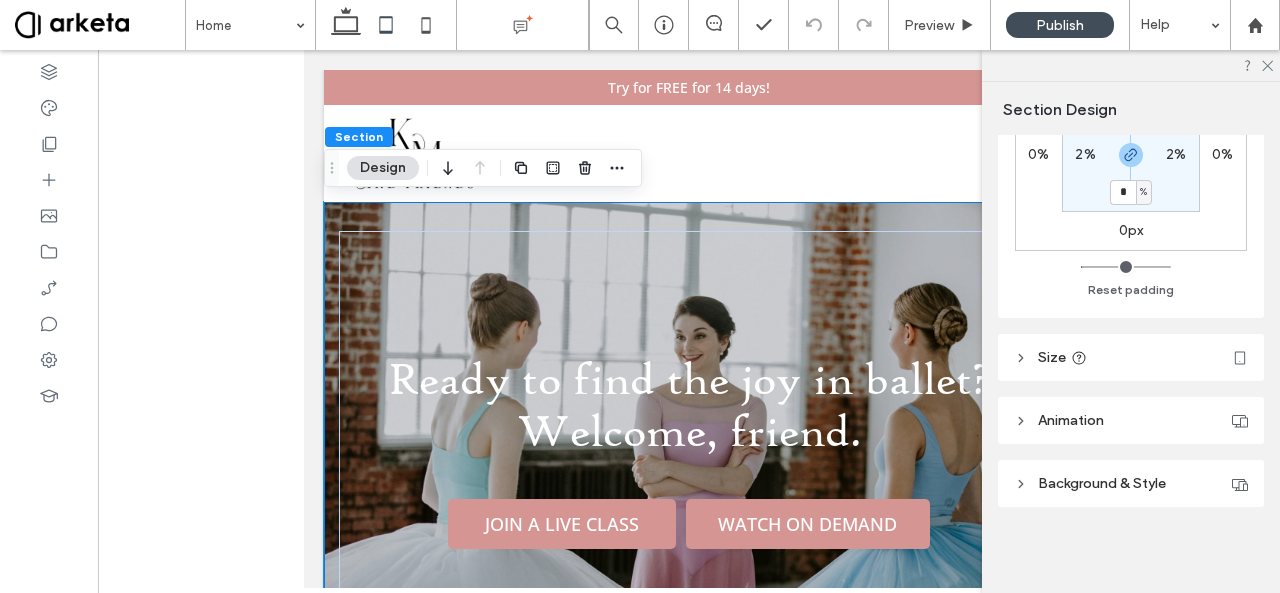click on "Background & Style" at bounding box center [1102, 483] 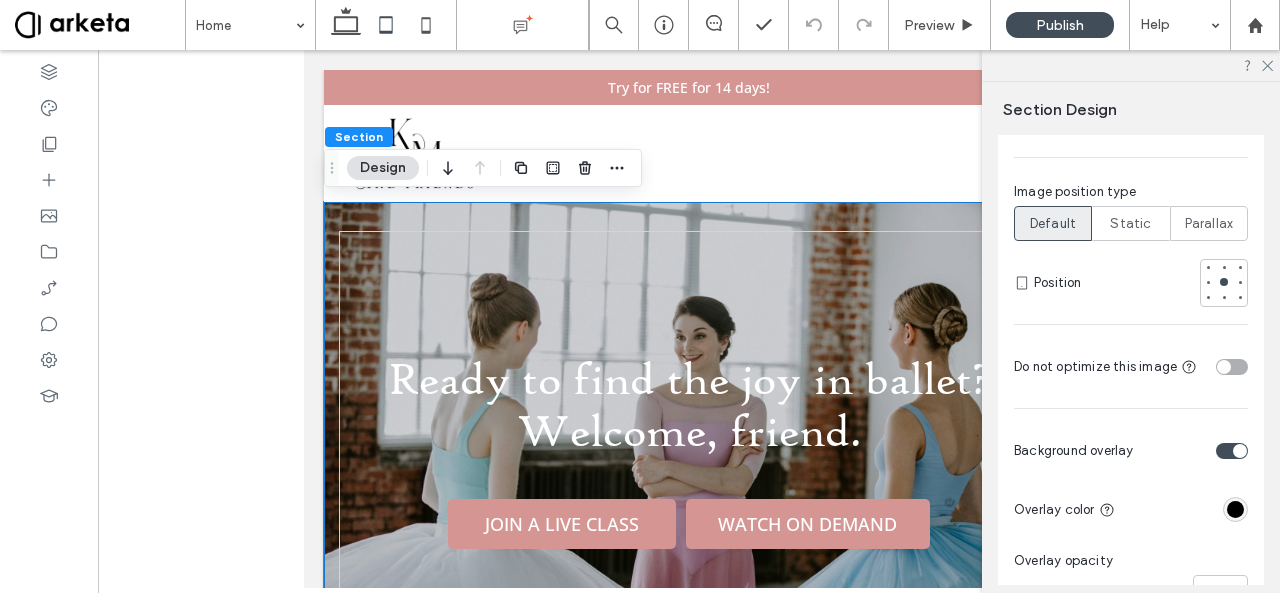 scroll, scrollTop: 1254, scrollLeft: 0, axis: vertical 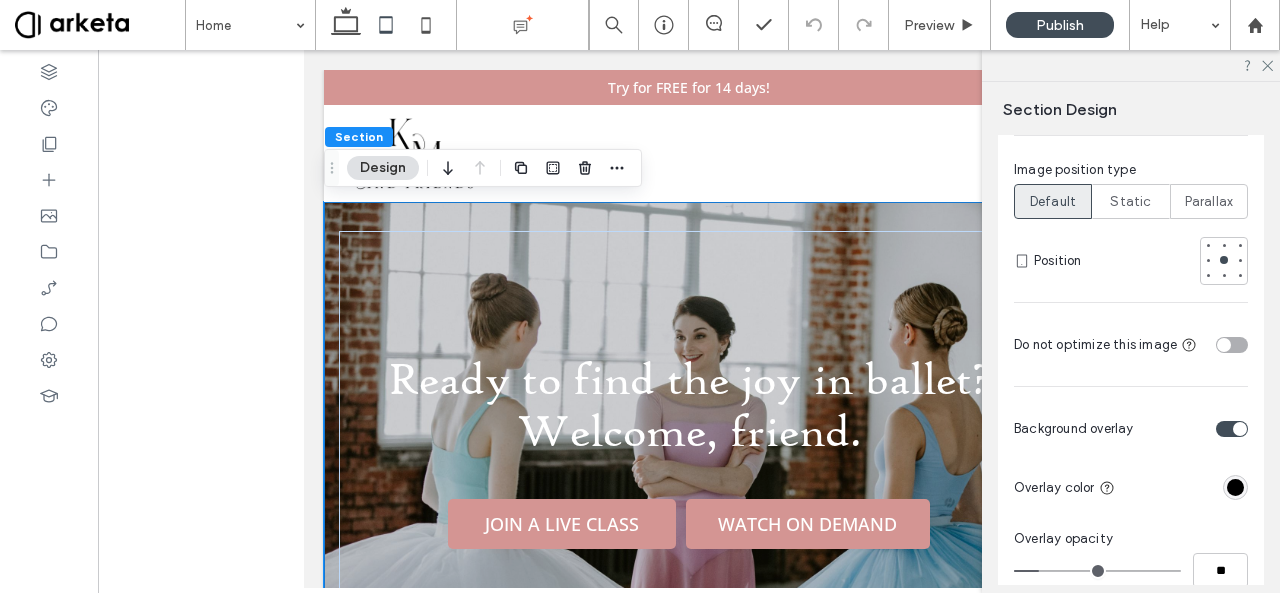click at bounding box center (1232, 429) 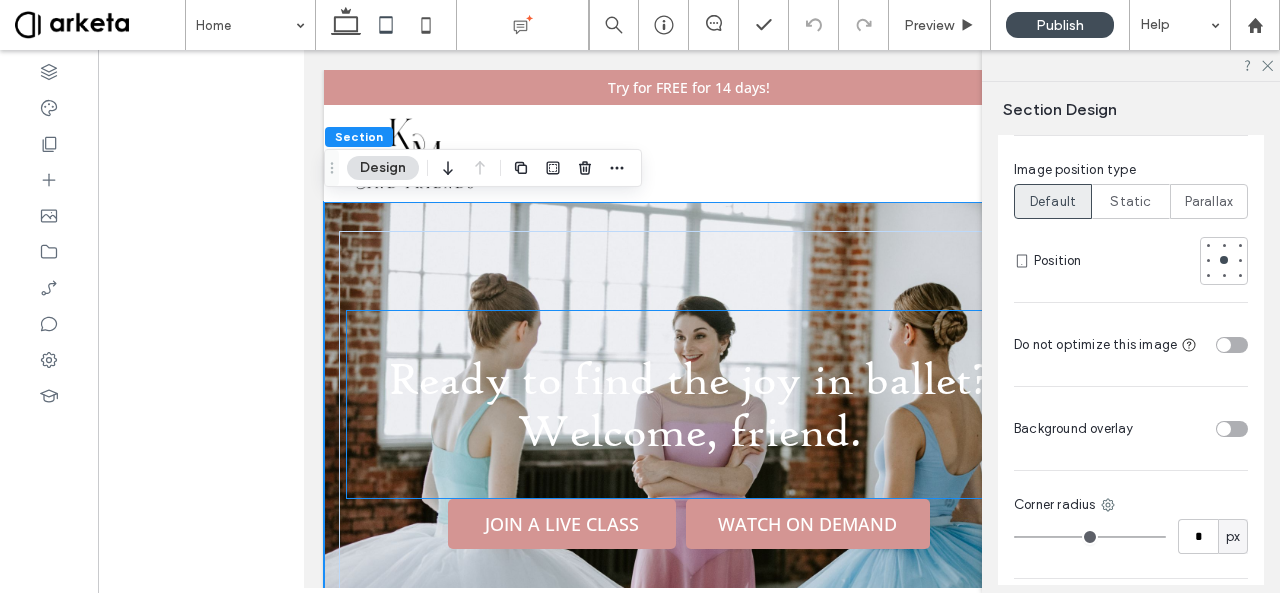click on "Ready to find the joy in ballet? Welcome, friend." at bounding box center [689, 405] 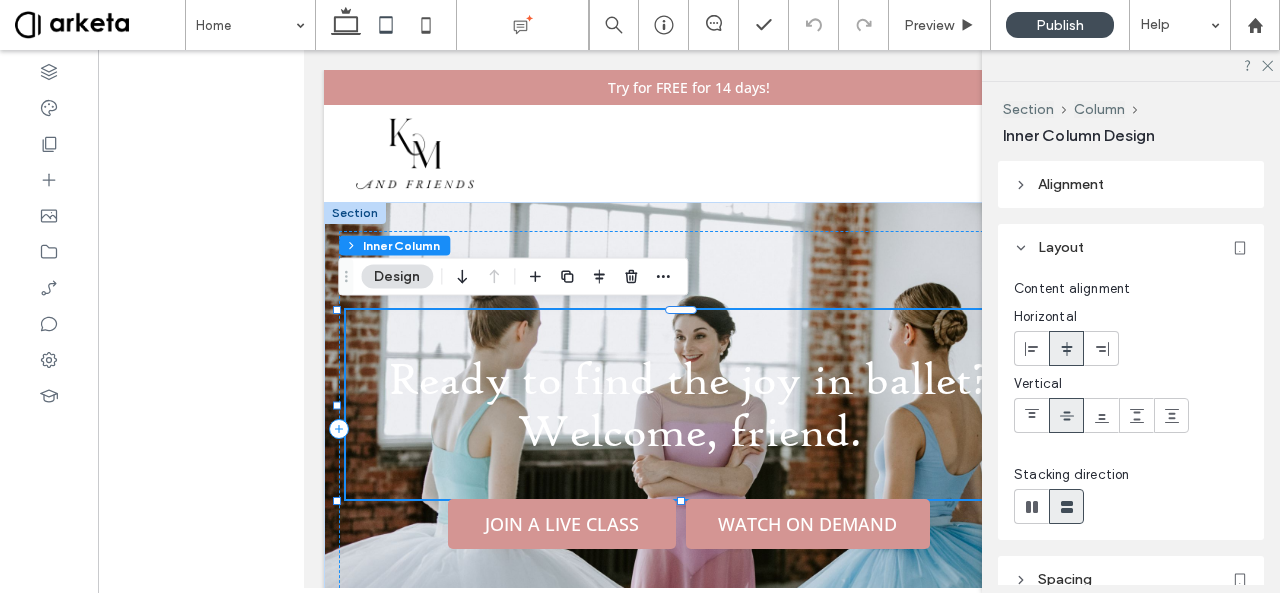 click on "Ready to find the joy in ballet? Welcome, friend." at bounding box center [689, 405] 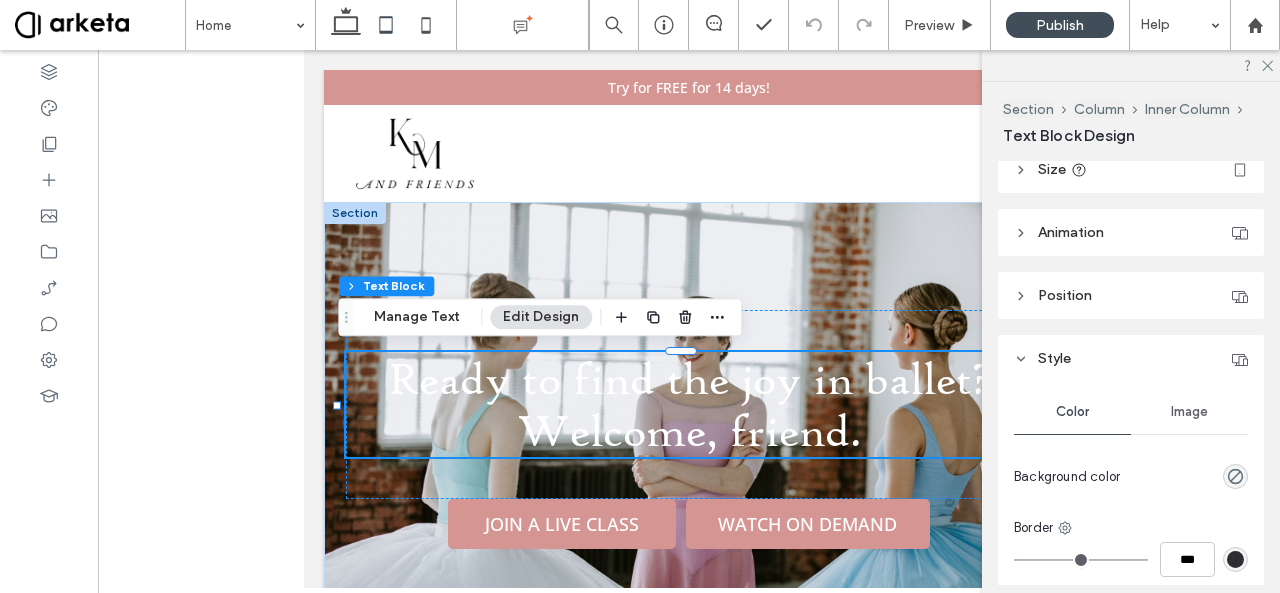 scroll, scrollTop: 445, scrollLeft: 0, axis: vertical 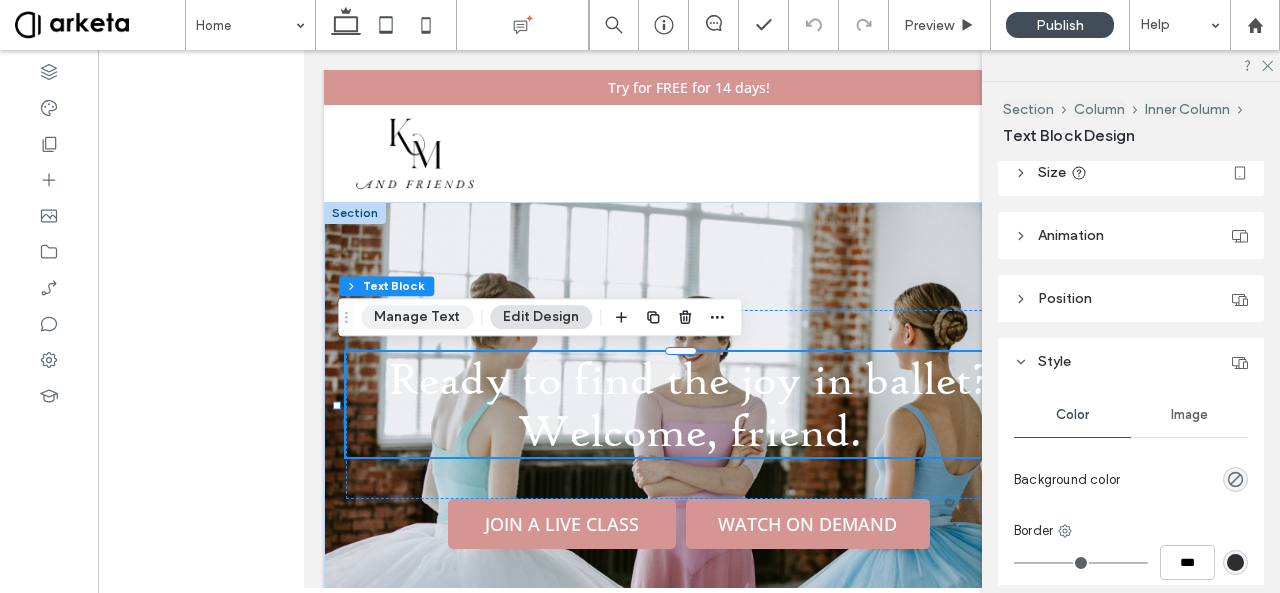 click on "Manage Text" at bounding box center [417, 317] 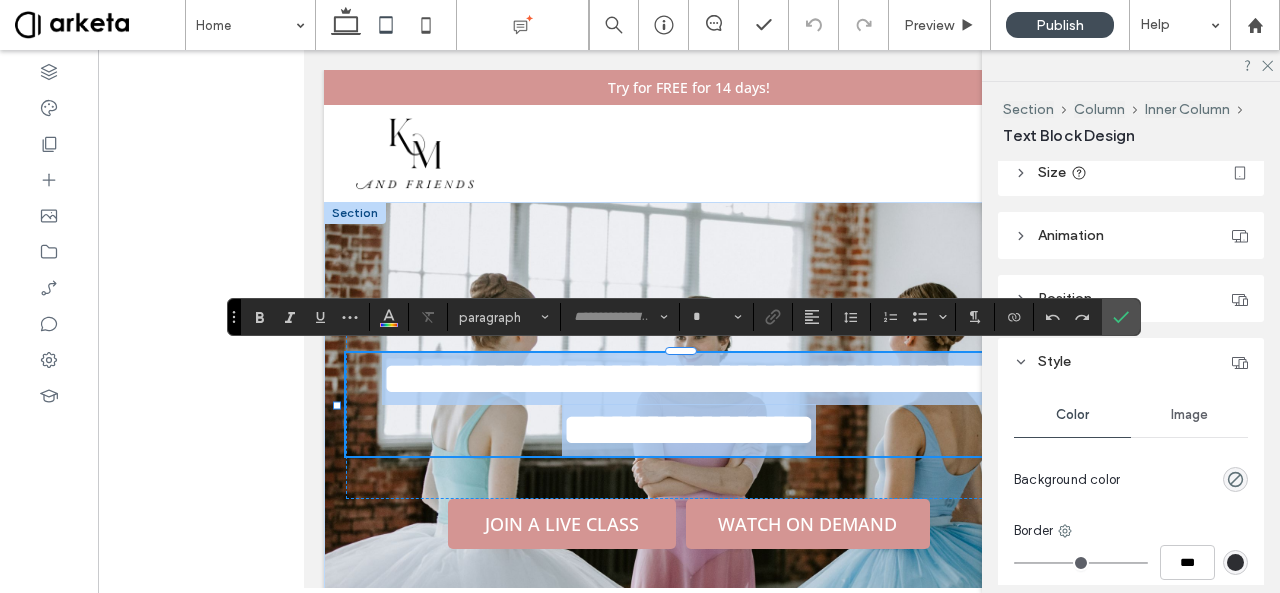 type on "**********" 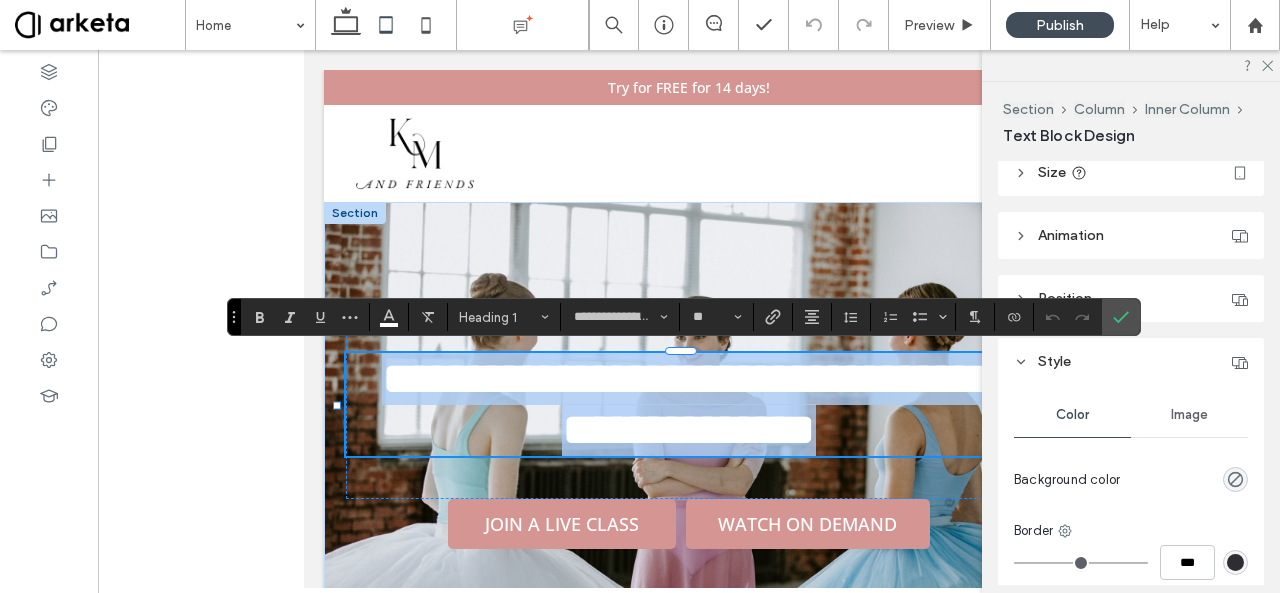 scroll, scrollTop: 0, scrollLeft: 0, axis: both 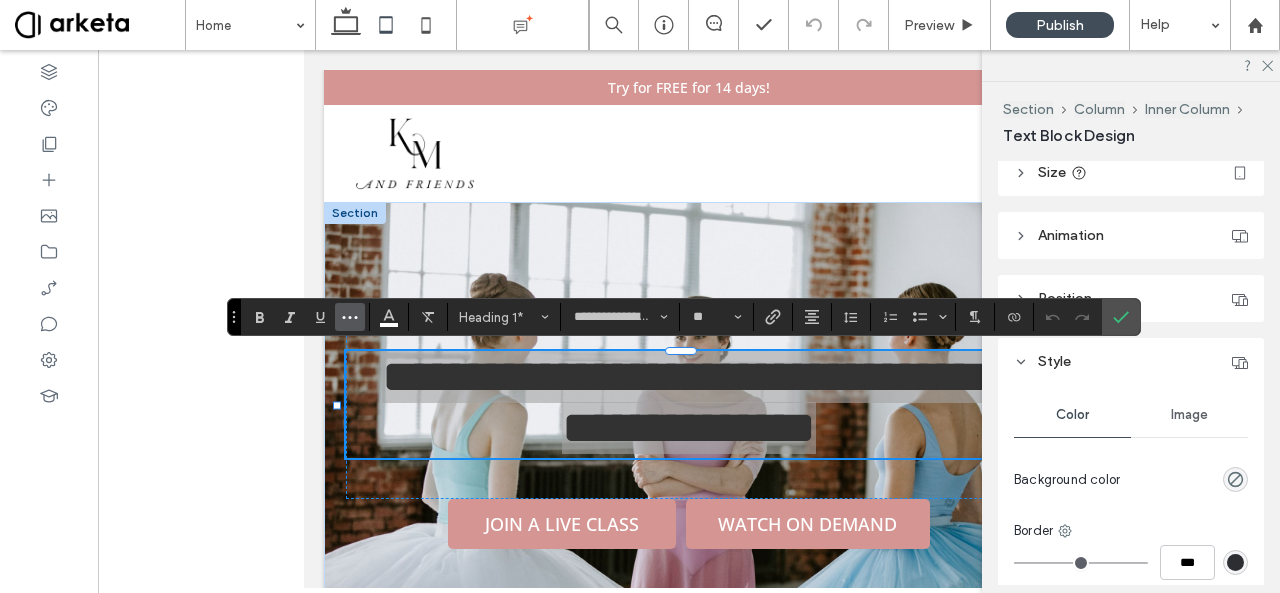 click at bounding box center [350, 317] 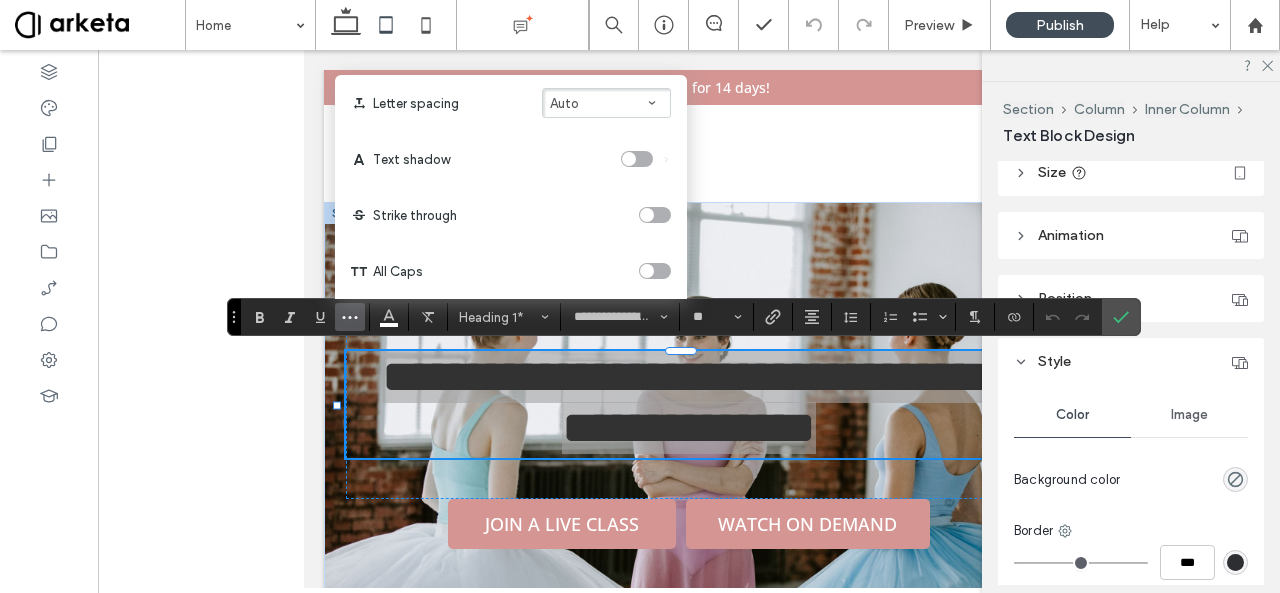click at bounding box center (637, 159) 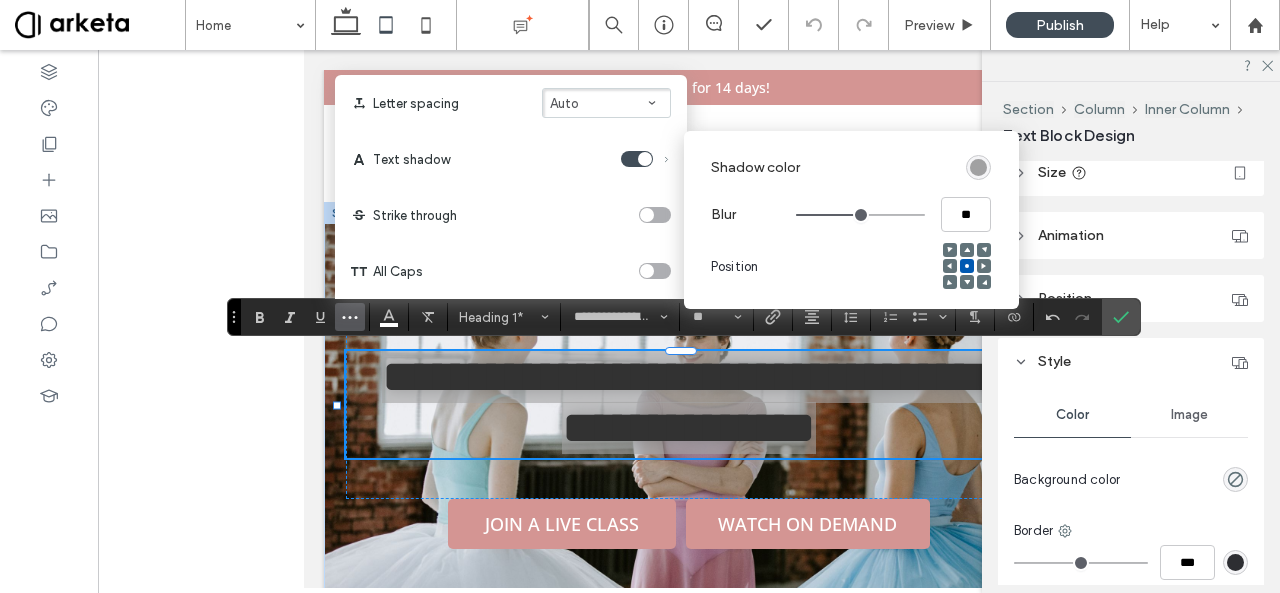 click at bounding box center (978, 167) 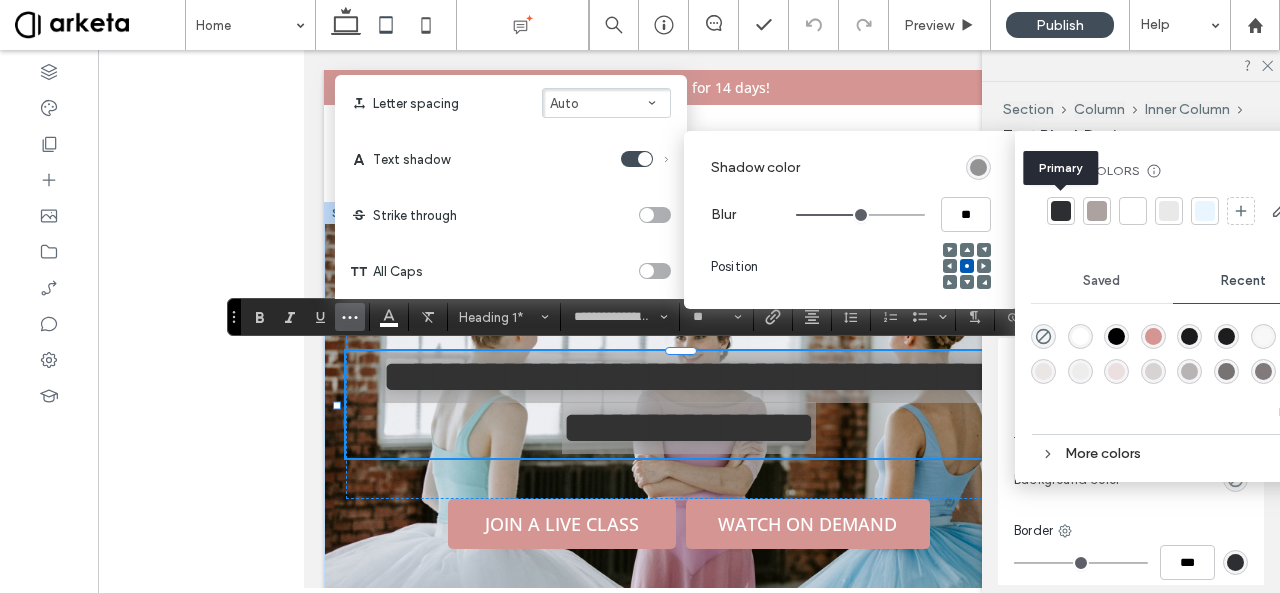 click at bounding box center [1061, 211] 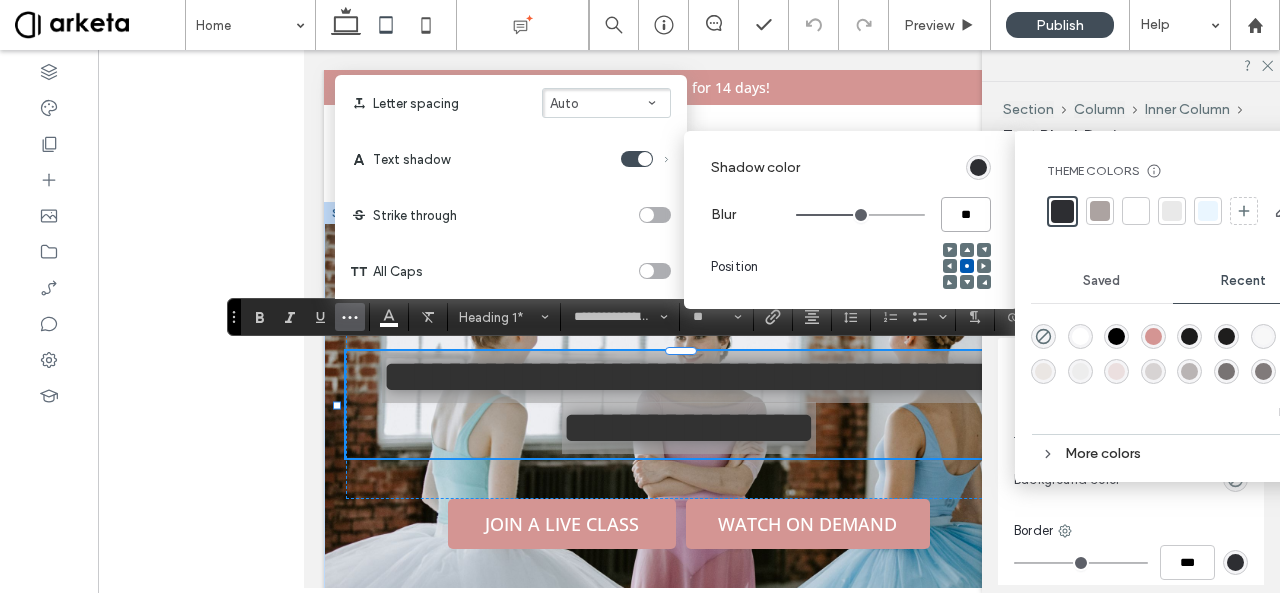 click on "**" at bounding box center [966, 214] 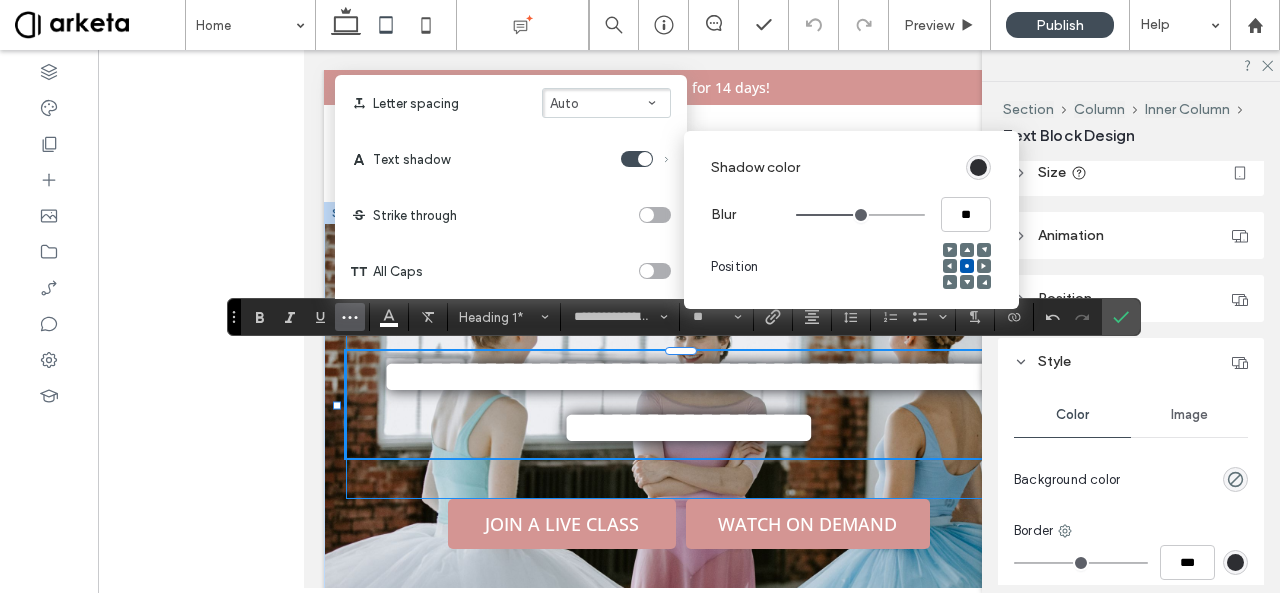 click on "**********" at bounding box center (689, 404) 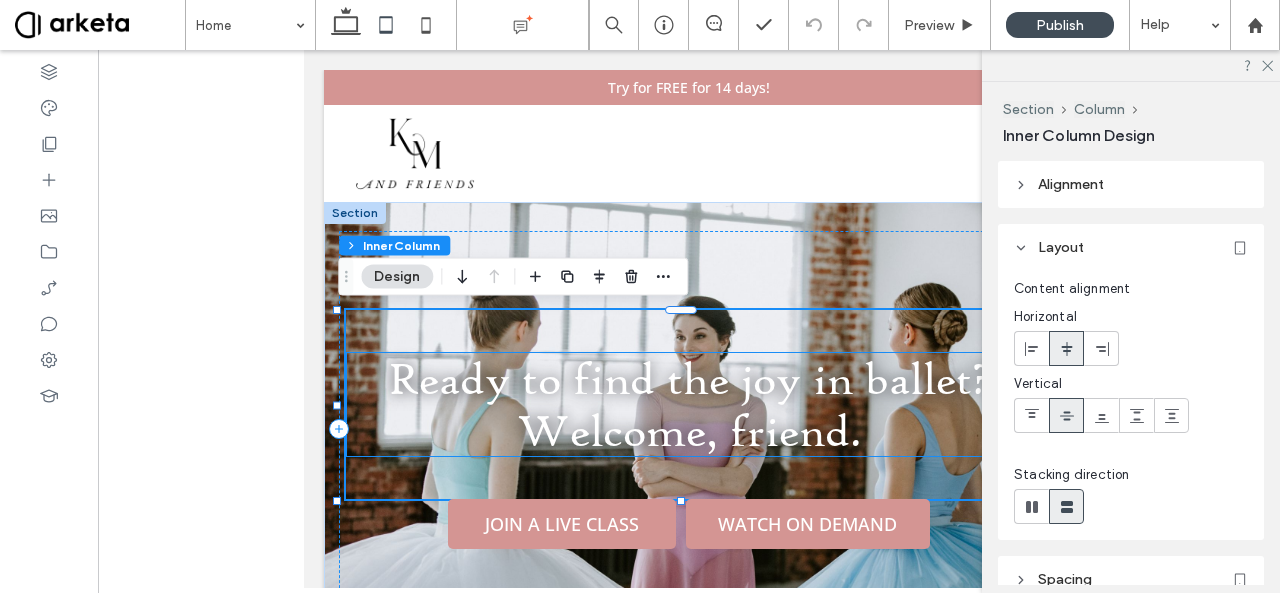 click on "Ready to find the joy in ballet? Welcome, friend." at bounding box center (689, 405) 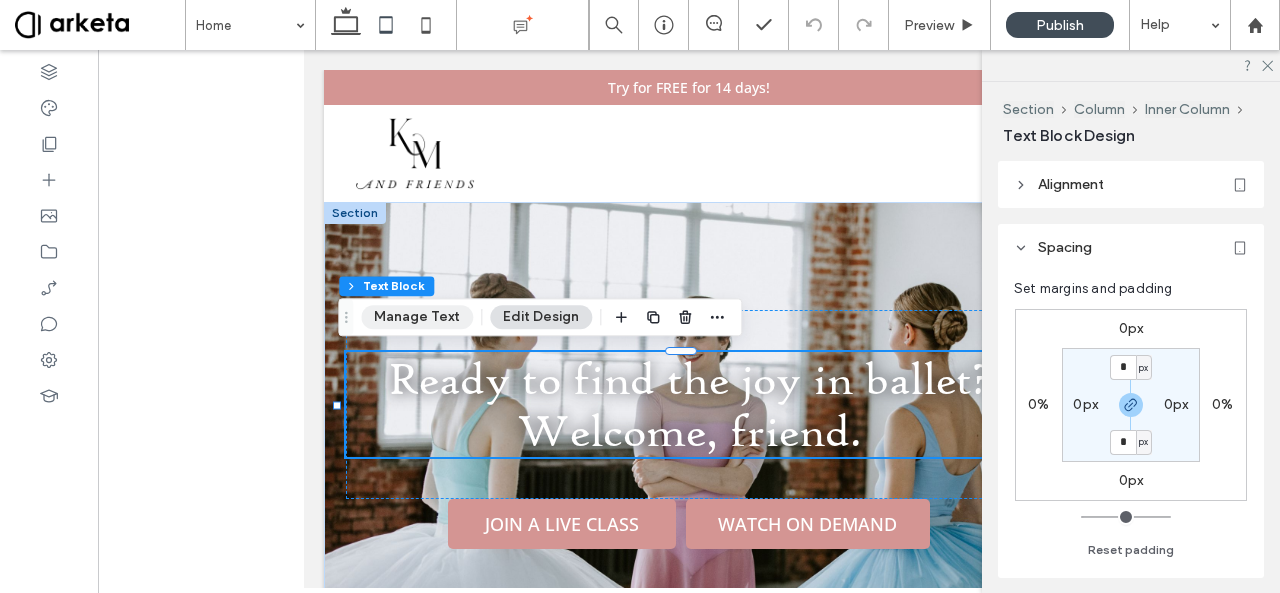 click on "Manage Text" at bounding box center [417, 317] 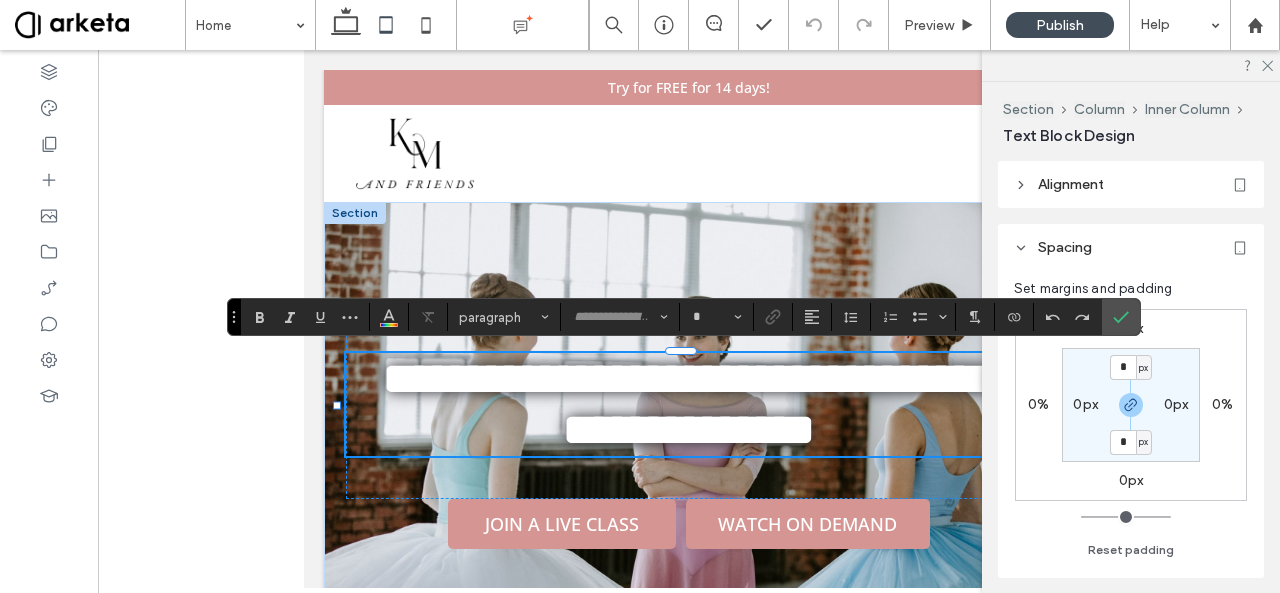 type on "**********" 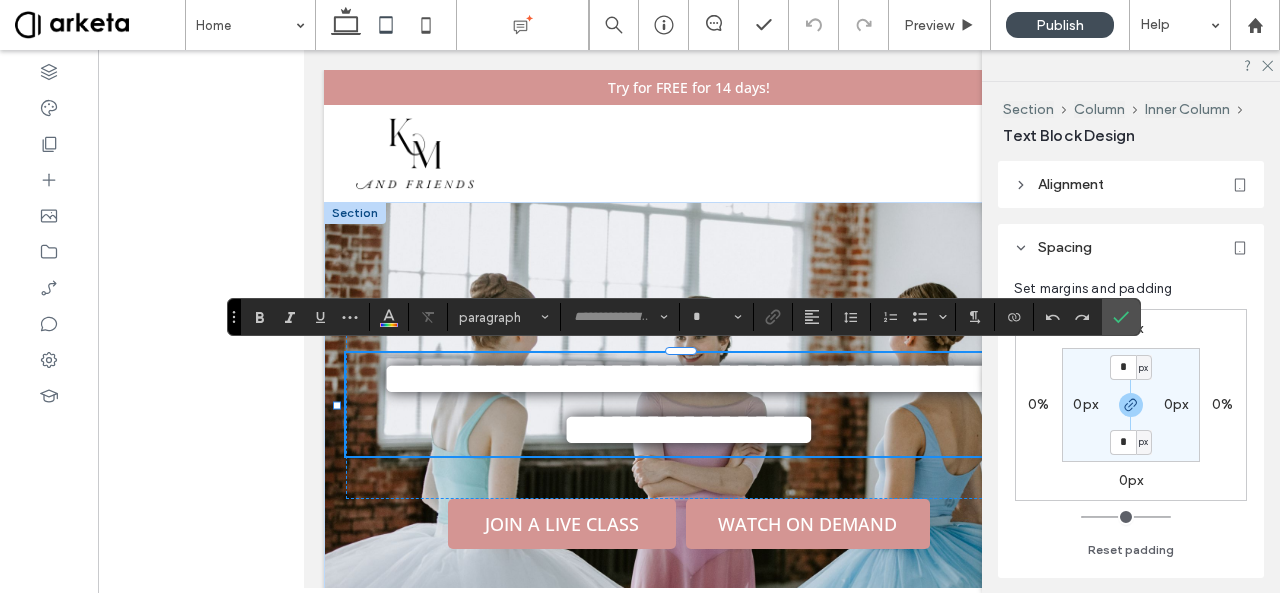 type on "**" 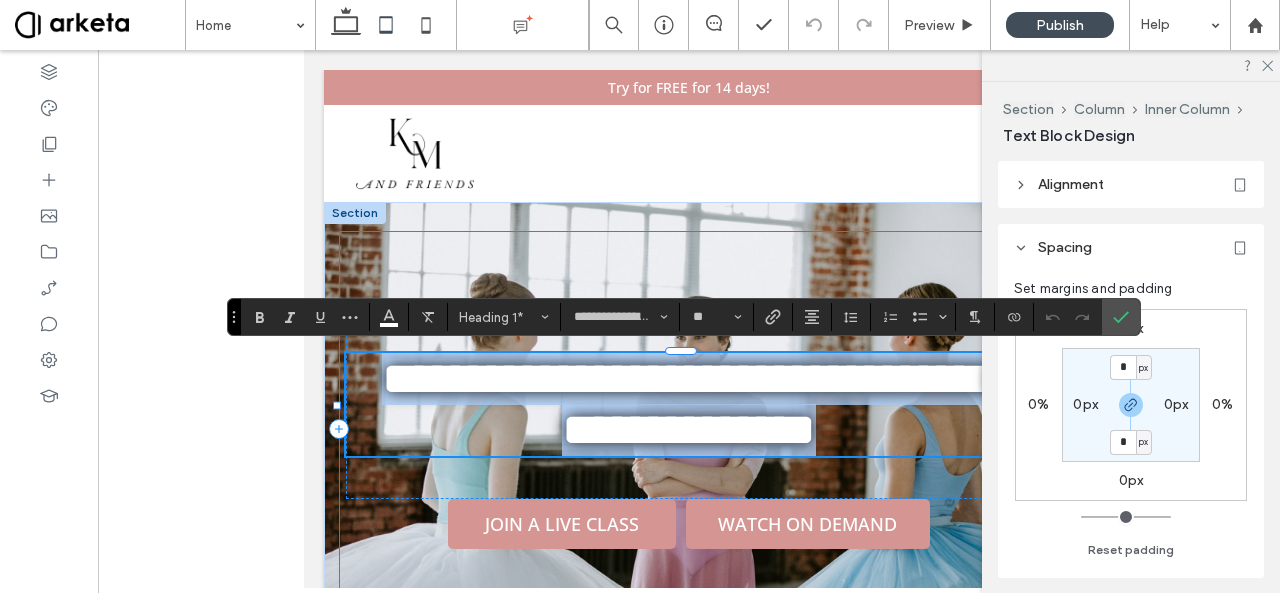scroll, scrollTop: 0, scrollLeft: 0, axis: both 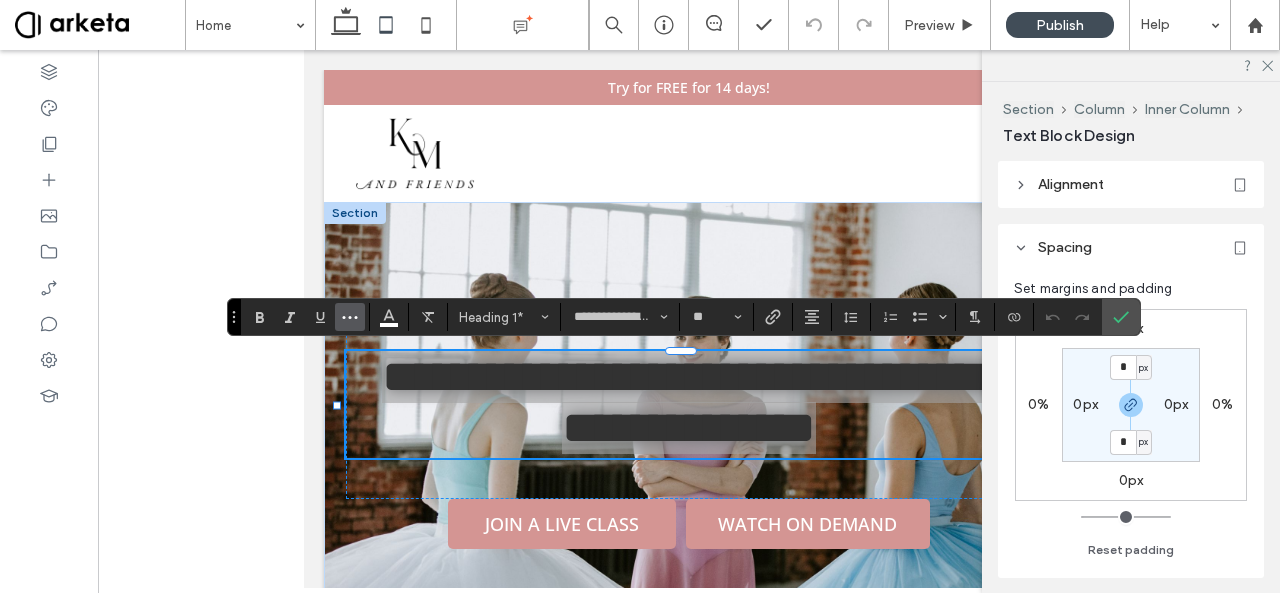 click 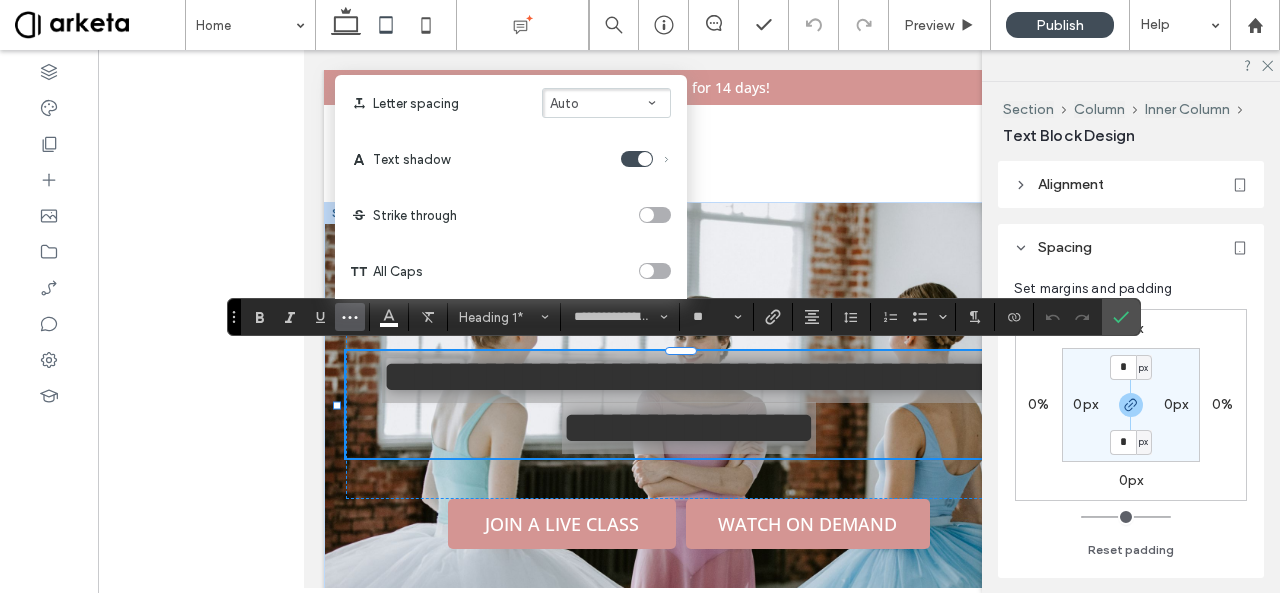 click at bounding box center (646, 159) 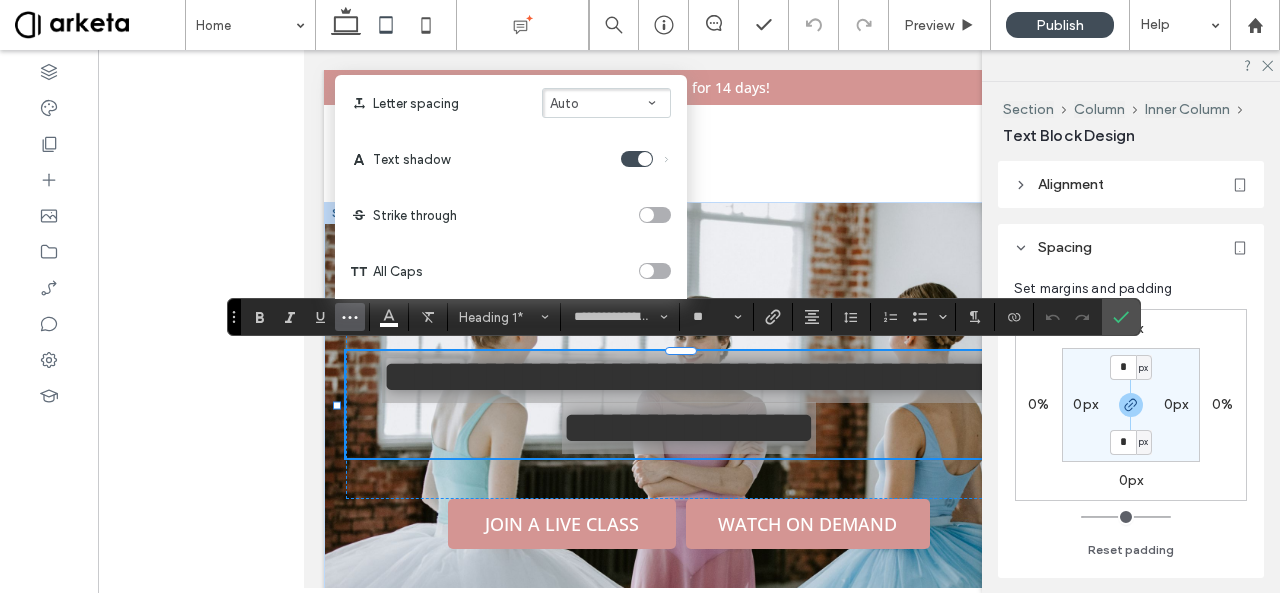 click 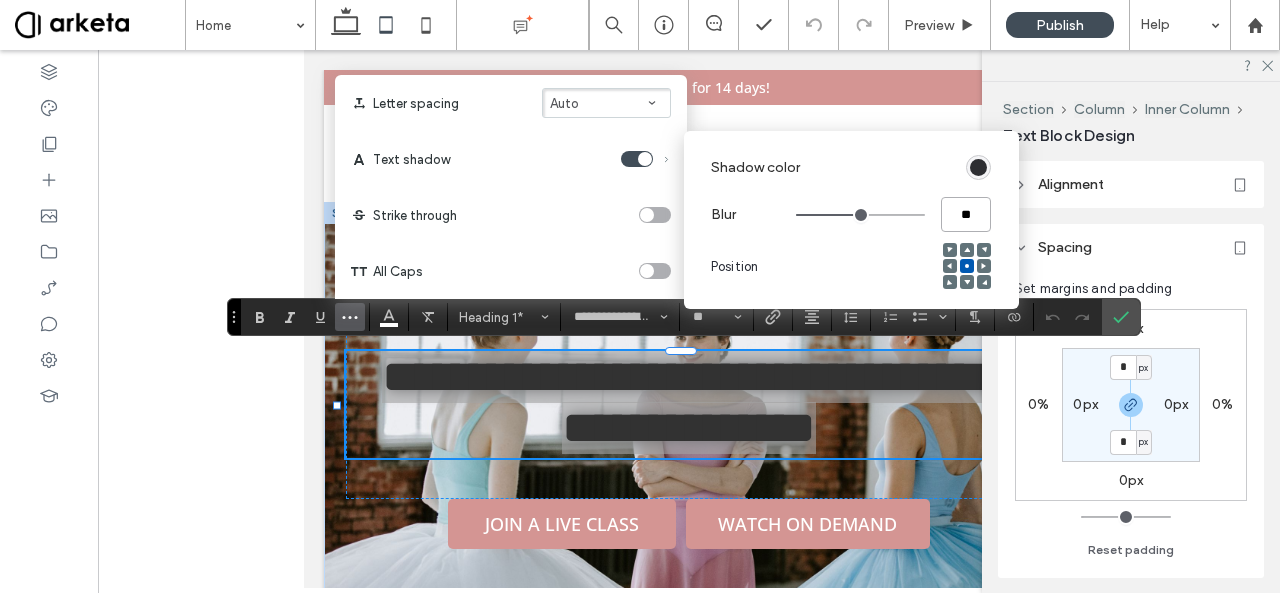 click on "**" at bounding box center (966, 214) 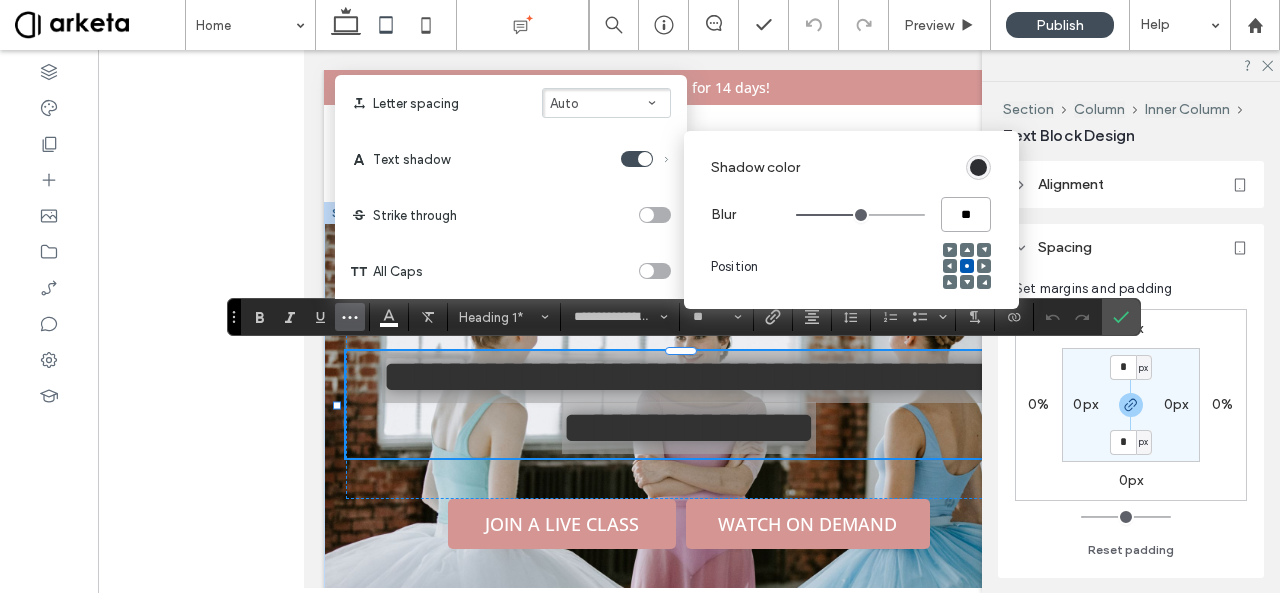 type on "*" 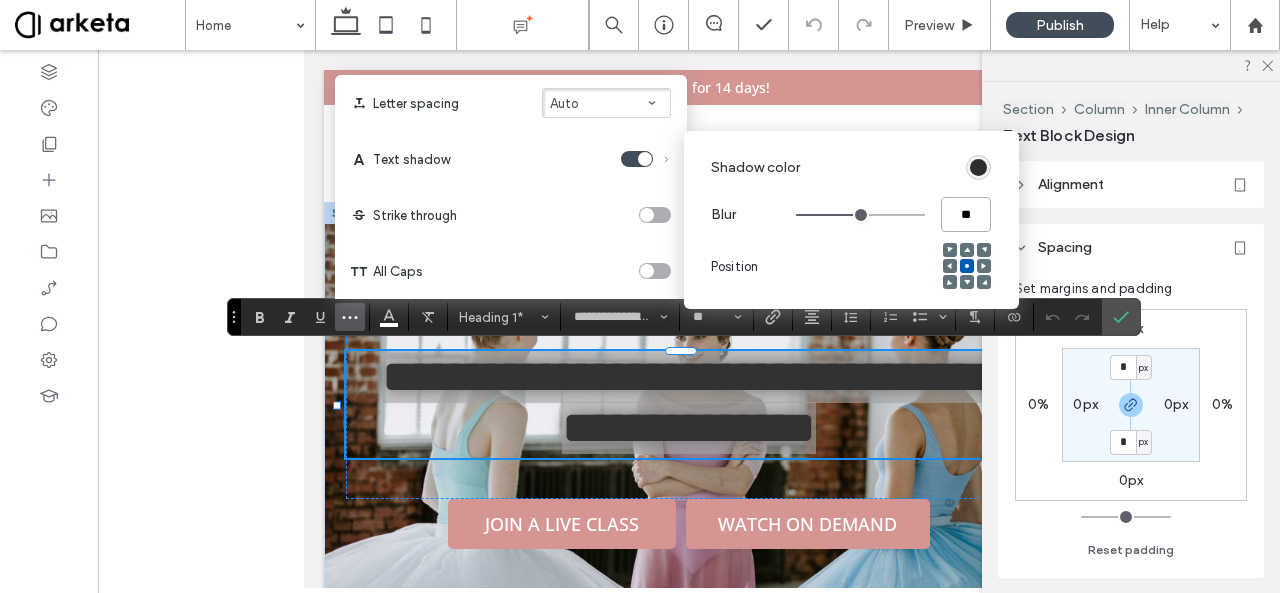 type on "*" 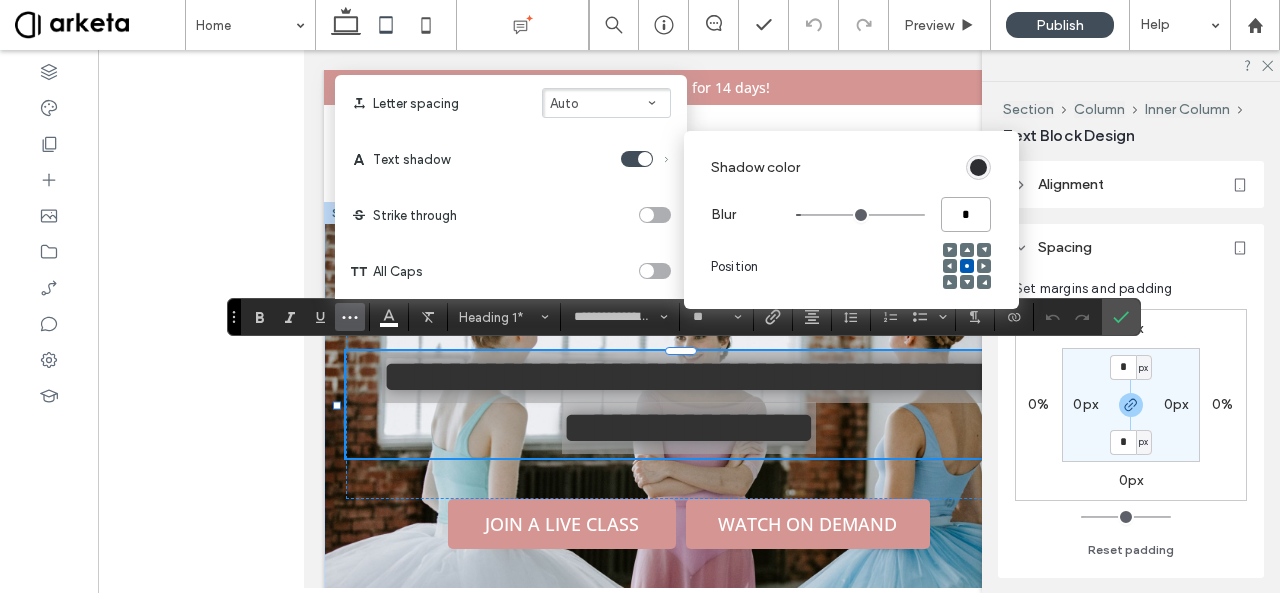type on "**" 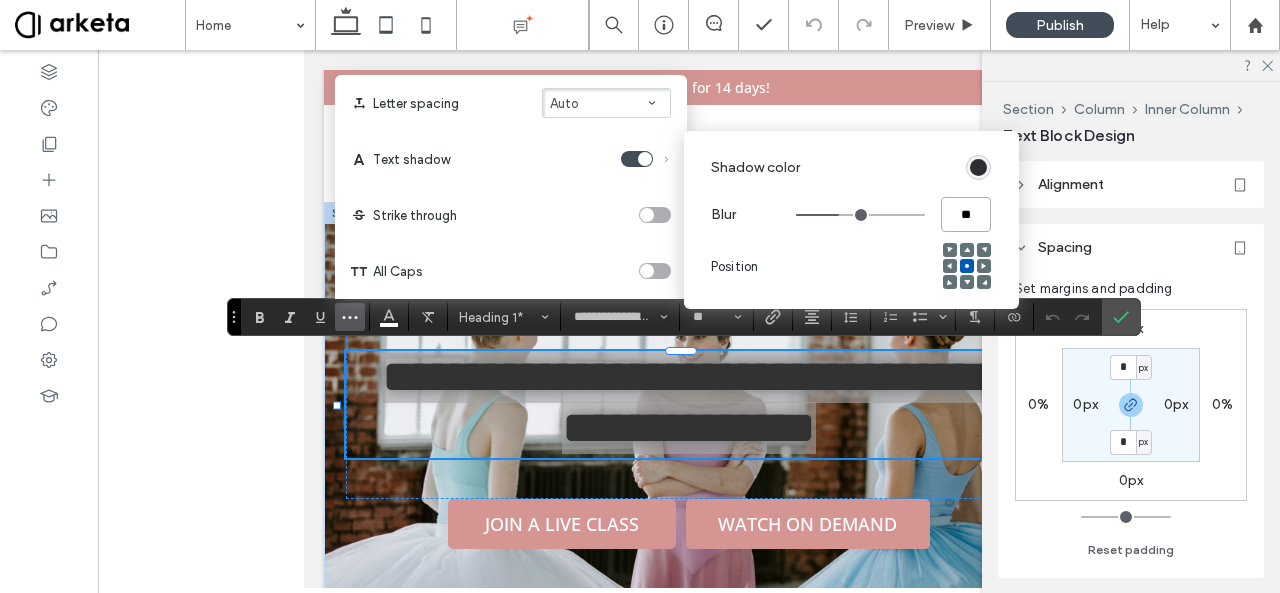 type on "**" 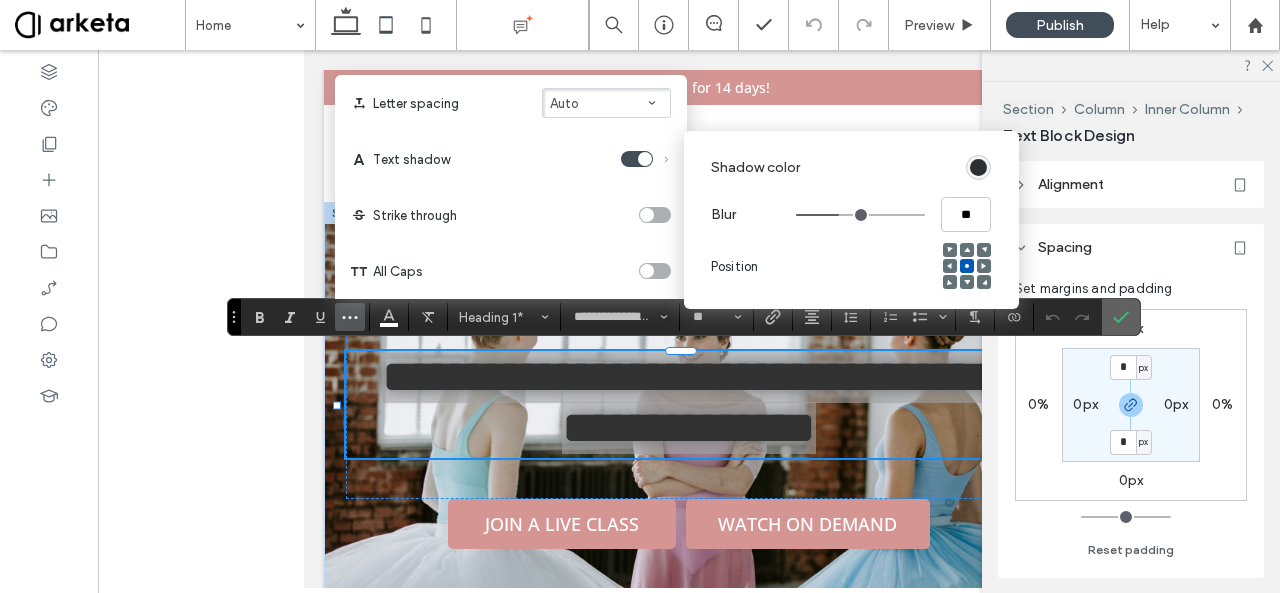 click 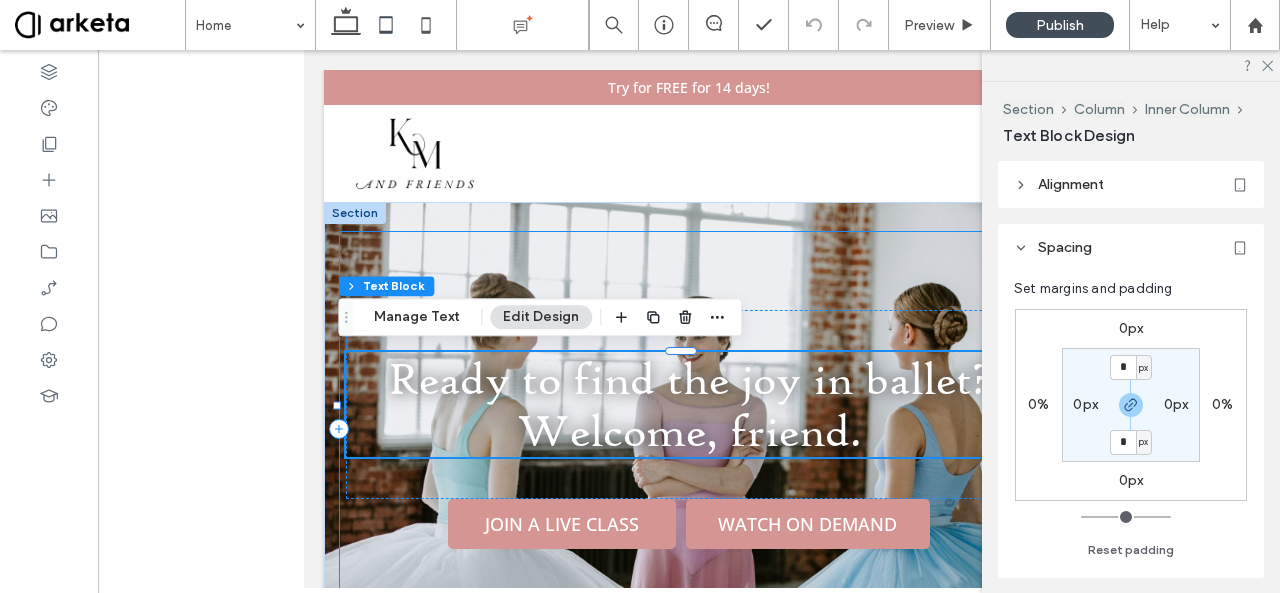 click on "Ready to find the joy in ballet? Welcome, friend.
JOIN A LIVE CLASS
WATCH ON DEMAND" at bounding box center [689, 429] 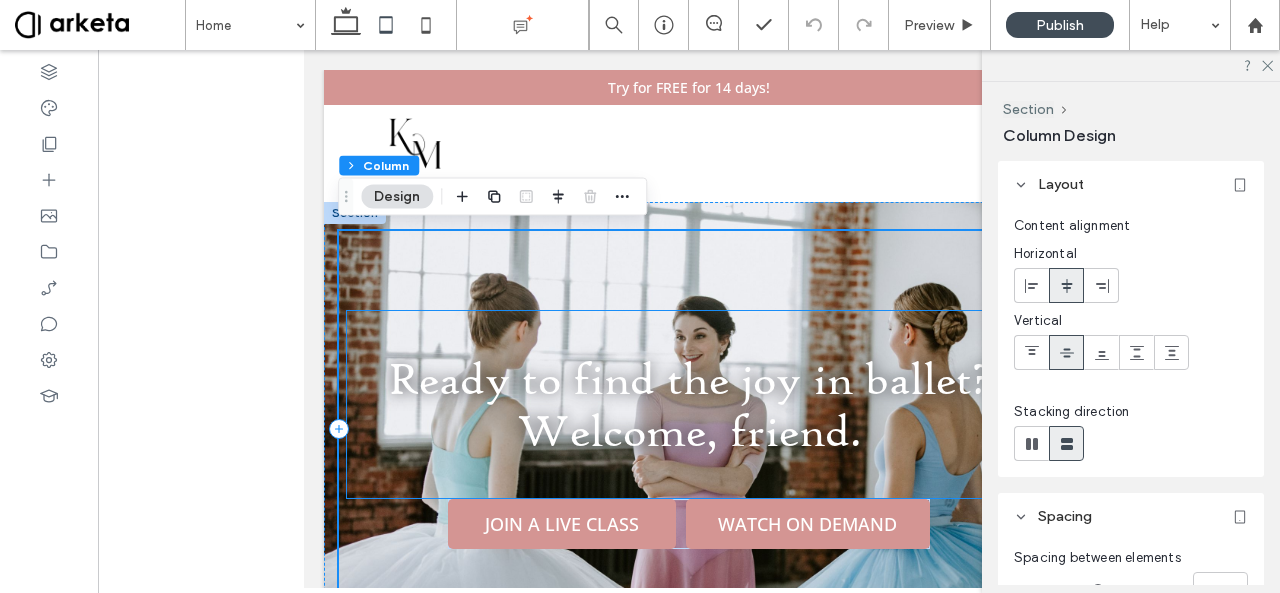 click on "Ready to find the joy in ballet? Welcome, friend." at bounding box center [689, 405] 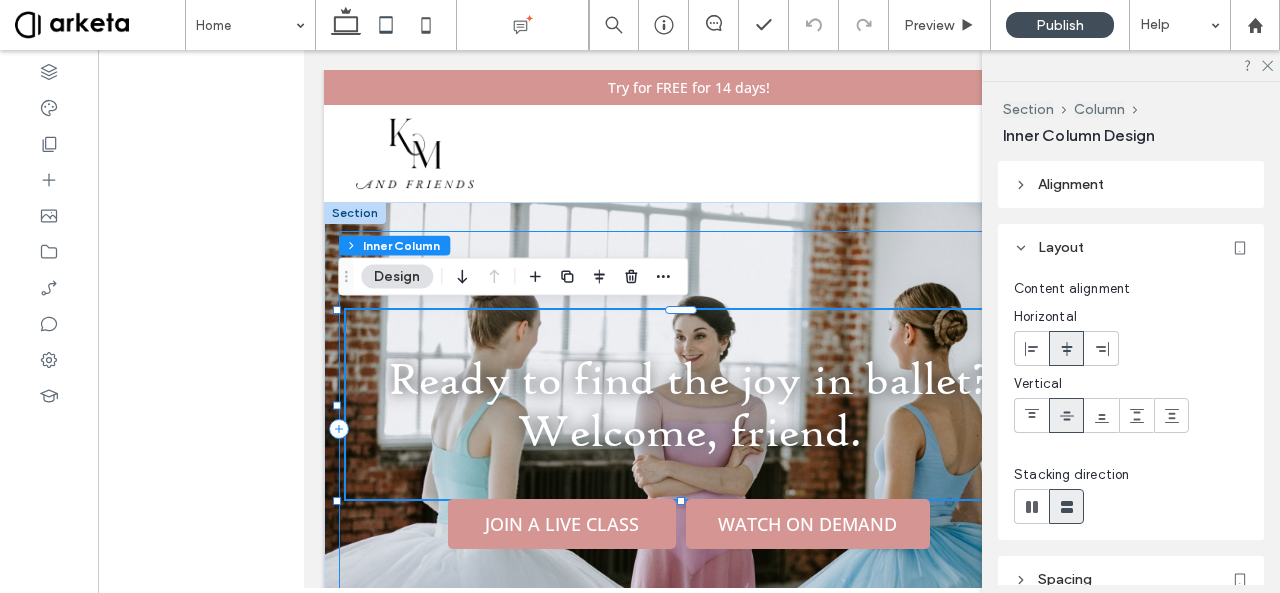 click on "Ready to find the joy in ballet? Welcome, friend.
JOIN A LIVE CLASS
WATCH ON DEMAND" at bounding box center (689, 429) 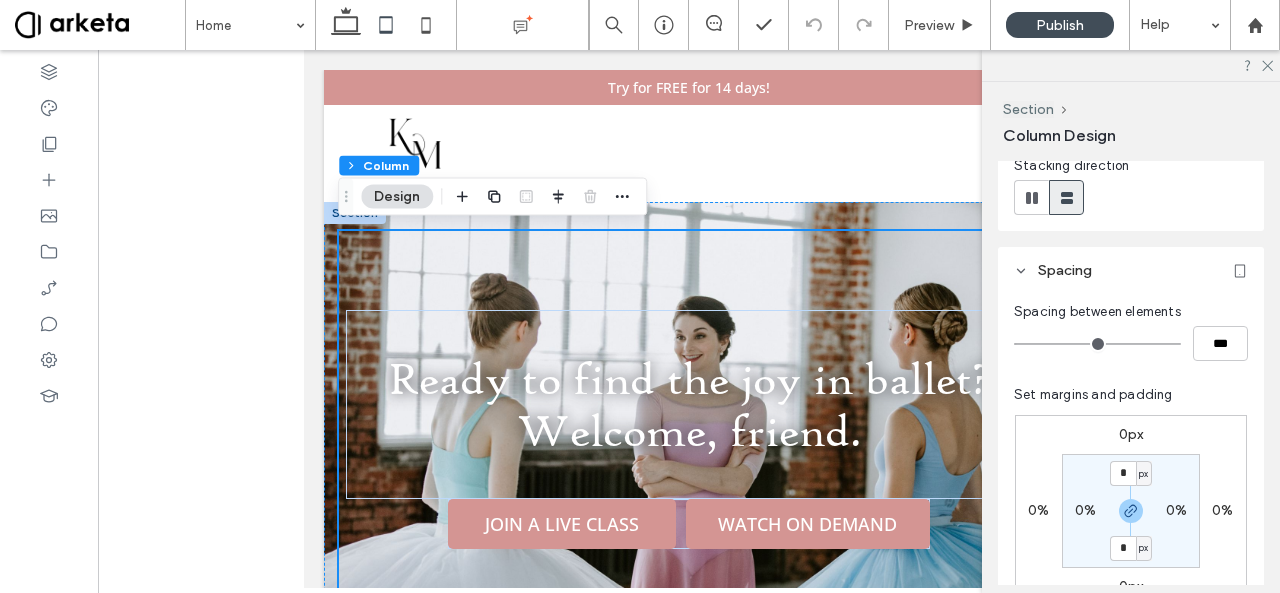 scroll, scrollTop: 253, scrollLeft: 0, axis: vertical 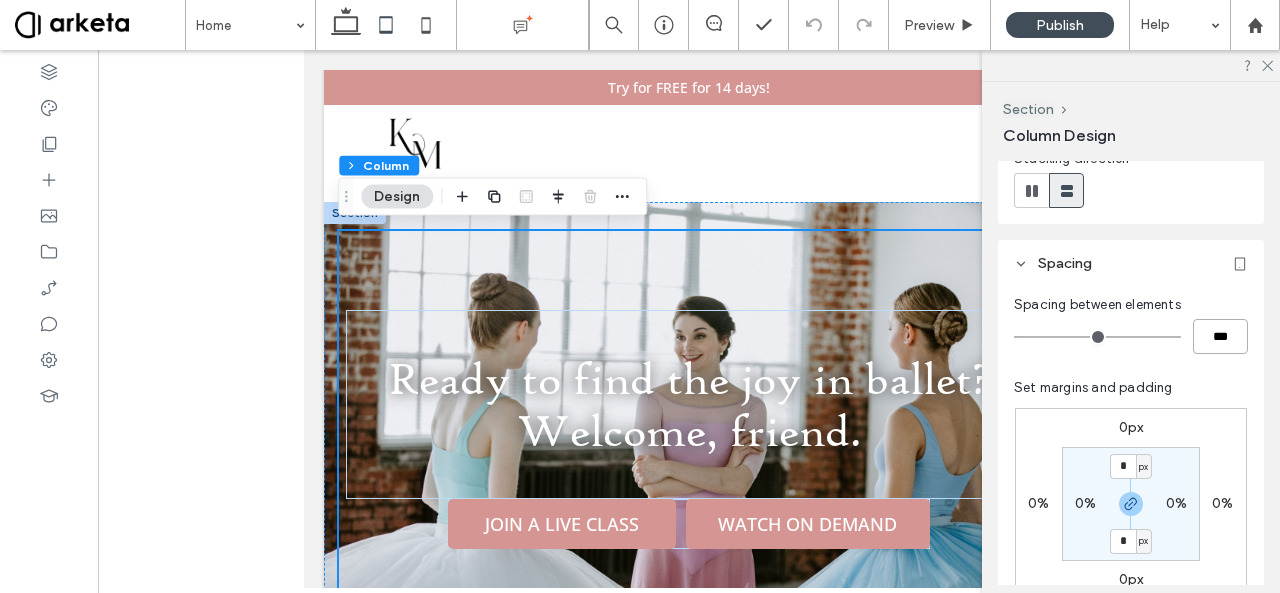 click on "***" at bounding box center (1220, 336) 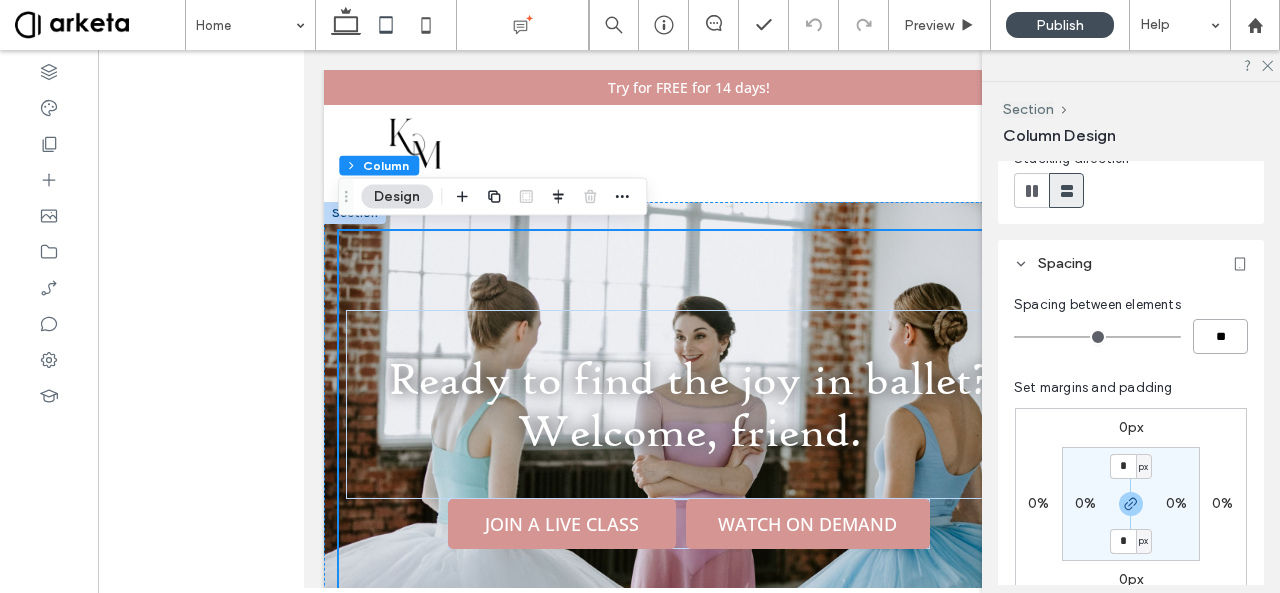type on "****" 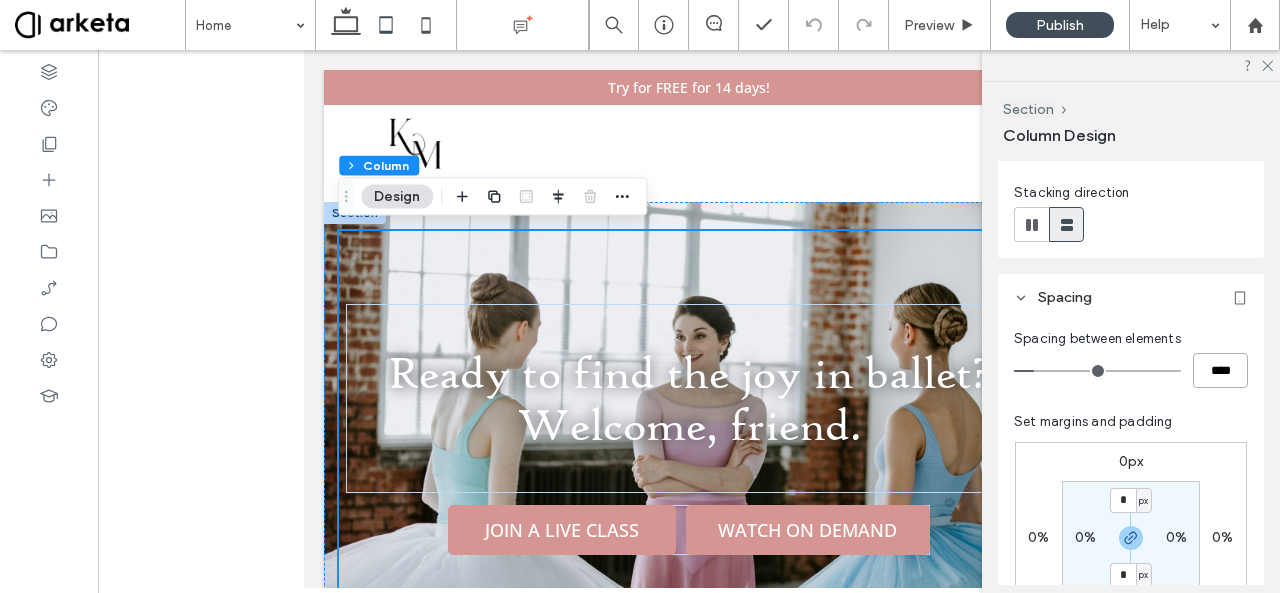 scroll, scrollTop: 223, scrollLeft: 0, axis: vertical 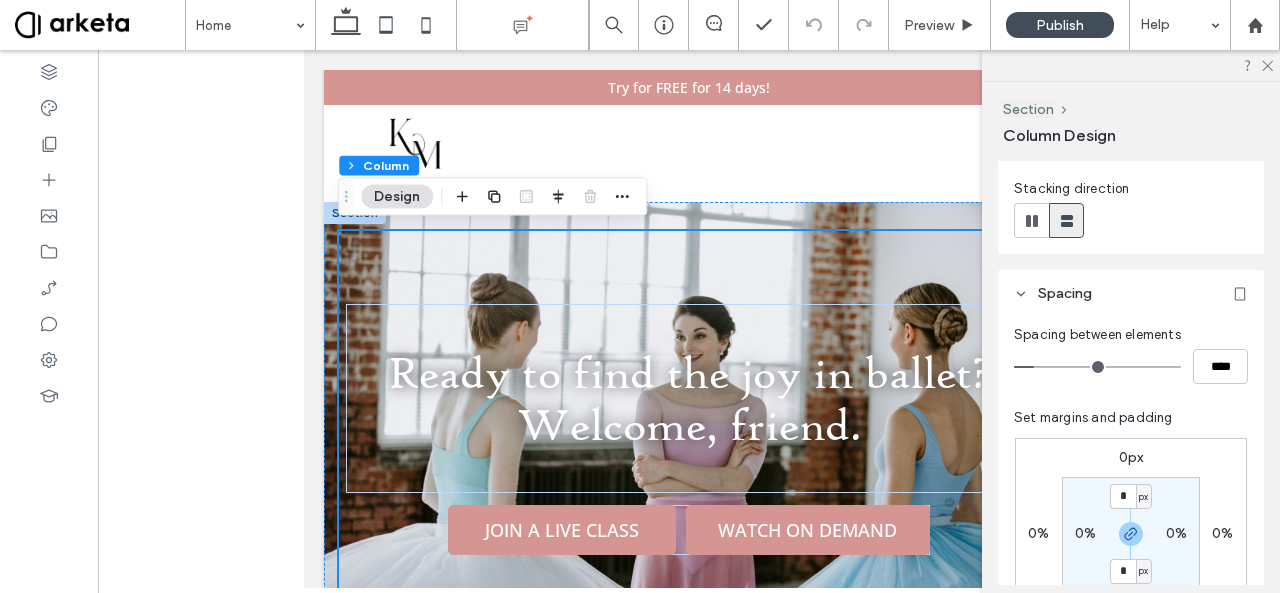 type on "*" 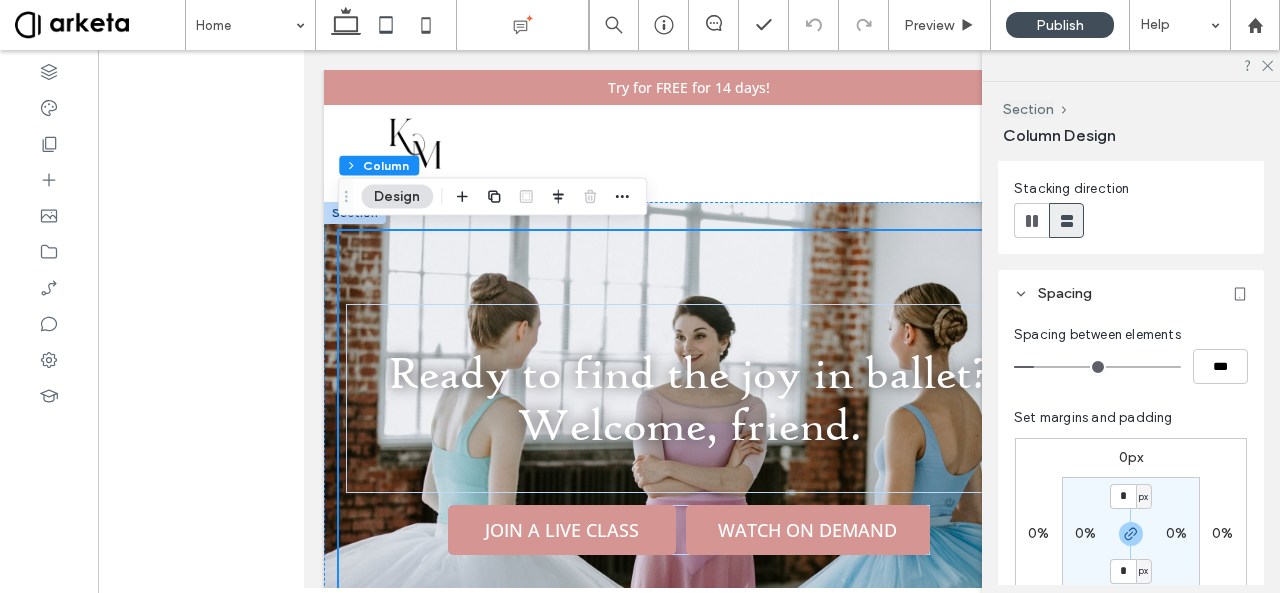 type on "*" 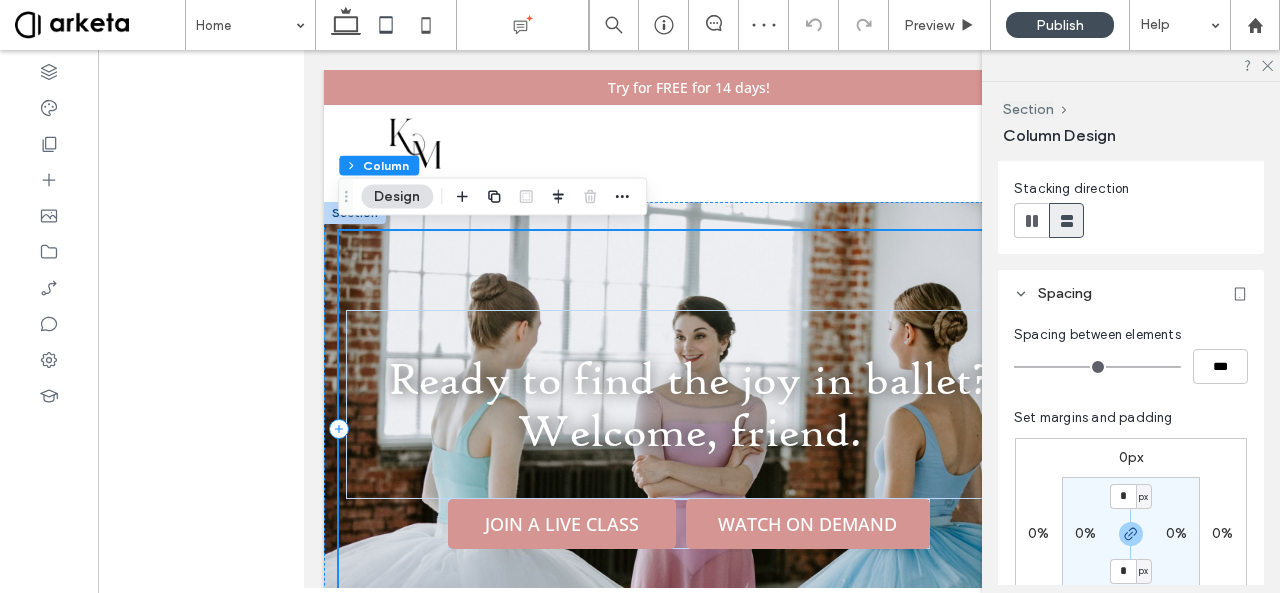 click on "Ready to find the joy in ballet? Welcome, friend.
JOIN A LIVE CLASS
WATCH ON DEMAND" at bounding box center (689, 429) 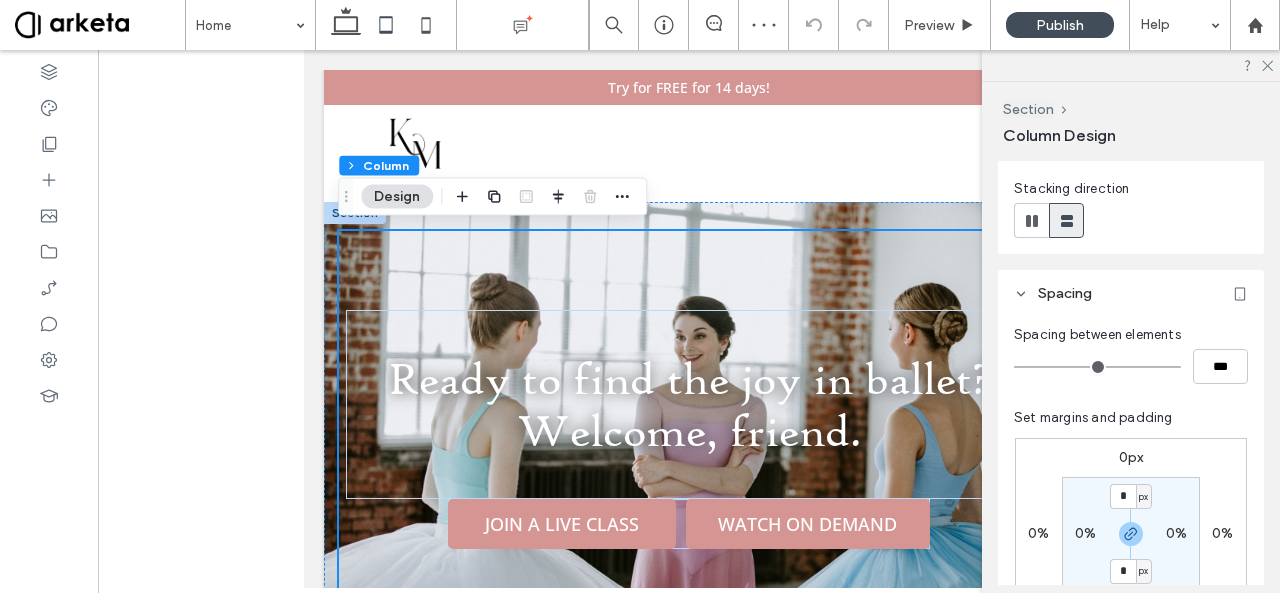 scroll, scrollTop: 0, scrollLeft: 0, axis: both 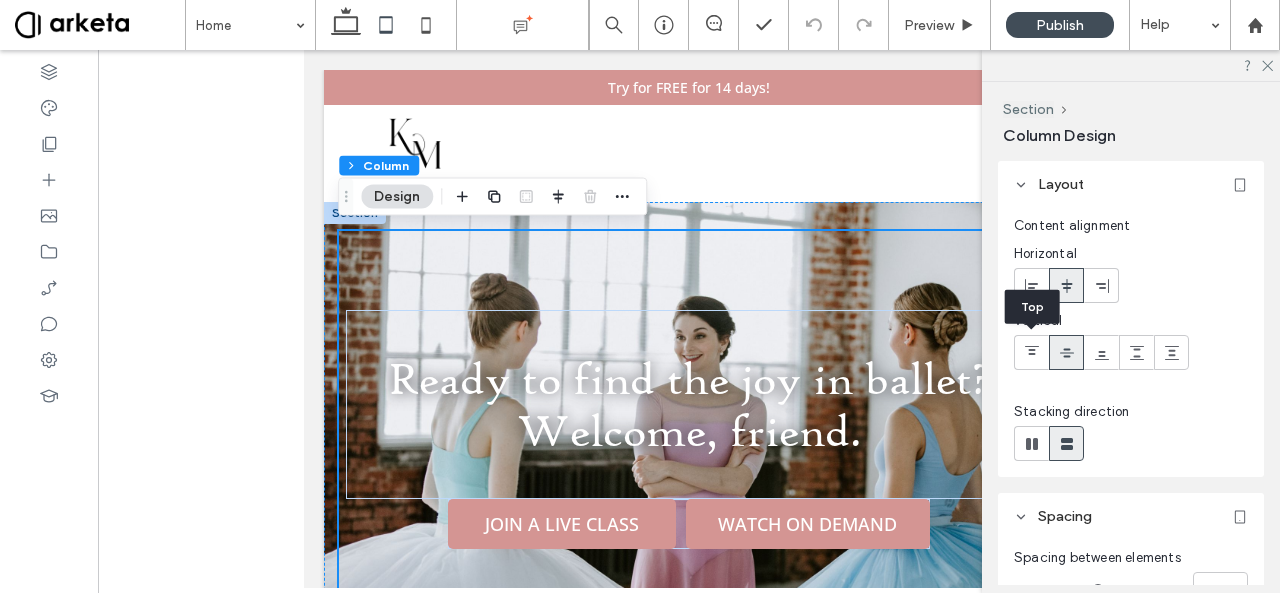 click at bounding box center [1032, 352] 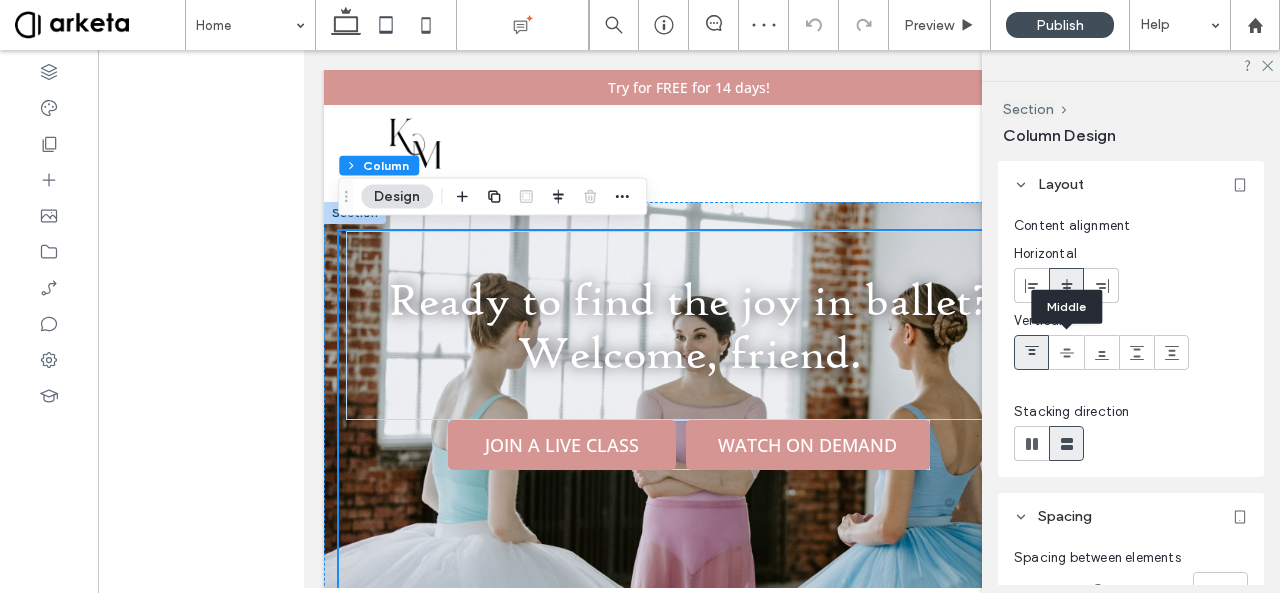 click at bounding box center [1067, 352] 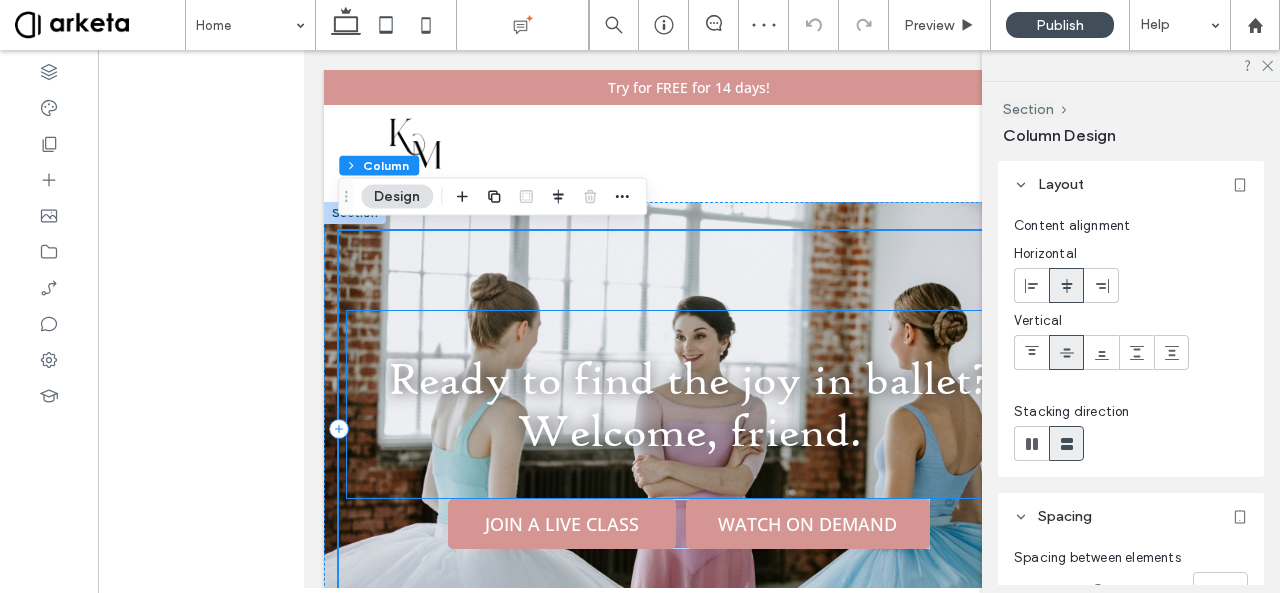 click on "Ready to find the joy in ballet? Welcome, friend." at bounding box center (689, 404) 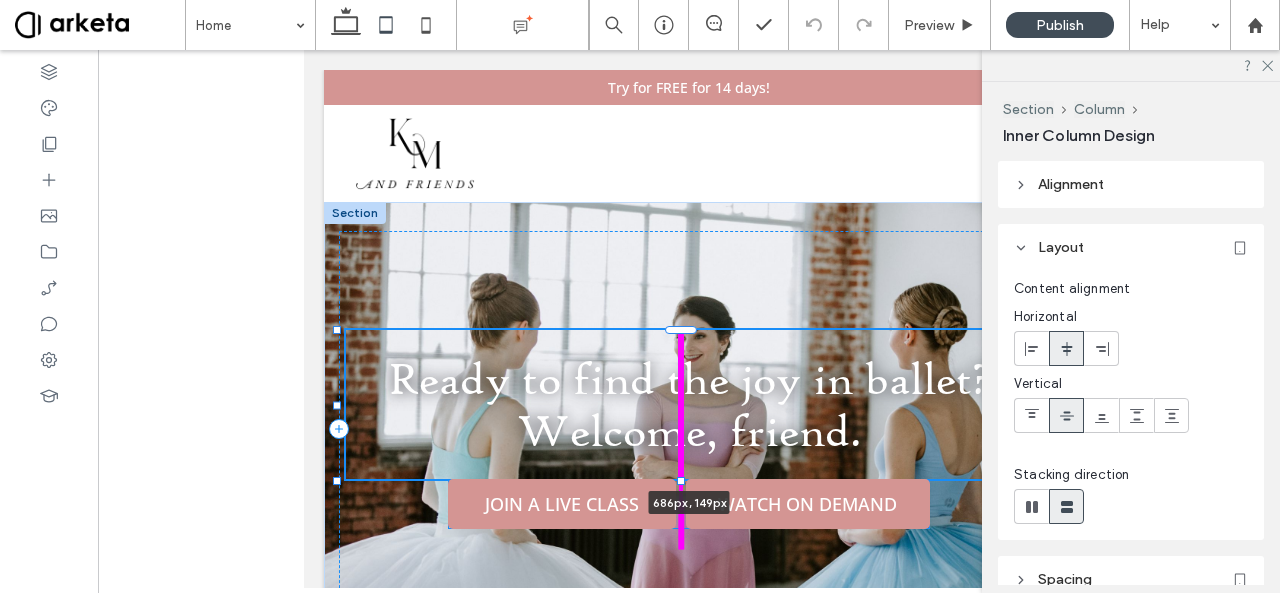 drag, startPoint x: 682, startPoint y: 499, endPoint x: 681, endPoint y: 486, distance: 13.038404 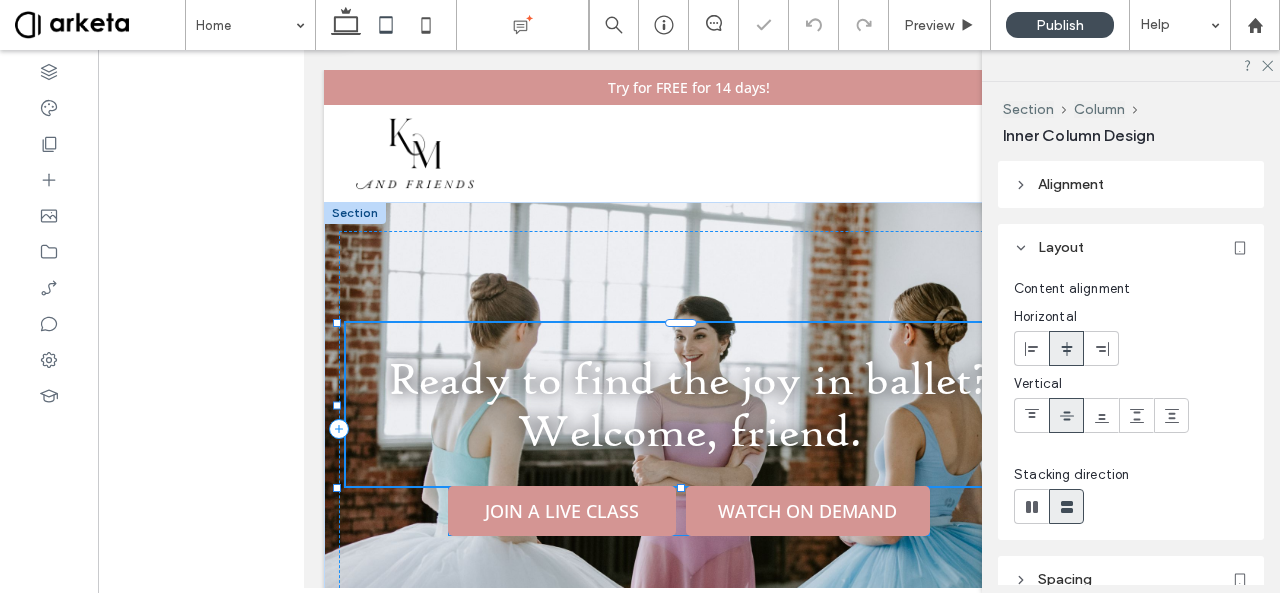 type on "***" 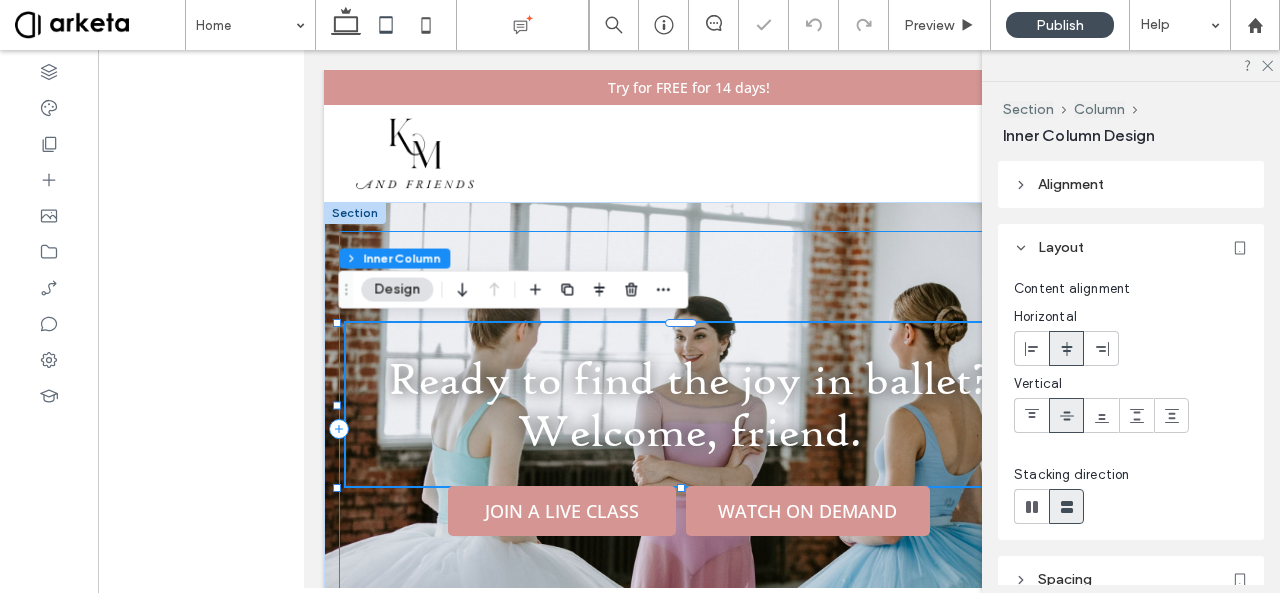 click on "Ready to find the joy in ballet? Welcome, friend.
686px , 163px
JOIN A LIVE CLASS
WATCH ON DEMAND" at bounding box center (689, 429) 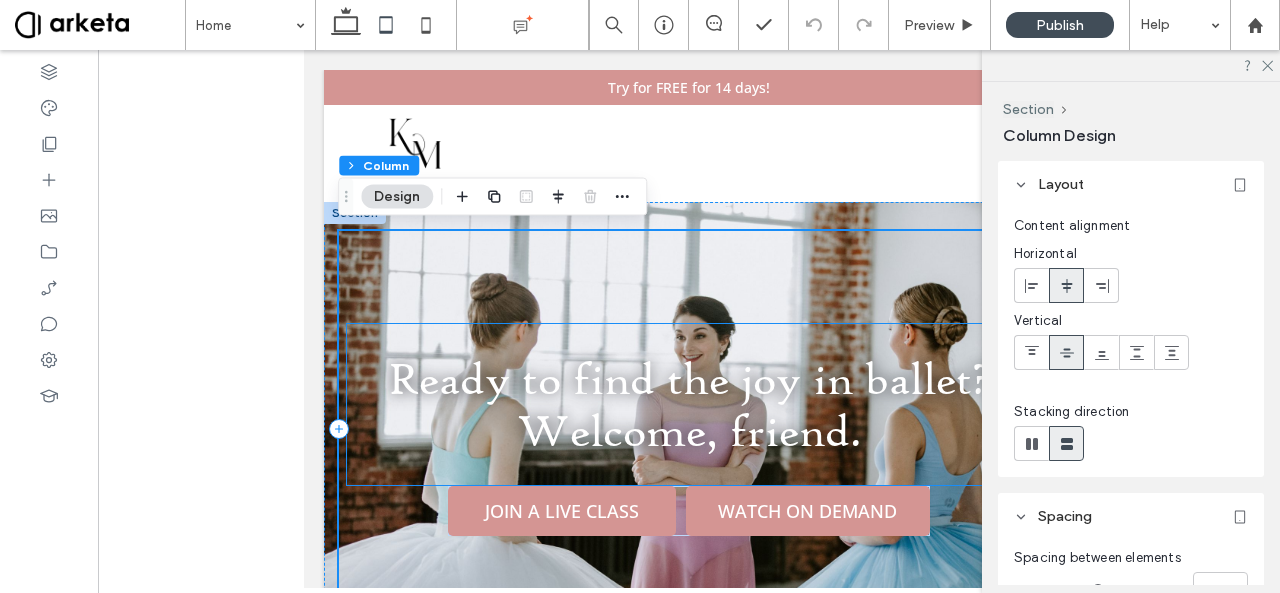click on "Ready to find the joy in ballet? Welcome, friend." at bounding box center [689, 404] 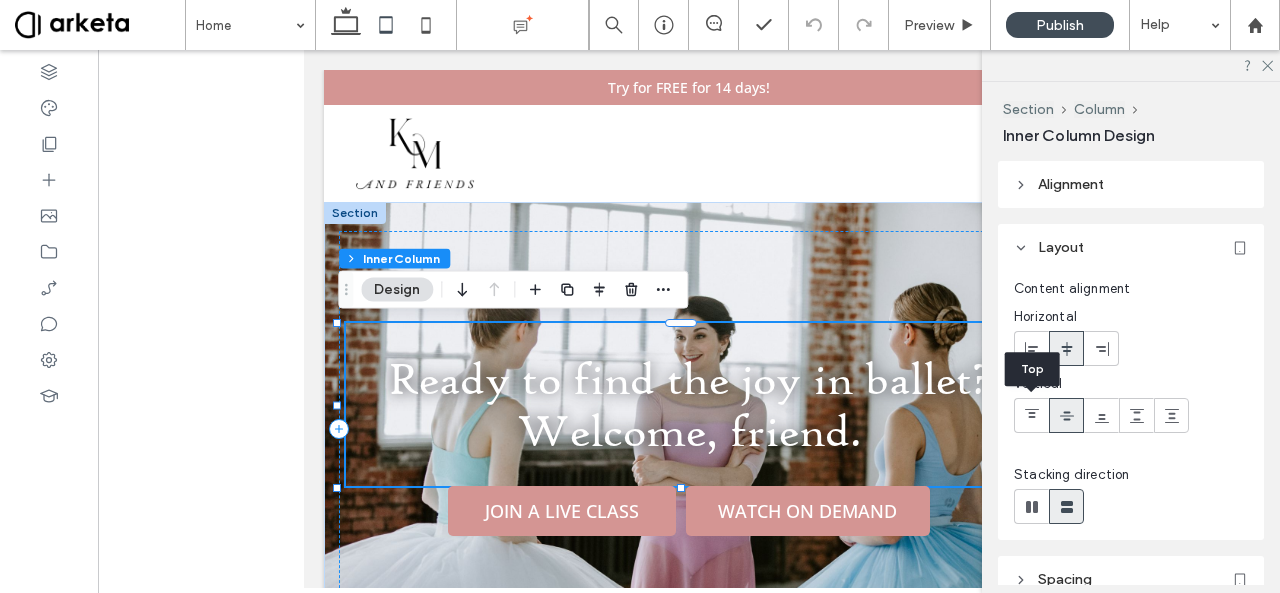click at bounding box center [1032, 415] 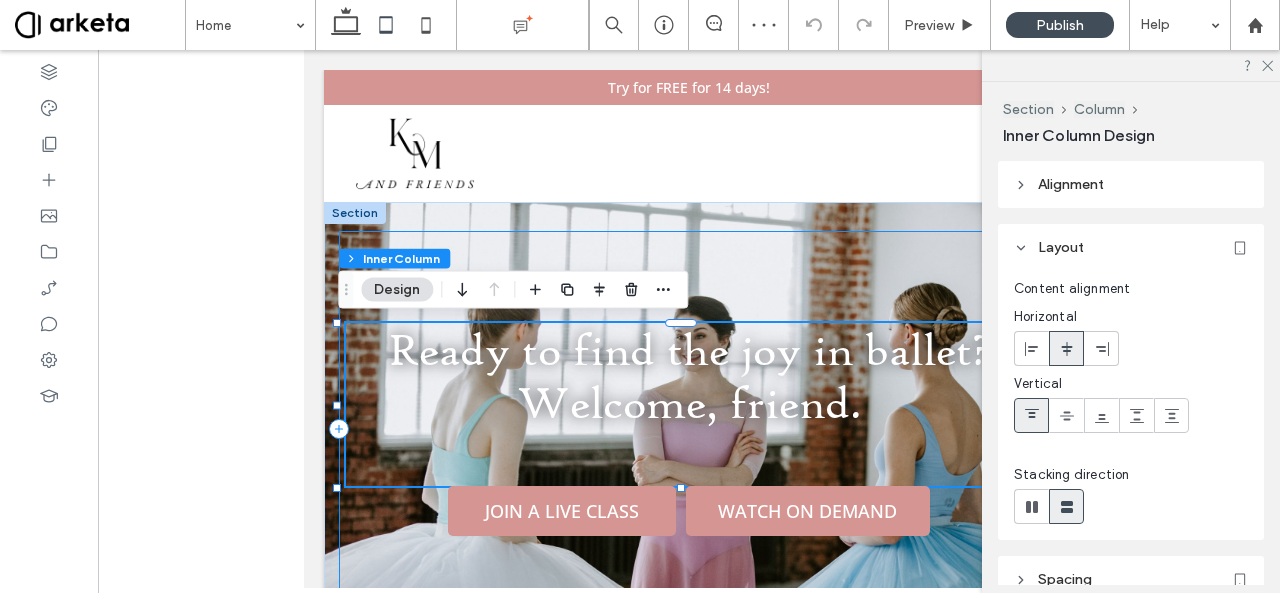 click on "Ready to find the joy in ballet? Welcome, friend.
JOIN A LIVE CLASS
WATCH ON DEMAND" at bounding box center [689, 429] 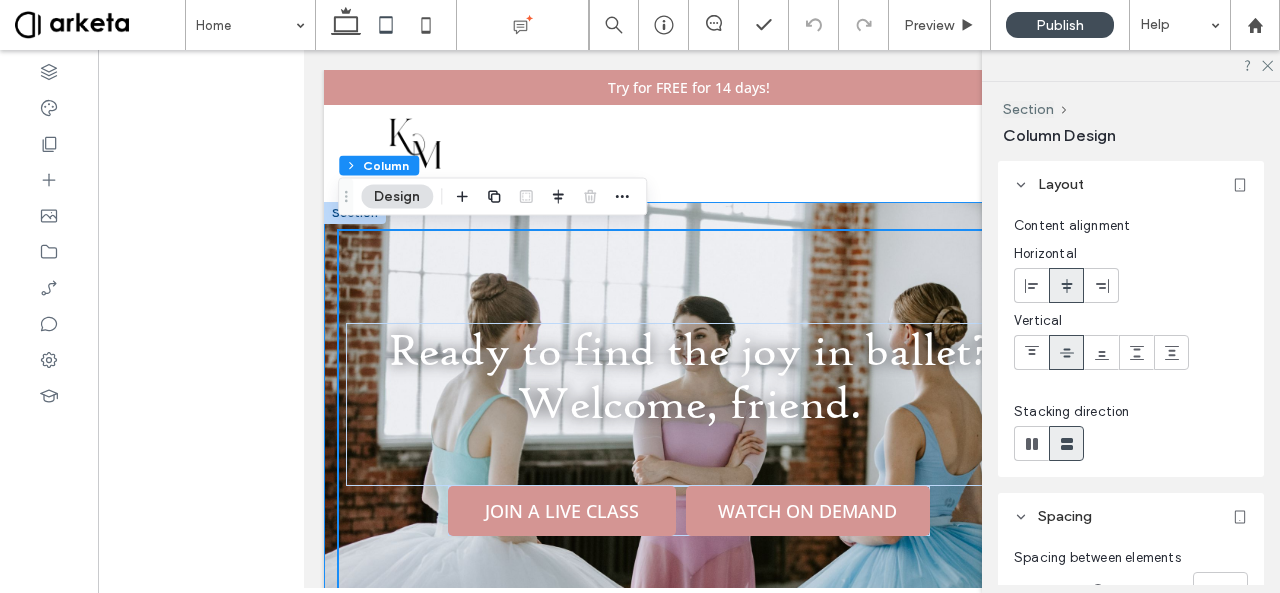 click on "Ready to find the joy in ballet? Welcome, friend.
JOIN A LIVE CLASS
WATCH ON DEMAND" at bounding box center [689, 444] 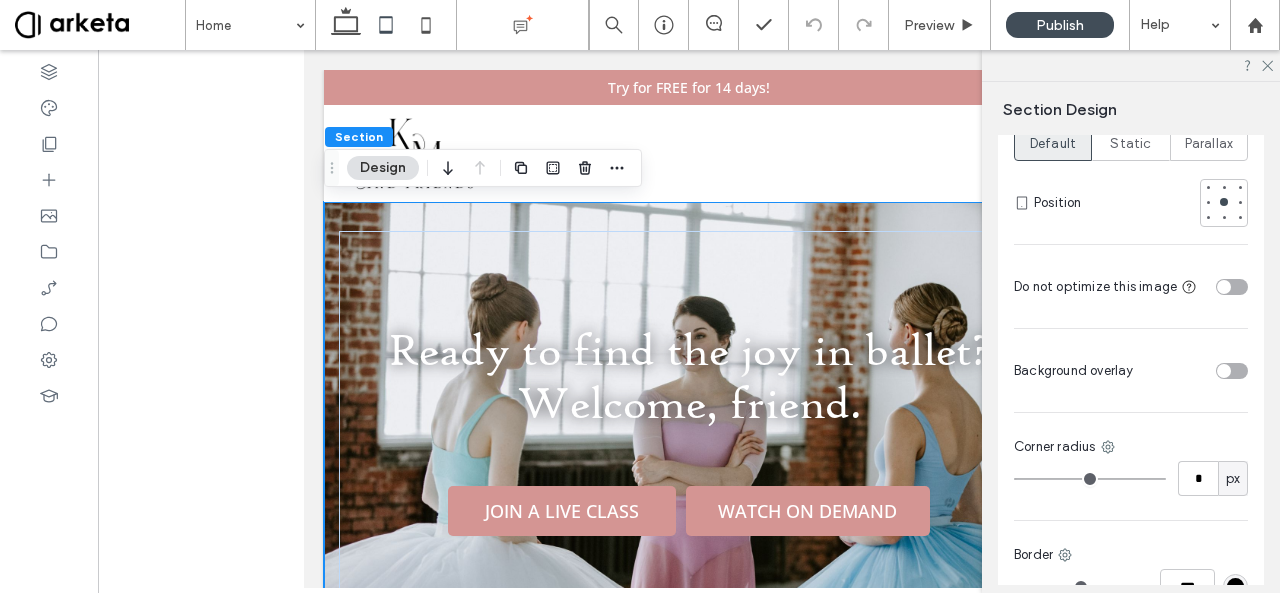 scroll, scrollTop: 1469, scrollLeft: 0, axis: vertical 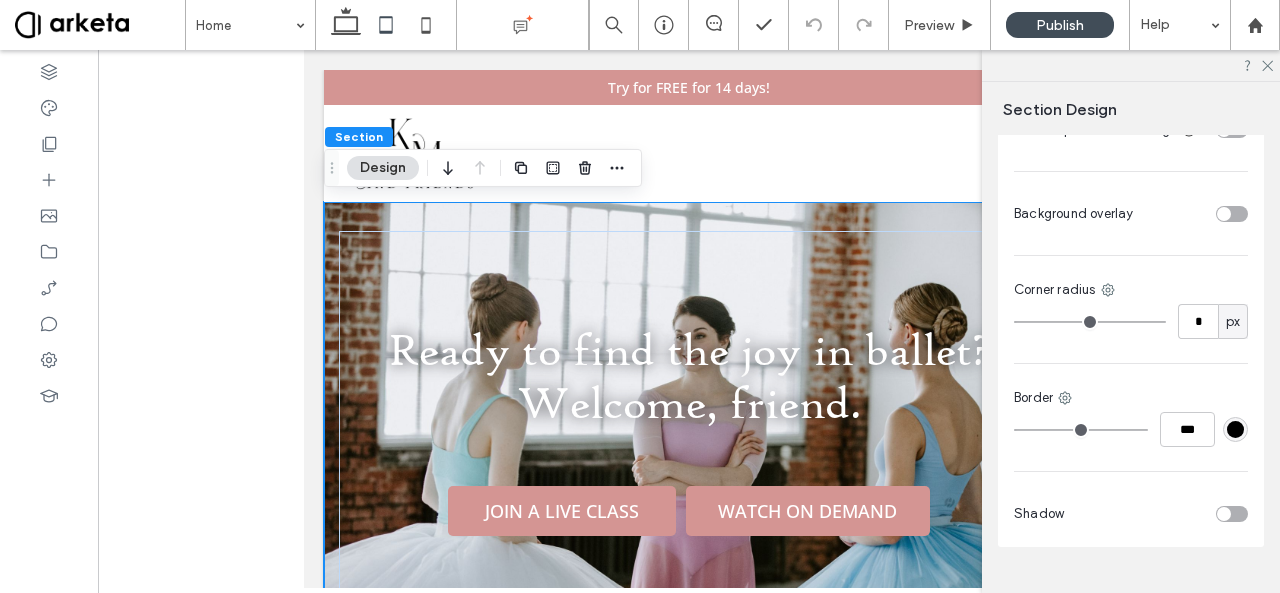 click at bounding box center [1232, 214] 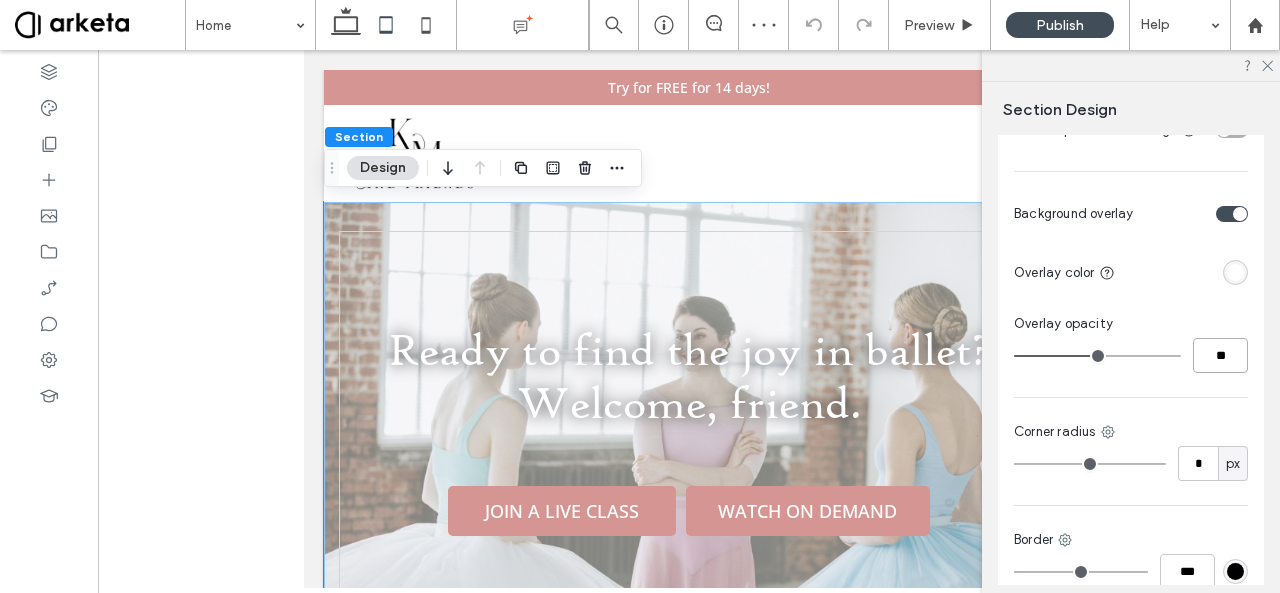click on "**" at bounding box center (1220, 355) 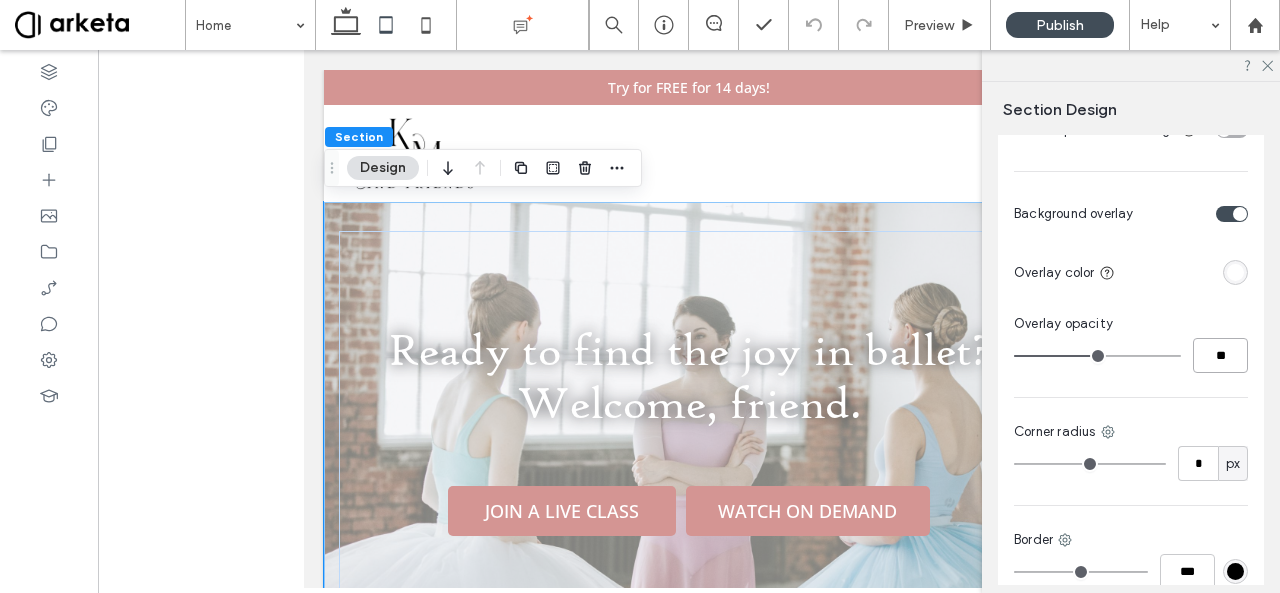 type on "**" 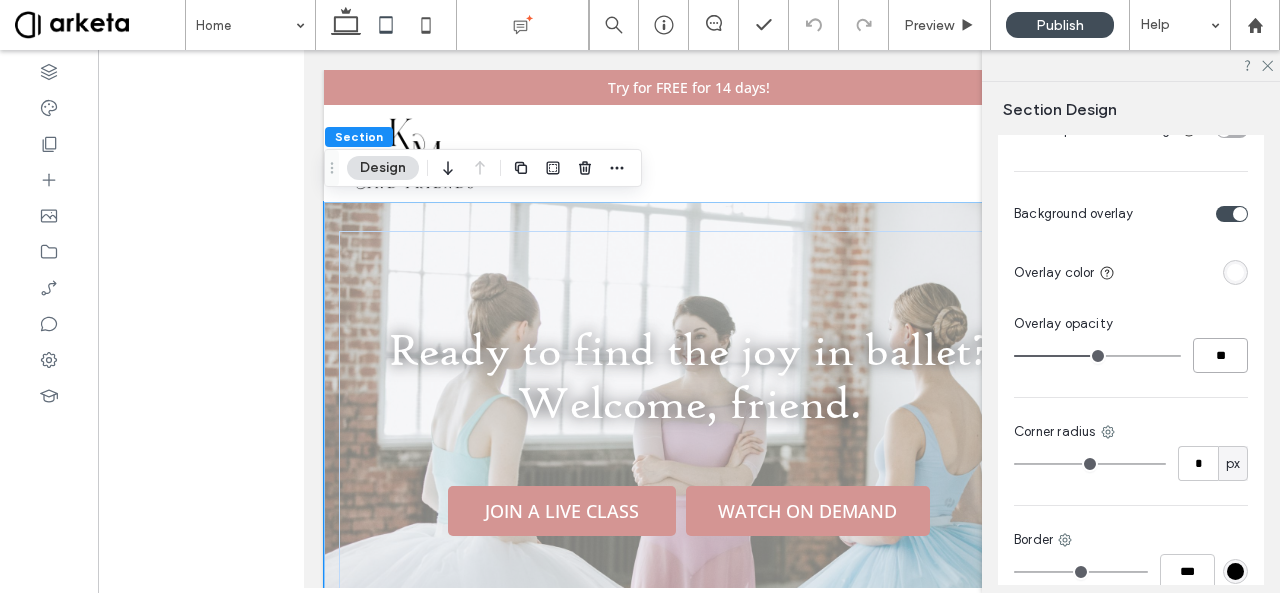 type on "**" 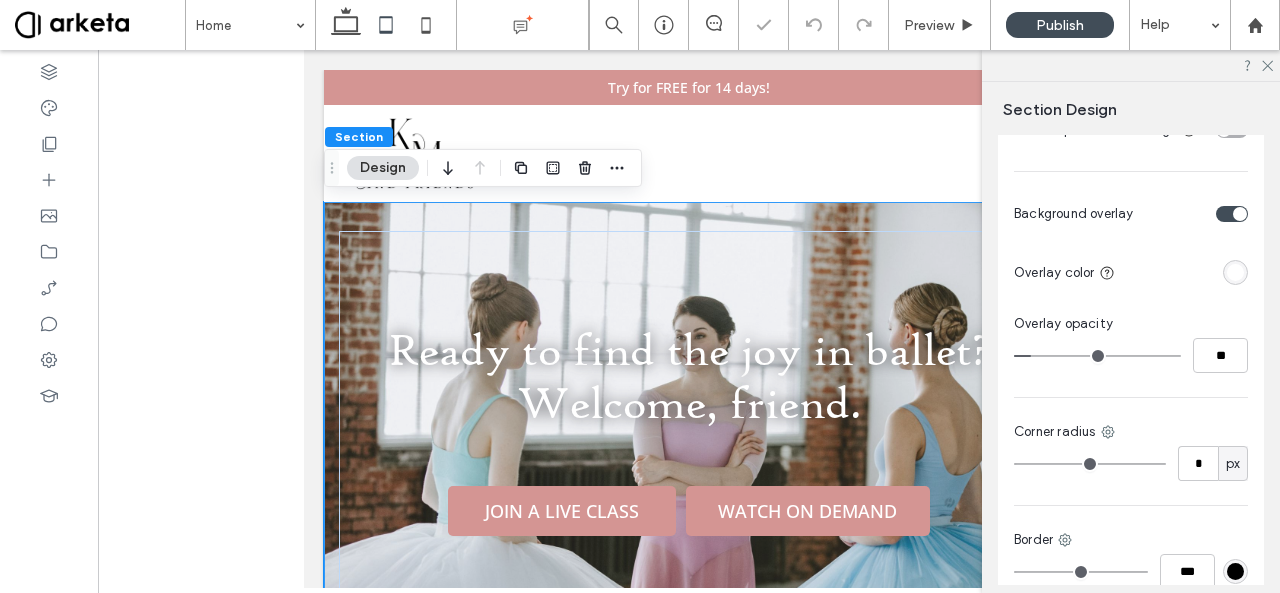 click at bounding box center [1235, 272] 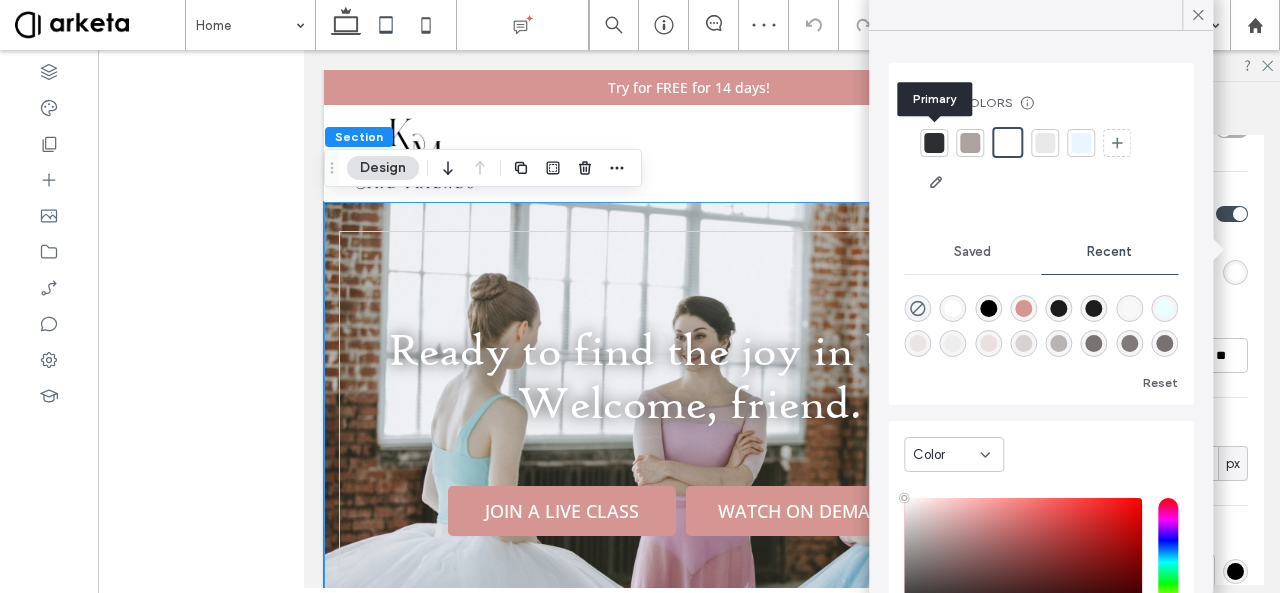 click at bounding box center (934, 143) 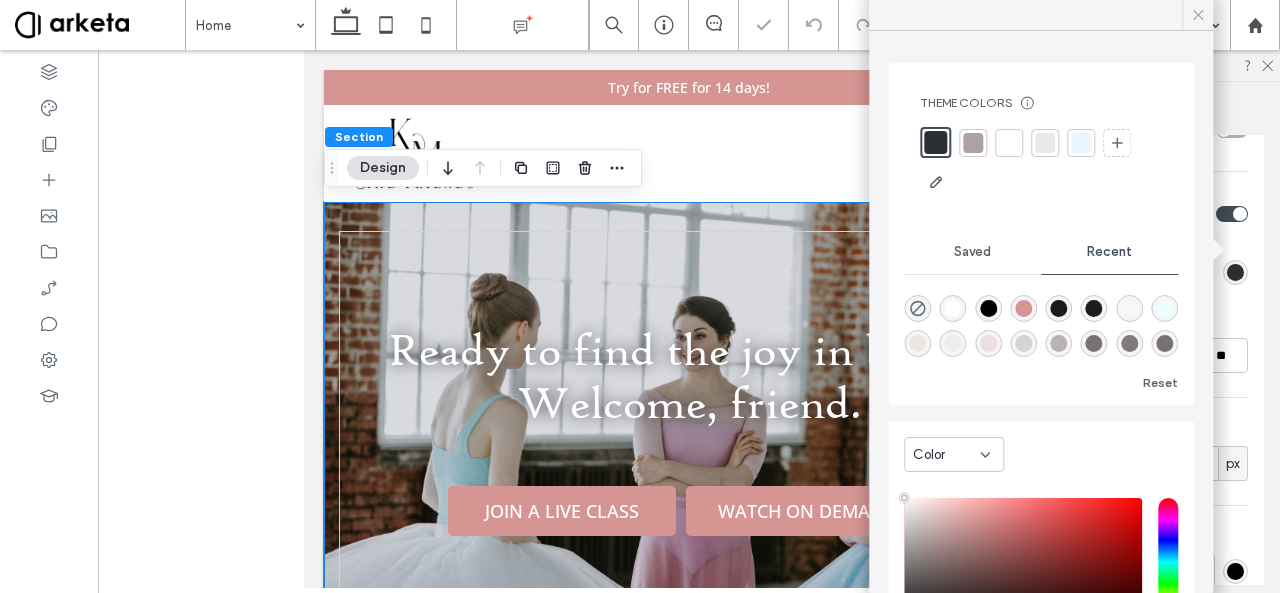click 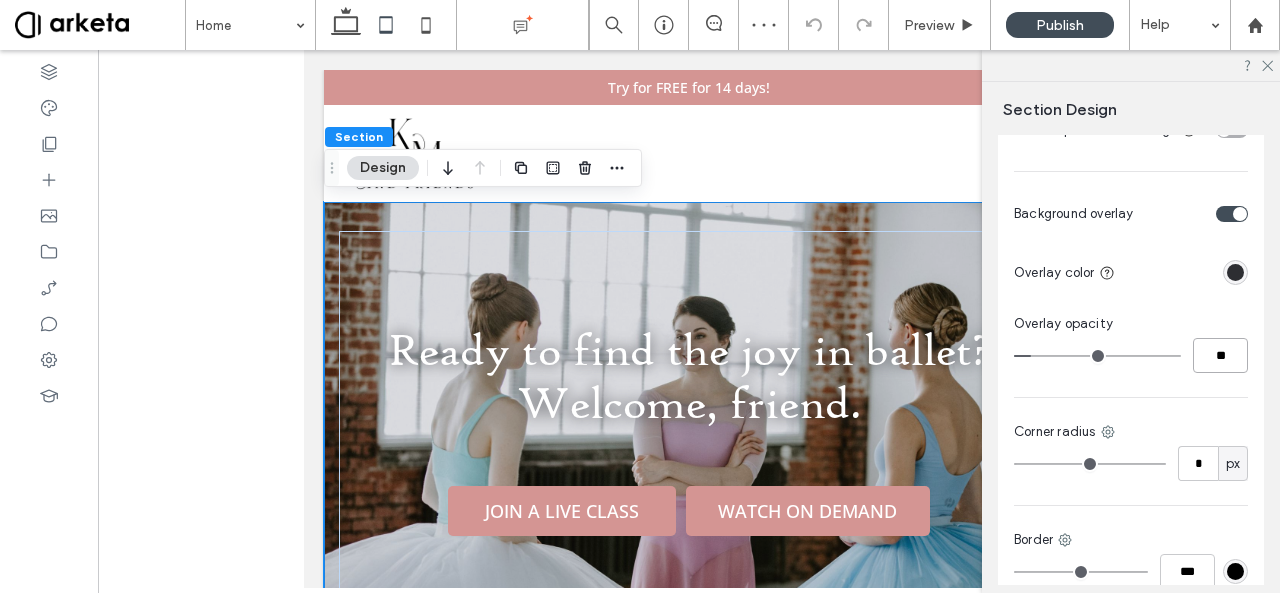 click on "**" at bounding box center (1220, 355) 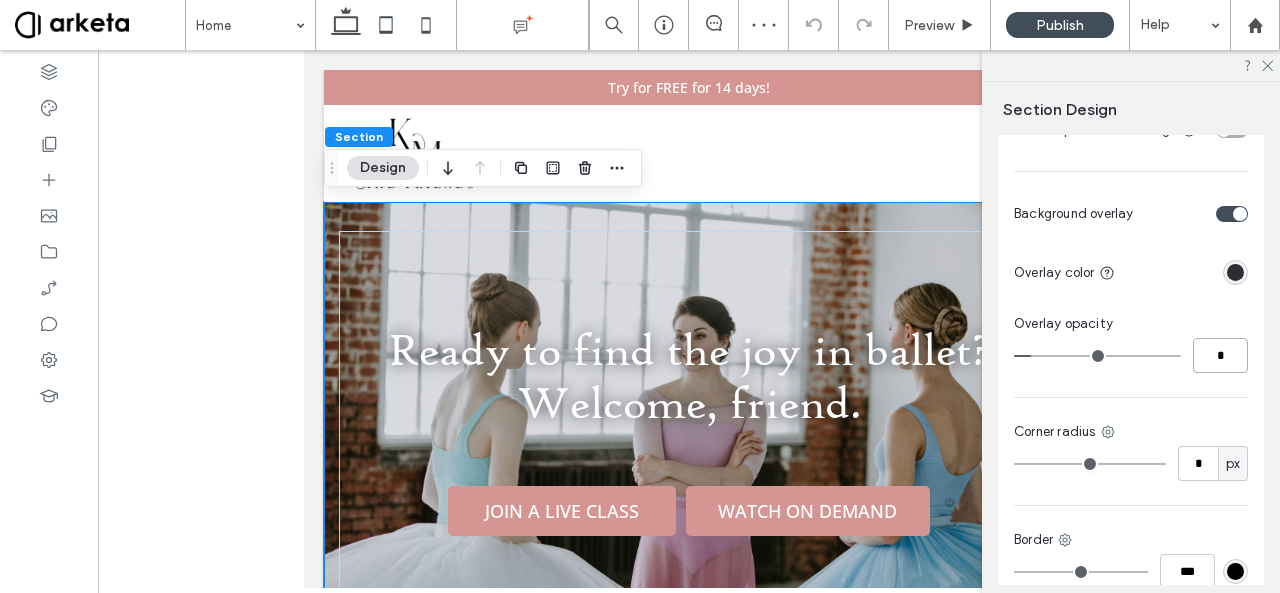 type on "*" 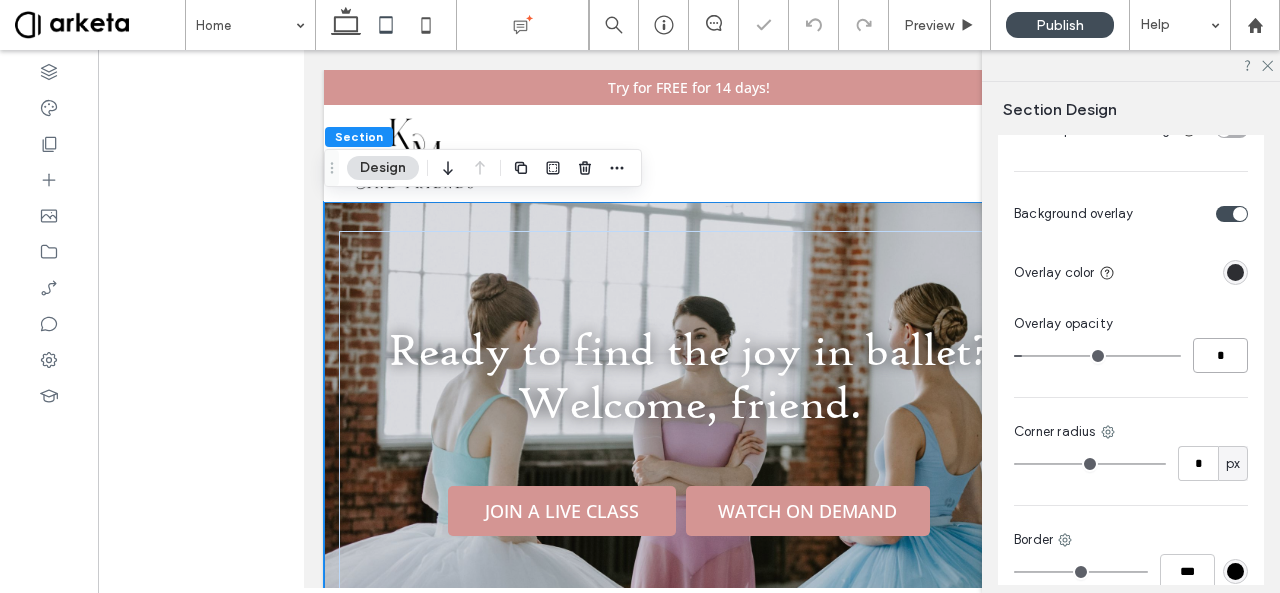 type on "*" 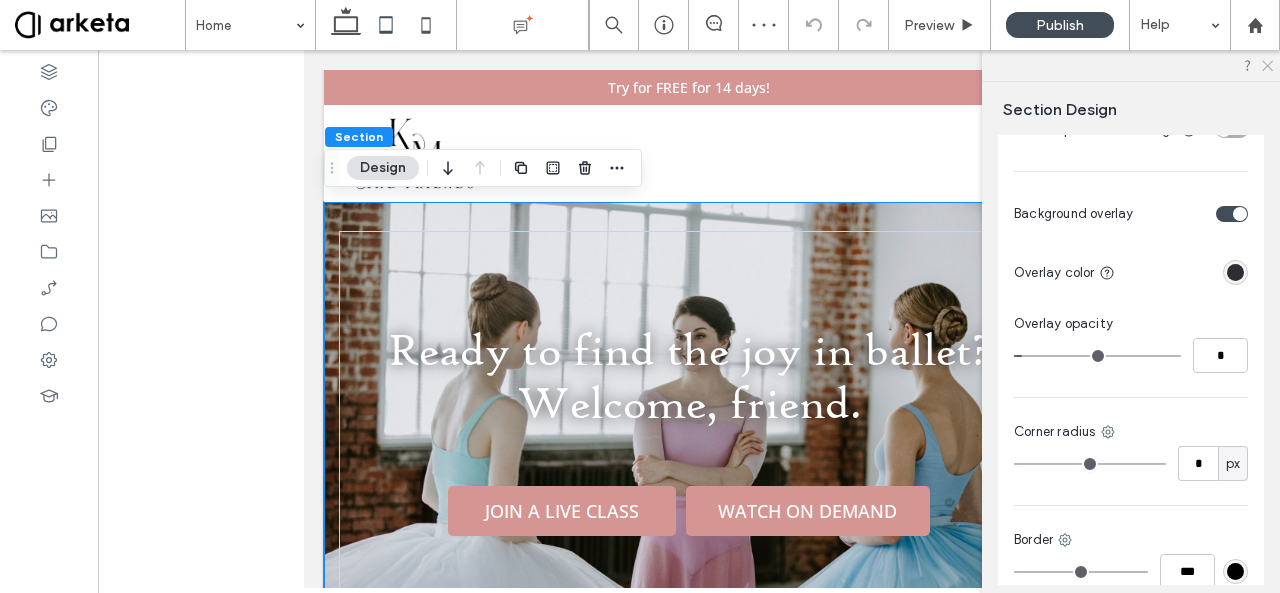click 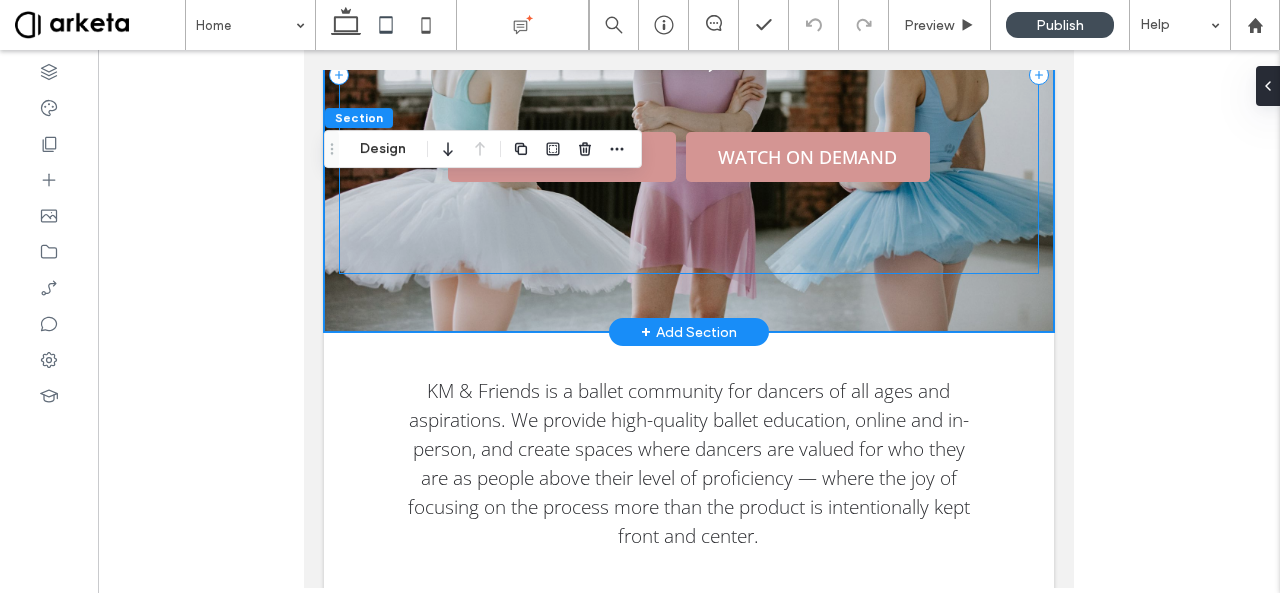 scroll, scrollTop: 374, scrollLeft: 0, axis: vertical 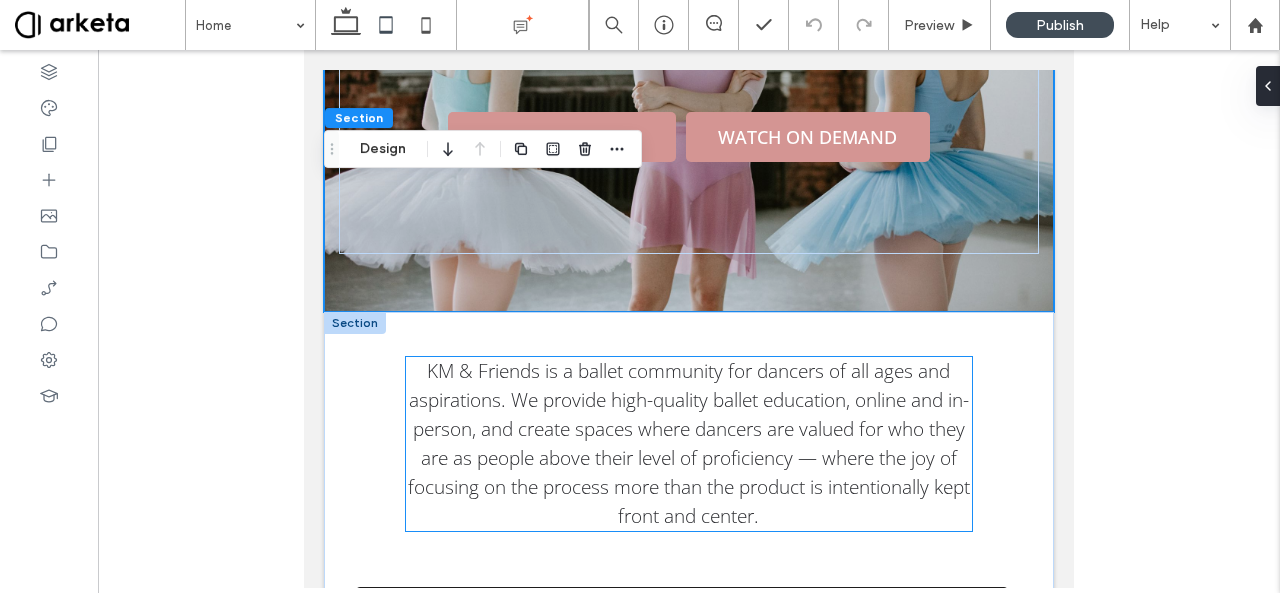 click on "KM & Friends is a ballet community for dancers of all ages and aspirations. We provide high-quality ballet education, online and in-person, and create spaces where dancers are valued for who they are as people above their level of proficiency — where the joy of focusing on the process more than the product is intentionally kept front and center." at bounding box center (689, 443) 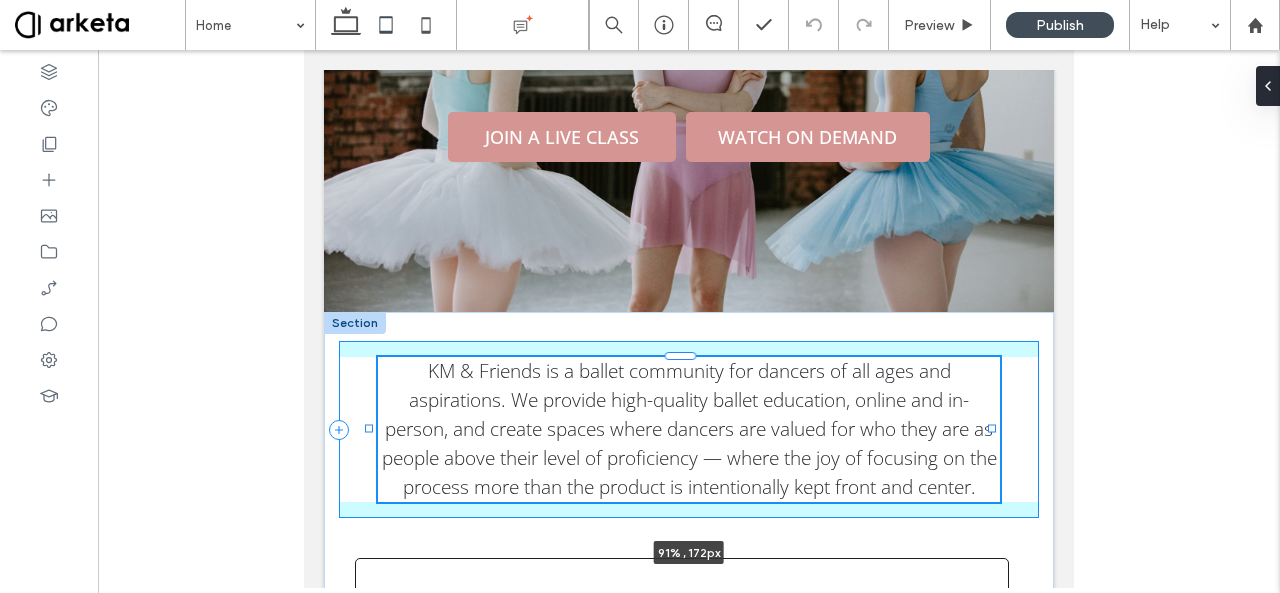 drag, startPoint x: 960, startPoint y: 445, endPoint x: 994, endPoint y: 438, distance: 34.713108 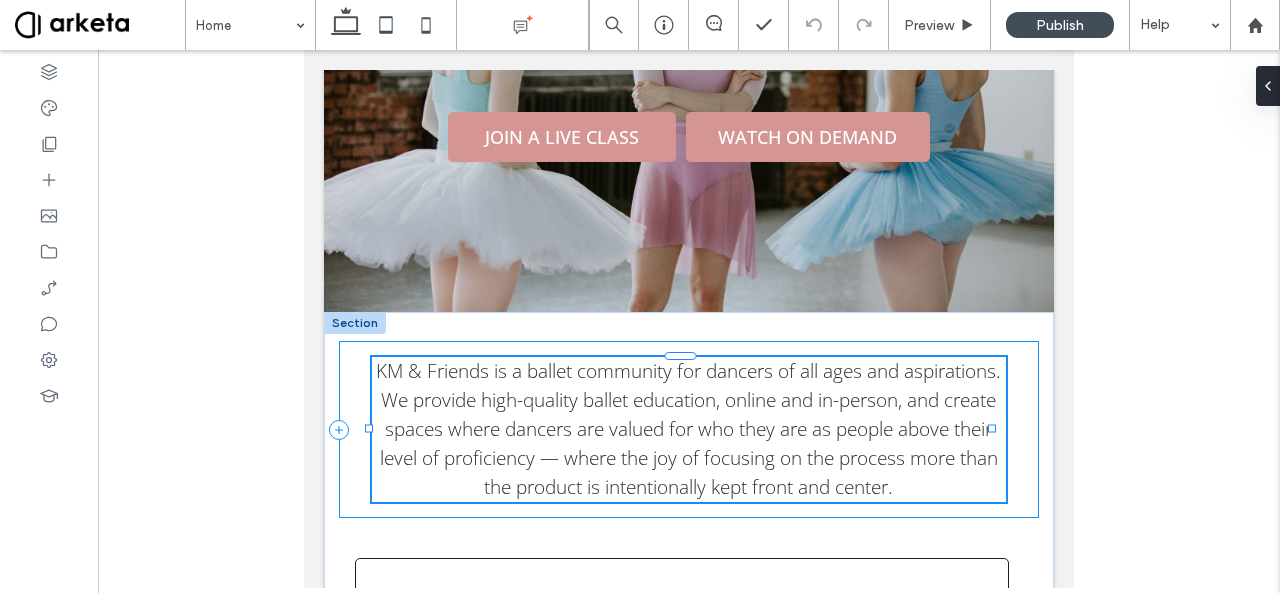 type on "**" 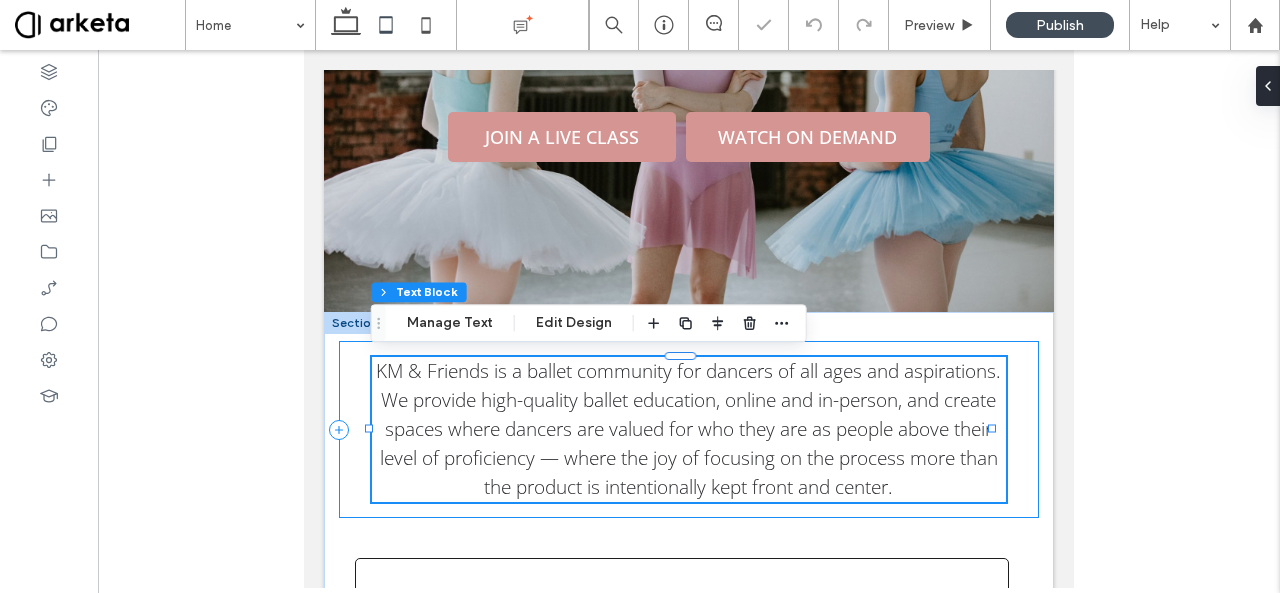 type on "****" 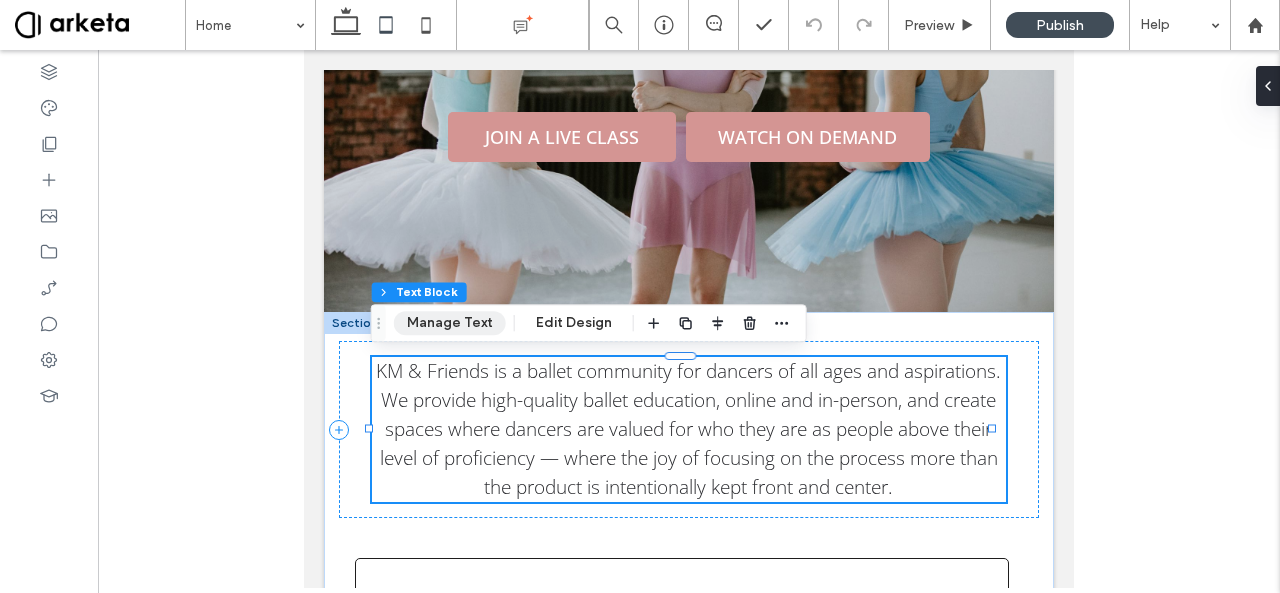 click on "Manage Text" at bounding box center [450, 323] 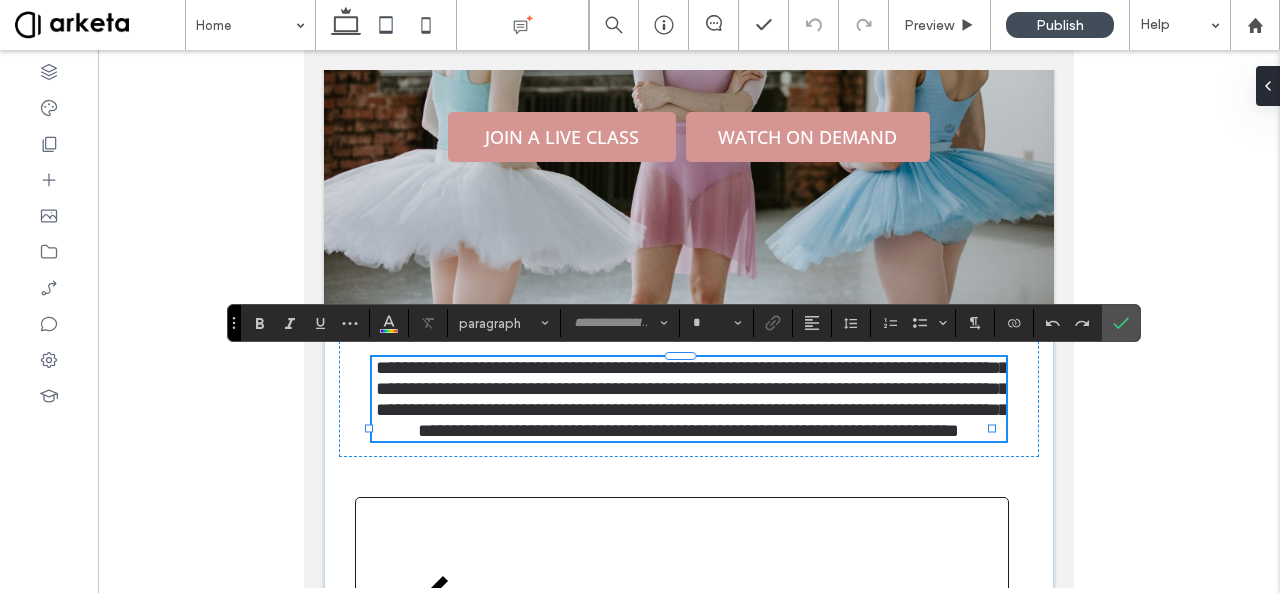 type on "*********" 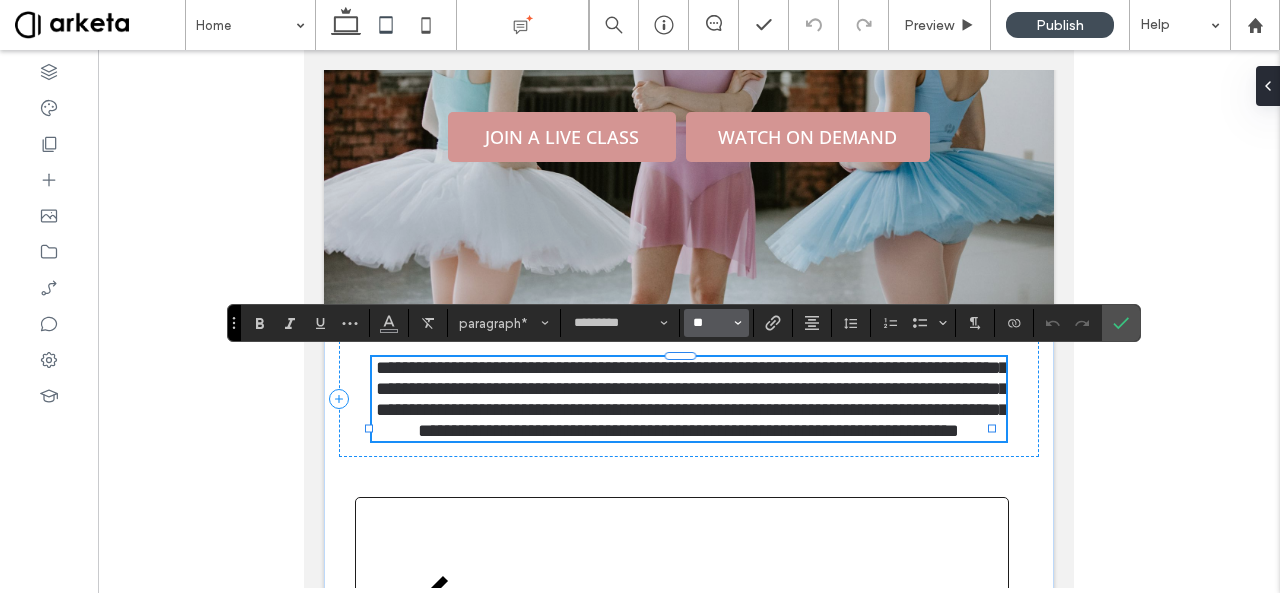 click on "**" at bounding box center [710, 323] 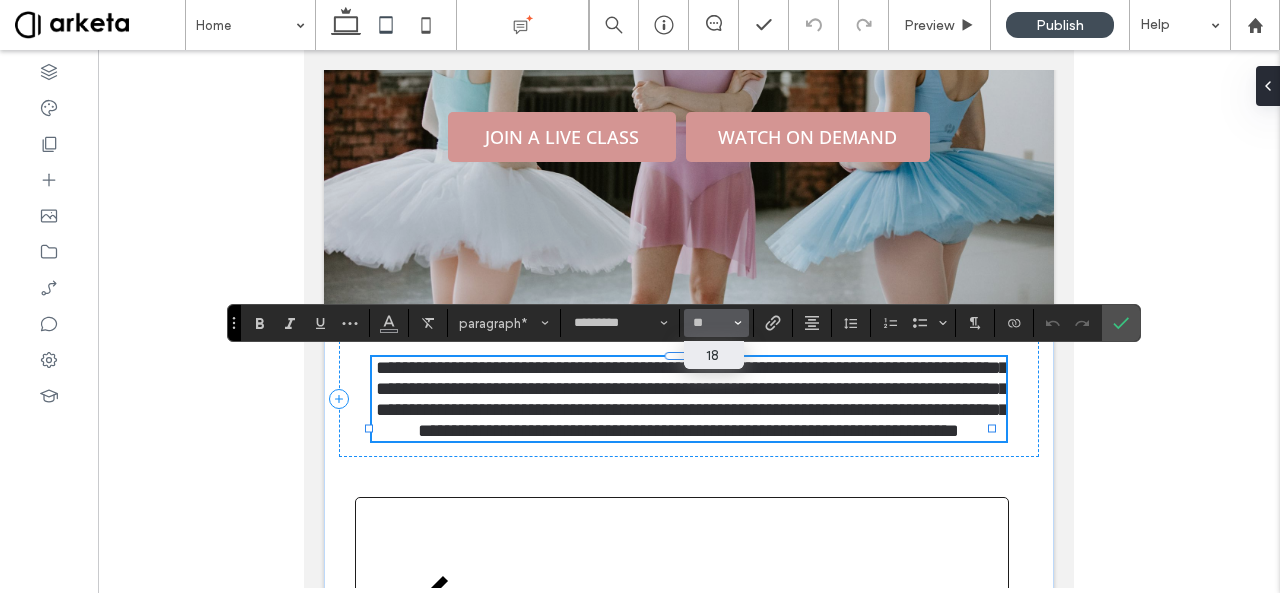 type on "**" 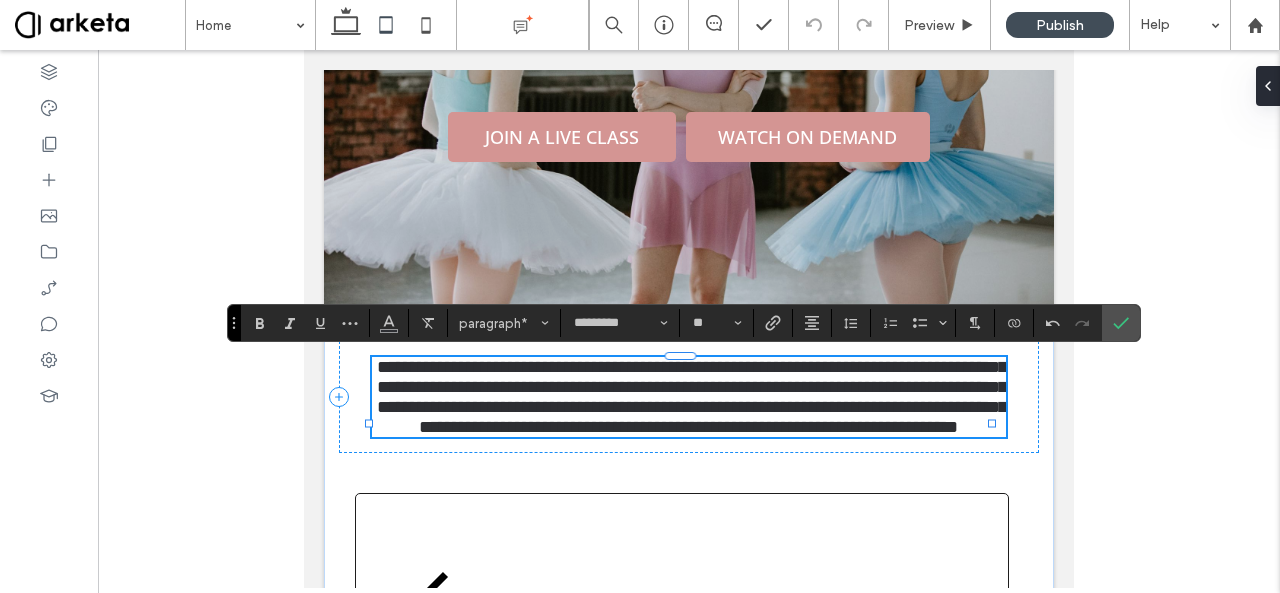 click at bounding box center [689, 319] 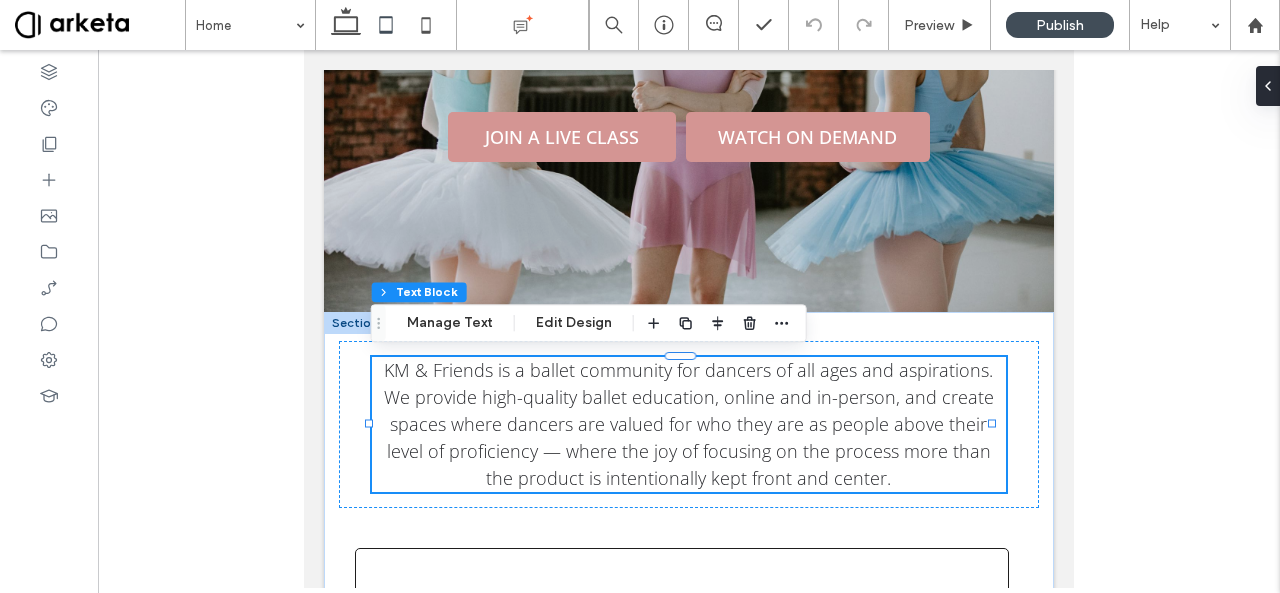 drag, startPoint x: 75, startPoint y: 577, endPoint x: 136, endPoint y: 56, distance: 524.55884 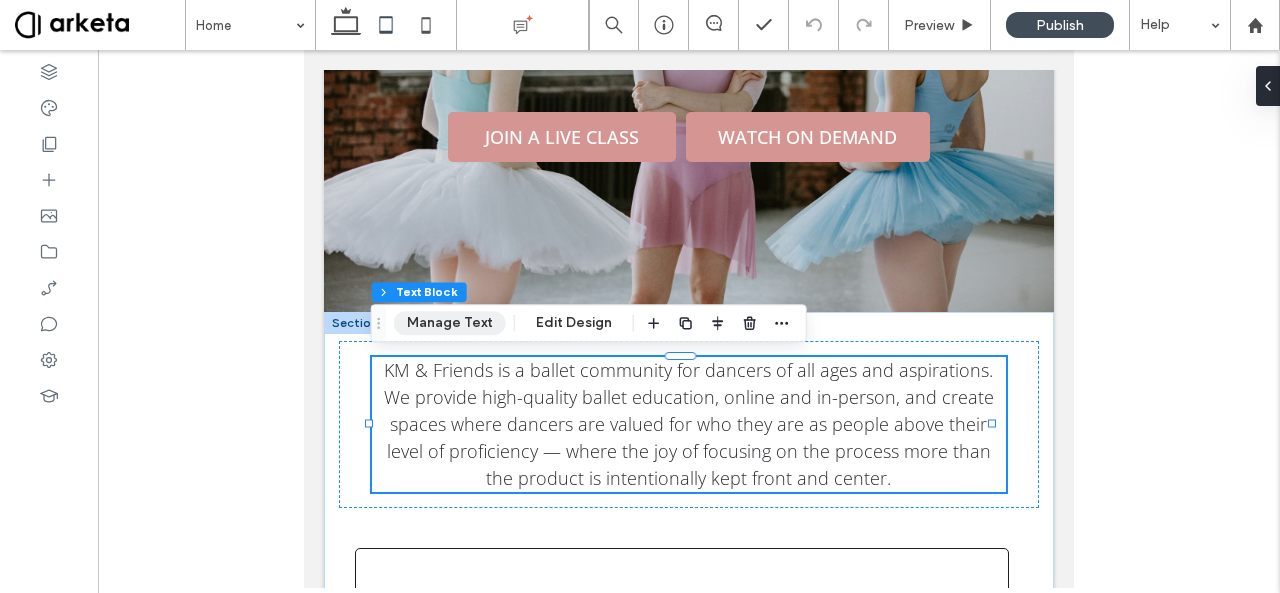 click on "Manage Text" at bounding box center [450, 323] 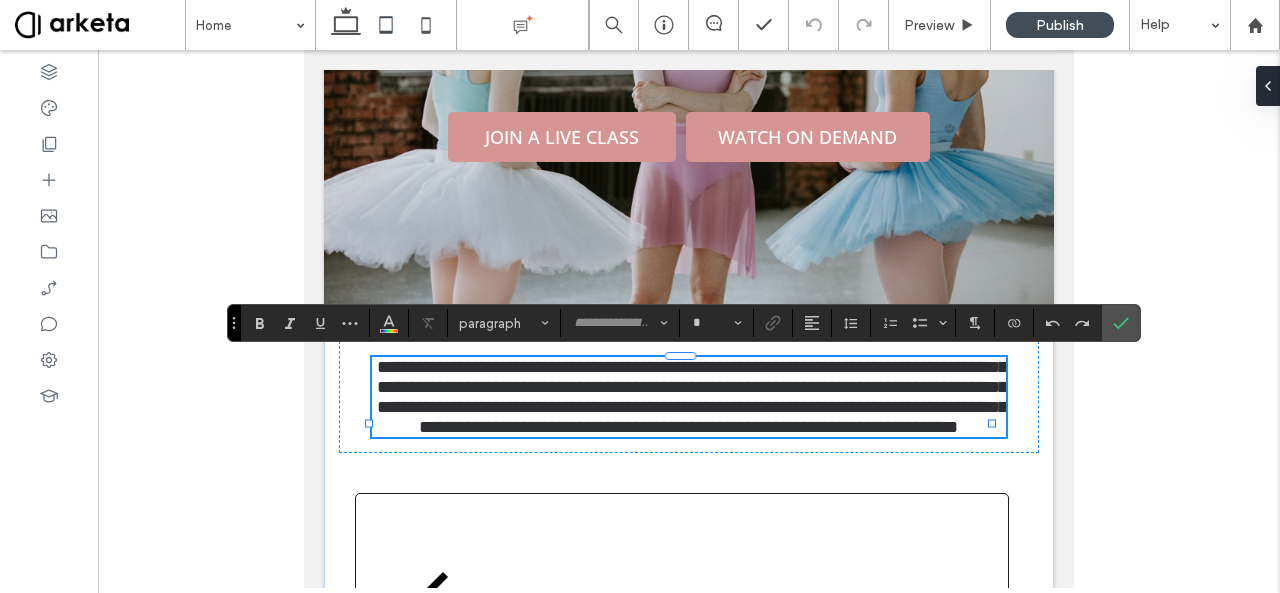 type on "*********" 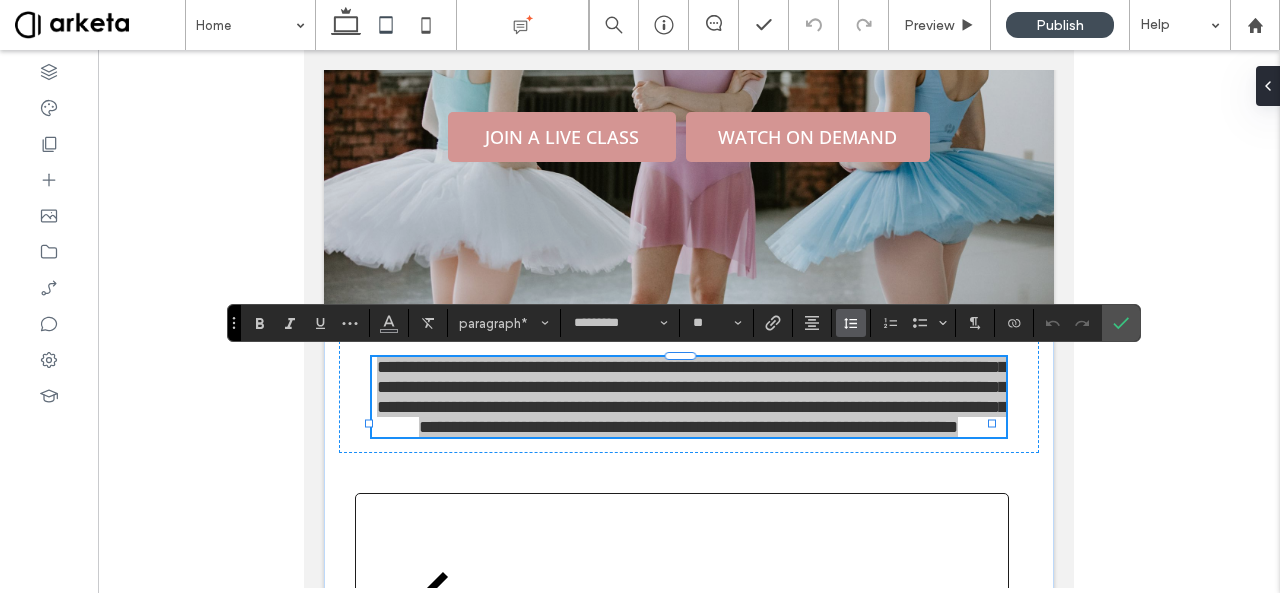 click 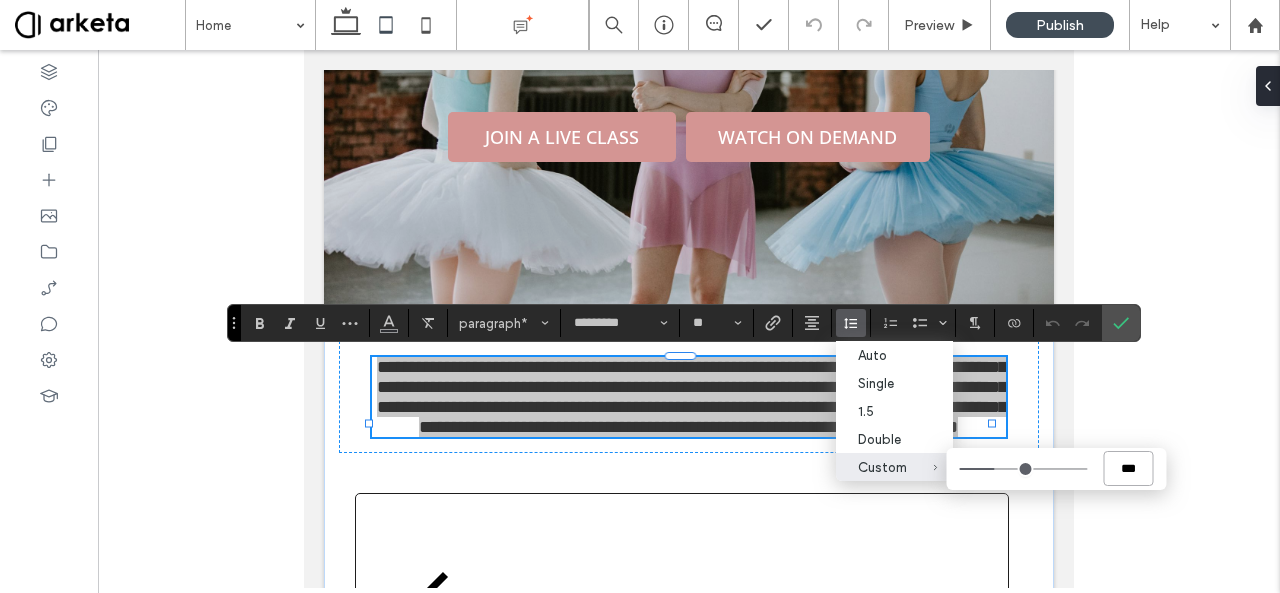 click on "***" at bounding box center [1128, 468] 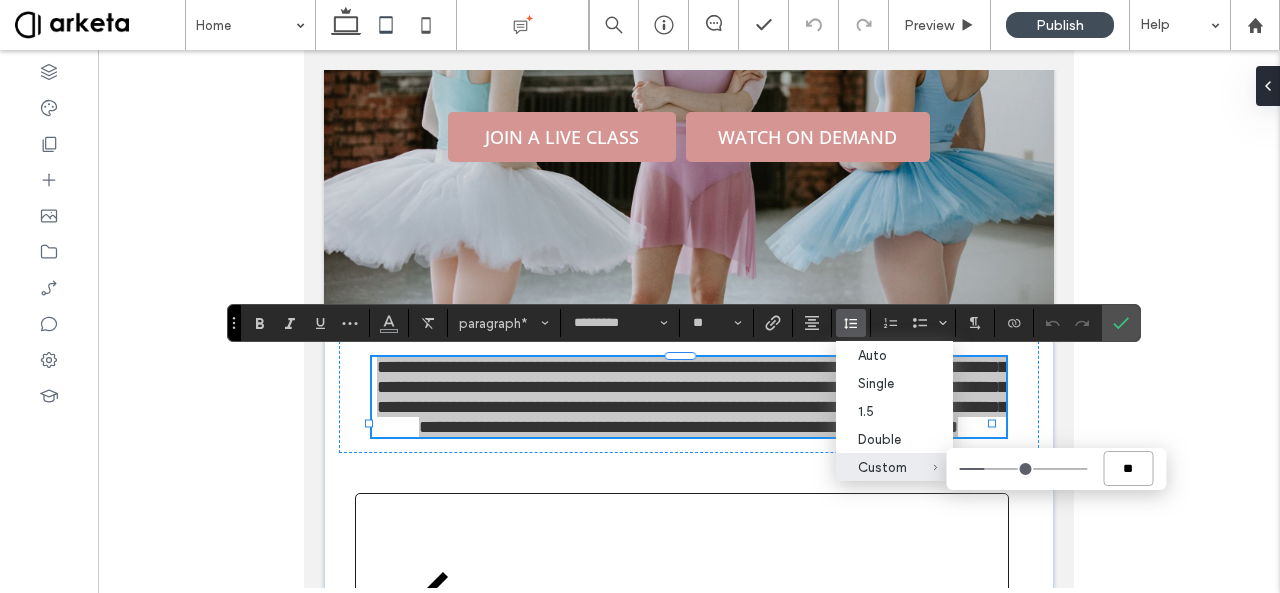 type on "***" 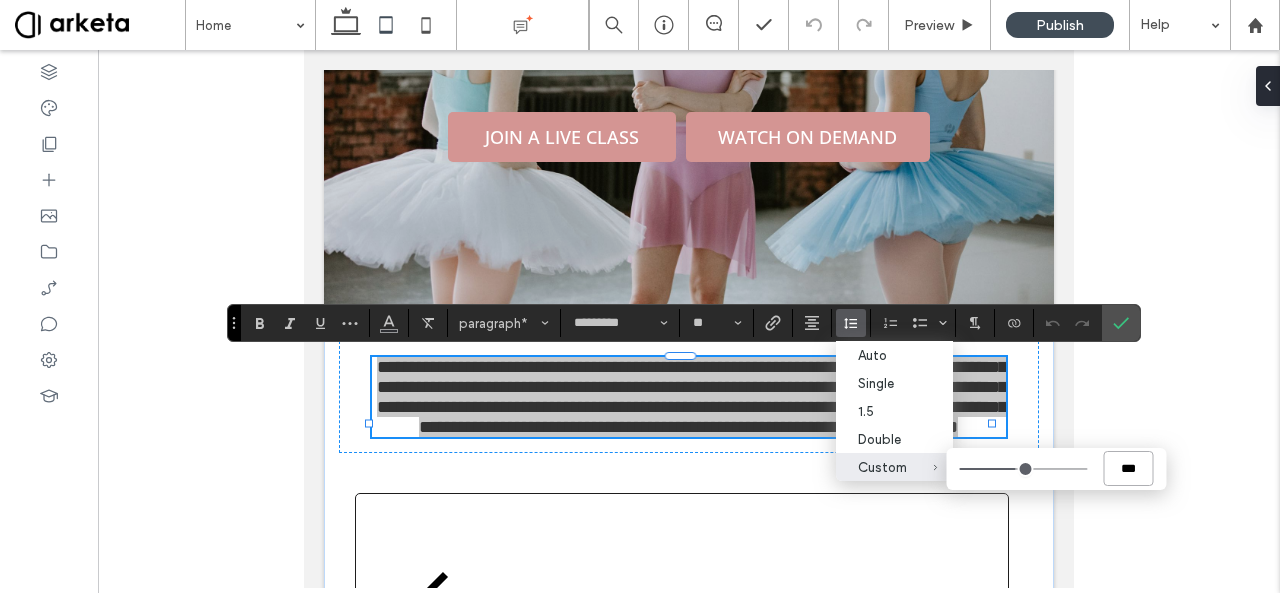 type on "***" 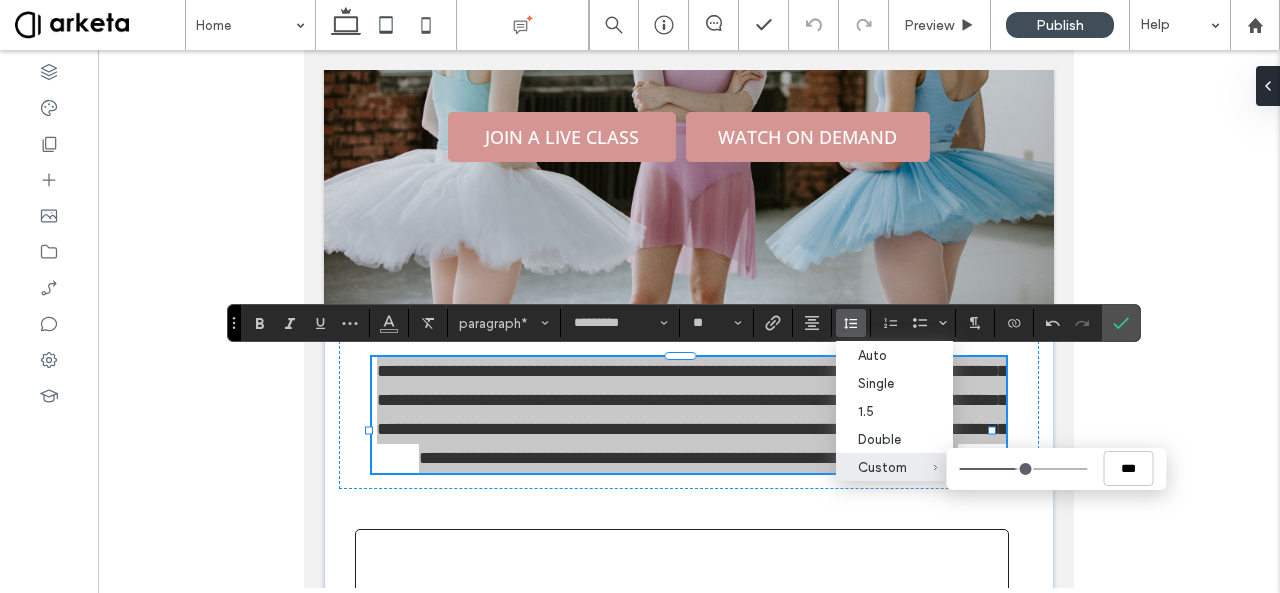 click at bounding box center (689, 319) 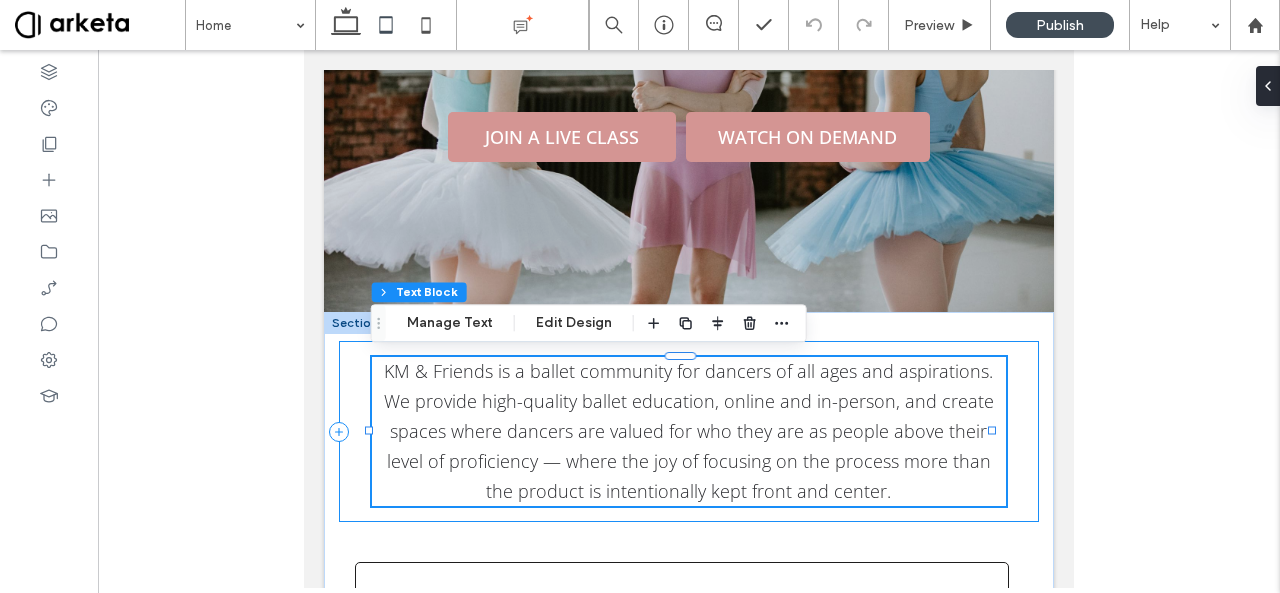 click on "KM & Friends is a ballet community for dancers of all ages and aspirations. We provide high-quality ballet education, online and in-person, and create spaces where dancers are valued for who they are as people above their level of proficiency — where the joy of focusing on the process more than the product is intentionally kept front and center.
91% , 172px" at bounding box center [689, 431] 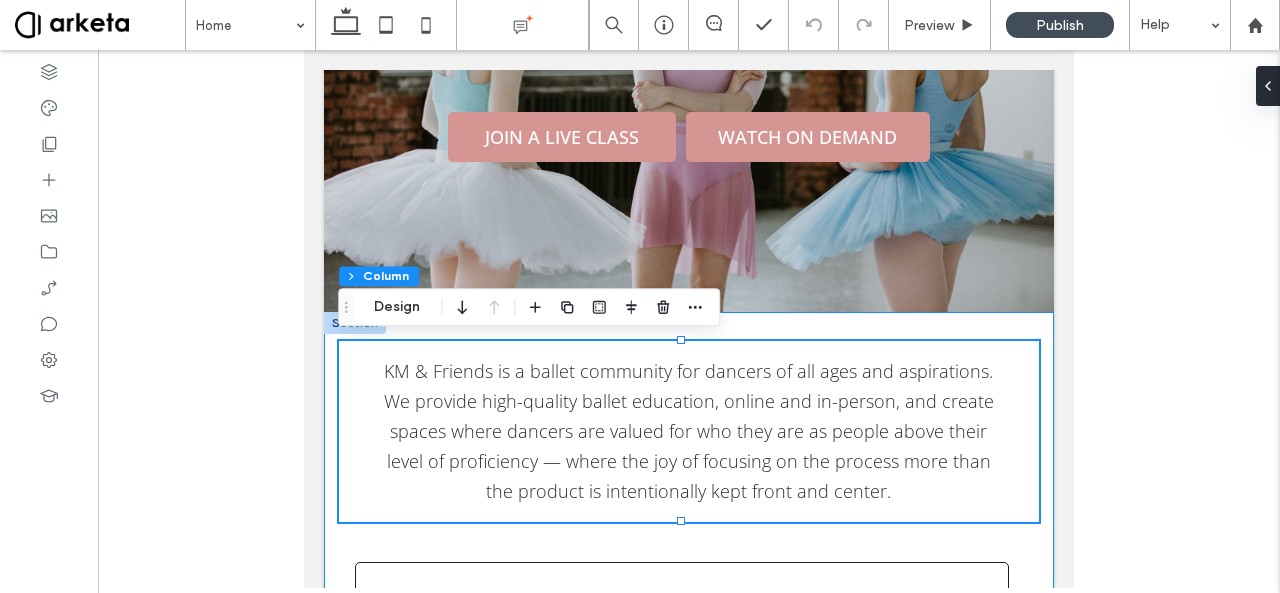 click on "KM & Friends is a ballet community for dancers of all ages and aspirations. We provide high-quality ballet education, online and in-person, and create spaces where dancers are valued for who they are as people above their level of proficiency — where the joy of focusing on the process more than the product is intentionally kept front and center.
Livestream June is the last month for our livestream classes, and we will have seven classes with varying instructors over the course of the month! Starting in July we will be a fully on-demand platform.
SIGN UP
On Demand Over 100 classes of varying styles for all different levels, with more classes added every month. You'll find full-length classes, 30 minute cardio barres, variation workshops, and conditioning.
WATCH NOW" at bounding box center [689, 1142] 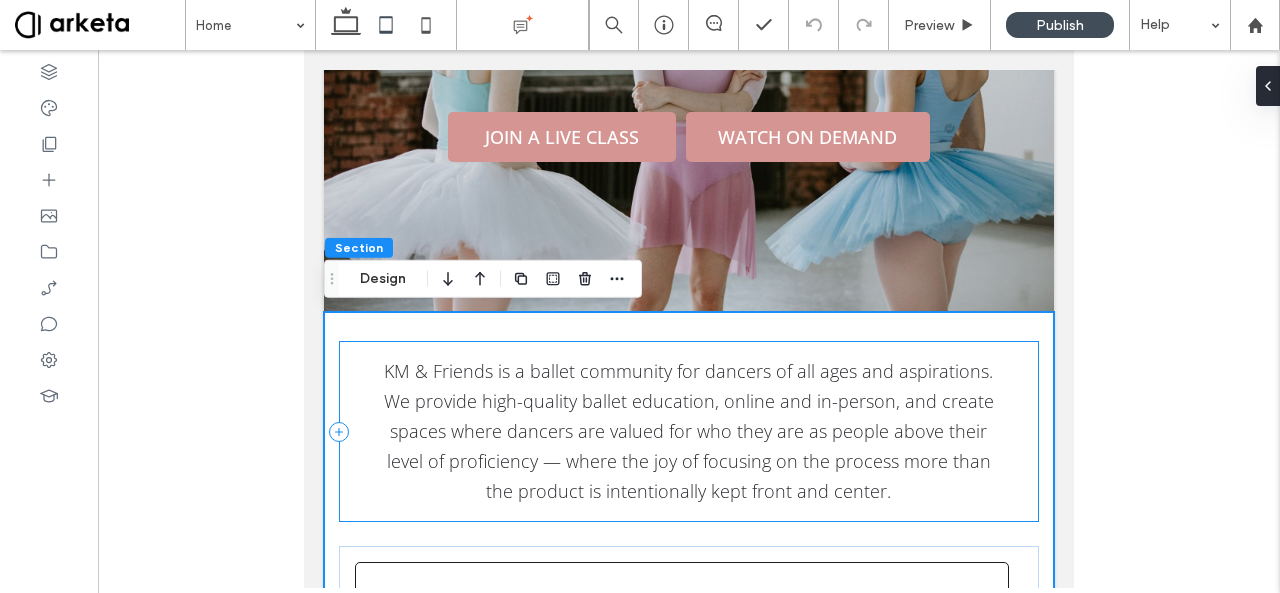 click on "KM & Friends is a ballet community for dancers of all ages and aspirations. We provide high-quality ballet education, online and in-person, and create spaces where dancers are valued for who they are as people above their level of proficiency — where the joy of focusing on the process more than the product is intentionally kept front and center." at bounding box center [689, 431] 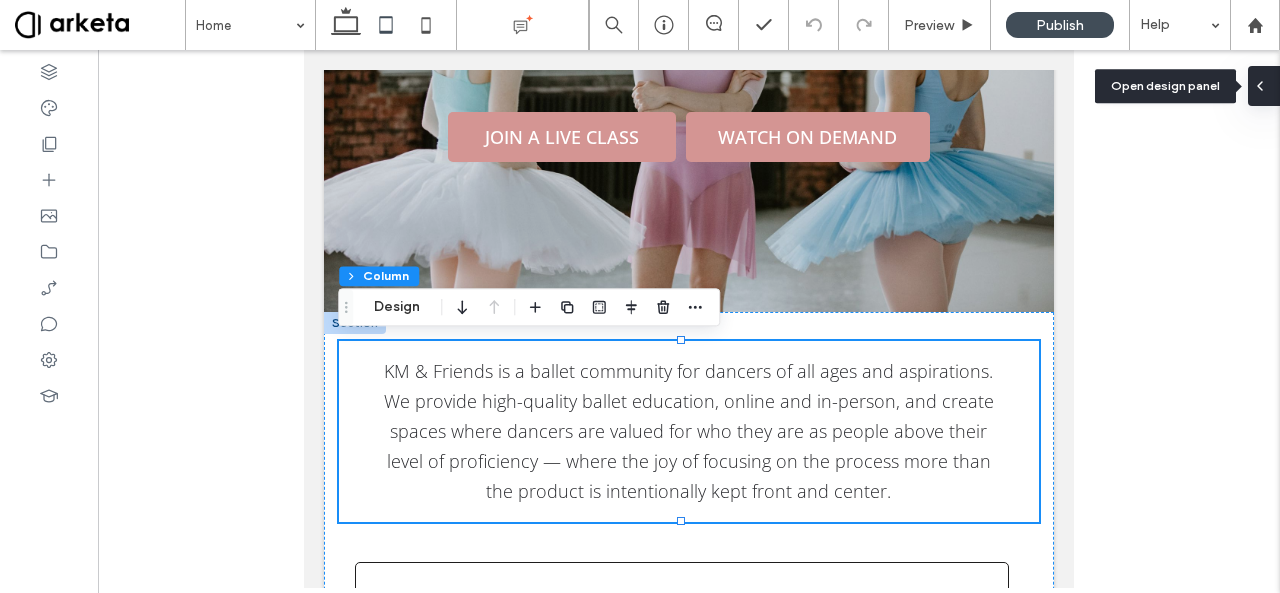 click 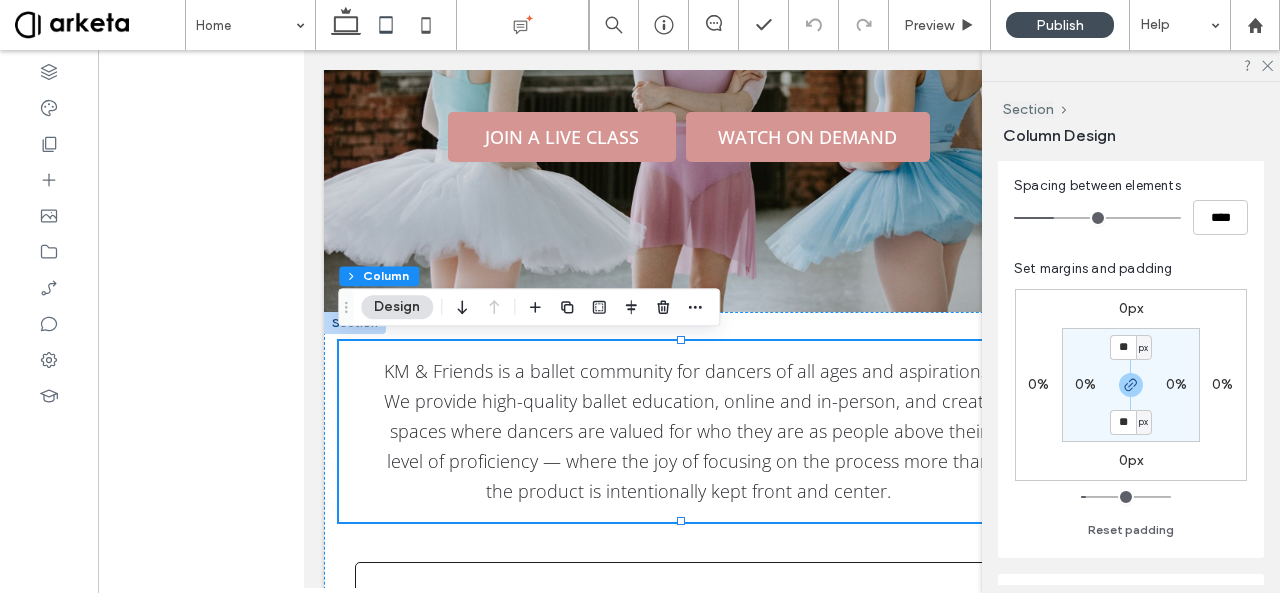 scroll, scrollTop: 375, scrollLeft: 0, axis: vertical 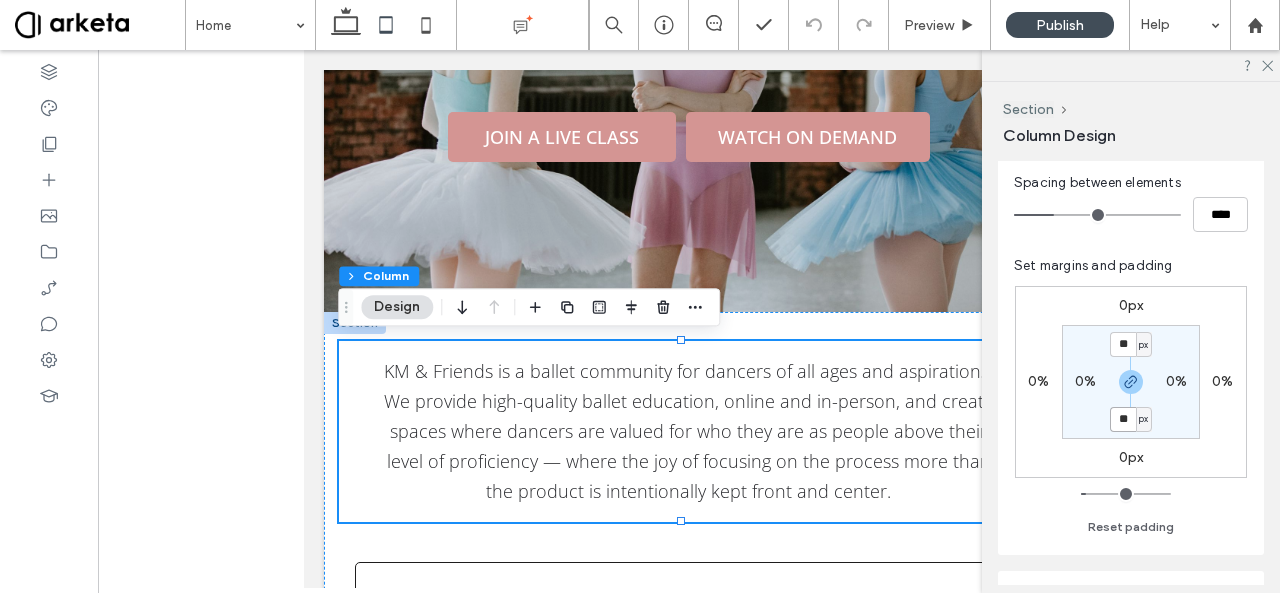 click on "**" at bounding box center [1123, 419] 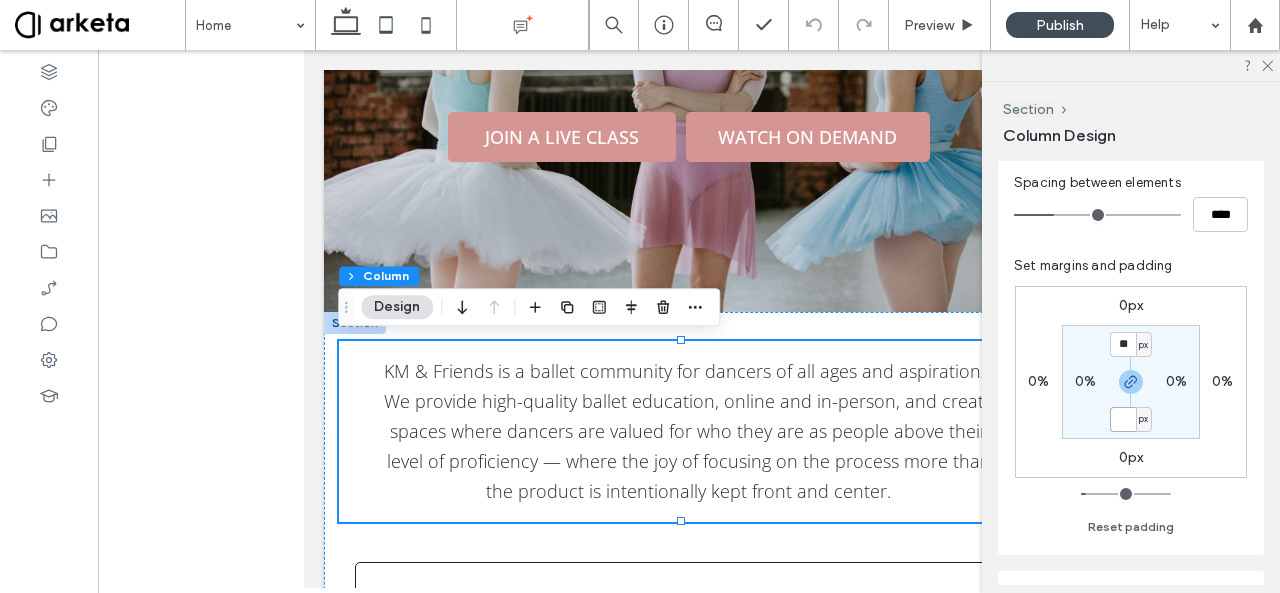 type 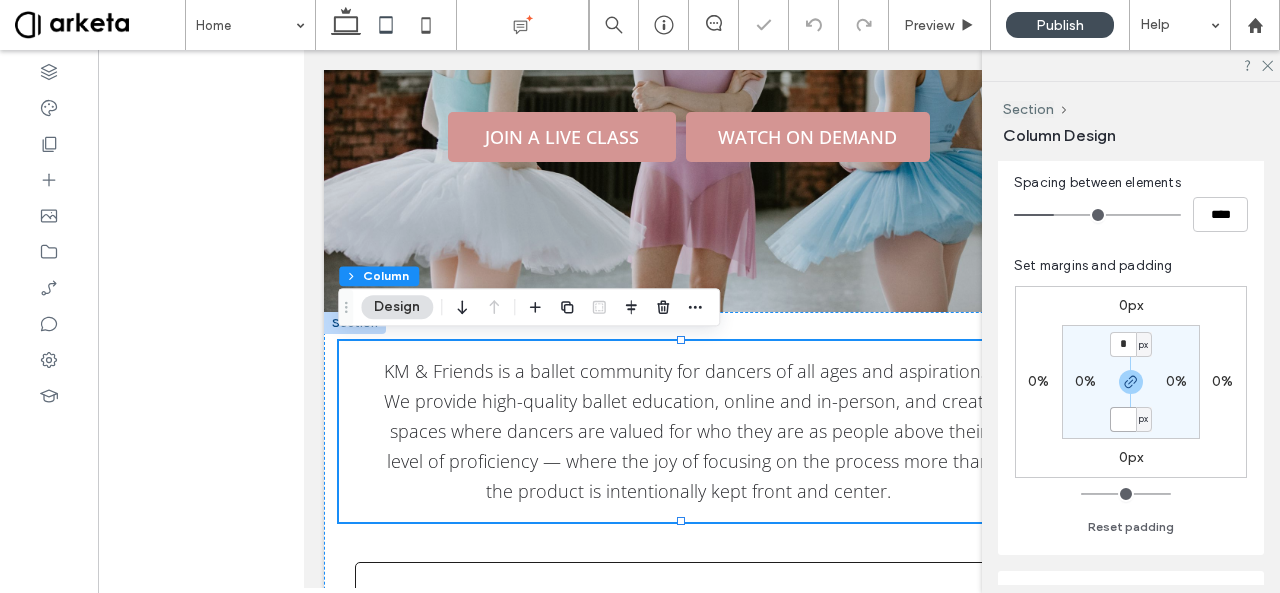 type on "*" 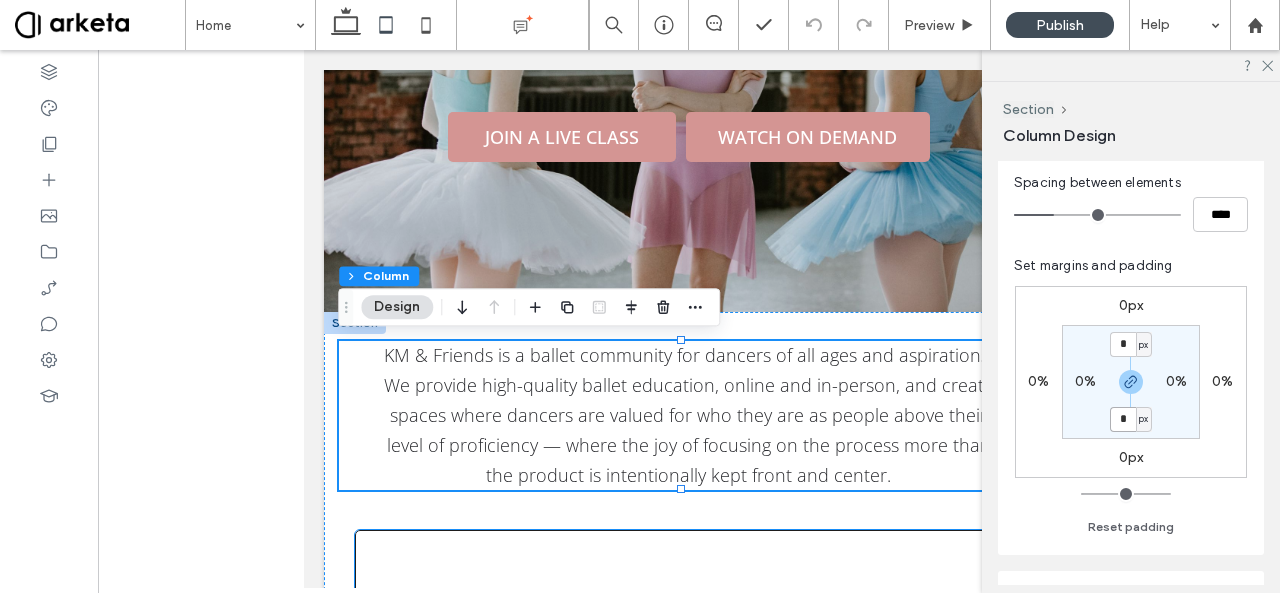 click on "Livestream June is the last month for our livestream classes, and we will have seven classes with varying instructors over the course of the month! Starting in July we will be a fully on-demand platform.
SIGN UP" at bounding box center [682, 749] 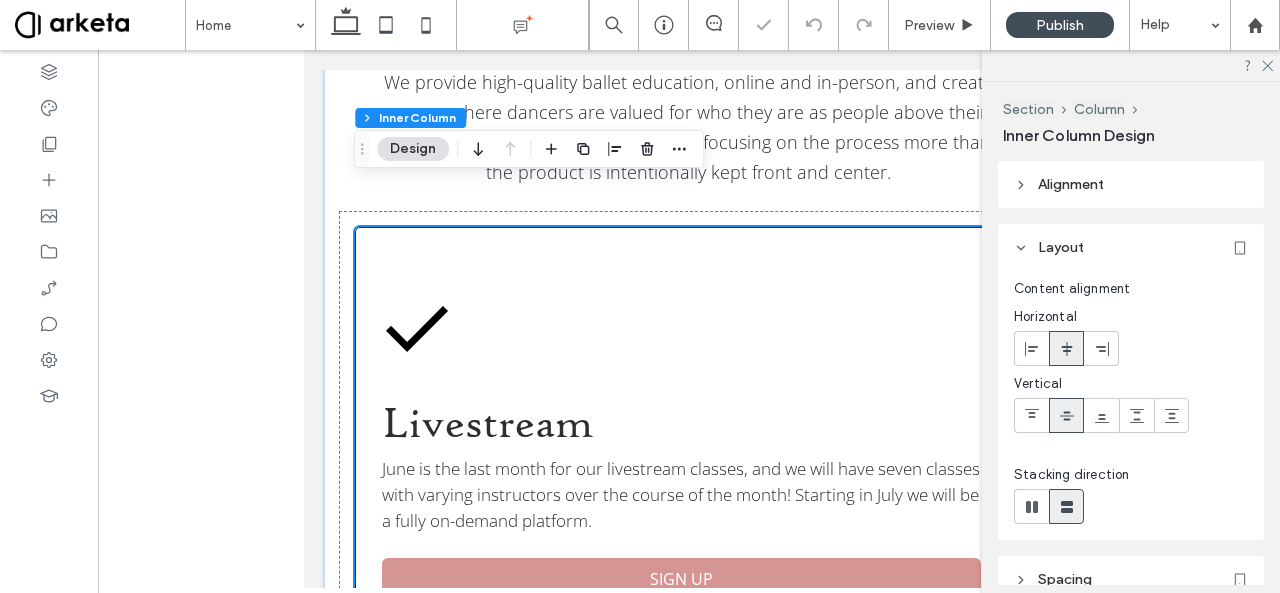scroll, scrollTop: 732, scrollLeft: 0, axis: vertical 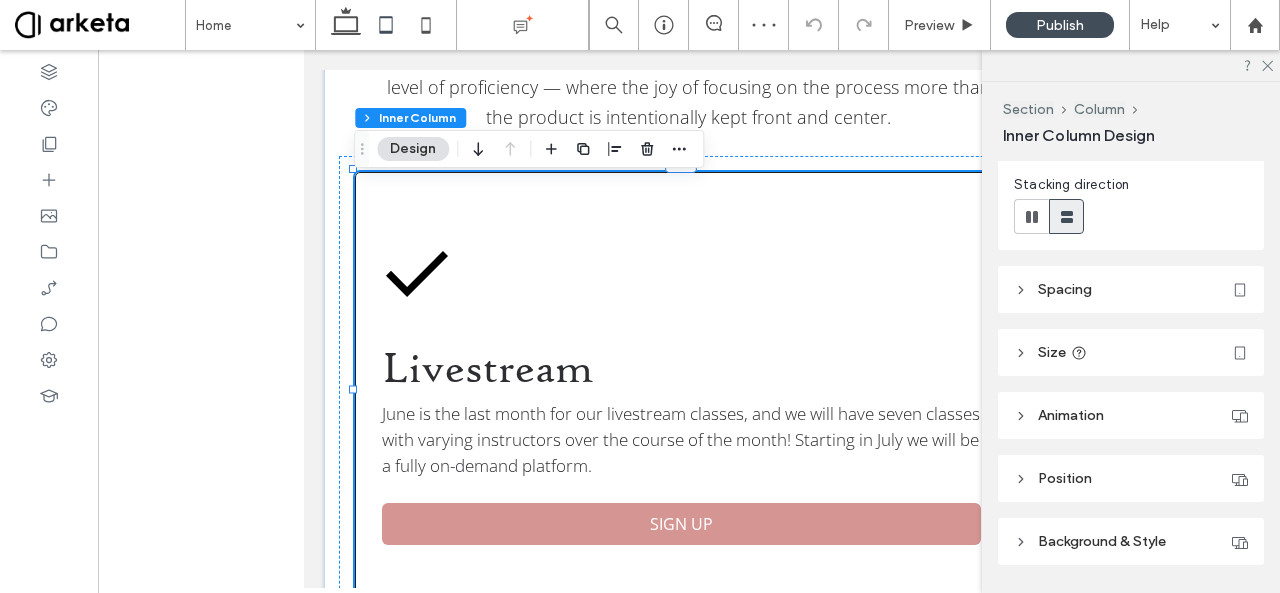 click on "Spacing" at bounding box center [1065, 289] 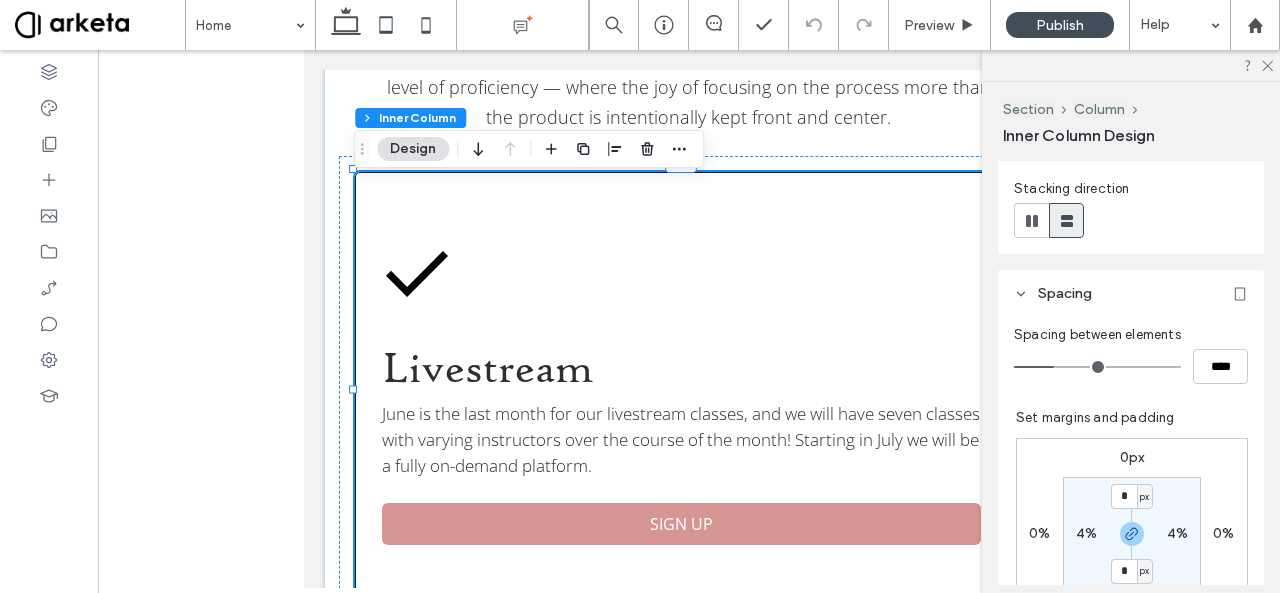 scroll, scrollTop: 285, scrollLeft: 0, axis: vertical 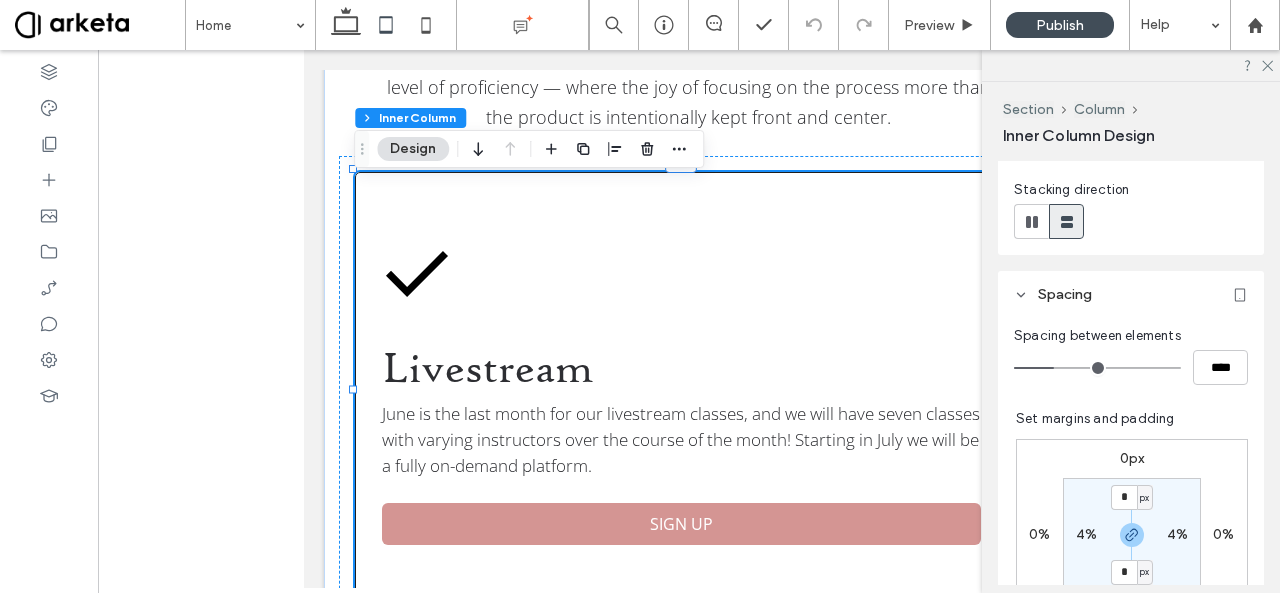 click on "4%" at bounding box center [1086, 534] 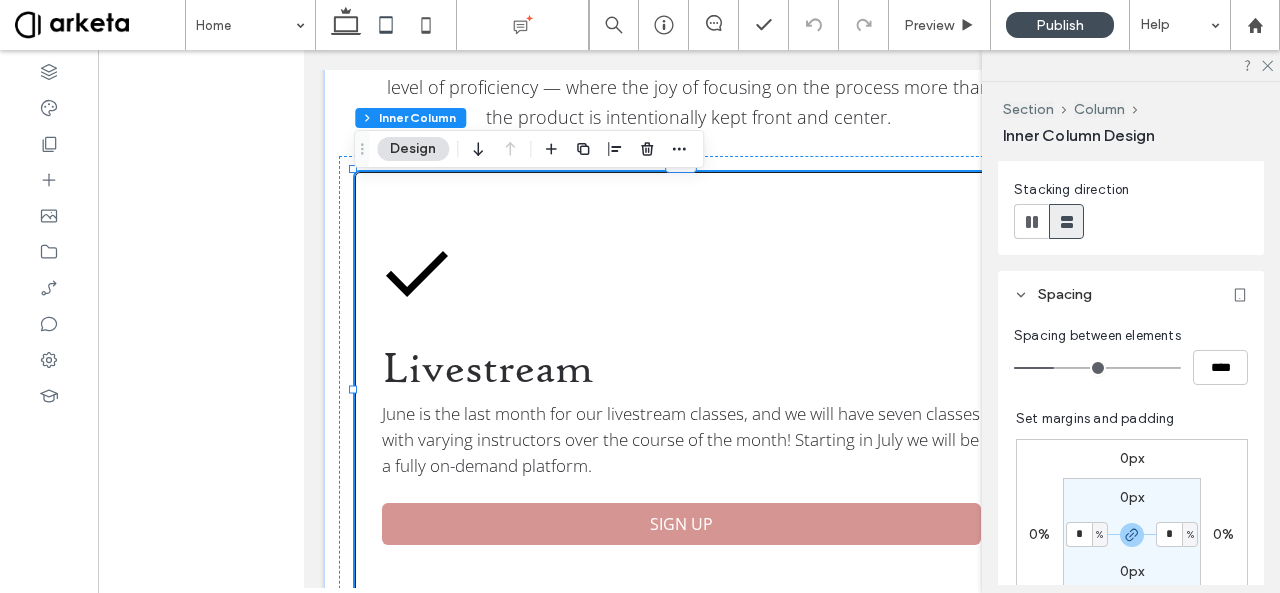 type on "*" 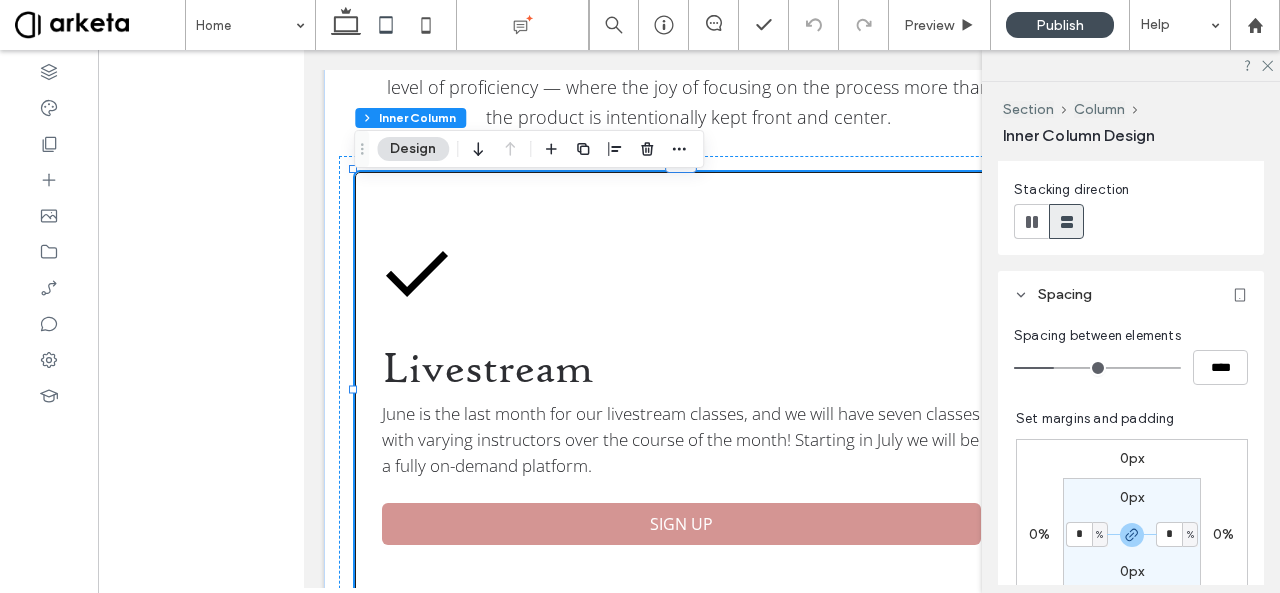 type on "*" 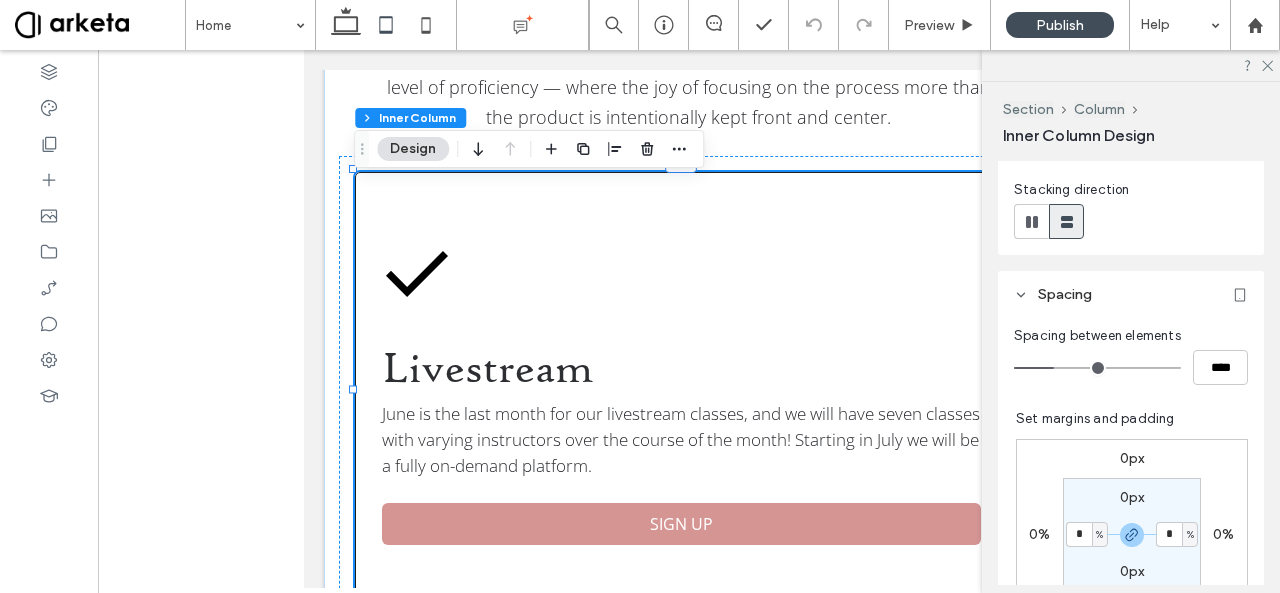 type on "*" 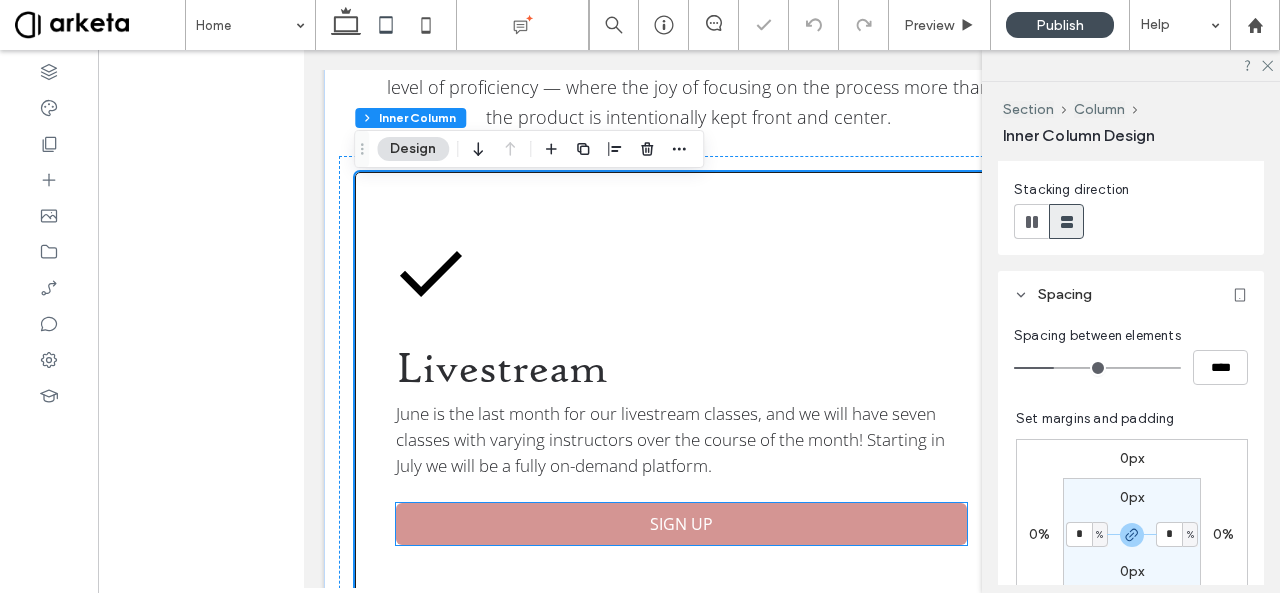 scroll, scrollTop: 905, scrollLeft: 0, axis: vertical 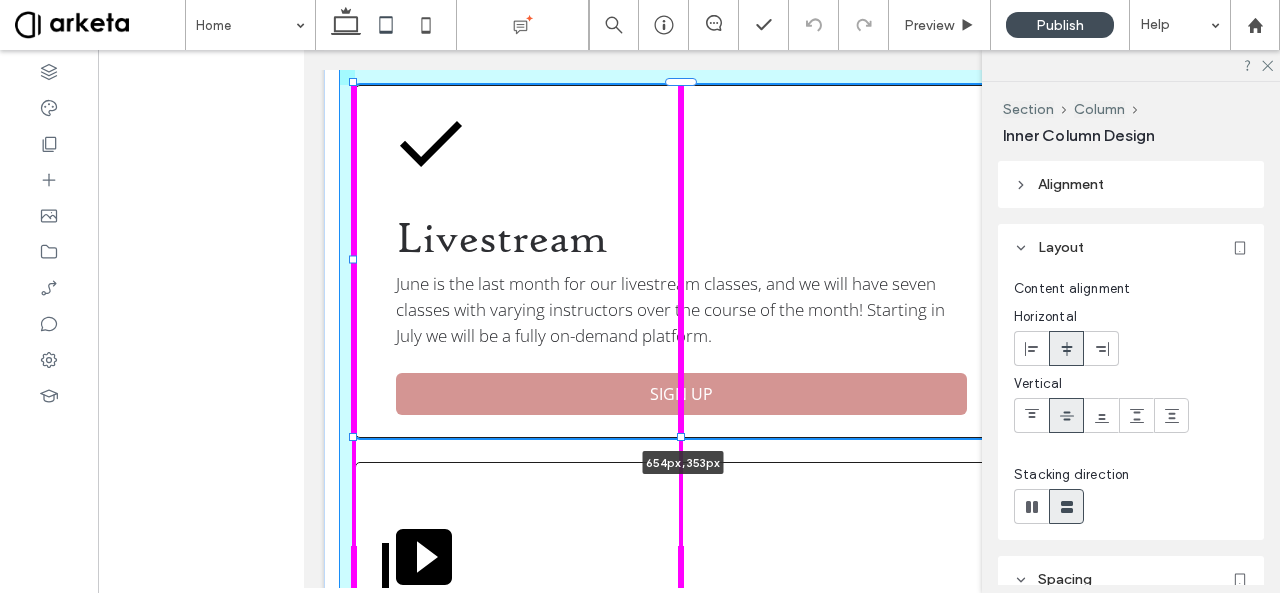 drag, startPoint x: 680, startPoint y: 439, endPoint x: 687, endPoint y: 396, distance: 43.56604 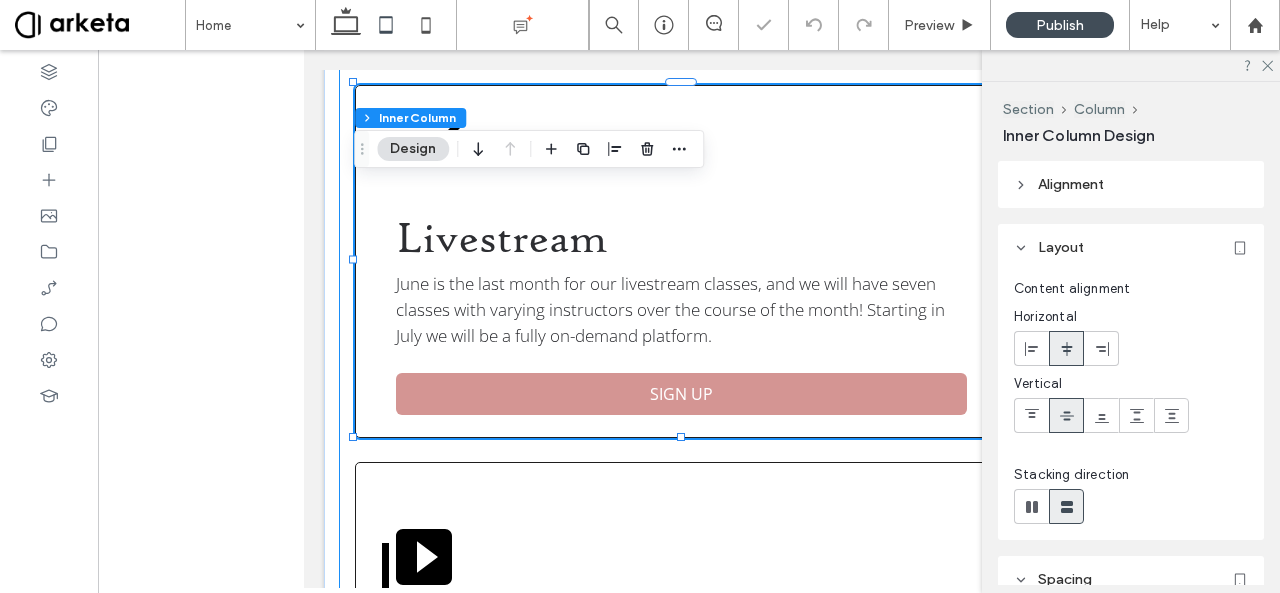type on "***" 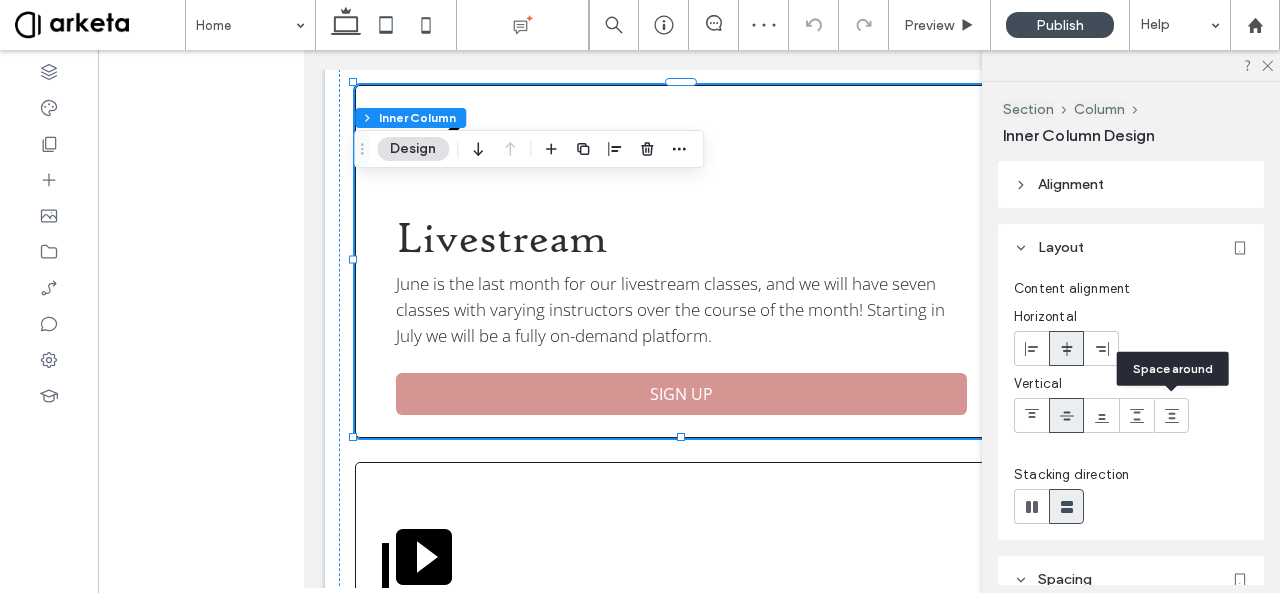 click 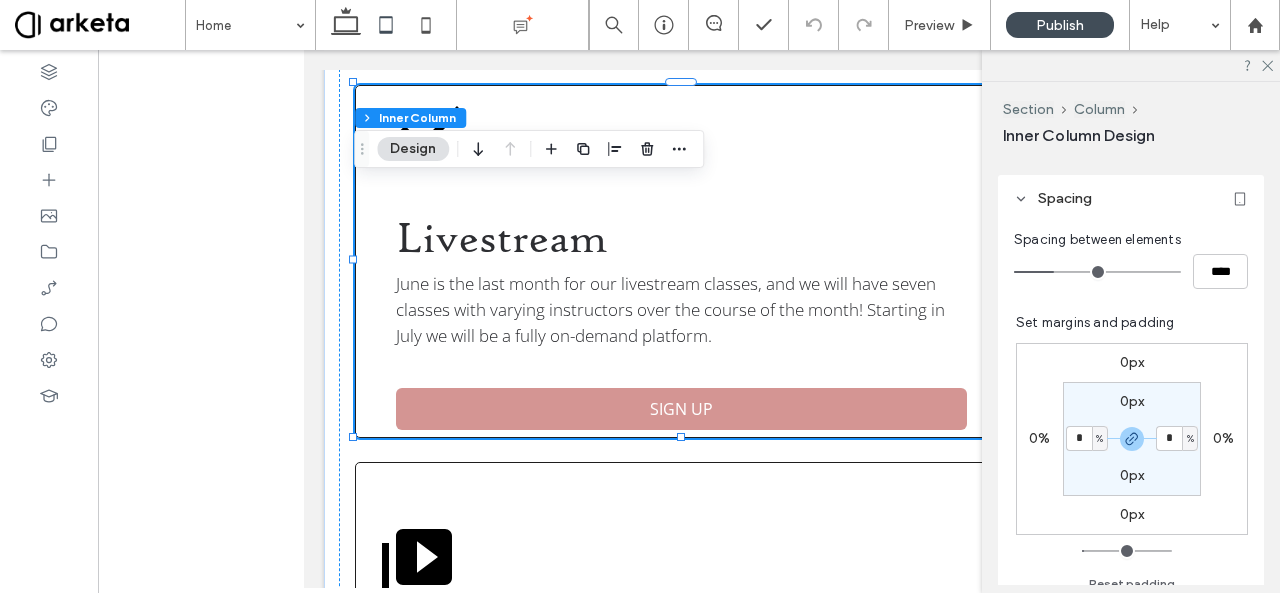 scroll, scrollTop: 382, scrollLeft: 0, axis: vertical 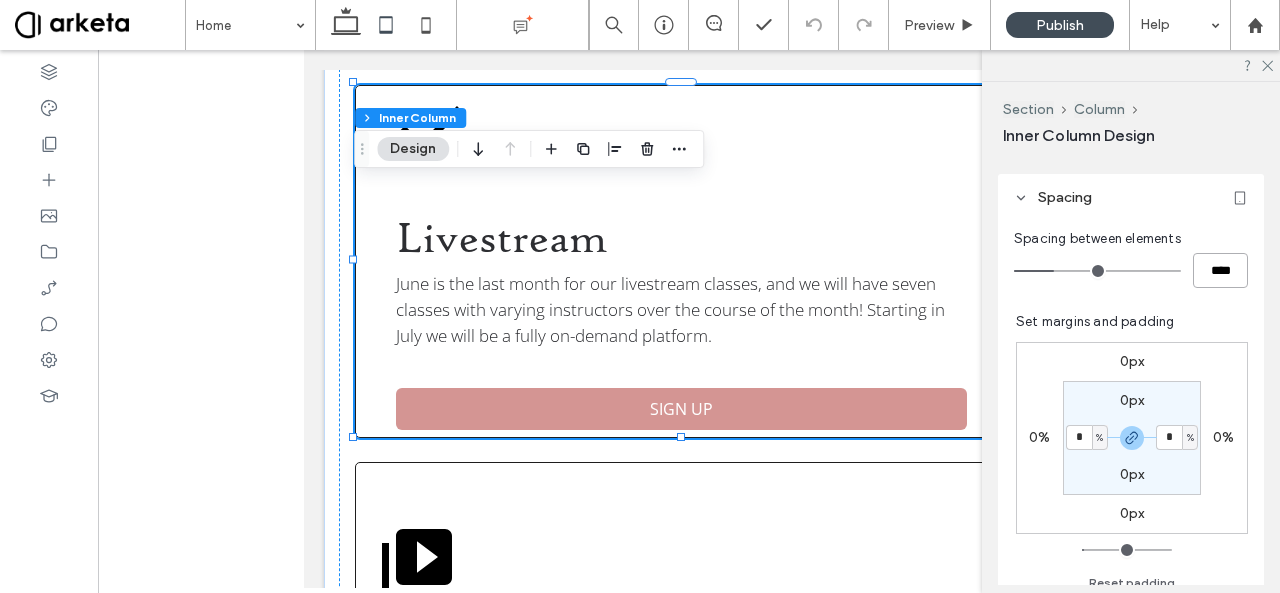 click on "****" at bounding box center [1220, 270] 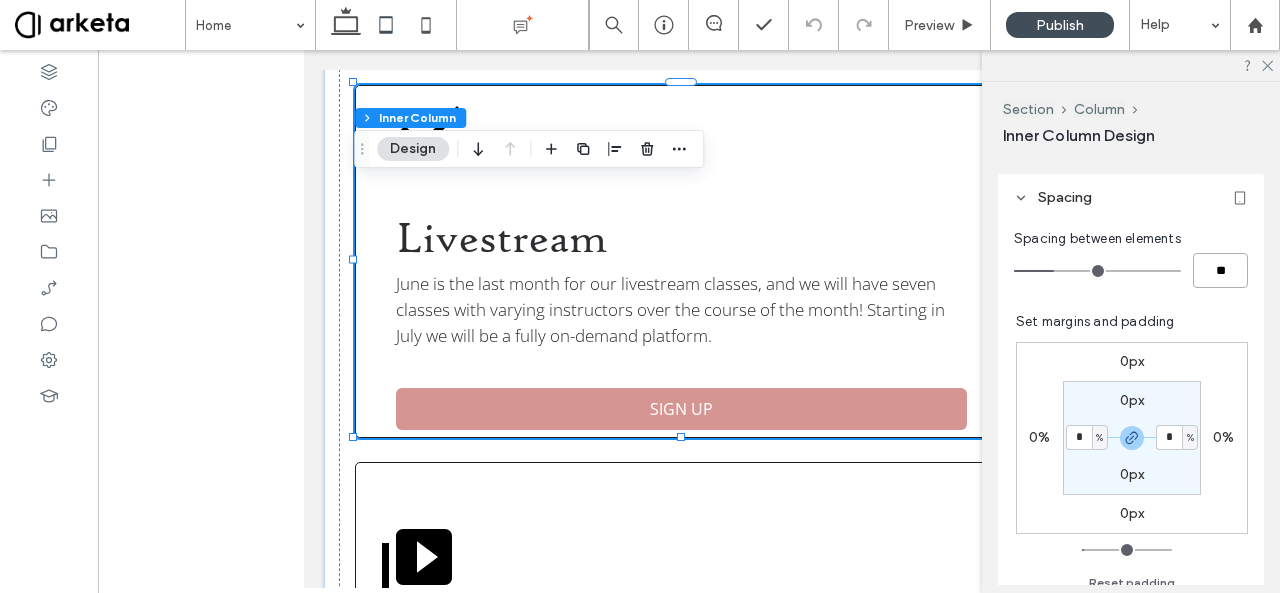 type on "**" 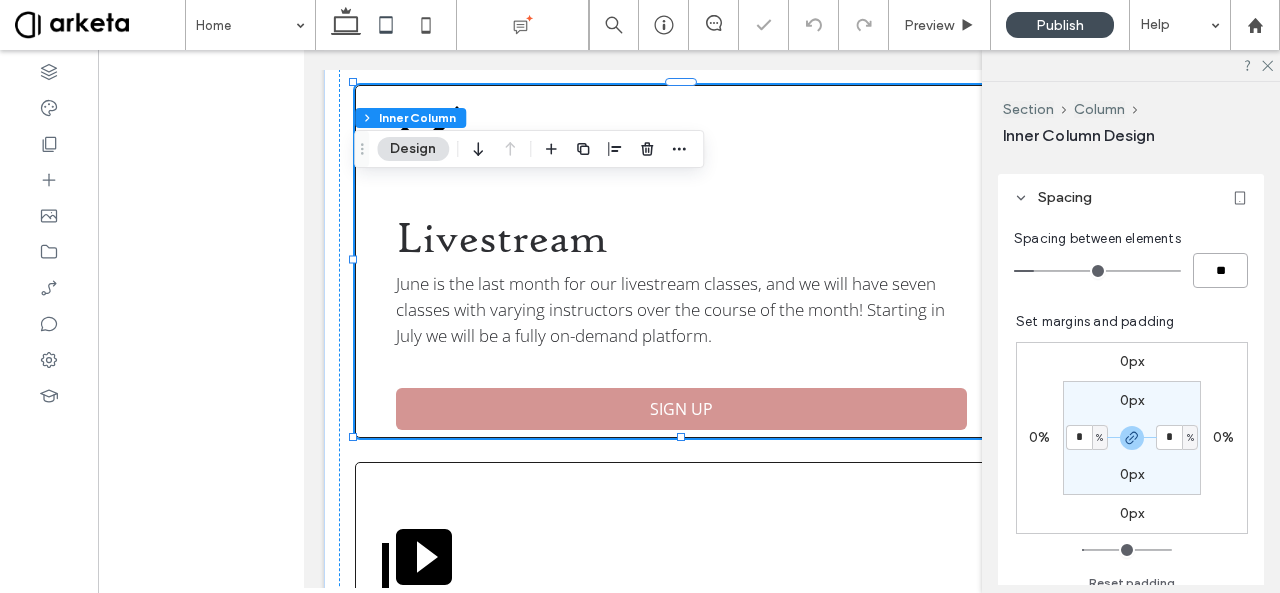type on "**" 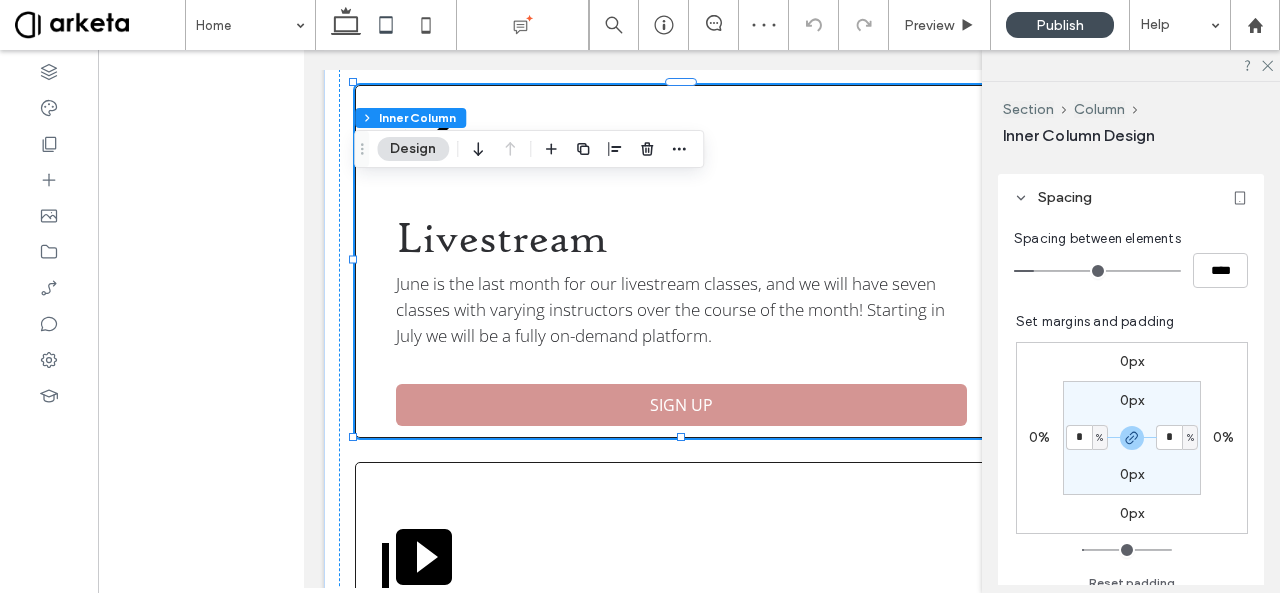 click on "0px" at bounding box center [1132, 400] 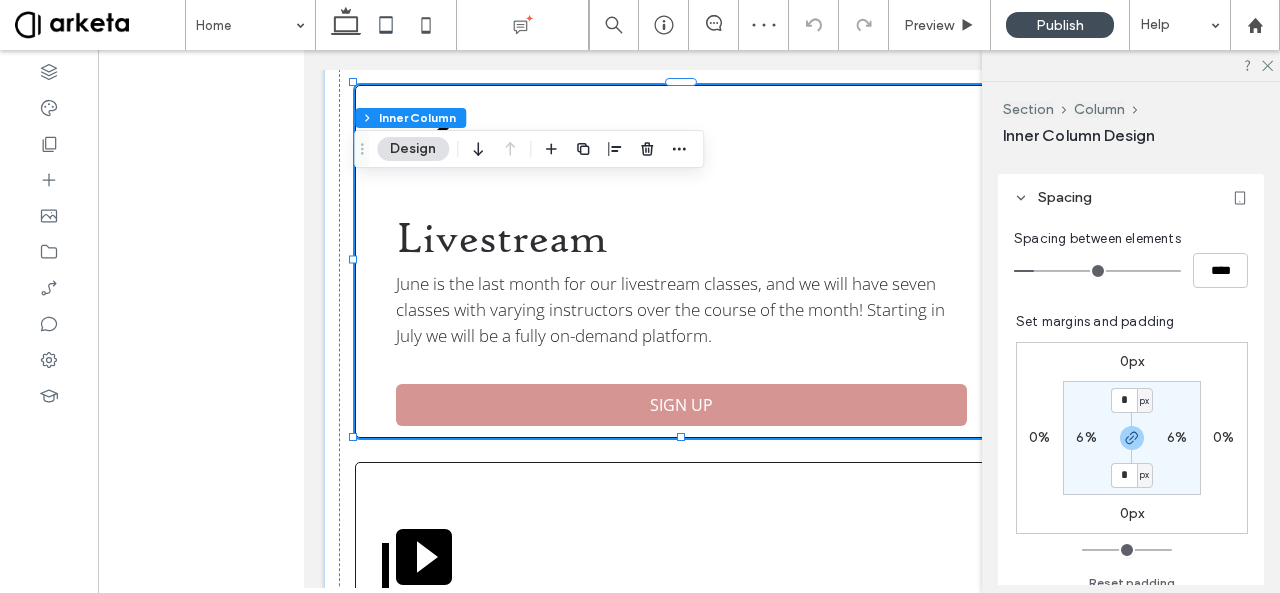type on "*" 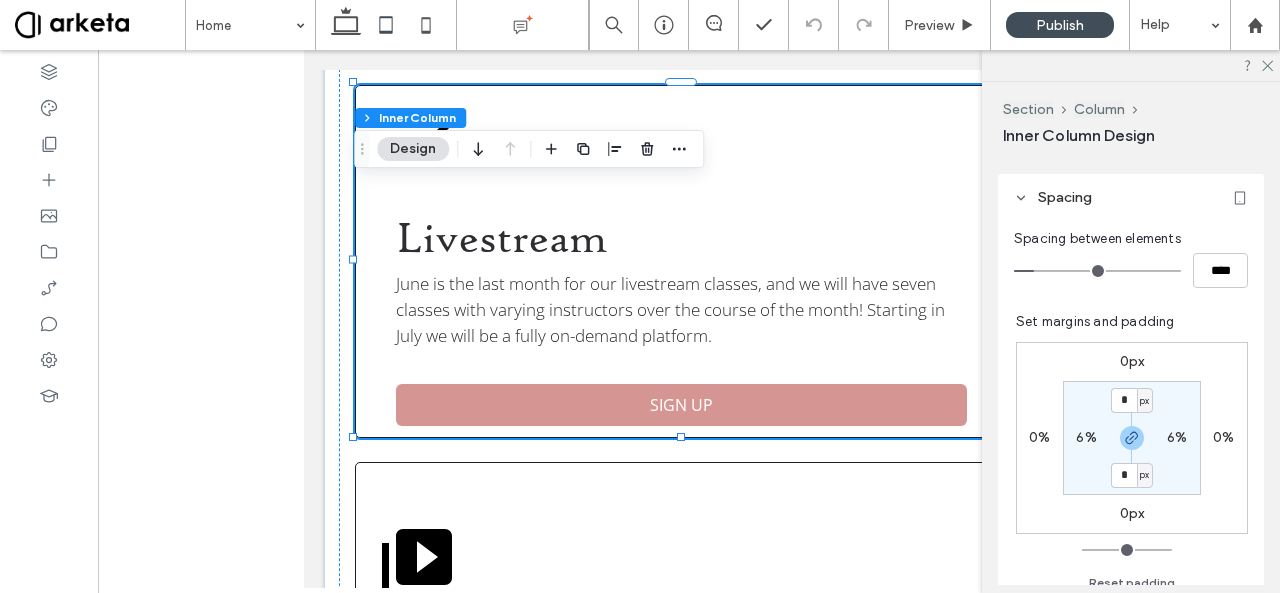click on "px" at bounding box center [1144, 401] 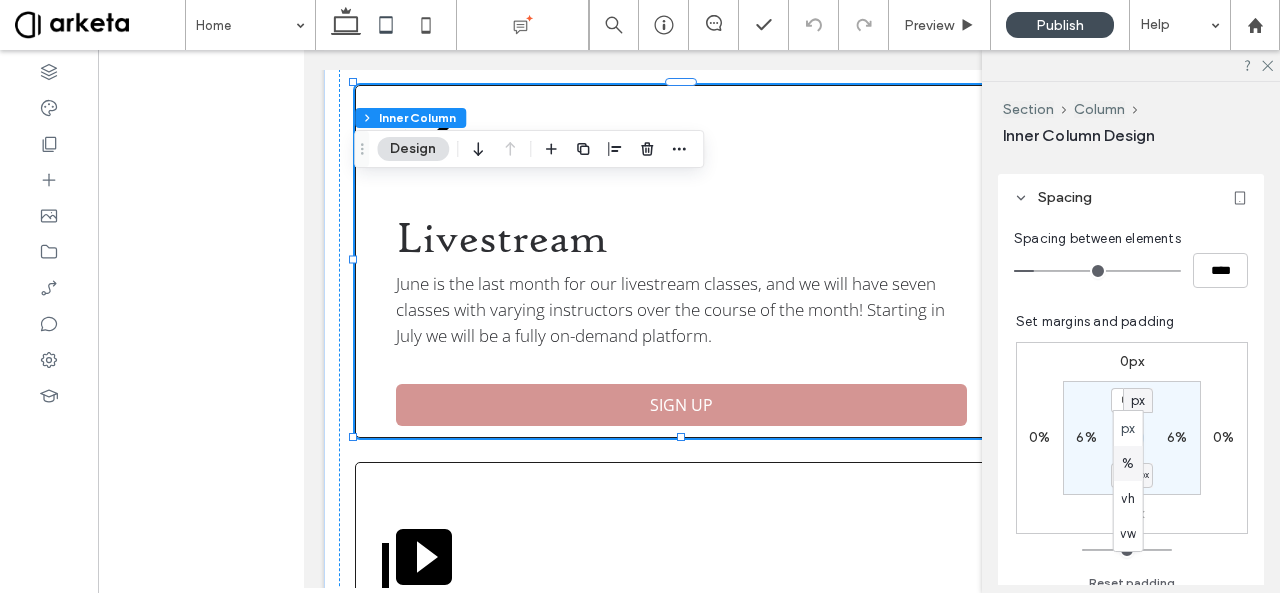 click on "%" at bounding box center [1128, 463] 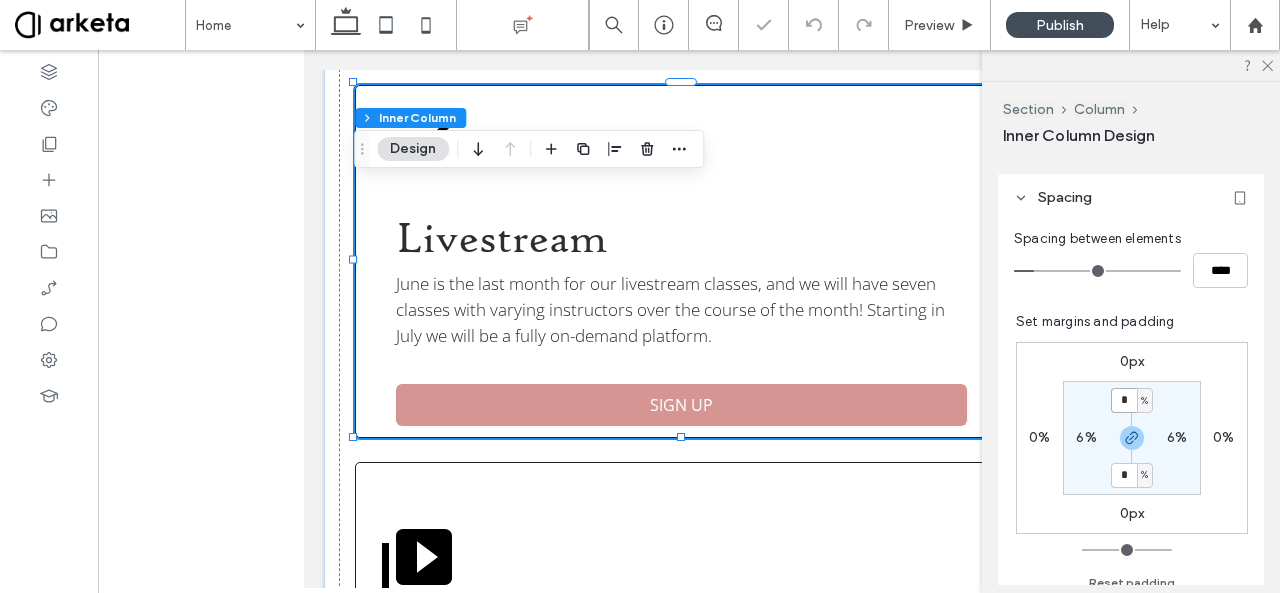 click on "*" at bounding box center [1124, 400] 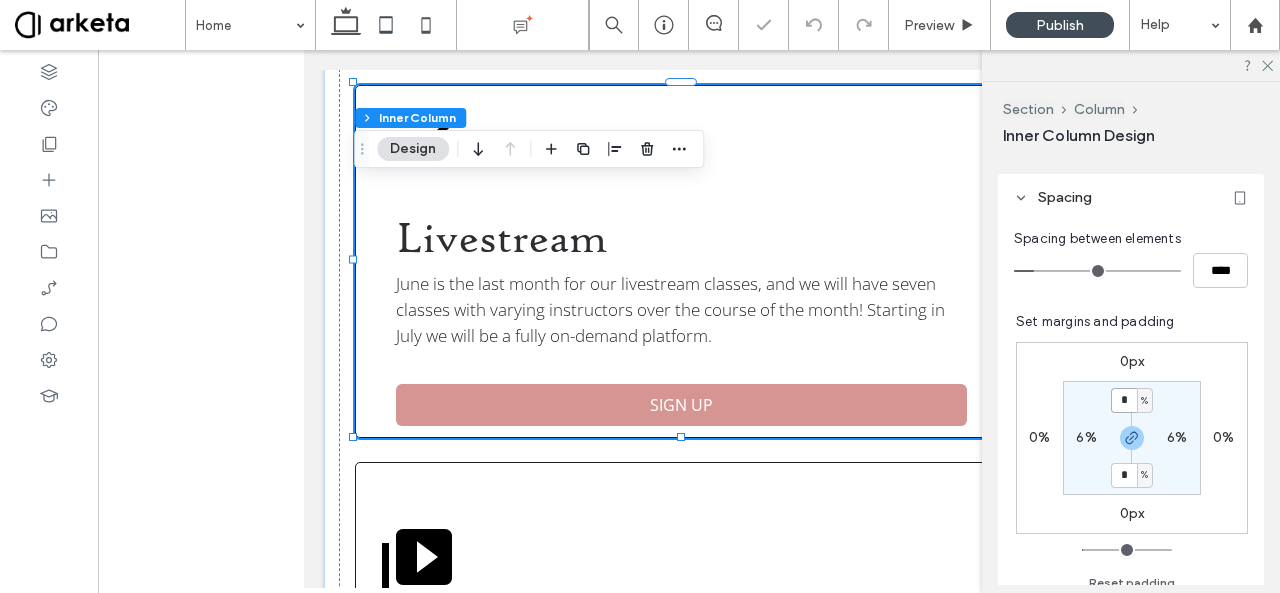 type on "*" 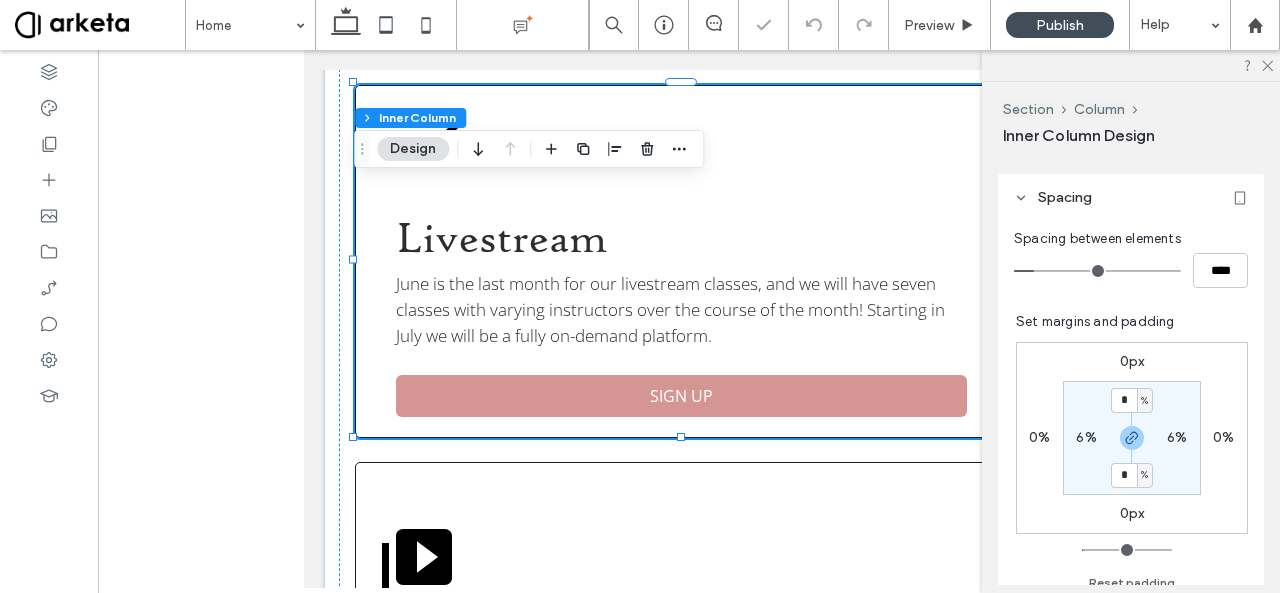 click on "Section Column Inner Column Design Alignment Layout Content alignment Horizontal Vertical Stacking direction Spacing Spacing between elements **** Set margins and padding 0px 0% 0px 0% * % 6% * % 6% Reset padding Size Width *** px Height *** px More Size Options Animation Choose a trigger None Position Position type Default Background & Style Color Image Video Background color Corner radius * px Border *** Shadow" at bounding box center [1131, 337] 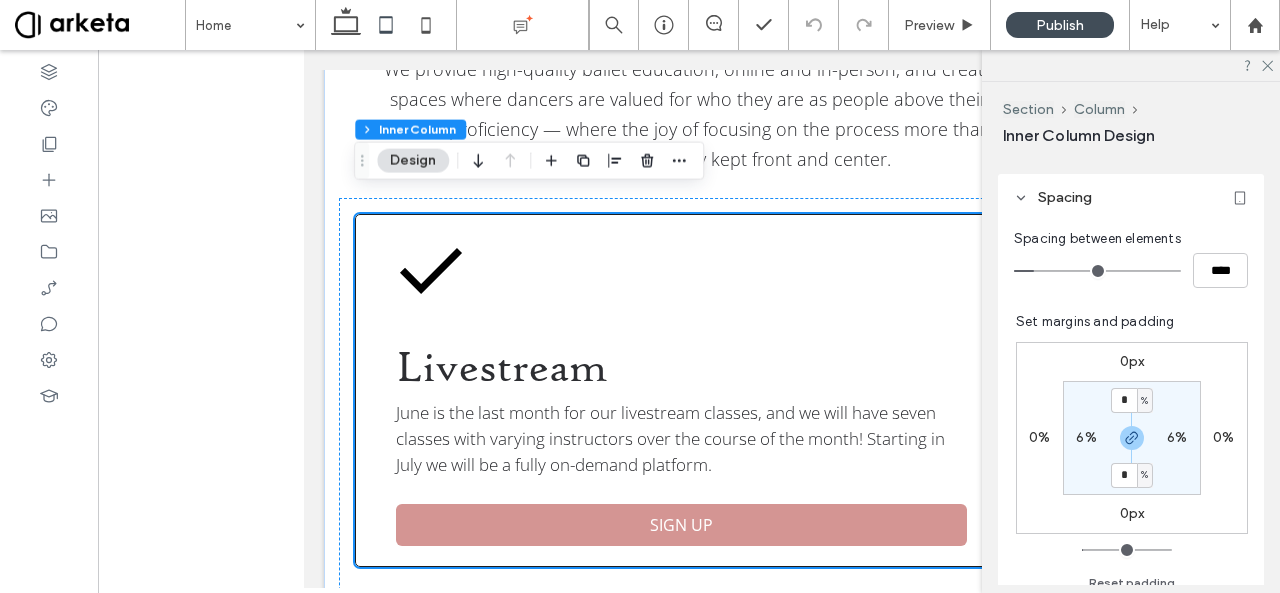 scroll, scrollTop: 688, scrollLeft: 0, axis: vertical 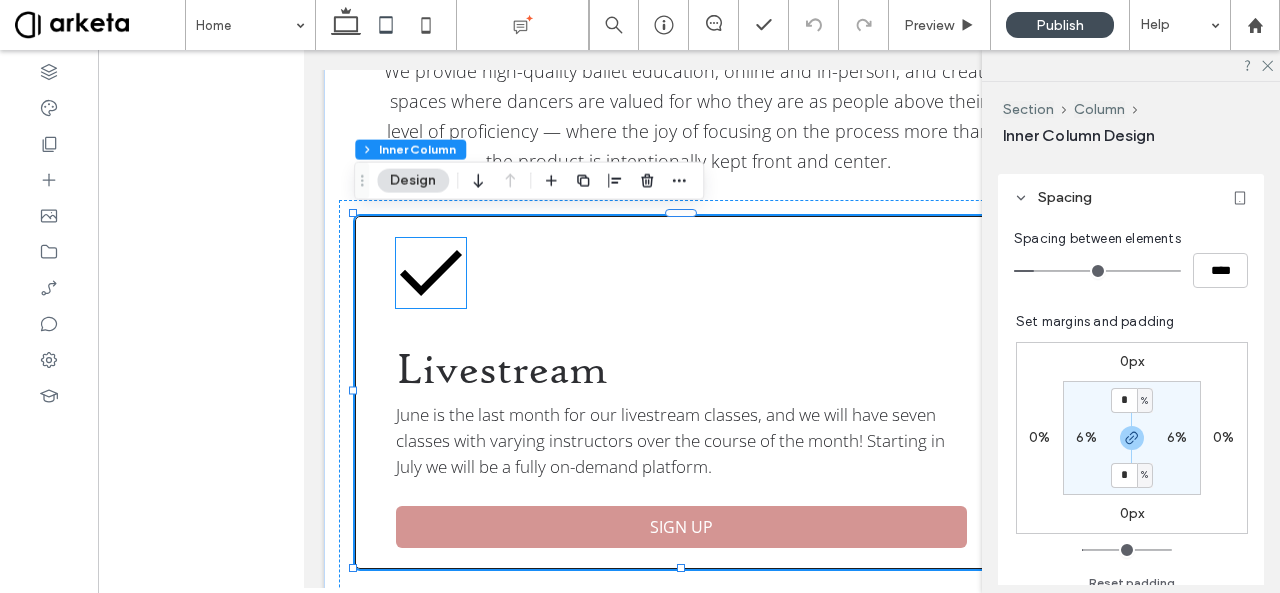 click 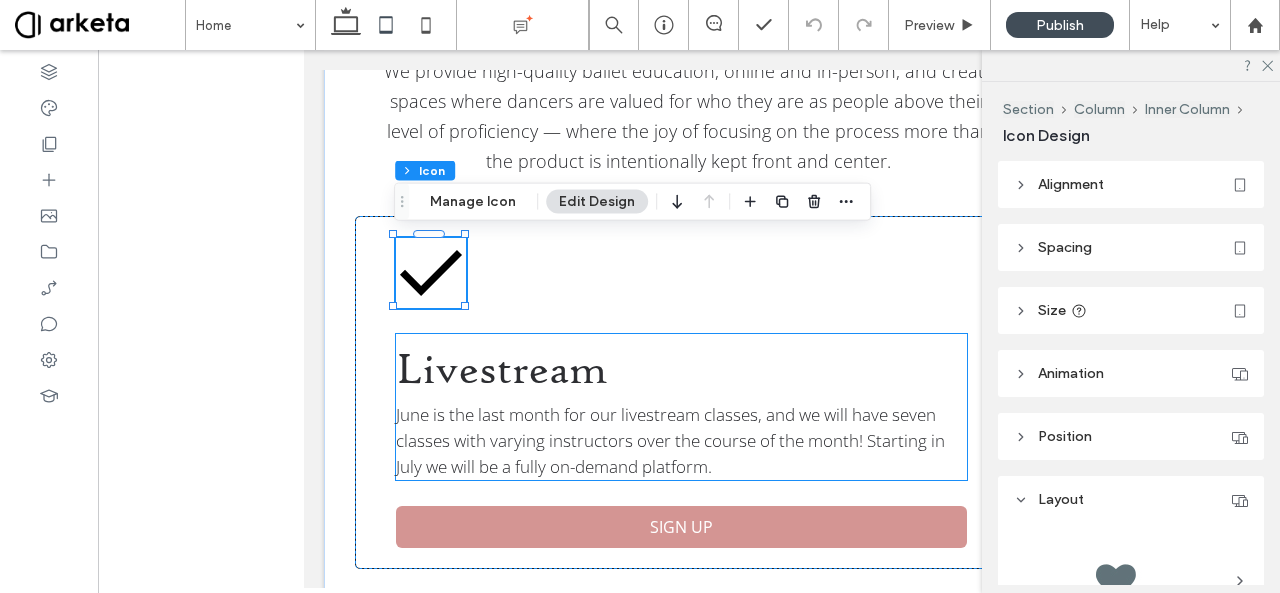 click on "Livestream" at bounding box center [682, 368] 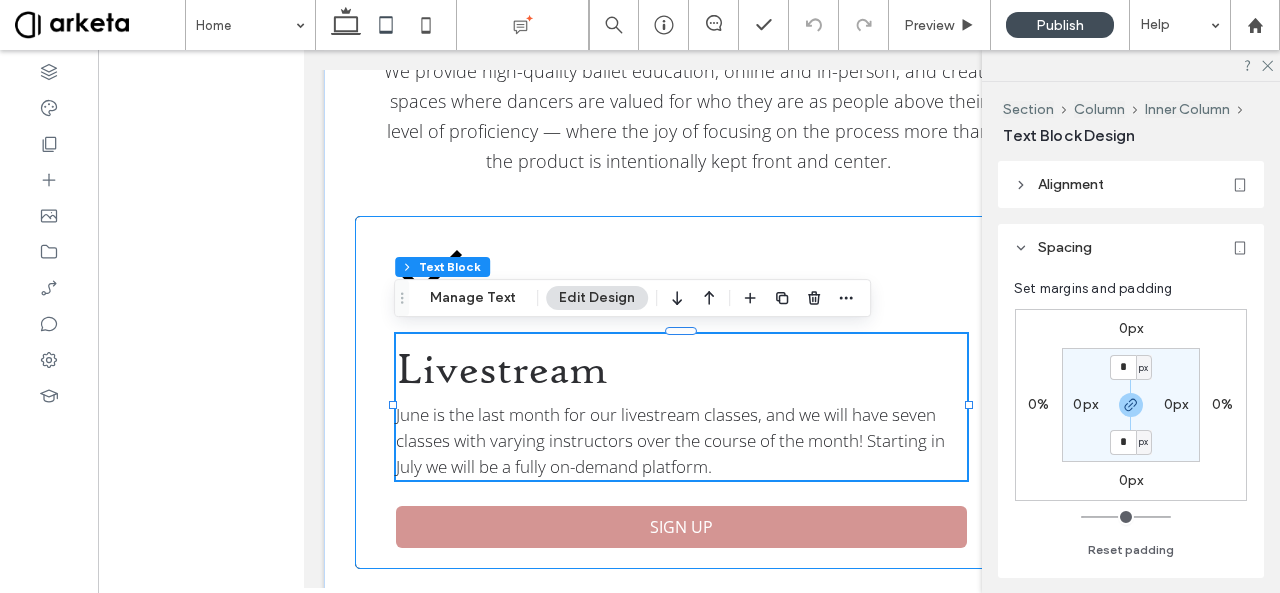 click on "Livestream June is the last month for our livestream classes, and we will have seven classes with varying instructors over the course of the month! Starting in July we will be a fully on-demand platform.
SIGN UP" at bounding box center (682, 392) 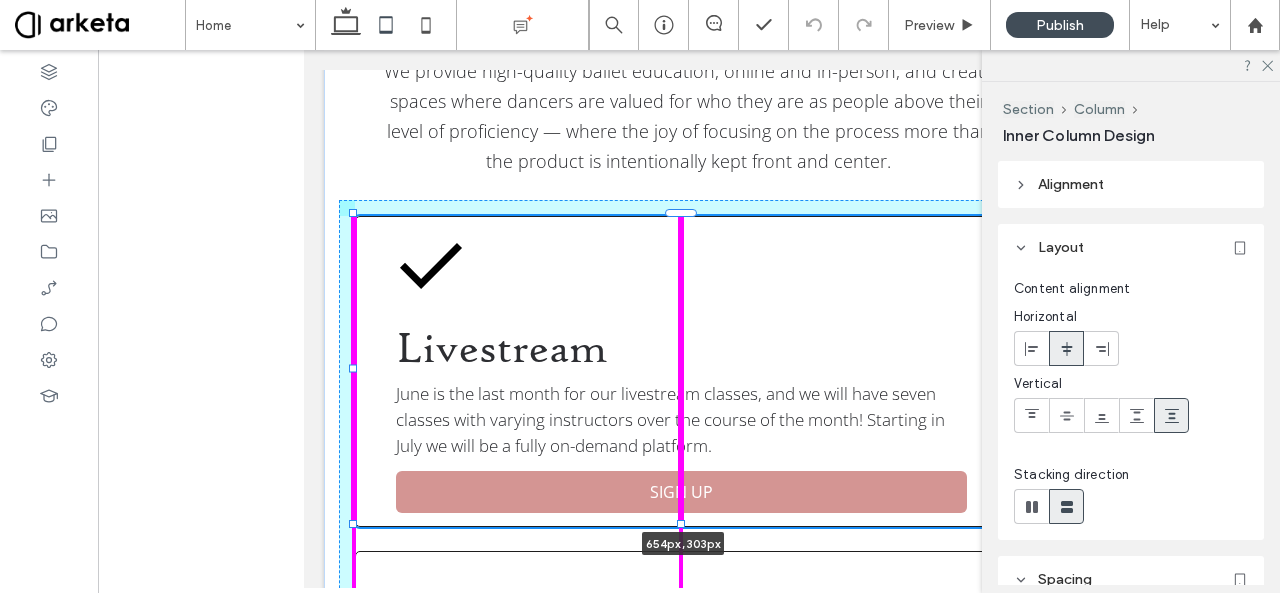 drag, startPoint x: 679, startPoint y: 571, endPoint x: 679, endPoint y: 526, distance: 45 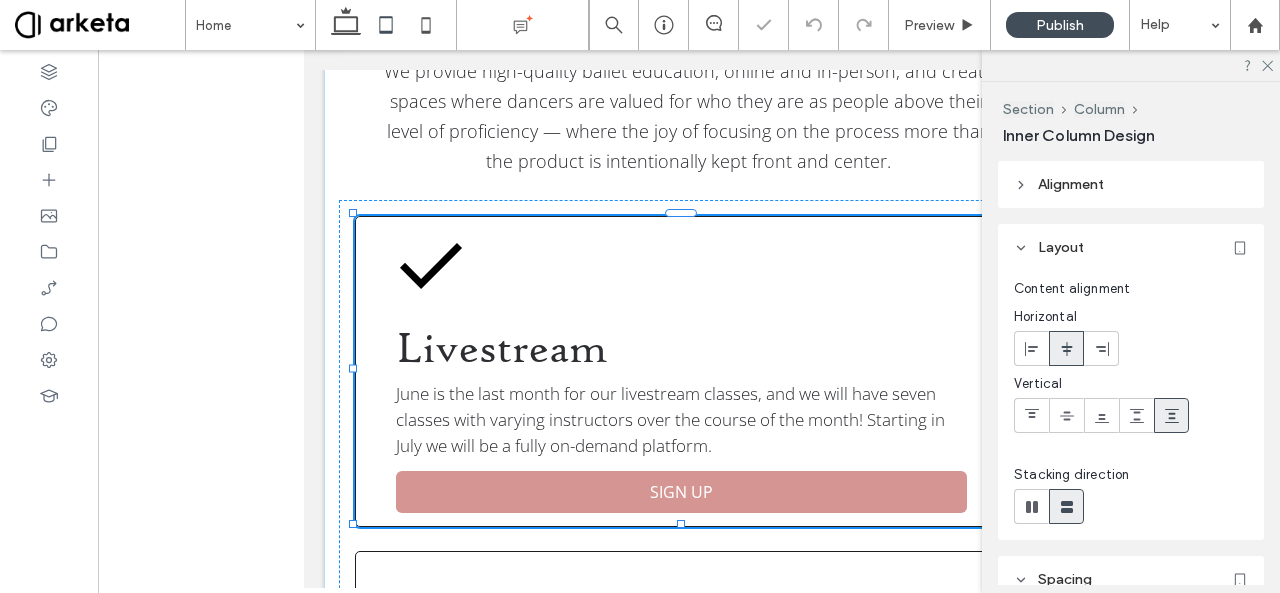 type on "***" 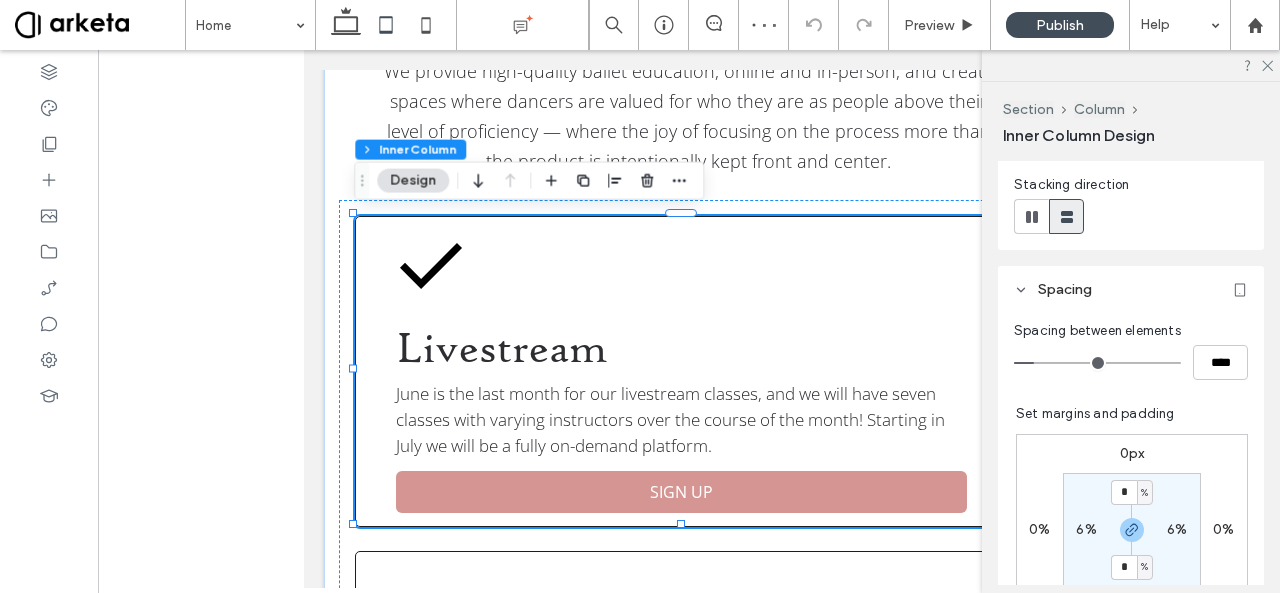 scroll, scrollTop: 310, scrollLeft: 0, axis: vertical 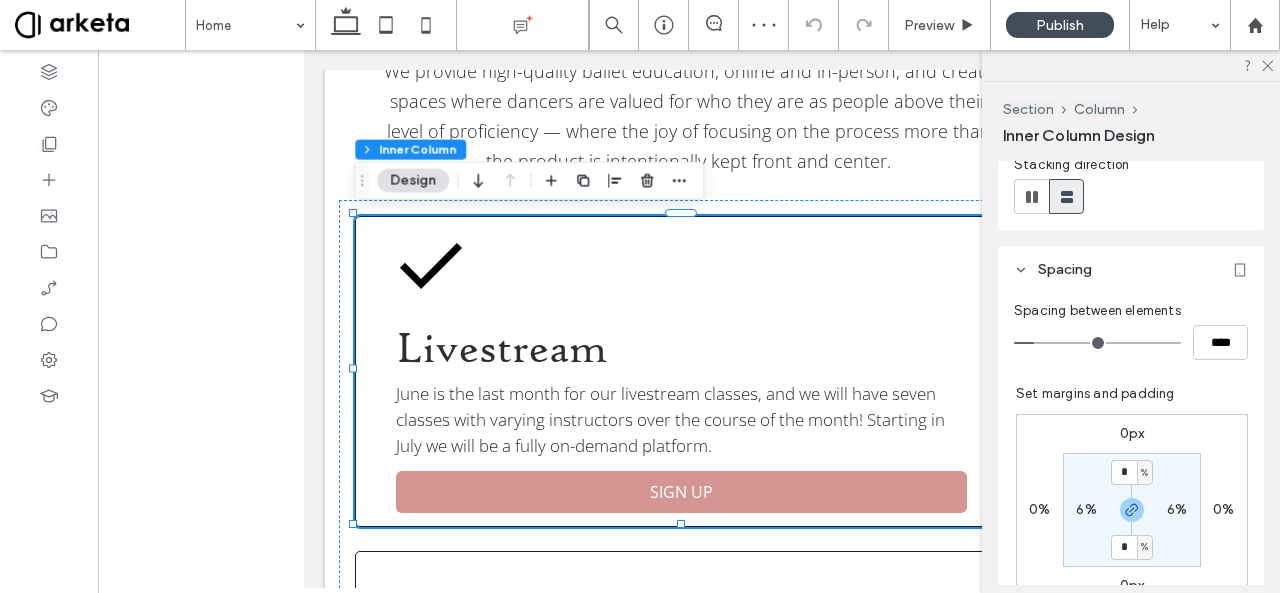 type on "*" 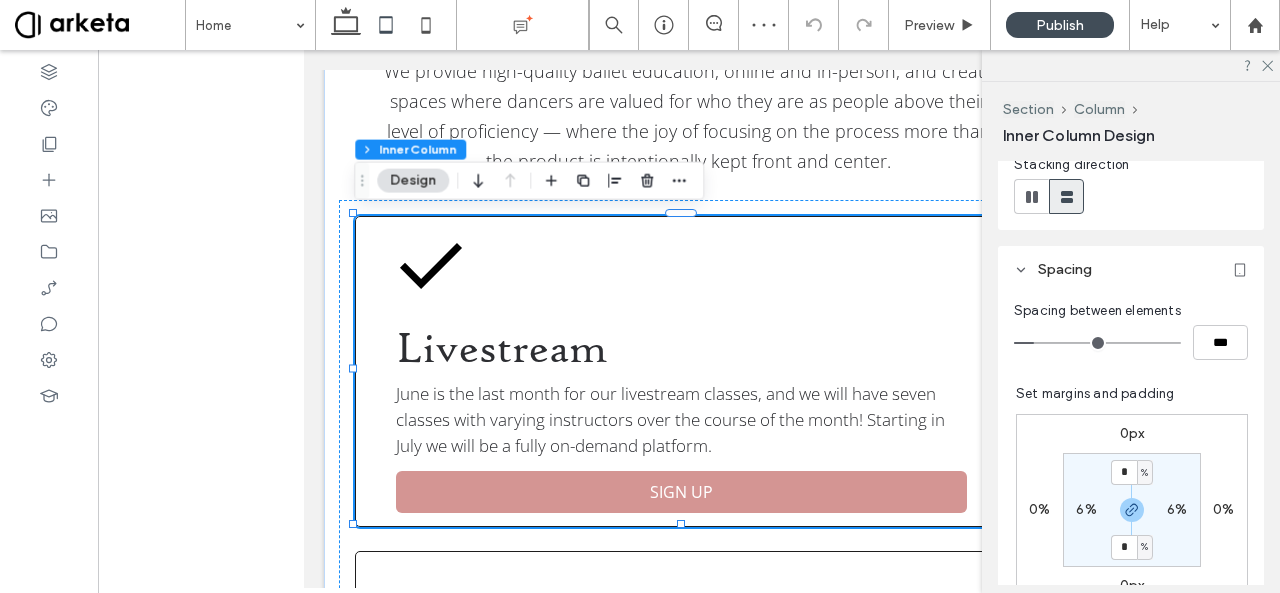 drag, startPoint x: 1036, startPoint y: 339, endPoint x: 1008, endPoint y: 337, distance: 28.071337 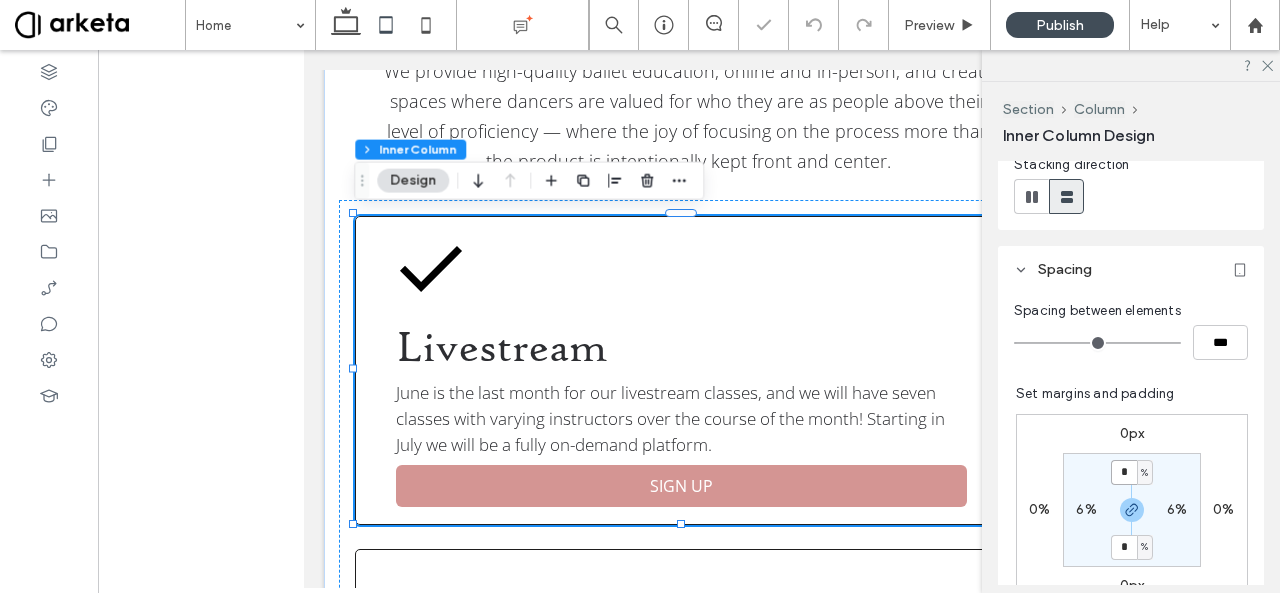 click on "*" at bounding box center [1124, 472] 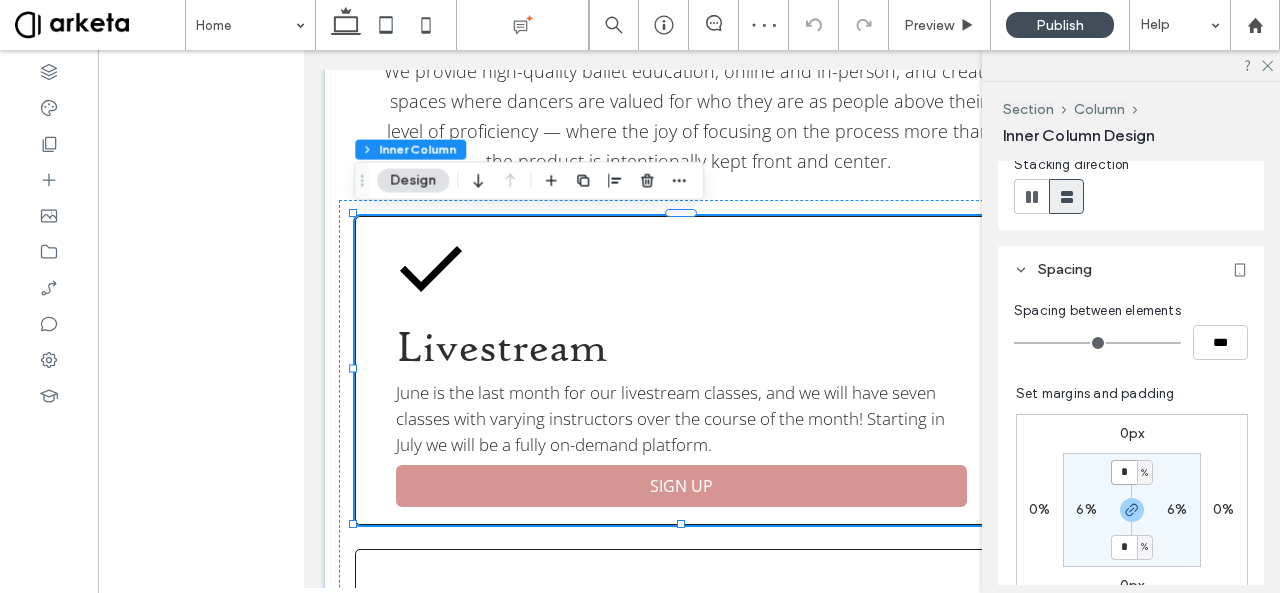 type on "*" 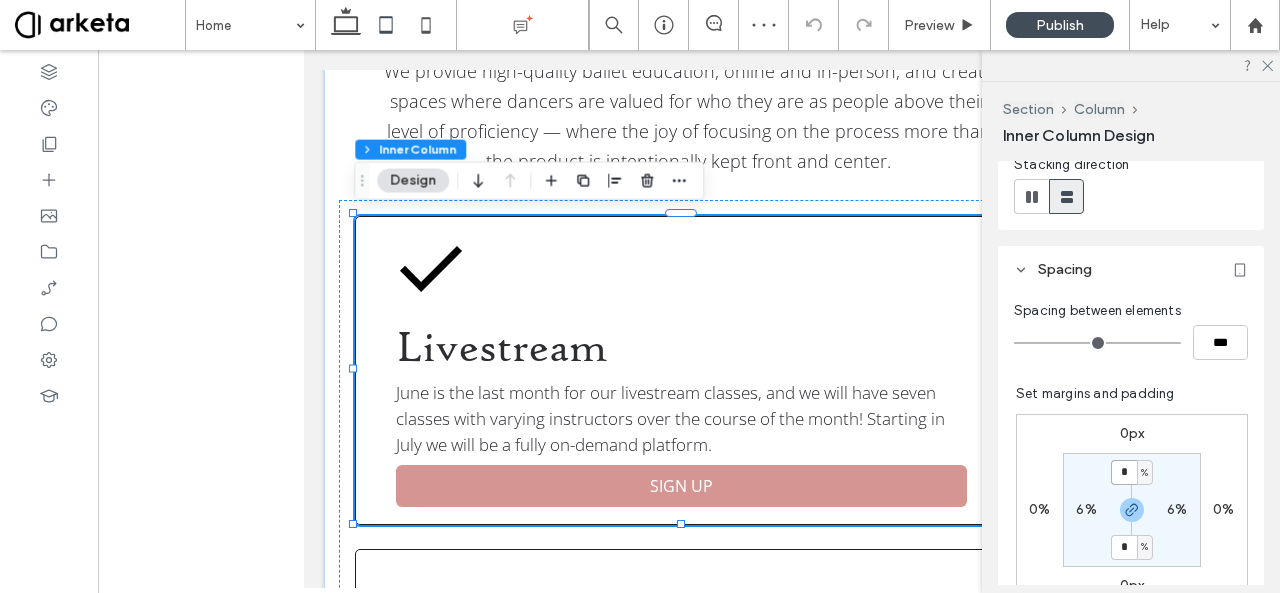 type on "*" 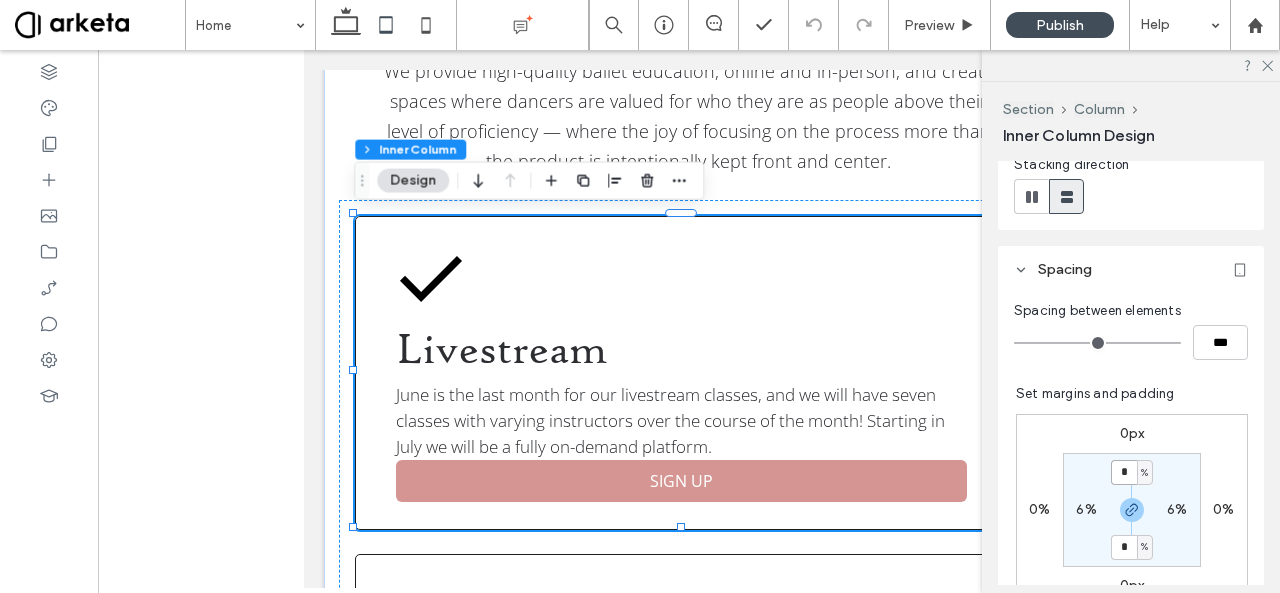 type on "*" 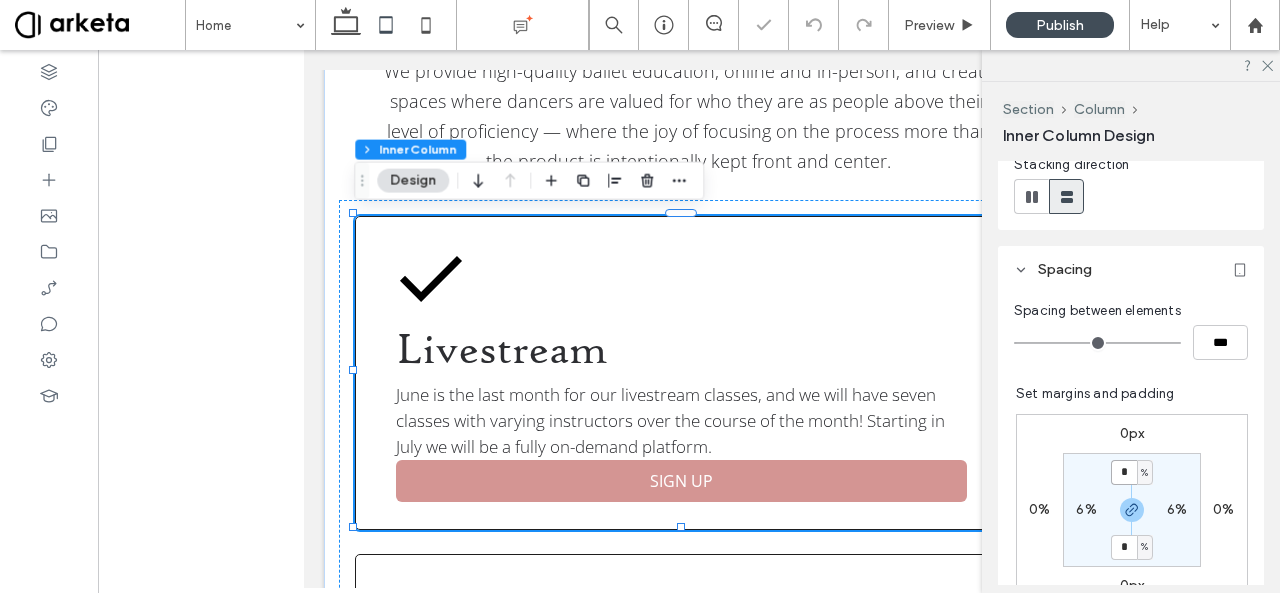 type on "*" 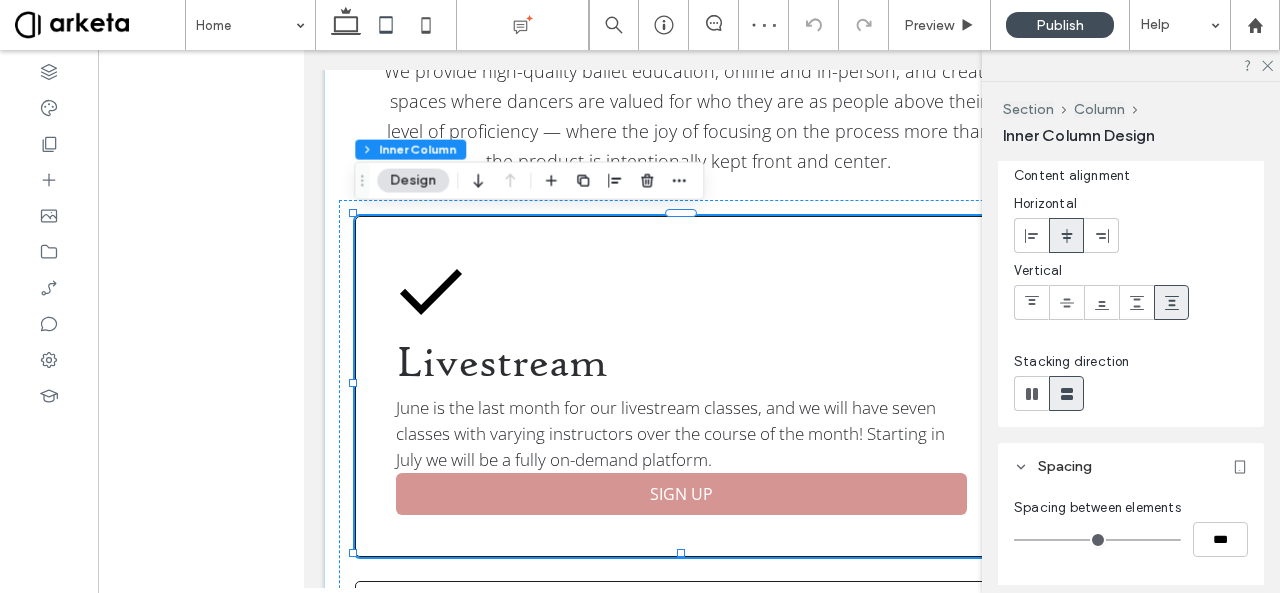 scroll, scrollTop: 108, scrollLeft: 0, axis: vertical 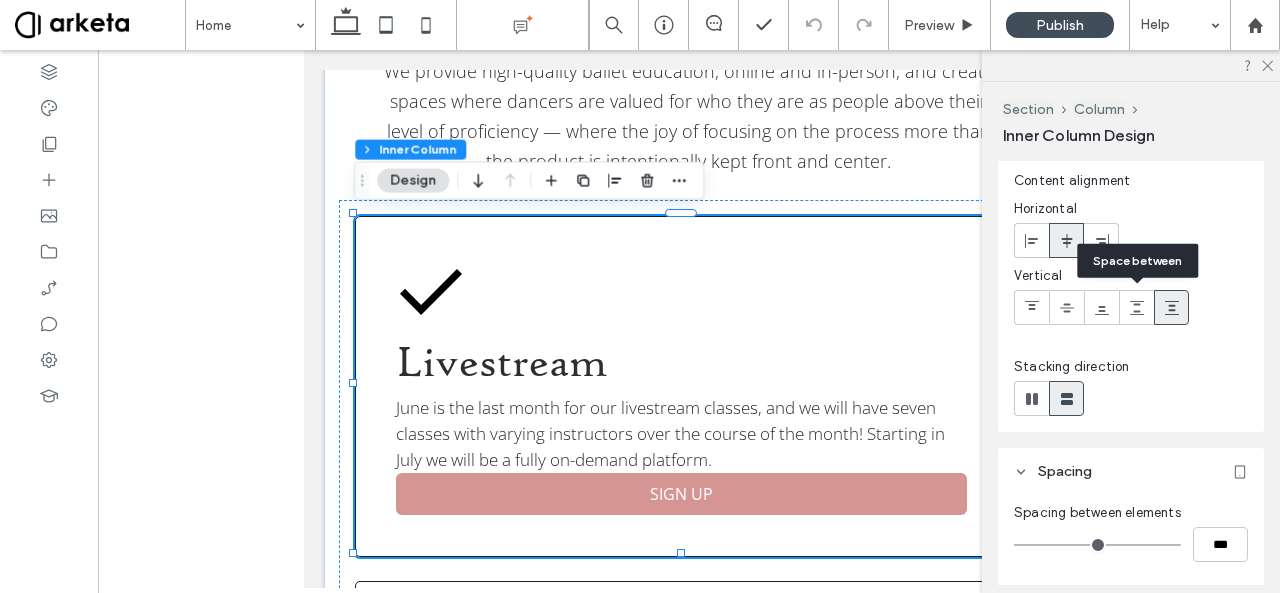 click 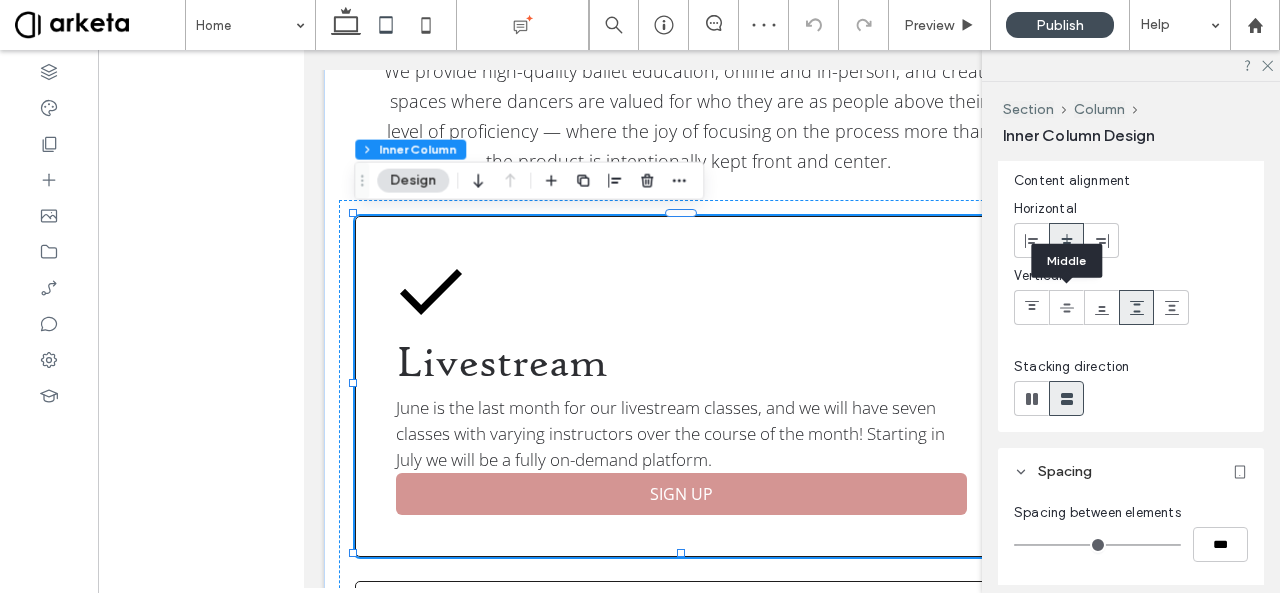 click 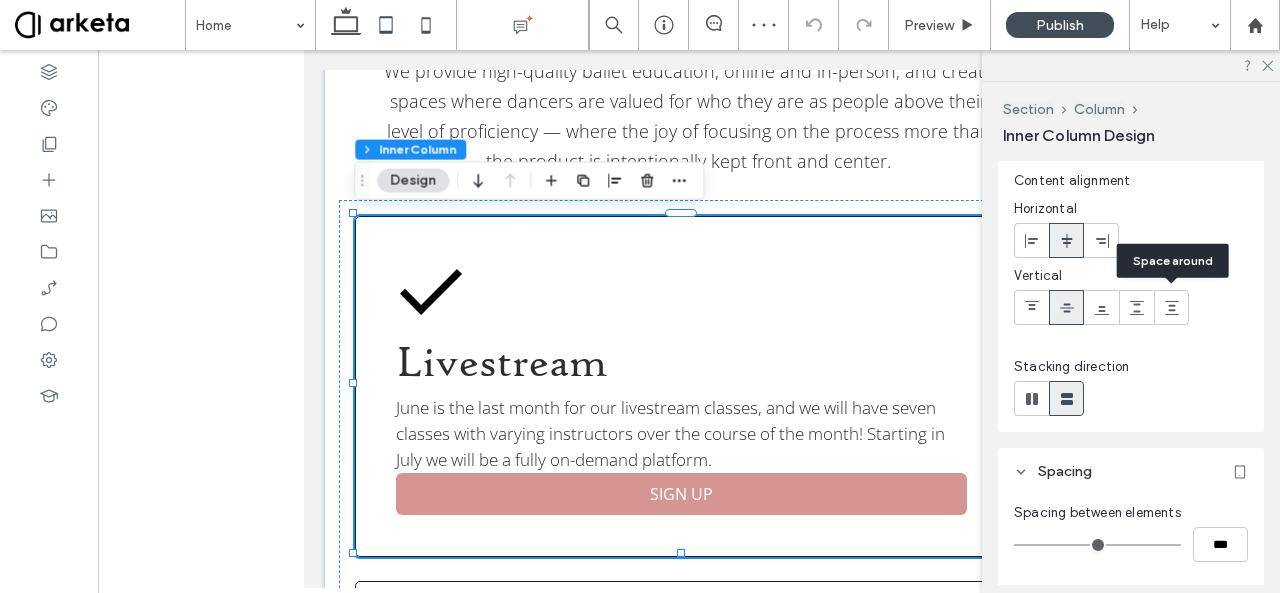 click 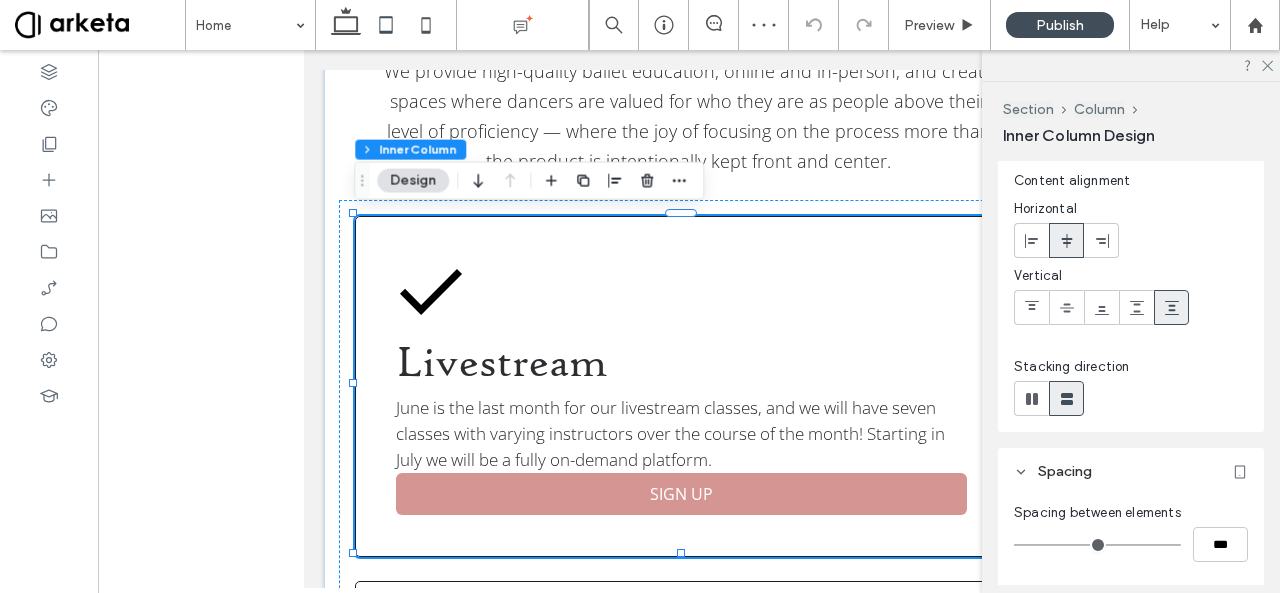 click at bounding box center (1136, 307) 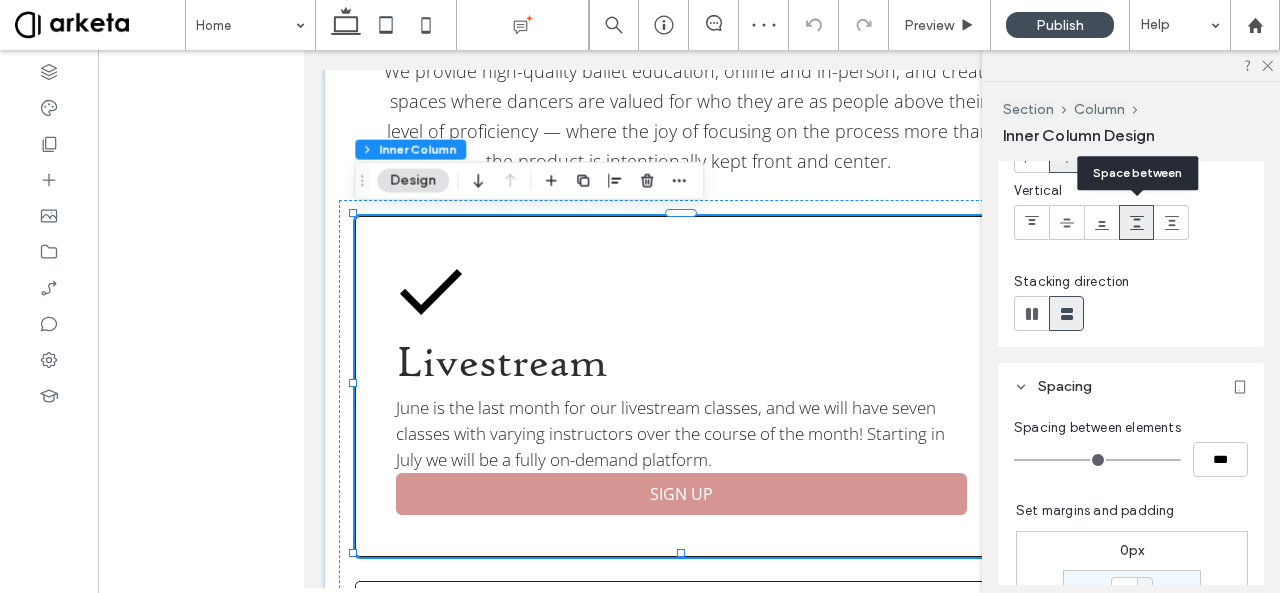 scroll, scrollTop: 196, scrollLeft: 0, axis: vertical 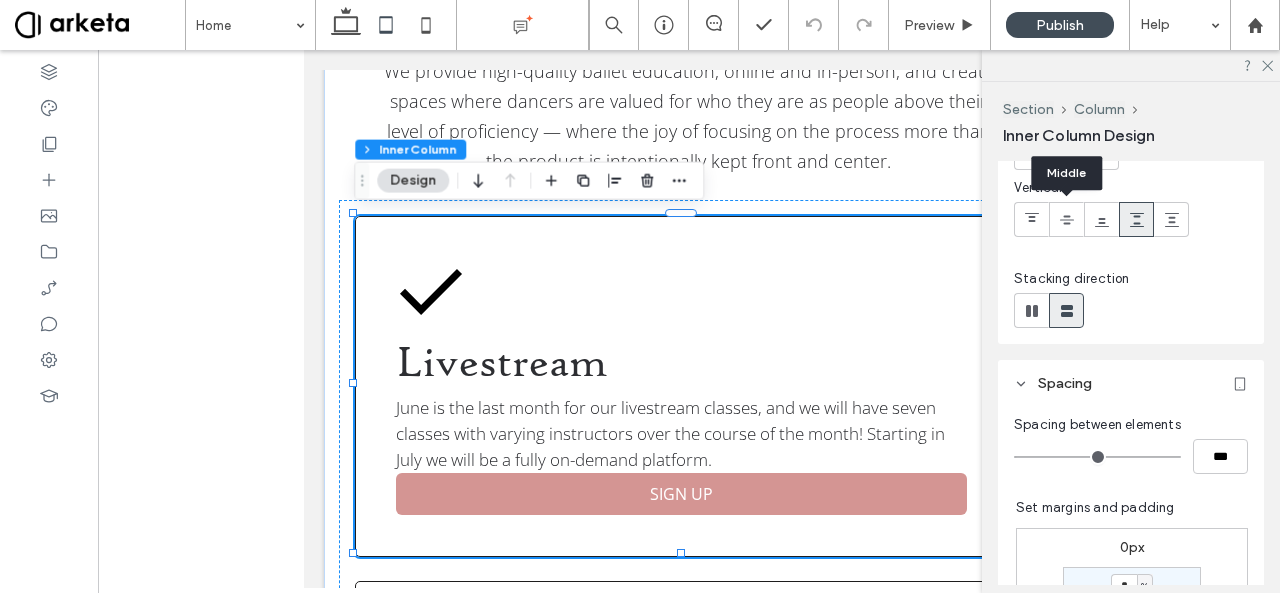 click at bounding box center (1066, 219) 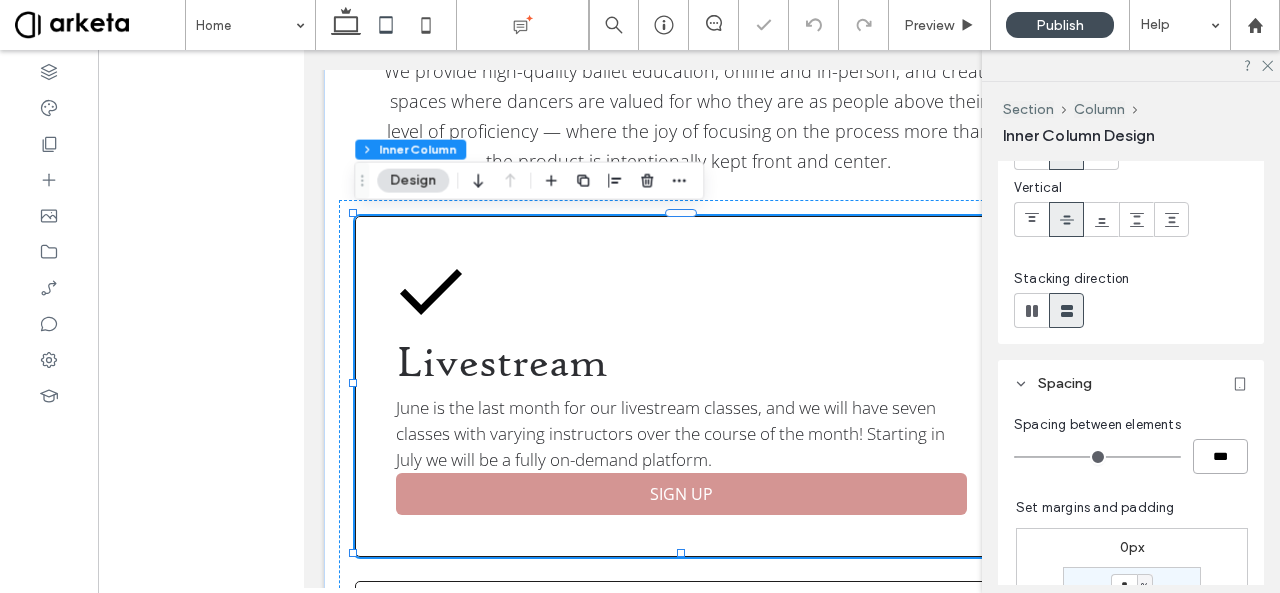 click on "***" at bounding box center (1220, 456) 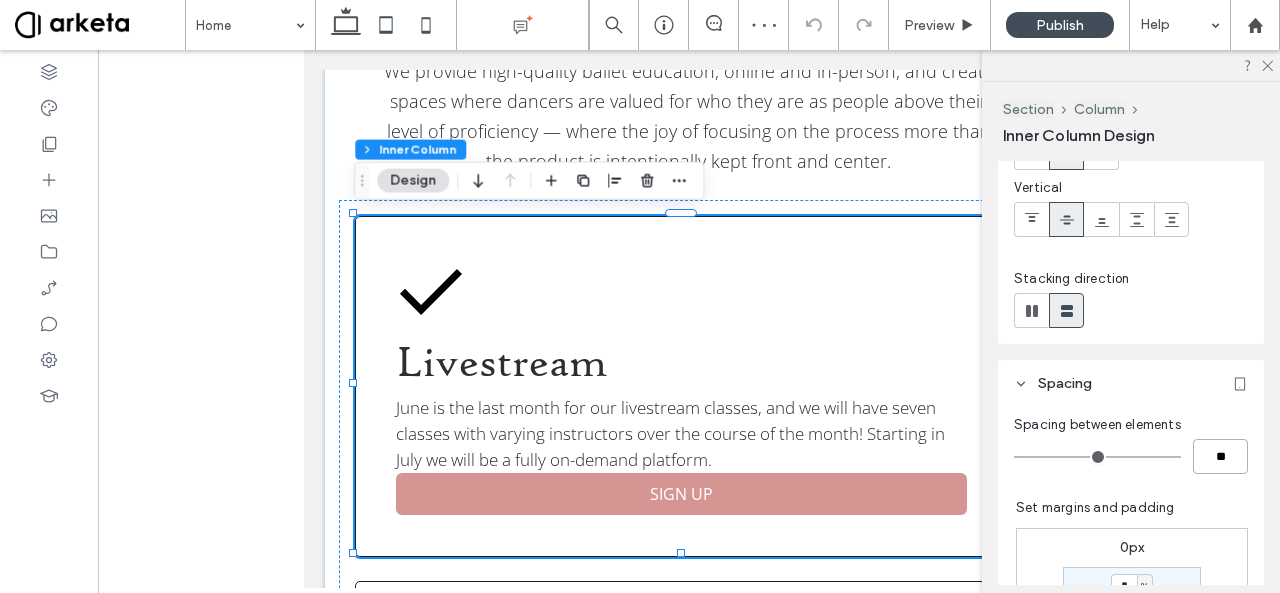 type on "**" 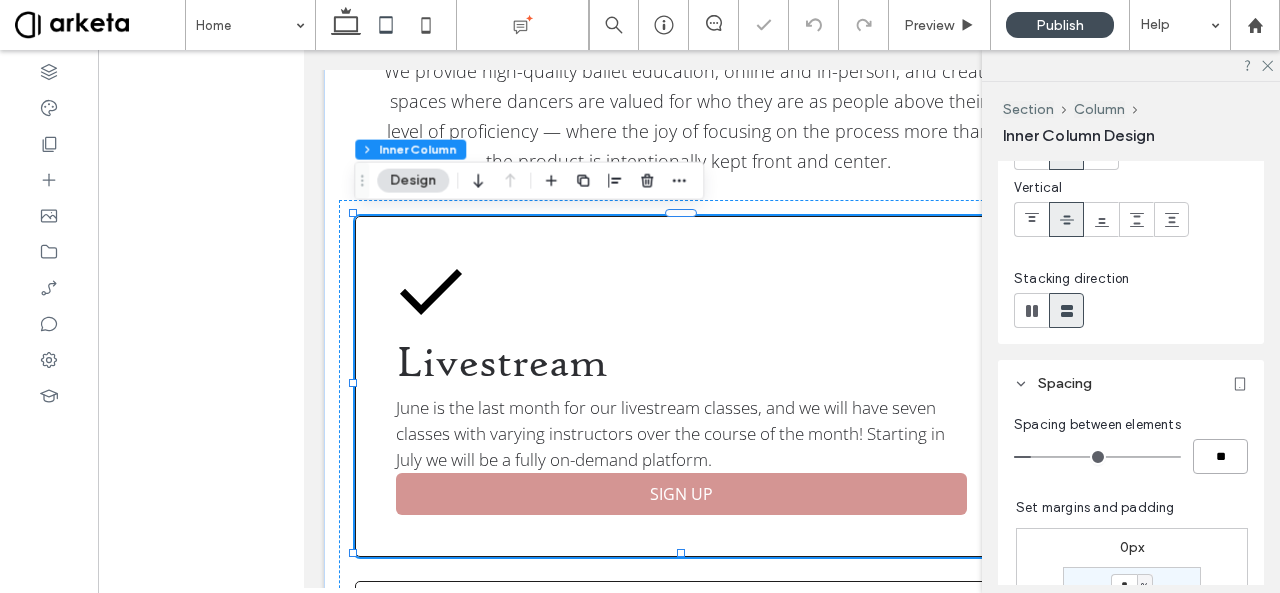 type on "**" 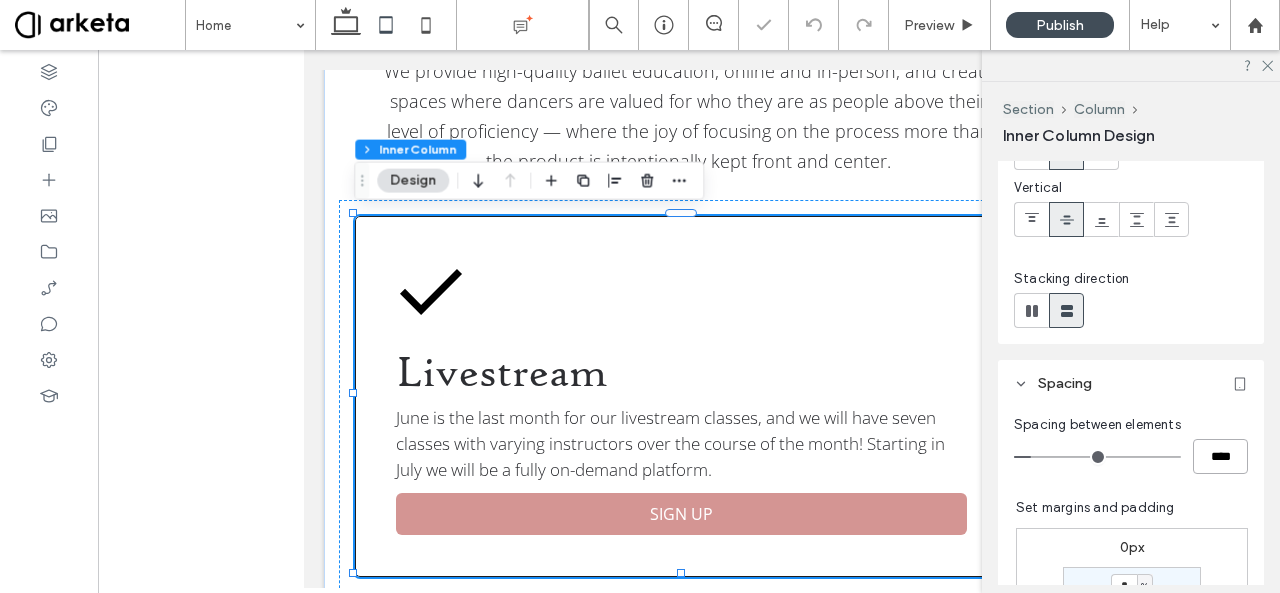 click on "****" at bounding box center (1220, 456) 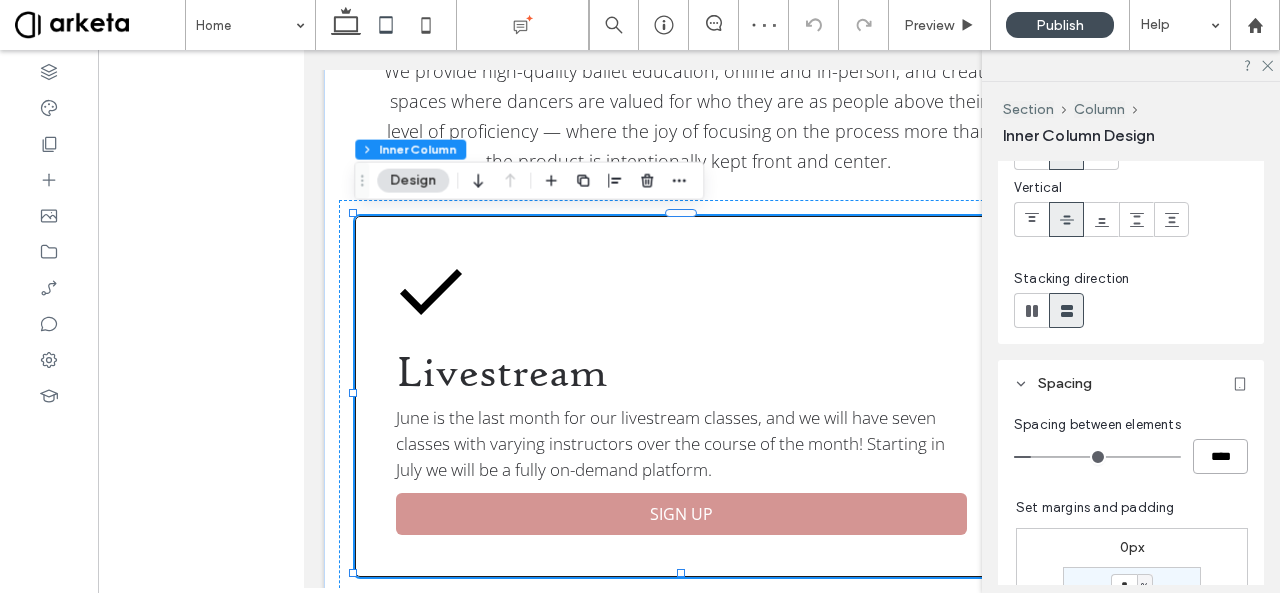type on "****" 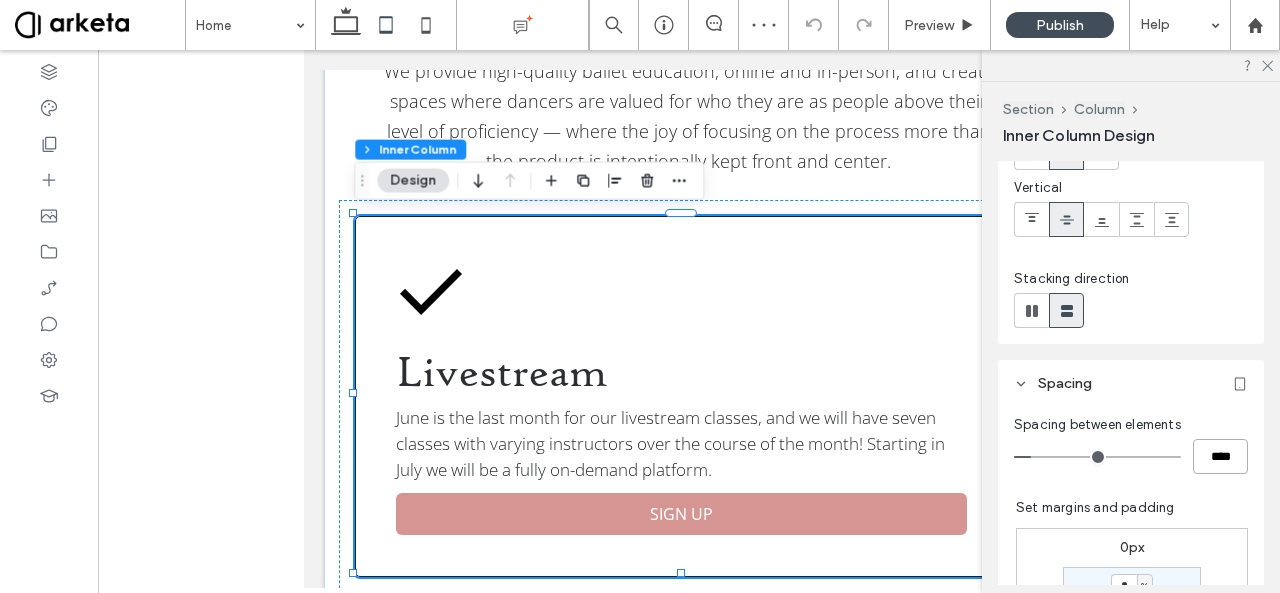 type on "**" 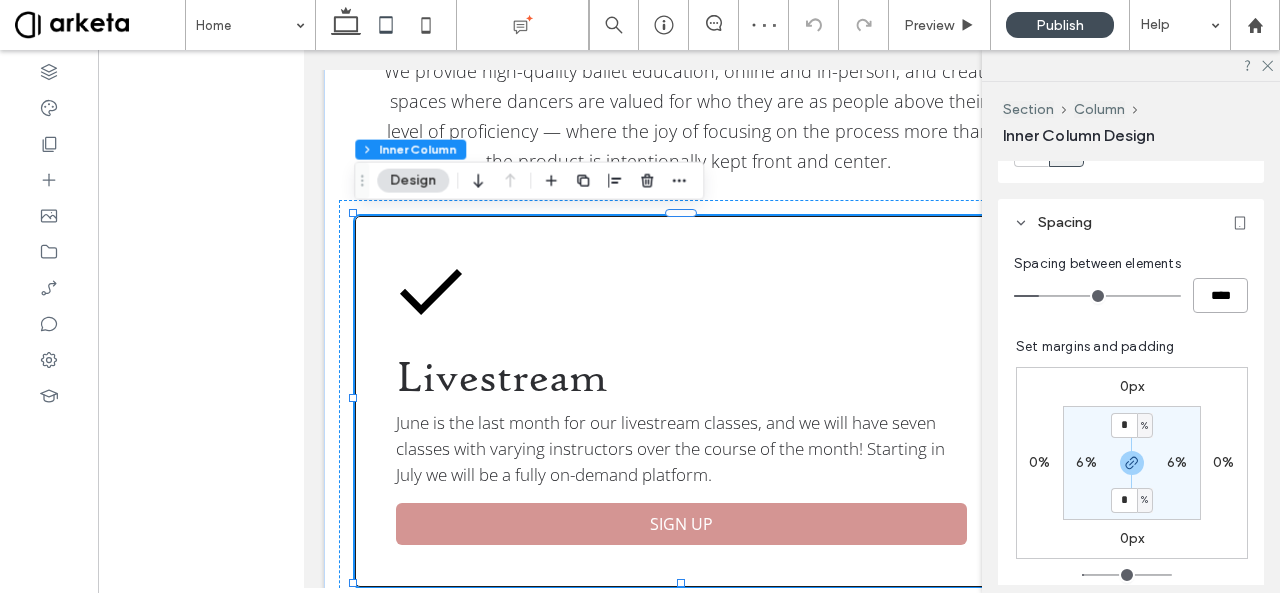 scroll, scrollTop: 366, scrollLeft: 0, axis: vertical 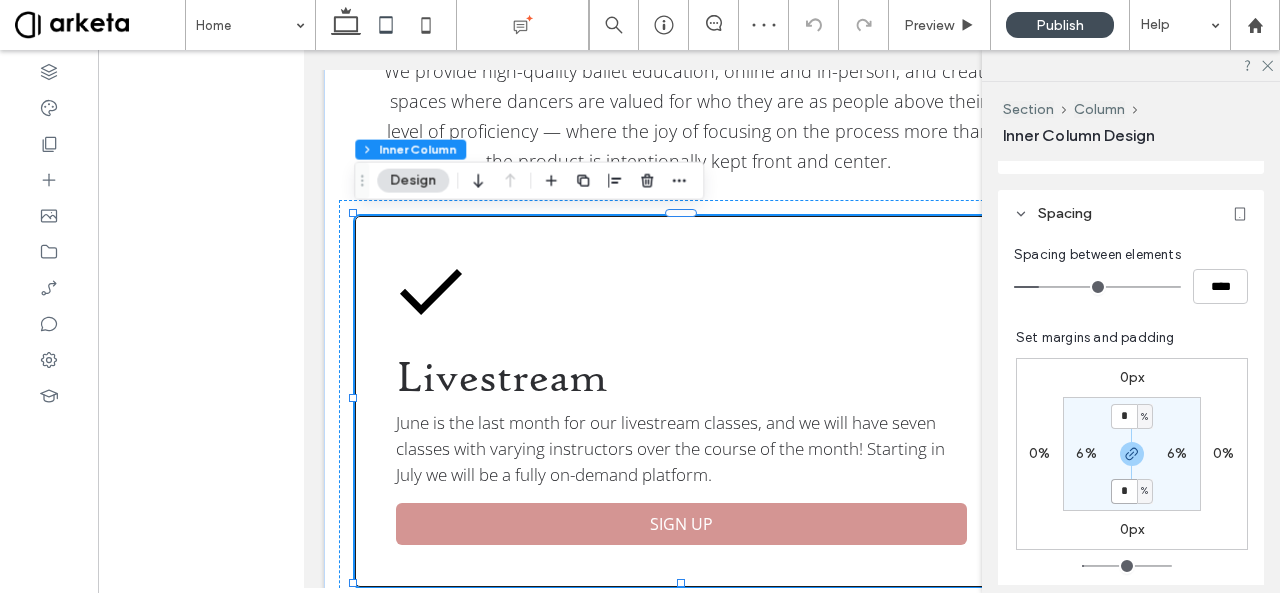 click on "*" at bounding box center (1124, 491) 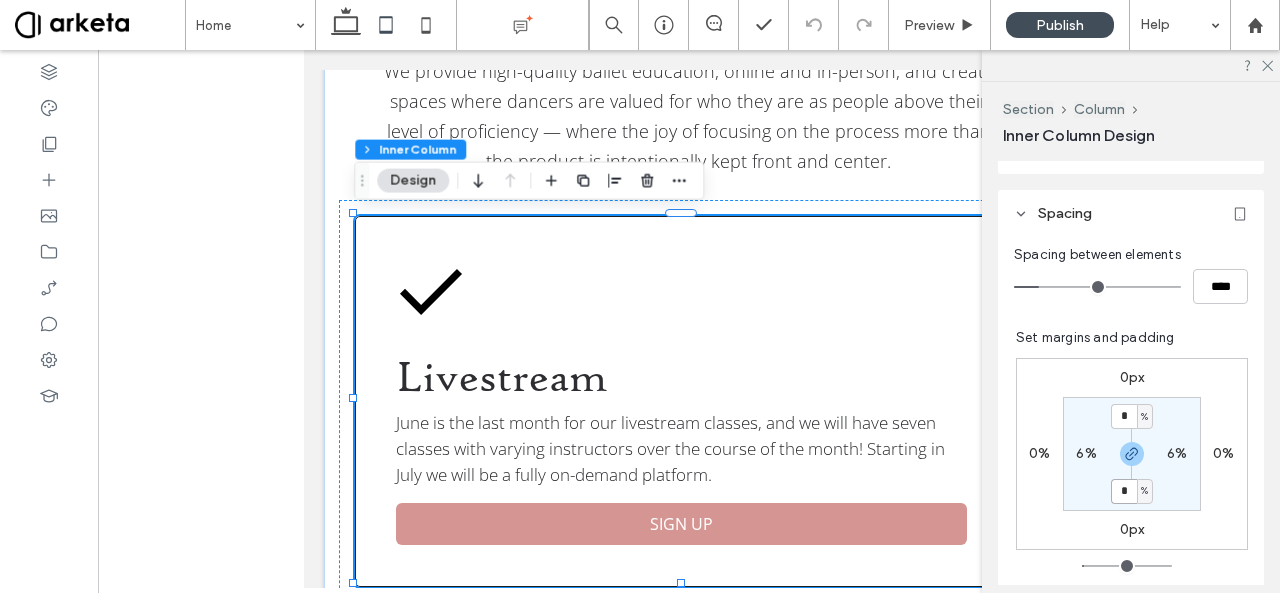 type on "*" 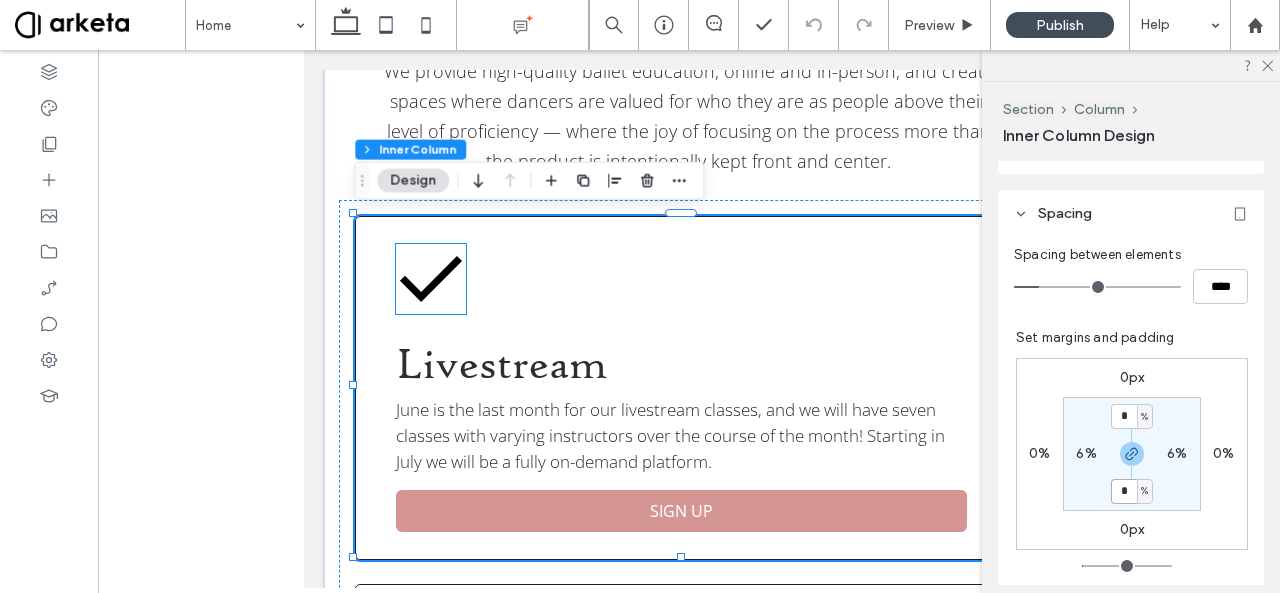 click 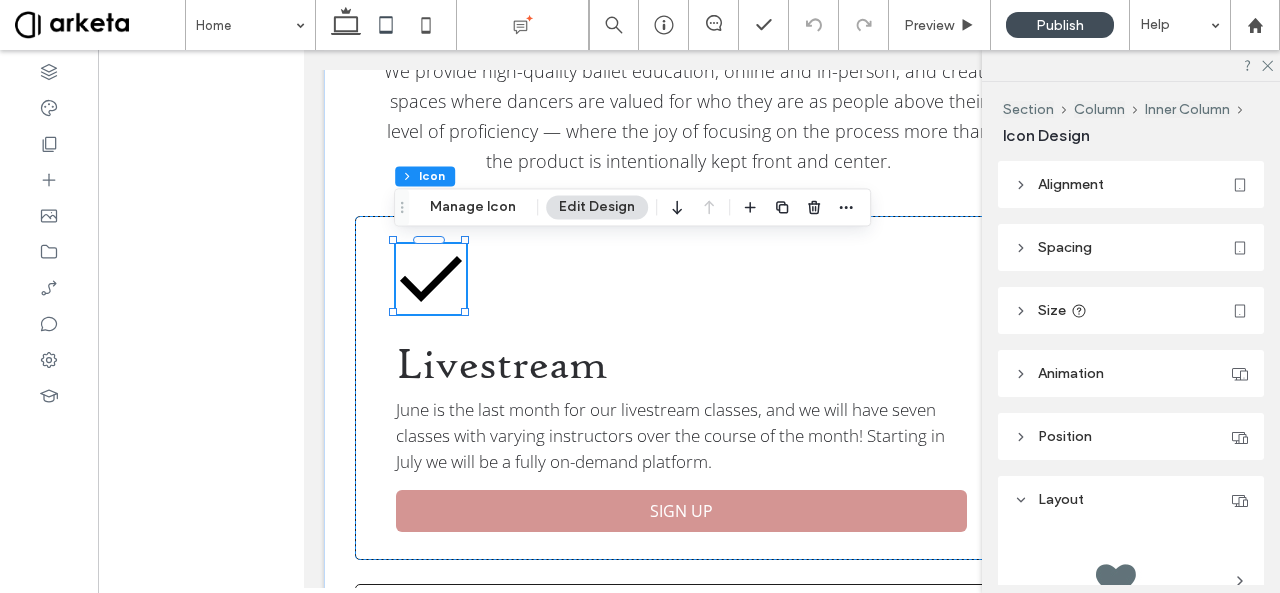 click on "Size" at bounding box center [1052, 310] 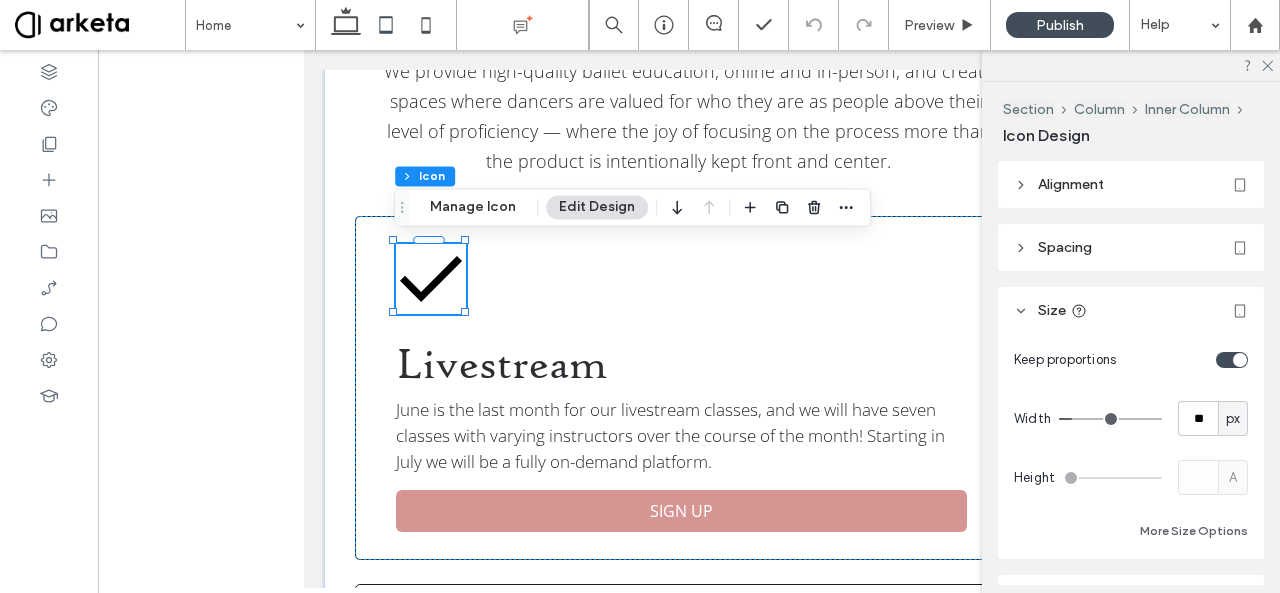 click at bounding box center [1240, 360] 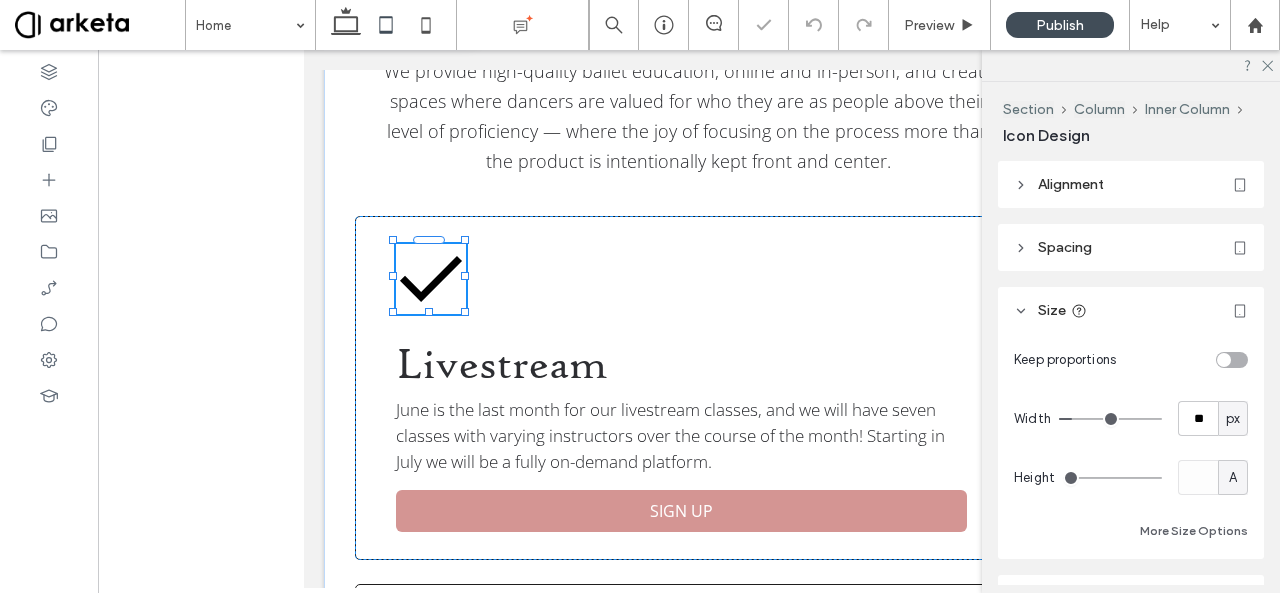 type on "**" 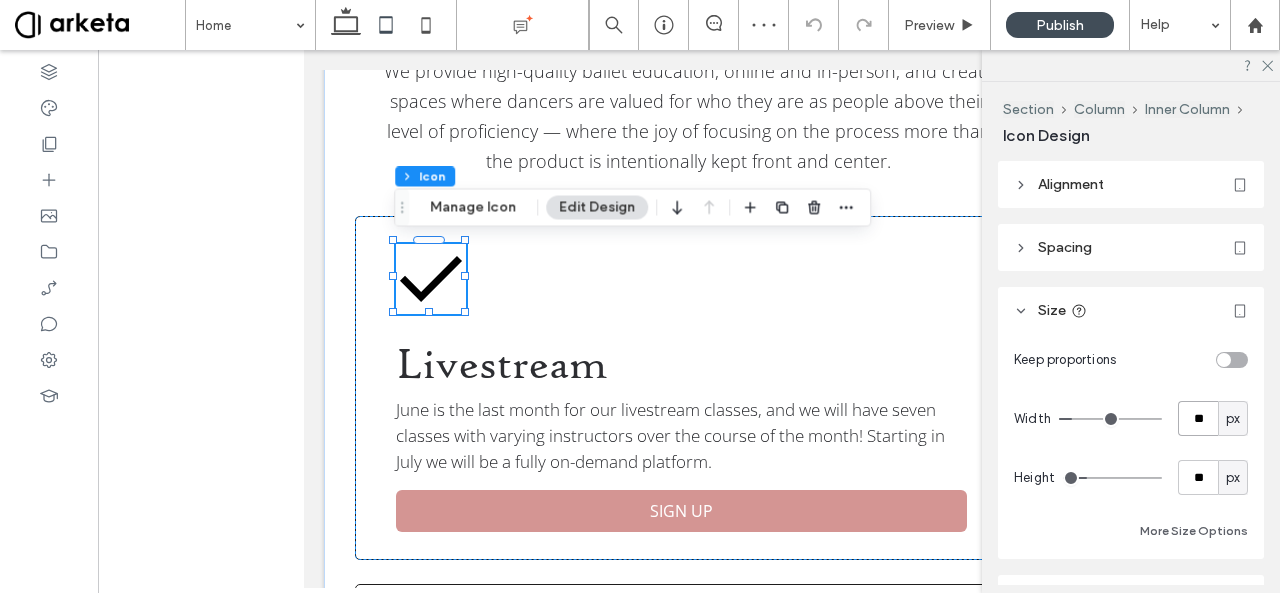 click on "**" at bounding box center (1198, 418) 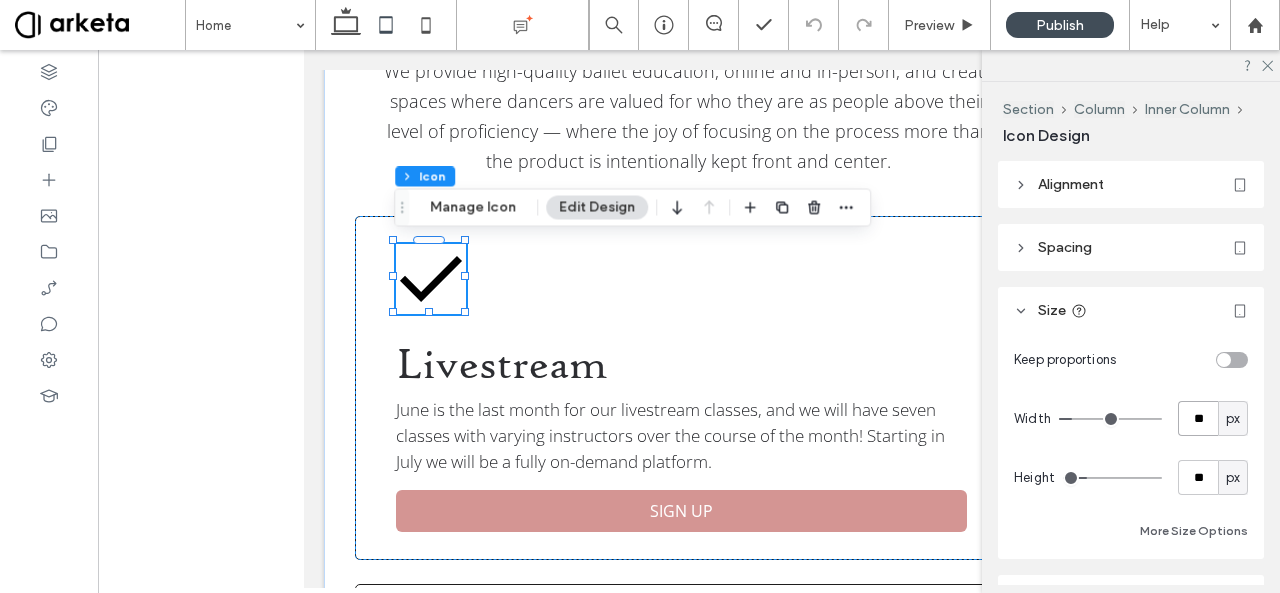 type on "**" 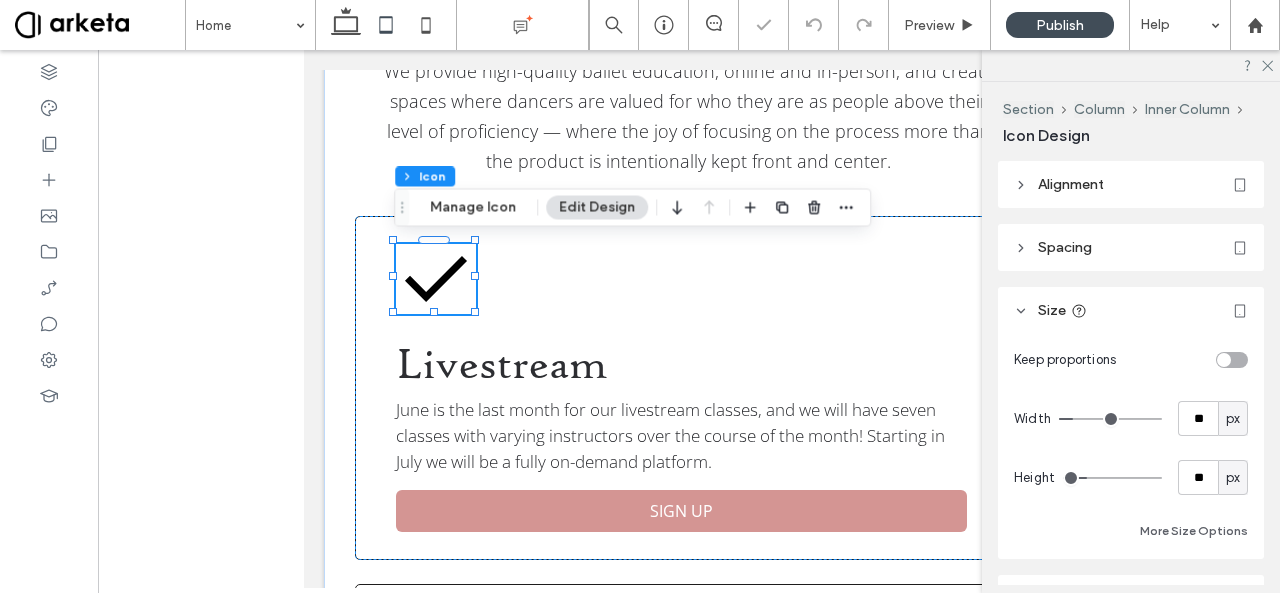 click at bounding box center [1232, 360] 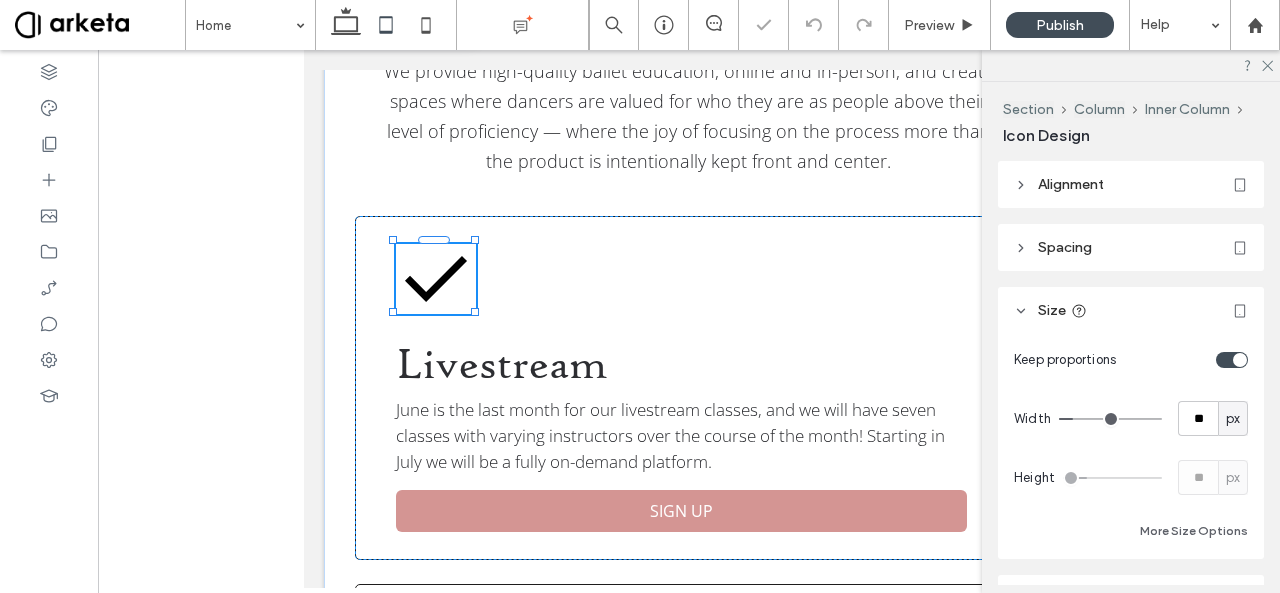 type on "*" 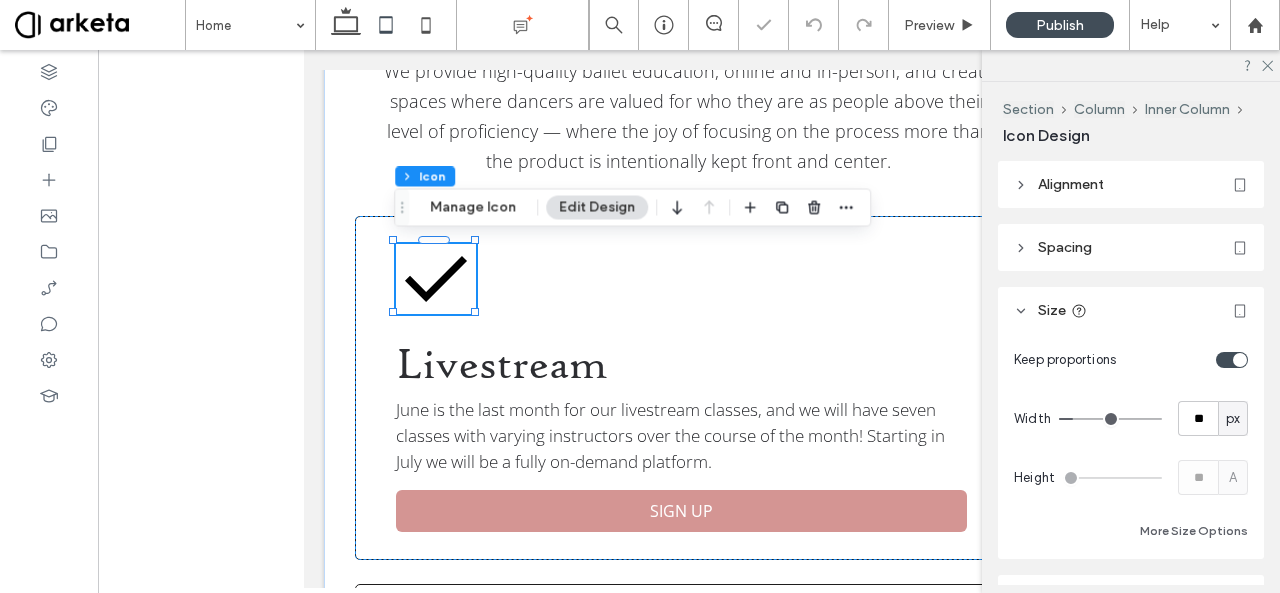 type 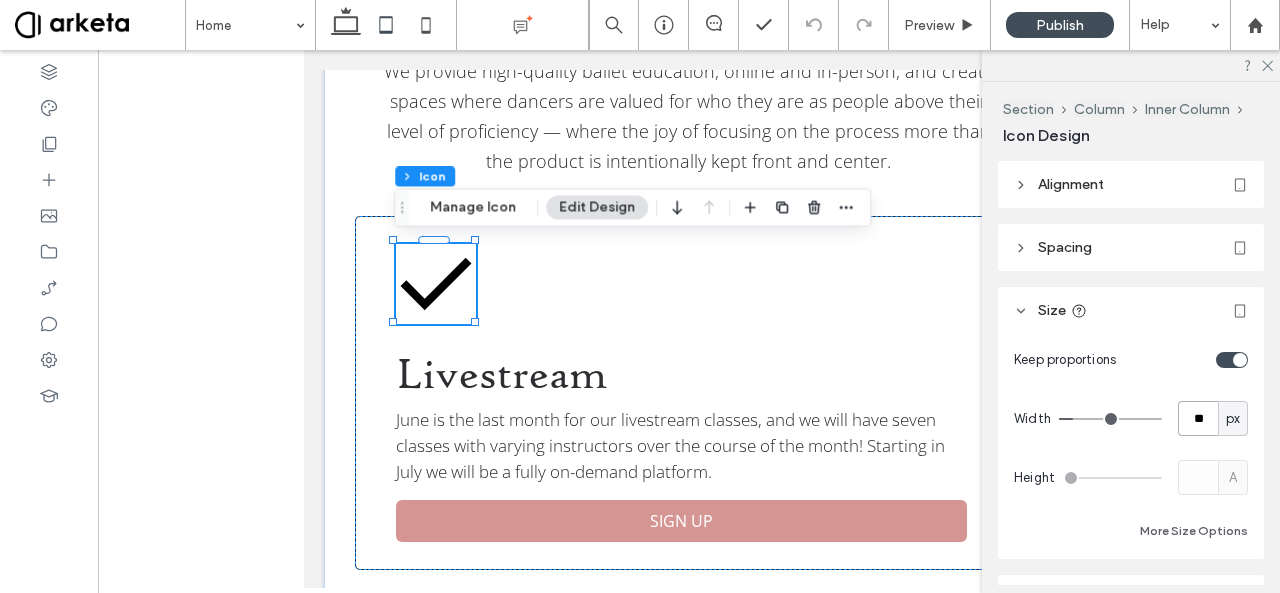 click on "**" at bounding box center [1198, 418] 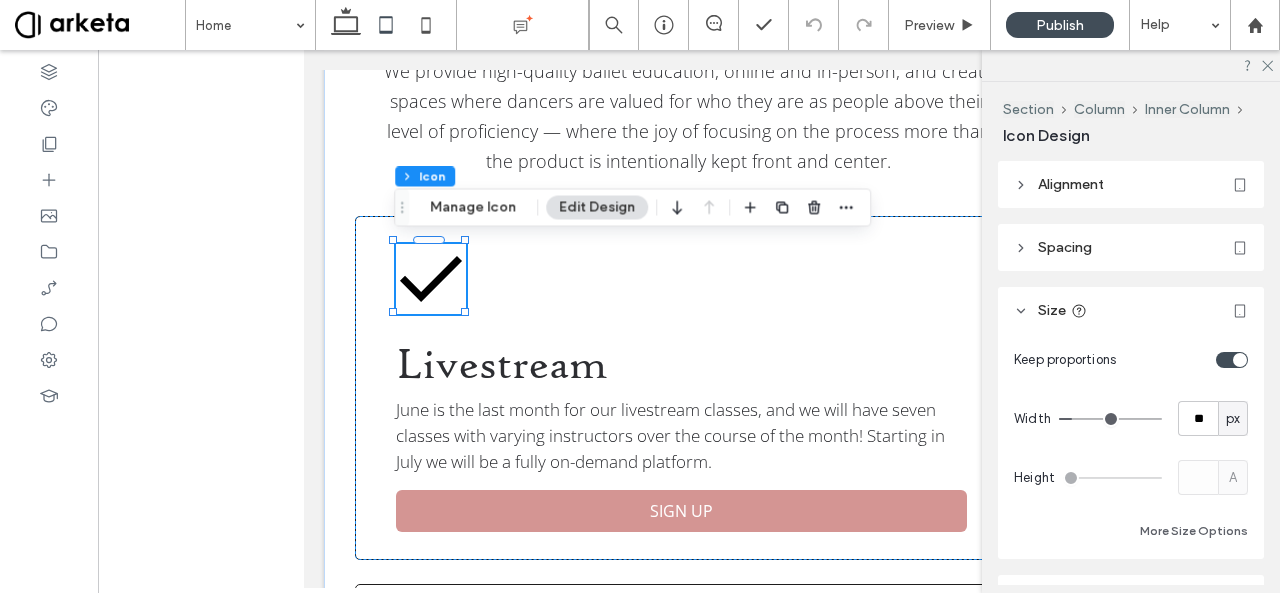 click on "Keep proportions" at bounding box center [1131, 359] 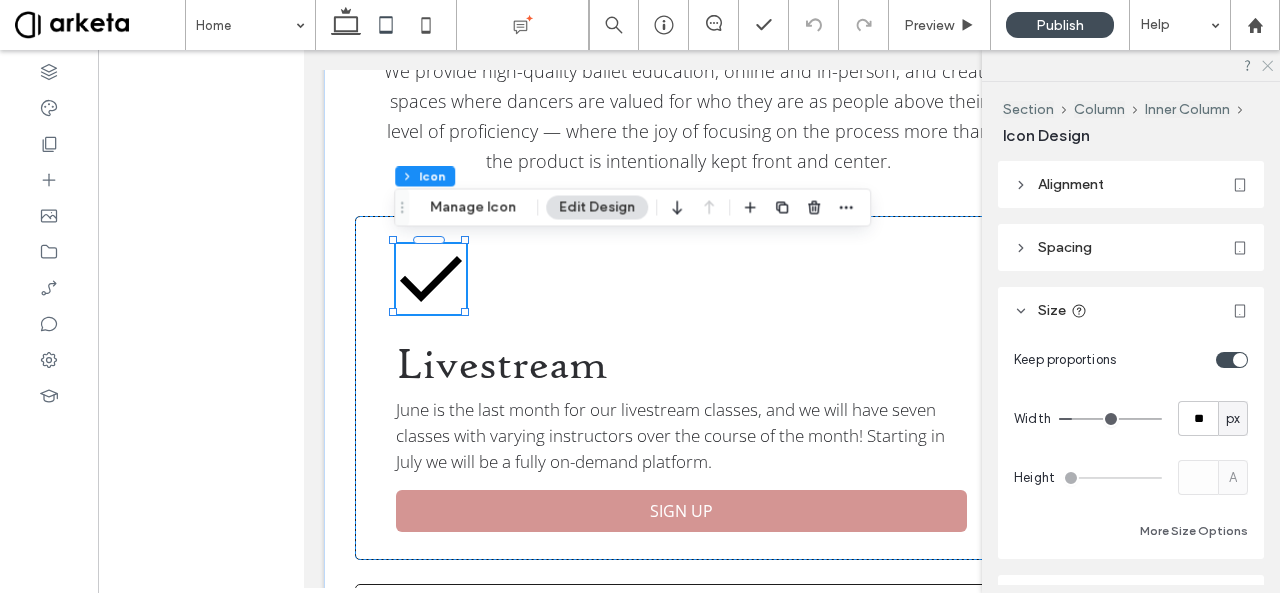 click 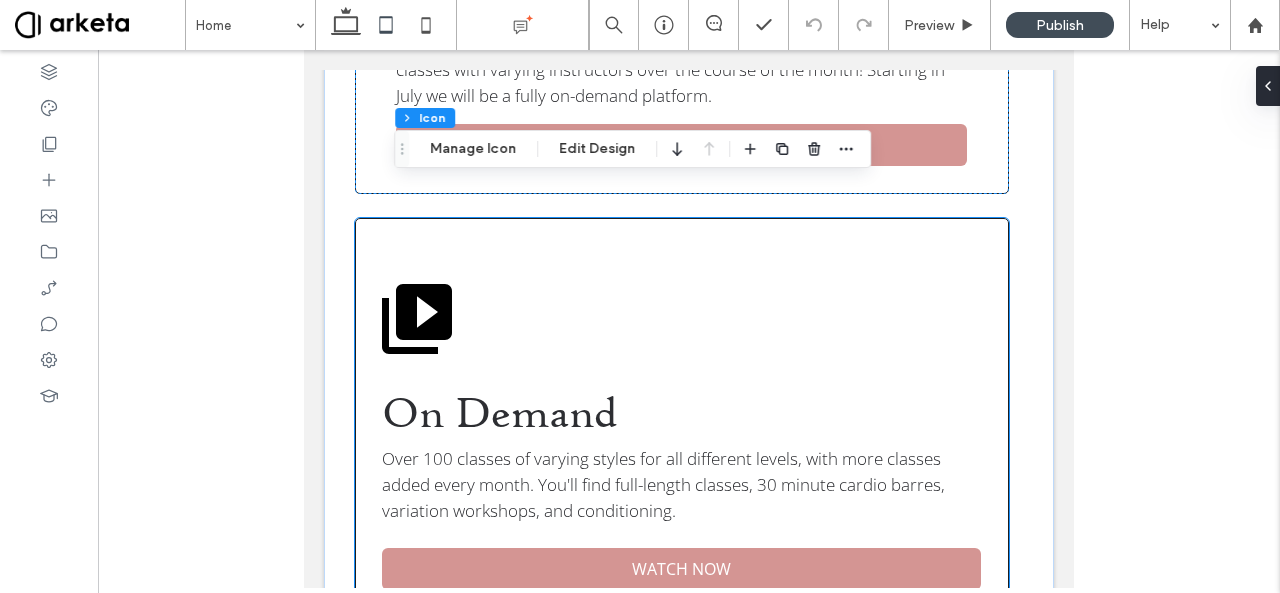 scroll, scrollTop: 1056, scrollLeft: 0, axis: vertical 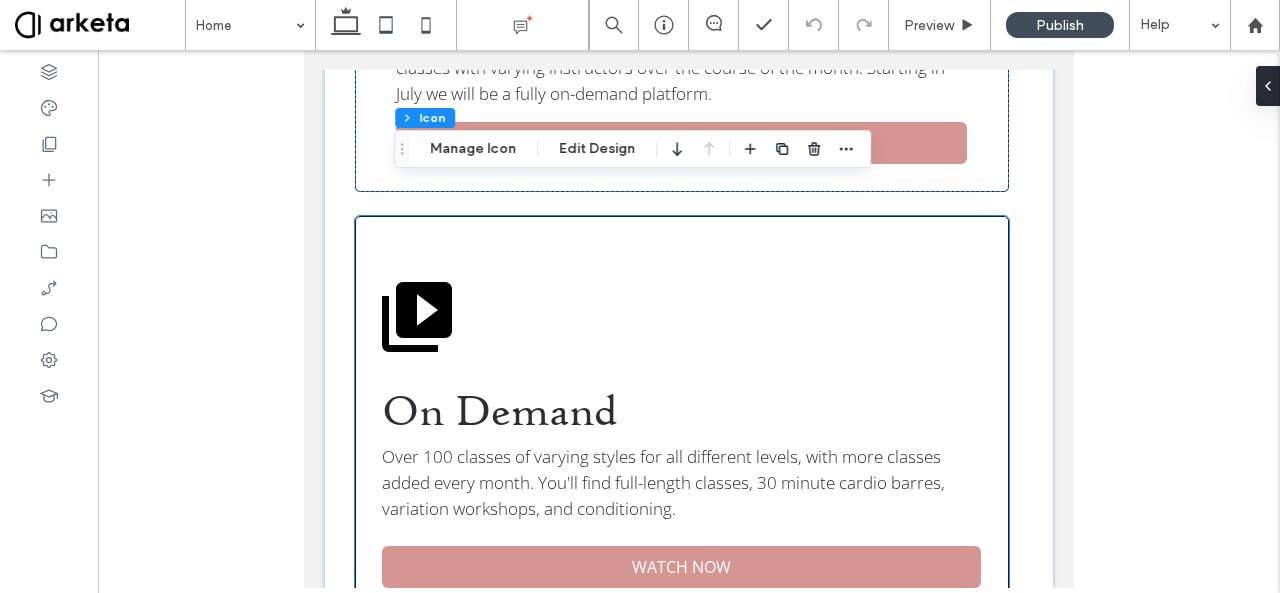 click on "Over 100 classes of varying styles for all different levels, with more classes added every month. You'll find full-length classes, 30 minute cardio barres, variation workshops, and conditioning." at bounding box center (681, 483) 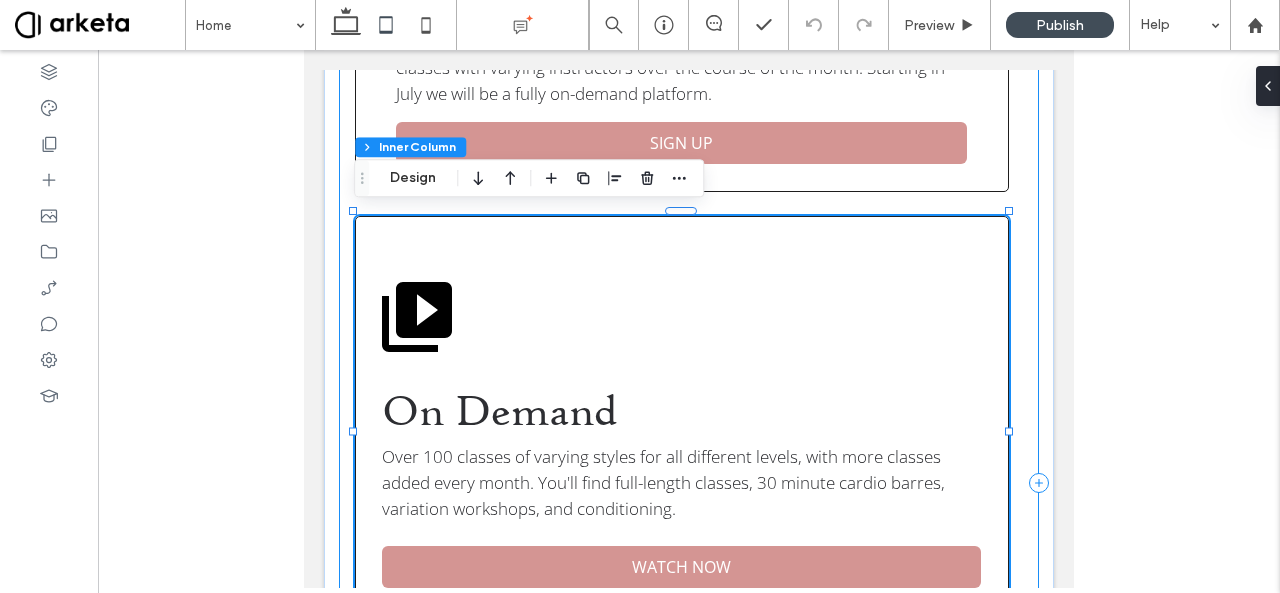 click on "Livestream June is the last month for our livestream classes, and we will have seven classes with varying instructors over the course of the month! Starting in July we will be a fully on-demand platform.
SIGN UP
On Demand Over 100 classes of varying styles for all different levels, with more classes added every month. You'll find full-length classes, 30 minute cardio barres, variation workshops, and conditioning.
WATCH NOW
NYC Event Our final in-person event EVER is happening this fall! Join us for a 3 day mini-Retreat October 17-19th at the beautiful Mark Morris Dance Center in New York City. Tickets available NOW!
SIGN UP HERE" at bounding box center [689, 483] 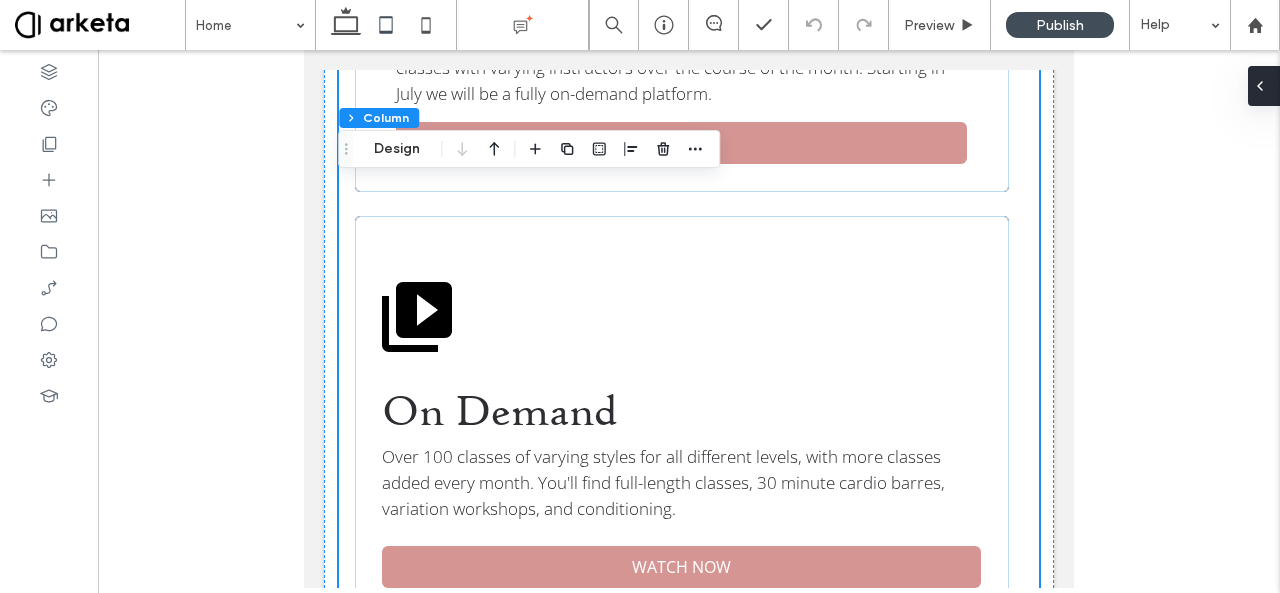 click 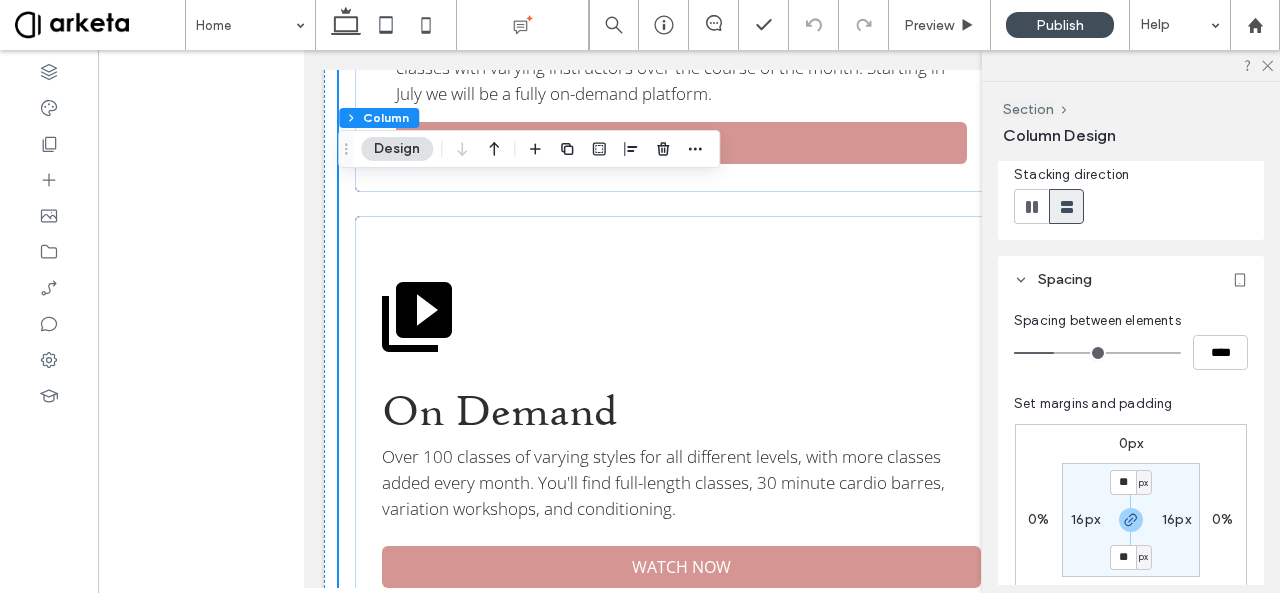 scroll, scrollTop: 238, scrollLeft: 0, axis: vertical 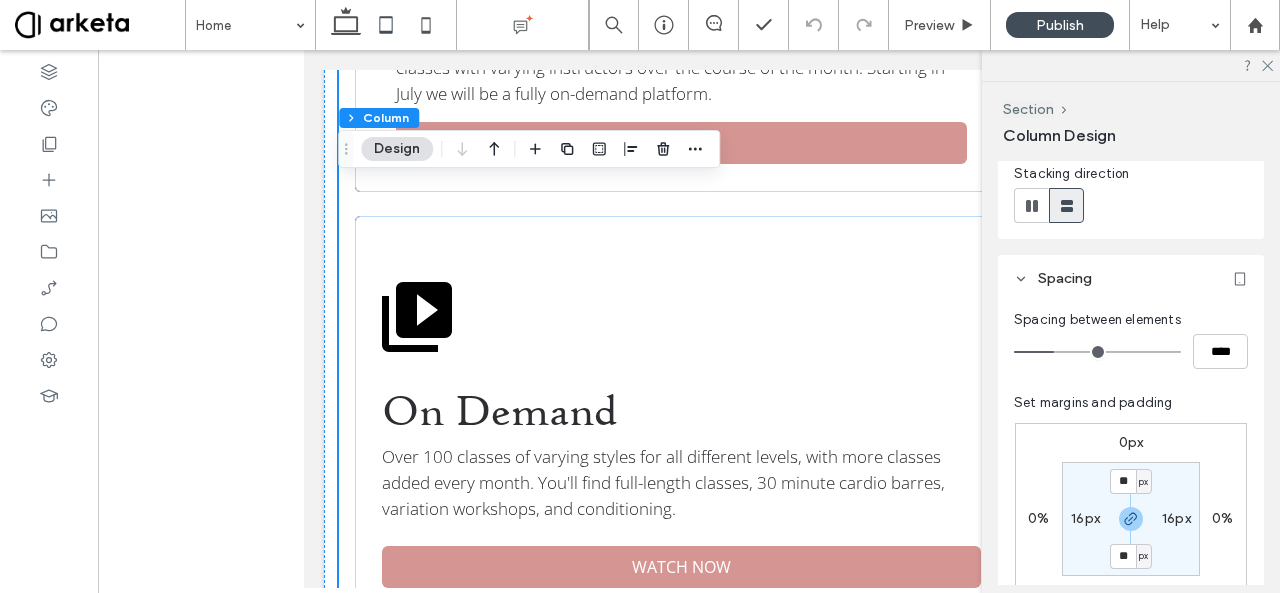 click on "16px" at bounding box center [1085, 518] 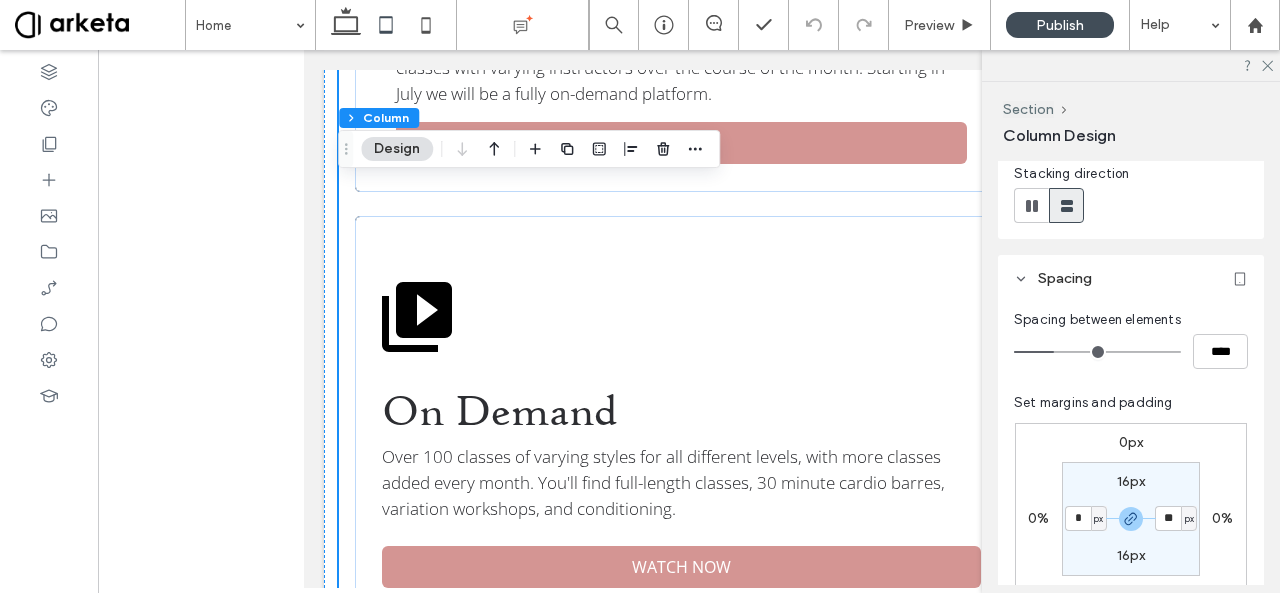 type on "*" 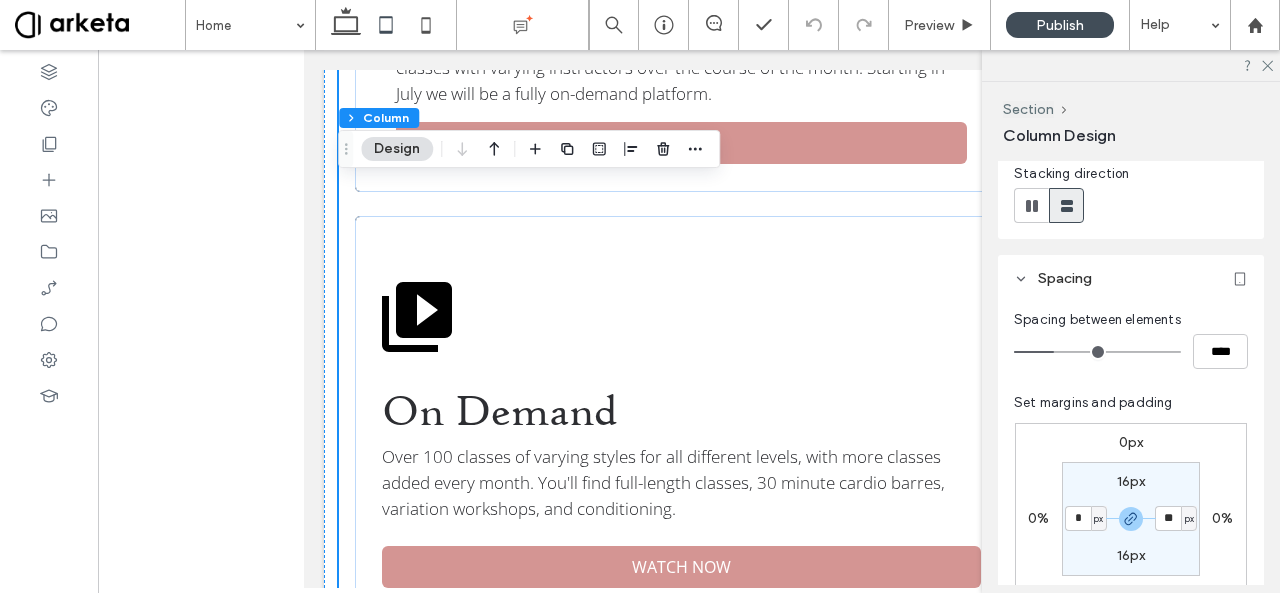 type on "*" 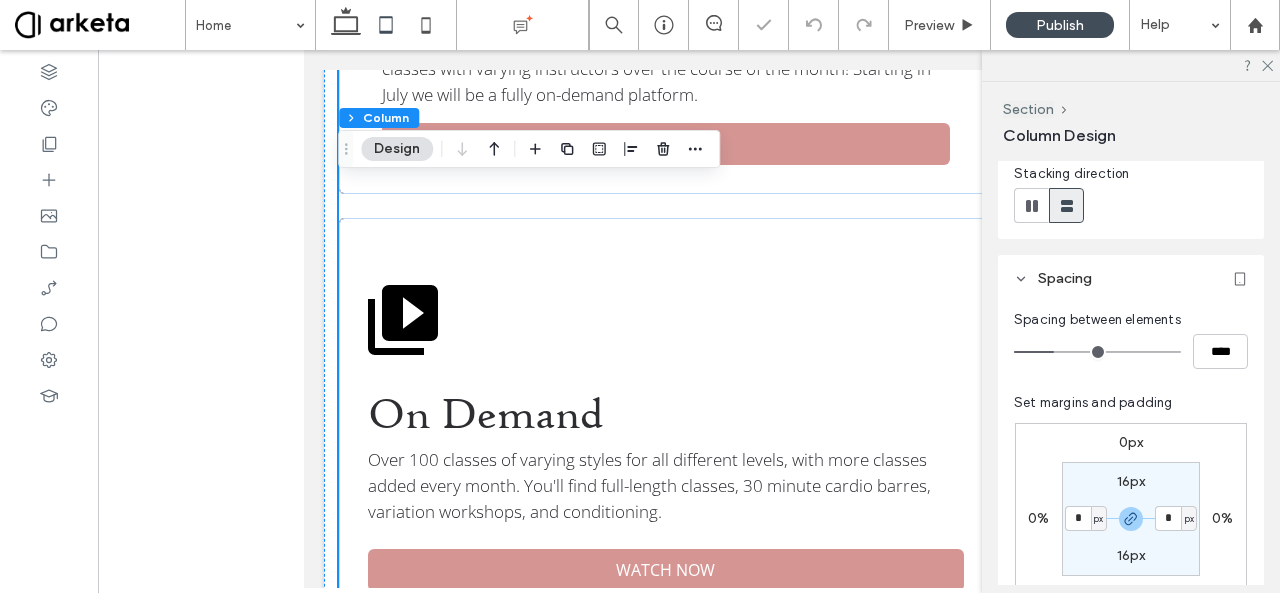 click on "16px" at bounding box center (1131, 481) 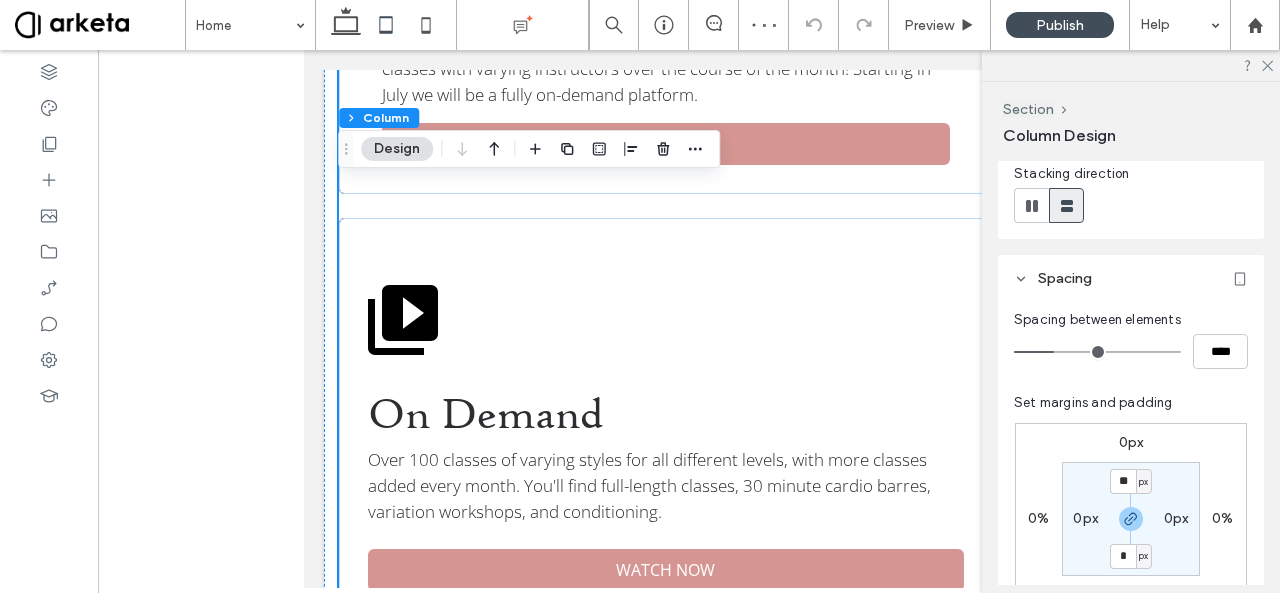 type on "*" 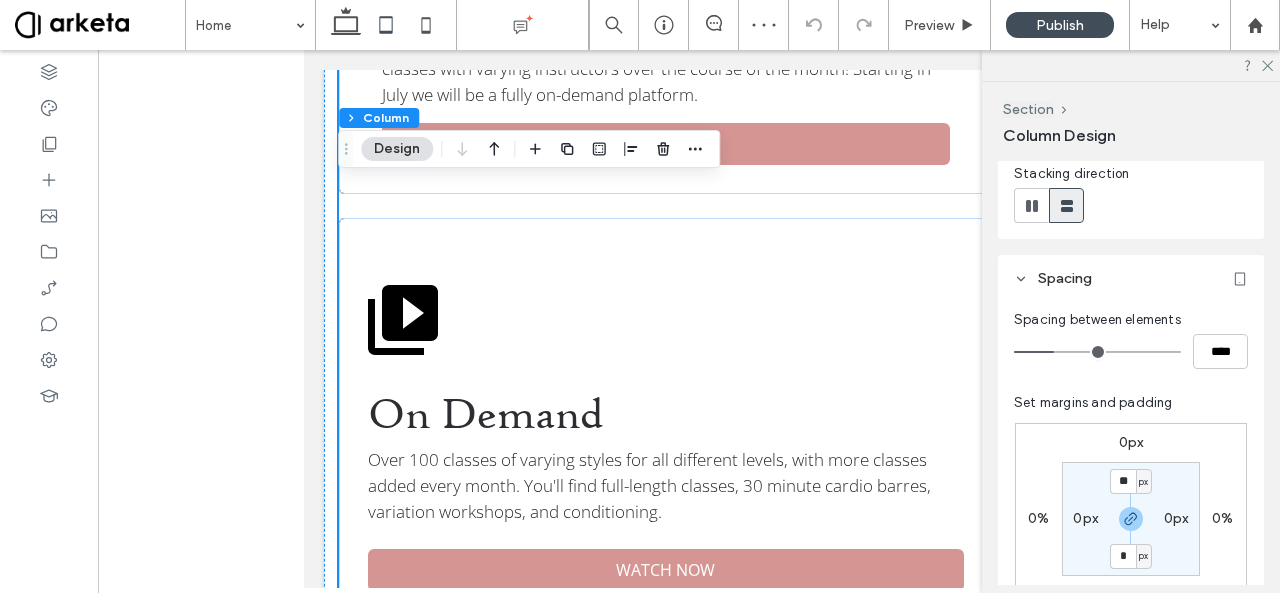 type on "*" 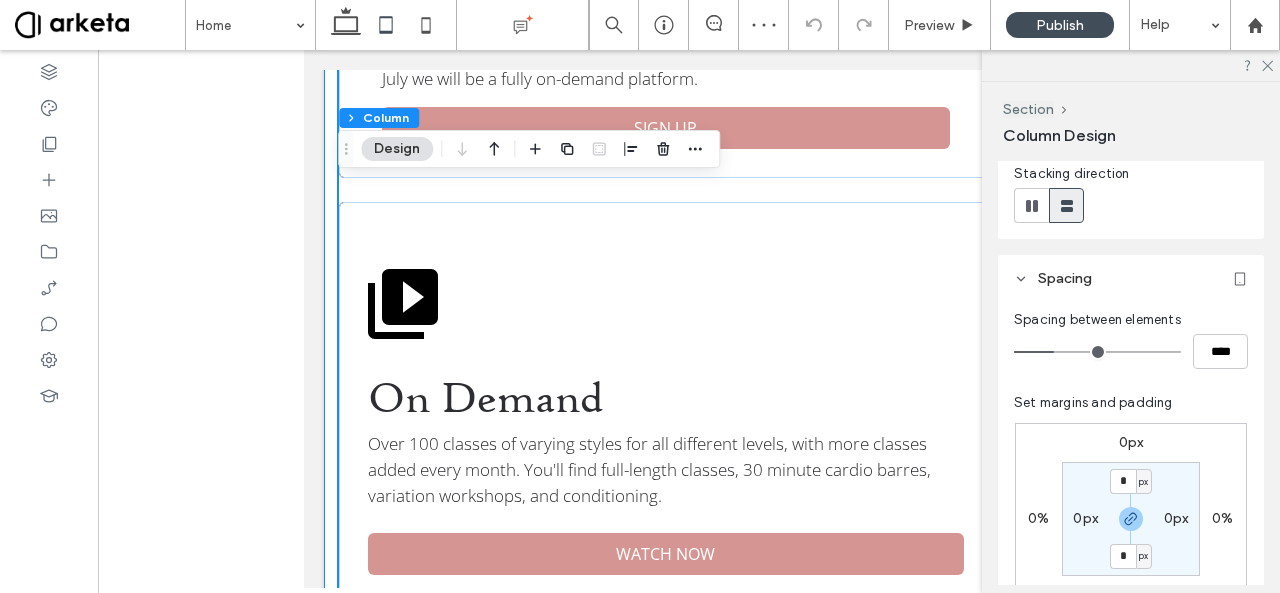 click on "KM & Friends is a ballet community for dancers of all ages and aspirations. We provide high-quality ballet education, online and in-person, and create spaces where dancers are valued for who they are as people above their level of proficiency — where the joy of focusing on the process more than the product is intentionally kept front and center.
Livestream June is the last month for our livestream classes, and we will have seven classes with varying instructors over the course of the month! Starting in July we will be a fully on-demand platform.
SIGN UP
On Demand Over 100 classes of varying styles for all different levels, with more classes added every month. You'll find full-length classes, 30 minute cardio barres, variation workshops, and conditioning.
WATCH NOW" at bounding box center (689, 381) 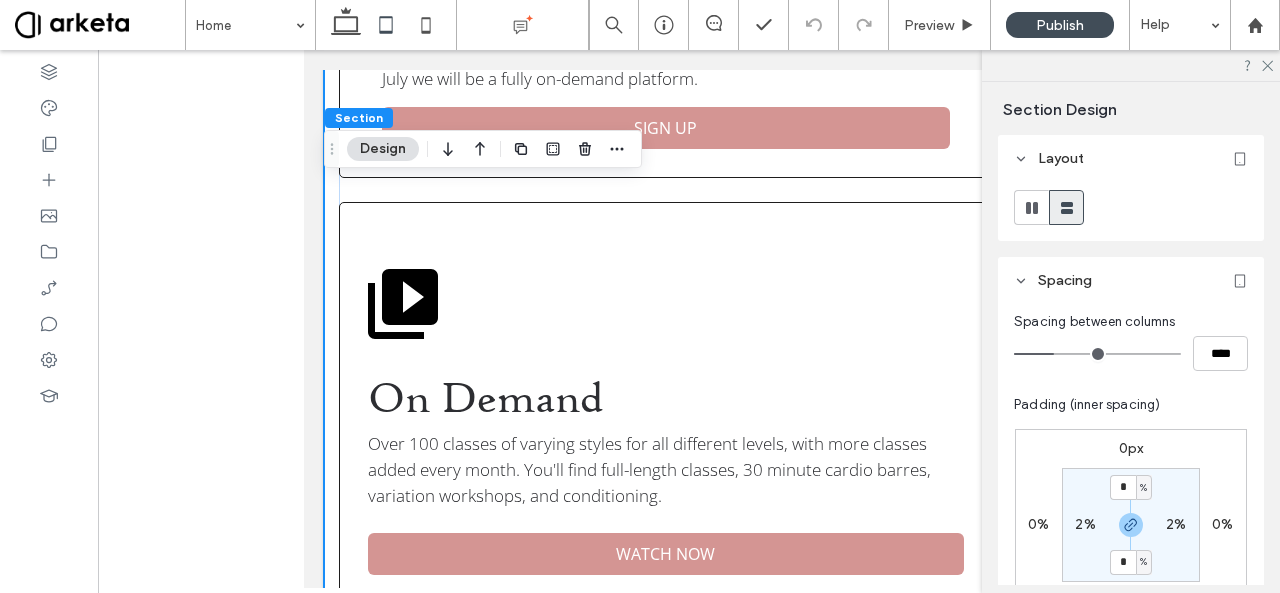 click on "2%" at bounding box center [1085, 524] 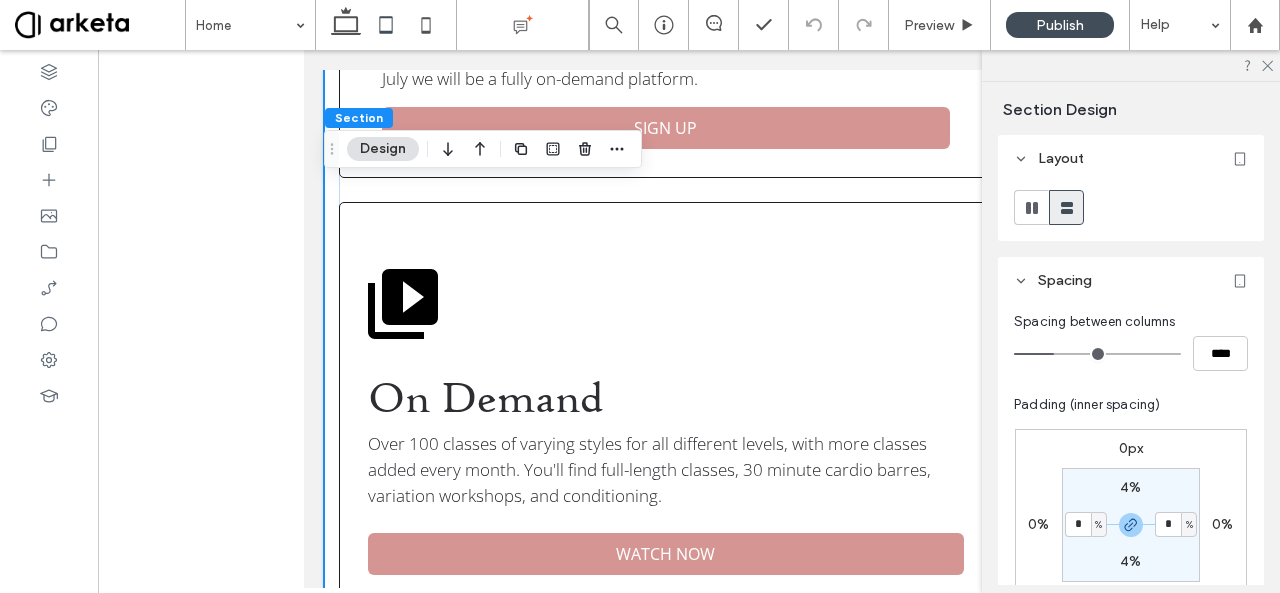 type on "*" 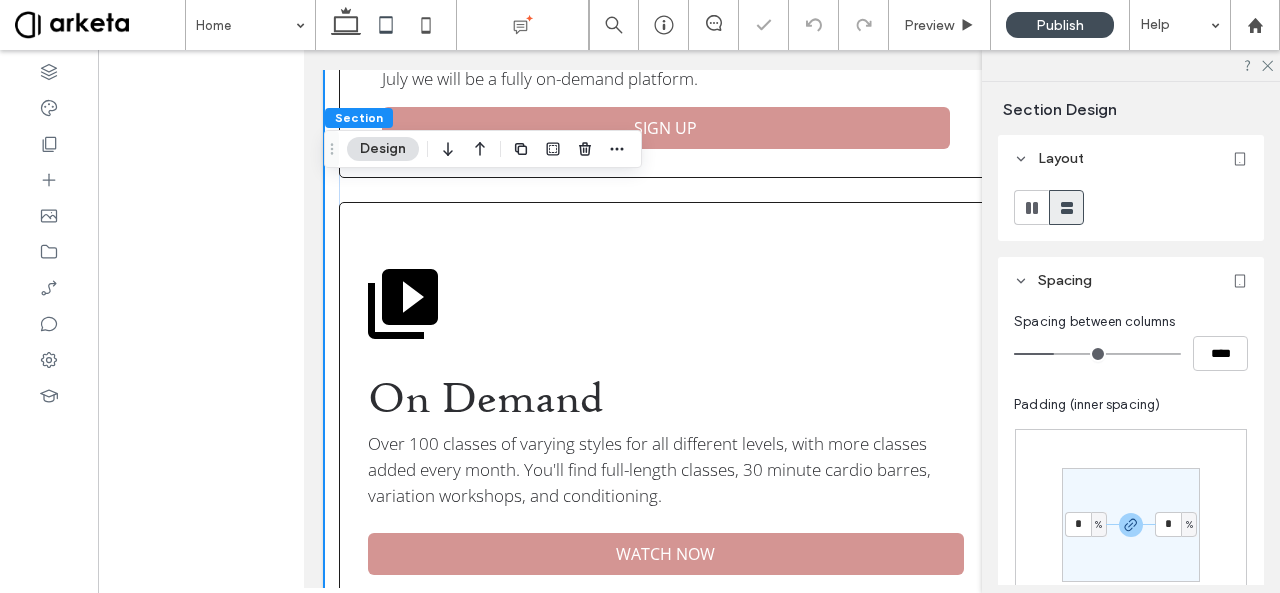 type on "*" 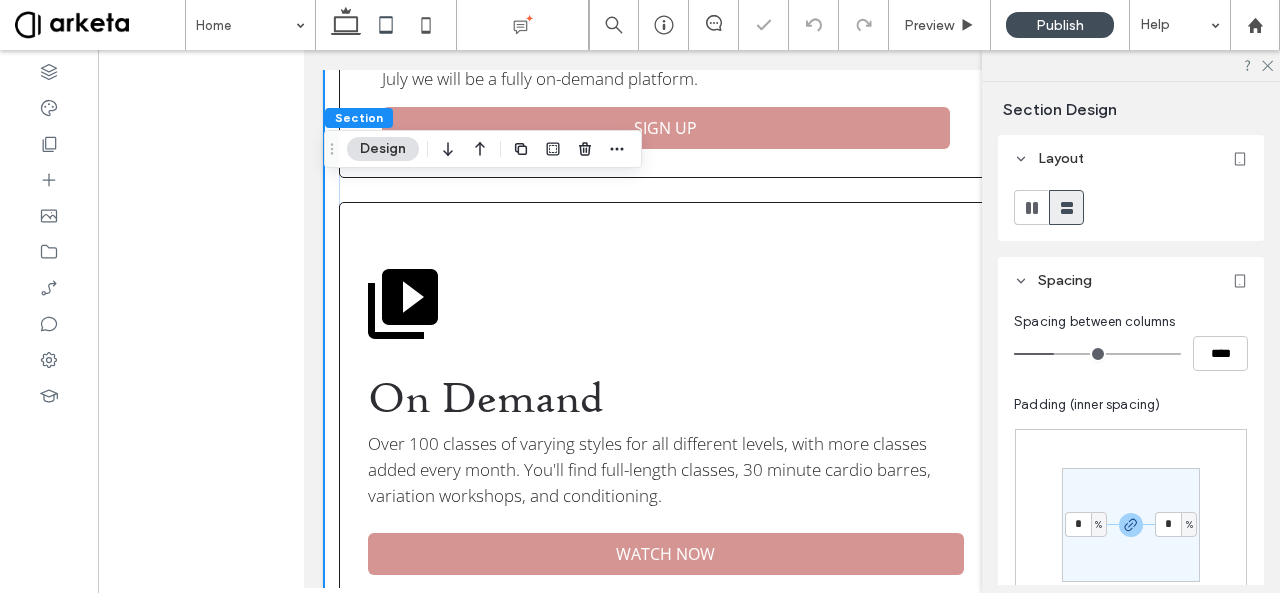 type on "*" 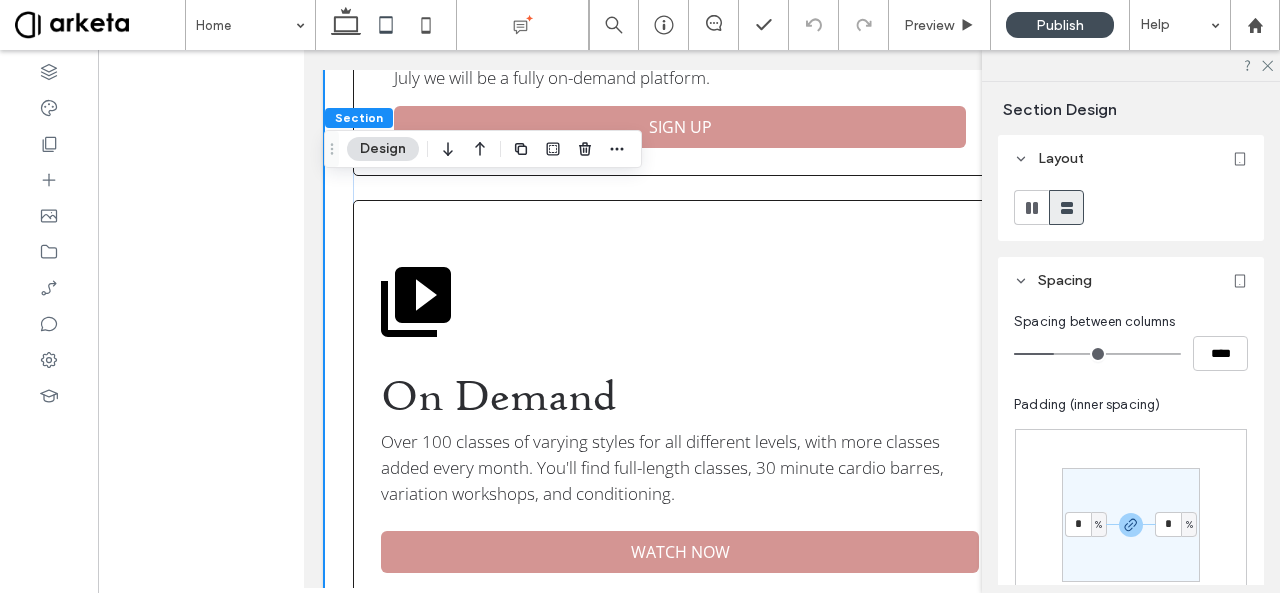 type on "**" 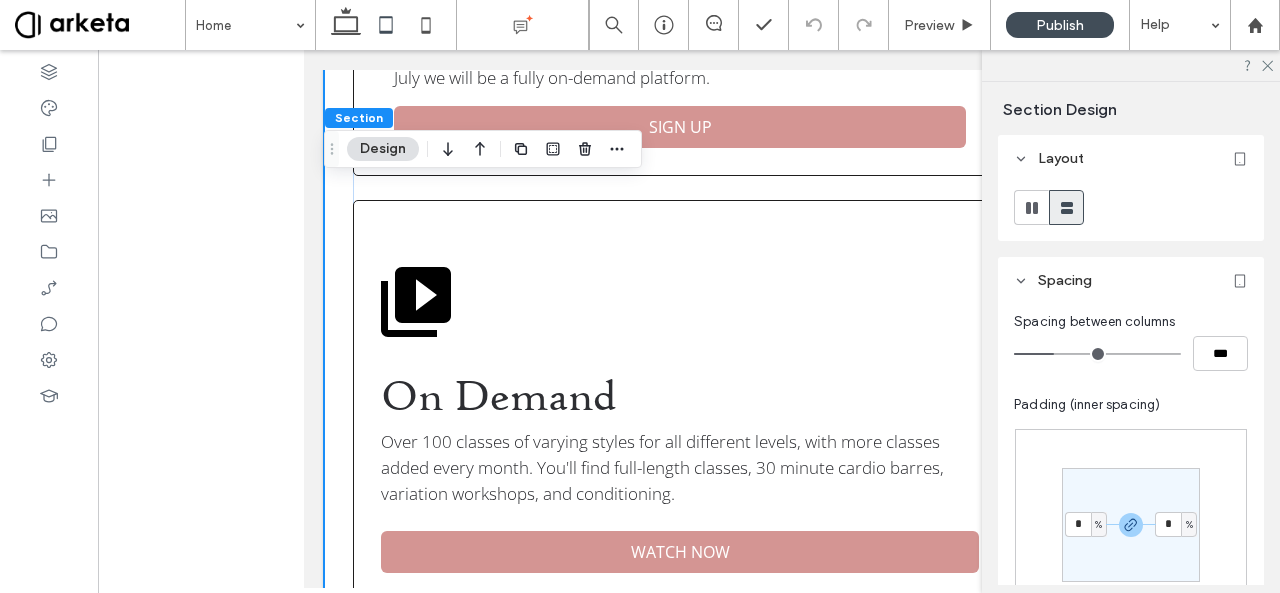 type on "*" 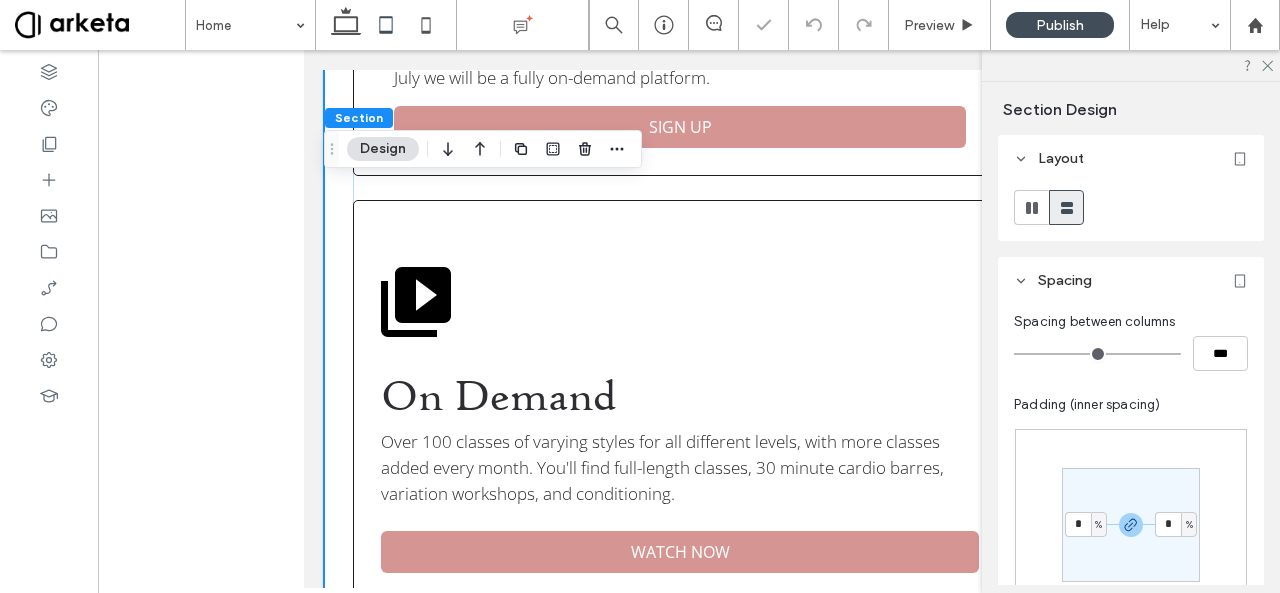 scroll, scrollTop: 1032, scrollLeft: 0, axis: vertical 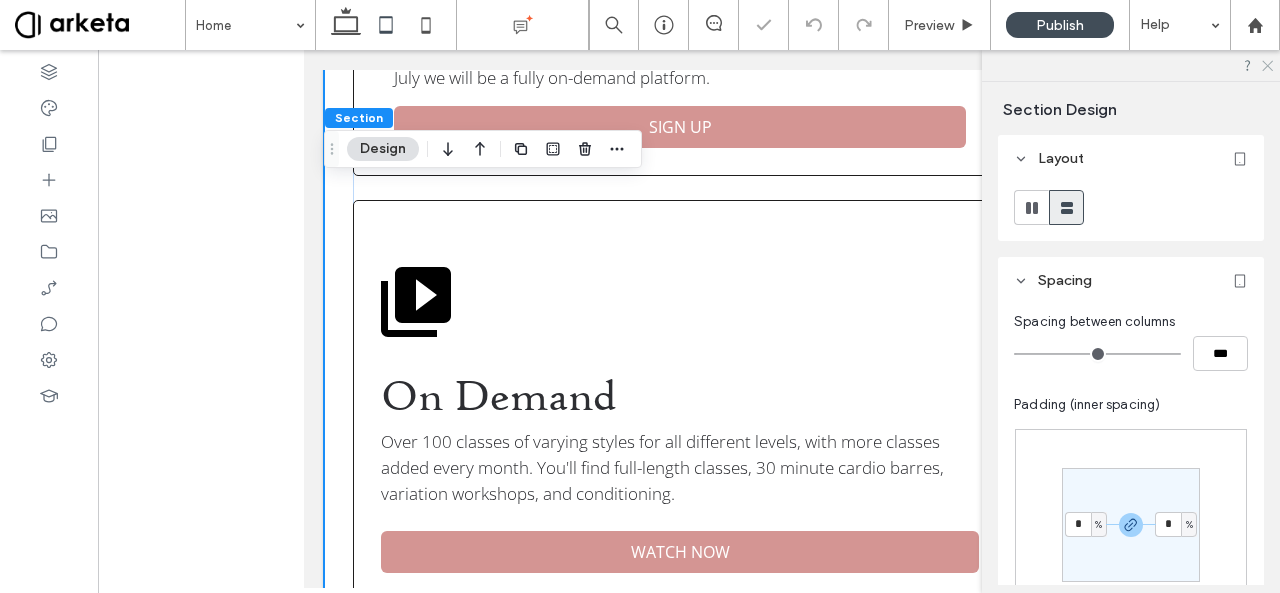 click 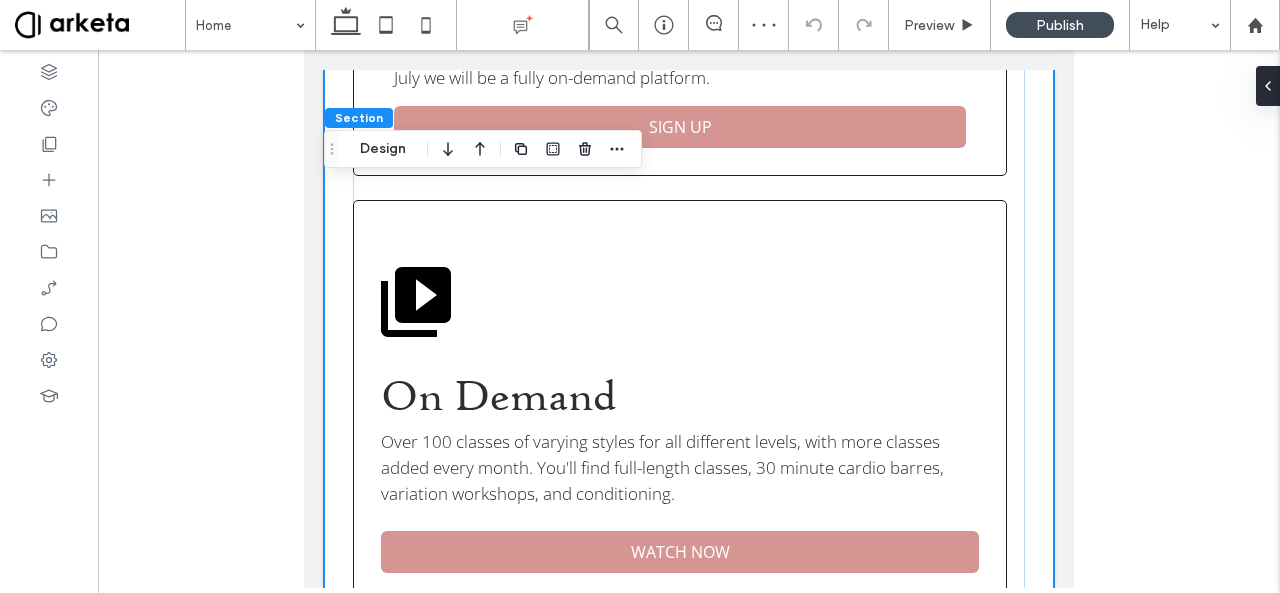 click at bounding box center [689, 319] 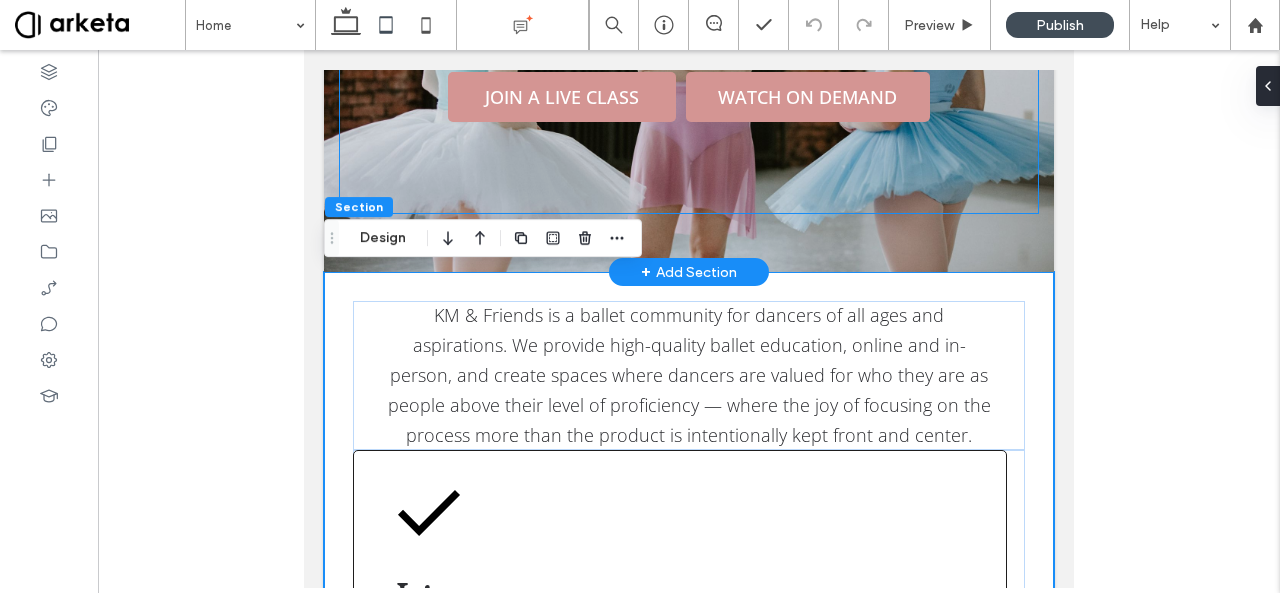 scroll, scrollTop: 472, scrollLeft: 0, axis: vertical 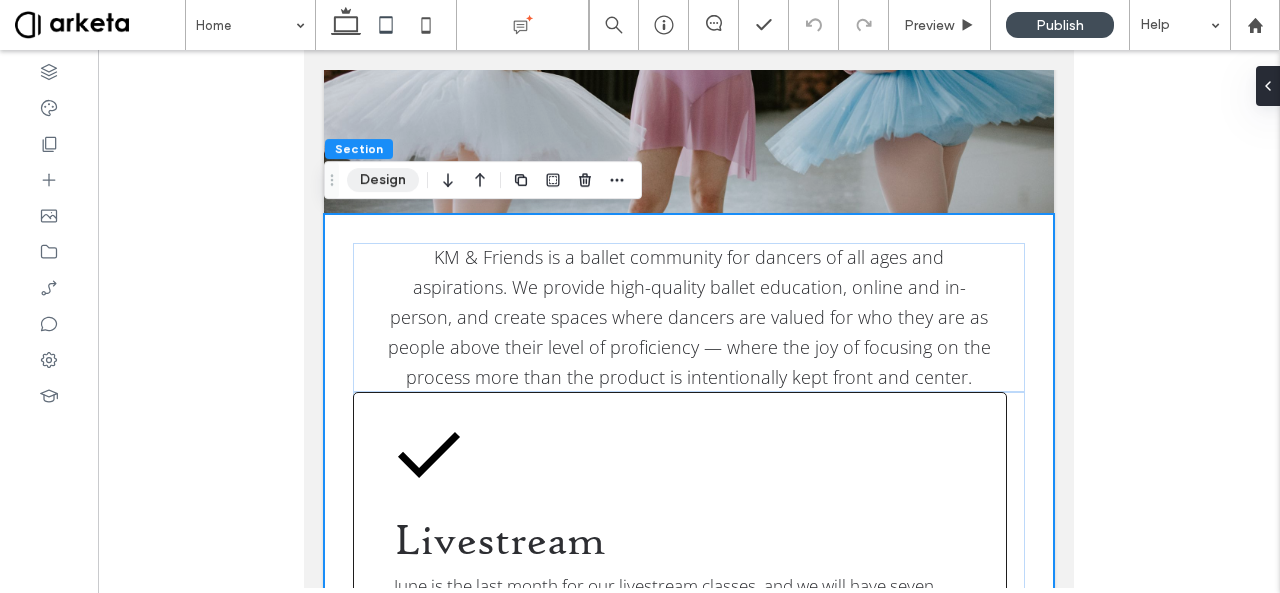 click on "Design" at bounding box center (383, 180) 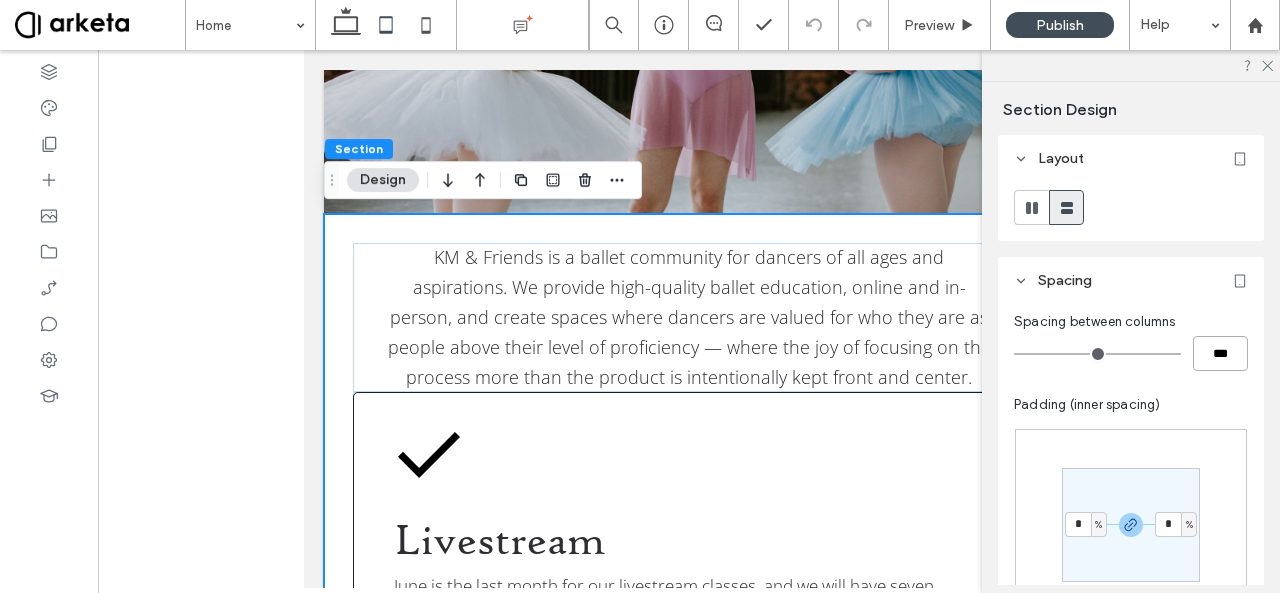 click on "***" at bounding box center [1220, 353] 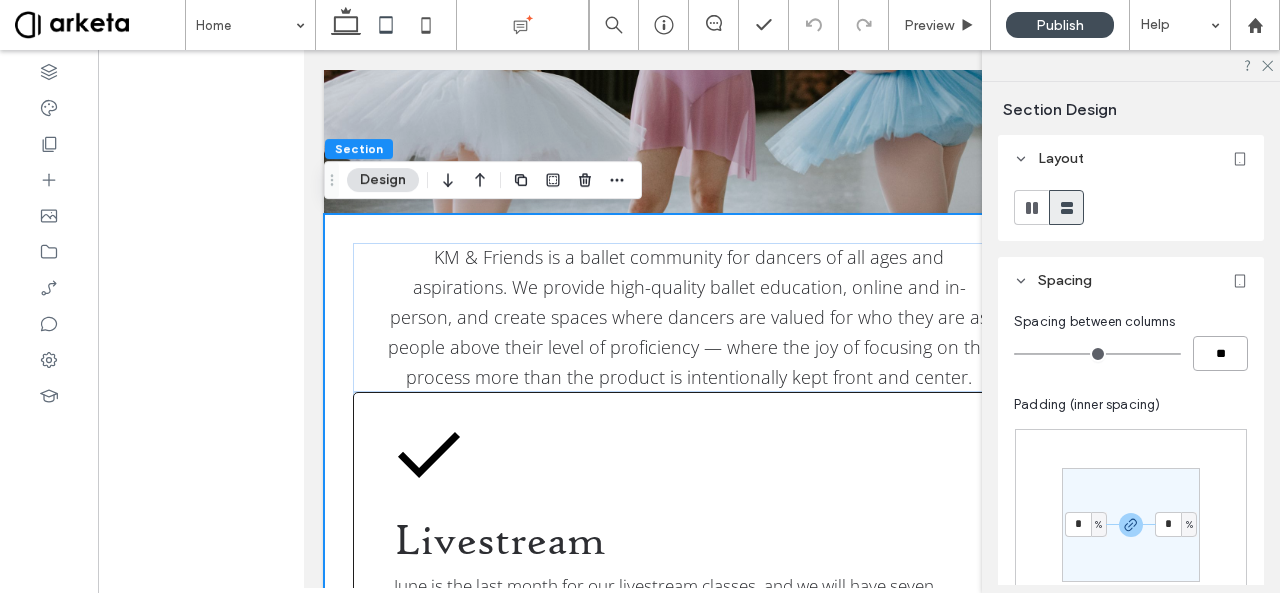 type on "**" 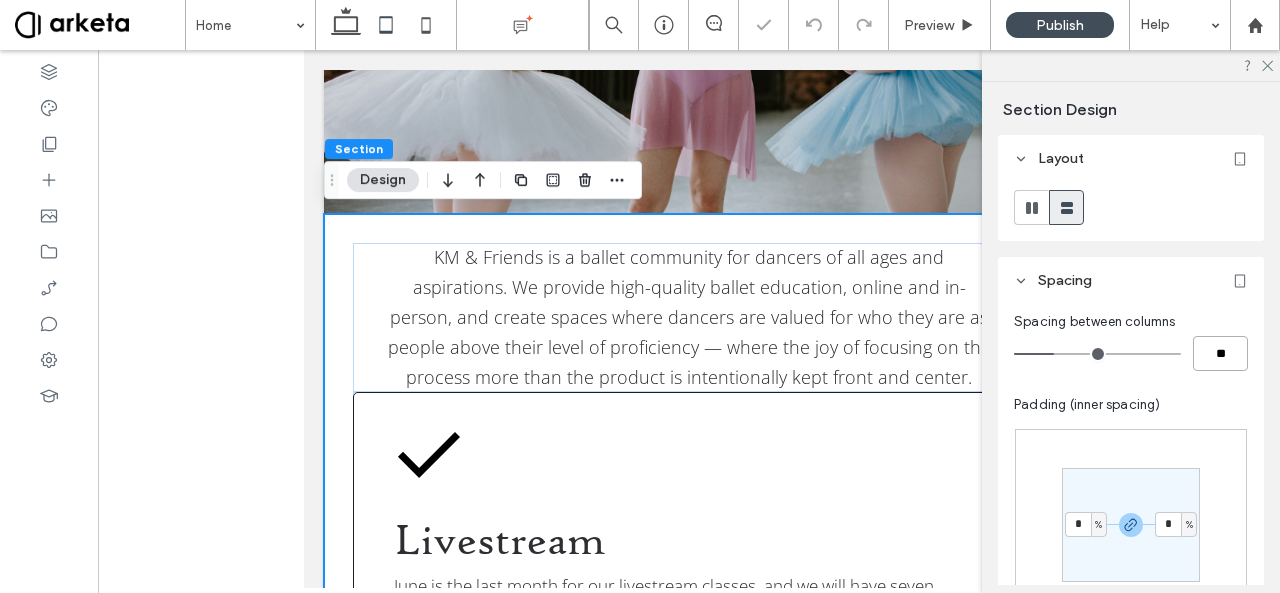 type on "**" 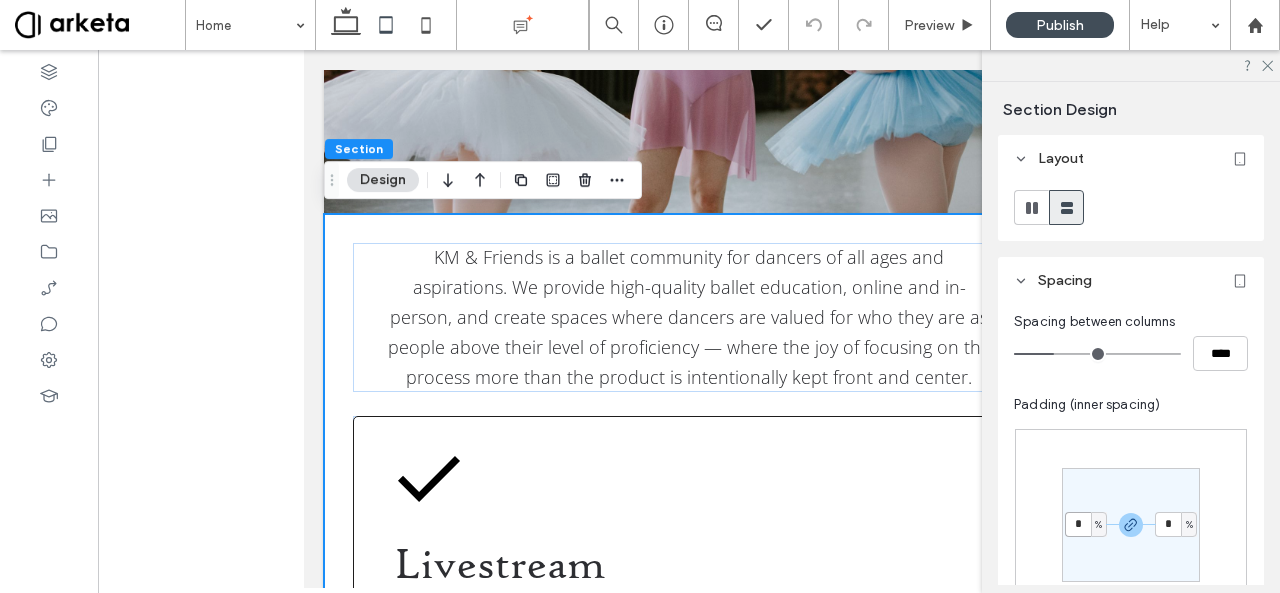 click on "*" at bounding box center (1078, 524) 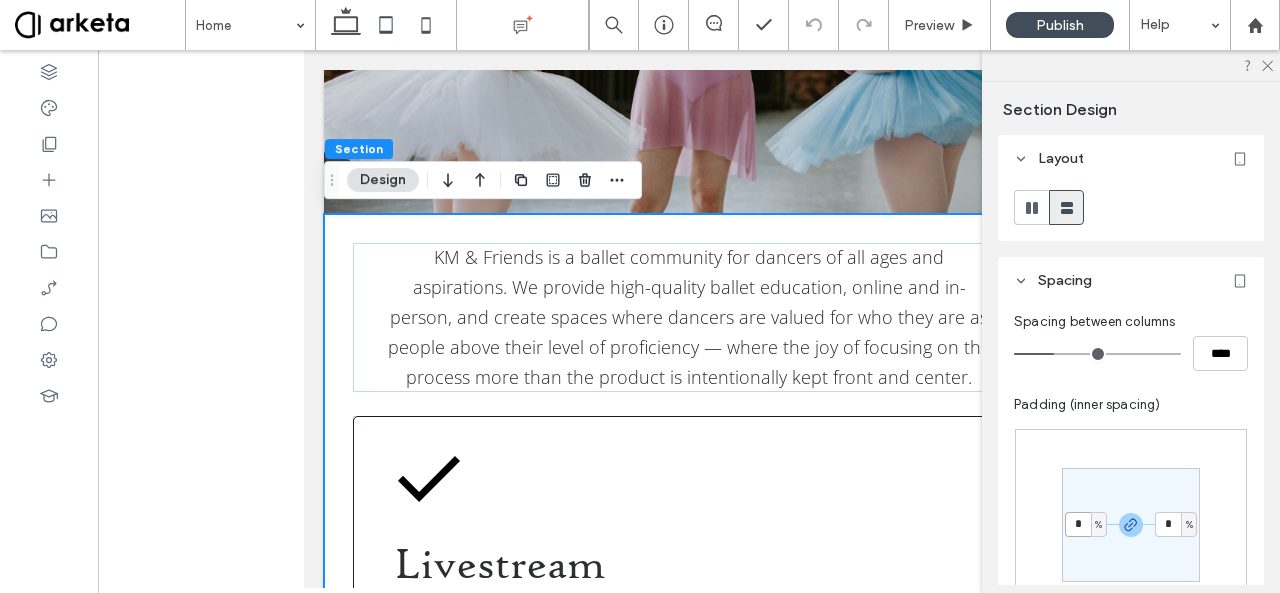 type on "*" 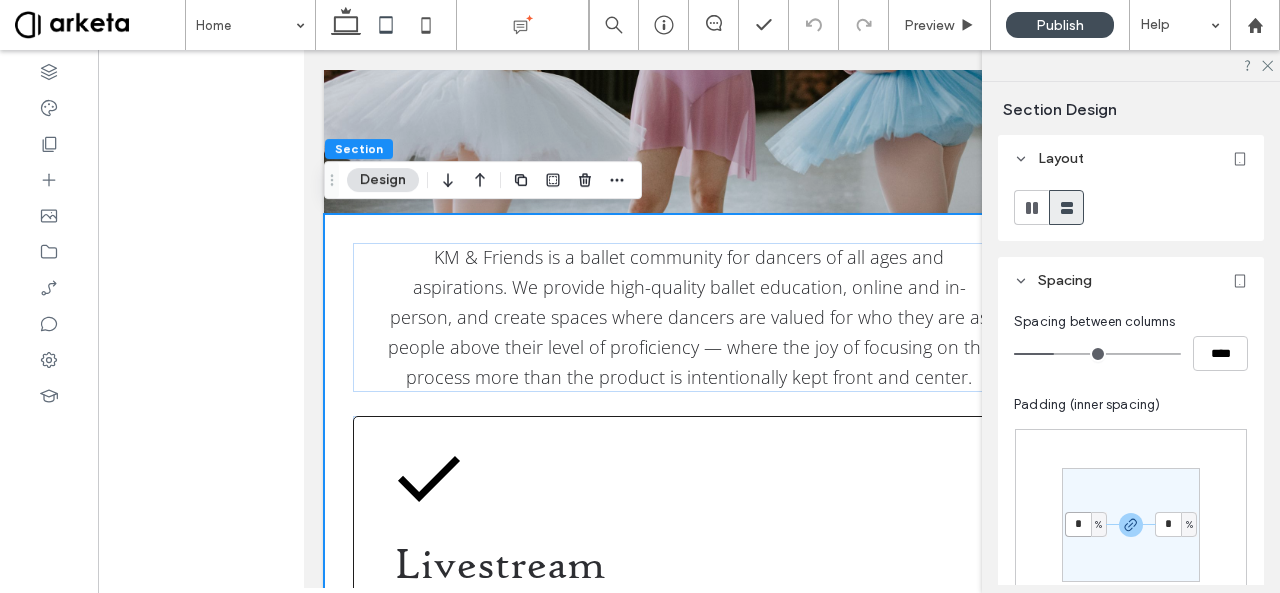 type on "*" 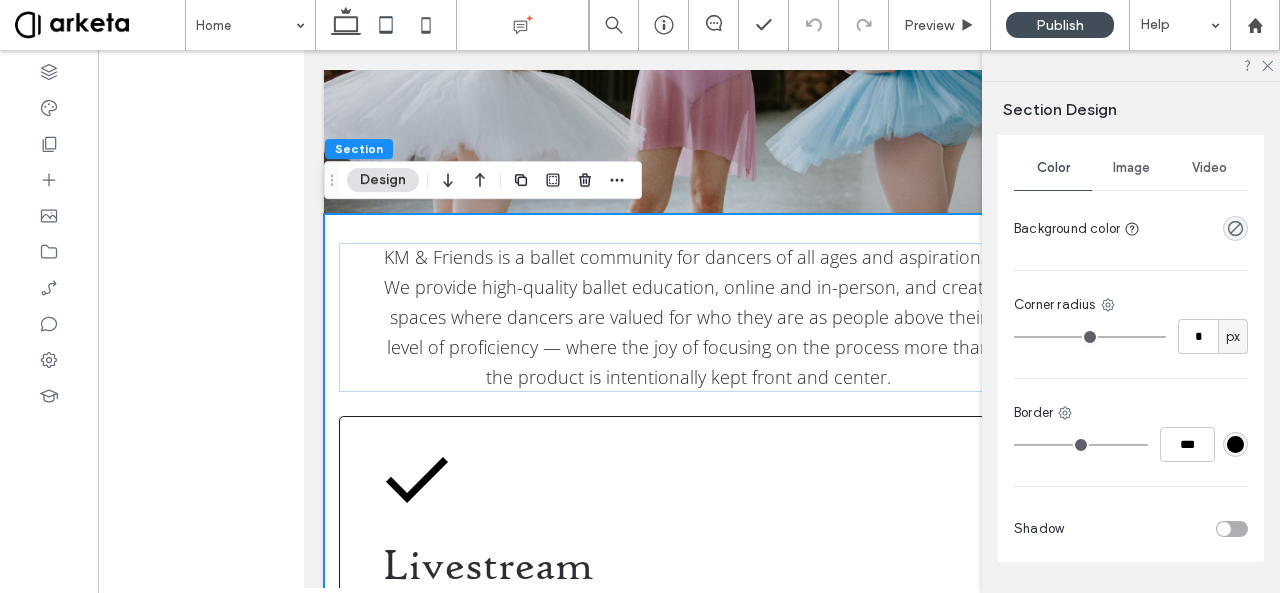 scroll, scrollTop: 656, scrollLeft: 0, axis: vertical 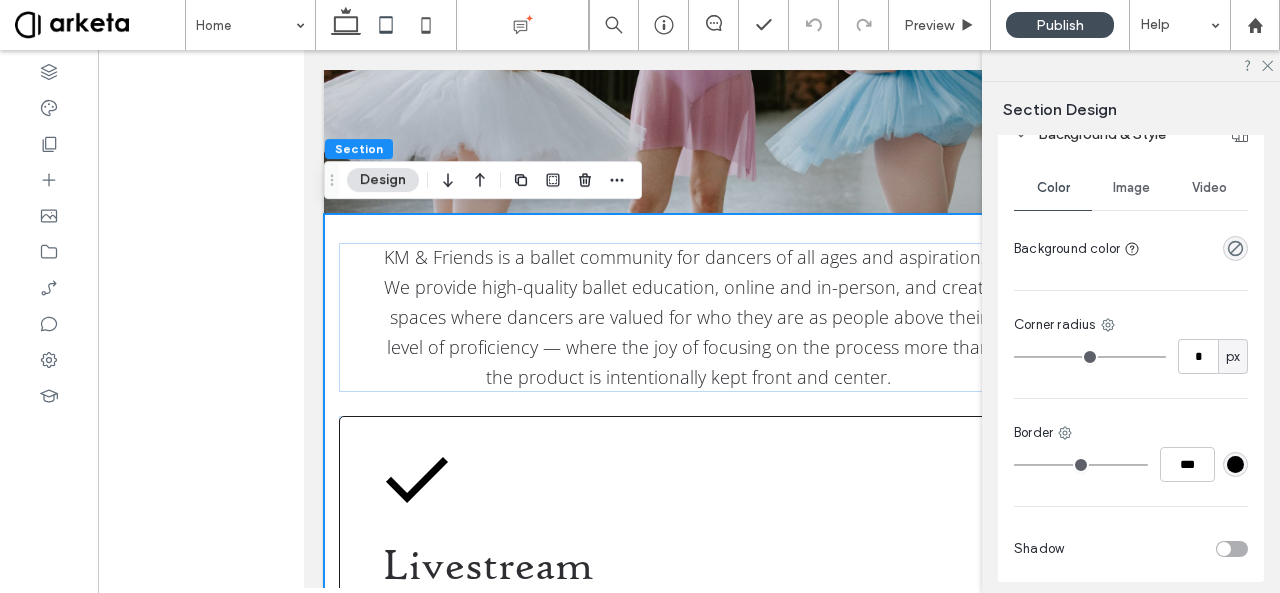 click on "KM & Friends is a ballet community for dancers of all ages and aspirations. We provide high-quality ballet education, online and in-person, and create spaces where dancers are valued for who they are as people above their level of proficiency — where the joy of focusing on the process more than the product is intentionally kept front and center.
Livestream June is the last month for our livestream classes, and we will have seven classes with varying instructors over the course of the month! Starting in July we will be a fully on-demand platform.
SIGN UP
On Demand Over 100 classes of varying styles for all different levels, with more classes added every month. You'll find full-length classes, 30 minute cardio barres, variation workshops, and conditioning.
WATCH NOW" at bounding box center (689, 965) 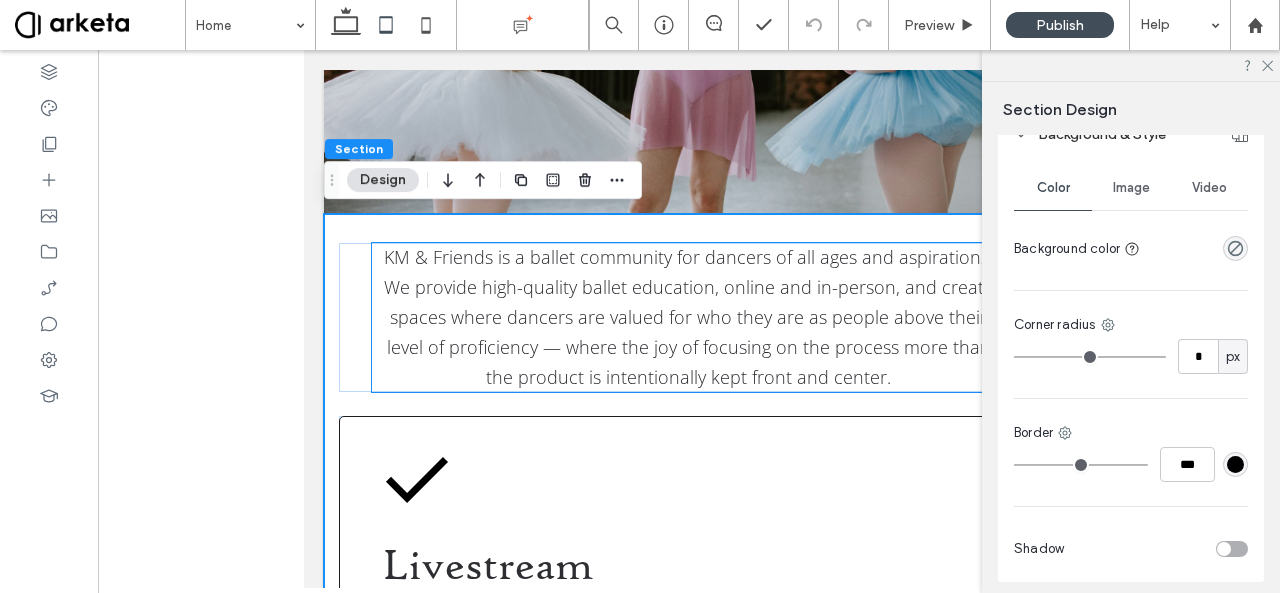 click on "KM & Friends is a ballet community for dancers of all ages and aspirations. We provide high-quality ballet education, online and in-person, and create spaces where dancers are valued for who they are as people above their level of proficiency — where the joy of focusing on the process more than the product is intentionally kept front and center." at bounding box center (689, 317) 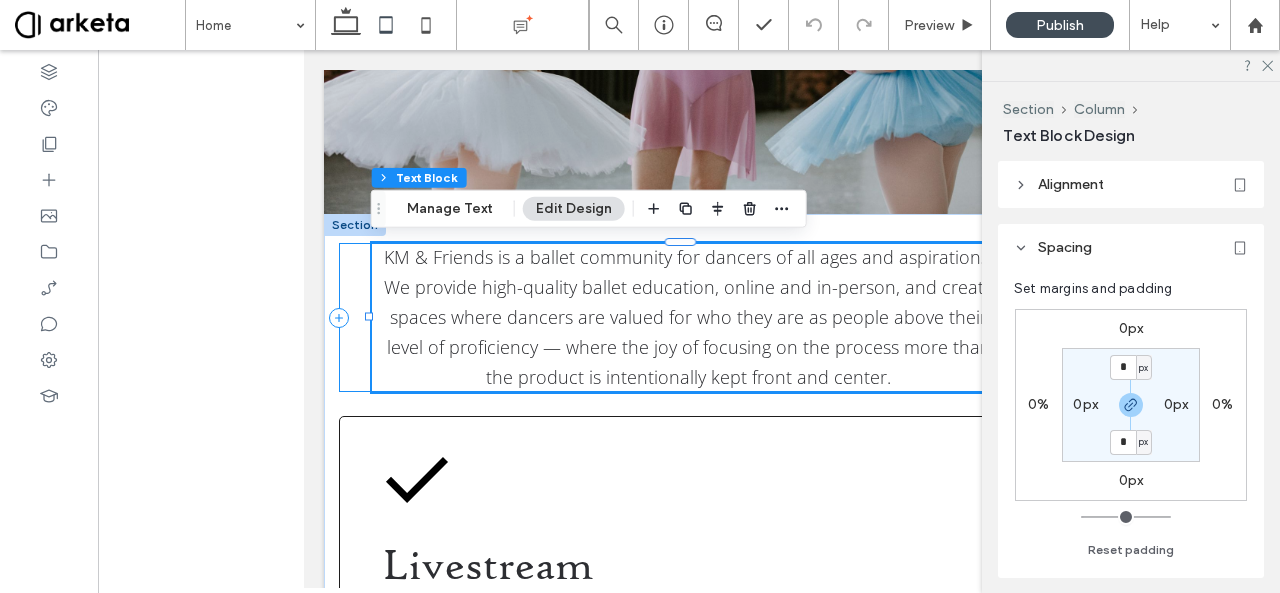 click on "KM & Friends is a ballet community for dancers of all ages and aspirations. We provide high-quality ballet education, online and in-person, and create spaces where dancers are valued for who they are as people above their level of proficiency — where the joy of focusing on the process more than the product is intentionally kept front and center." at bounding box center (689, 317) 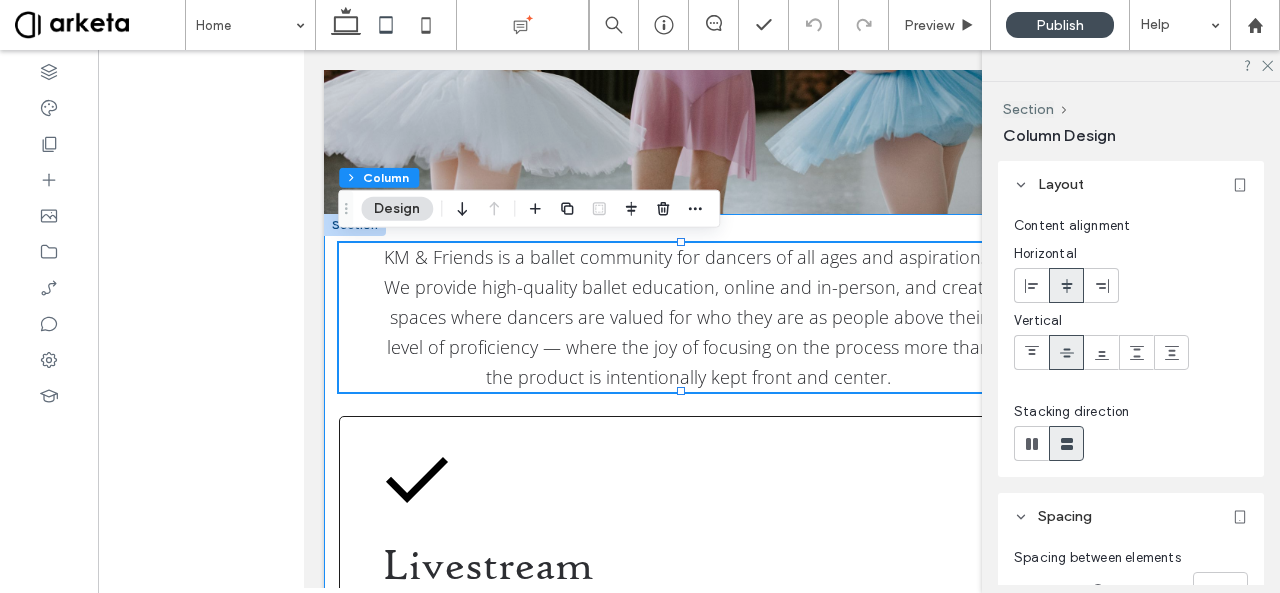 click on "KM & Friends is a ballet community for dancers of all ages and aspirations. We provide high-quality ballet education, online and in-person, and create spaces where dancers are valued for who they are as people above their level of proficiency — where the joy of focusing on the process more than the product is intentionally kept front and center.
Livestream June is the last month for our livestream classes, and we will have seven classes with varying instructors over the course of the month! Starting in July we will be a fully on-demand platform.
SIGN UP
On Demand Over 100 classes of varying styles for all different levels, with more classes added every month. You'll find full-length classes, 30 minute cardio barres, variation workshops, and conditioning.
WATCH NOW" at bounding box center (689, 965) 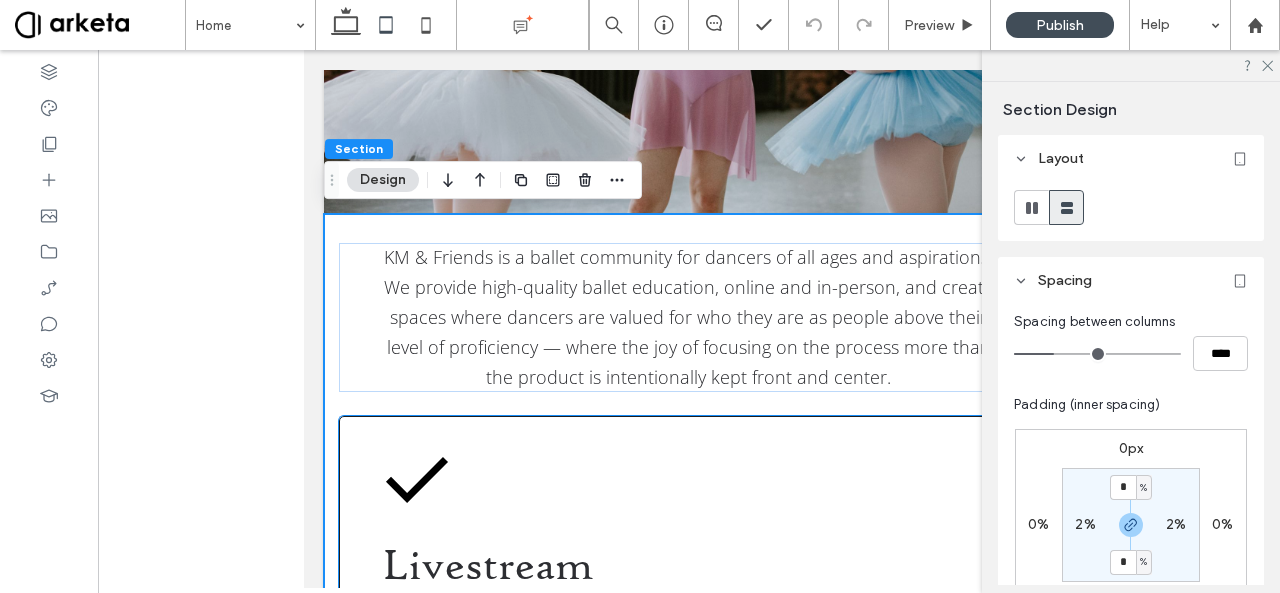 click on "Livestream June is the last month for our livestream classes, and we will have seven classes with varying instructors over the course of the month! Starting in July we will be a fully on-demand platform.
SIGN UP" at bounding box center [666, 589] 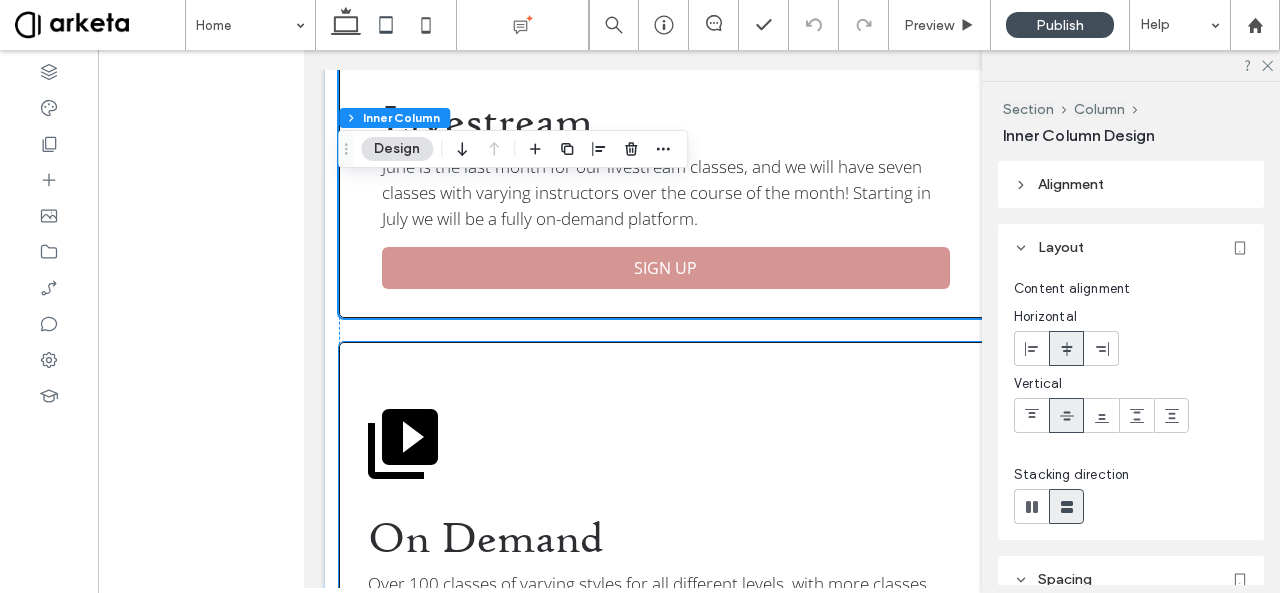 scroll, scrollTop: 918, scrollLeft: 0, axis: vertical 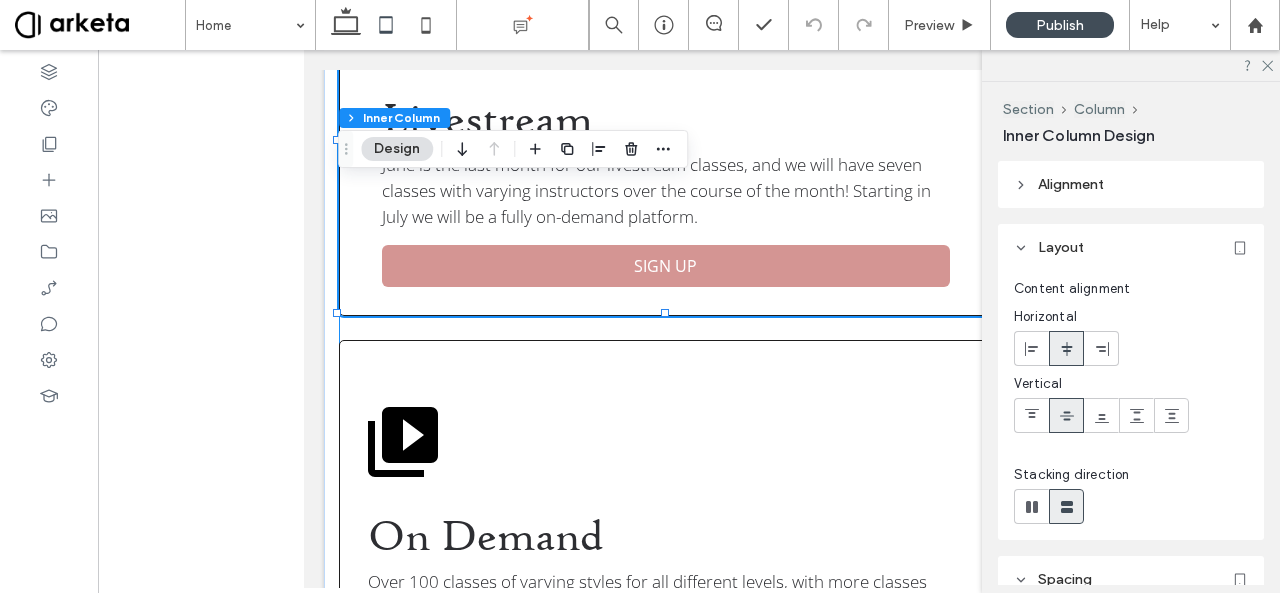 click on "Livestream June is the last month for our livestream classes, and we will have seven classes with varying instructors over the course of the month! Starting in July we will be a fully on-demand platform.
SIGN UP
On Demand Over 100 classes of varying styles for all different levels, with more classes added every month. You'll find full-length classes, 30 minute cardio barres, variation workshops, and conditioning.
WATCH NOW
NYC Event Our final in-person event EVER is happening this fall! Join us for a 3 day mini-Retreat October 17-19th at the beautiful Mark Morris Dance Center in New York City. Tickets available NOW!
SIGN UP HERE" at bounding box center [689, 606] 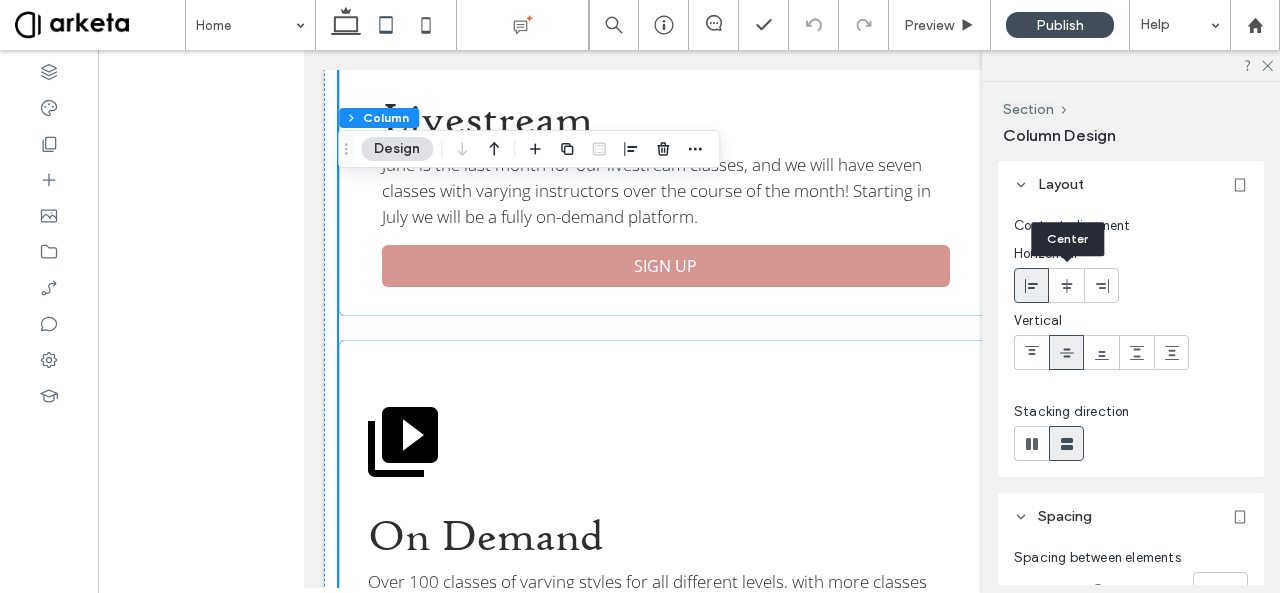 click at bounding box center (1067, 285) 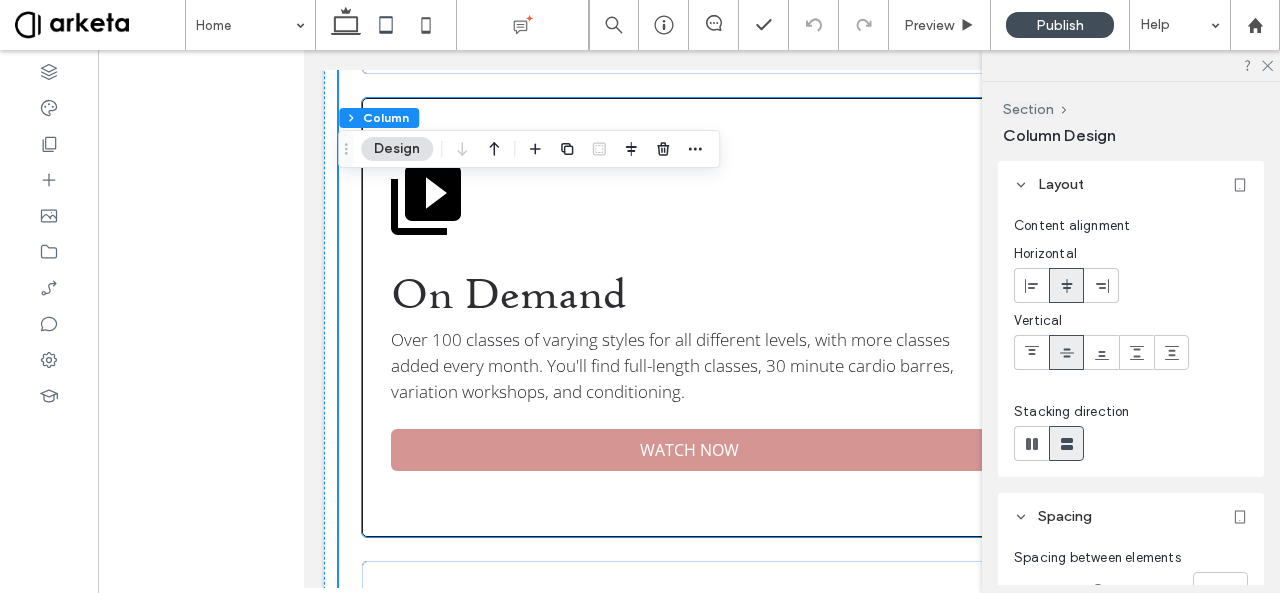 scroll, scrollTop: 1169, scrollLeft: 0, axis: vertical 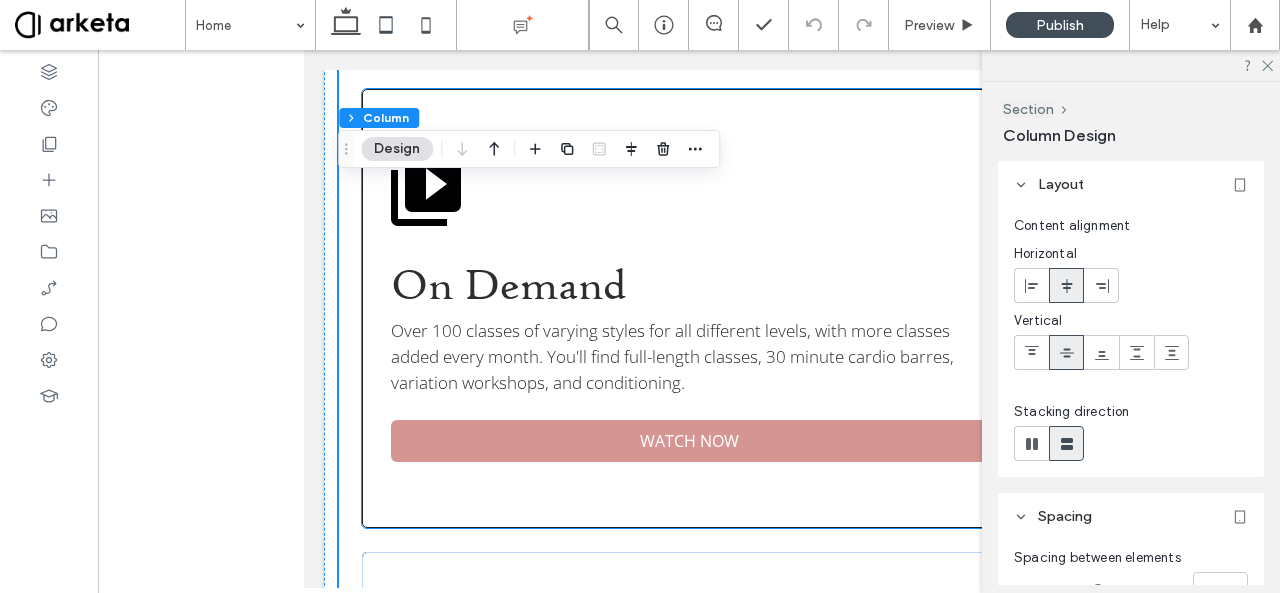 click on "On Demand" at bounding box center [689, 284] 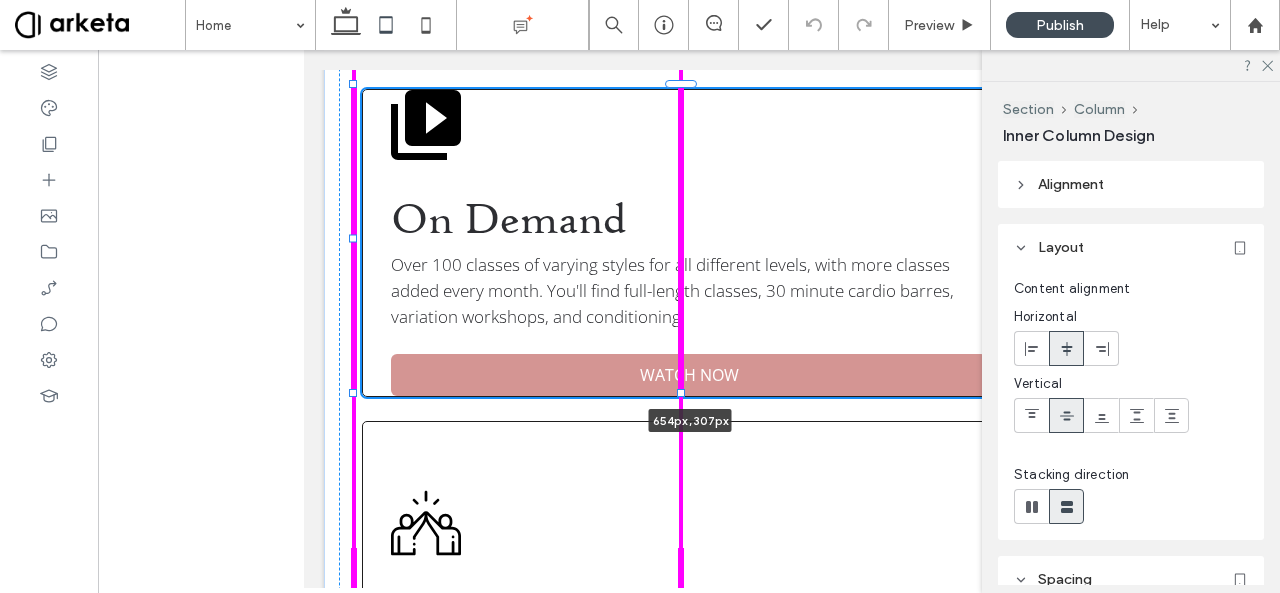 drag, startPoint x: 681, startPoint y: 525, endPoint x: 701, endPoint y: 459, distance: 68.96376 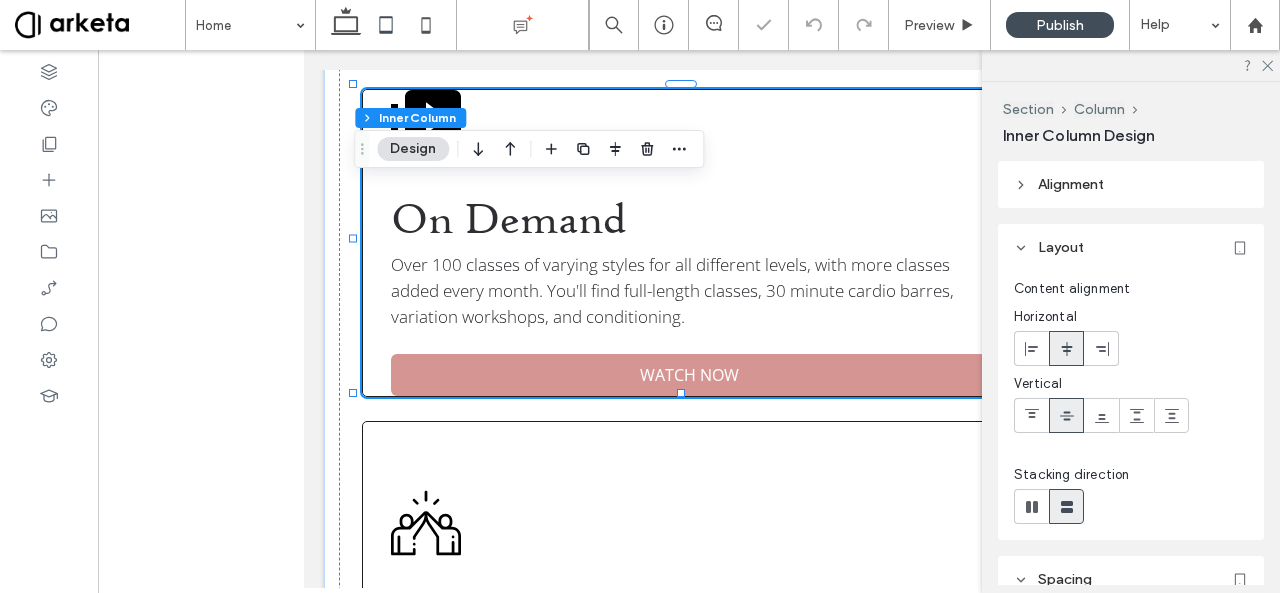 type on "***" 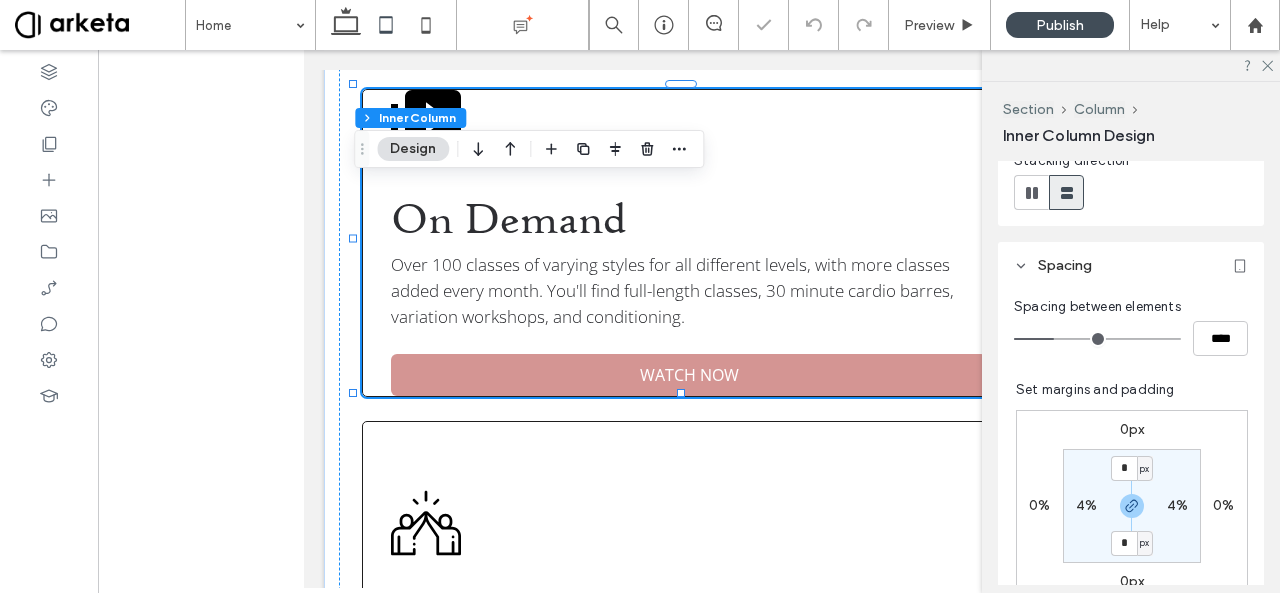 scroll, scrollTop: 330, scrollLeft: 0, axis: vertical 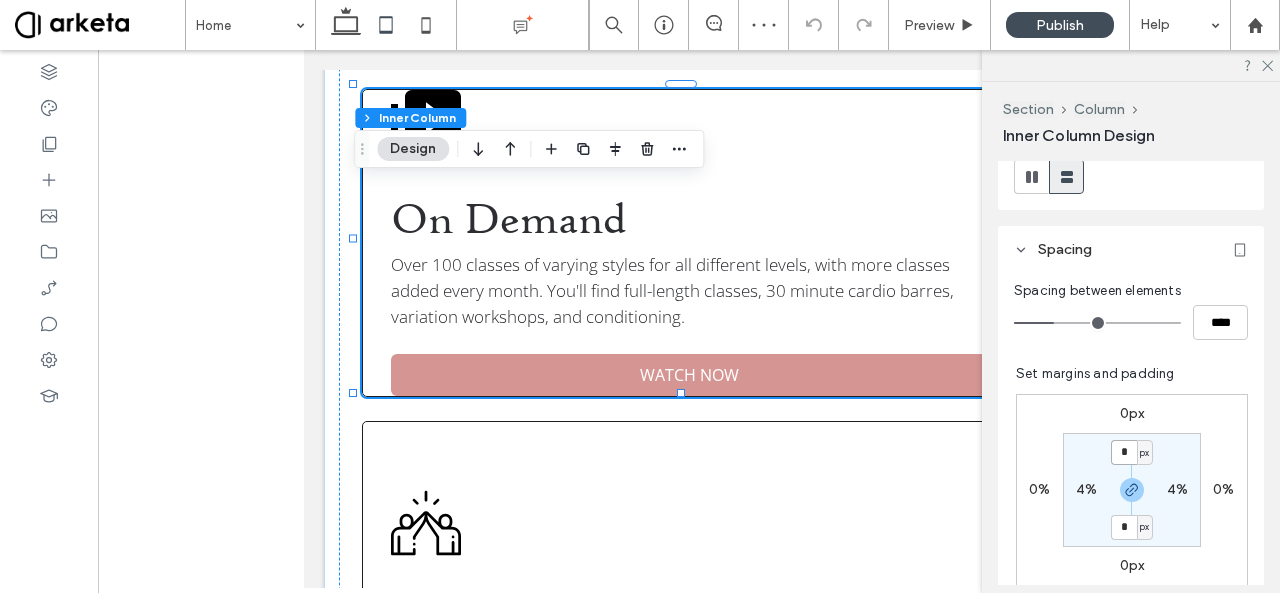 click on "*" at bounding box center [1124, 452] 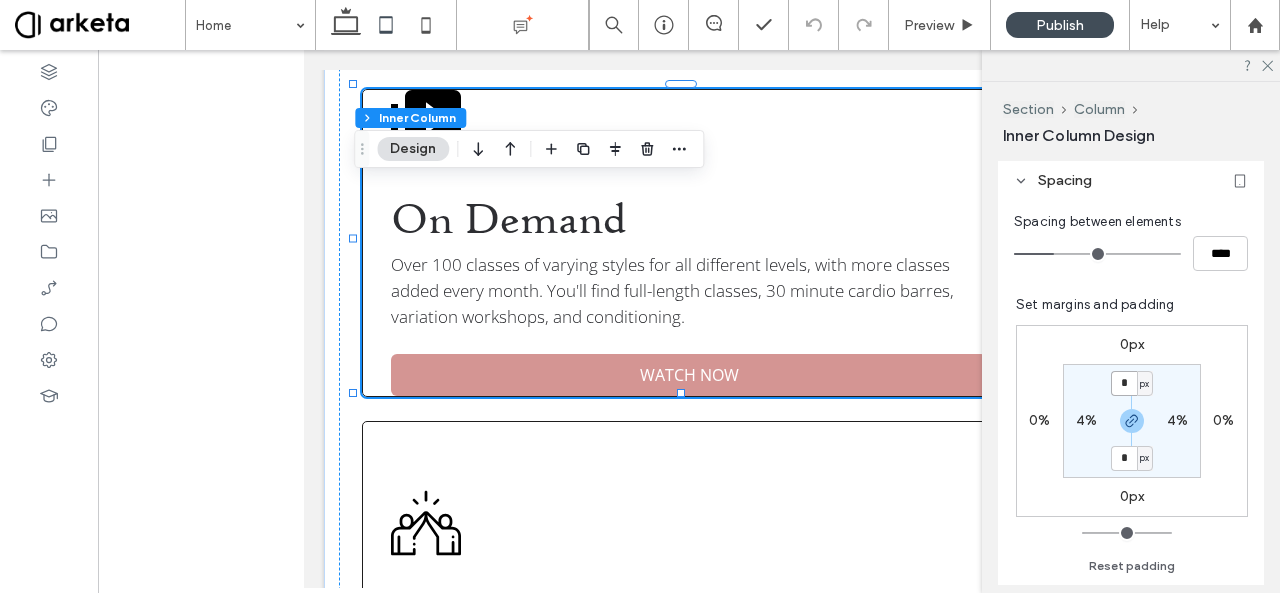 scroll, scrollTop: 418, scrollLeft: 0, axis: vertical 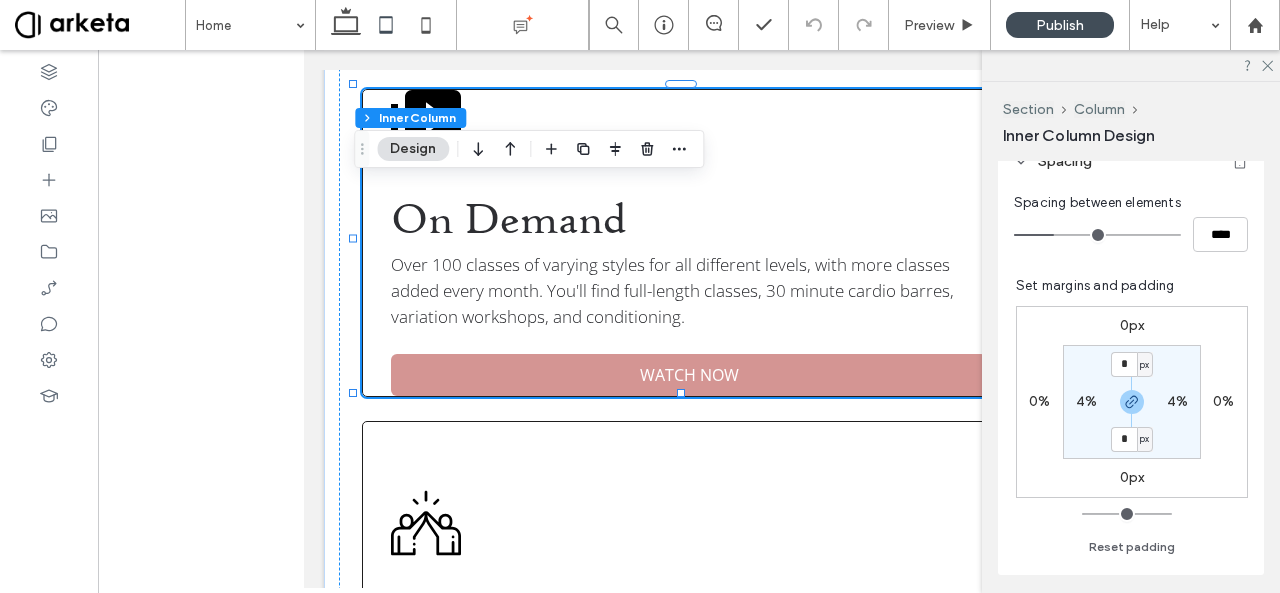 click on "px" at bounding box center (1144, 365) 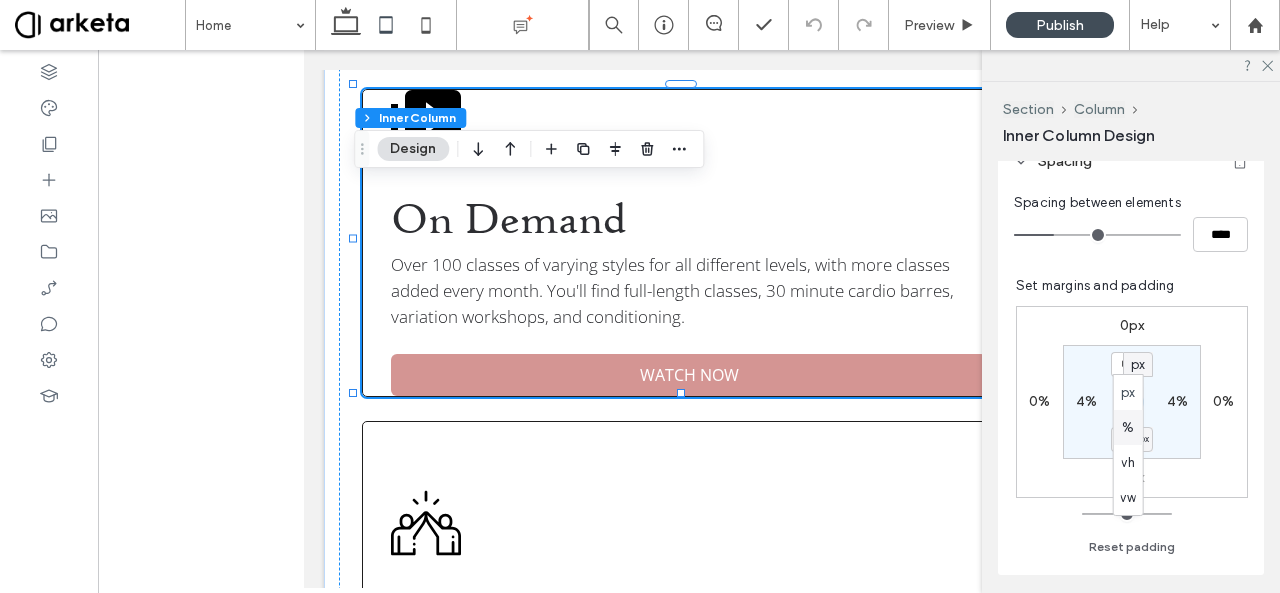 click on "%" at bounding box center [1128, 428] 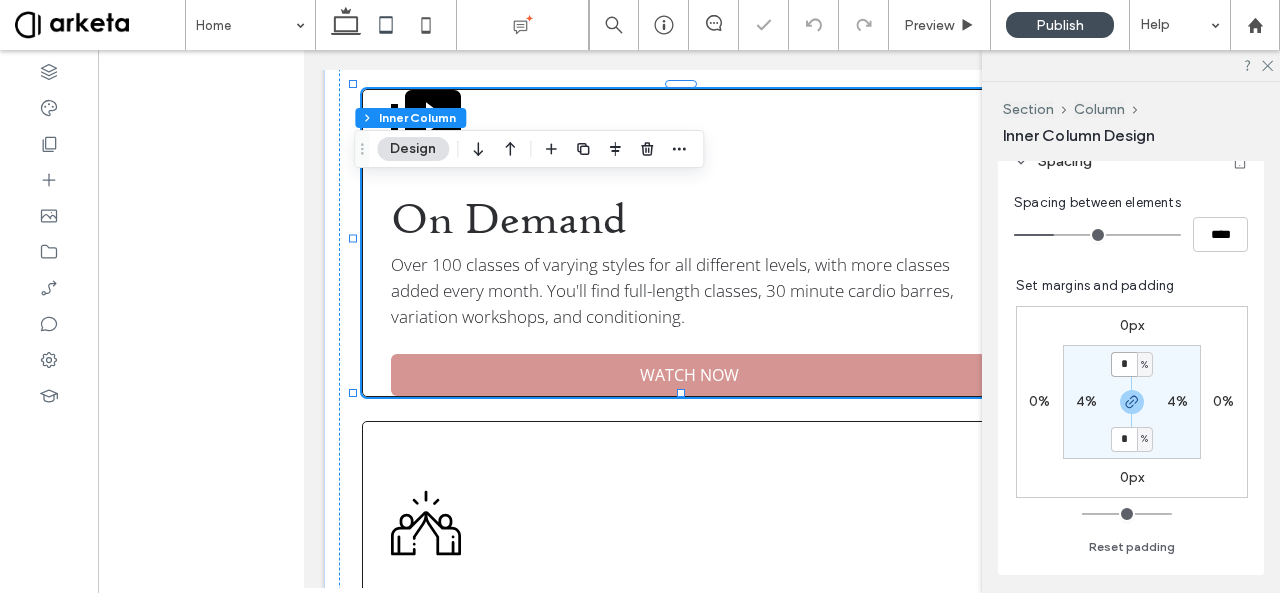 click on "*" at bounding box center (1124, 364) 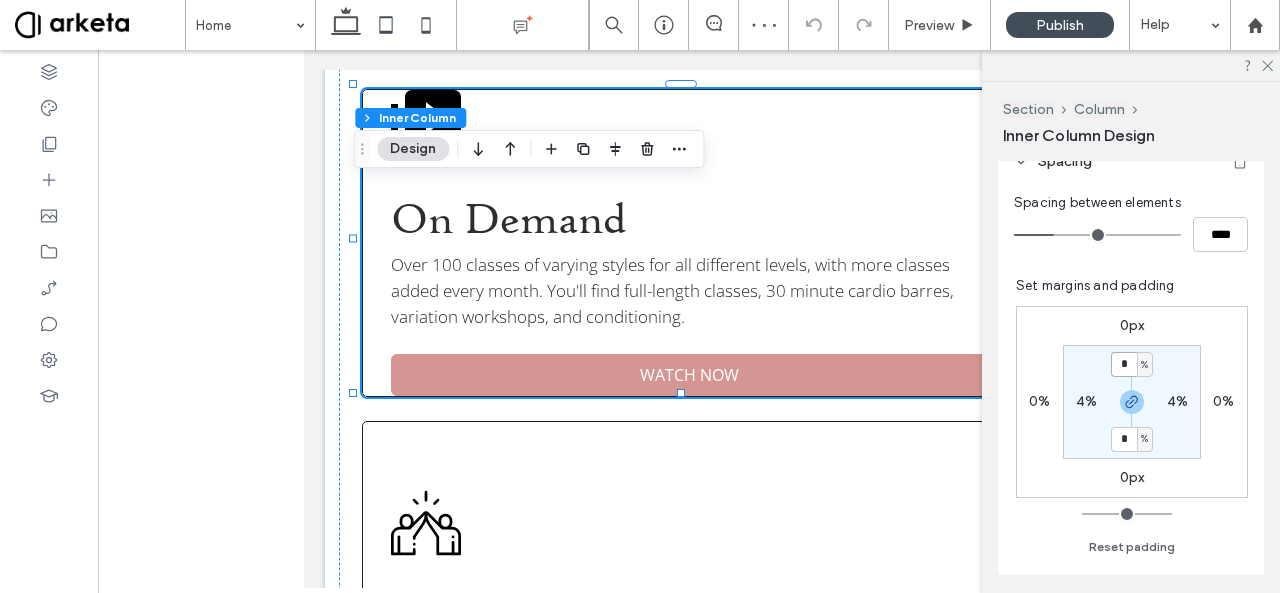 type on "*" 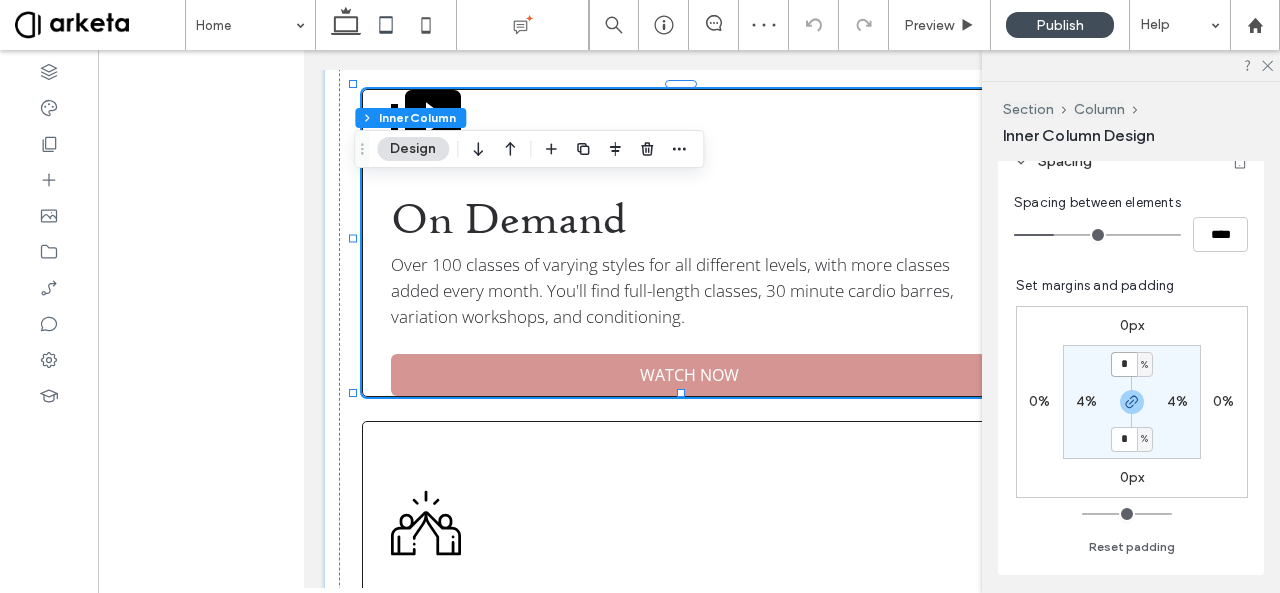 type on "*" 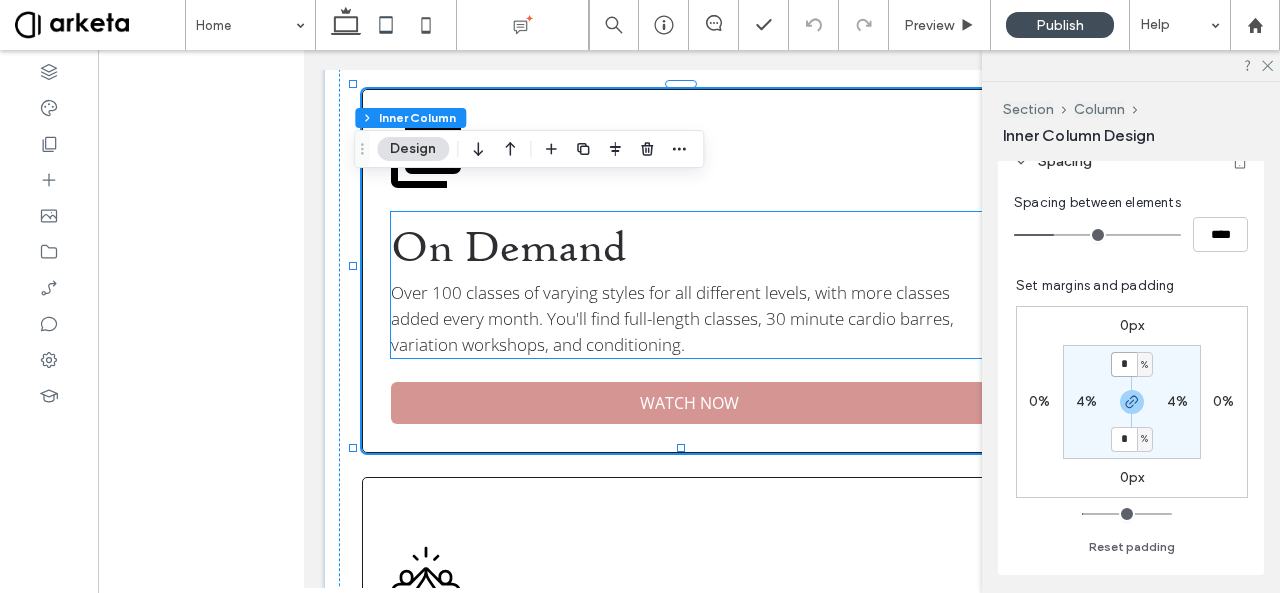 scroll, scrollTop: 1506, scrollLeft: 0, axis: vertical 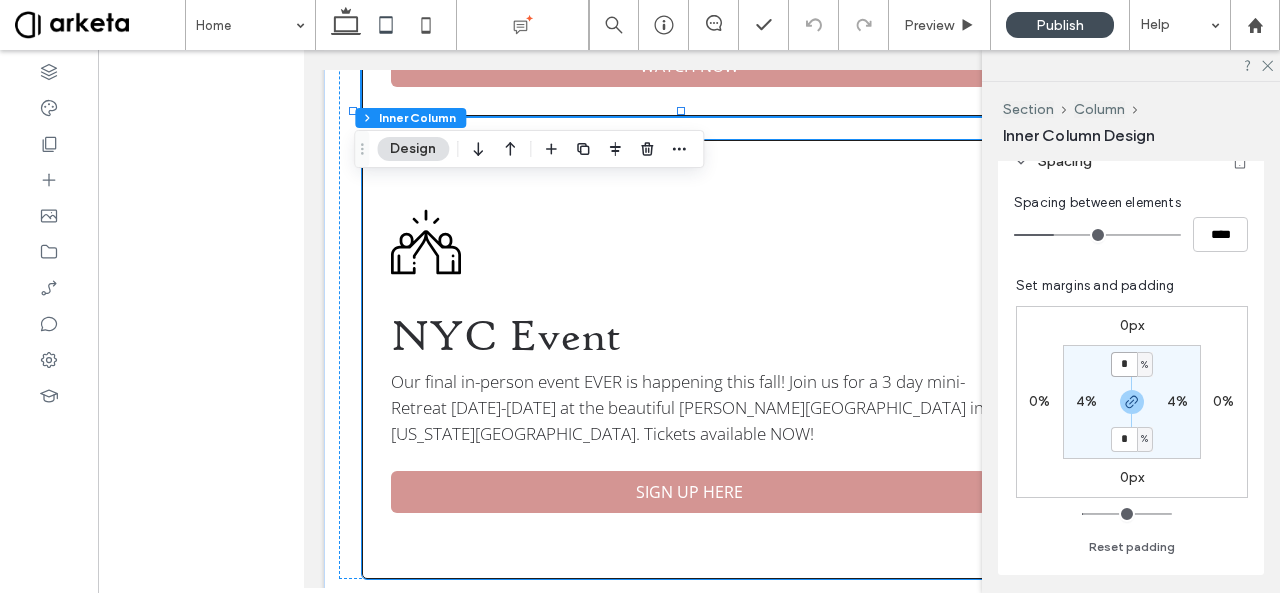 click on "NYC Event Our final in-person event EVER is happening this fall! Join us for a 3 day mini-Retreat October 17-19th at the beautiful Mark Morris Dance Center in New York City. Tickets available NOW!
SIGN UP HERE" at bounding box center [689, 359] 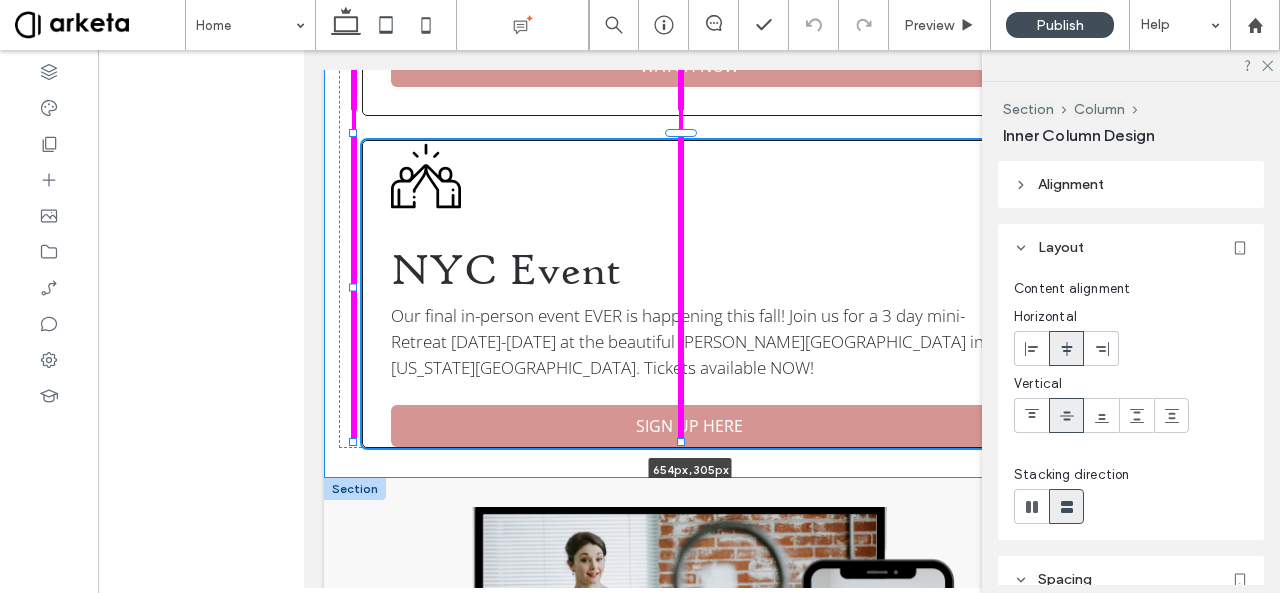 drag, startPoint x: 680, startPoint y: 576, endPoint x: 682, endPoint y: 502, distance: 74.02702 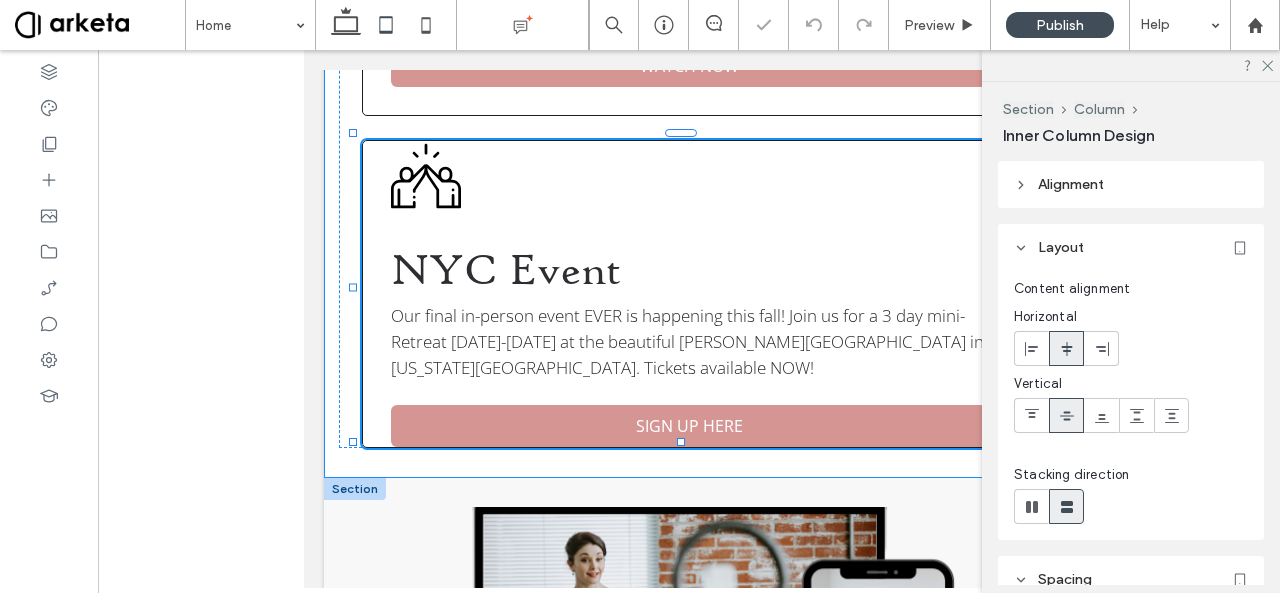 type on "***" 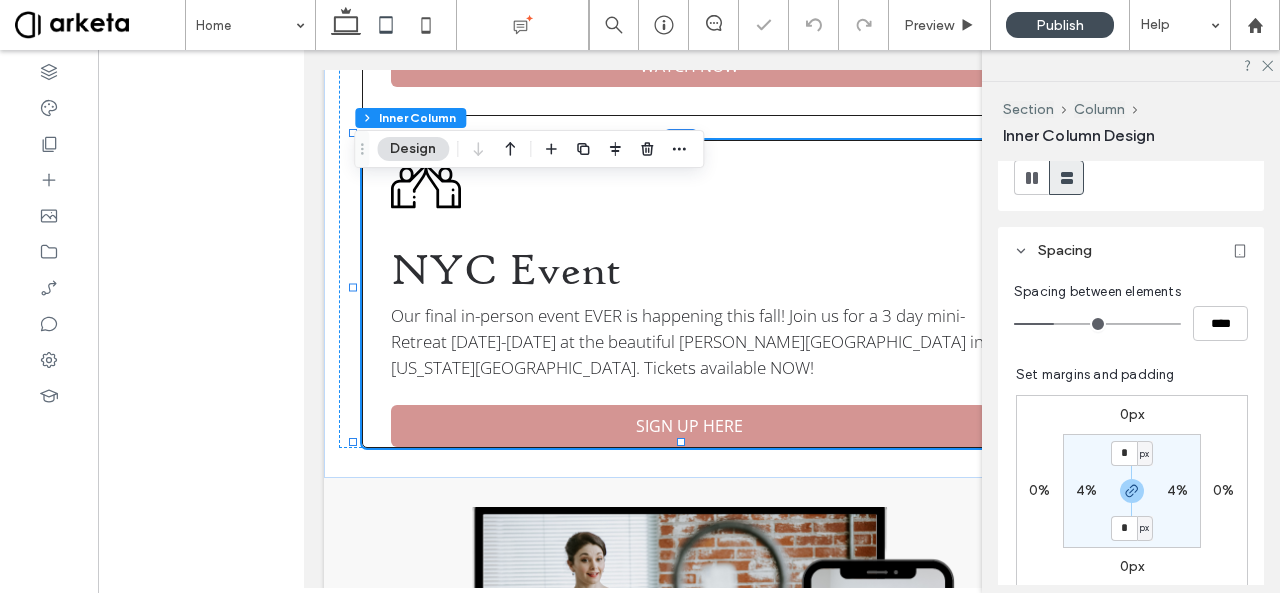 scroll, scrollTop: 423, scrollLeft: 0, axis: vertical 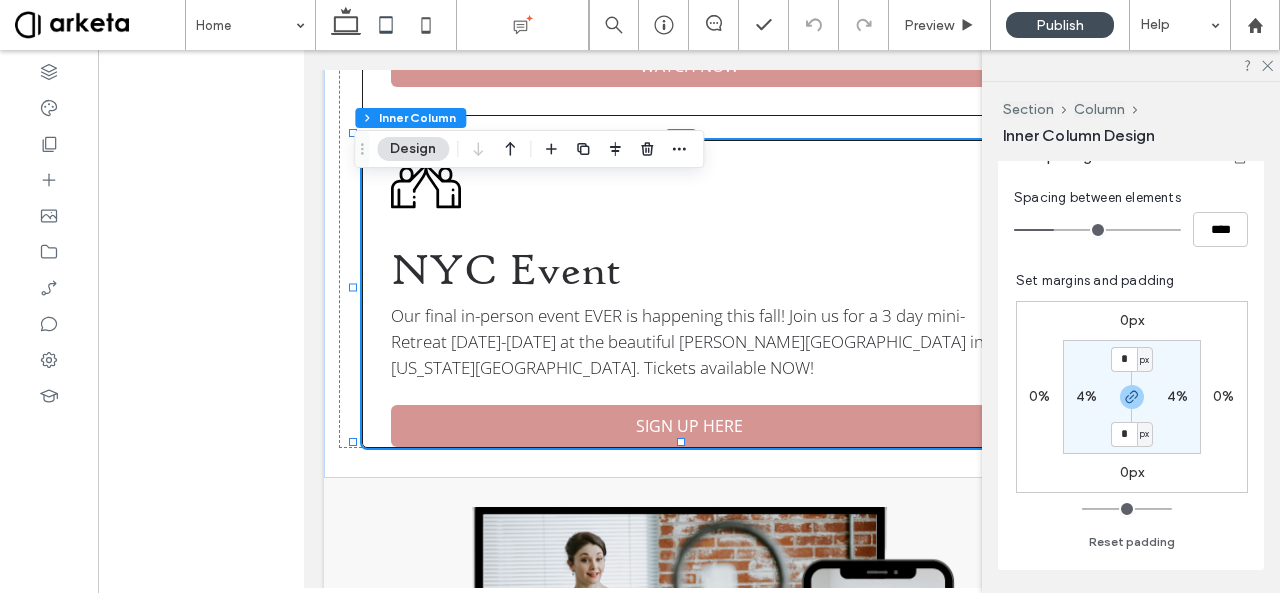 click on "px" at bounding box center [1144, 360] 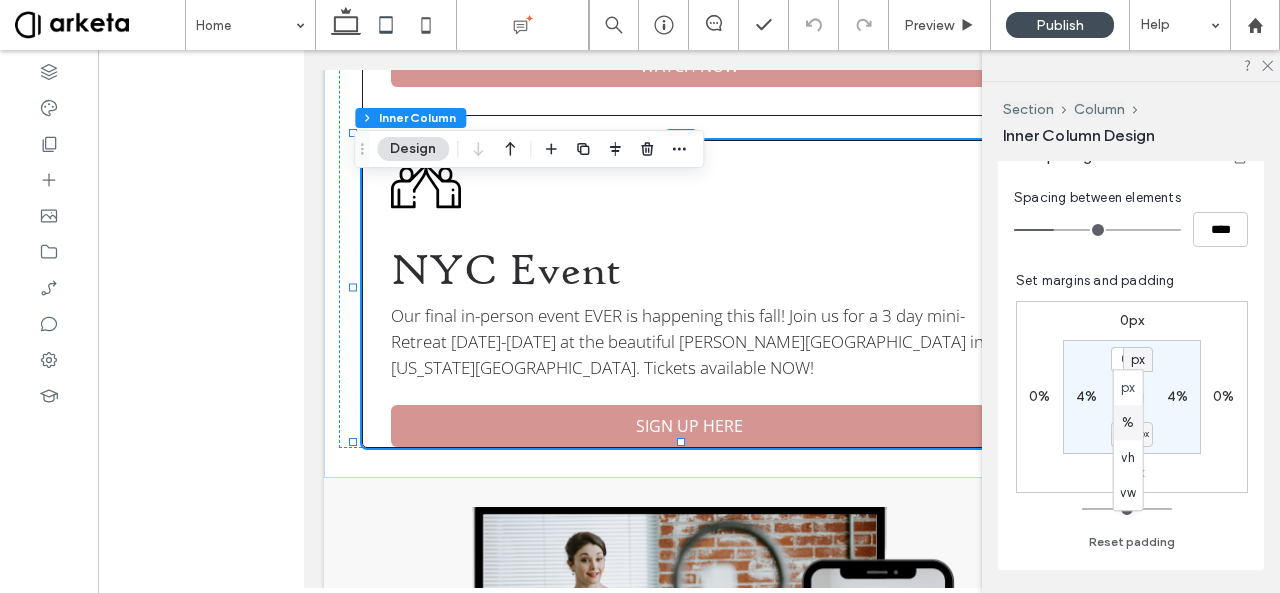 click on "%" at bounding box center (1128, 422) 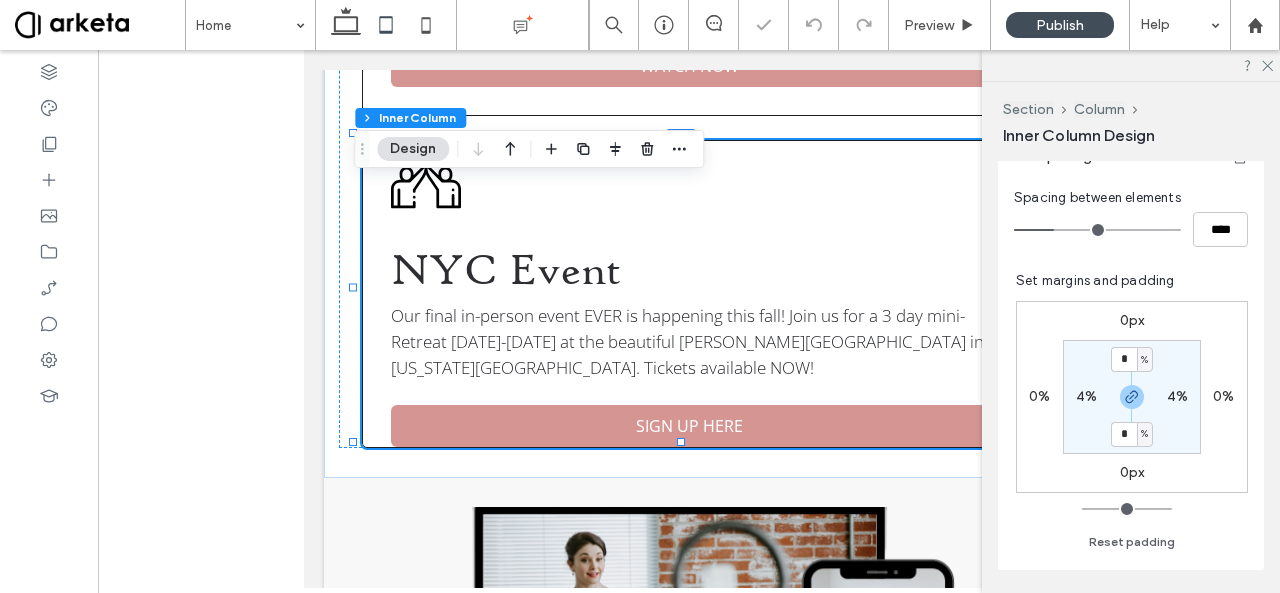 click on "* % 4% * % 4%" at bounding box center (1132, 397) 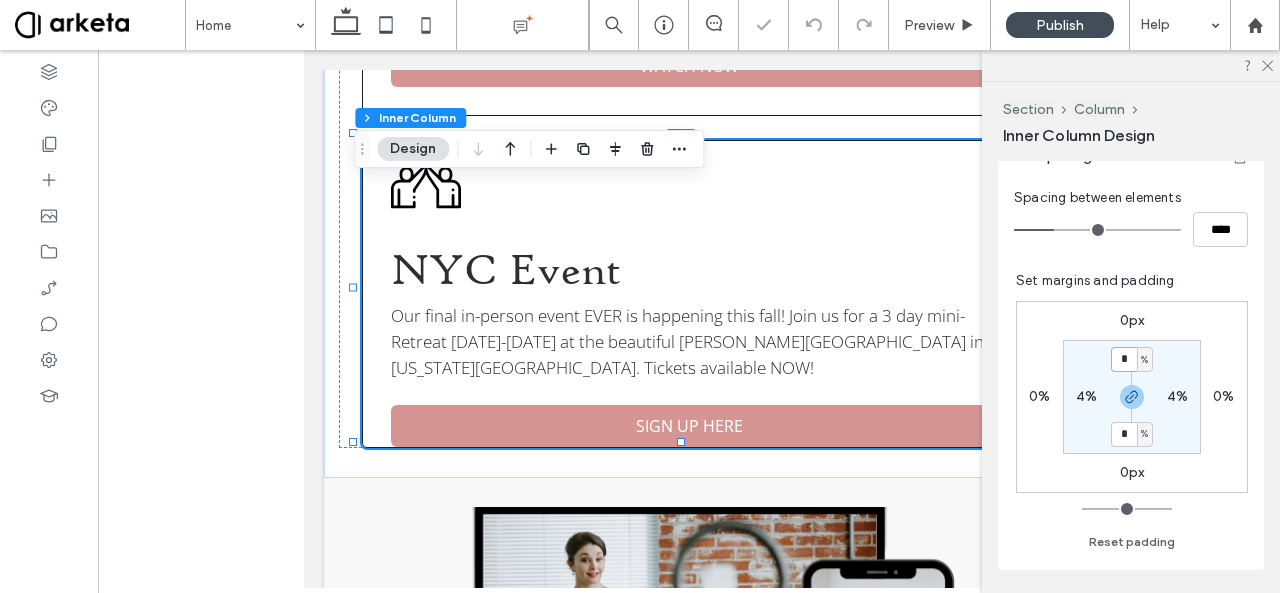 click on "*" at bounding box center [1124, 359] 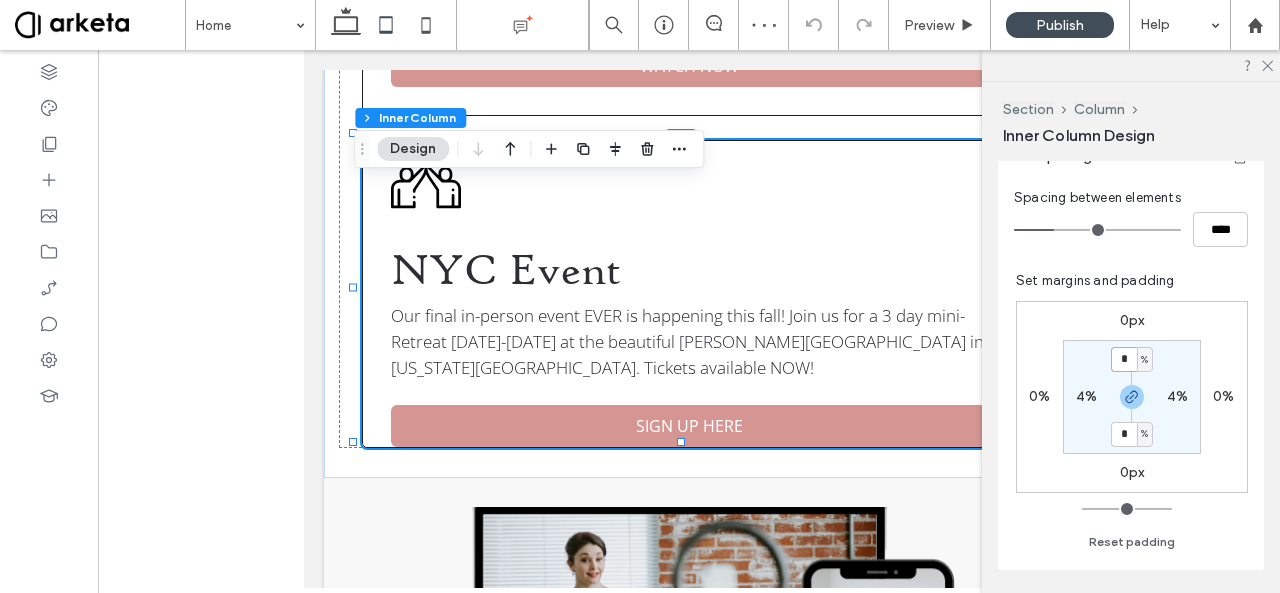 type on "*" 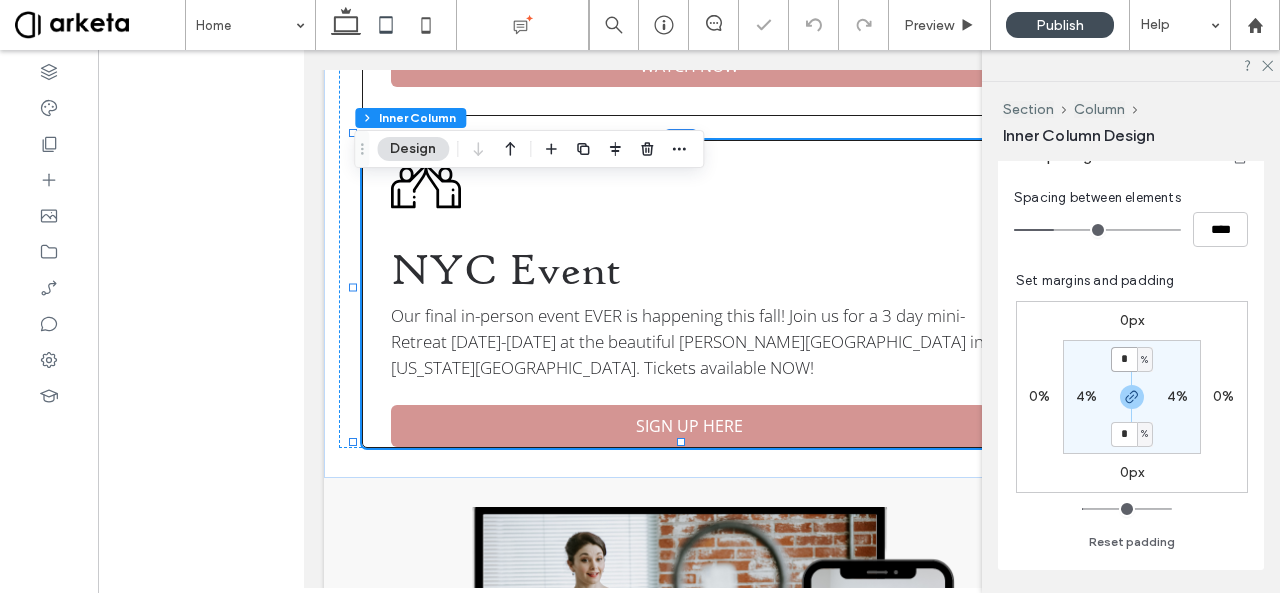 type on "*" 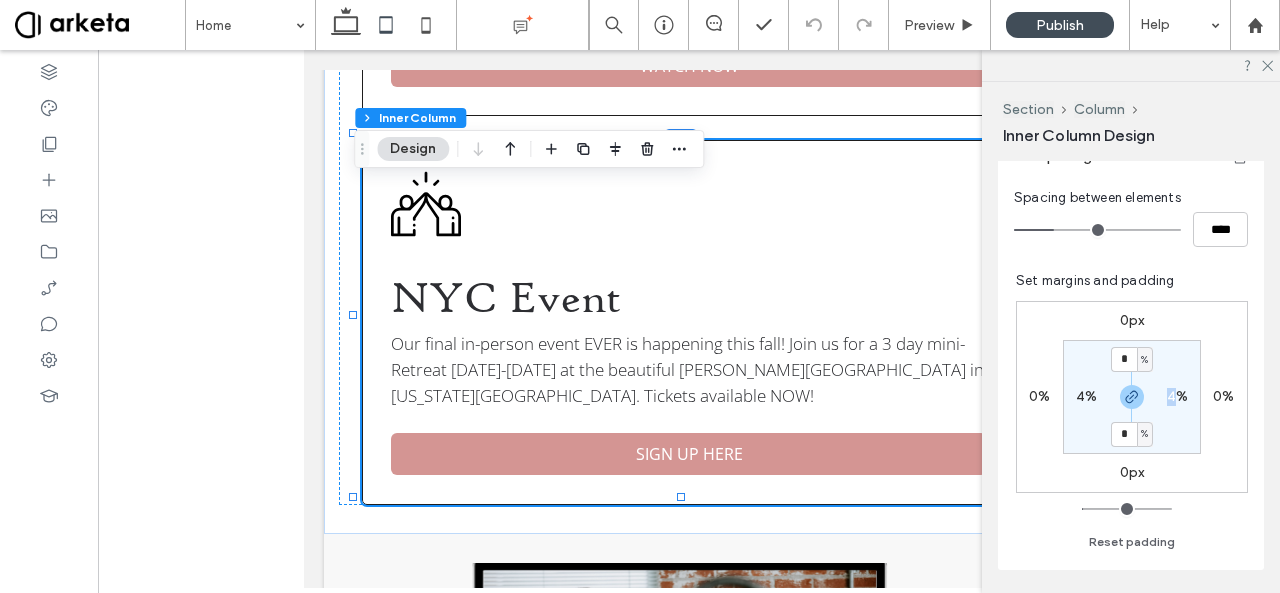 drag, startPoint x: 1083, startPoint y: 403, endPoint x: 1162, endPoint y: 397, distance: 79.22752 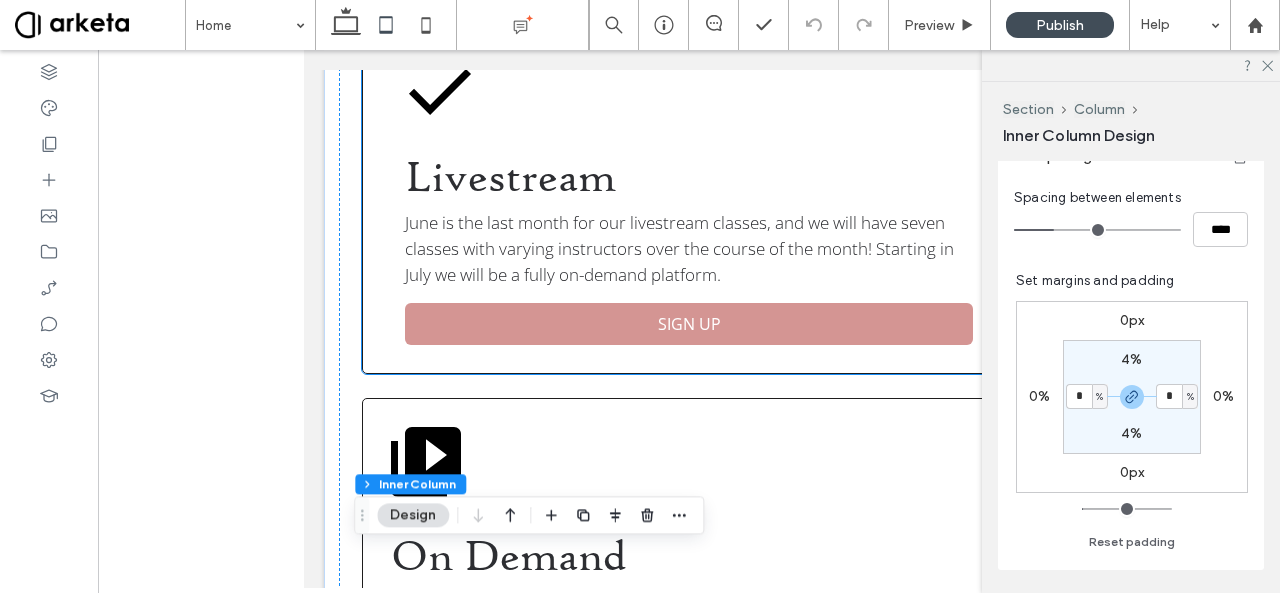 scroll, scrollTop: 852, scrollLeft: 0, axis: vertical 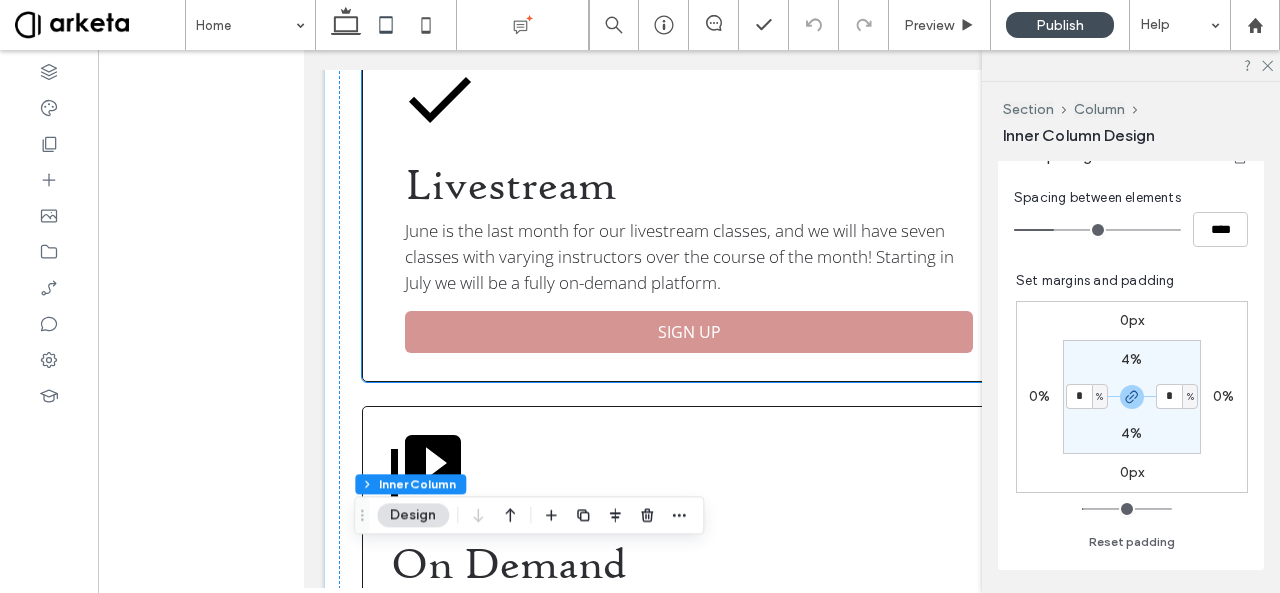 click on "Livestream" at bounding box center (689, 184) 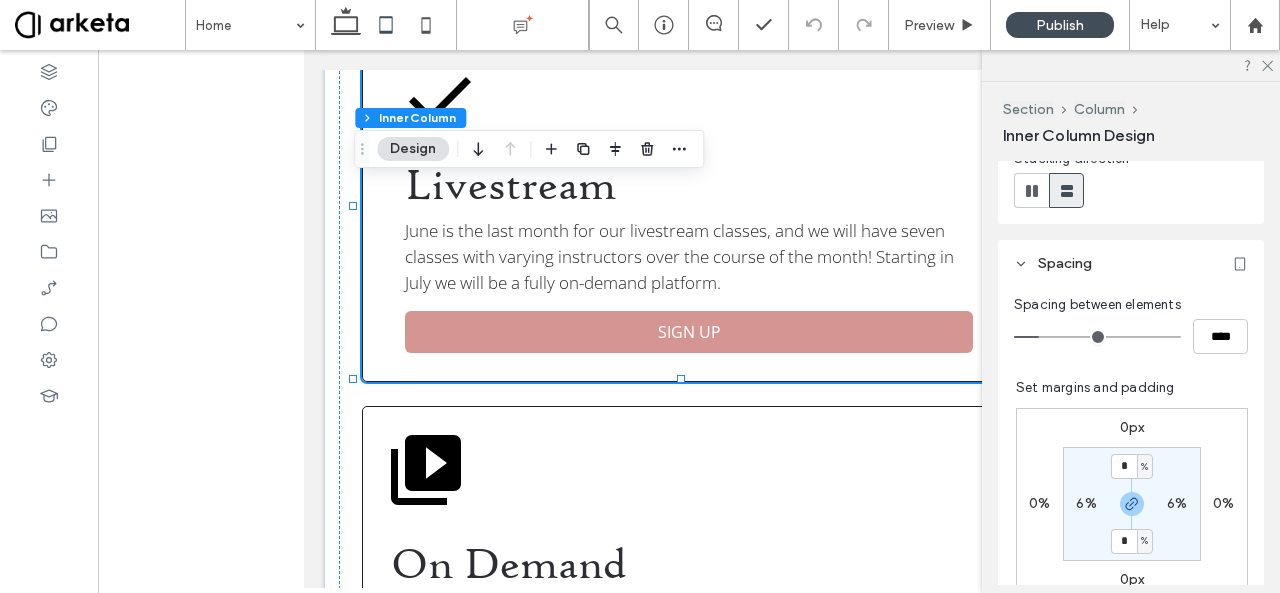 scroll, scrollTop: 316, scrollLeft: 0, axis: vertical 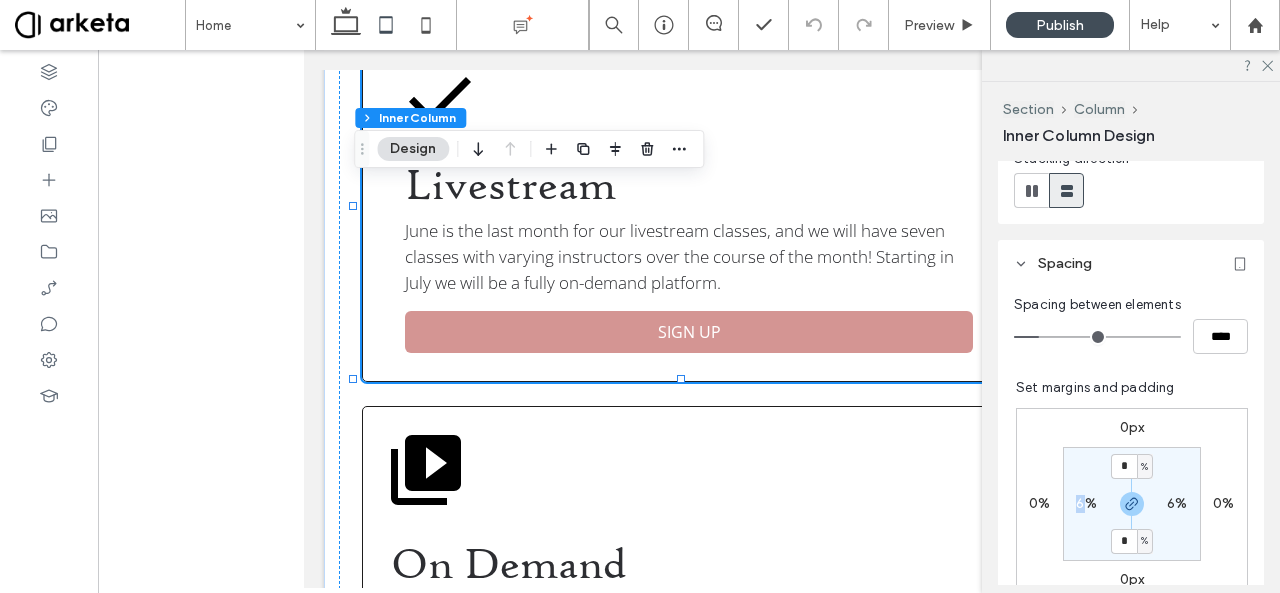 click on "6%" at bounding box center (1086, 503) 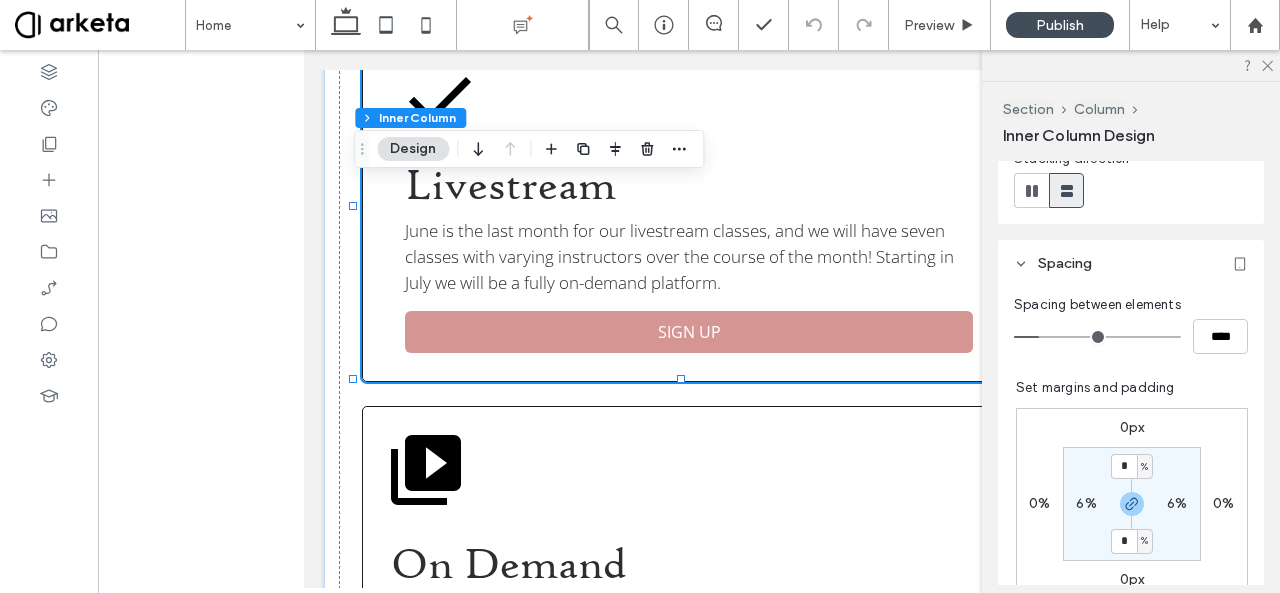 type on "*" 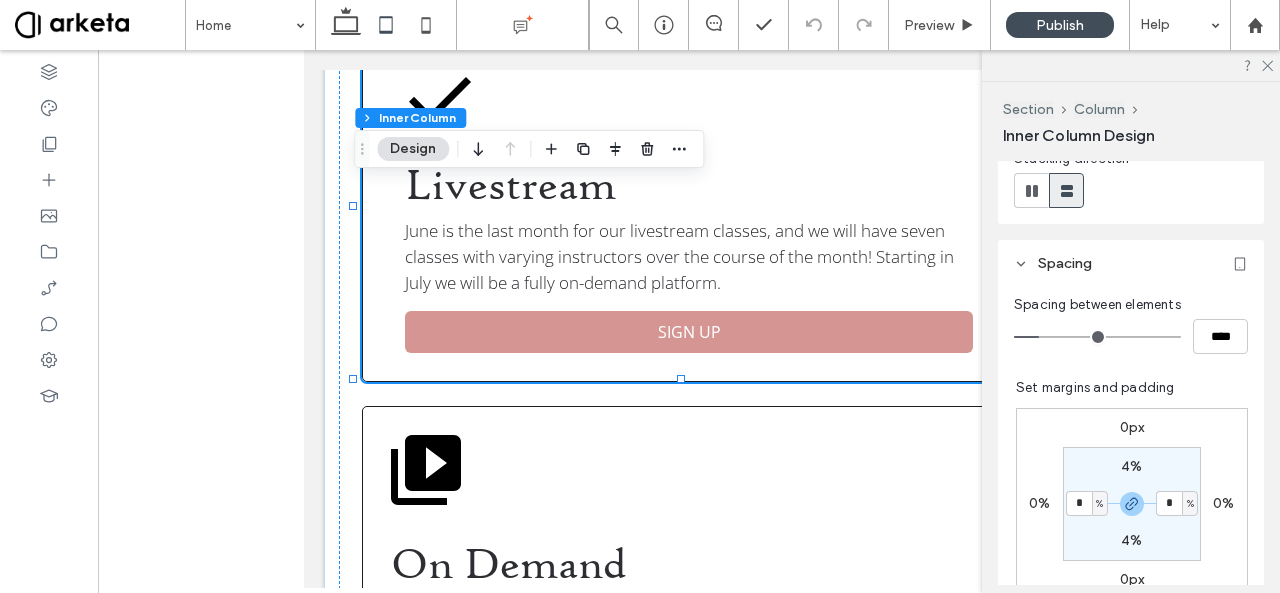 type on "*" 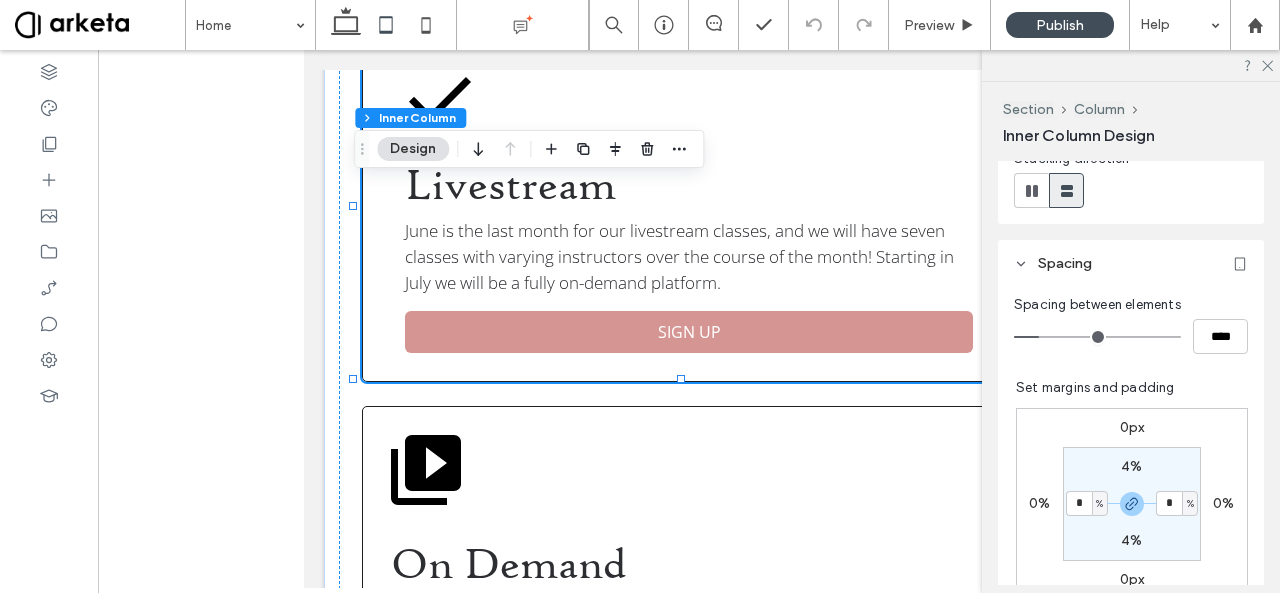 type on "*" 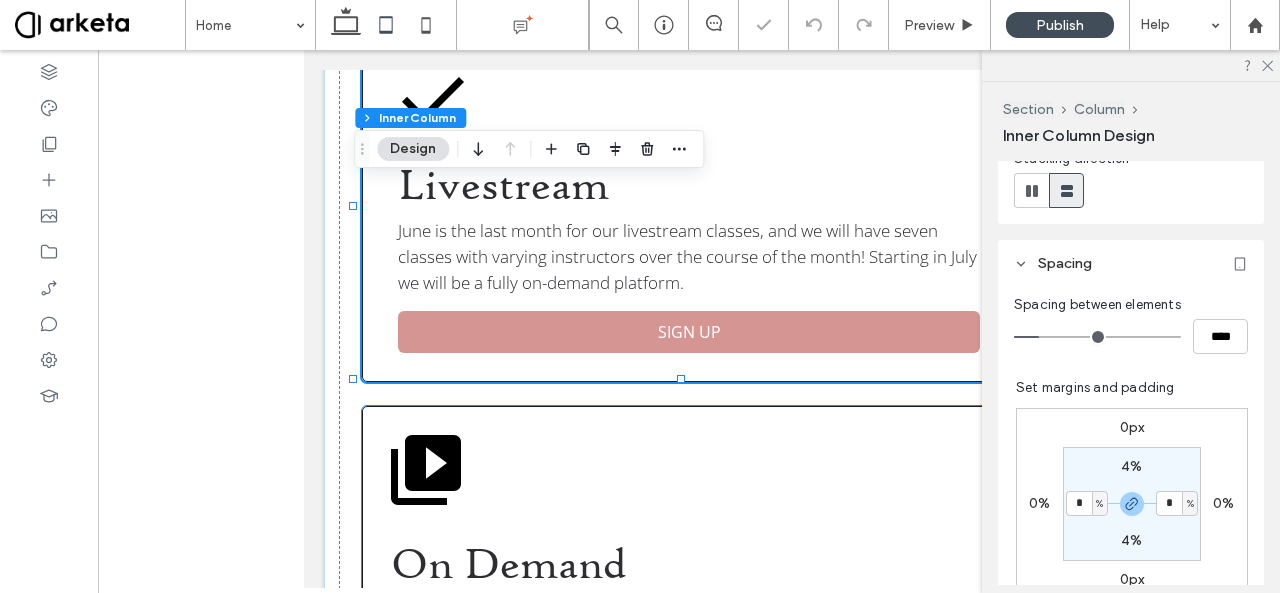 click on "On Demand Over 100 classes of varying styles for all different levels, with more classes added every month. You'll find full-length classes, 30 minute cardio barres, variation workshops, and conditioning.
WATCH NOW" at bounding box center [689, 588] 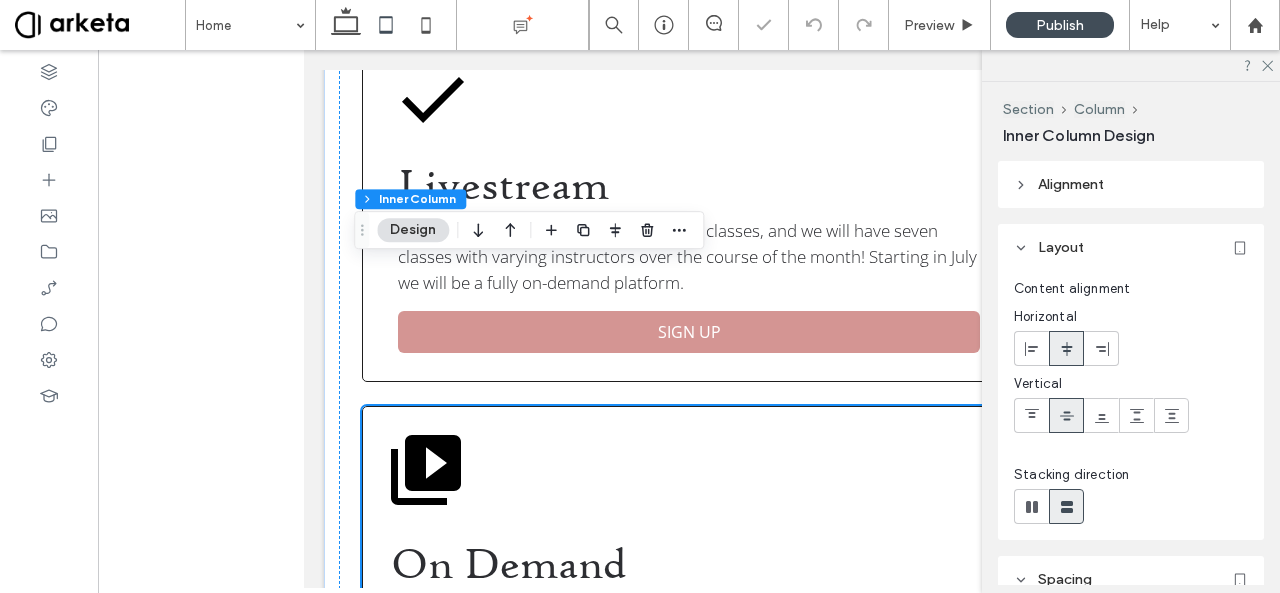 scroll, scrollTop: 1032, scrollLeft: 0, axis: vertical 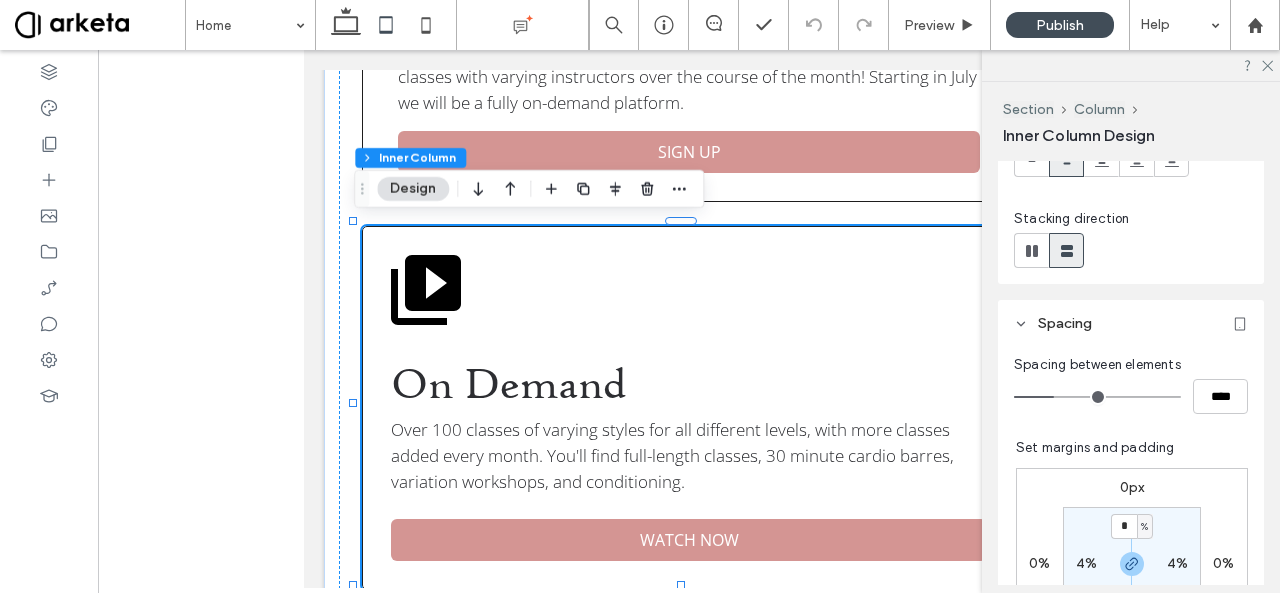 click on "4%" at bounding box center [1086, 563] 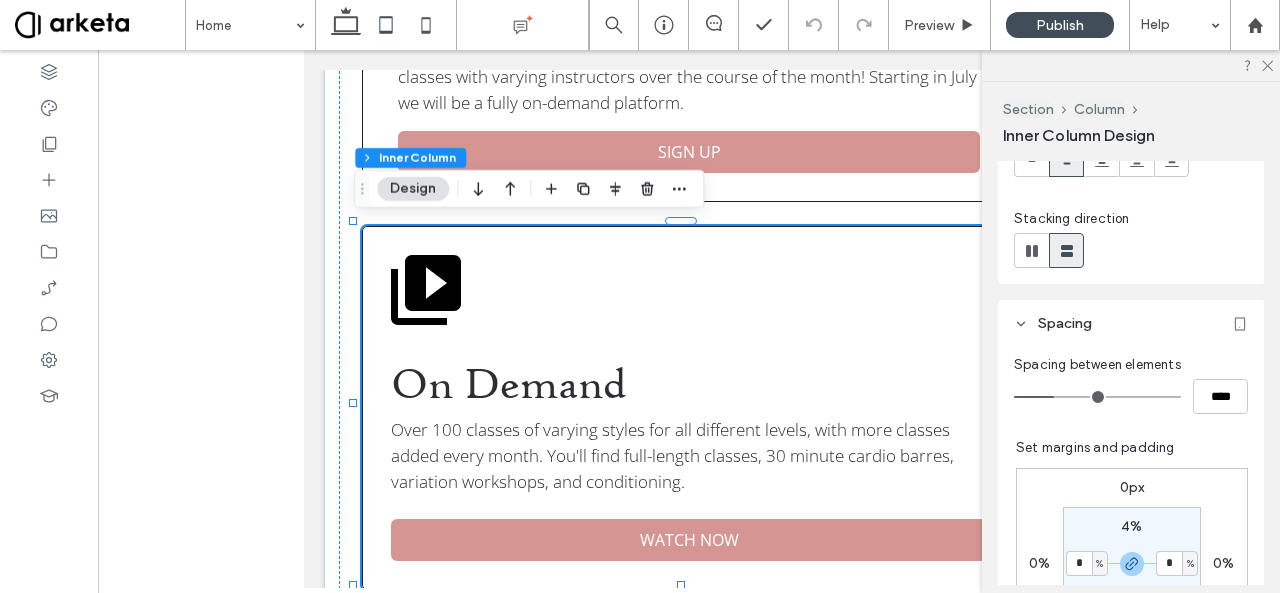 type on "*" 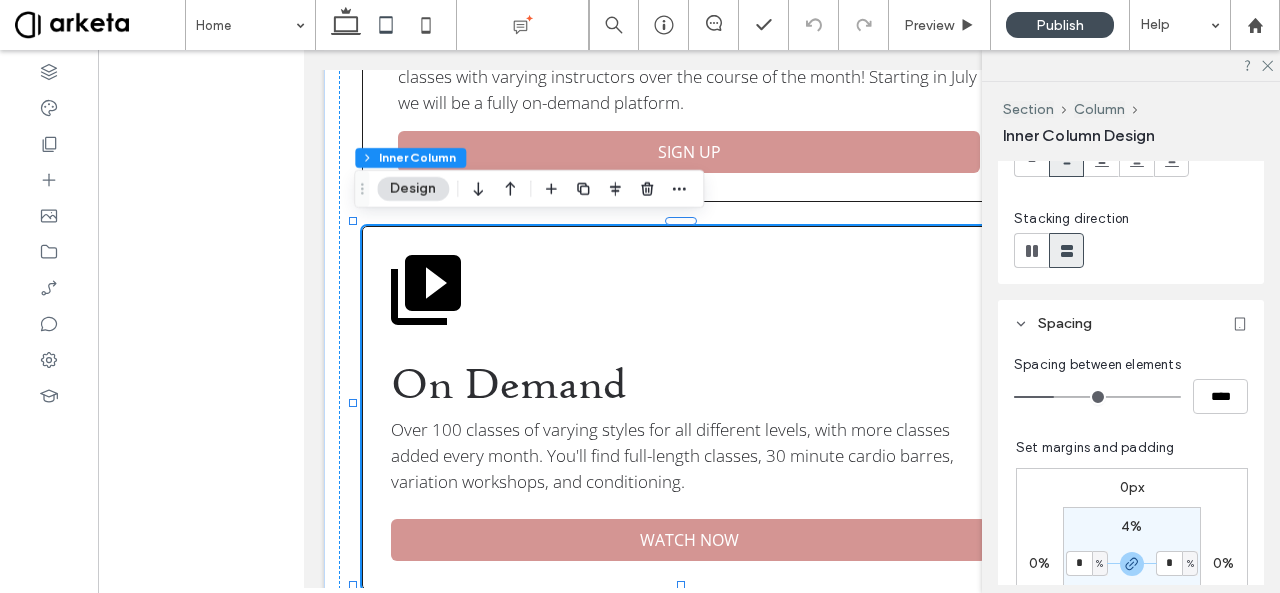type on "*" 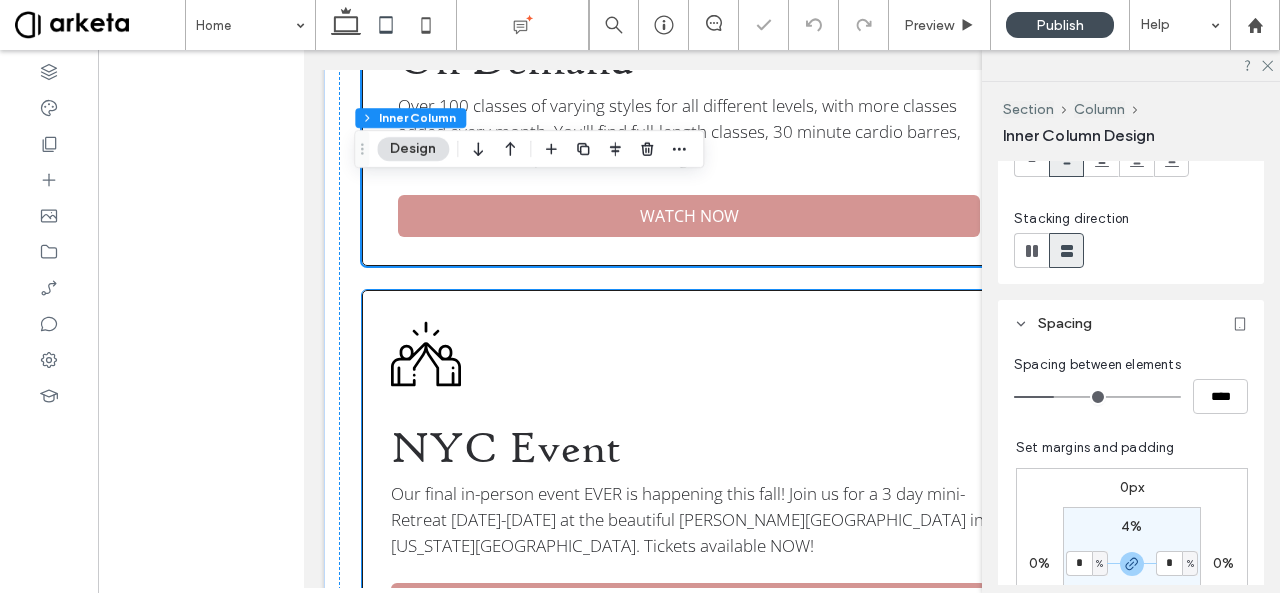 scroll, scrollTop: 1357, scrollLeft: 0, axis: vertical 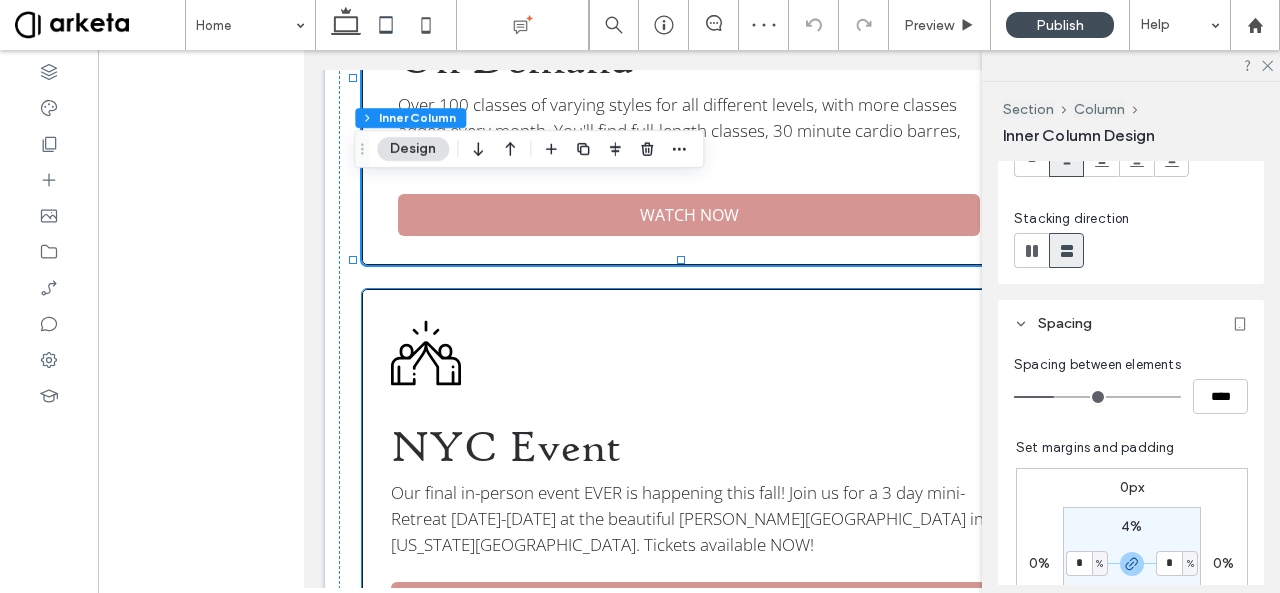 click on "NYC Event Our final in-person event EVER is happening this fall! Join us for a 3 day mini-Retreat October 17-19th at the beautiful Mark Morris Dance Center in New York City. Tickets available NOW!
SIGN UP HERE" at bounding box center (689, 471) 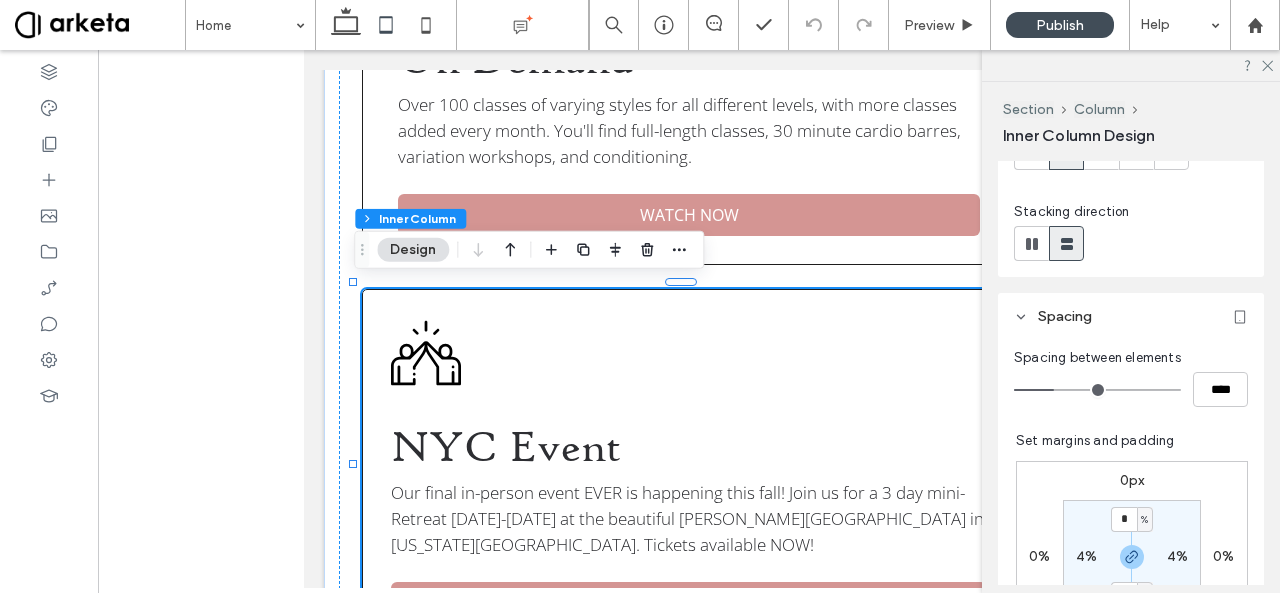 scroll, scrollTop: 352, scrollLeft: 0, axis: vertical 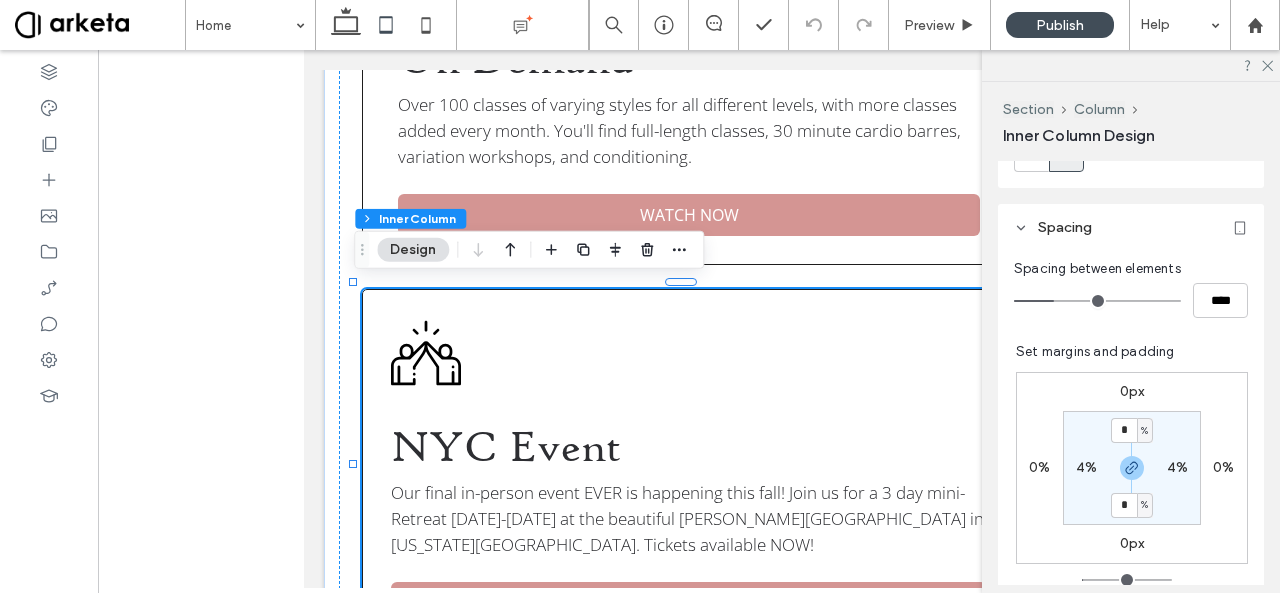 click on "4%" at bounding box center [1086, 467] 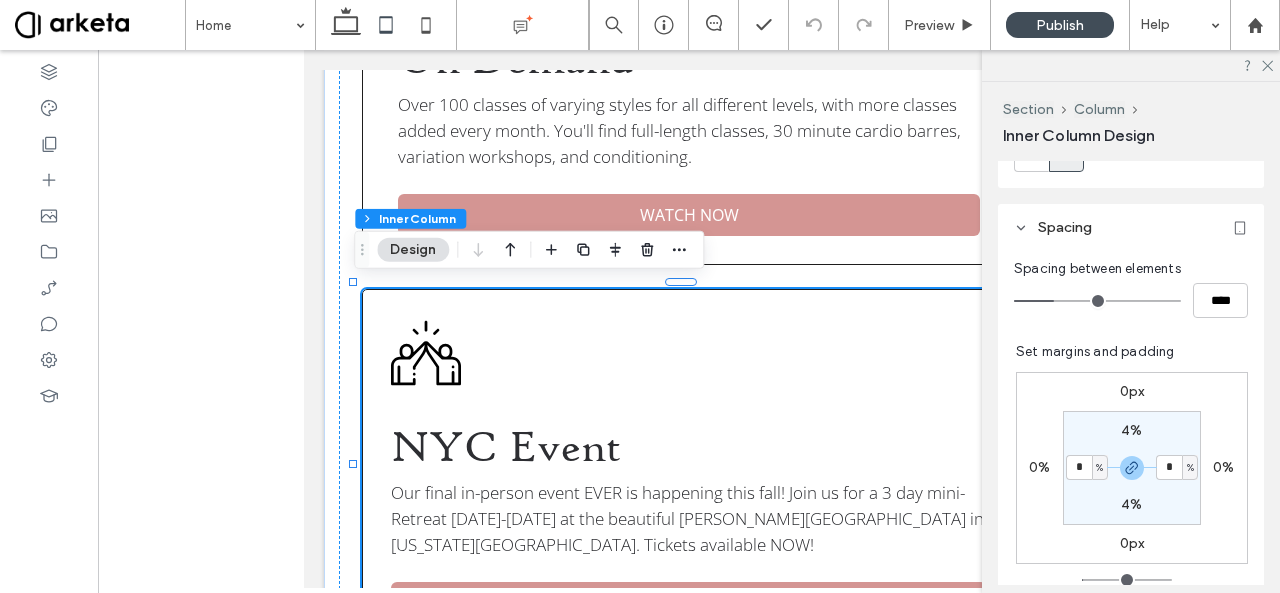 type on "*" 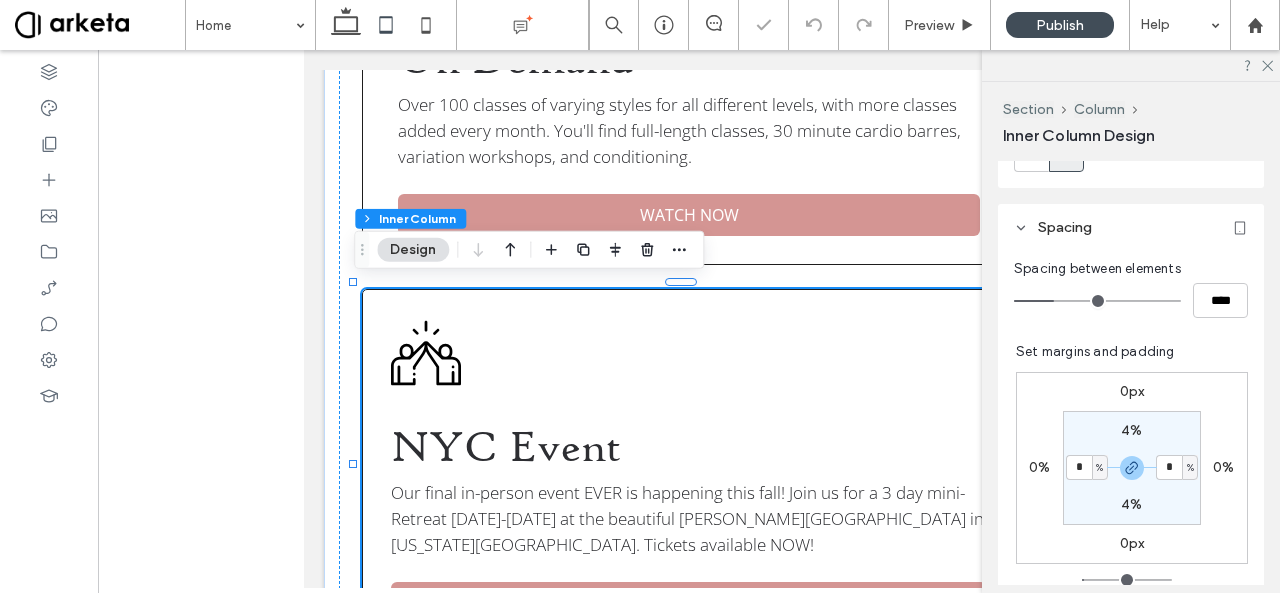 type on "*" 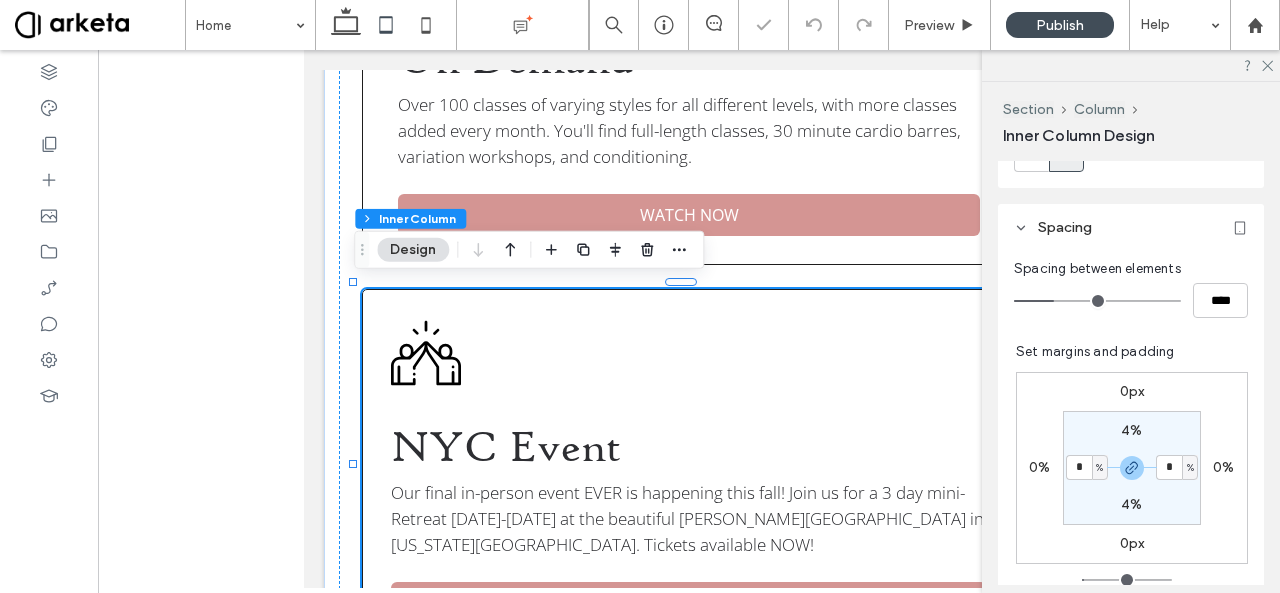 type on "*" 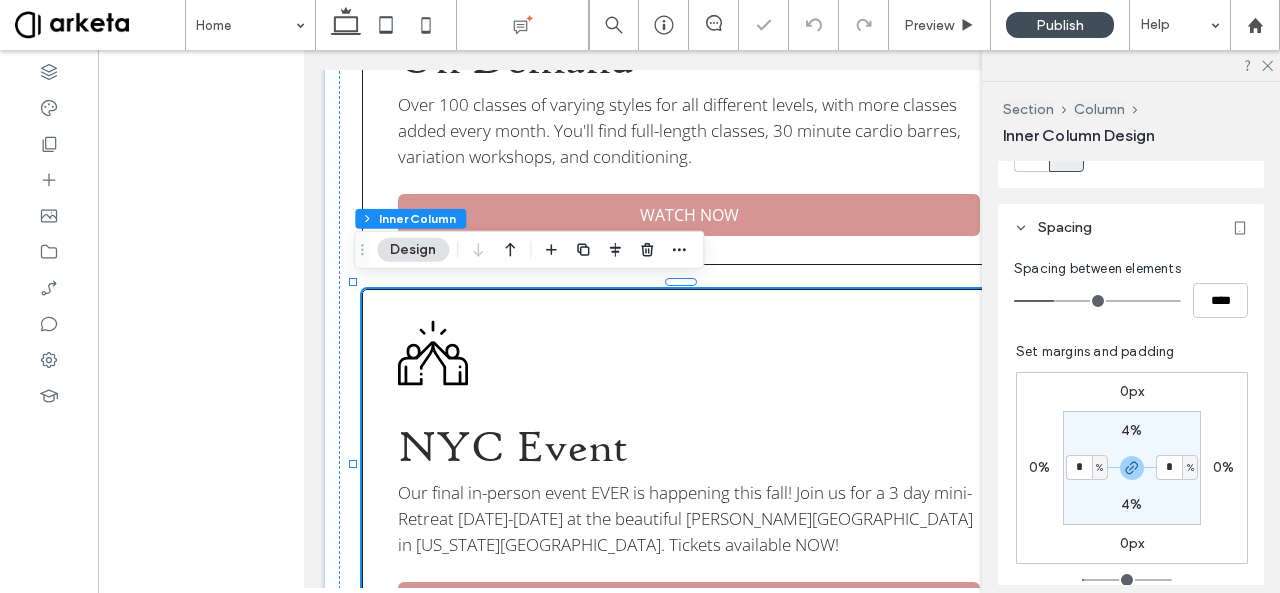 click on "Set margins and padding 0px 0% 0px 0% 4% * % 4% * % Reset padding" at bounding box center (1132, 483) 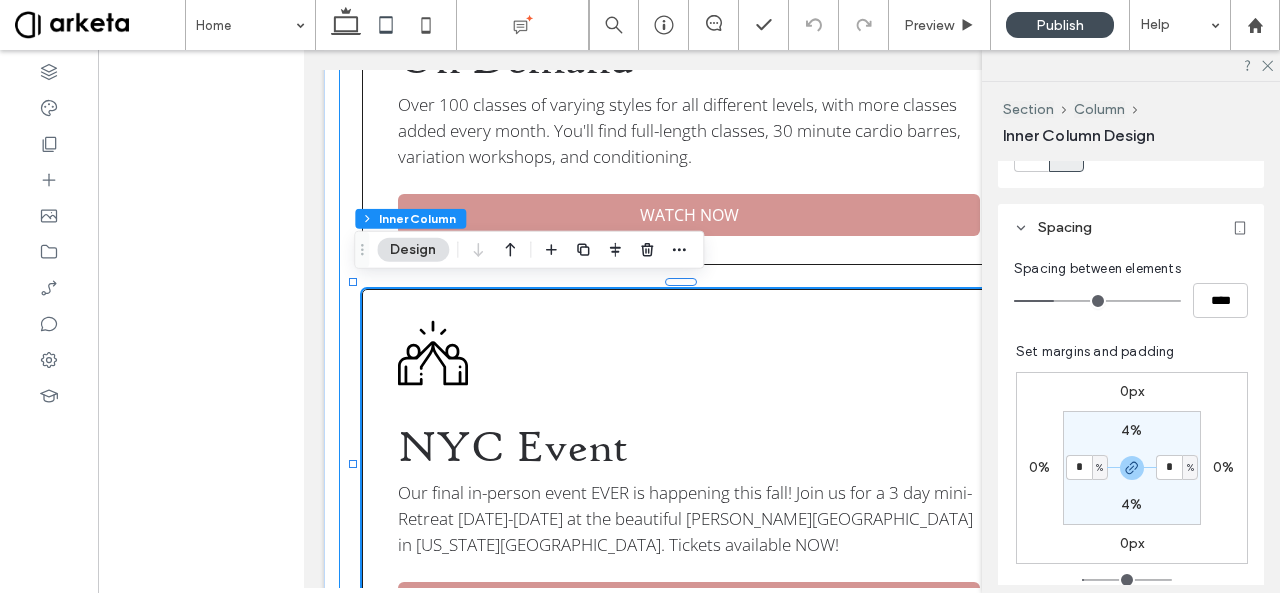 click on "Livestream June is the last month for our livestream classes, and we will have seven classes with varying instructors over the course of the month! Starting in July we will be a fully on-demand platform.
SIGN UP
On Demand Over 100 classes of varying styles for all different levels, with more classes added every month. You'll find full-length classes, 30 minute cardio barres, variation workshops, and conditioning.
WATCH NOW
NYC Event Our final in-person event EVER is happening this fall! Join us for a 3 day mini-Retreat October 17-19th at the beautiful Mark Morris Dance Center in New York City. Tickets available NOW!
SIGN UP HERE" at bounding box center [689, 92] 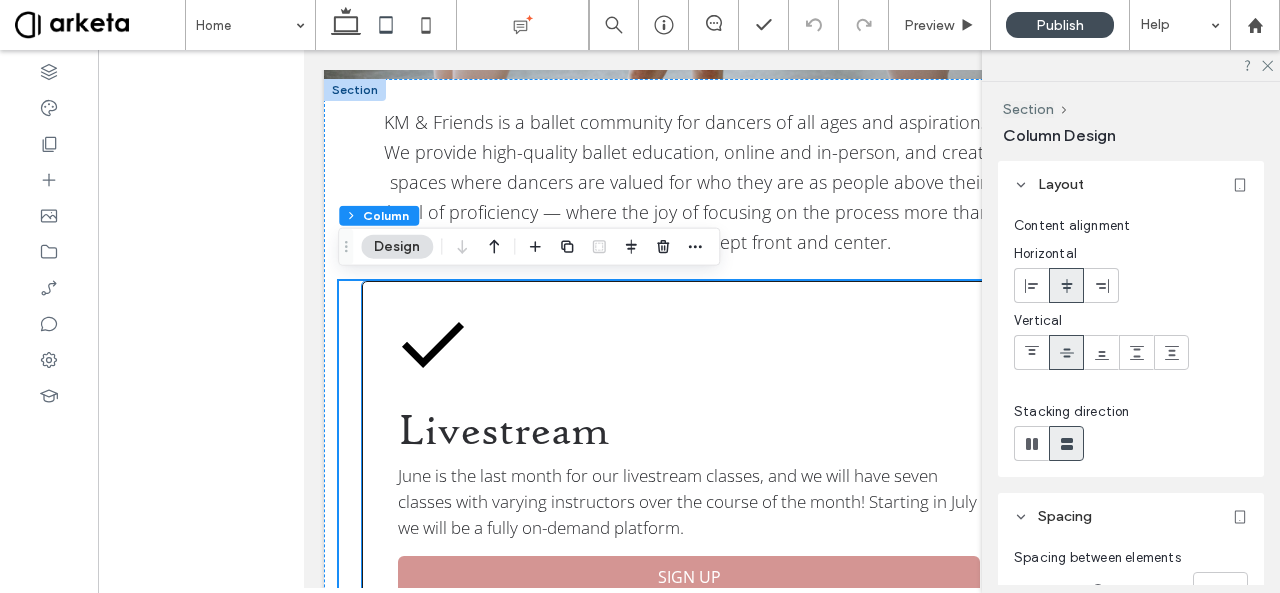 scroll, scrollTop: 603, scrollLeft: 0, axis: vertical 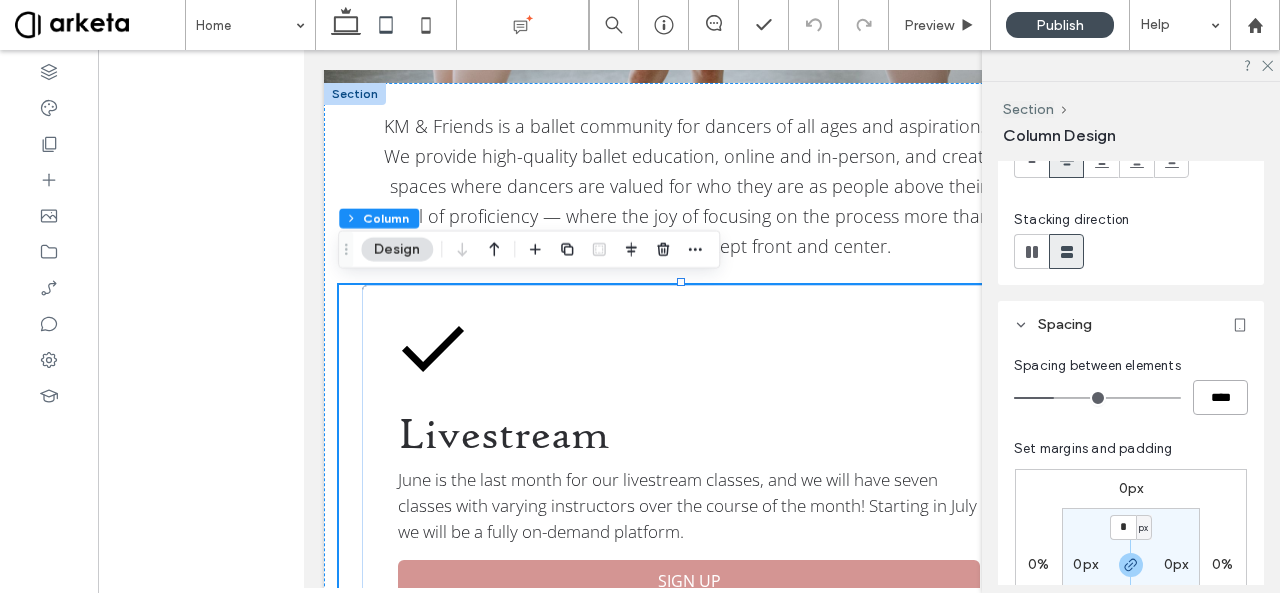 click on "****" at bounding box center (1220, 397) 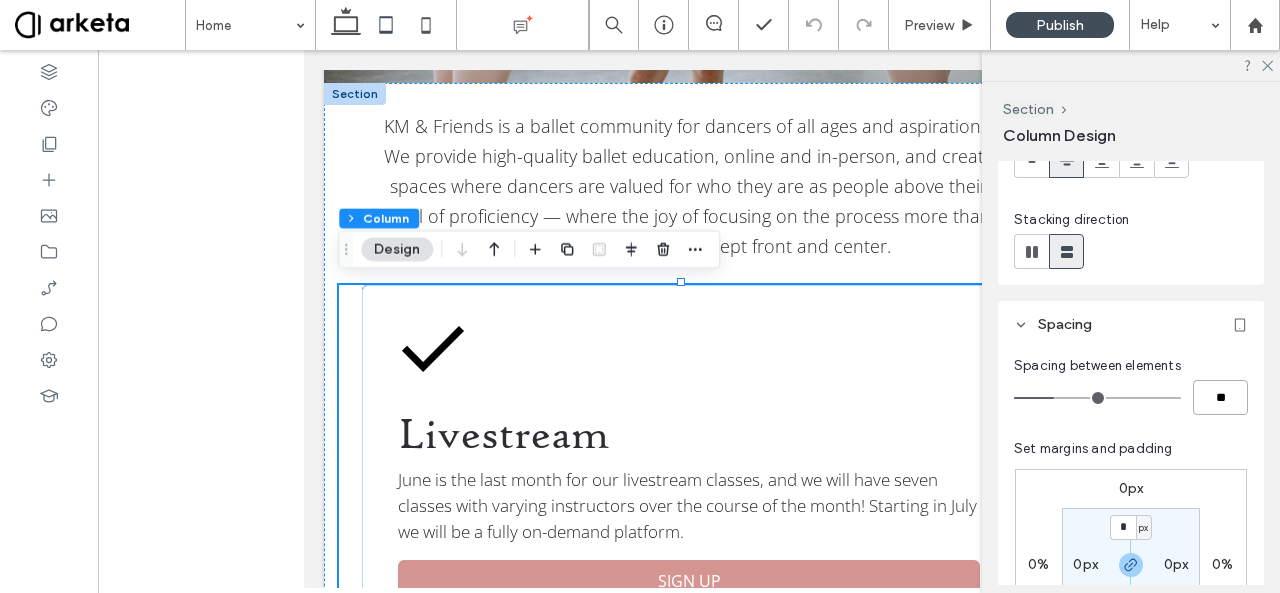 type on "****" 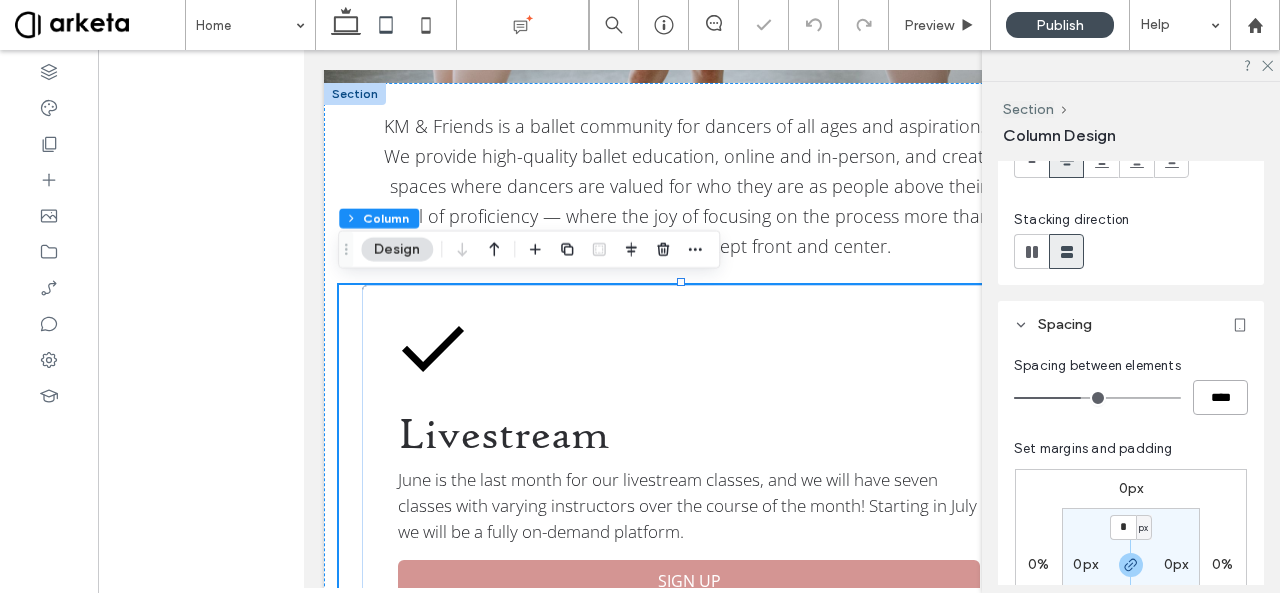 type on "**" 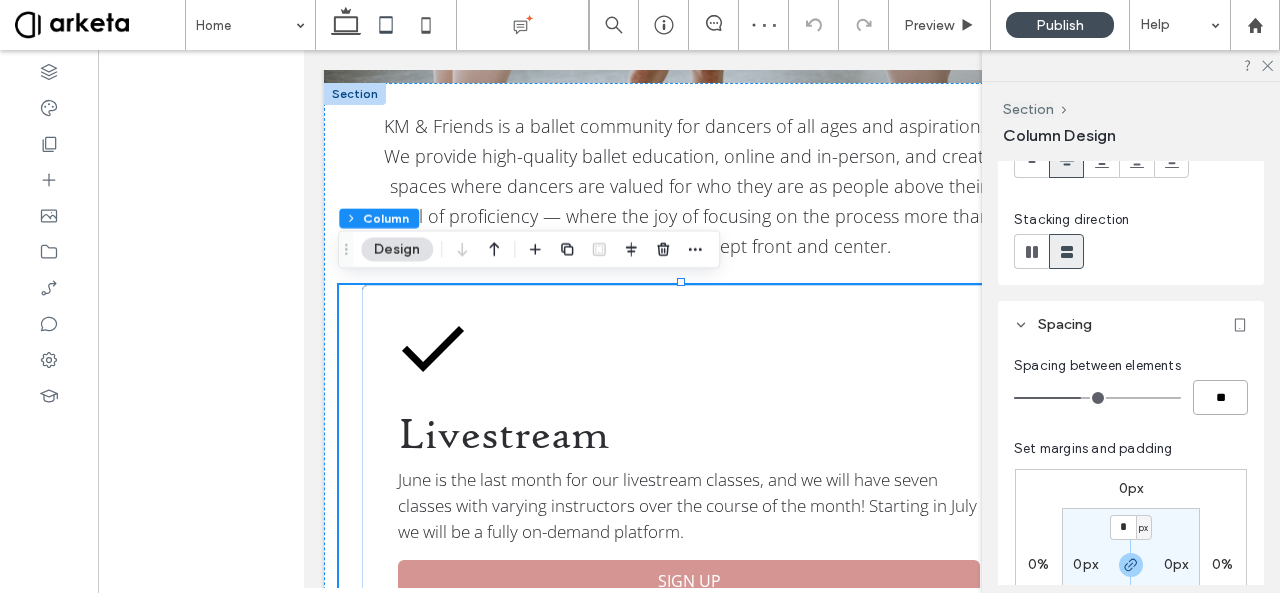 type on "*" 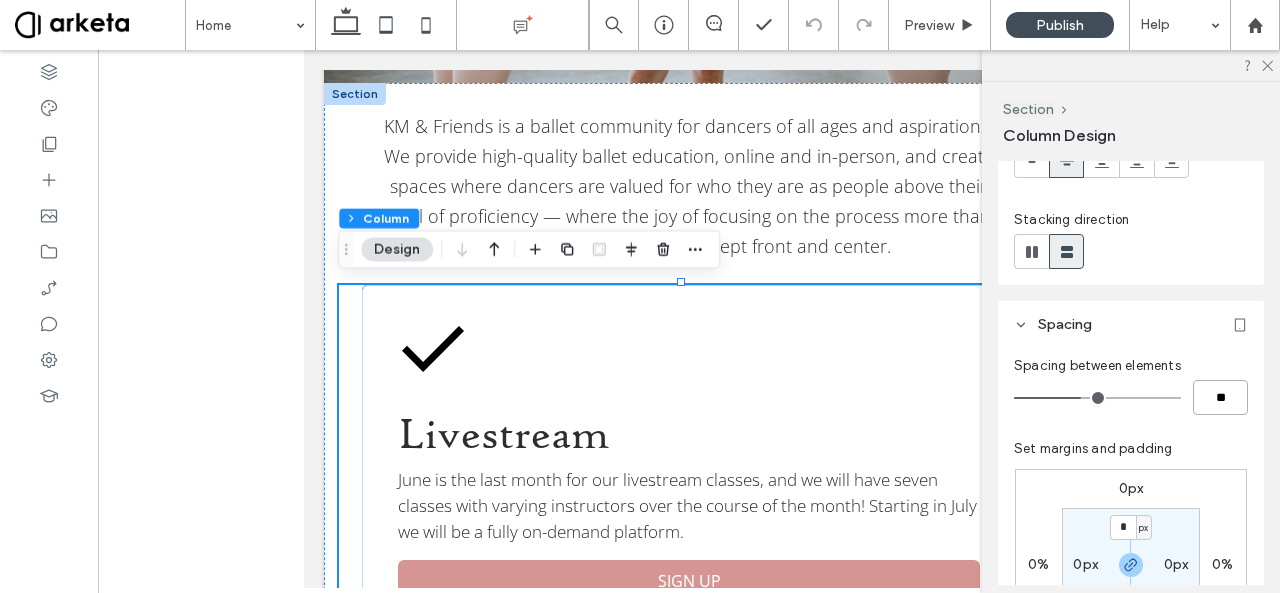 type on "****" 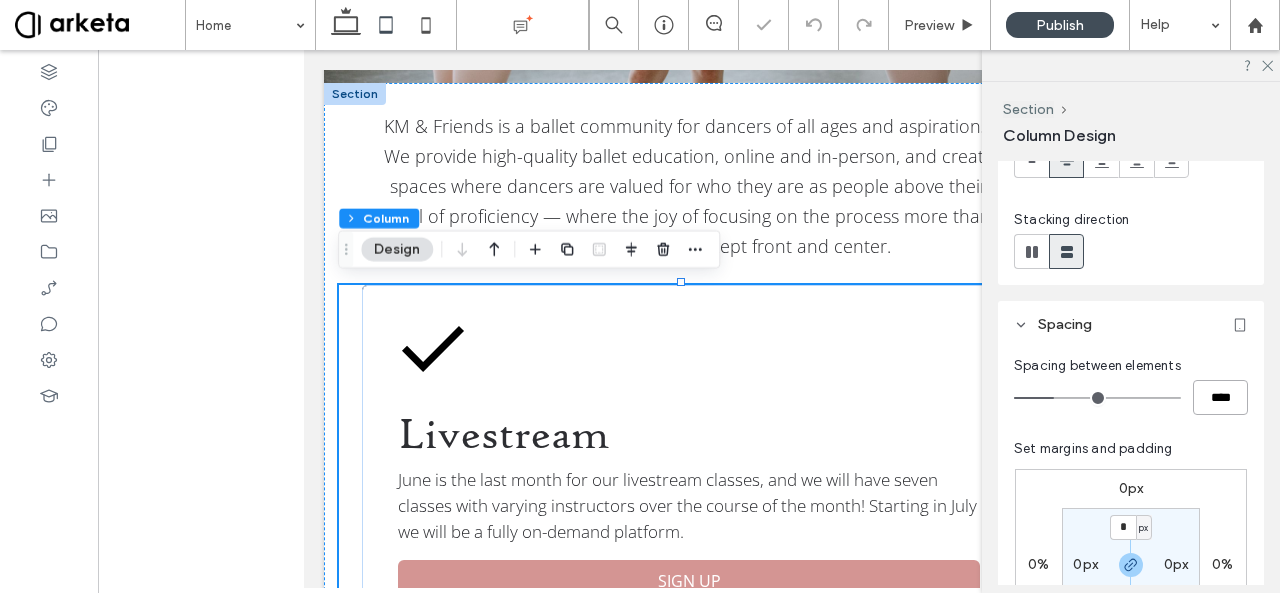 type on "**" 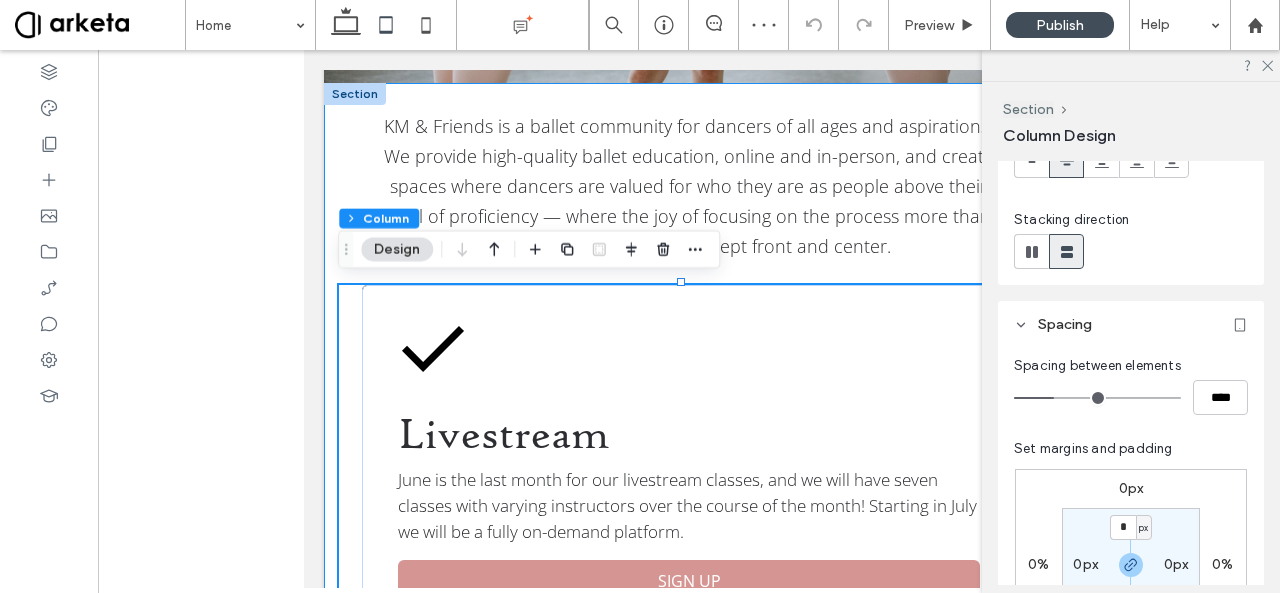 click on "KM & Friends is a ballet community for dancers of all ages and aspirations. We provide high-quality ballet education, online and in-person, and create spaces where dancers are valued for who they are as people above their level of proficiency — where the joy of focusing on the process more than the product is intentionally kept front and center.
Livestream June is the last month for our livestream classes, and we will have seven classes with varying instructors over the course of the month! Starting in July we will be a fully on-demand platform.
SIGN UP
On Demand Over 100 classes of varying styles for all different levels, with more classes added every month. You'll find full-length classes, 30 minute cardio barres, variation workshops, and conditioning.
WATCH NOW" at bounding box center (689, 760) 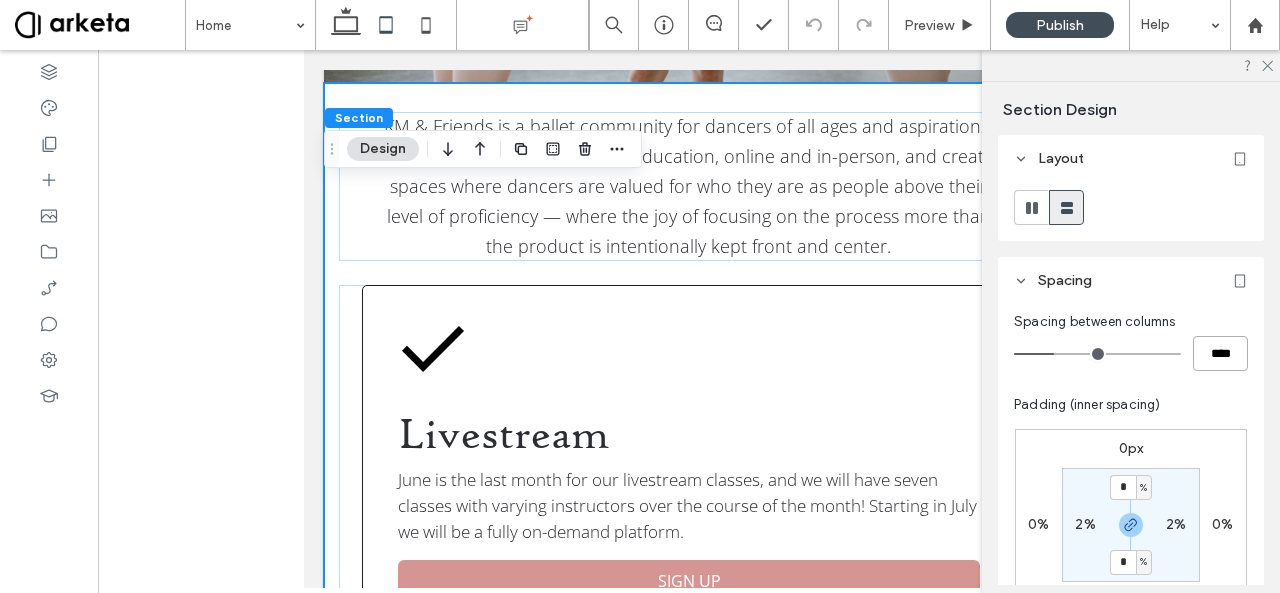 click on "****" at bounding box center [1220, 353] 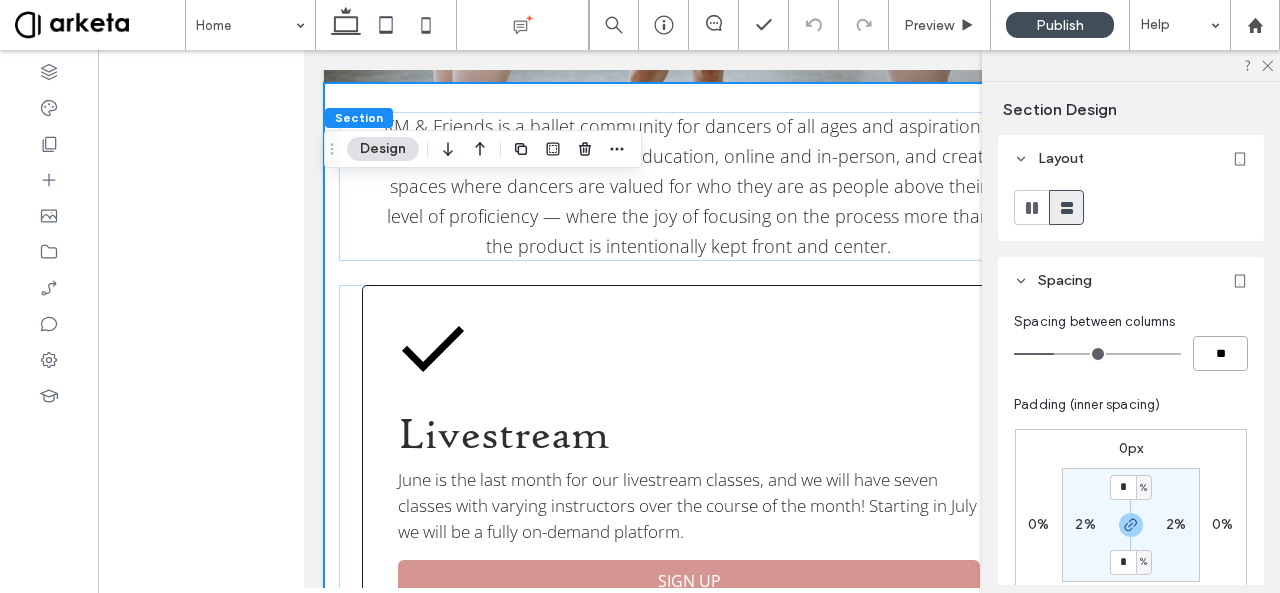 type on "****" 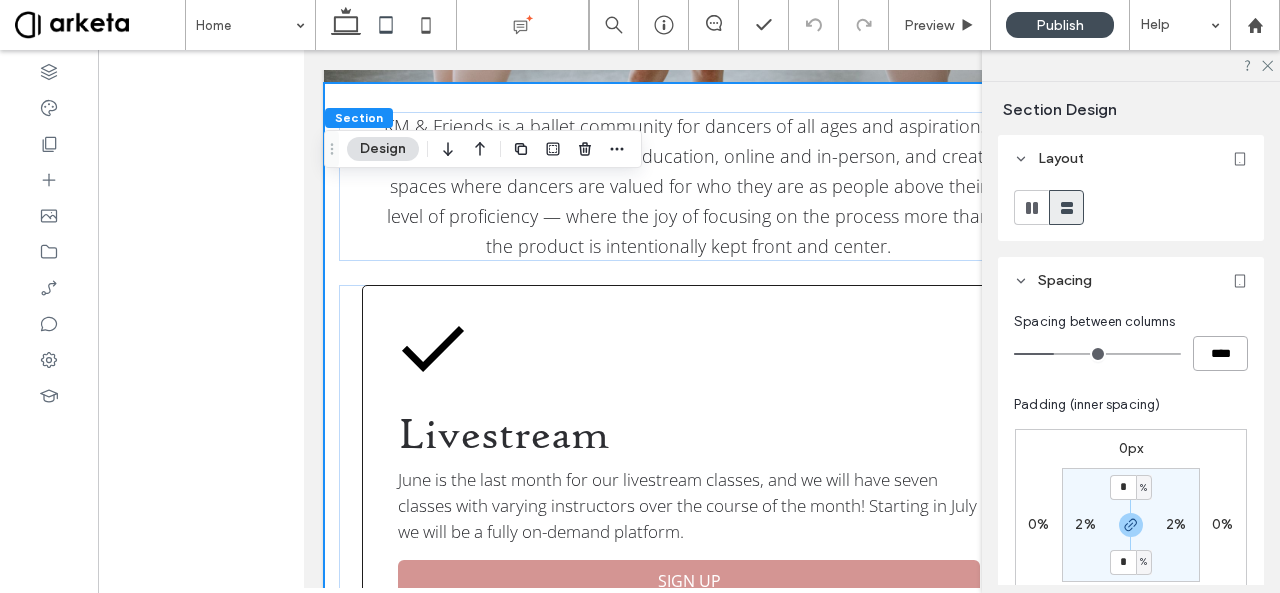 type on "**" 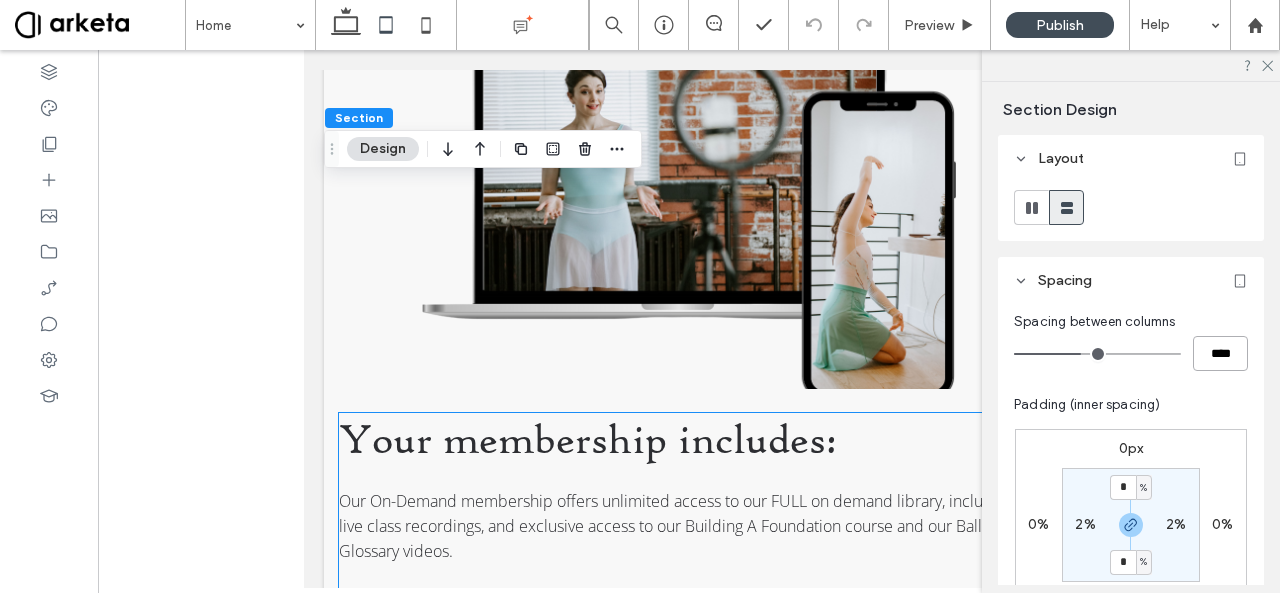 scroll, scrollTop: 2044, scrollLeft: 0, axis: vertical 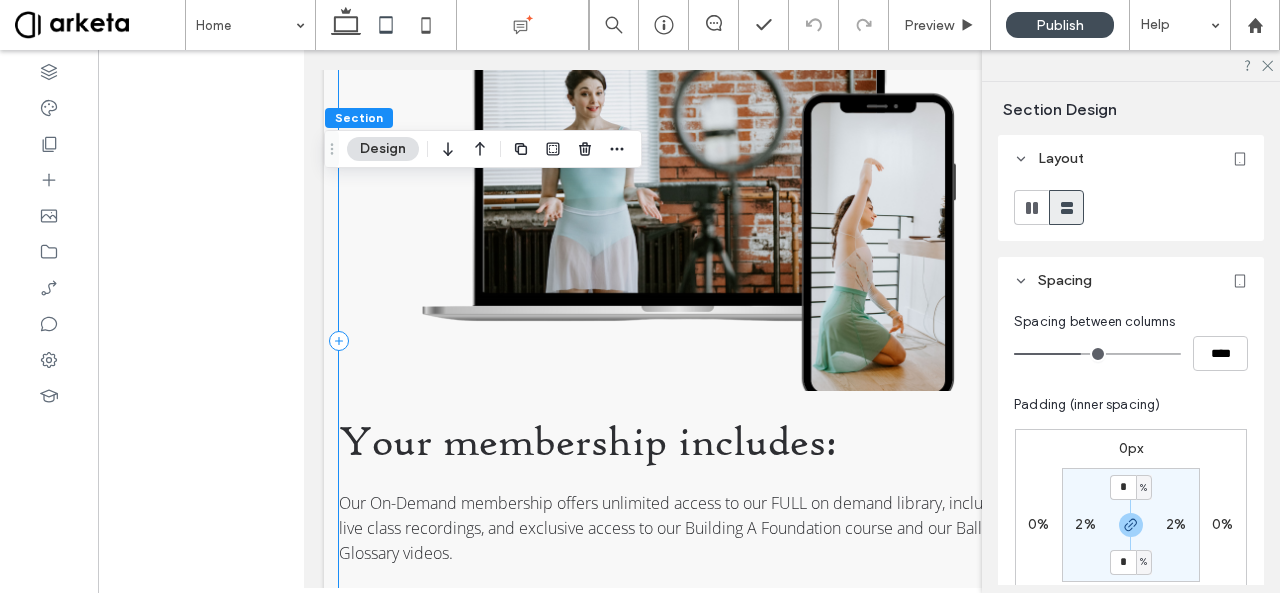 click on "Your membership includes:
Our On-Demand membership offers unlimited access to our FULL on demand library, including live class recordings, and exclusive access to our Building A Foundation course and our Ballet Glossary videos.
JOIN THE COMMUNITY" at bounding box center [689, 341] 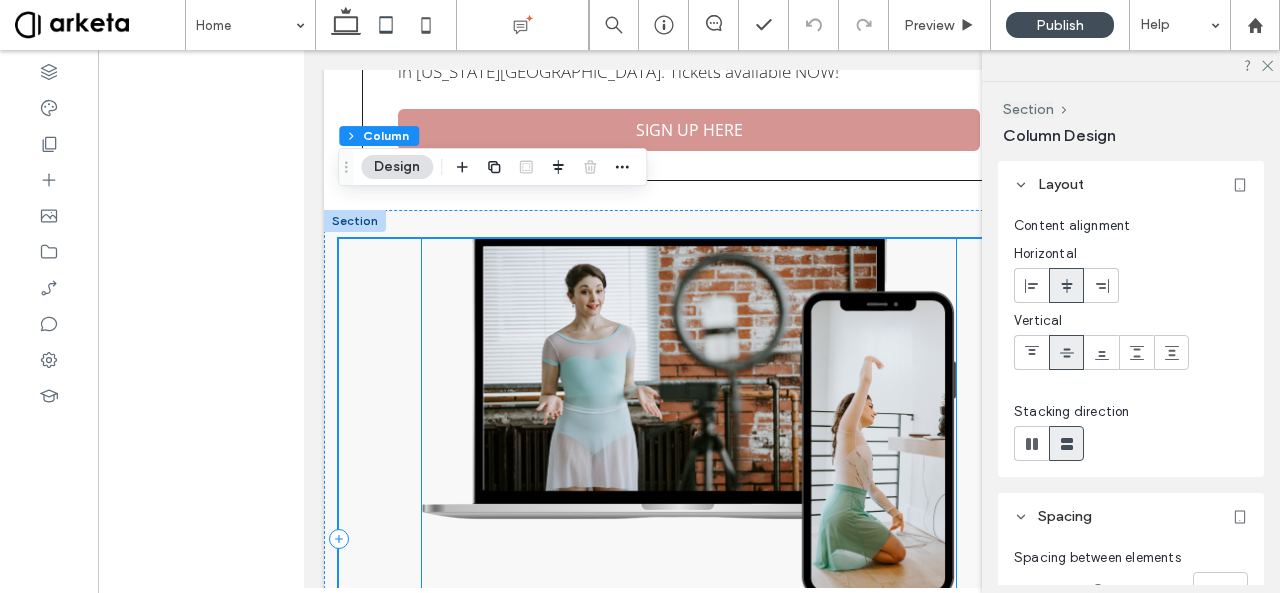 scroll, scrollTop: 1840, scrollLeft: 0, axis: vertical 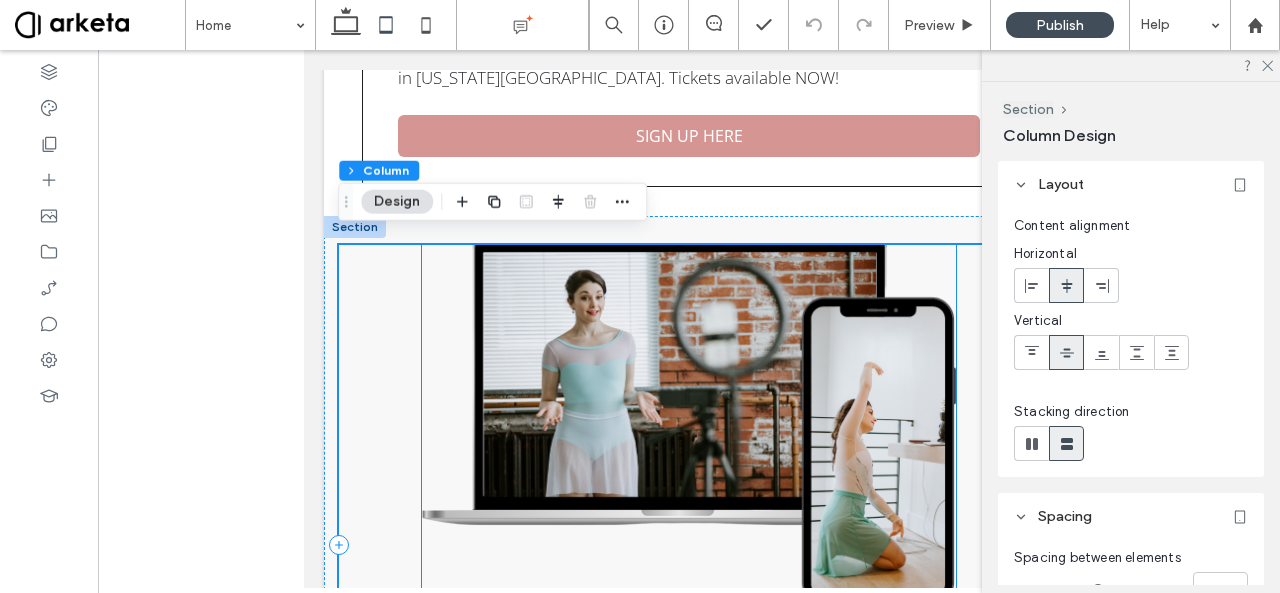 click at bounding box center (689, 420) 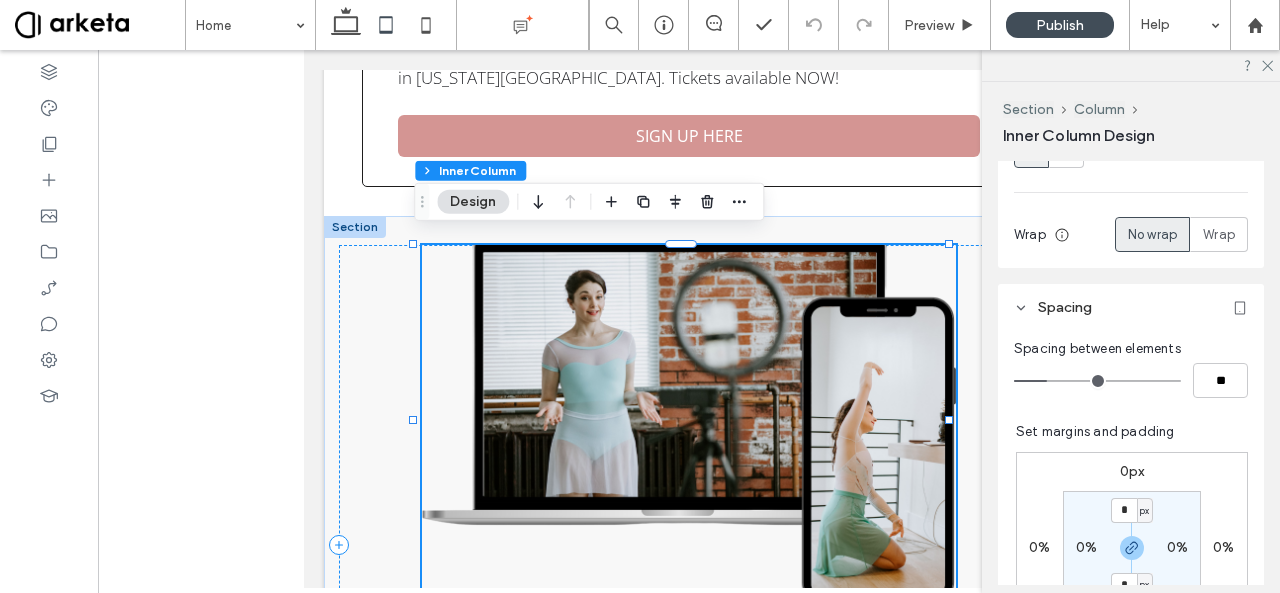 scroll, scrollTop: 480, scrollLeft: 0, axis: vertical 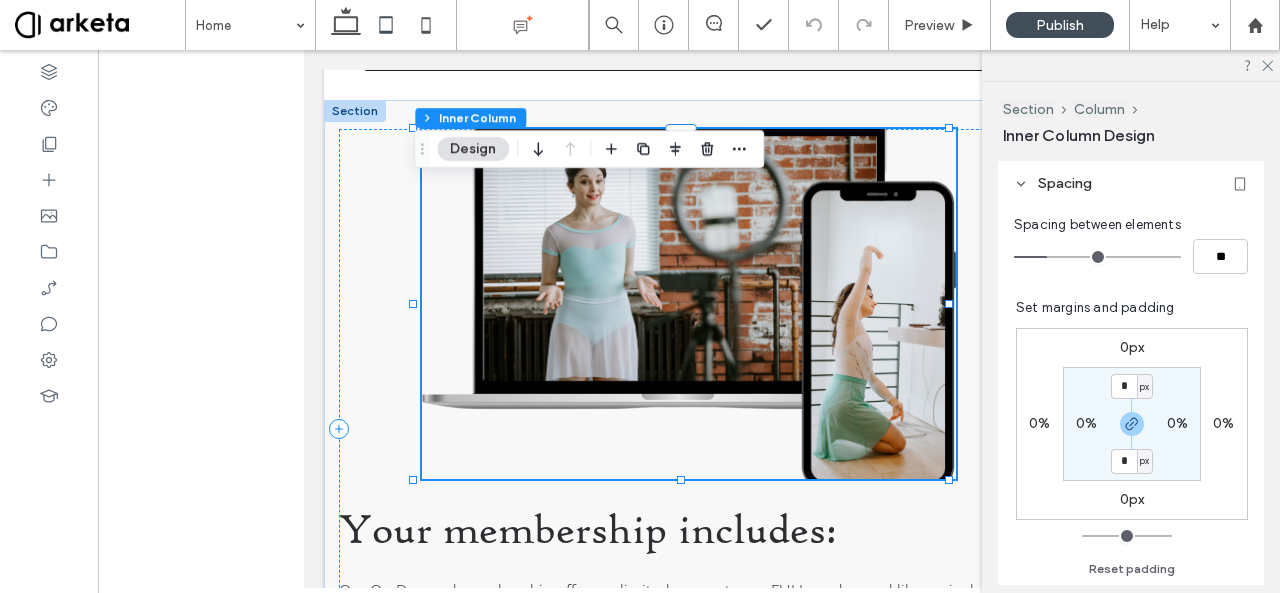 type on "*" 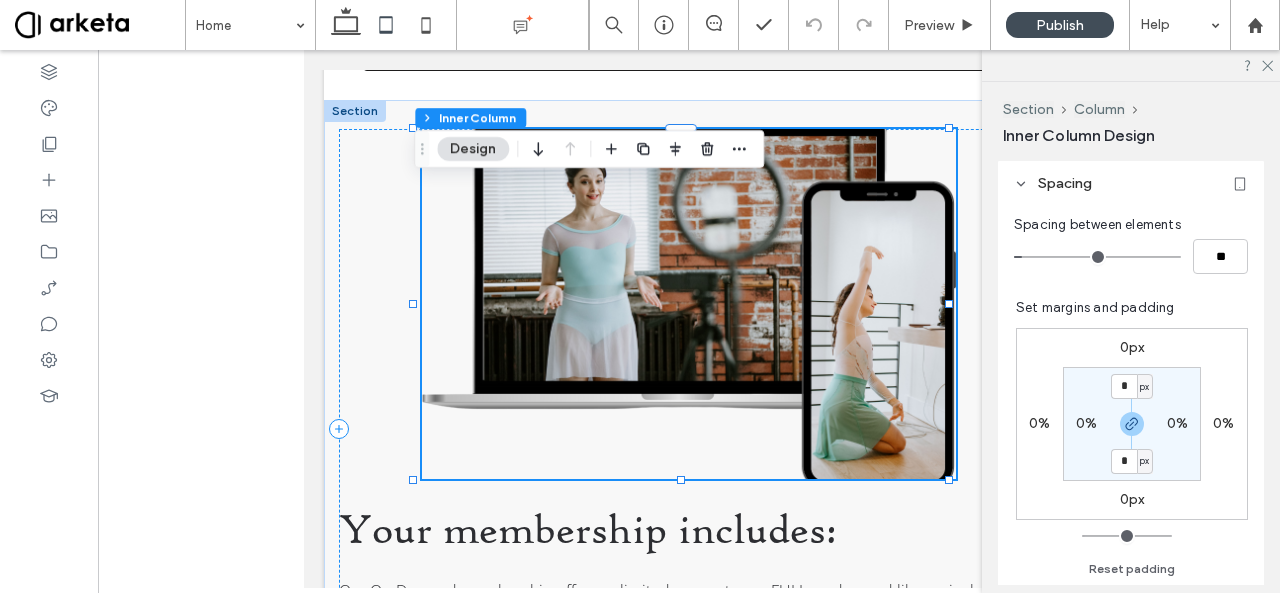 type on "**" 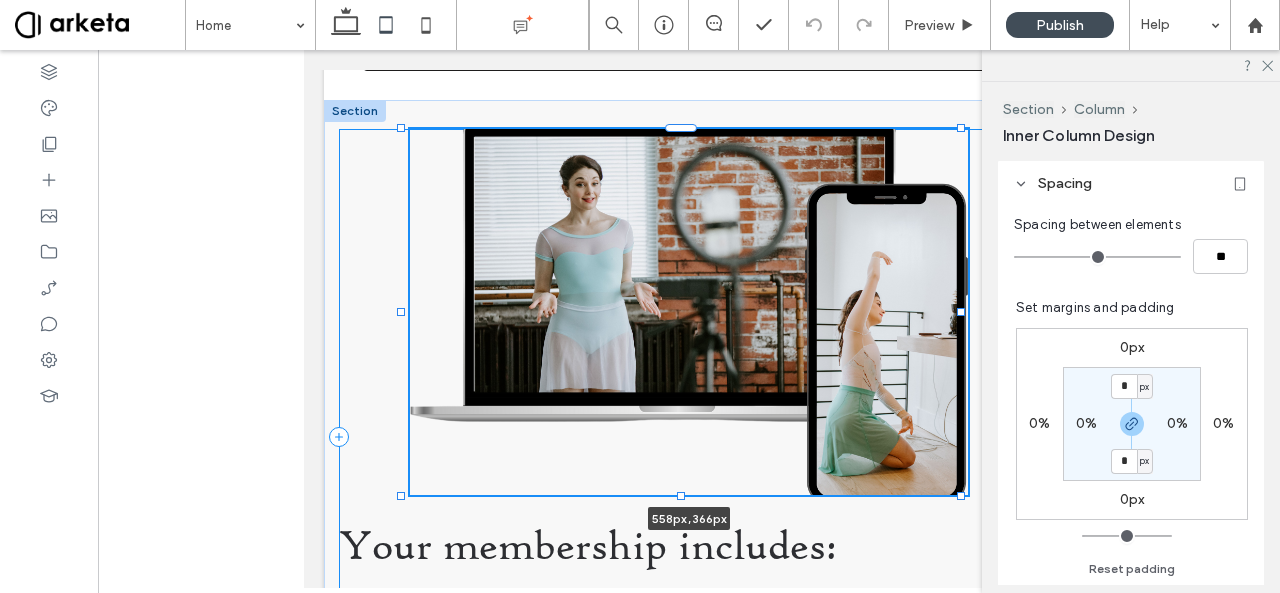 scroll, scrollTop: 0, scrollLeft: 0, axis: both 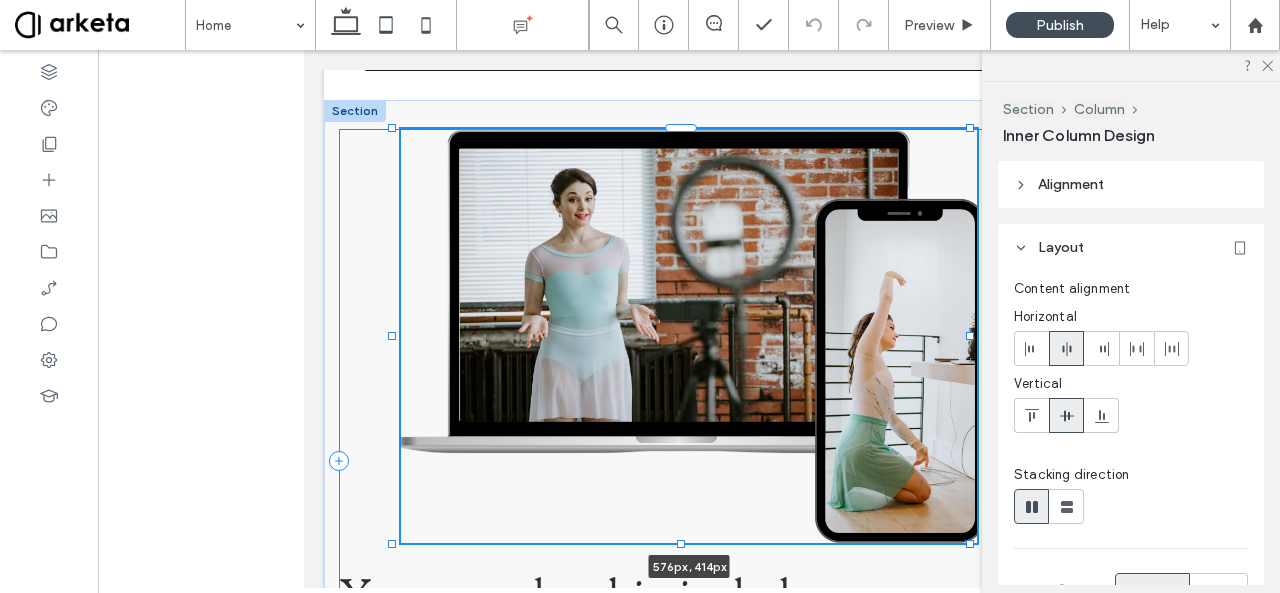 drag, startPoint x: 948, startPoint y: 473, endPoint x: 969, endPoint y: 505, distance: 38.27532 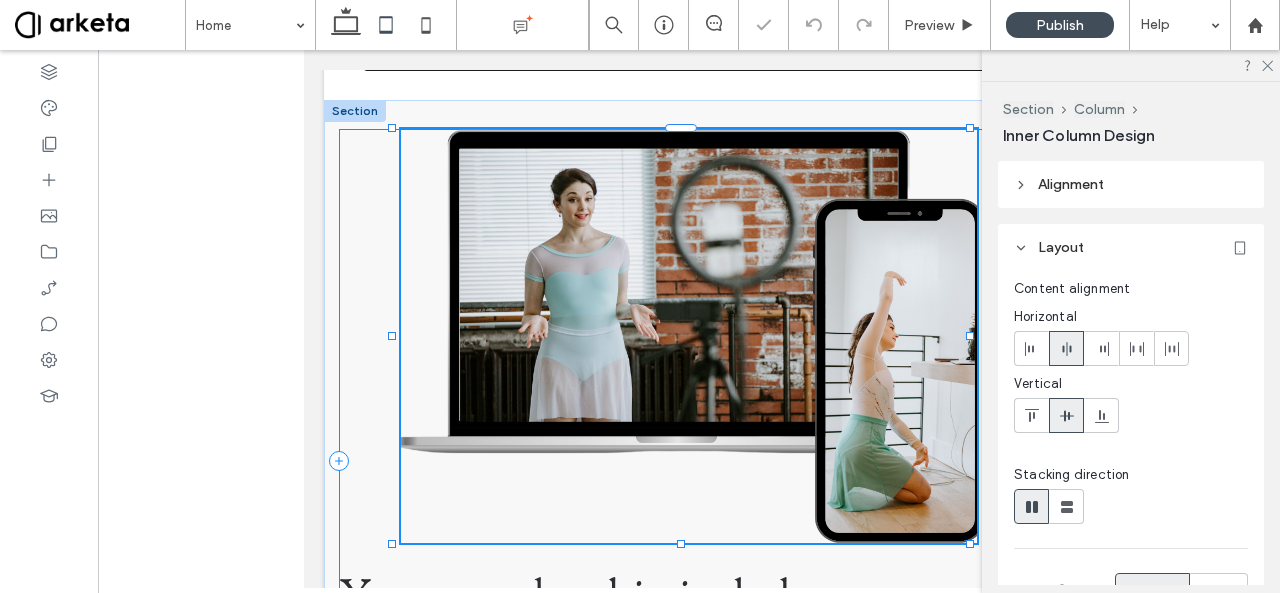 type on "***" 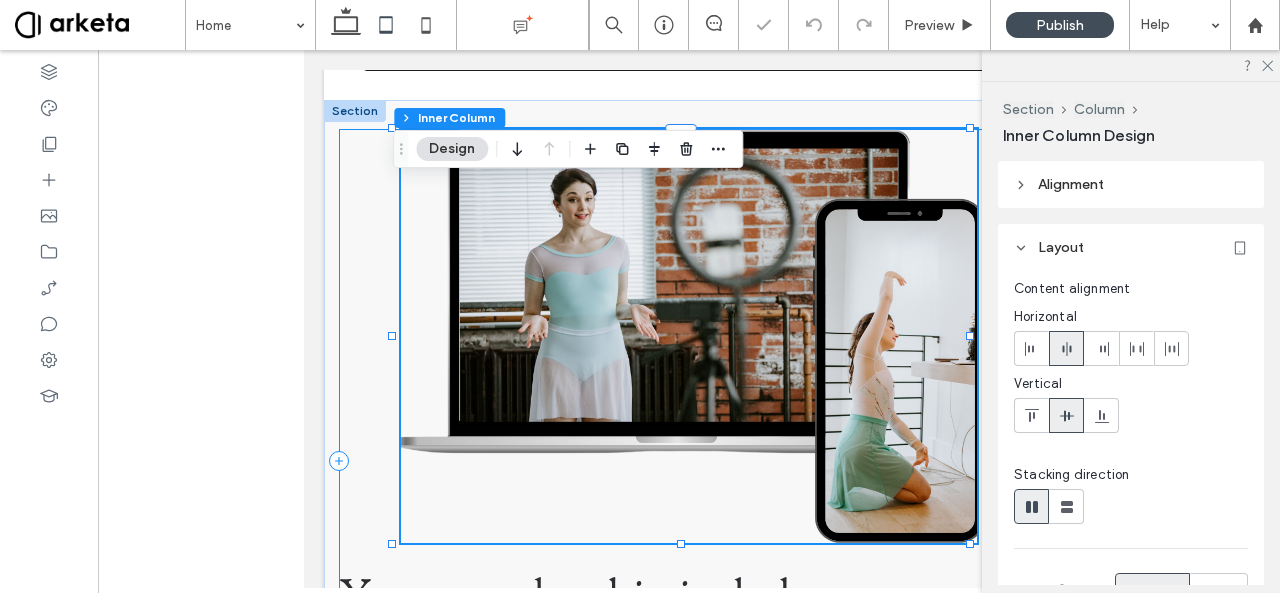 type on "***" 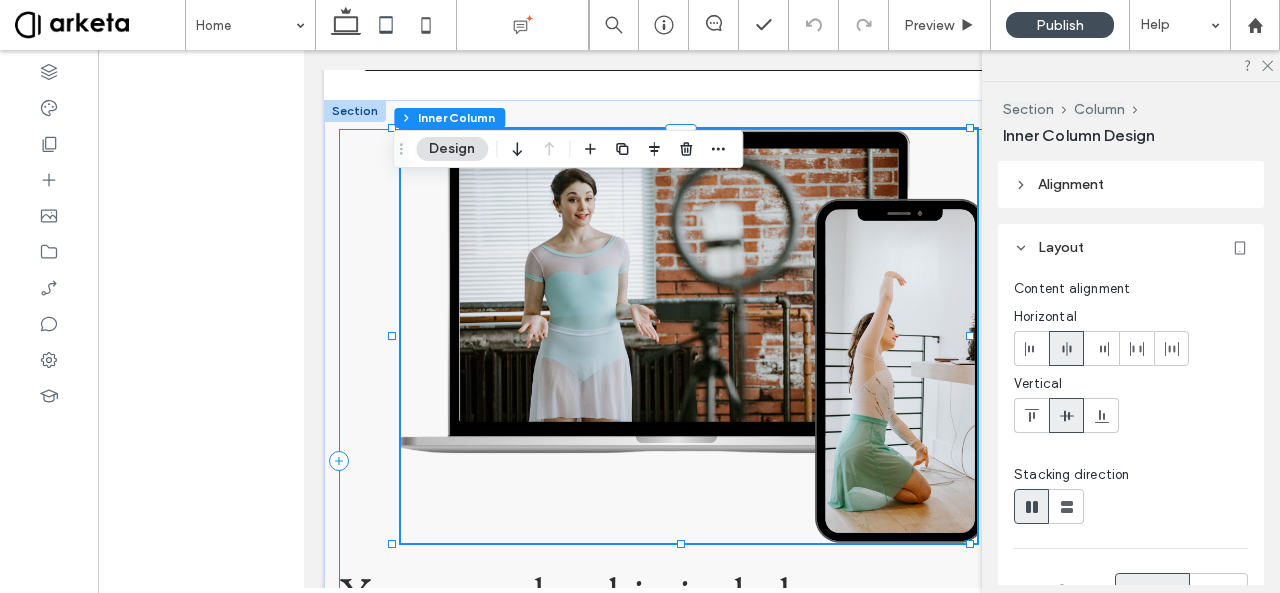 click on "576px , 414px
Your membership includes:
Our On-Demand membership offers unlimited access to our FULL on demand library, including live class recordings, and exclusive access to our Building A Foundation course and our Ballet Glossary videos.
JOIN THE COMMUNITY" at bounding box center [689, 461] 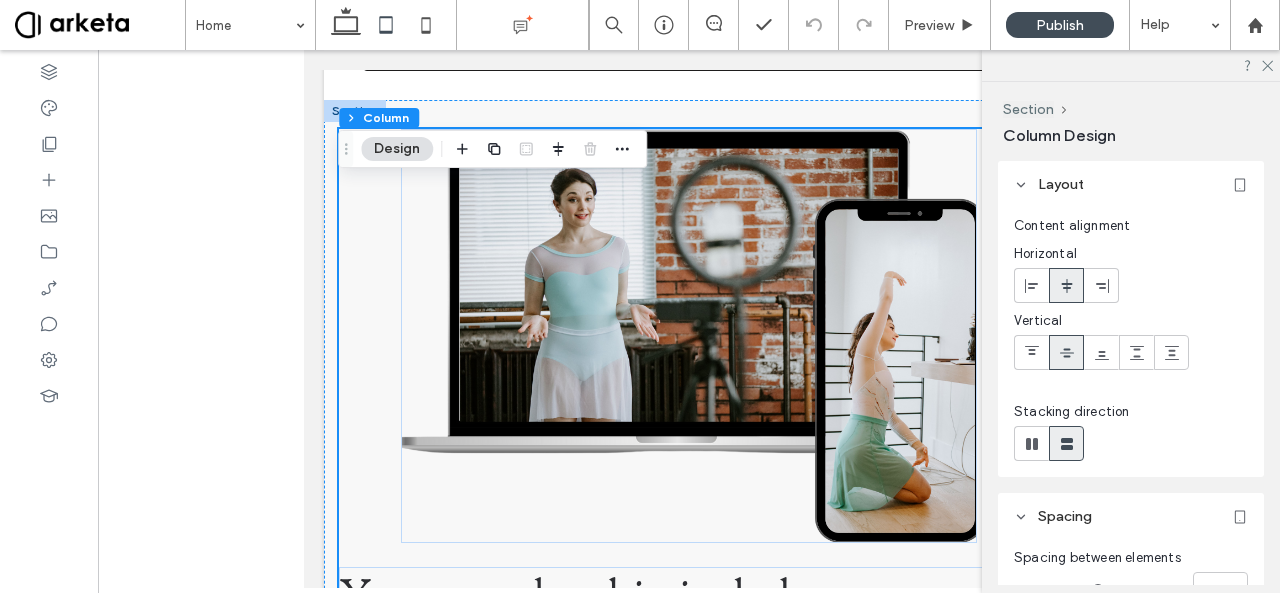 scroll, scrollTop: 1956, scrollLeft: 0, axis: vertical 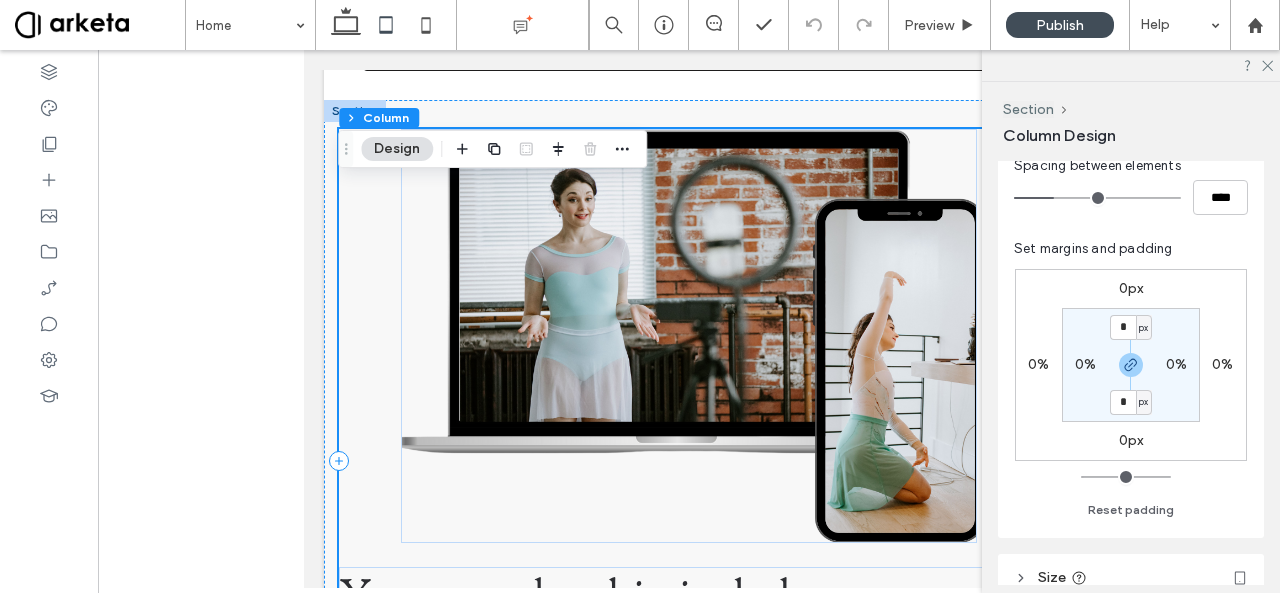 click on "Your membership includes:
Our On-Demand membership offers unlimited access to our FULL on demand library, including live class recordings, and exclusive access to our Building A Foundation course and our Ballet Glossary videos.
JOIN THE COMMUNITY" at bounding box center (689, 461) 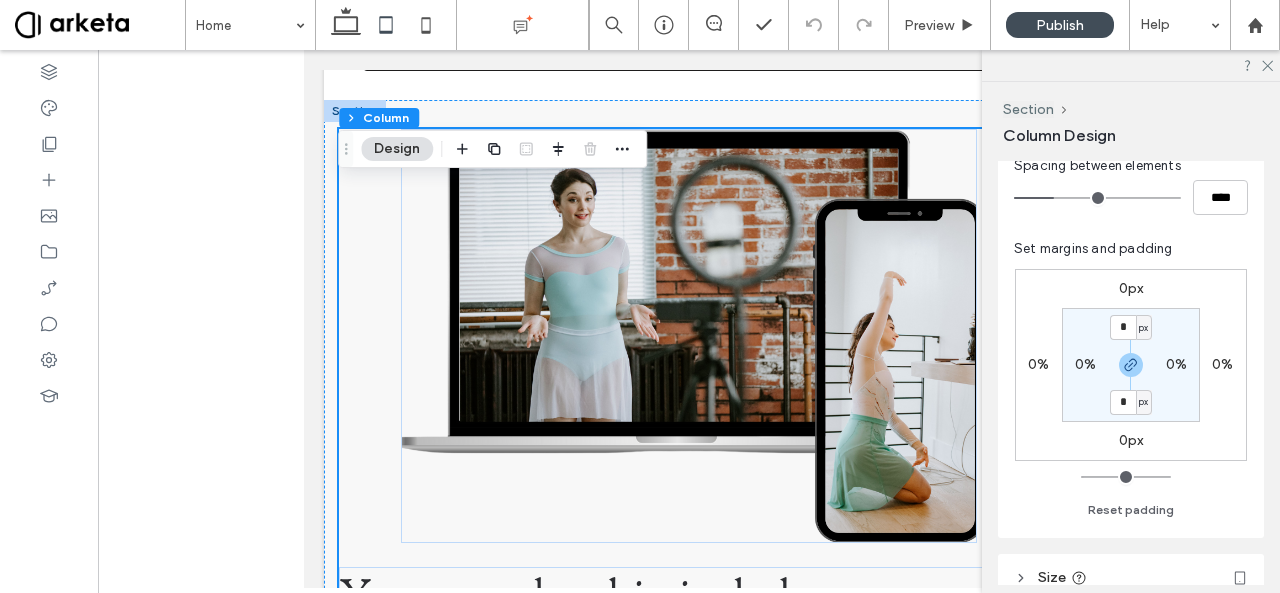 click on "Try for FREE for 14 days!
Section
CLASS SCHEDULE
COURSES
ON DEMAND
RETREAT
PRICING
CONTACT
JOIN
Section
Advanced Header
Section
CLASS SCHEDULE
COURSES
ON DEMAND
RETREAT
PRICING
CONTACT
Section
Get in touch
555-555-5555 mymail@mailservice.com
Section
Menu
Ready to find the joy in ballet? Welcome, friend.
JOIN A LIVE CLASS
WATCH ON DEMAND
+" at bounding box center [689, 3264] 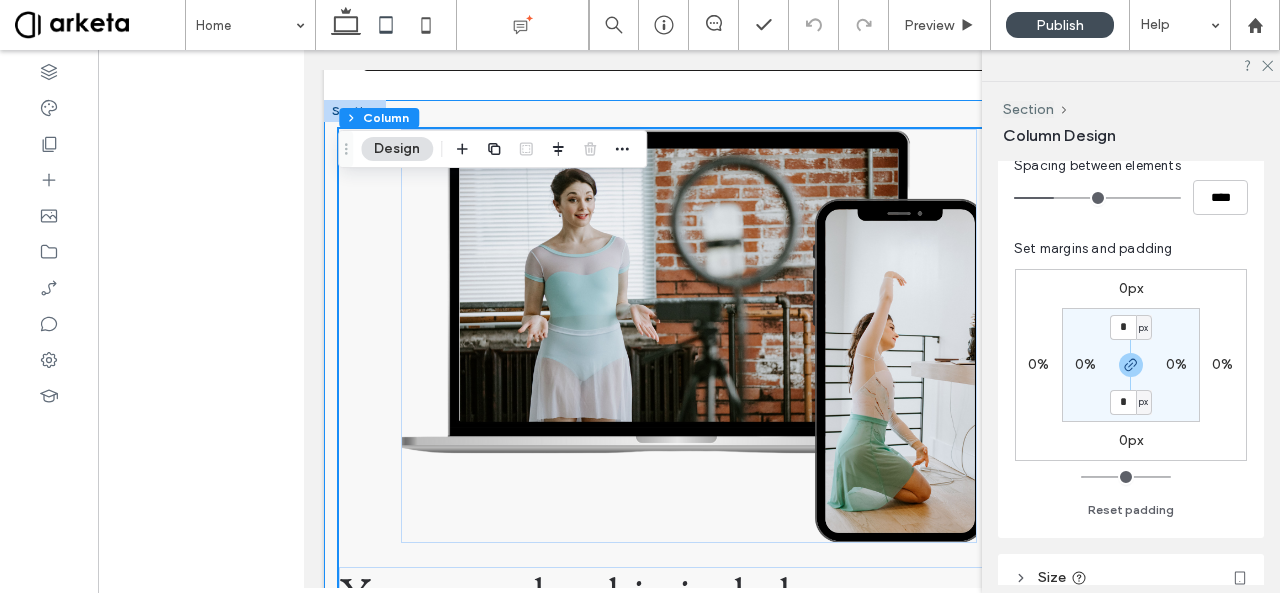 click on "Your membership includes:
Our On-Demand membership offers unlimited access to our FULL on demand library, including live class recordings, and exclusive access to our Building A Foundation course and our Ballet Glossary videos.
JOIN THE COMMUNITY" at bounding box center (689, 464) 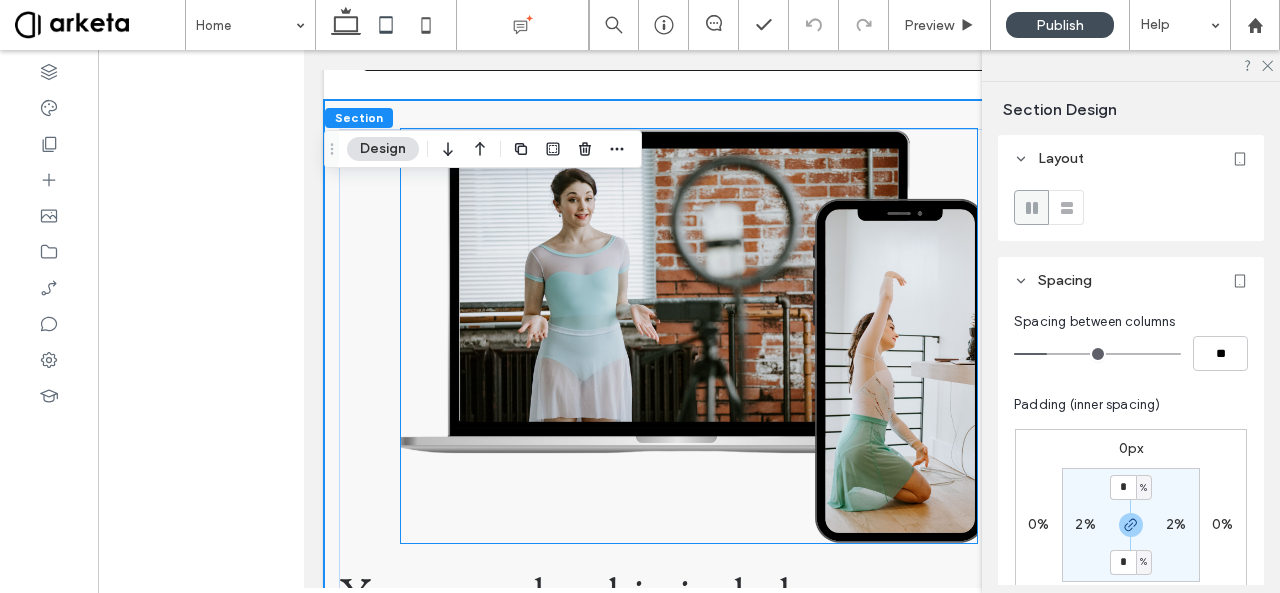 click at bounding box center [689, 336] 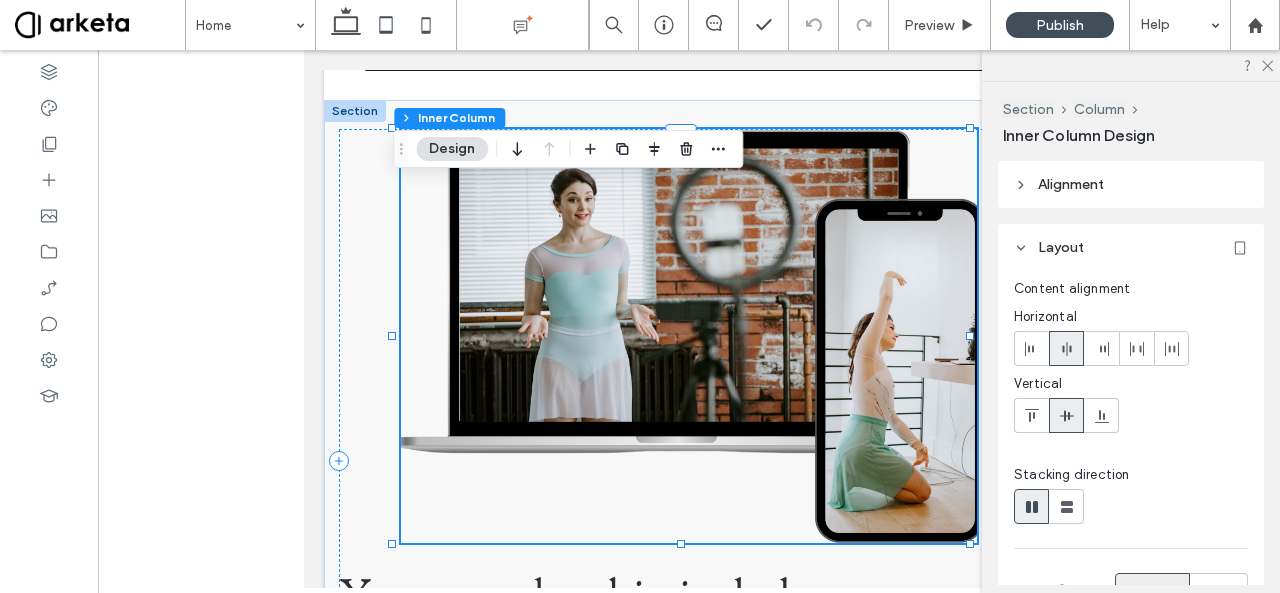click at bounding box center (689, 336) 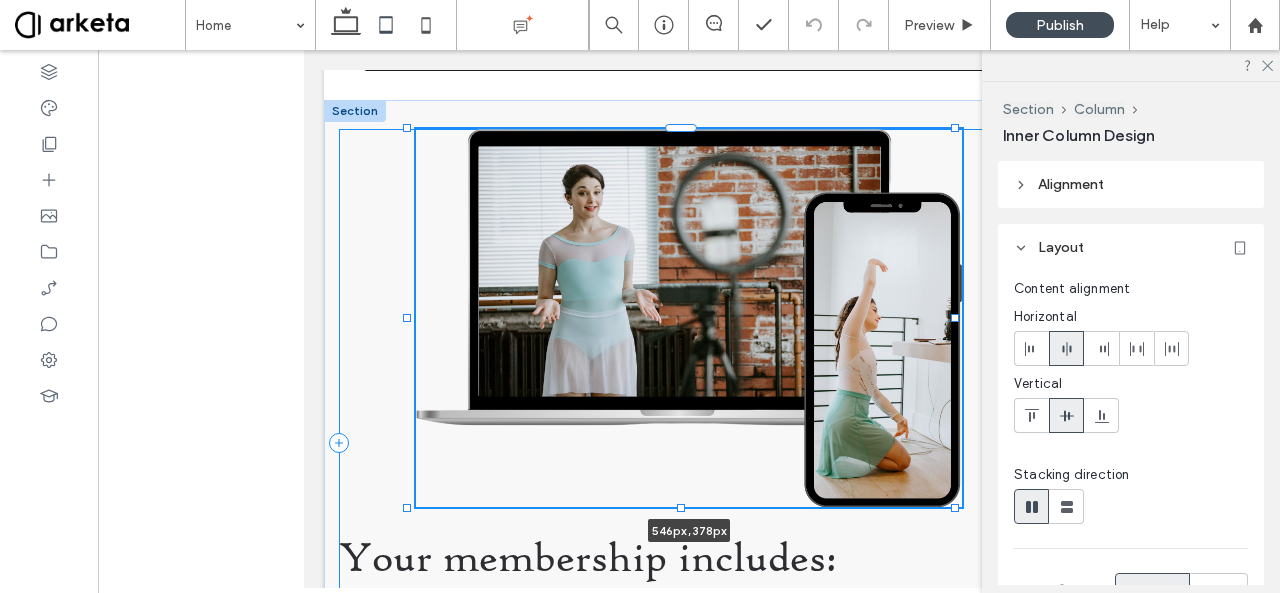 drag, startPoint x: 970, startPoint y: 536, endPoint x: 957, endPoint y: 512, distance: 27.294687 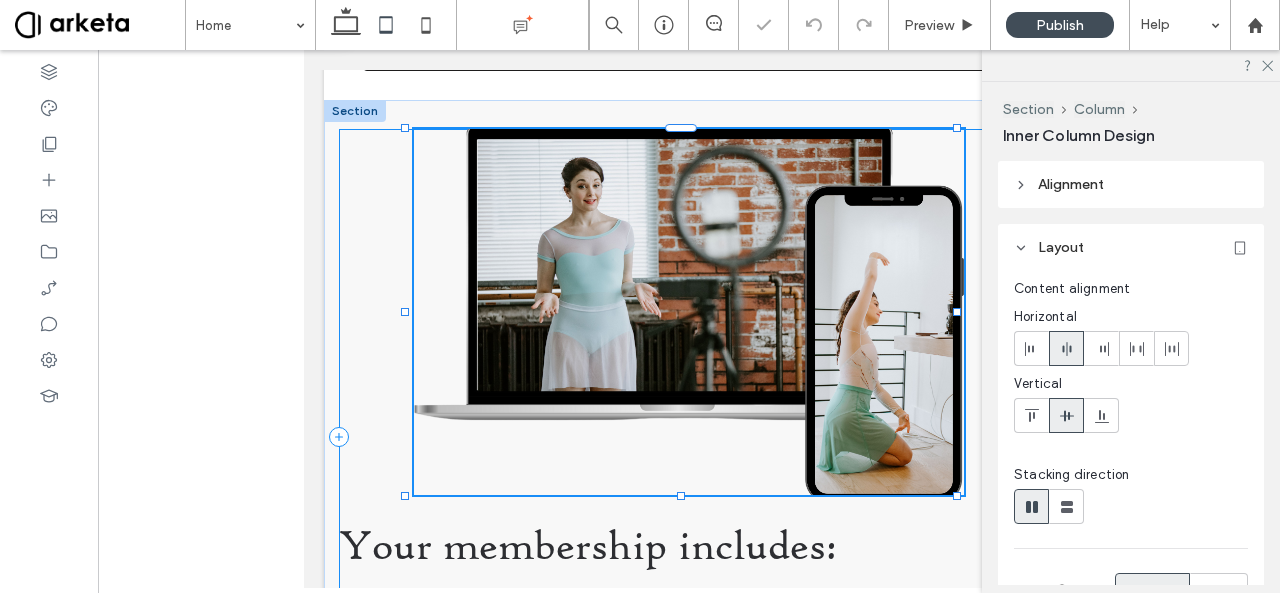 type on "***" 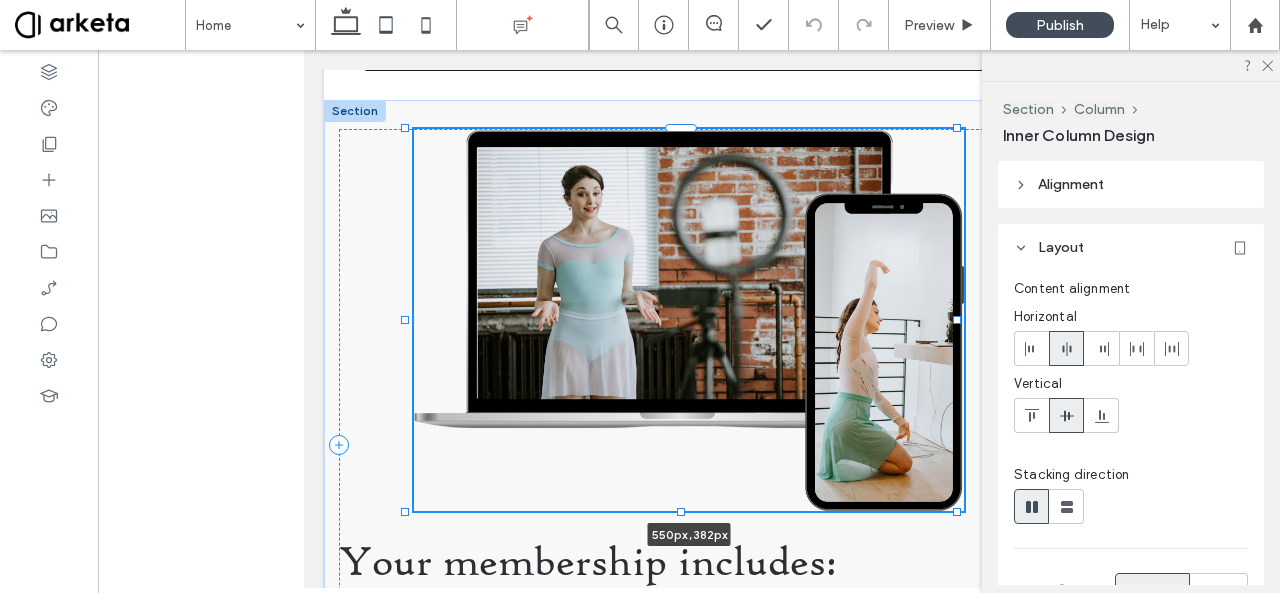 drag, startPoint x: 682, startPoint y: 487, endPoint x: 697, endPoint y: 495, distance: 17 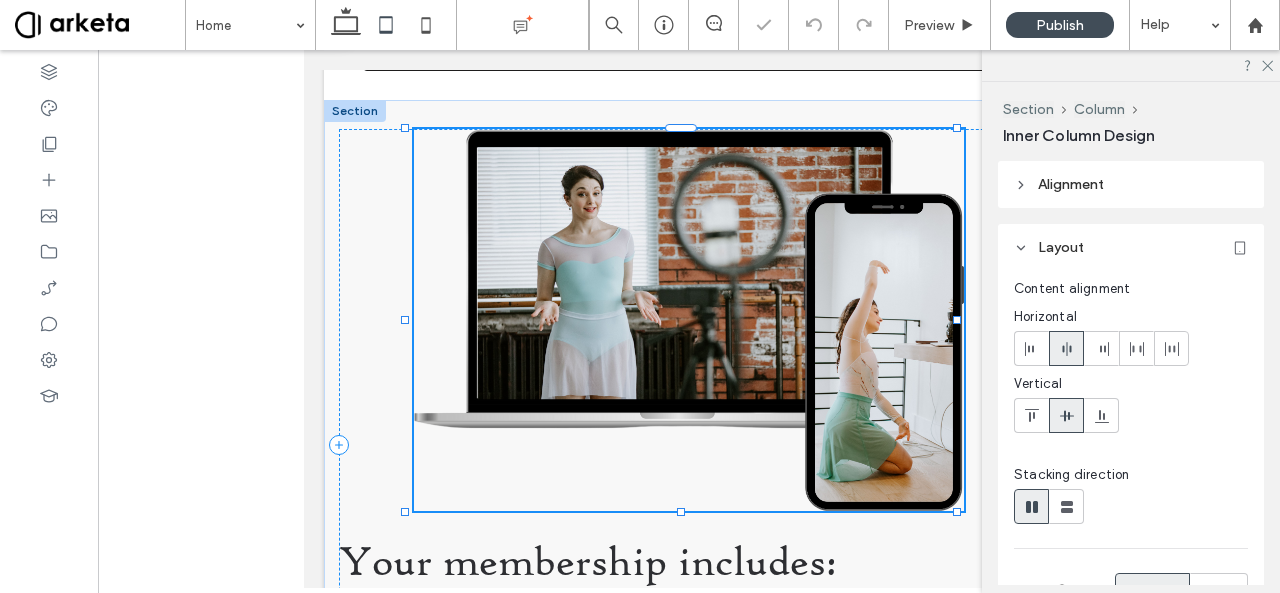 type on "***" 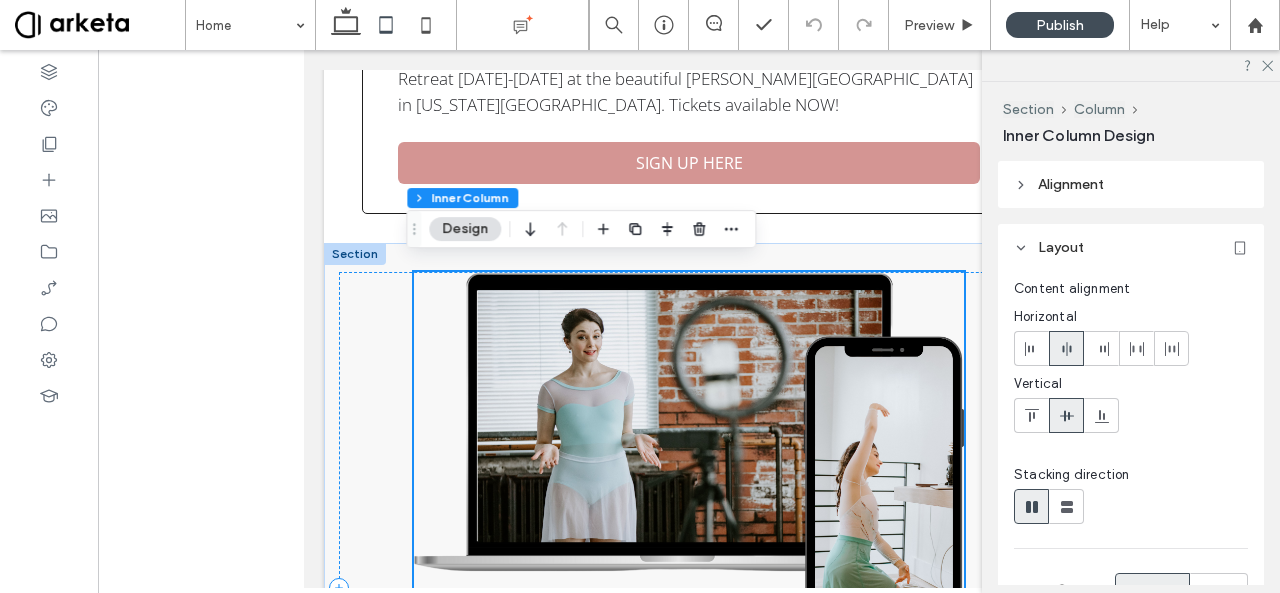 scroll, scrollTop: 1814, scrollLeft: 0, axis: vertical 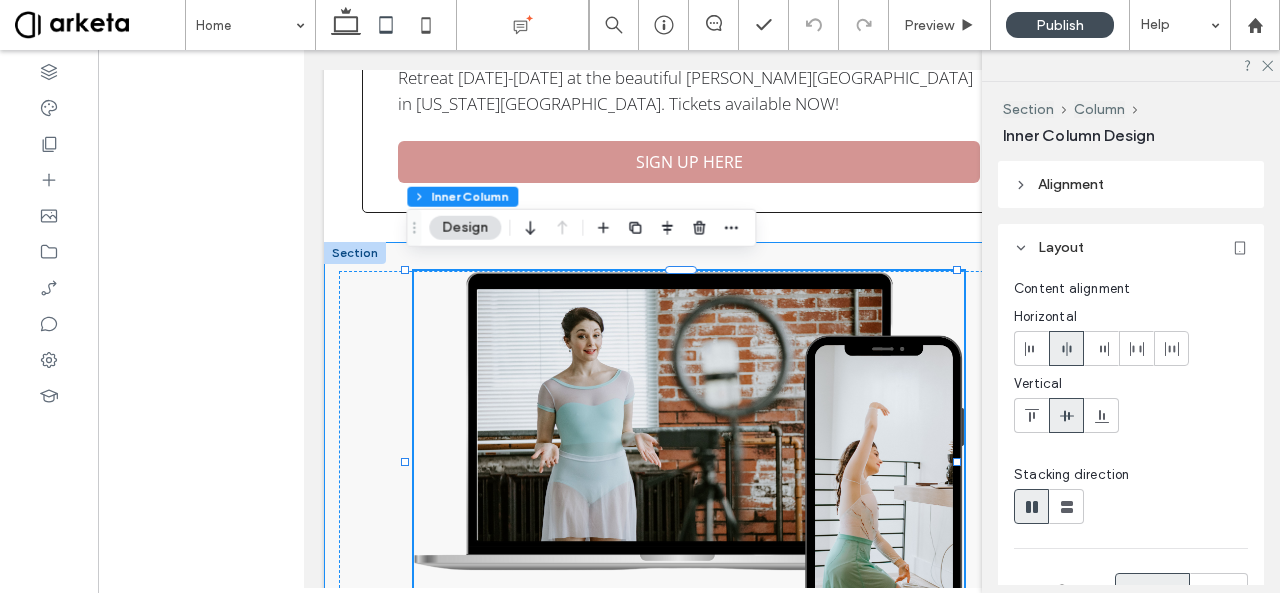 click on "550px , 382px
Your membership includes:
Our On-Demand membership offers unlimited access to our FULL on demand library, including live class recordings, and exclusive access to our Building A Foundation course and our Ballet Glossary videos.
JOIN THE COMMUNITY" at bounding box center [689, 590] 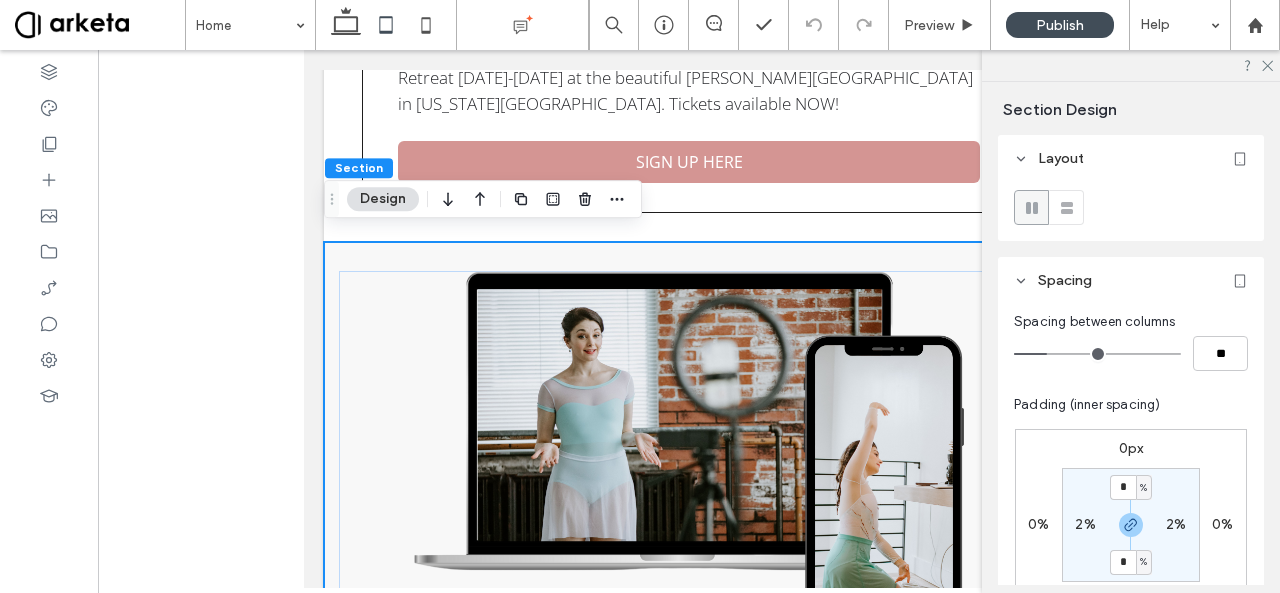 scroll, scrollTop: 122, scrollLeft: 0, axis: vertical 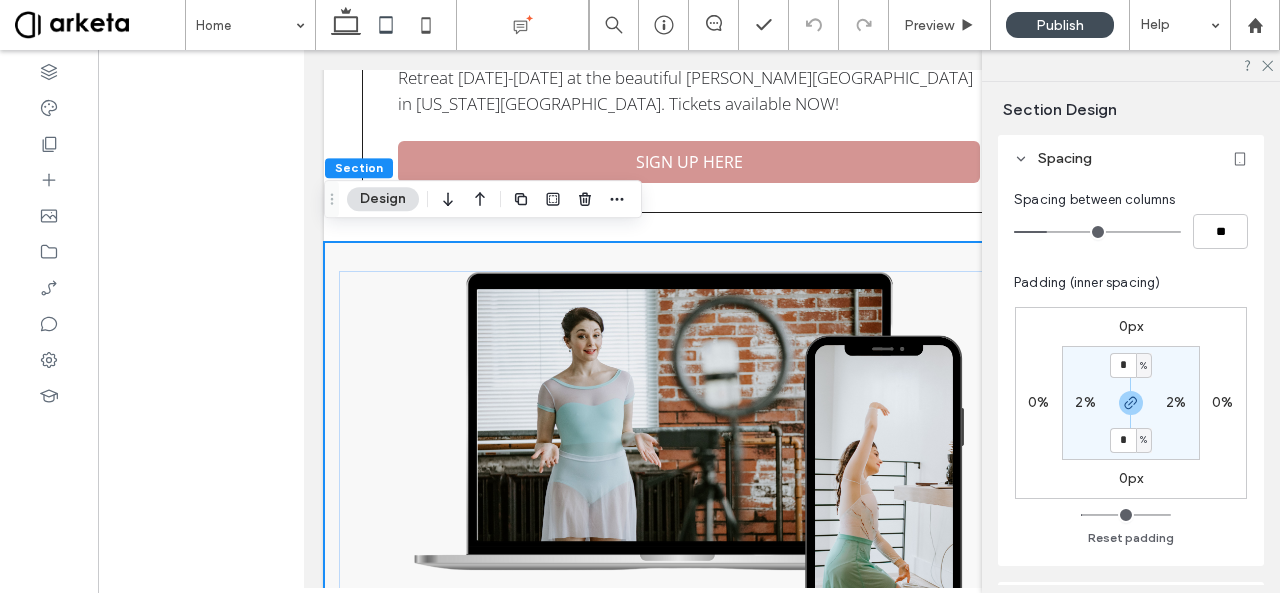 type on "*" 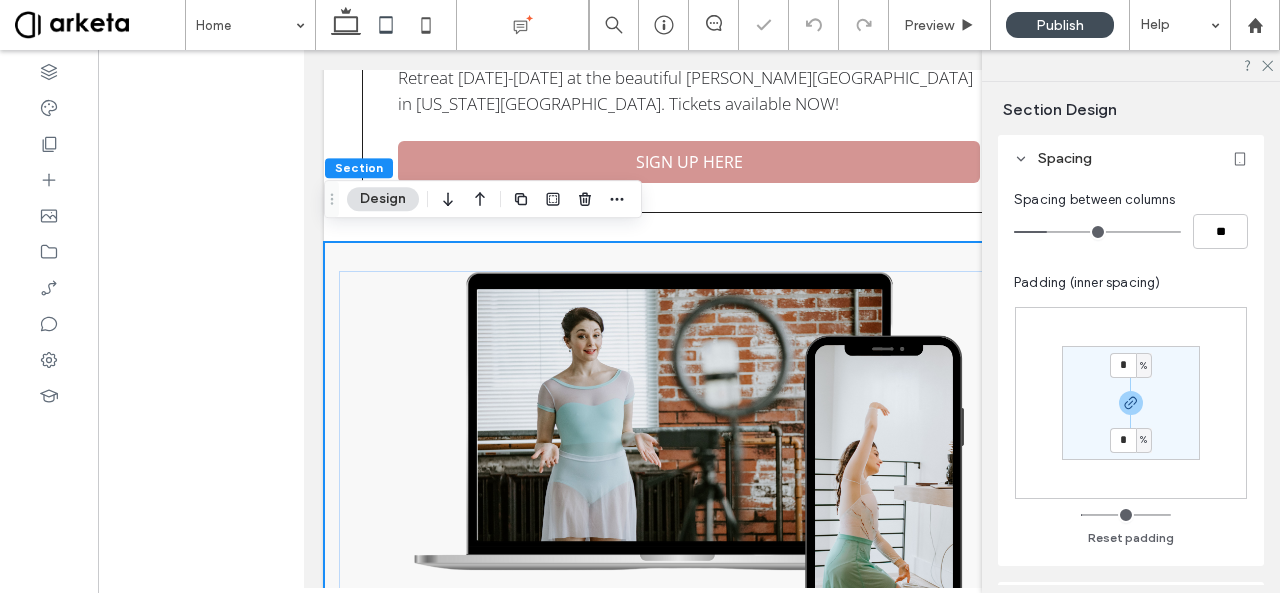 type on "*" 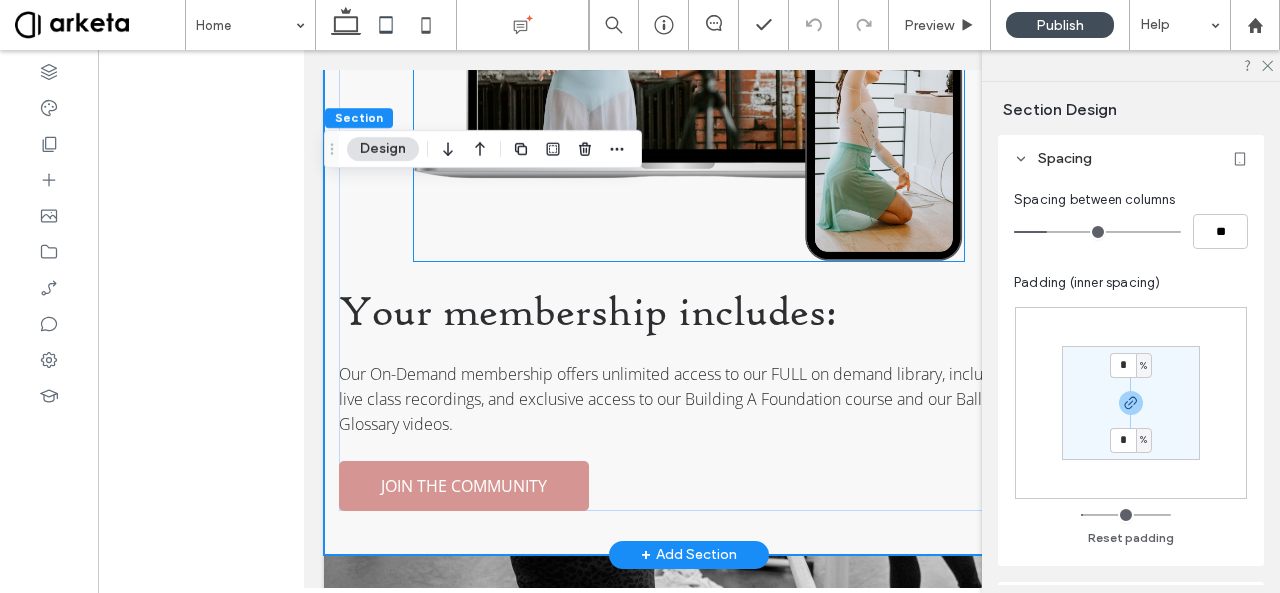 scroll, scrollTop: 2234, scrollLeft: 0, axis: vertical 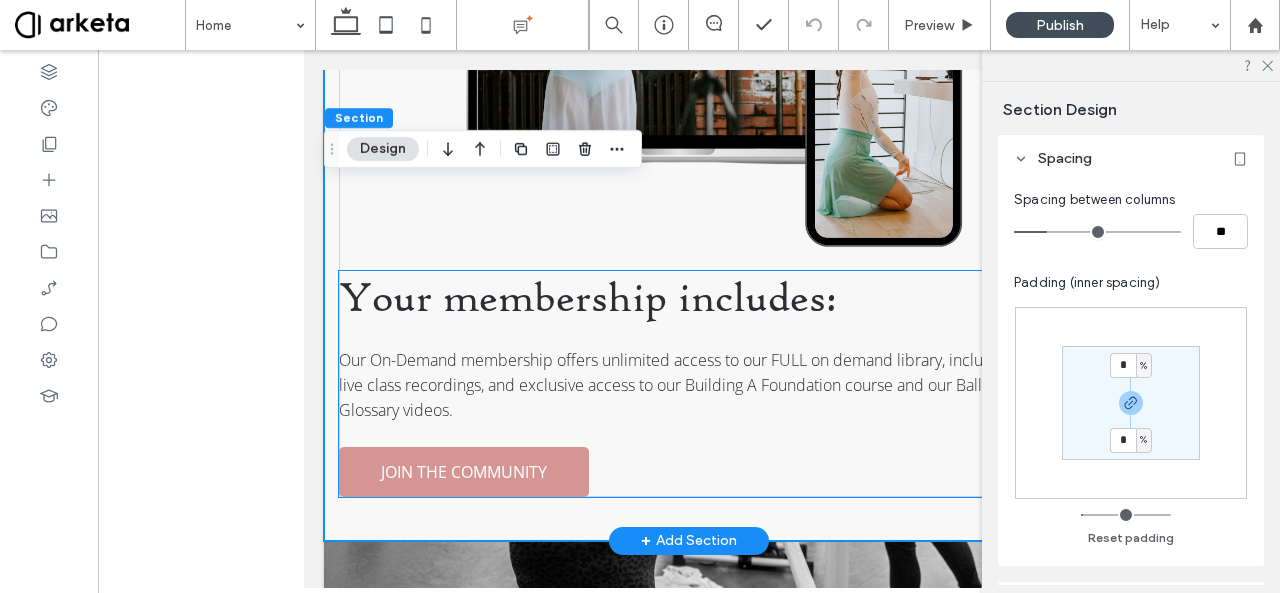 click on "Our On-Demand membership offers unlimited access to our FULL on demand library, including live class recordings, and exclusive access to our Building A Foundation course and our Ballet Glossary videos." at bounding box center [689, 385] 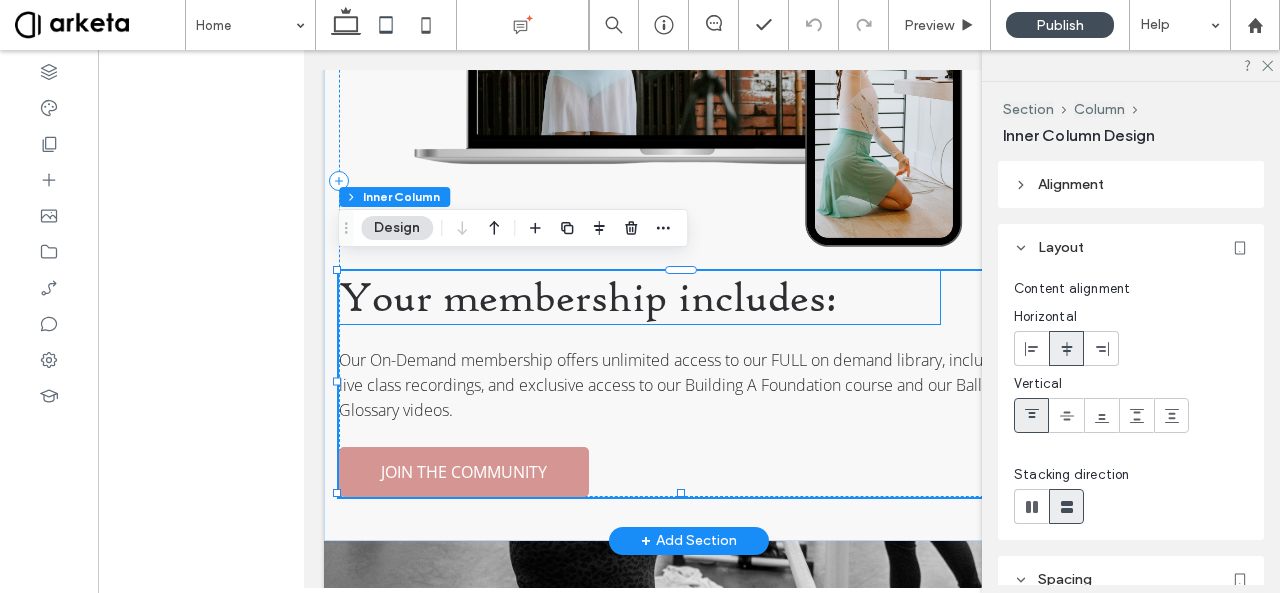 click on "Your membership includes:" at bounding box center [588, 297] 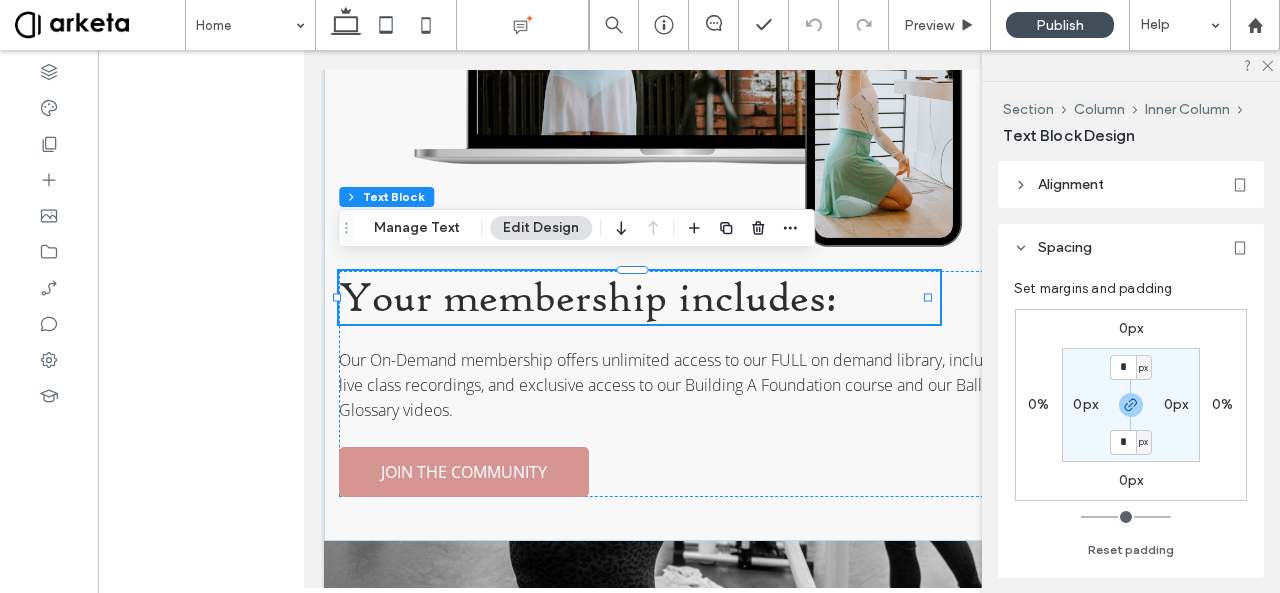 click on "Alignment" at bounding box center (1071, 184) 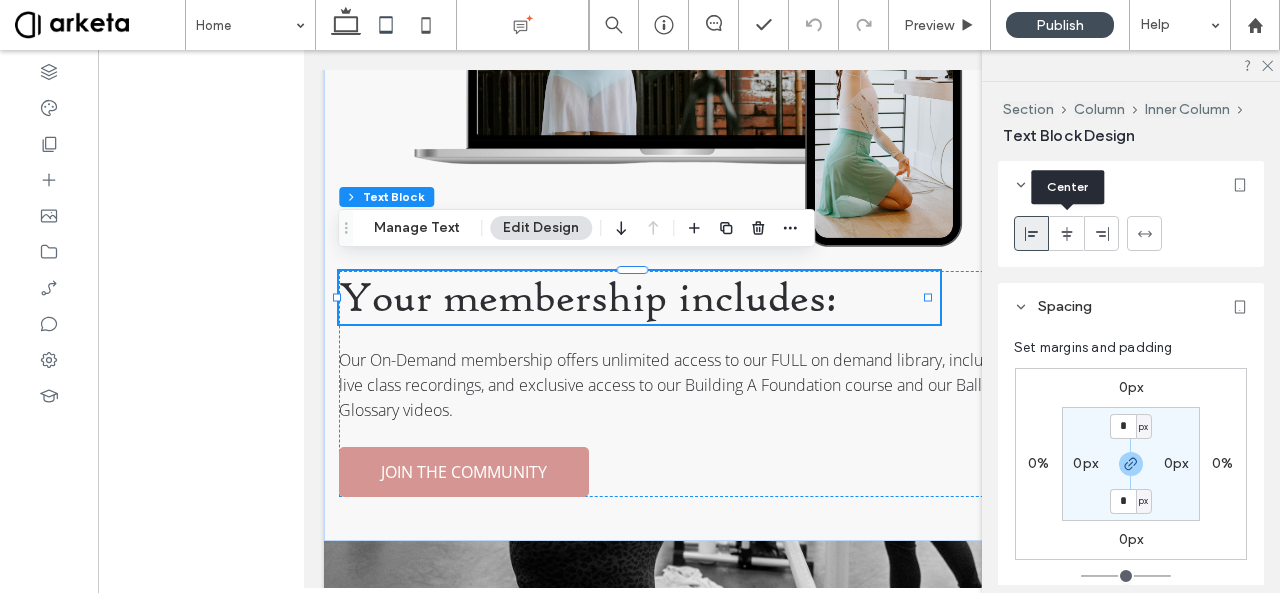 click at bounding box center (1066, 233) 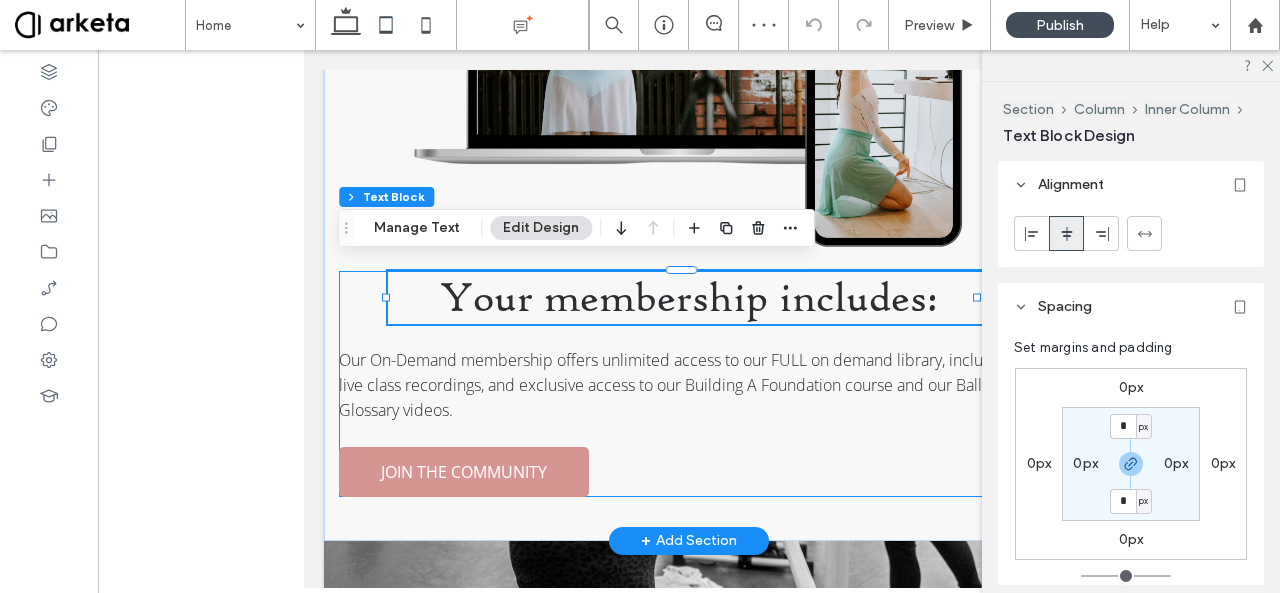 click on "Your membership includes:
Our On-Demand membership offers unlimited access to our FULL on demand library, including live class recordings, and exclusive access to our Building A Foundation course and our Ballet Glossary videos.
JOIN THE COMMUNITY" at bounding box center (689, 384) 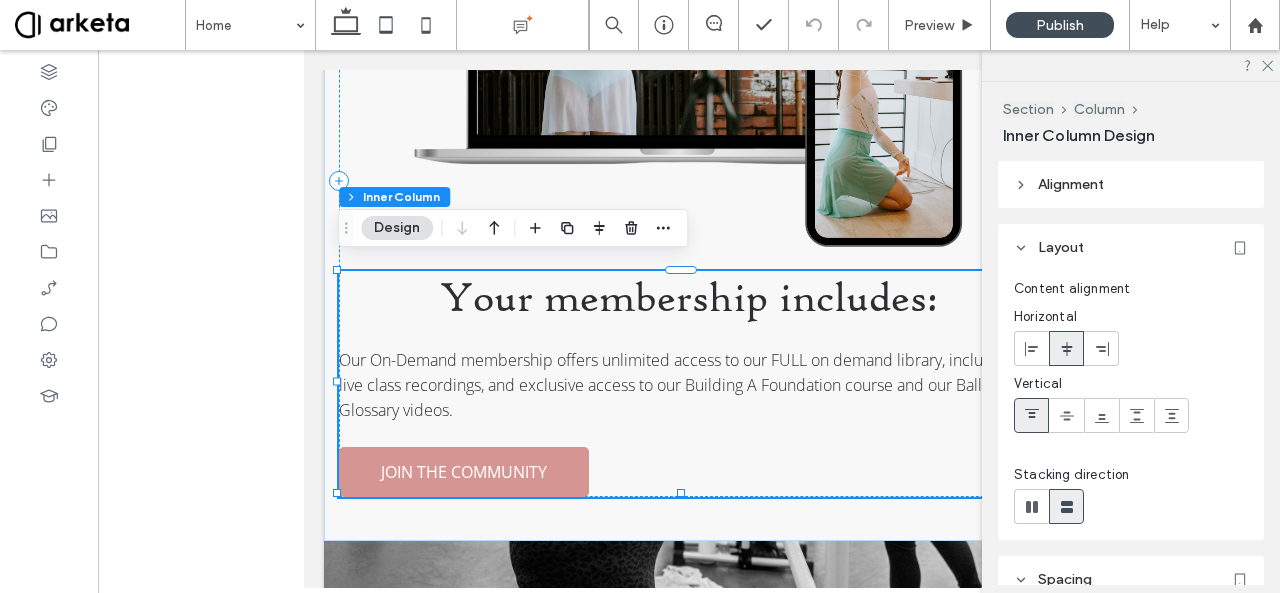 click on "Alignment" at bounding box center (1071, 184) 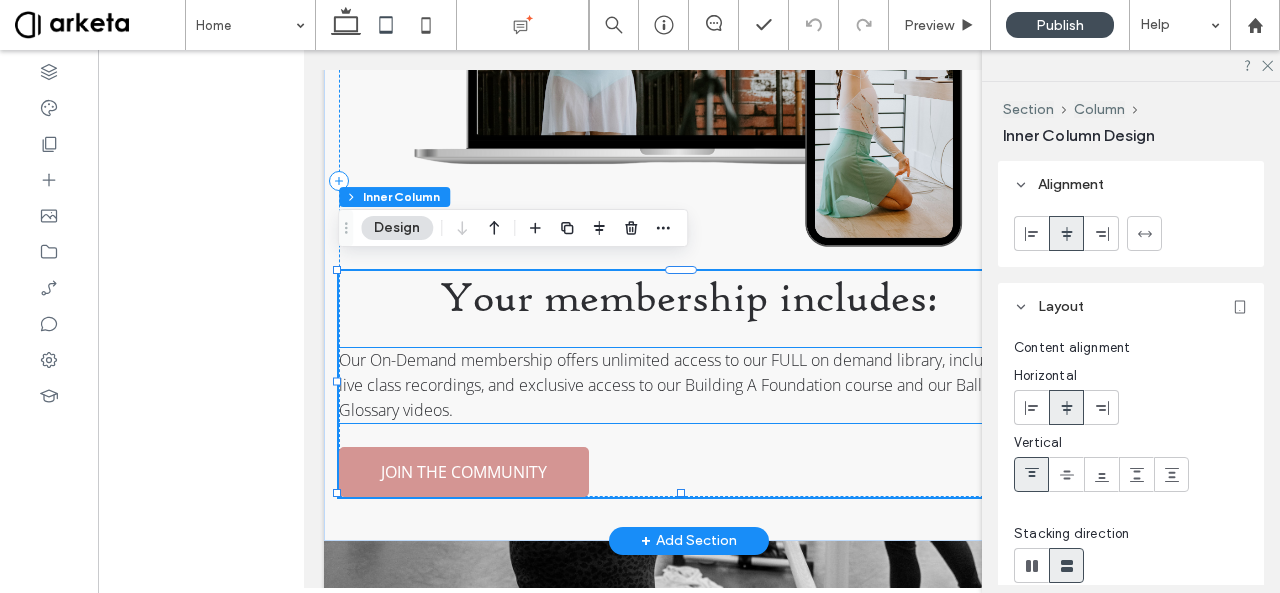 click on "Our On-Demand membership offers unlimited access to our FULL on demand library, including live class recordings, and exclusive access to our Building A Foundation course and our Ballet Glossary videos." at bounding box center [676, 385] 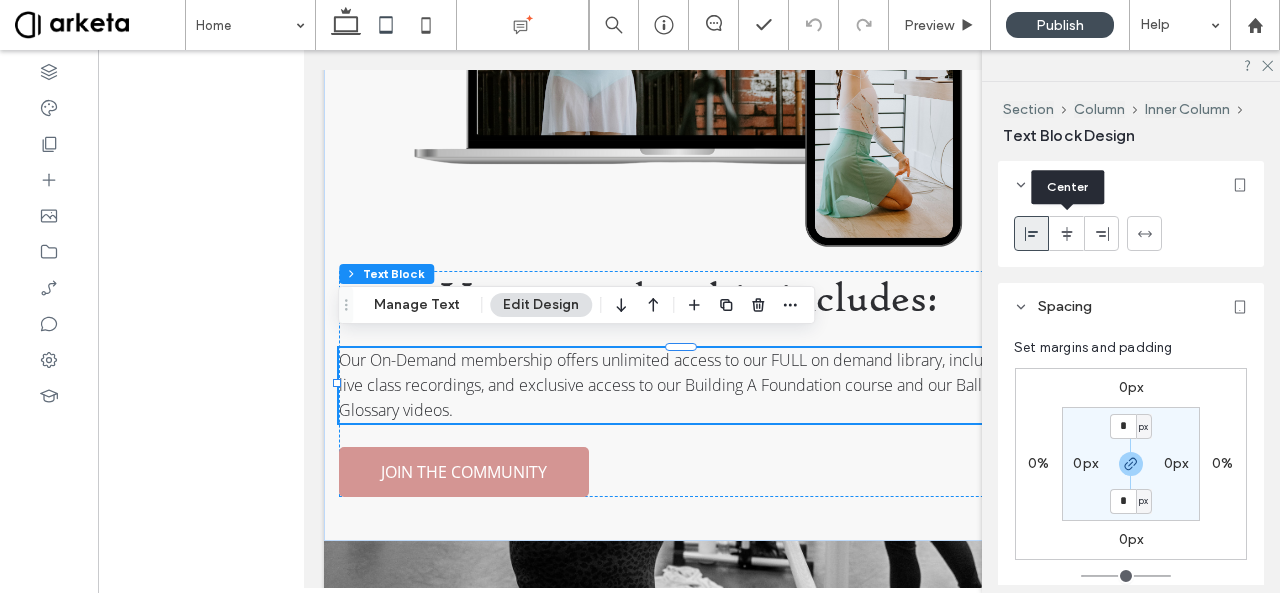 click 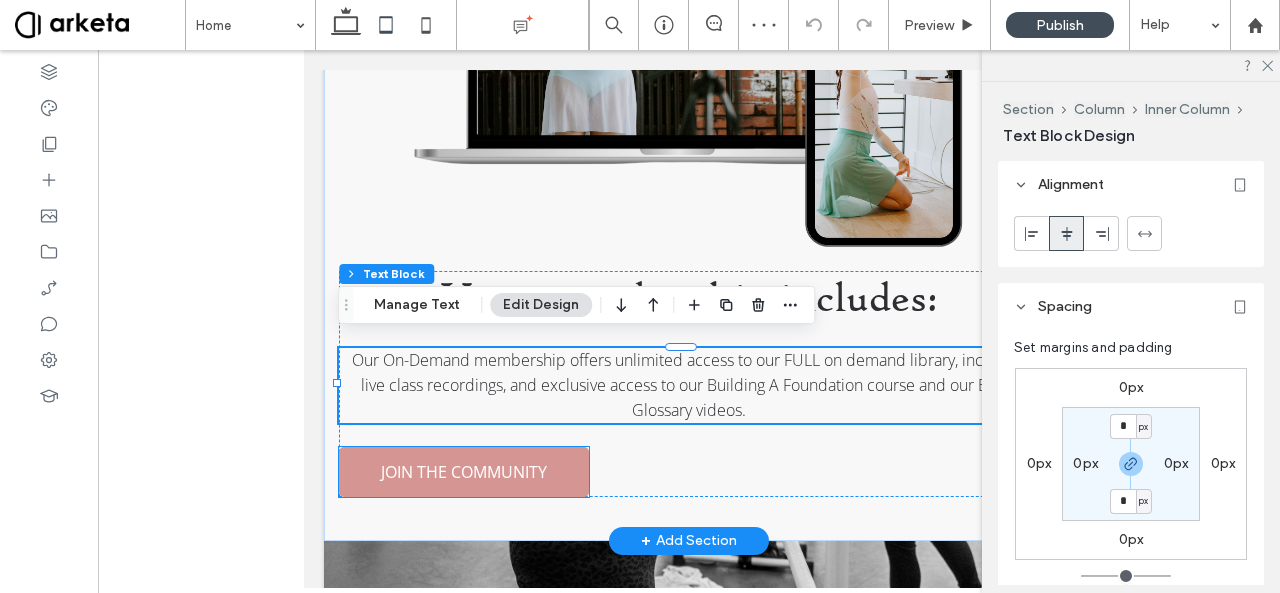 click on "JOIN THE COMMUNITY" at bounding box center [464, 472] 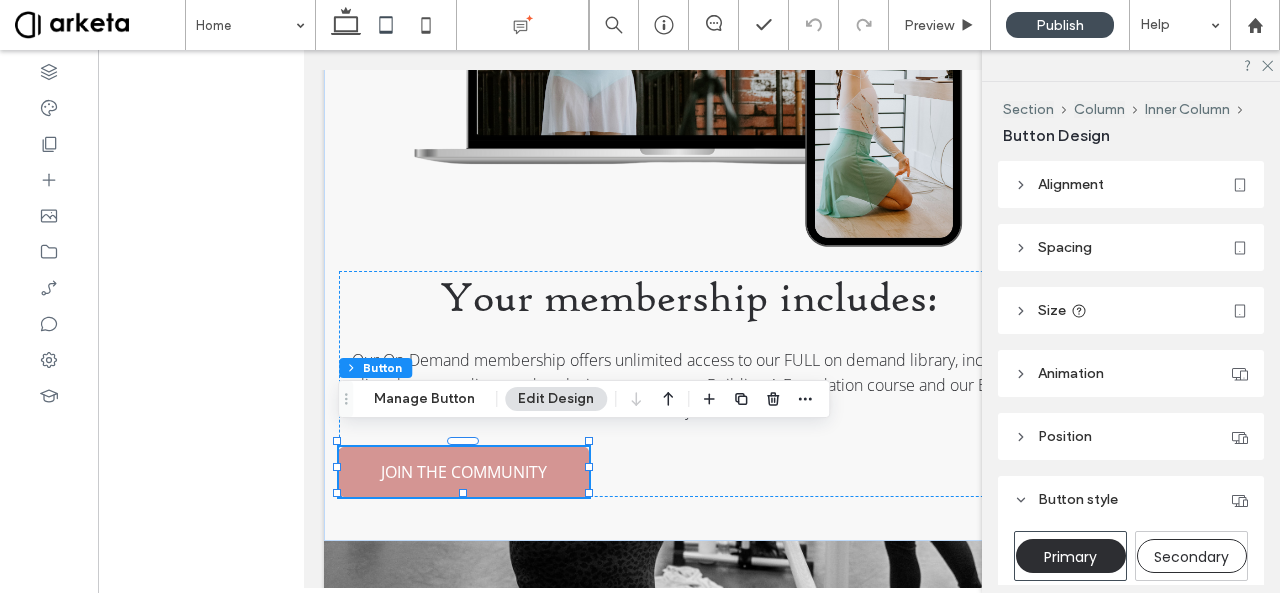 click on "Alignment" at bounding box center (1071, 184) 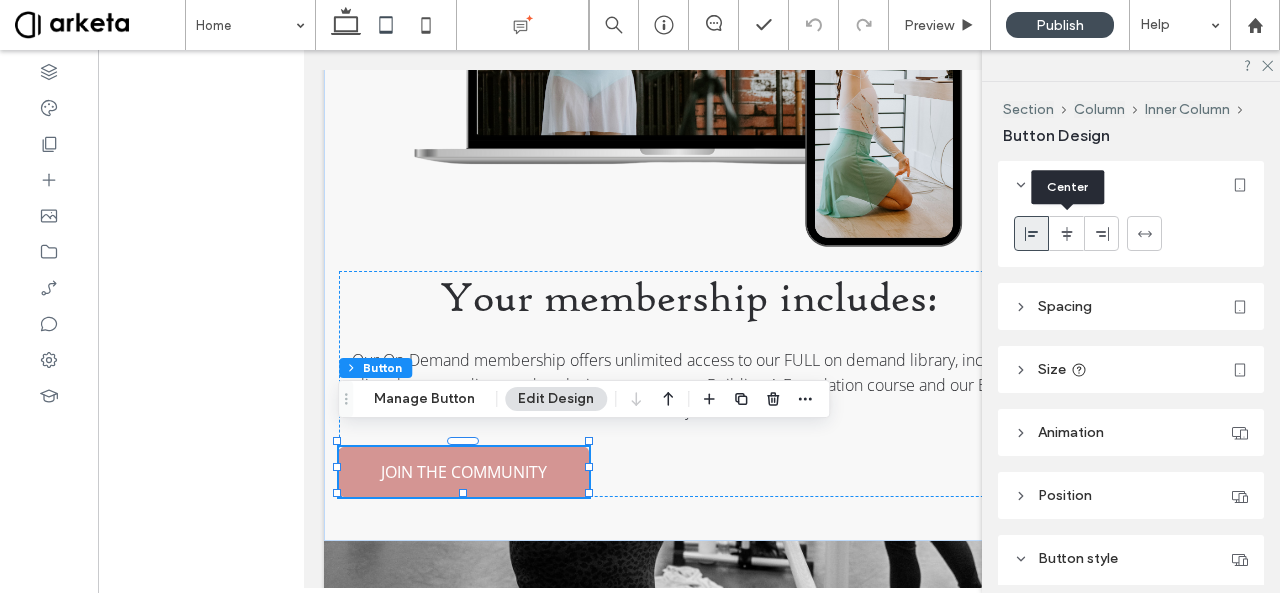 click at bounding box center [1067, 233] 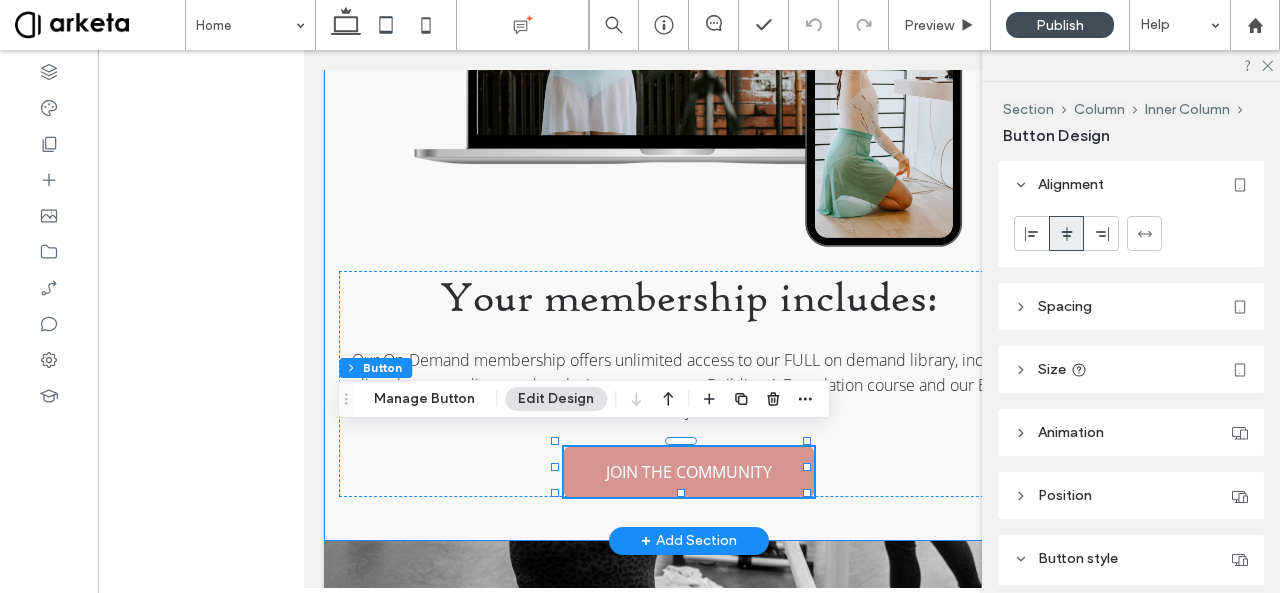 click on "Your membership includes:
Our On-Demand membership offers unlimited access to our FULL on demand library, including live class recordings, and exclusive access to our Building A Foundation course and our Ballet Glossary videos.
JOIN THE COMMUNITY" at bounding box center (689, 181) 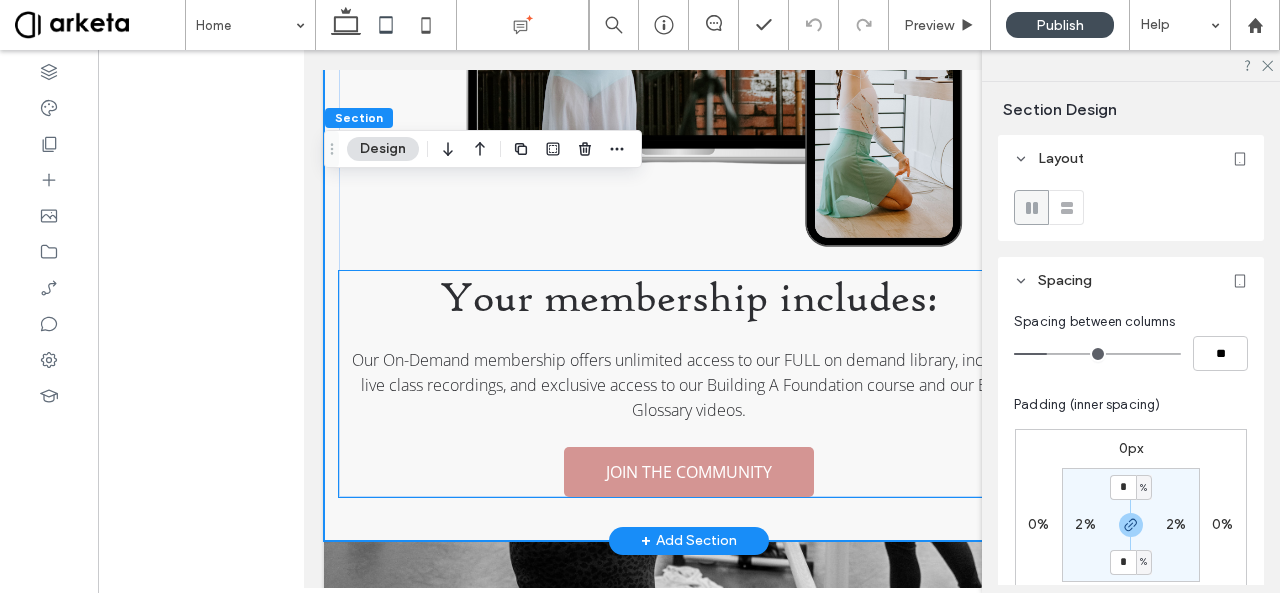 click on "Your membership includes:" at bounding box center [689, 297] 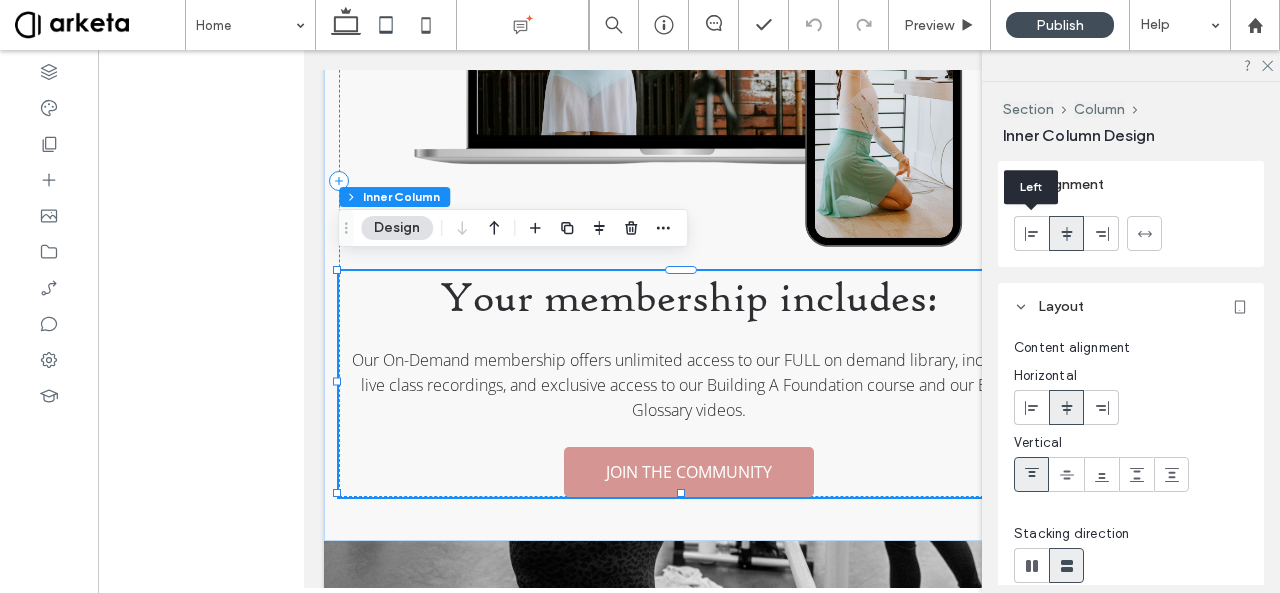 click at bounding box center [1031, 233] 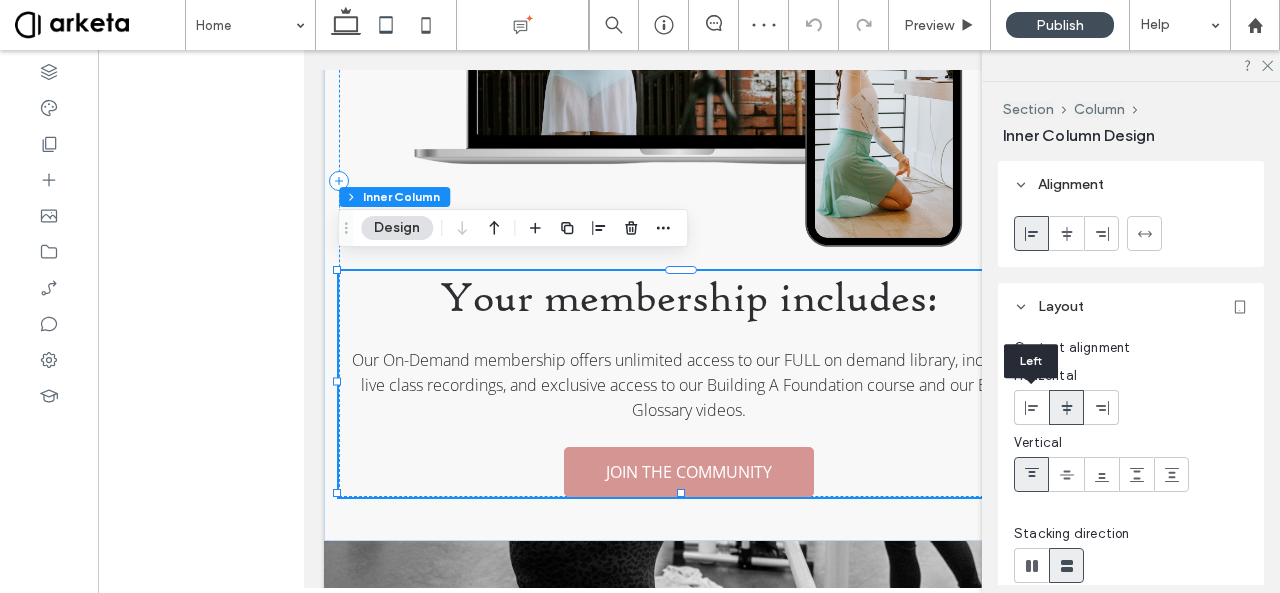 click 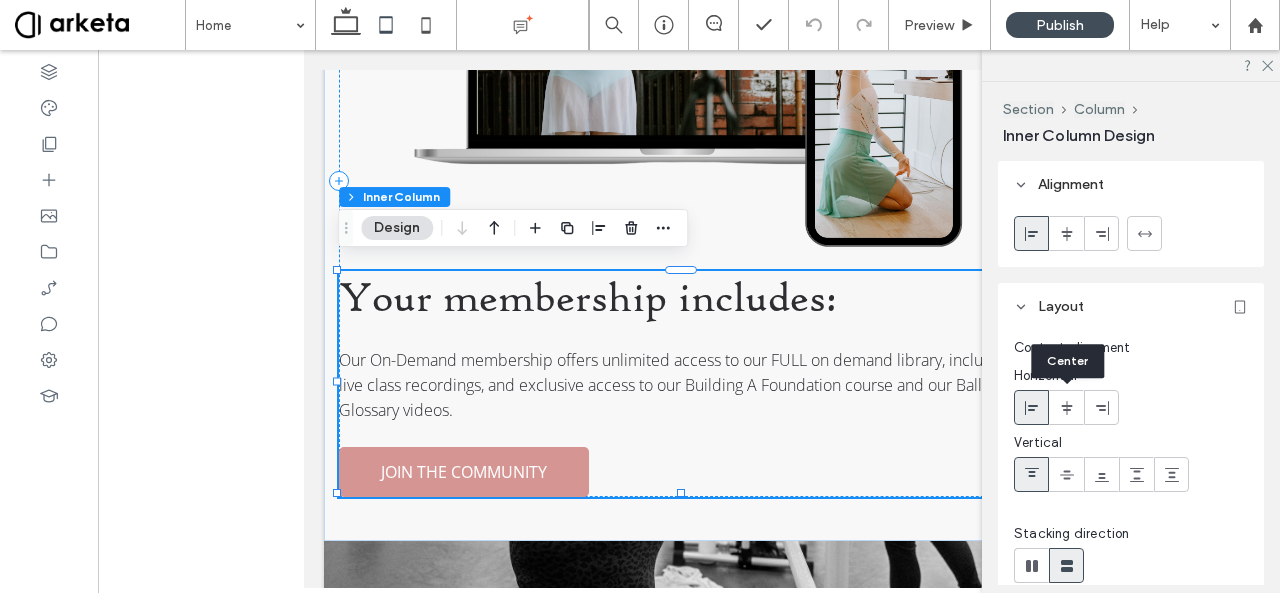 click at bounding box center [1067, 407] 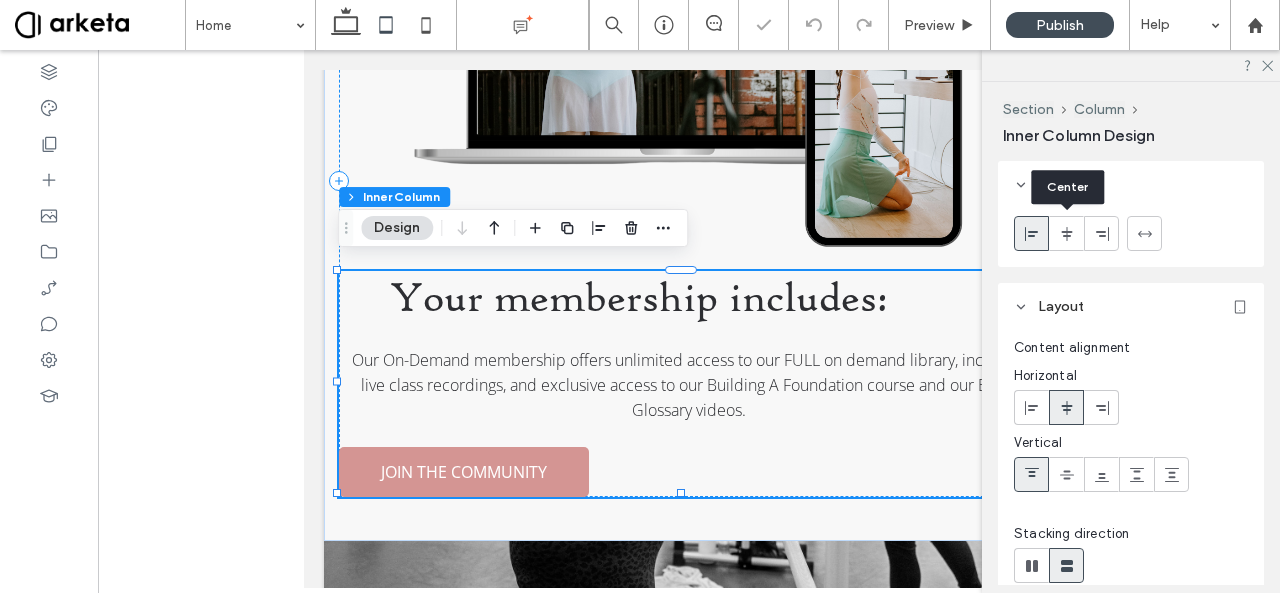 click at bounding box center (1067, 233) 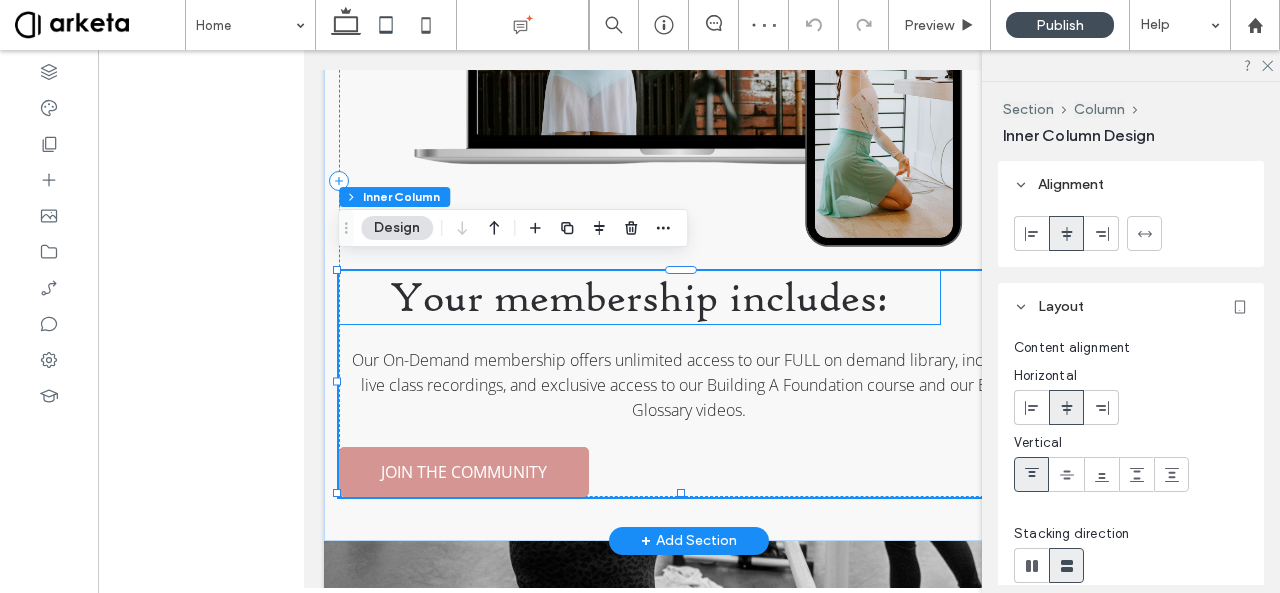 click on "Your membership includes:" at bounding box center (639, 297) 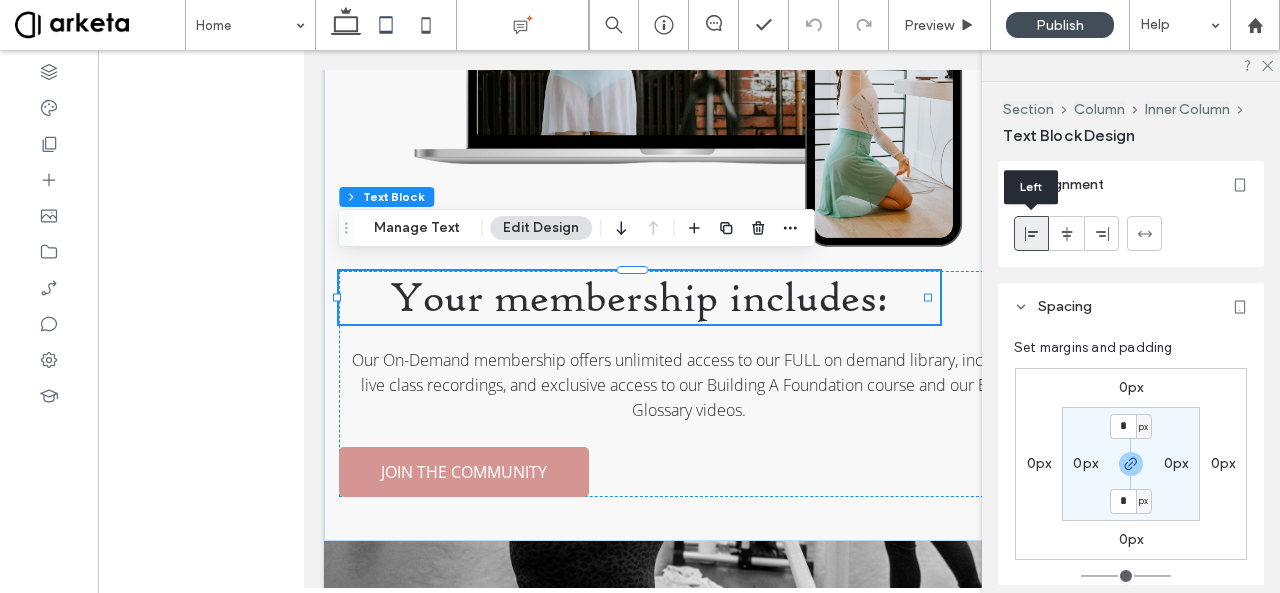 click 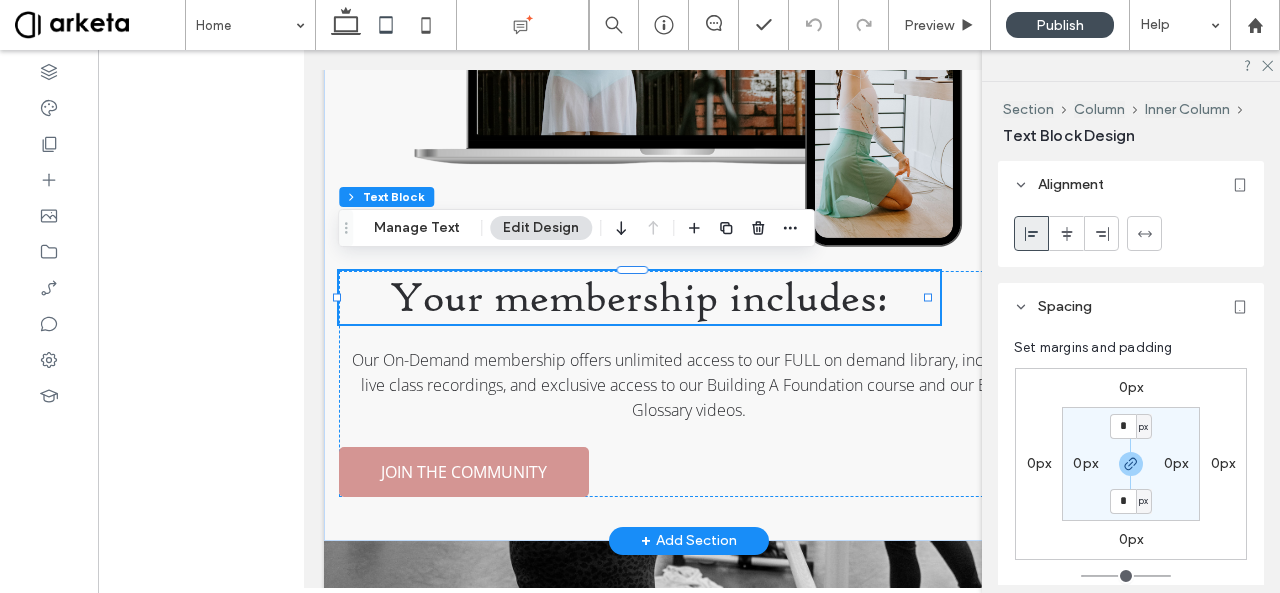 click on "Your membership includes:" at bounding box center [639, 297] 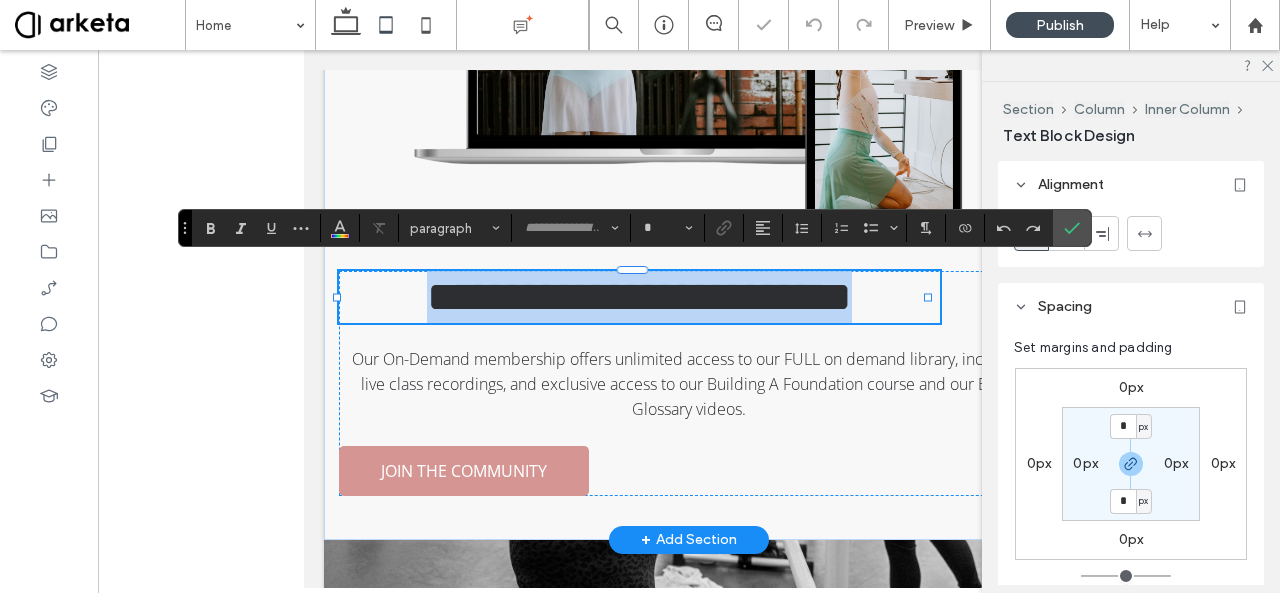 type on "**********" 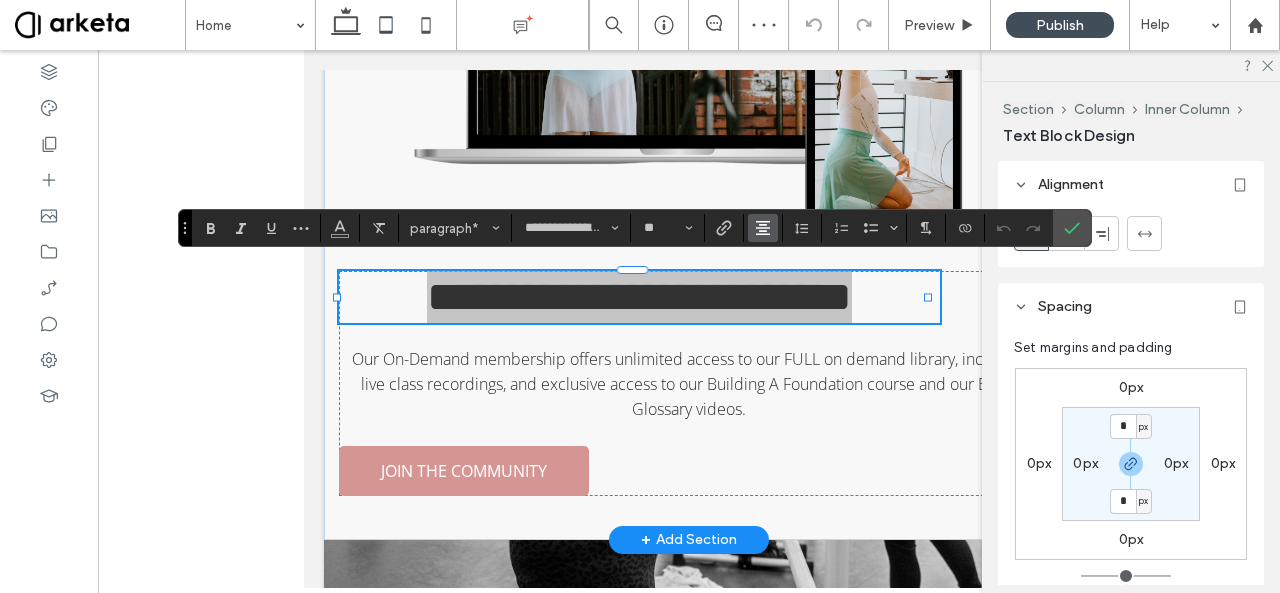click 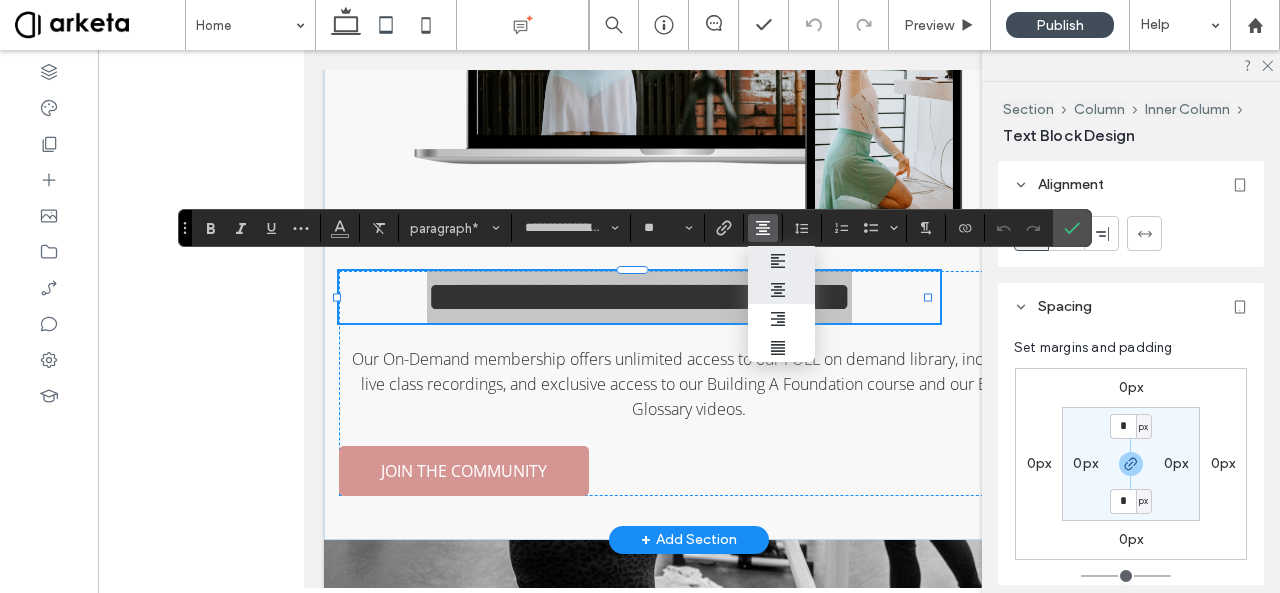 click at bounding box center (781, 260) 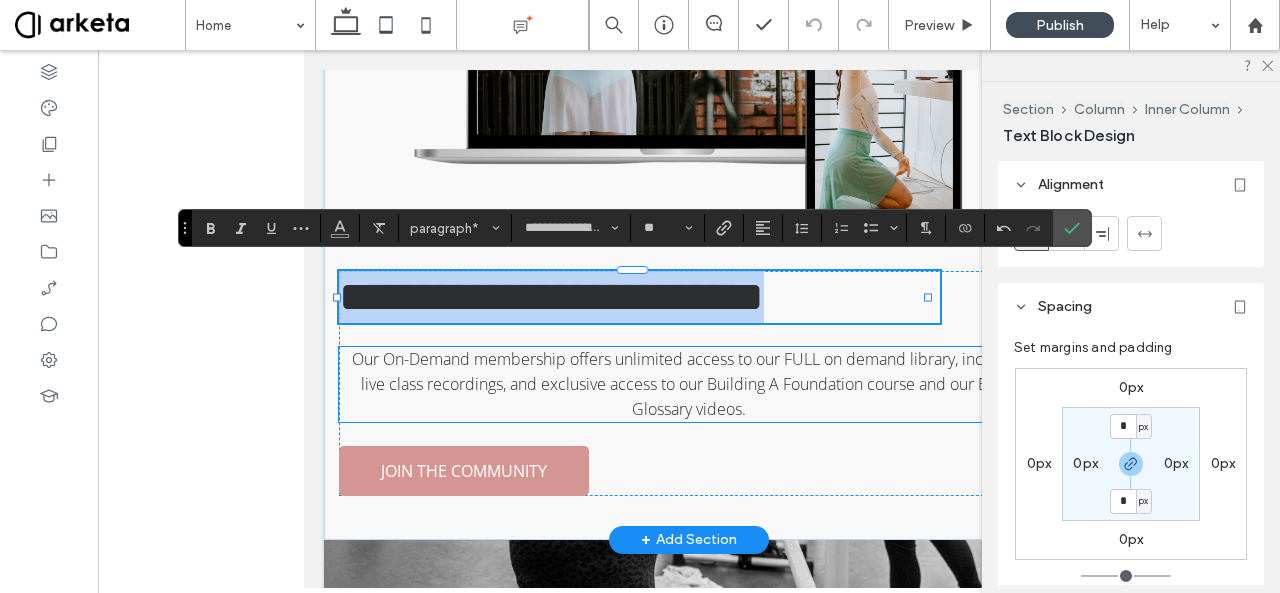 click on "Our On-Demand membership offers unlimited access to our FULL on demand library, including live class recordings, and exclusive access to our Building A Foundation course and our Ballet Glossary videos." at bounding box center (689, 384) 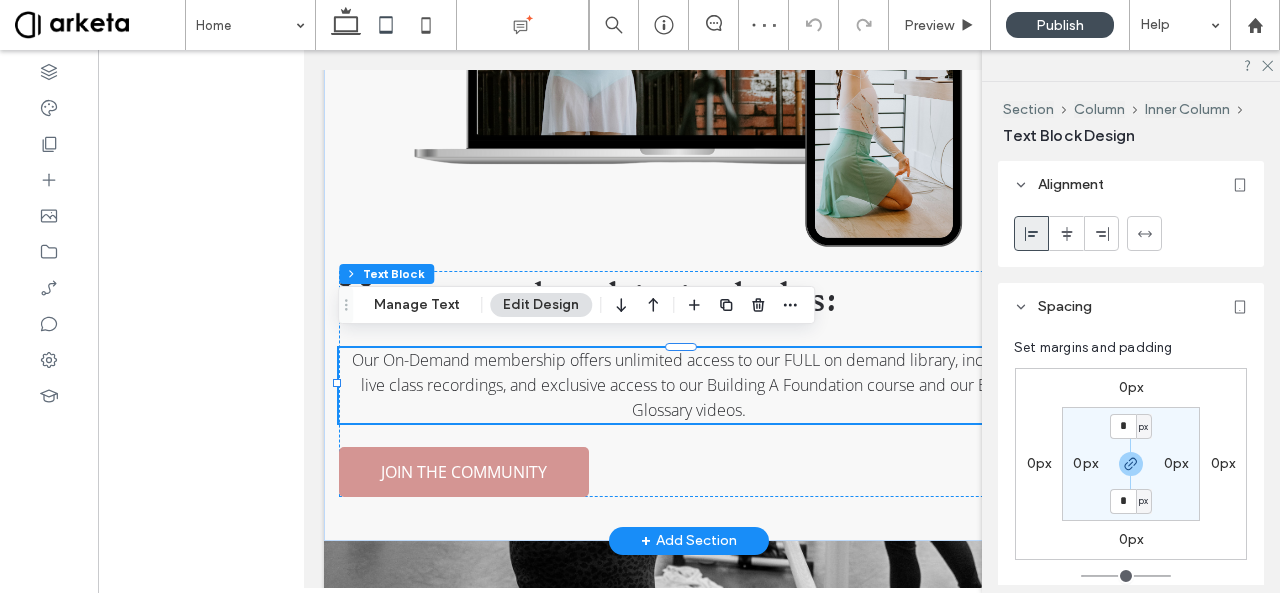 click on "Our On-Demand membership offers unlimited access to our FULL on demand library, including live class recordings, and exclusive access to our Building A Foundation course and our Ballet Glossary videos." at bounding box center [689, 385] 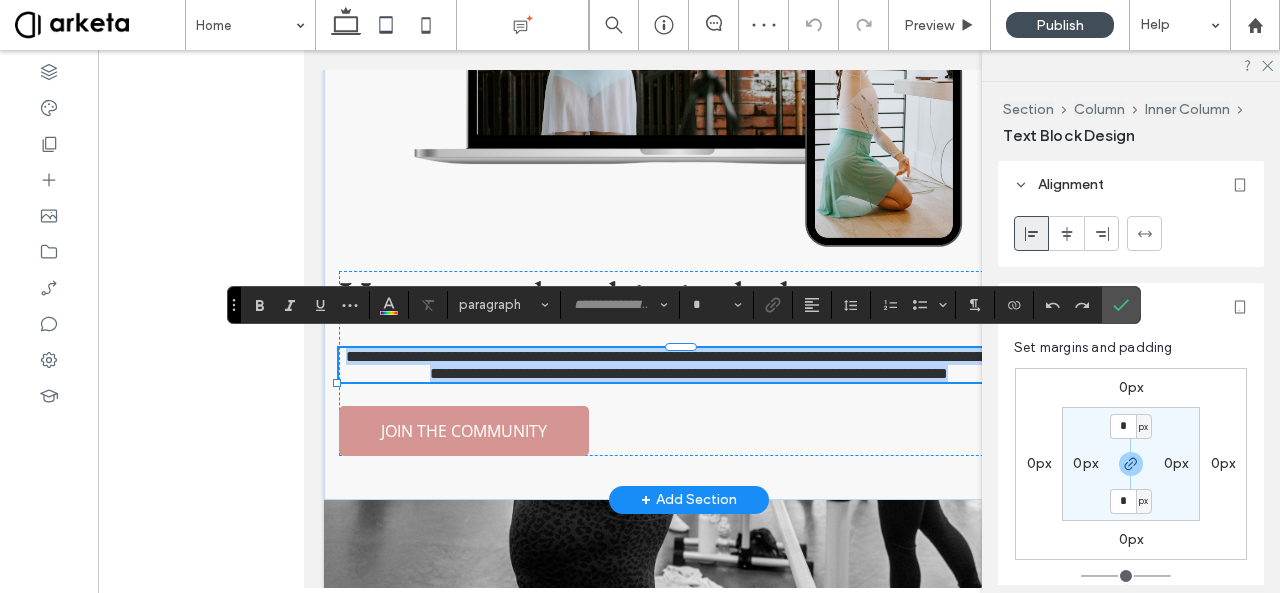 type on "*********" 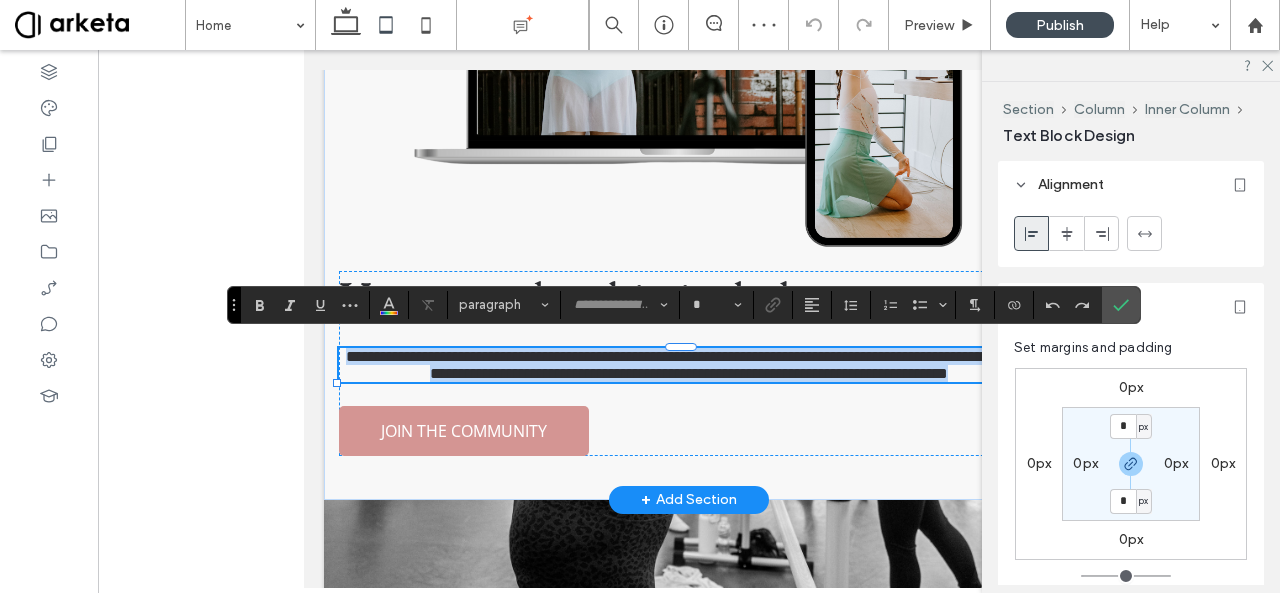 type on "**" 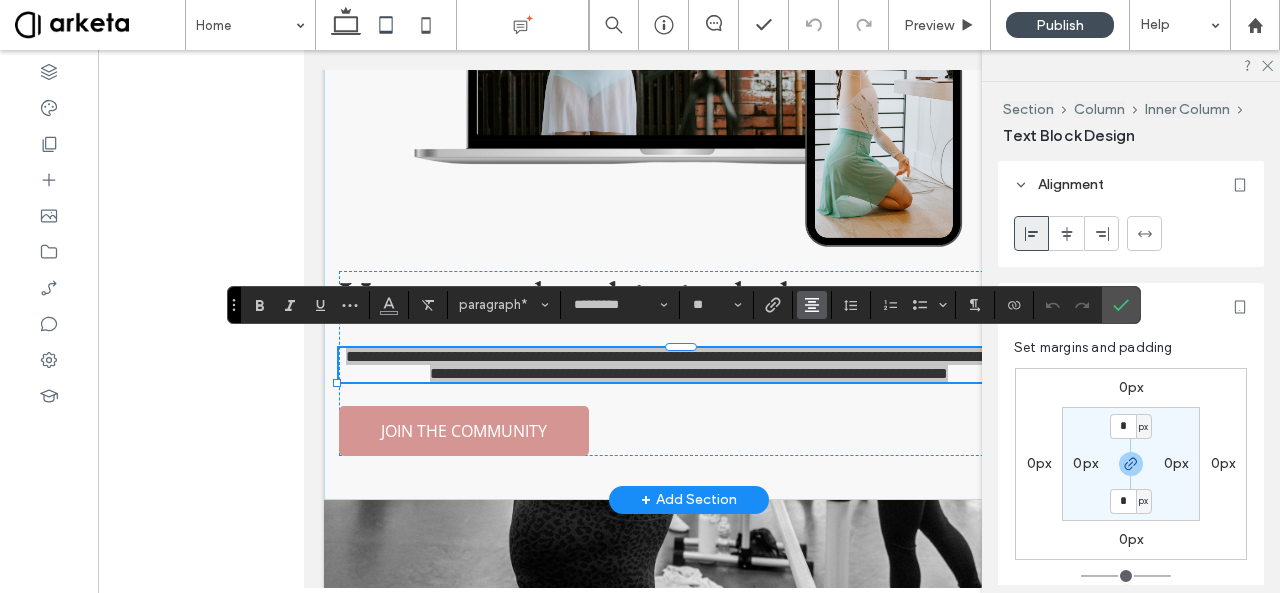 click 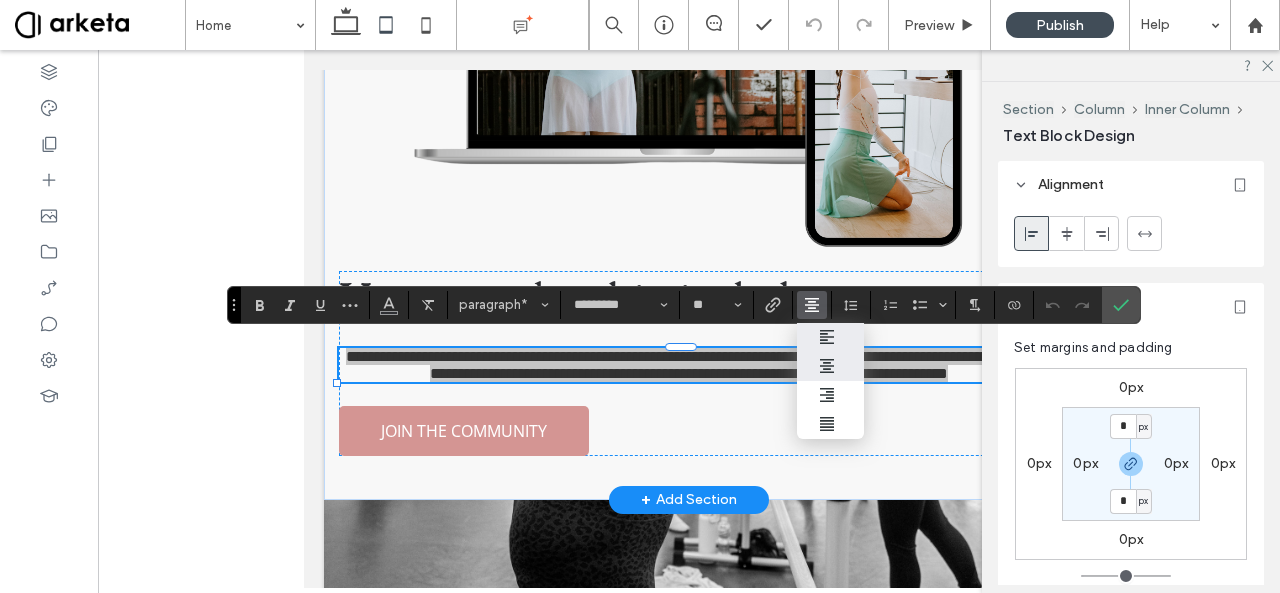 click 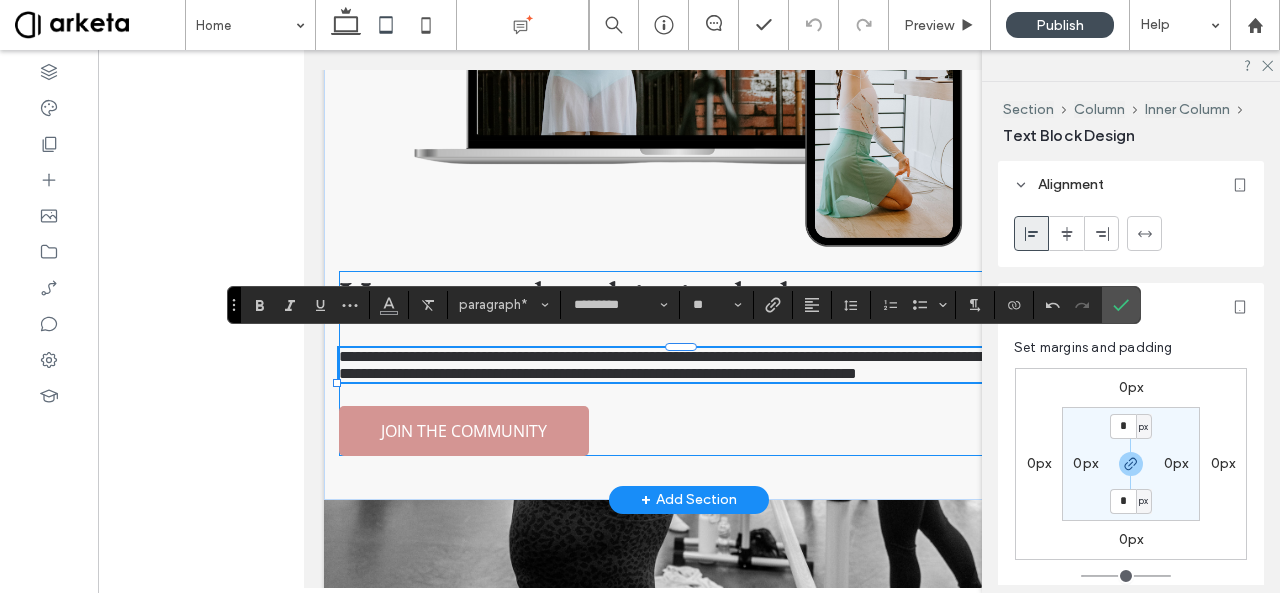 click on "**********" at bounding box center [689, 363] 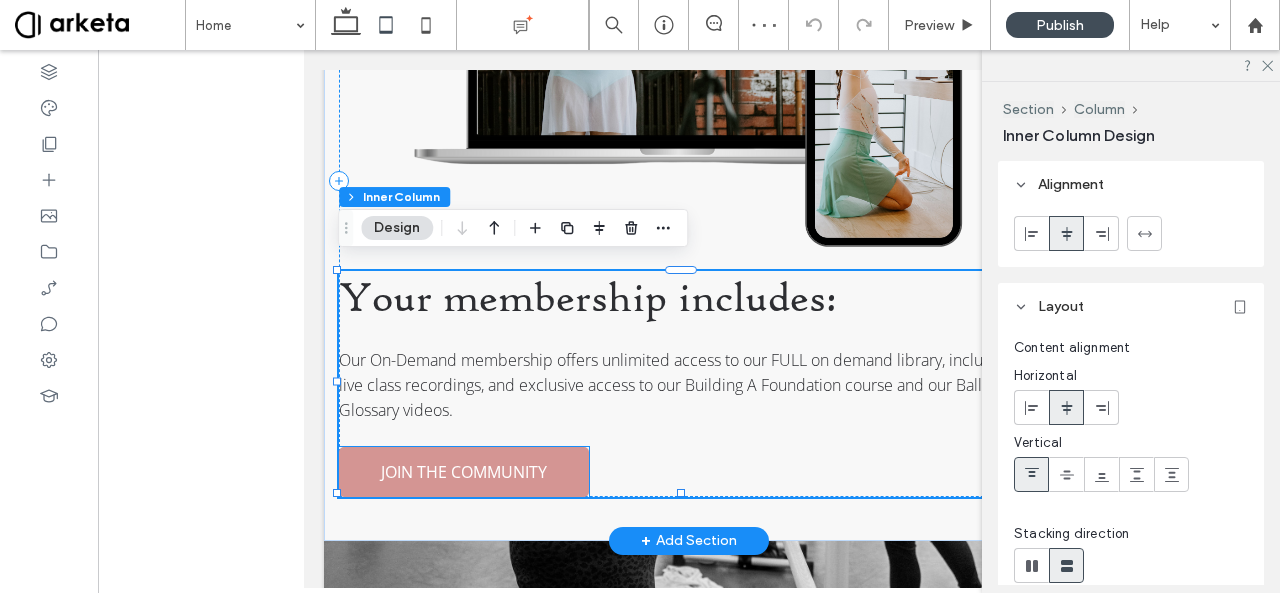 click on "JOIN THE COMMUNITY" at bounding box center [464, 472] 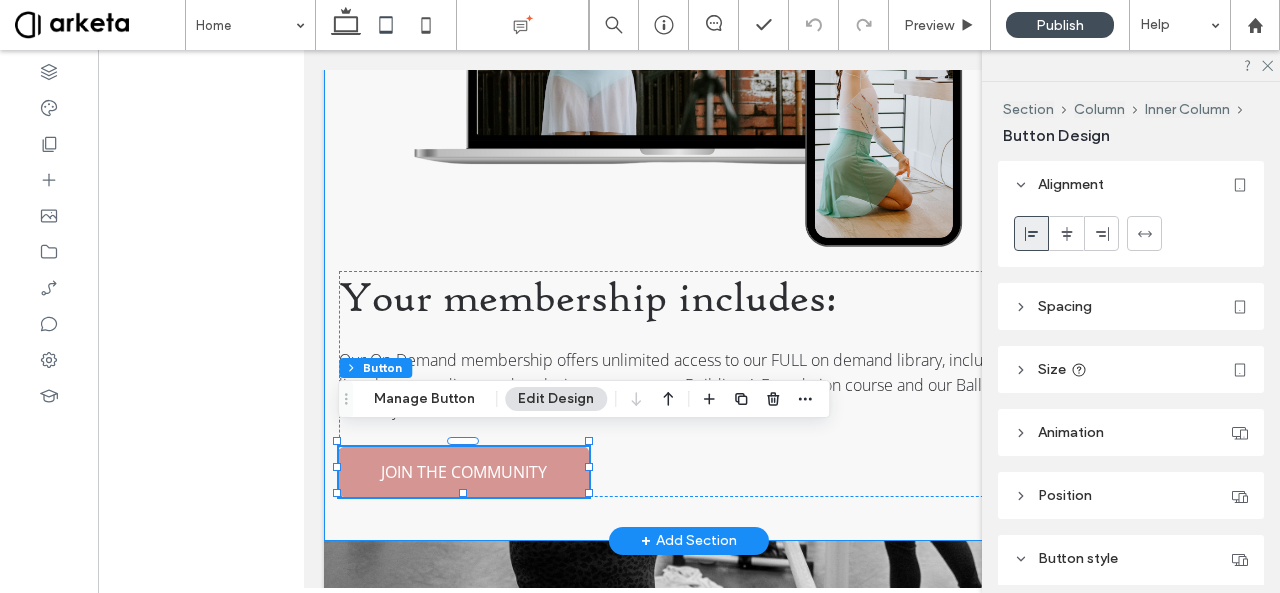 click on "Your membership includes:
Our On-Demand membership offers unlimited access to our FULL on demand library, including live class recordings, and exclusive access to our Building A Foundation course and our Ballet Glossary videos.
JOIN THE COMMUNITY" at bounding box center (689, 181) 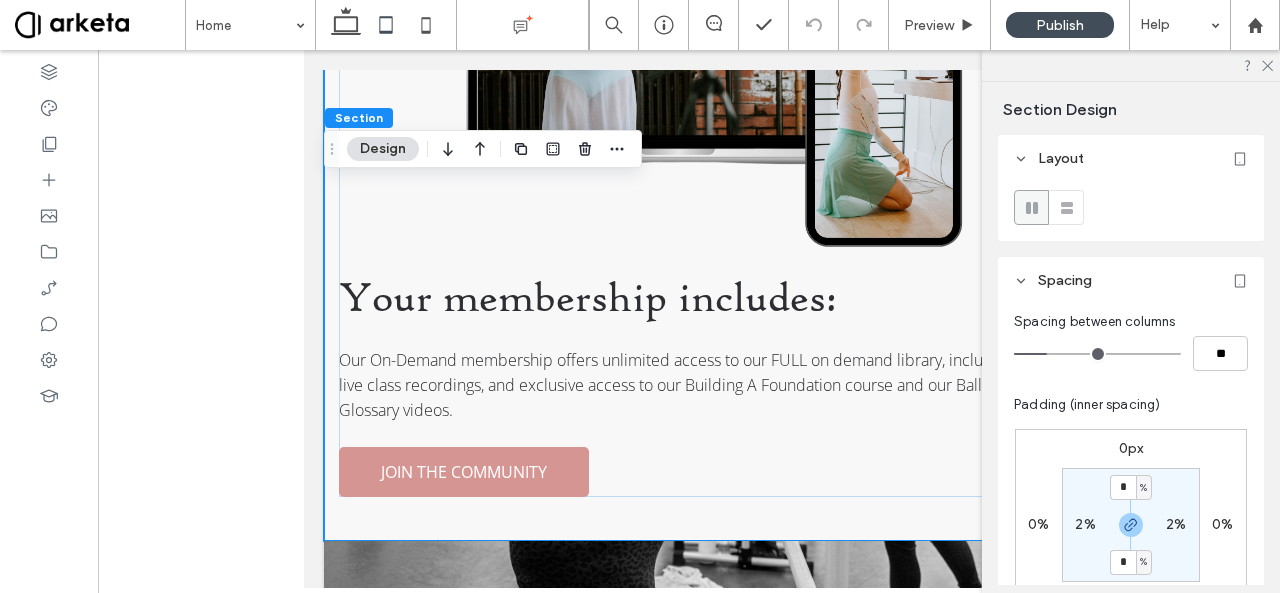 click on "2%" at bounding box center [1085, 524] 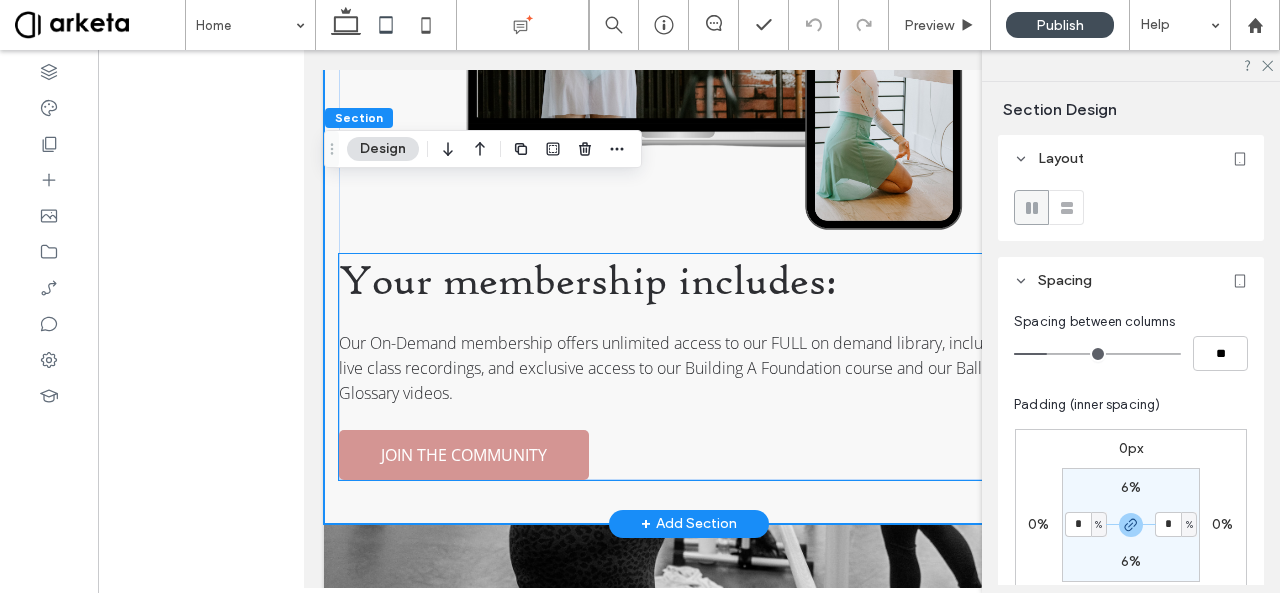 scroll, scrollTop: 2258, scrollLeft: 0, axis: vertical 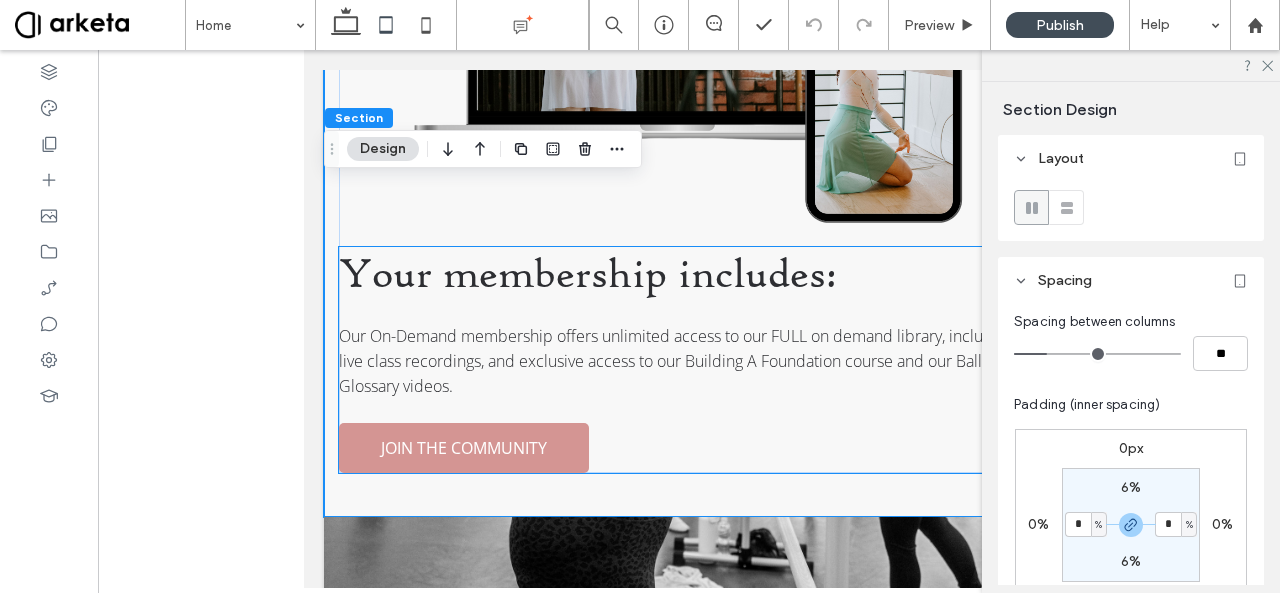 click on "Our On-Demand membership offers unlimited access to our FULL on demand library, including live class recordings, and exclusive access to our Building A Foundation course and our Ballet Glossary videos." at bounding box center (676, 361) 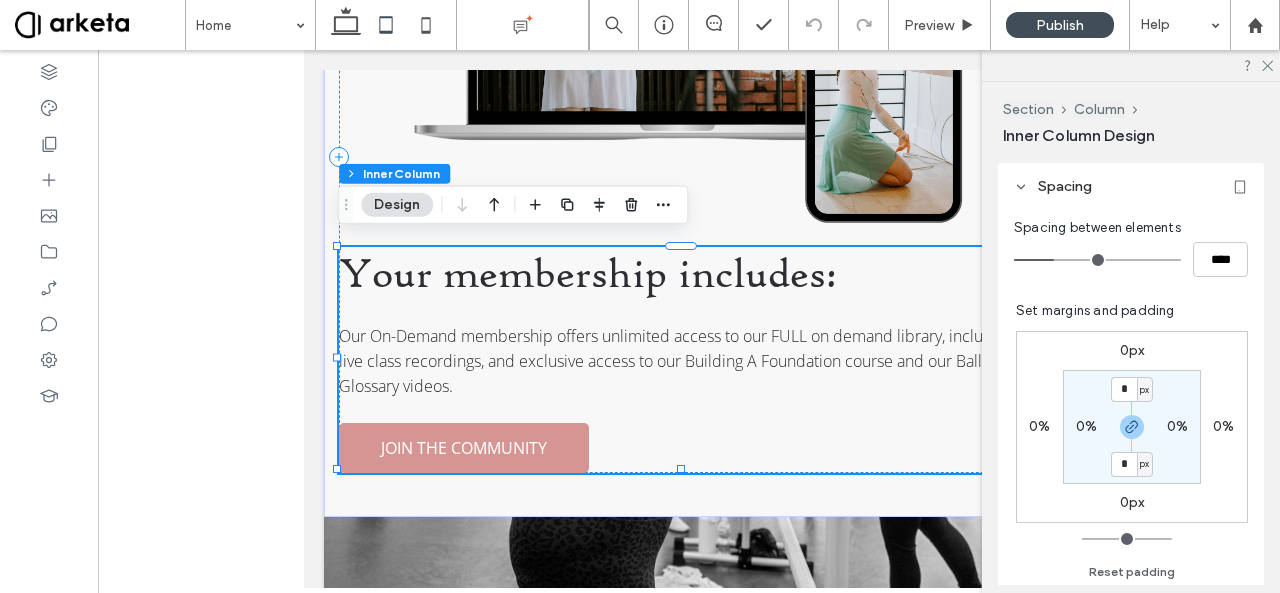 scroll, scrollTop: 454, scrollLeft: 0, axis: vertical 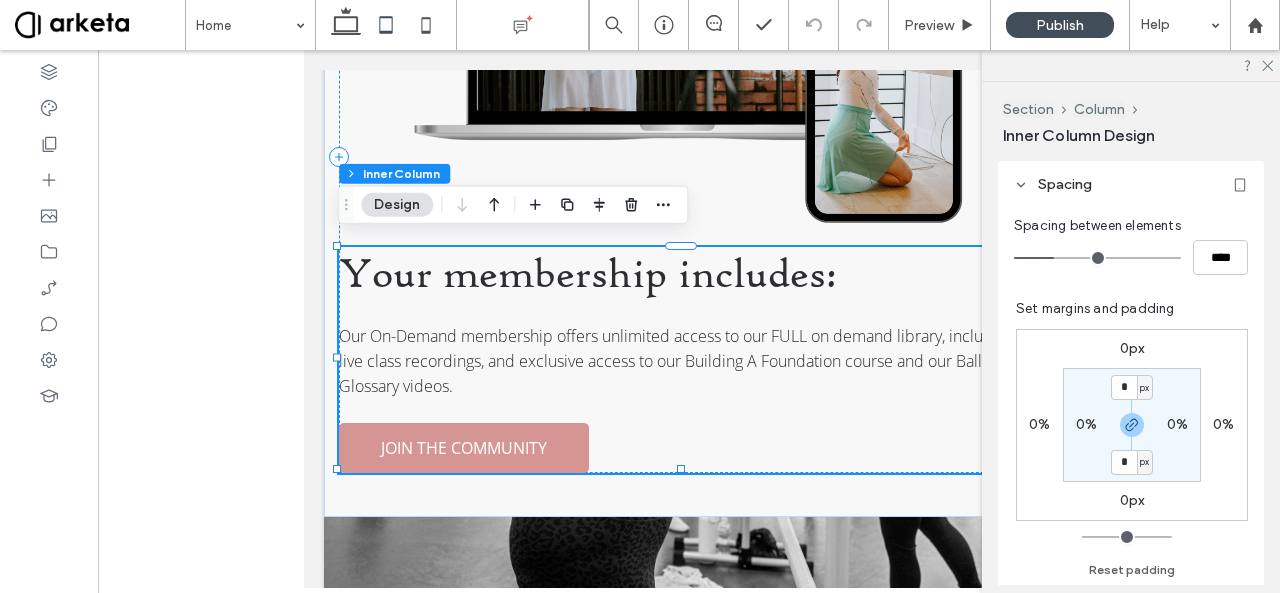 click on "0%" at bounding box center (1086, 424) 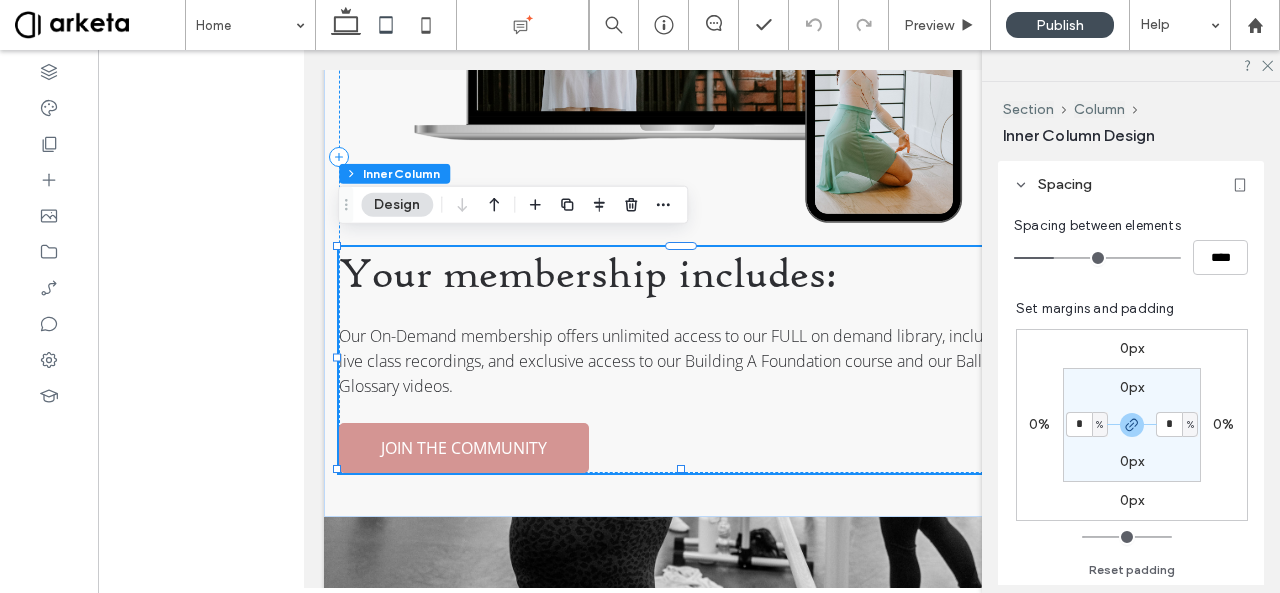 type on "*" 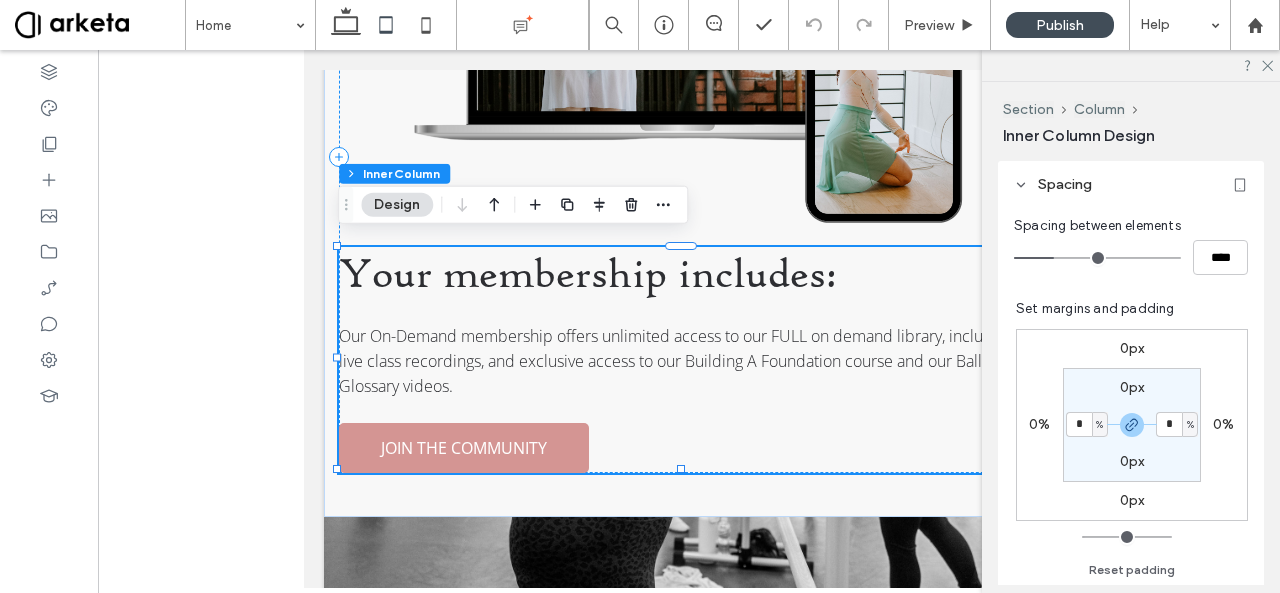 type on "*" 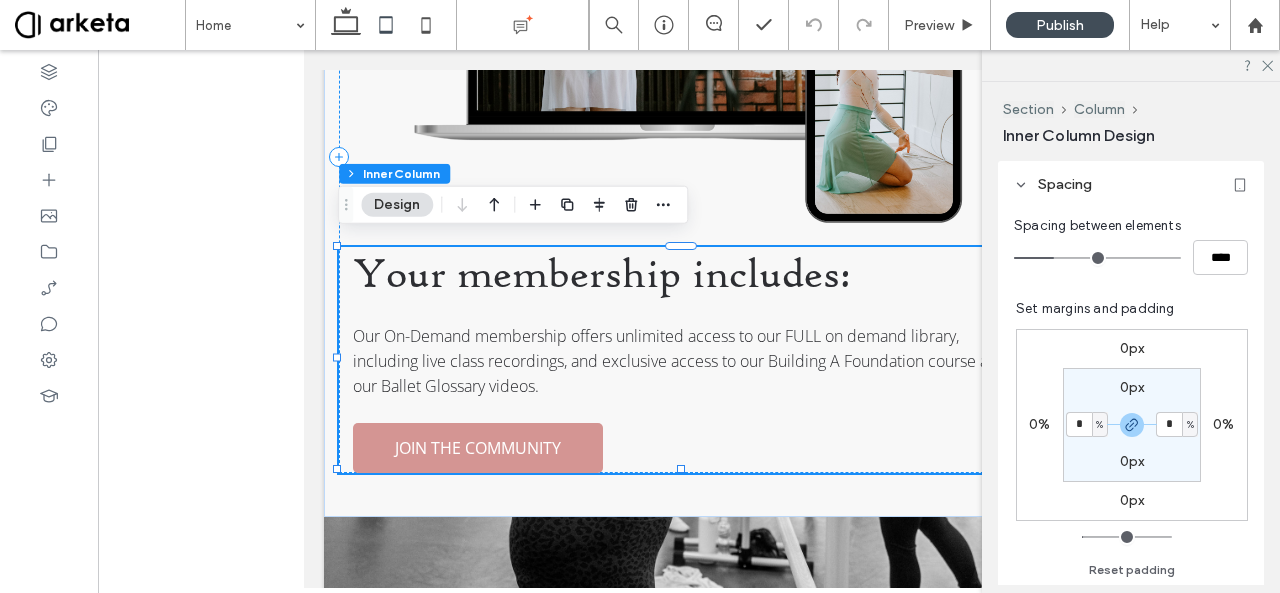 type 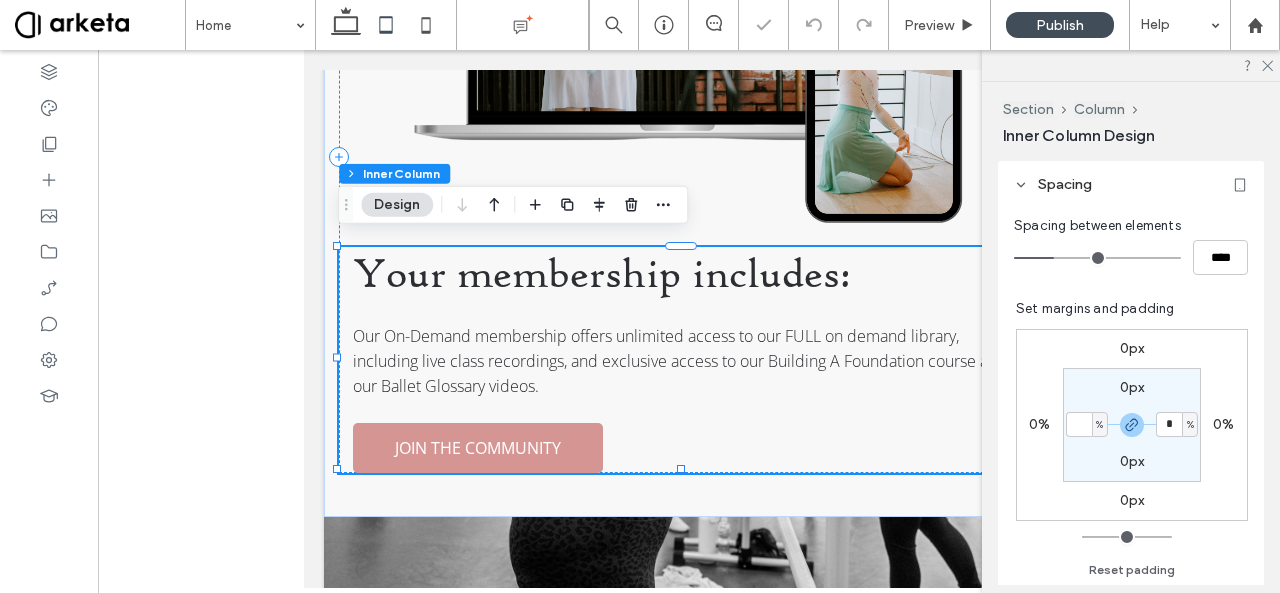 type on "*" 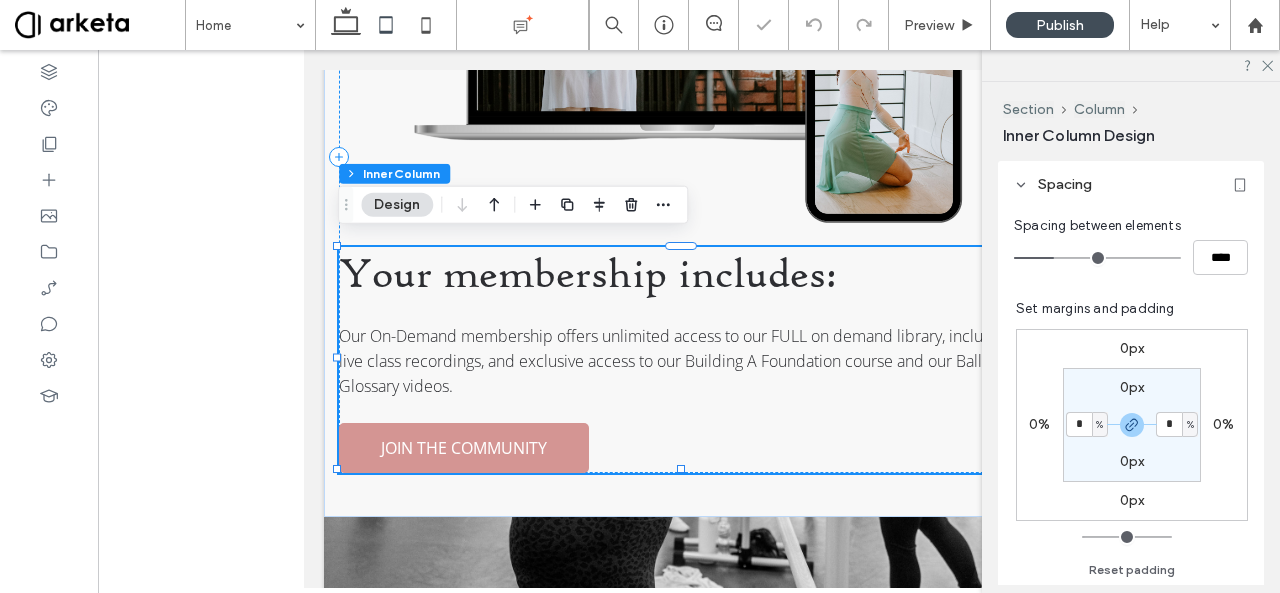 click on "0%" at bounding box center (1039, 424) 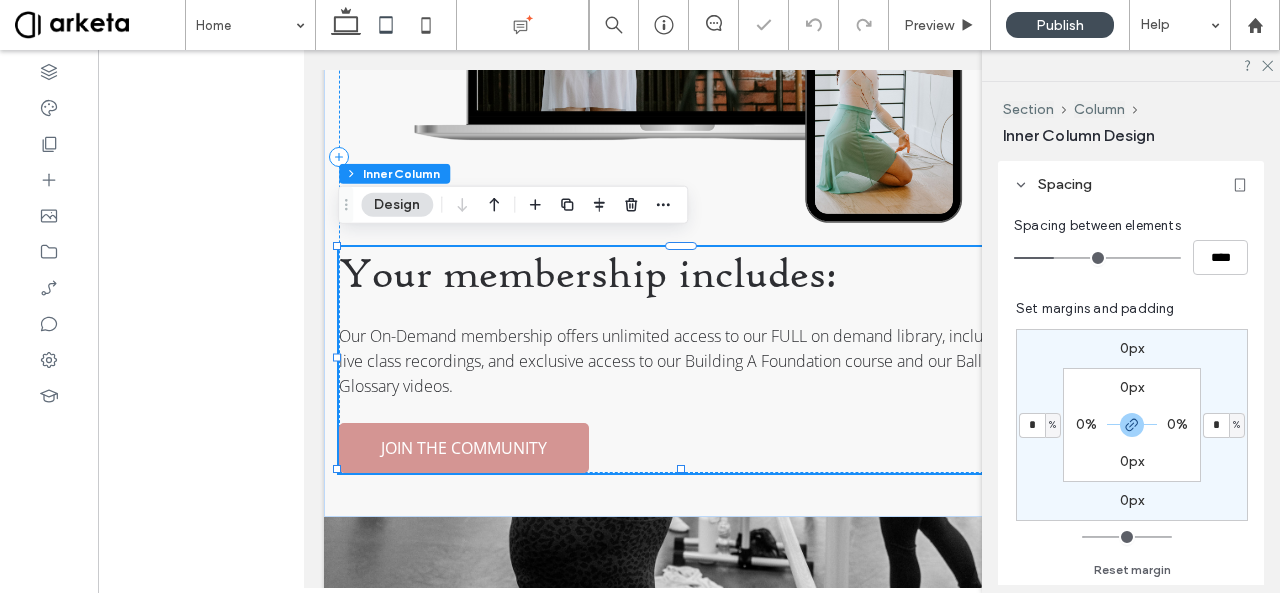 click on "*" at bounding box center (1032, 425) 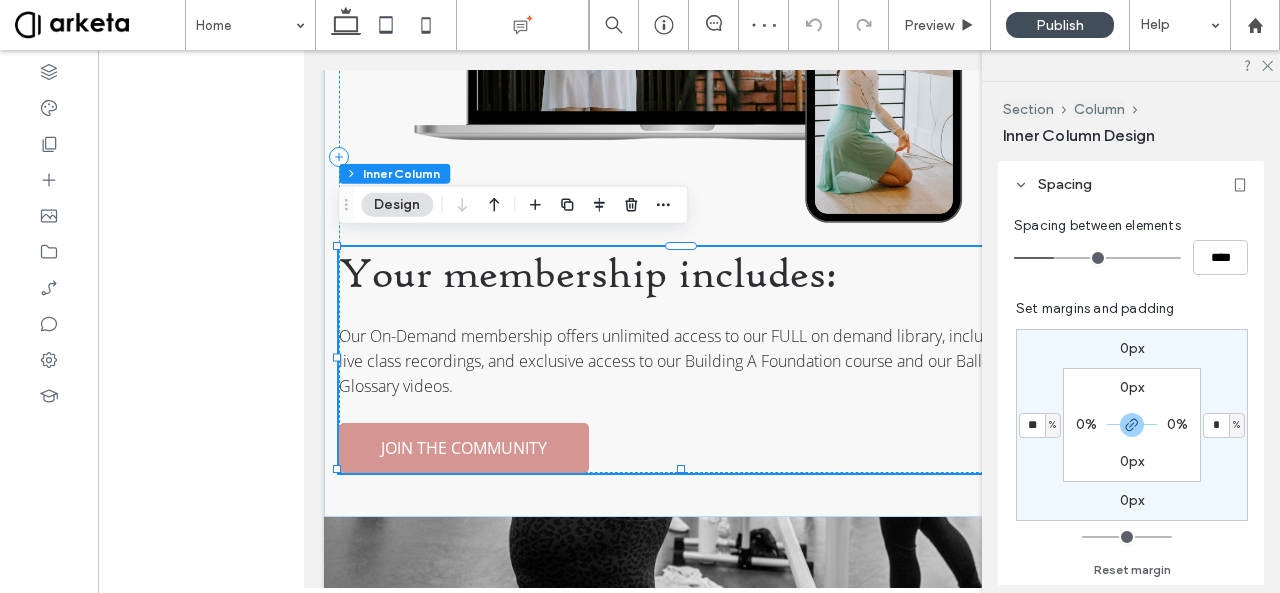type on "**" 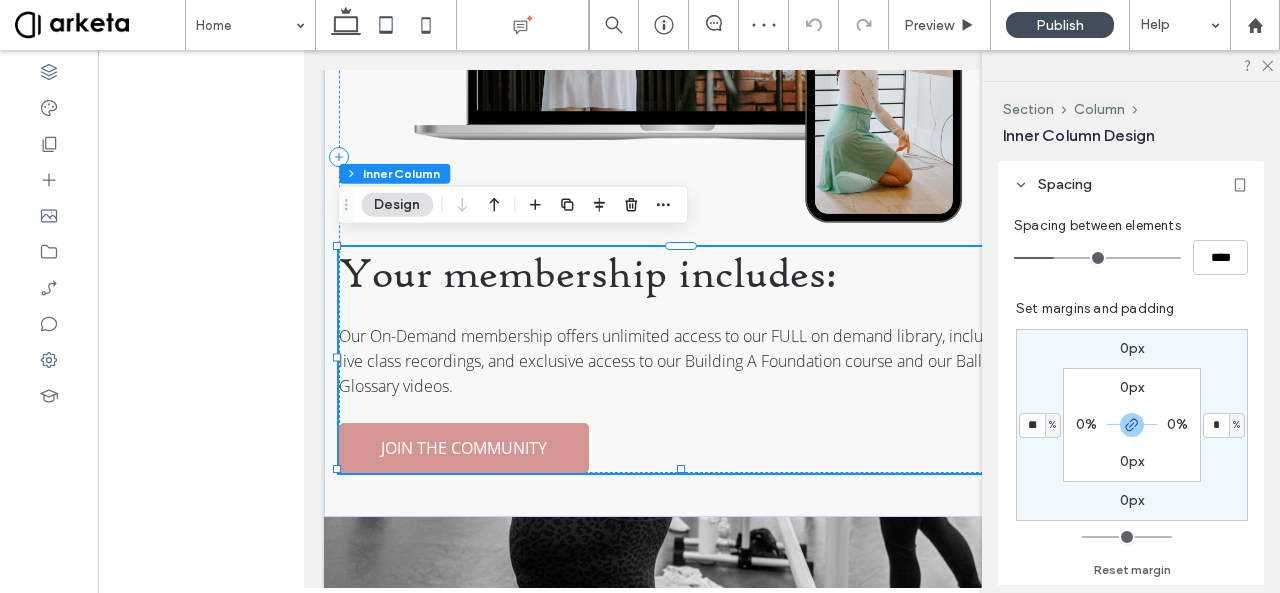 type on "**" 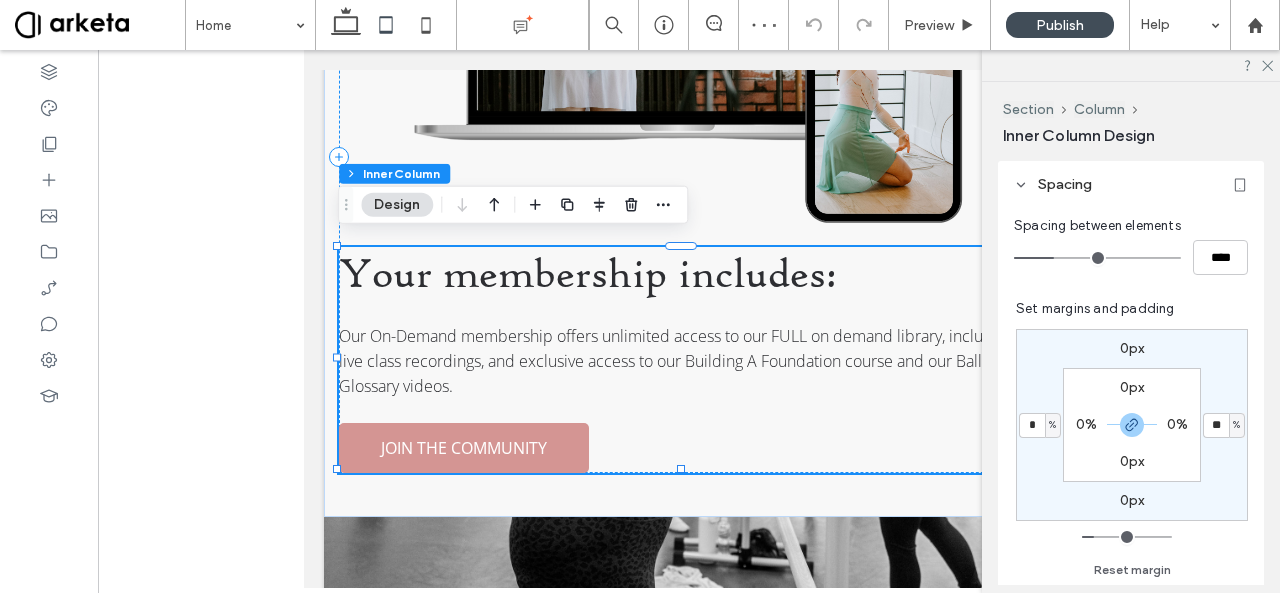 type on "*" 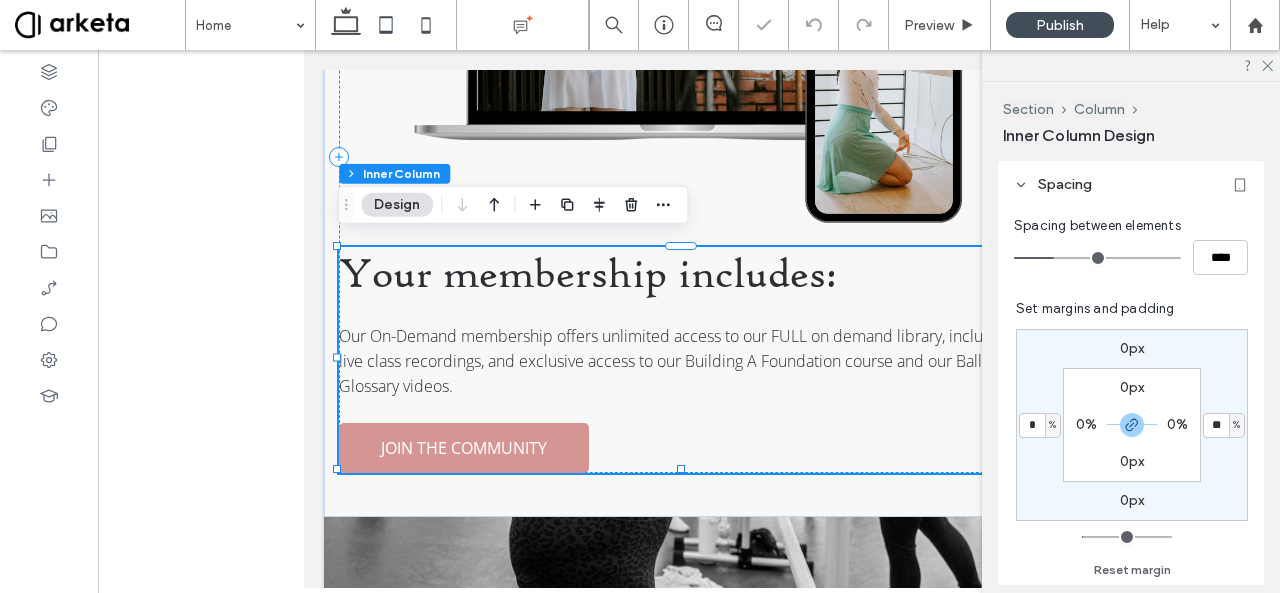 type on "*" 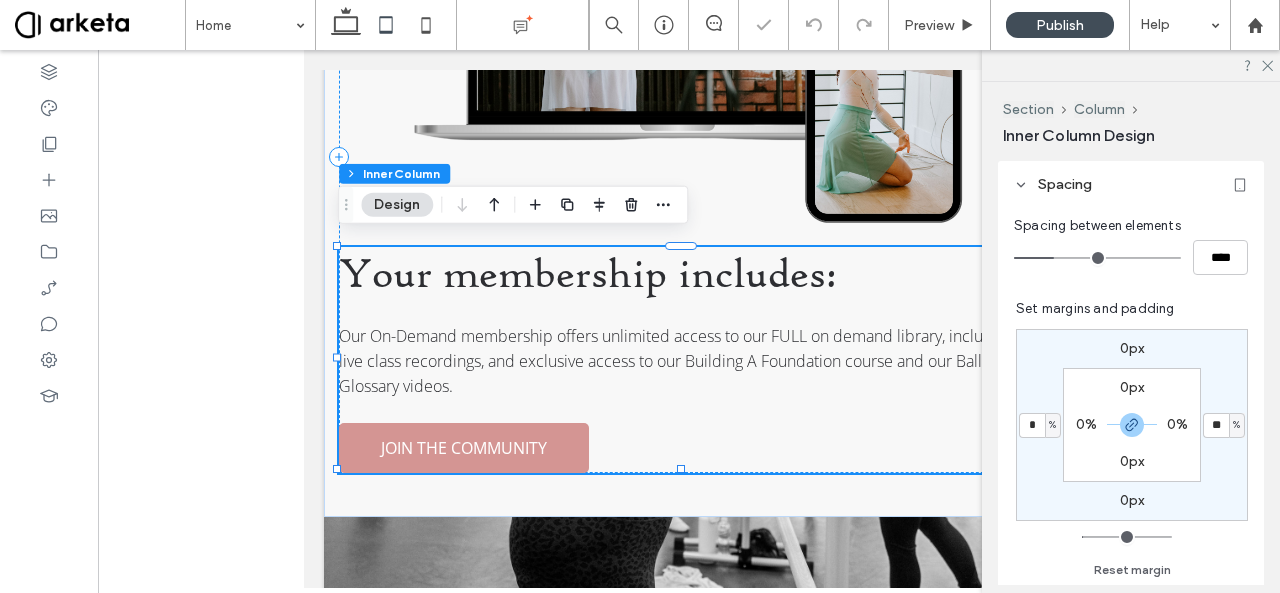 type on "*" 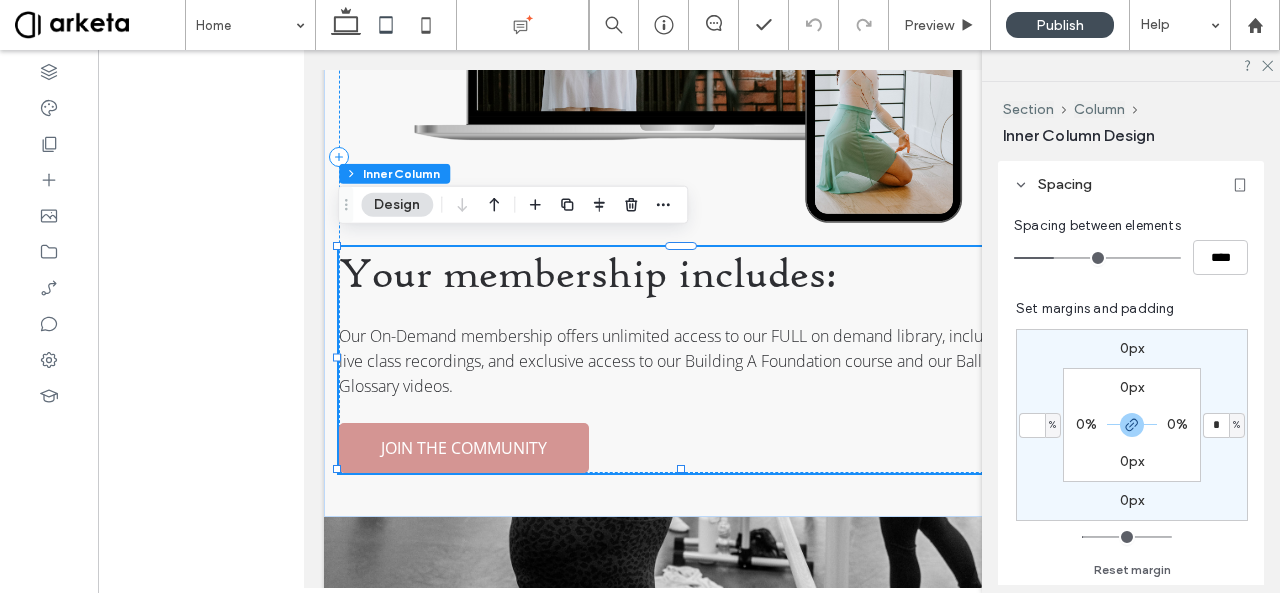 type 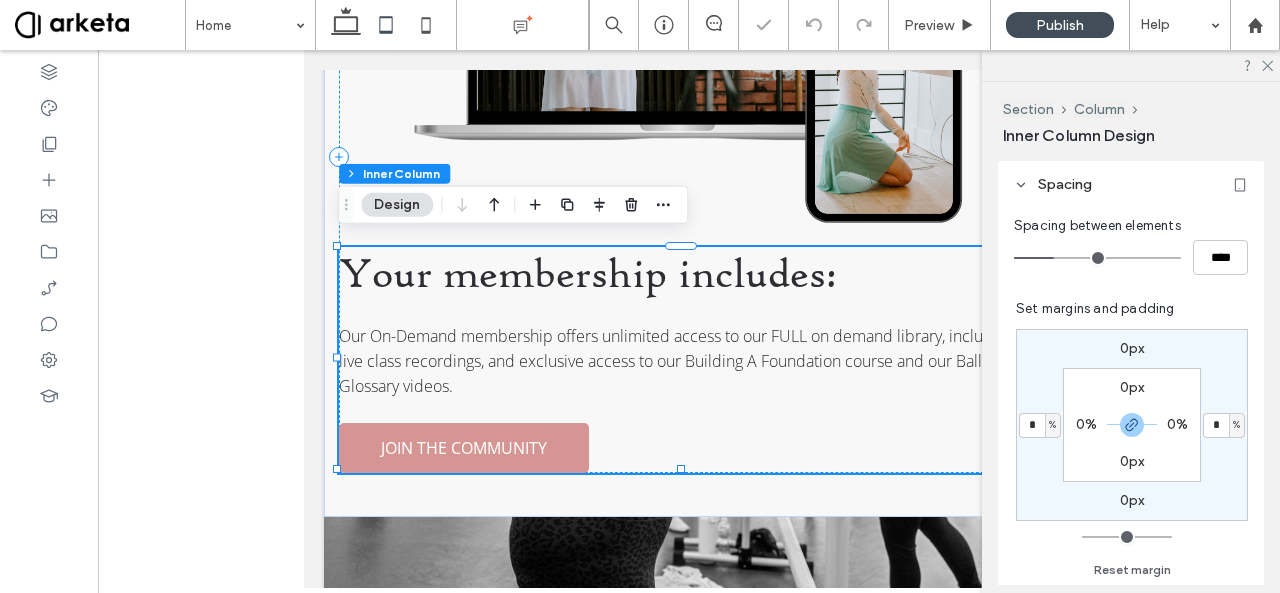 click on "0%" at bounding box center [1086, 425] 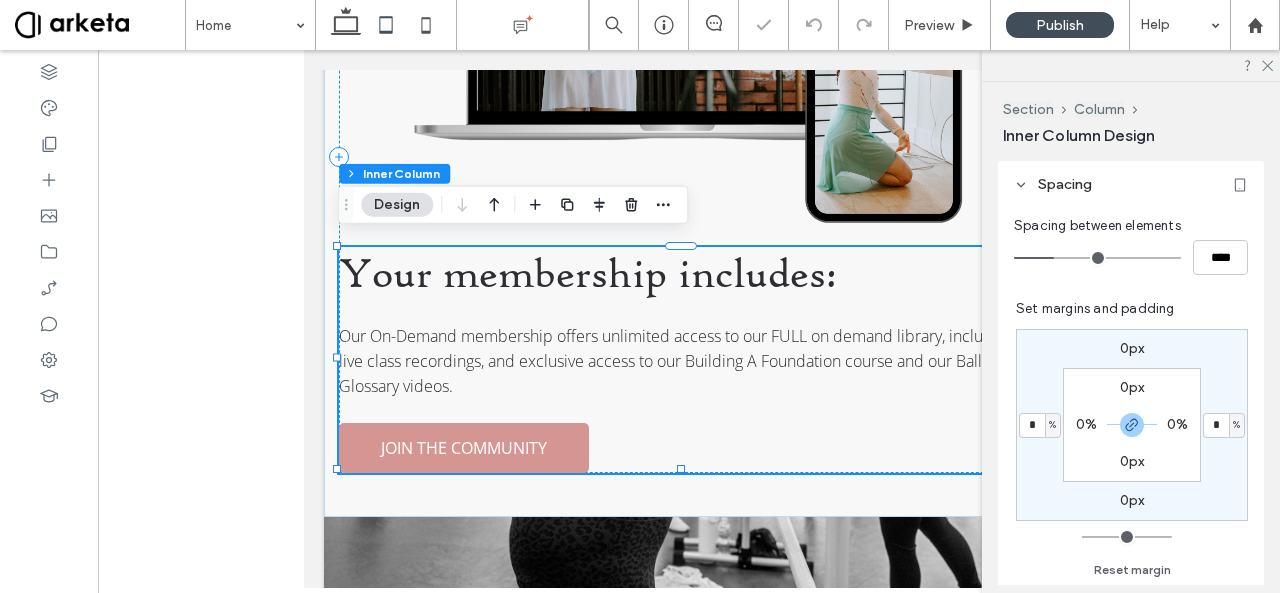 click on "0%" at bounding box center (1086, 424) 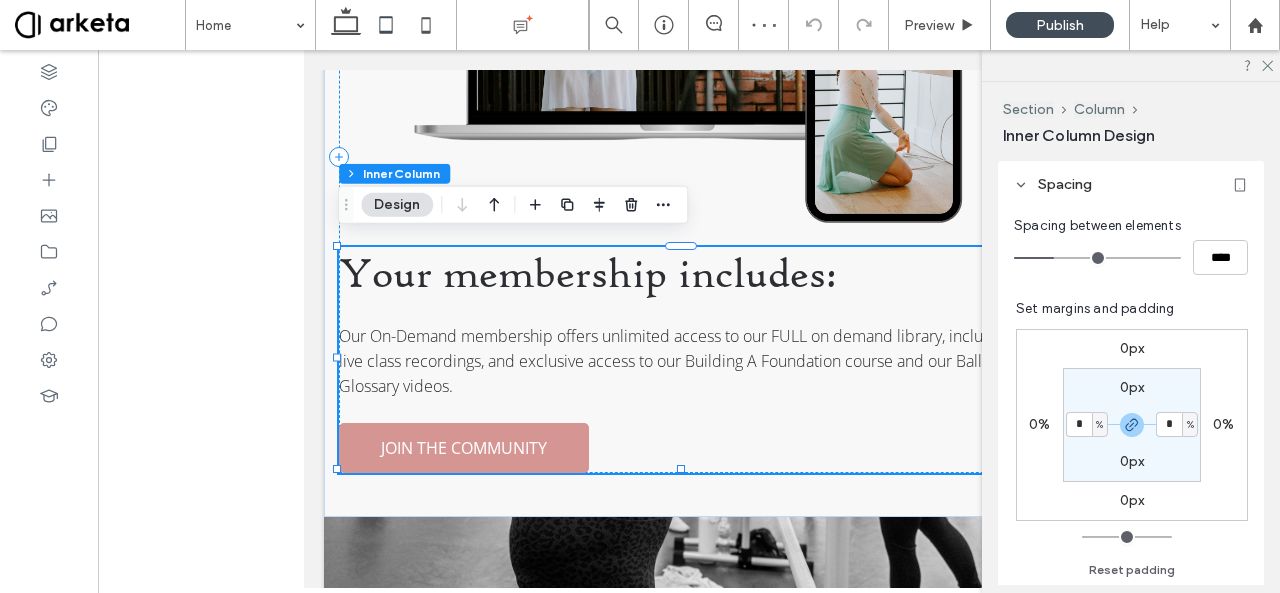 type on "*" 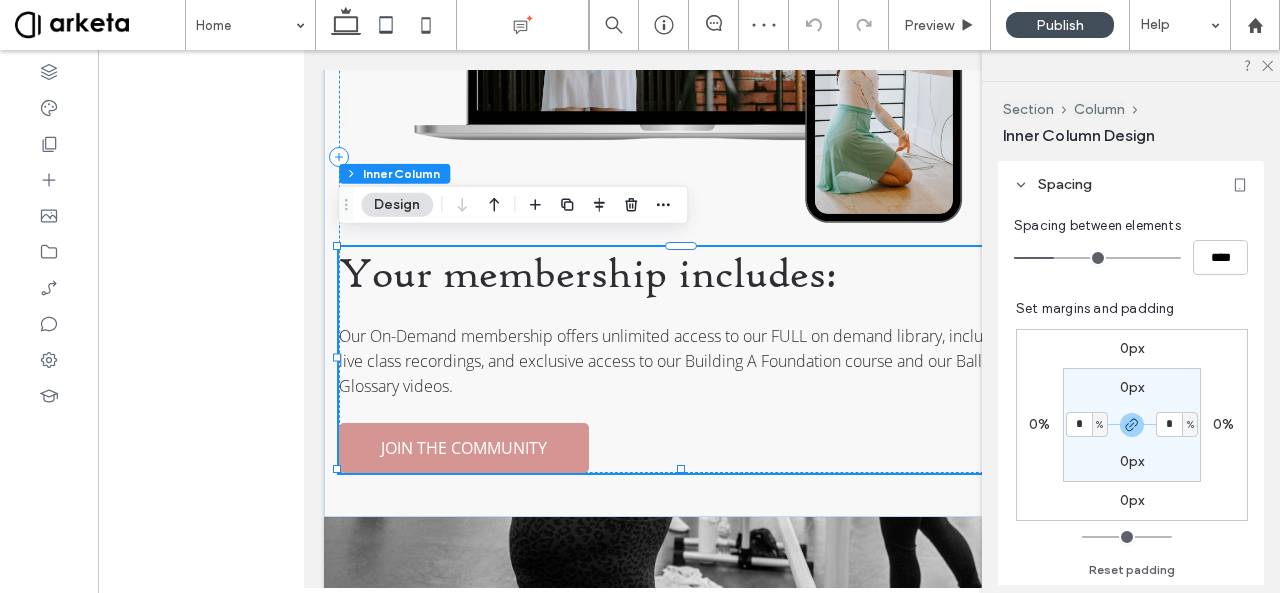 type on "*" 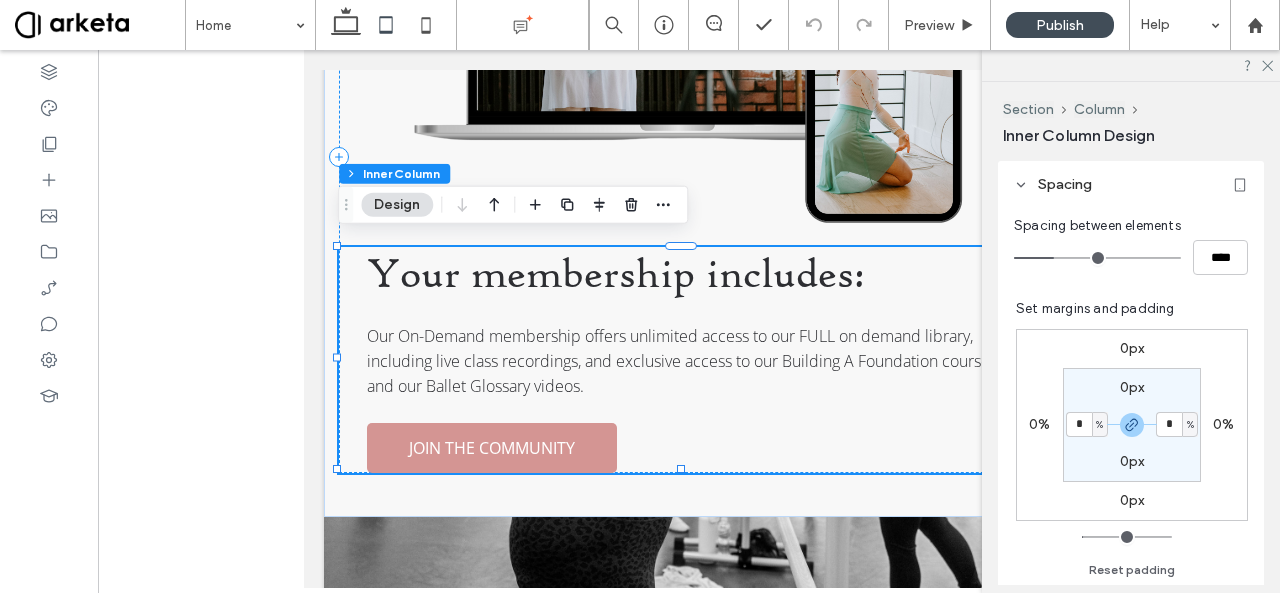 type on "*" 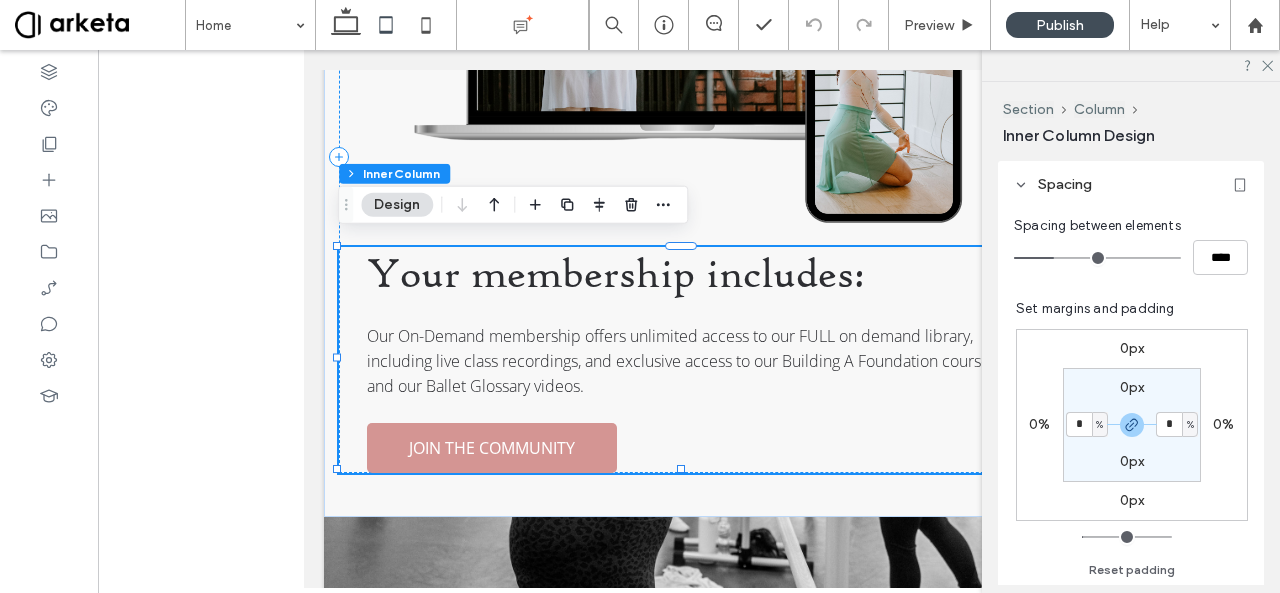 type on "*" 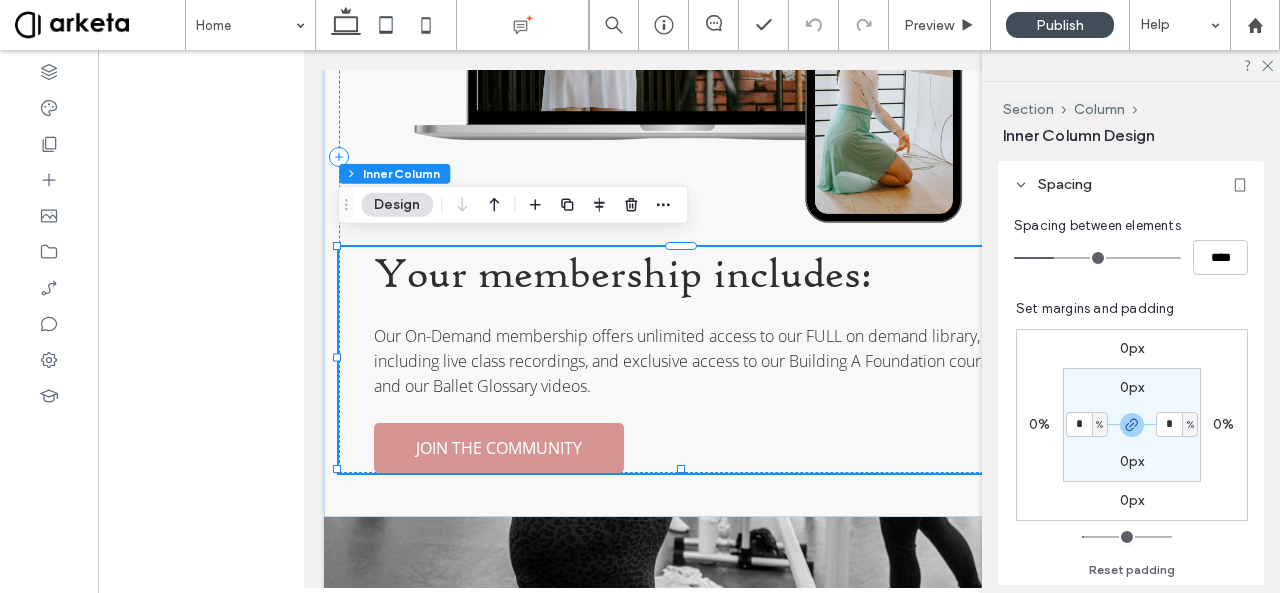 click on "0px" at bounding box center (1132, 387) 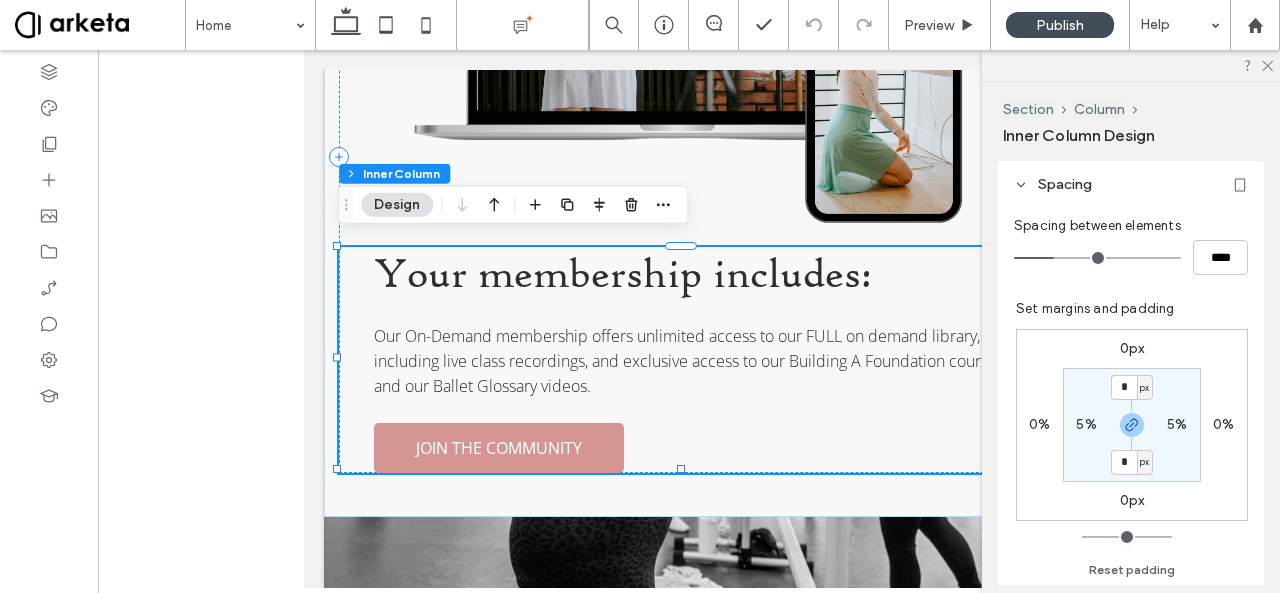 type on "*" 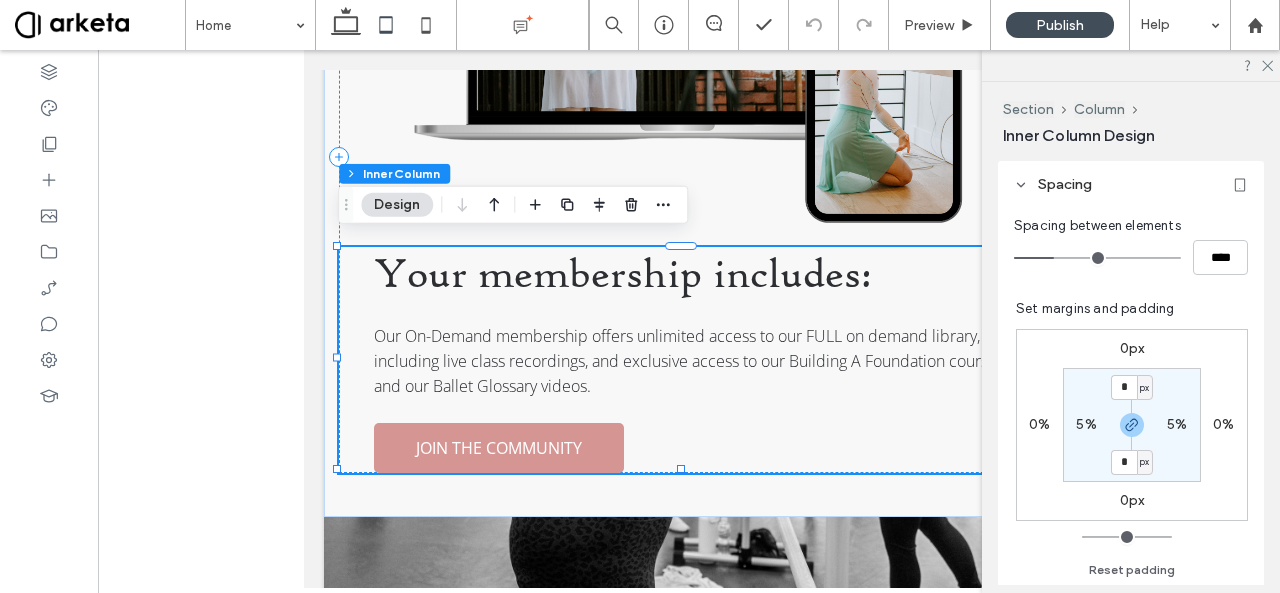 click on "px" at bounding box center [1144, 388] 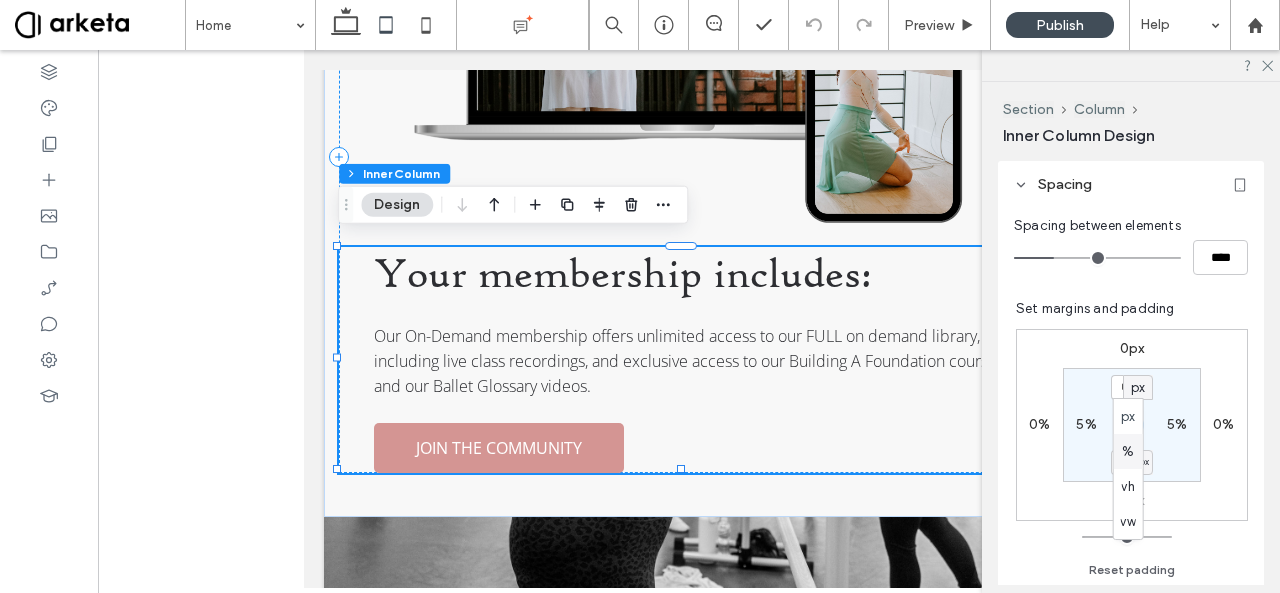 click on "%" at bounding box center (1128, 452) 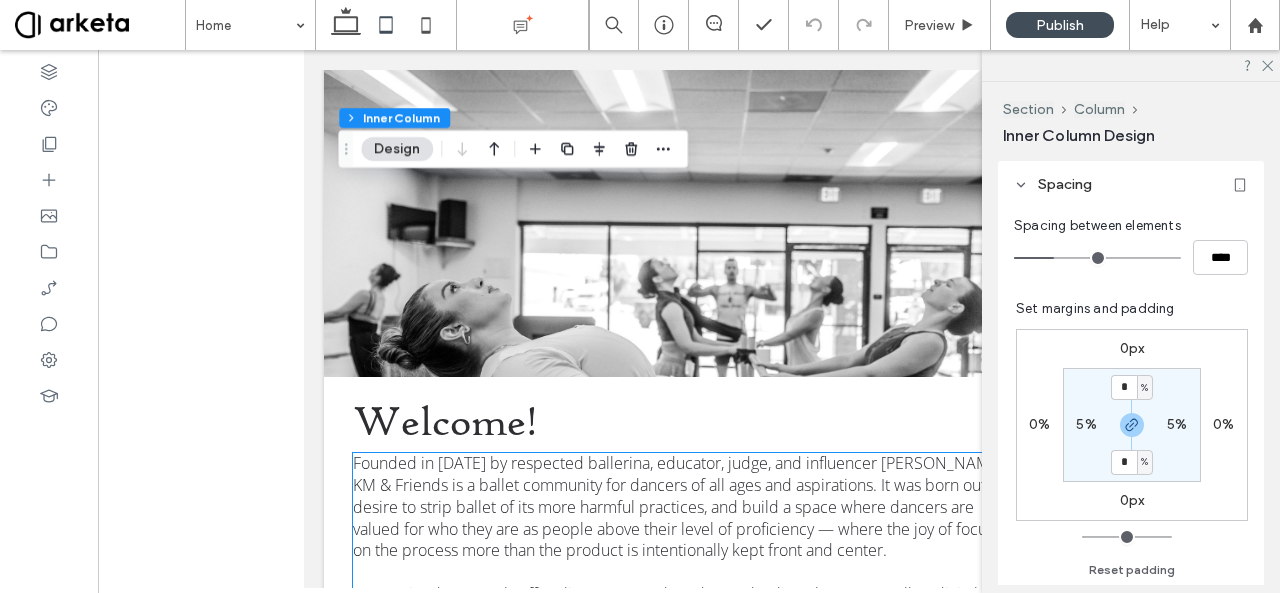 scroll, scrollTop: 2884, scrollLeft: 0, axis: vertical 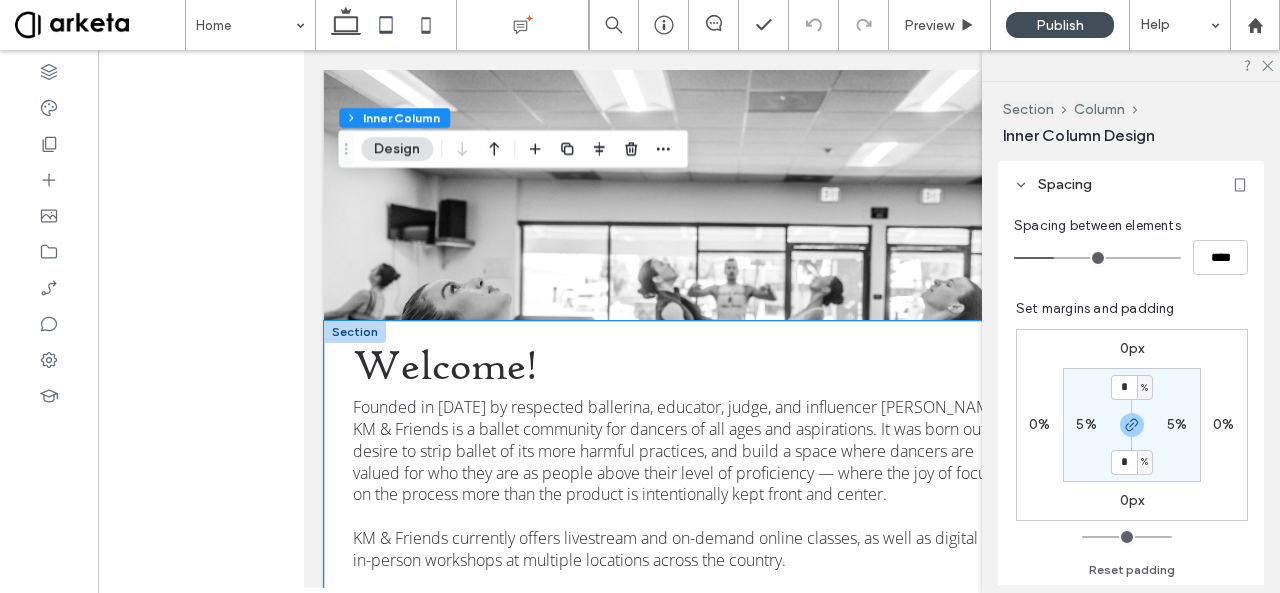 click on "Welcome!
Founded in [DATE] by respected ballerina, educator, judge, and influencer [PERSON_NAME], KM & Friends is a ballet community for dancers of all ages and aspirations. It was born out of a desire to strip ballet of its more harmful practices, and build a space where dancers are valued for who they are as people above their level of proficiency — where the joy of focusing on the process more than the product is intentionally kept front and center. KM & Friends currently offers livestream and on-demand online classes, as well as digital and in-person workshops at multiple locations across the country. While many of KM & Friends’ students have professional aspirations, we encourages all dancers to explore what’s possible when you take away the idea of “making it” as a ballerina, and to continually revisit what initially made them fall in love with ballet." at bounding box center [689, 1047] 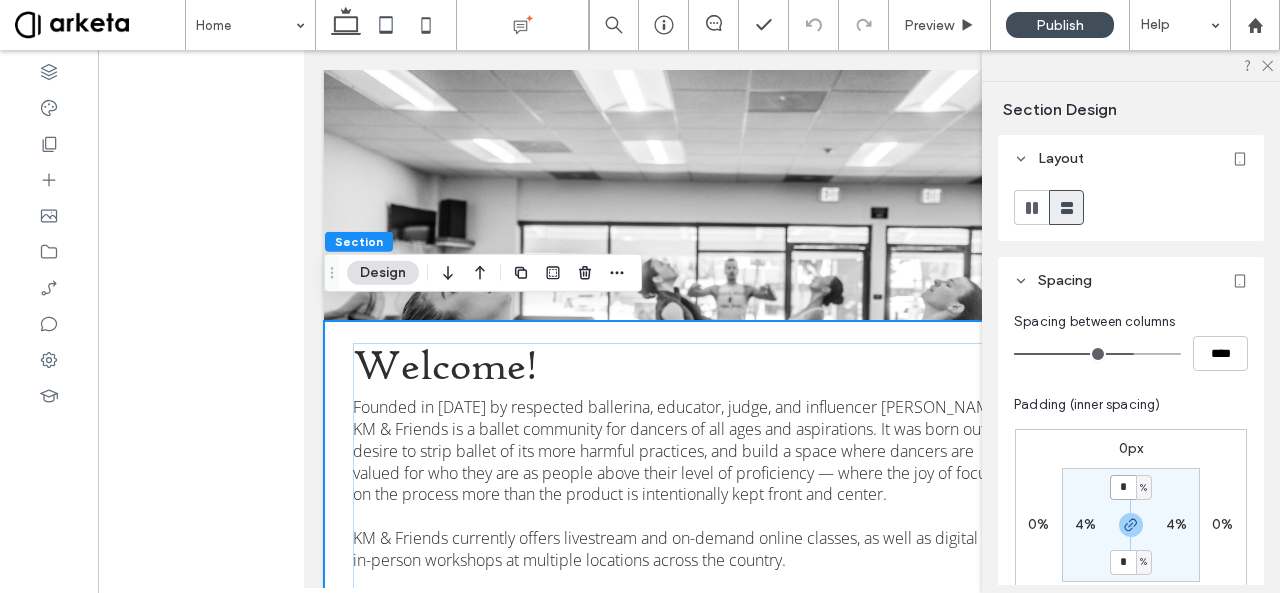click on "*" at bounding box center [1123, 487] 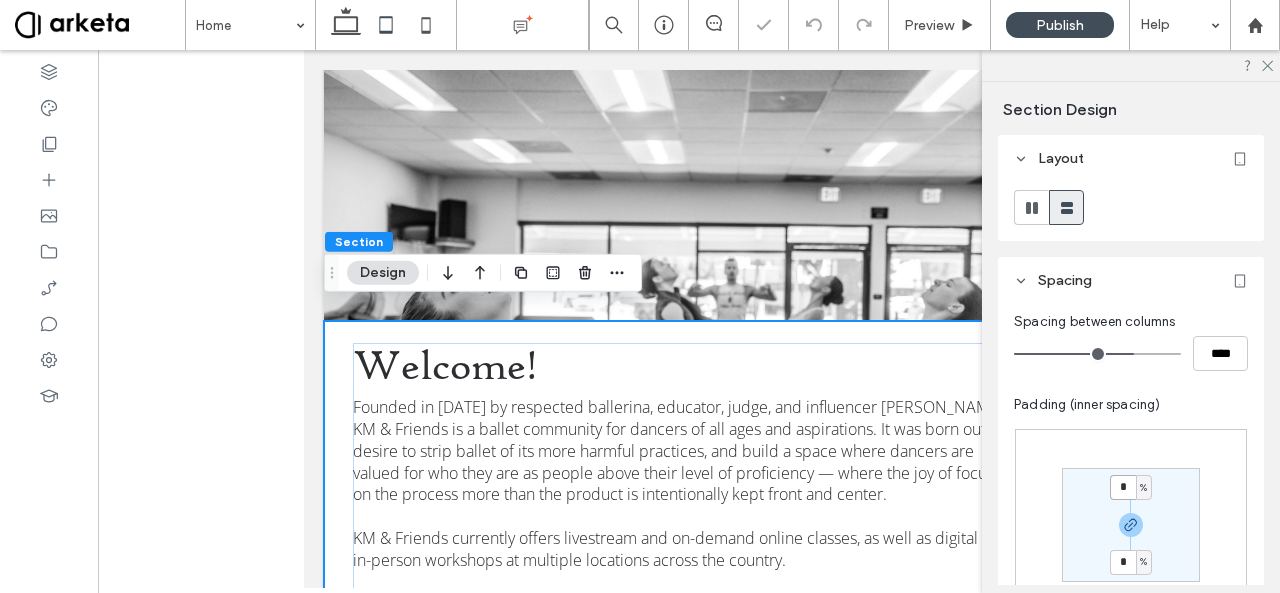type on "*" 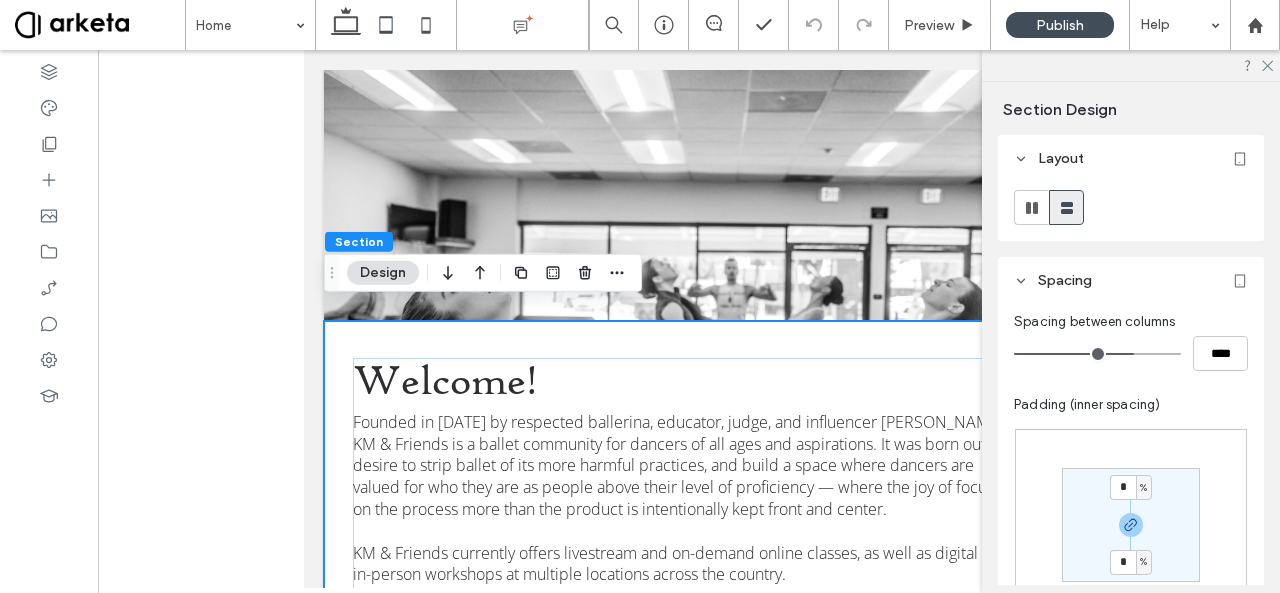 click on "* % * %" at bounding box center [1131, 525] 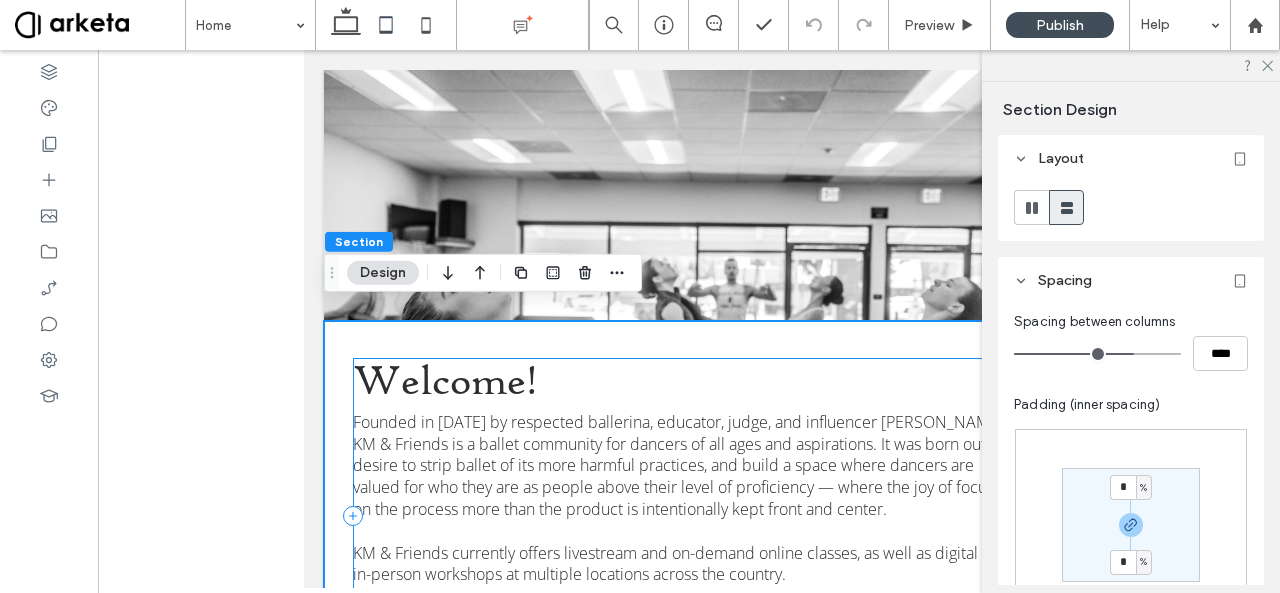 click on "Welcome!
Founded in [DATE] by respected ballerina, educator, judge, and influencer [PERSON_NAME], KM & Friends is a ballet community for dancers of all ages and aspirations. It was born out of a desire to strip ballet of its more harmful practices, and build a space where dancers are valued for who they are as people above their level of proficiency — where the joy of focusing on the process more than the product is intentionally kept front and center. KM & Friends currently offers livestream and on-demand online classes, as well as digital and in-person workshops at multiple locations across the country. While many of KM & Friends’ students have professional aspirations, we encourages all dancers to explore what’s possible when you take away the idea of “making it” as a ballerina, and to continually revisit what initially made them fall in love with ballet." at bounding box center [689, 516] 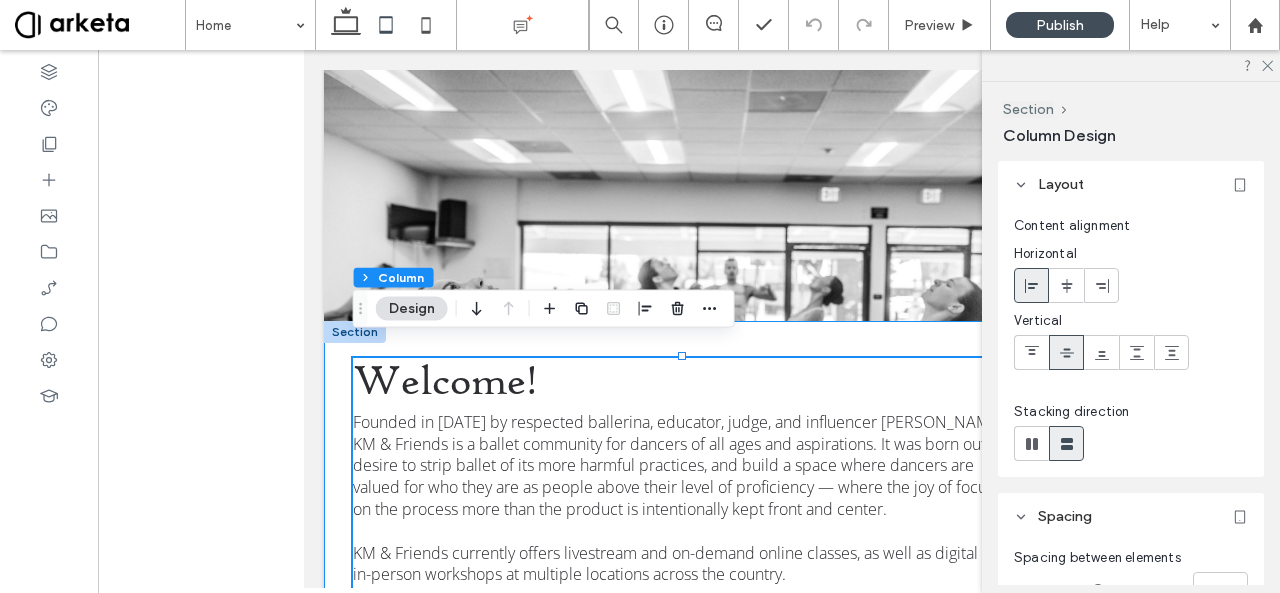 click on "Welcome!
Founded in [DATE] by respected ballerina, educator, judge, and influencer [PERSON_NAME], KM & Friends is a ballet community for dancers of all ages and aspirations. It was born out of a desire to strip ballet of its more harmful practices, and build a space where dancers are valued for who they are as people above their level of proficiency — where the joy of focusing on the process more than the product is intentionally kept front and center. KM & Friends currently offers livestream and on-demand online classes, as well as digital and in-person workshops at multiple locations across the country. While many of KM & Friends’ students have professional aspirations, we encourages all dancers to explore what’s possible when you take away the idea of “making it” as a ballerina, and to continually revisit what initially made them fall in love with ballet." at bounding box center [689, 1055] 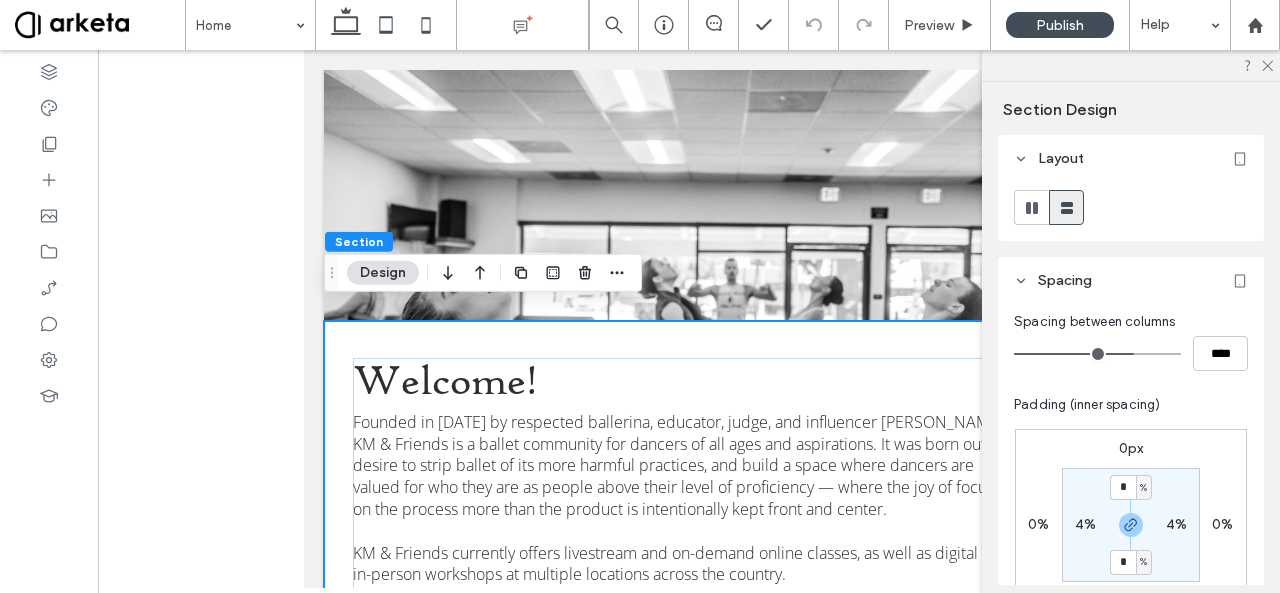 click on "4%" at bounding box center (1085, 524) 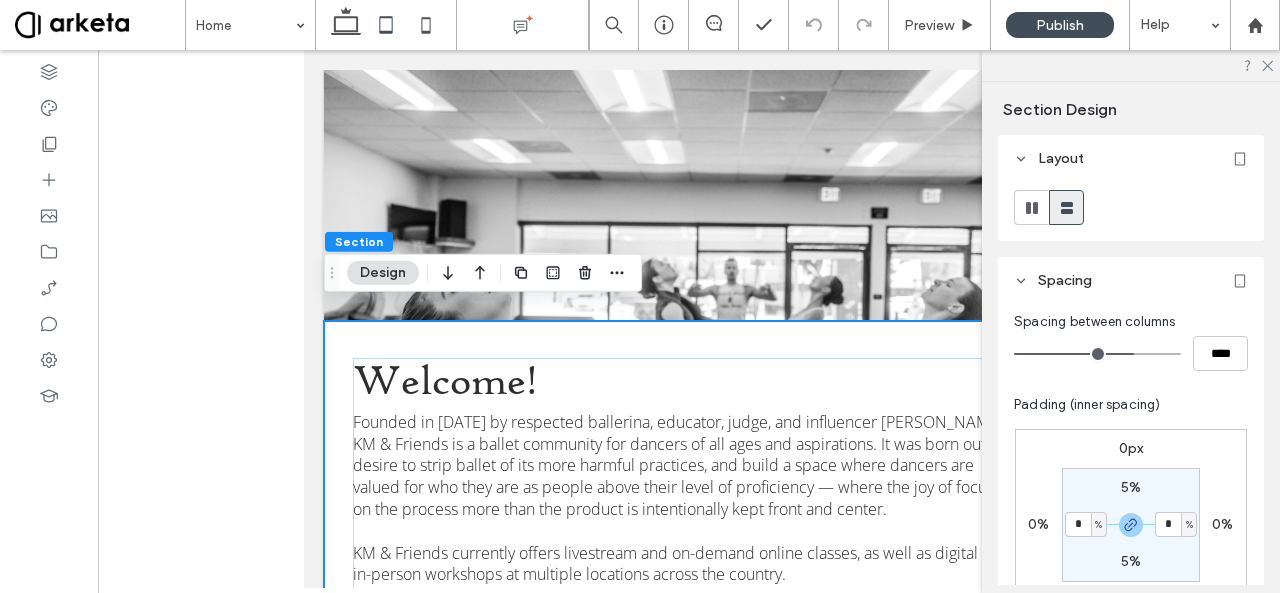 type on "*" 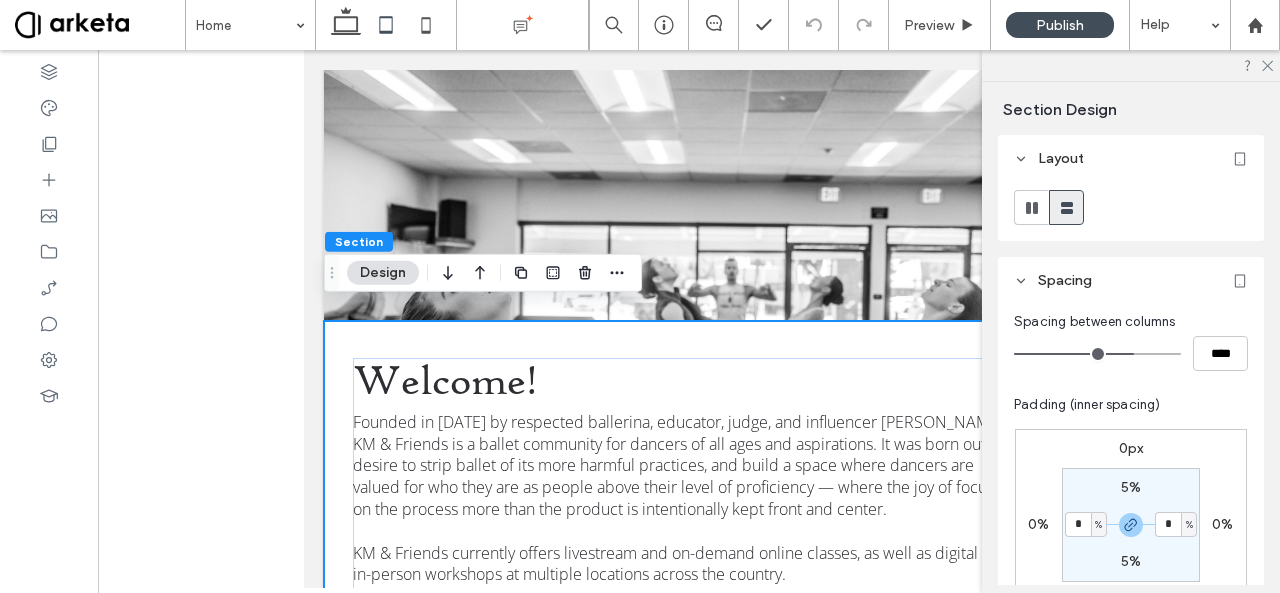type on "*" 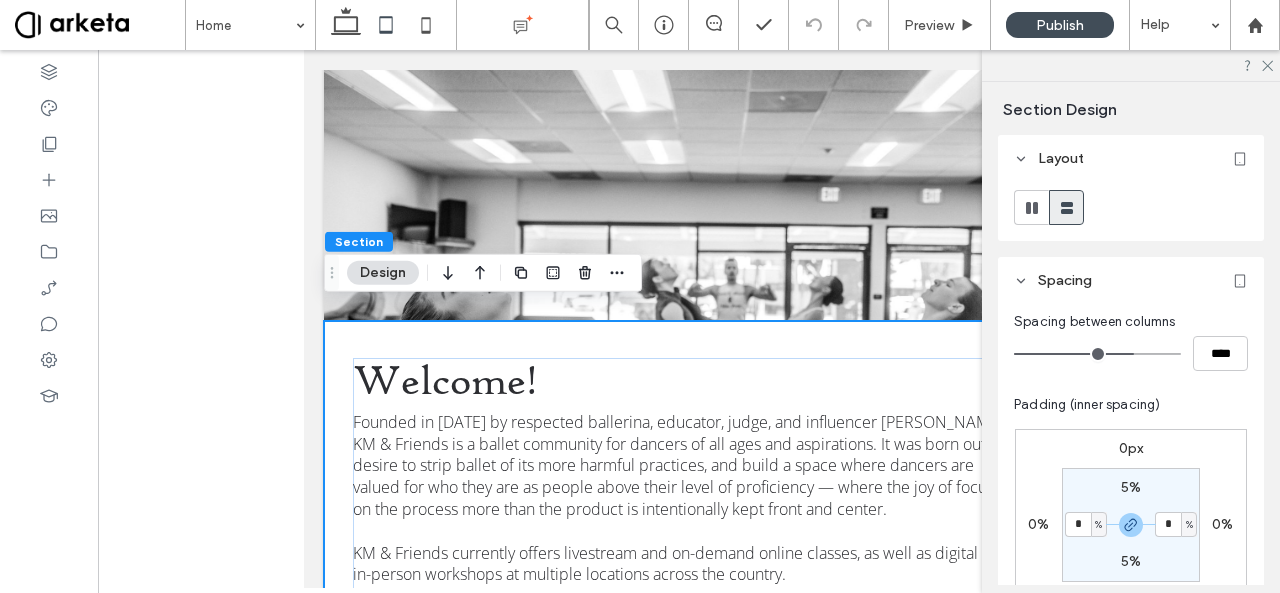 type on "*" 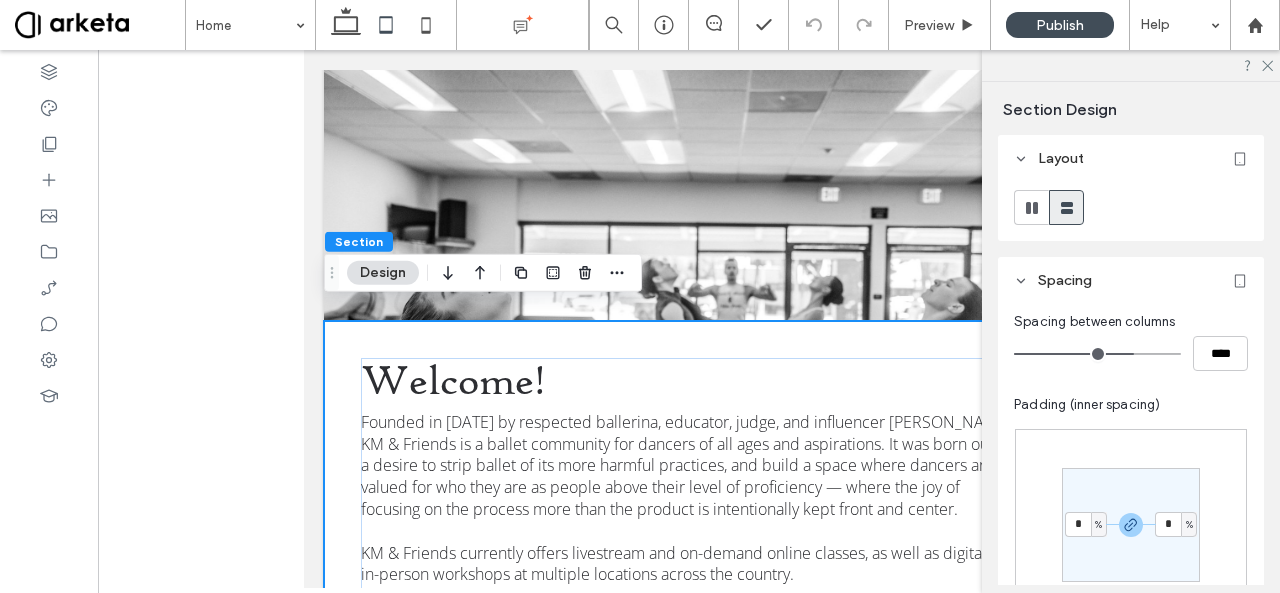 type on "*" 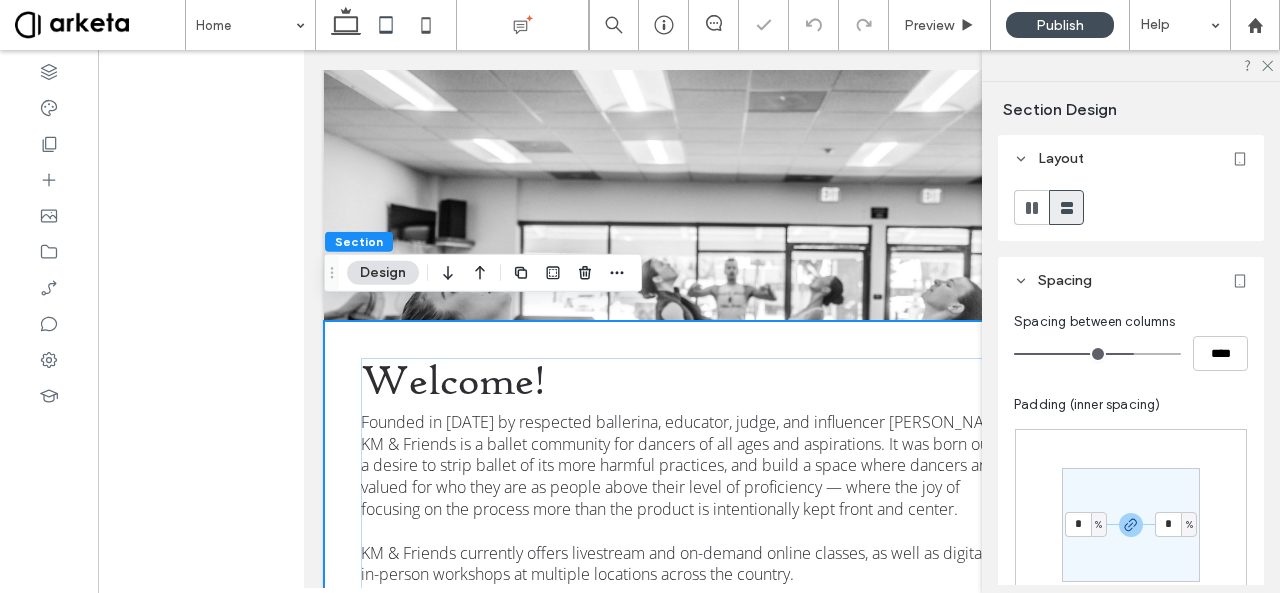 type on "*" 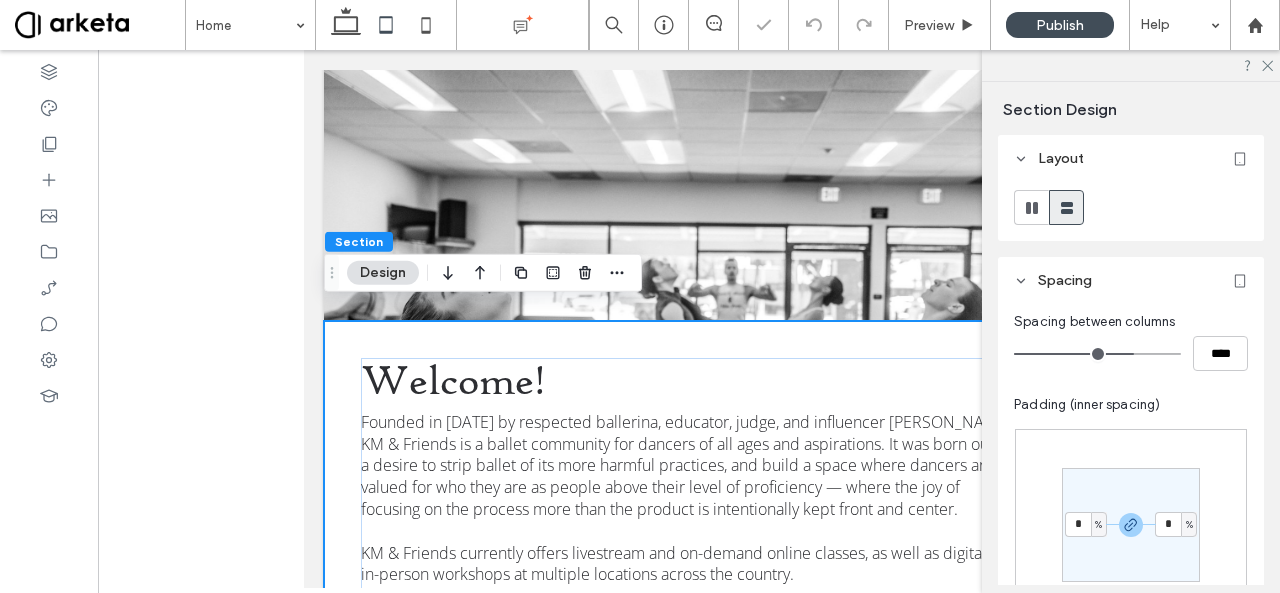 type on "*" 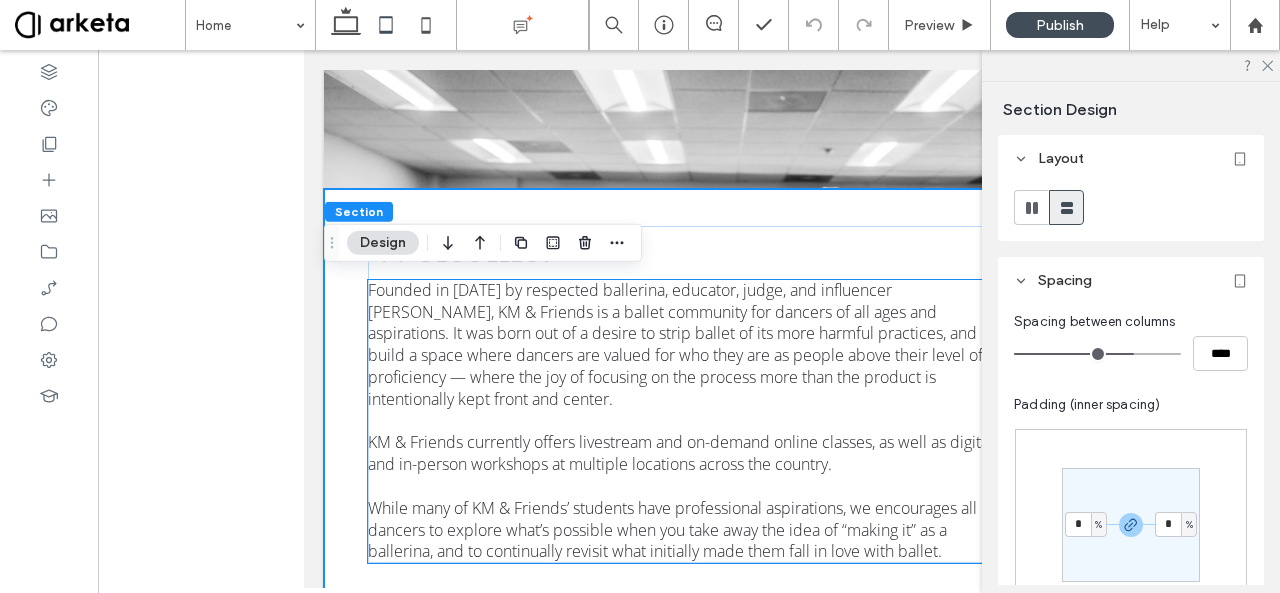 scroll, scrollTop: 2900, scrollLeft: 0, axis: vertical 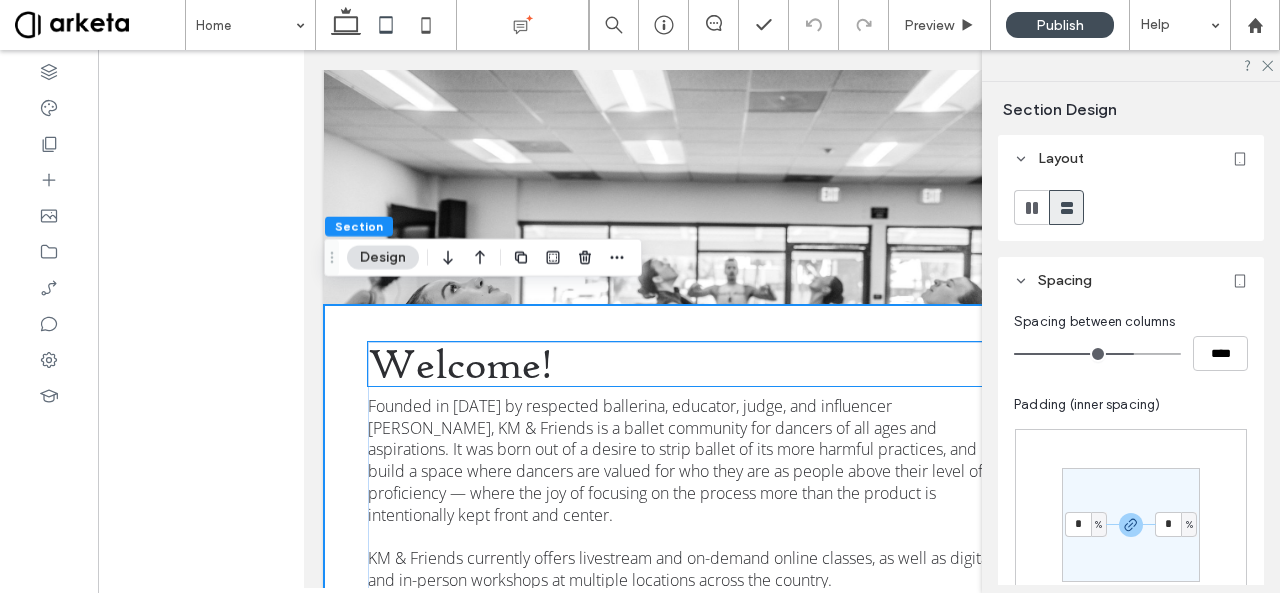 click on "Welcome!" at bounding box center (460, 364) 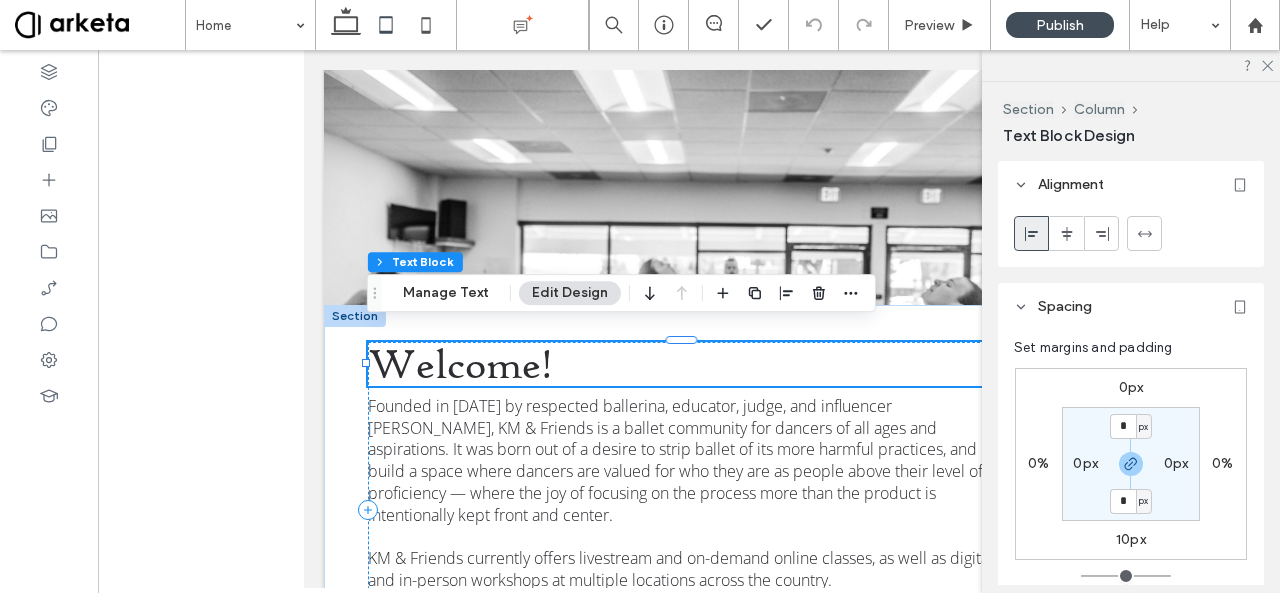 click on "Welcome!" at bounding box center [460, 364] 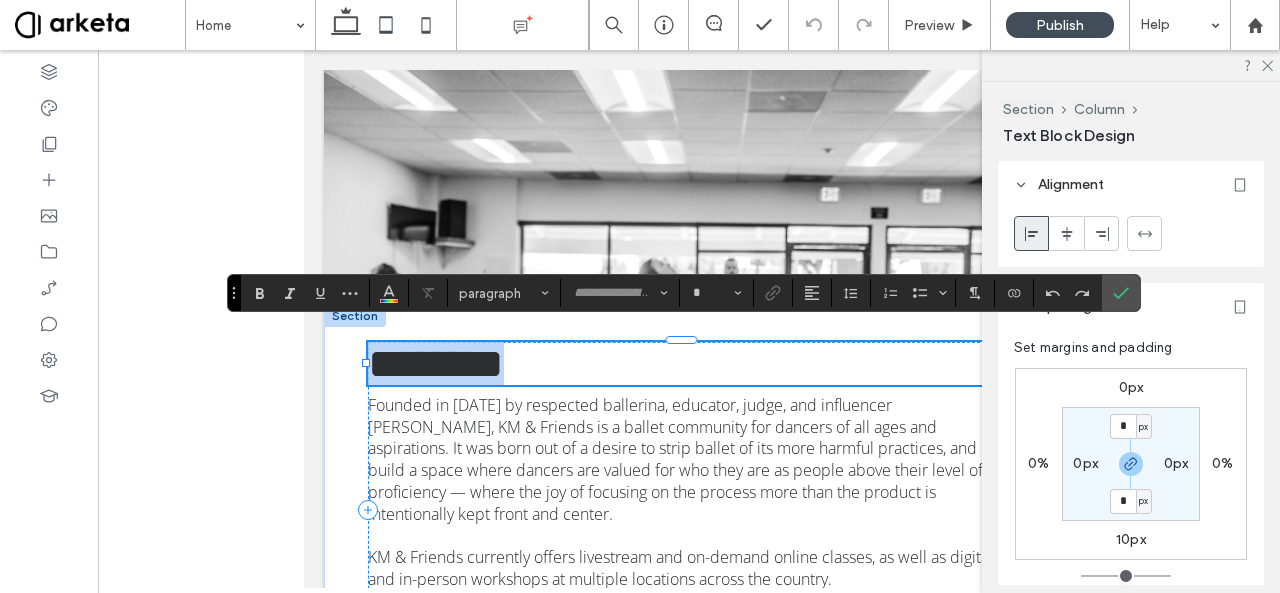 type on "**********" 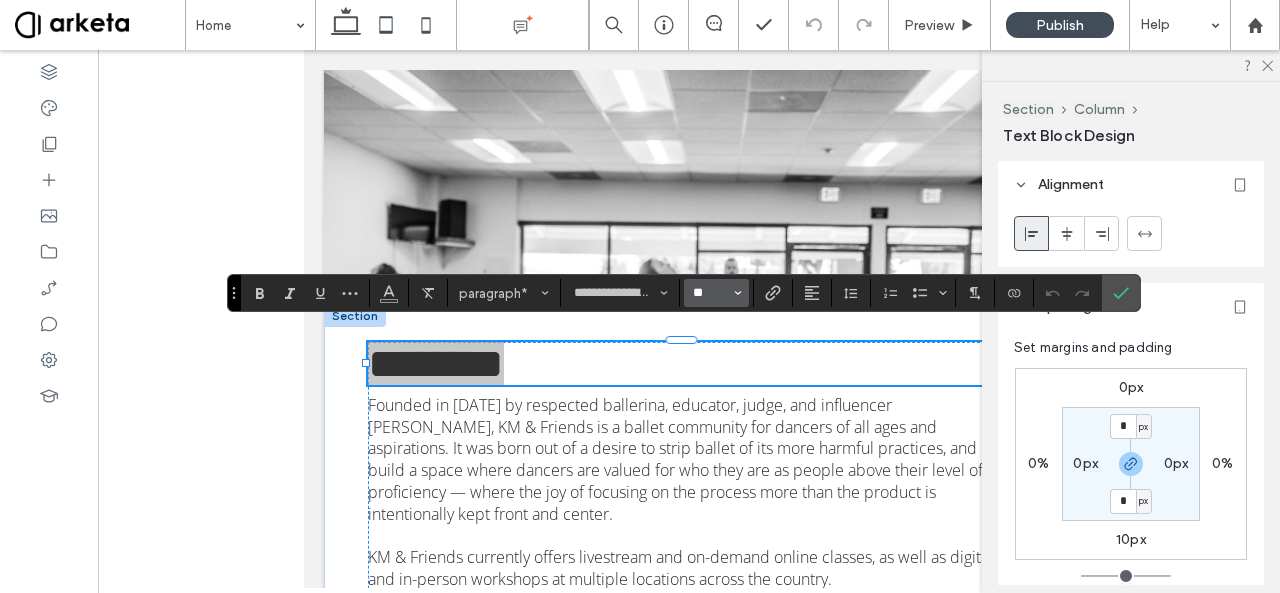 click on "**" at bounding box center [710, 293] 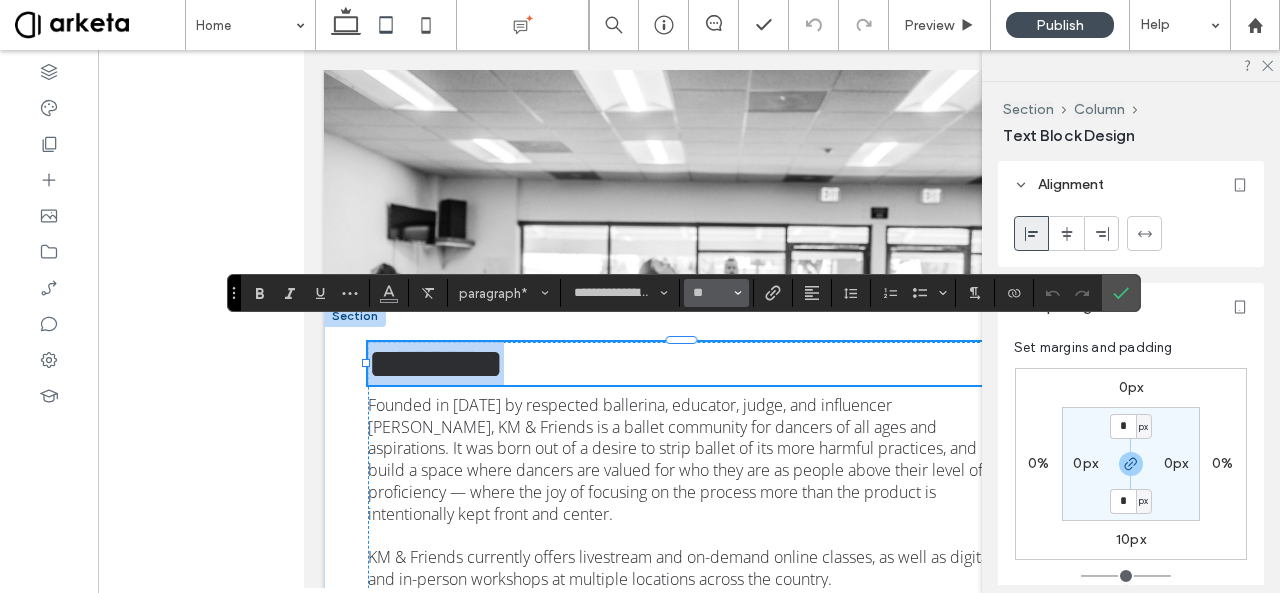 type on "**" 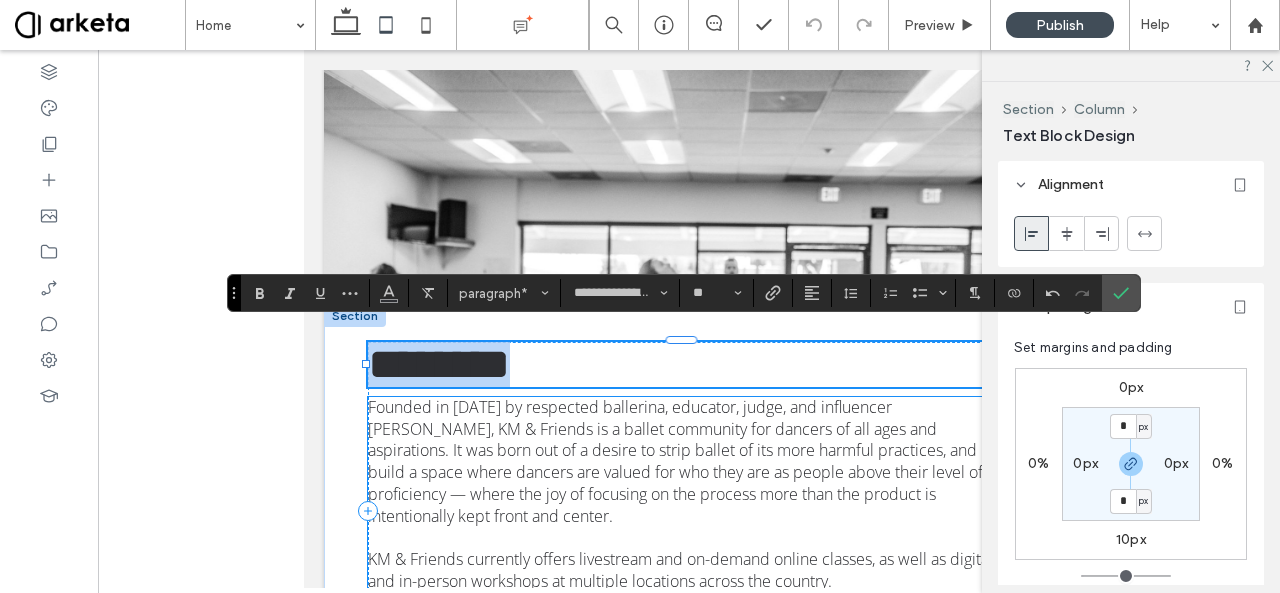 click on "Founded in [DATE] by respected ballerina, educator, judge, and influencer [PERSON_NAME], KM & Friends is a ballet community for dancers of all ages and aspirations. It was born out of a desire to strip ballet of its more harmful practices, and build a space where dancers are valued for who they are as people above their level of proficiency — where the joy of focusing on the process more than the product is intentionally kept front and center. KM & Friends currently offers livestream and on-demand online classes, as well as digital and in-person workshops at multiple locations across the country. While many of KM & Friends’ students have professional aspirations, we encourages all dancers to explore what’s possible when you take away the idea of “making it” as a ballerina, and to continually revisit what initially made them fall in love with ballet." at bounding box center (680, 538) 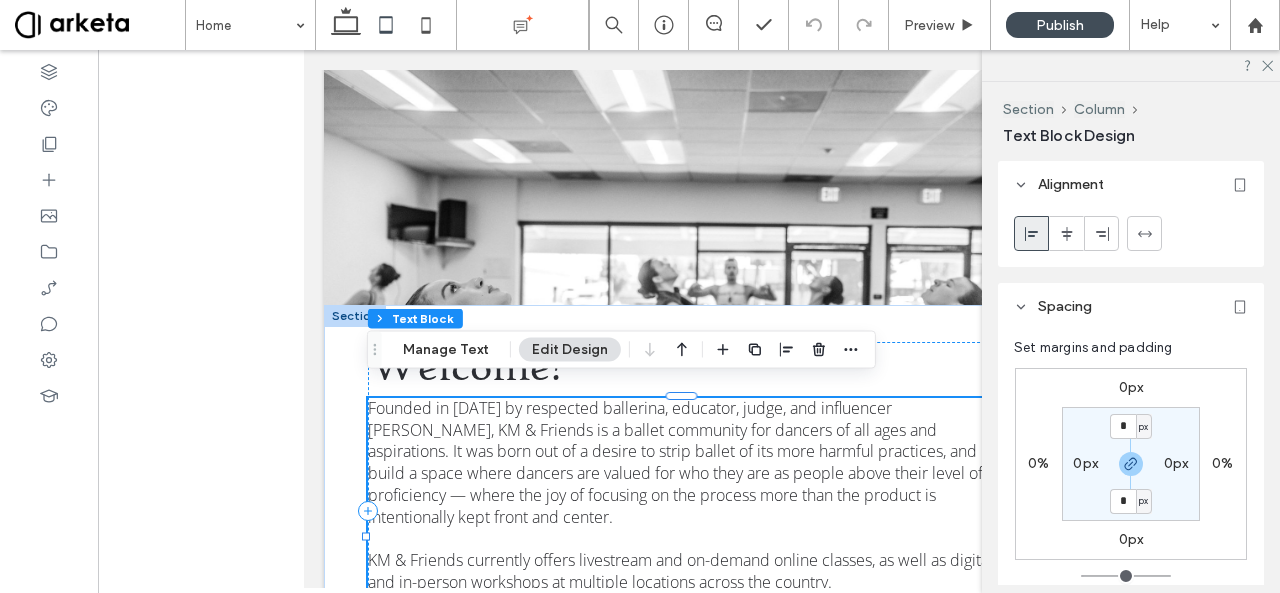 click on "Founded in [DATE] by respected ballerina, educator, judge, and influencer [PERSON_NAME], KM & Friends is a ballet community for dancers of all ages and aspirations. It was born out of a desire to strip ballet of its more harmful practices, and build a space where dancers are valued for who they are as people above their level of proficiency — where the joy of focusing on the process more than the product is intentionally kept front and center. KM & Friends currently offers livestream and on-demand online classes, as well as digital and in-person workshops at multiple locations across the country. While many of KM & Friends’ students have professional aspirations, we encourages all dancers to explore what’s possible when you take away the idea of “making it” as a ballerina, and to continually revisit what initially made them fall in love with ballet." at bounding box center (680, 539) 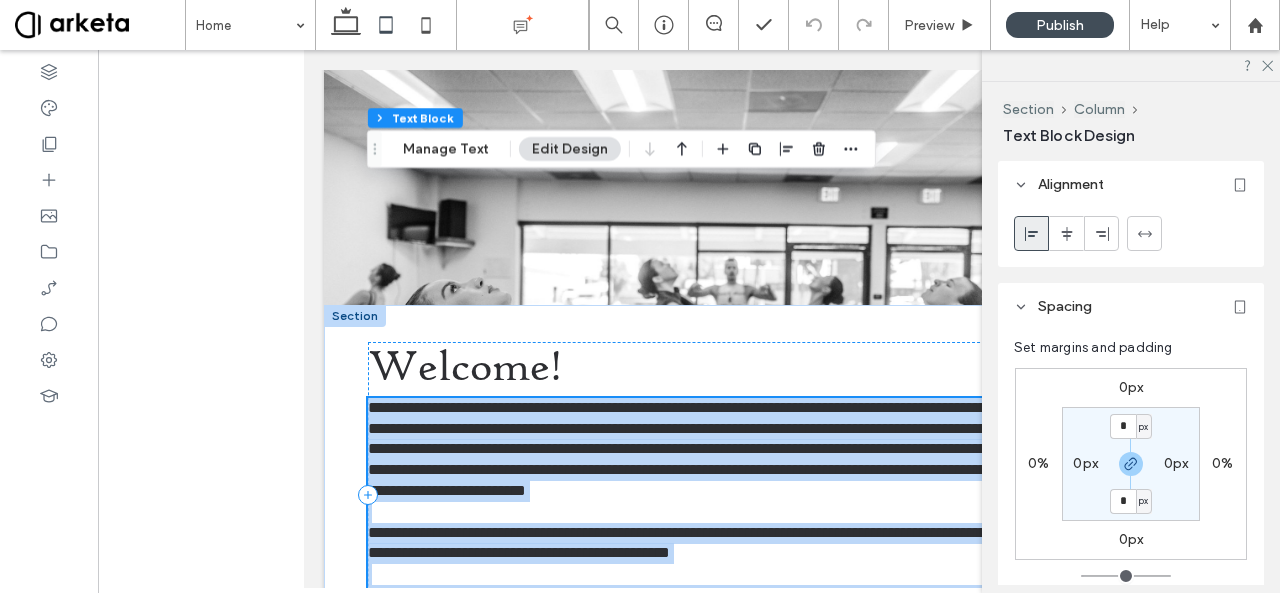 scroll, scrollTop: 3103, scrollLeft: 0, axis: vertical 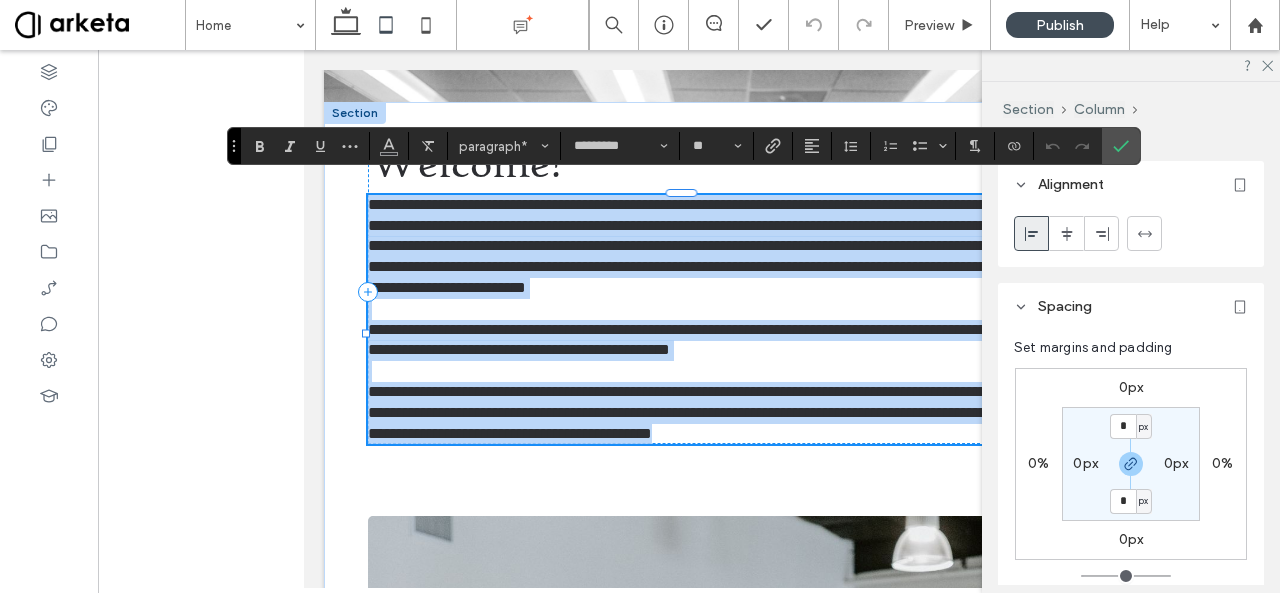 click on "**********" at bounding box center (684, 319) 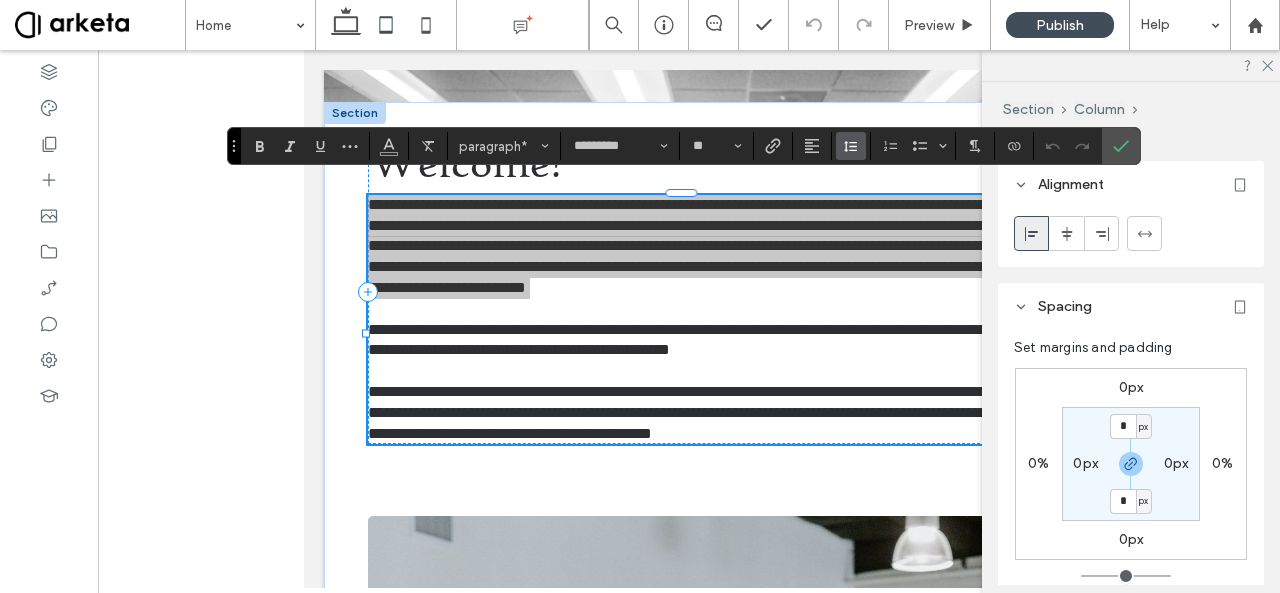 click at bounding box center (851, 146) 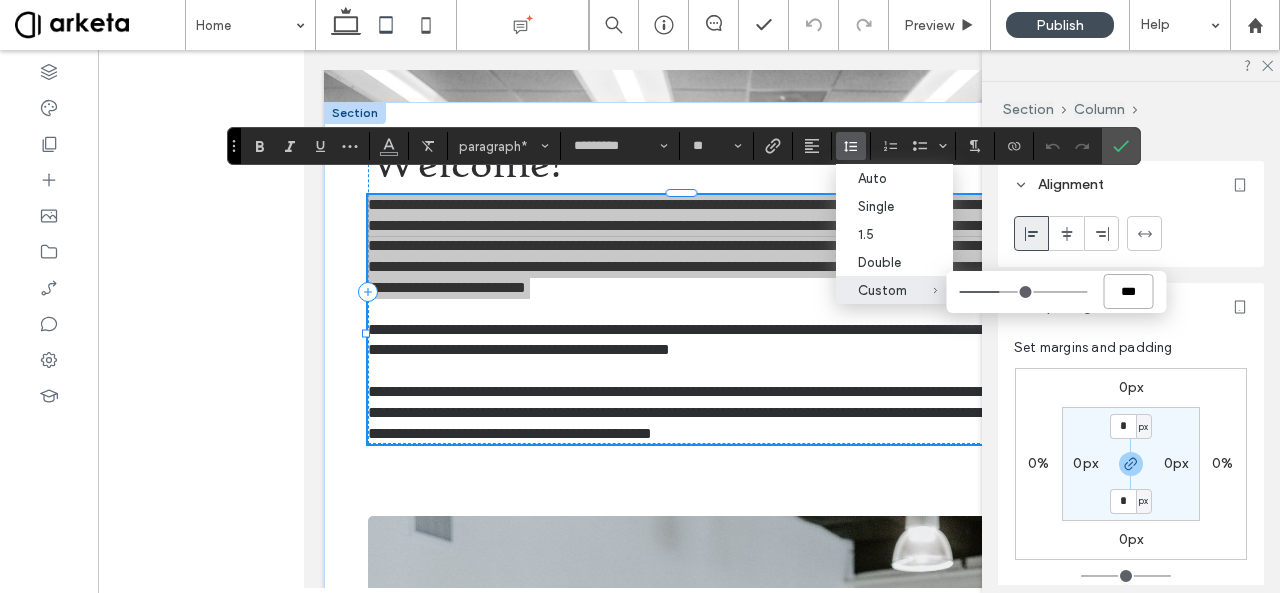 click on "***" at bounding box center [1128, 291] 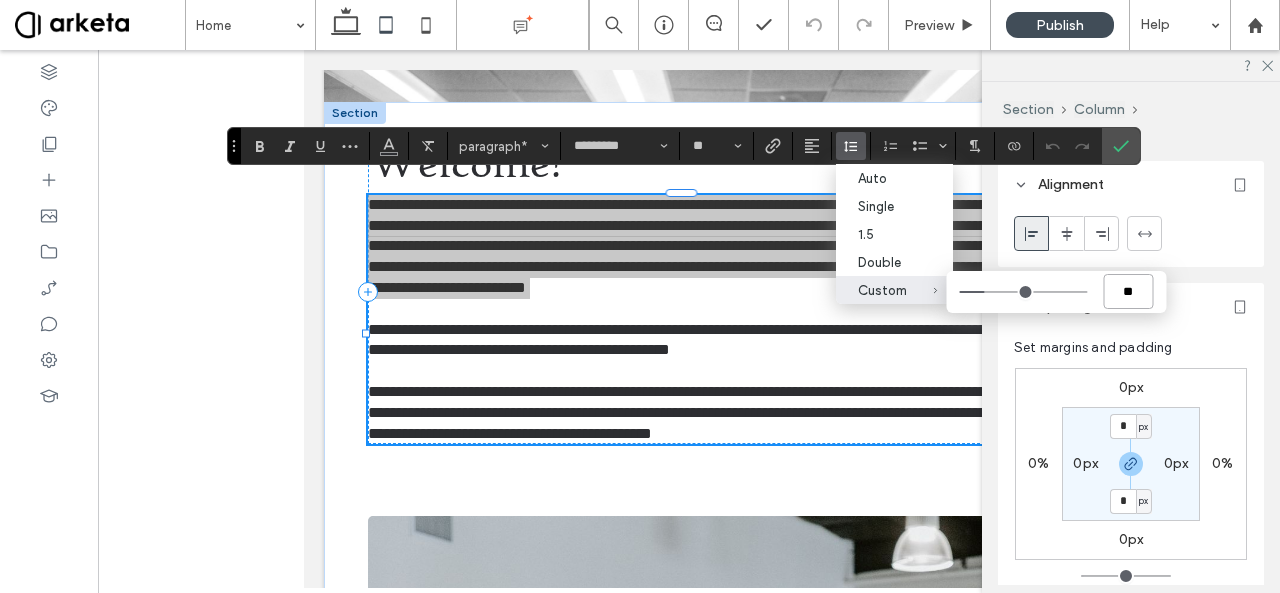 type on "***" 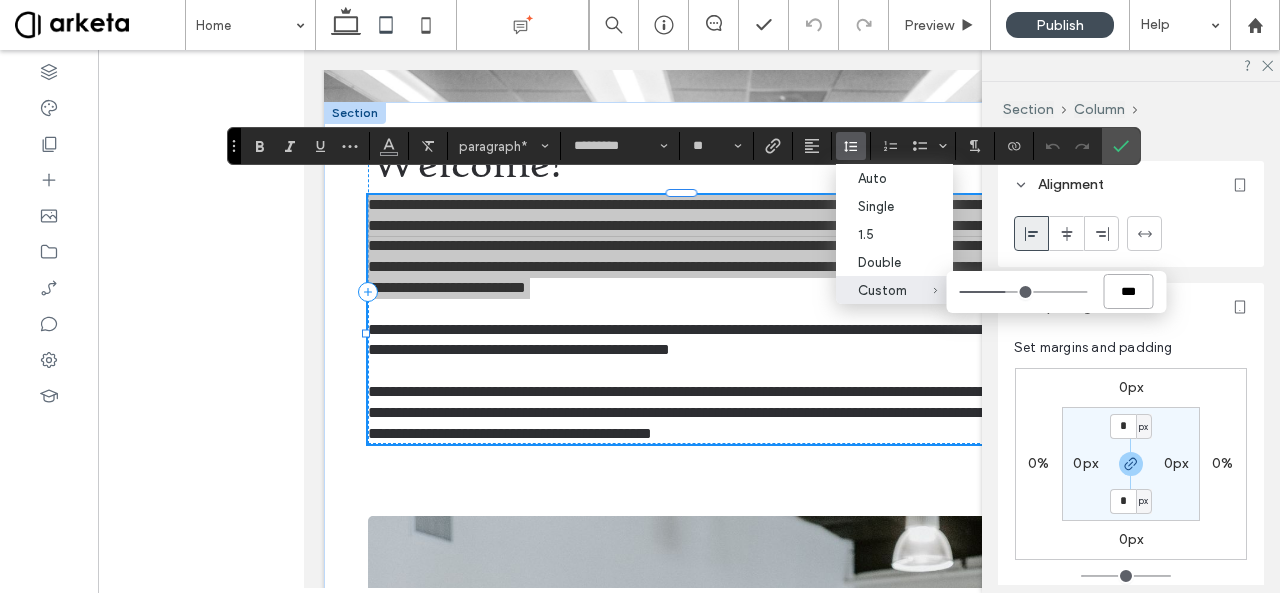 type on "***" 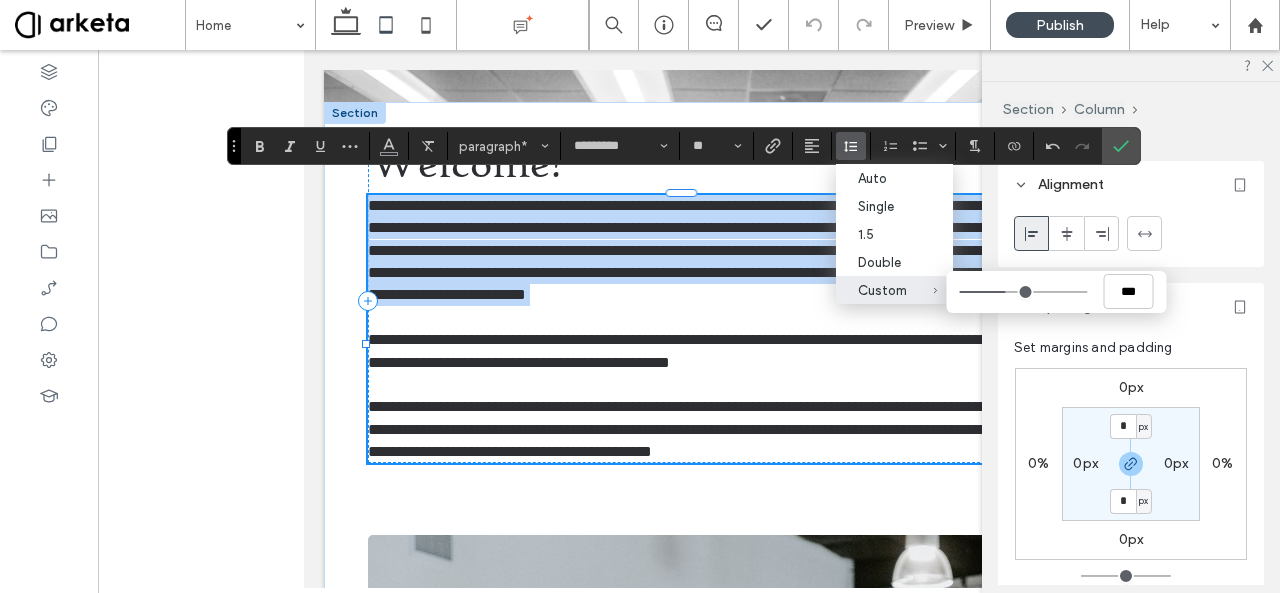 click on "**********" at bounding box center (689, 329) 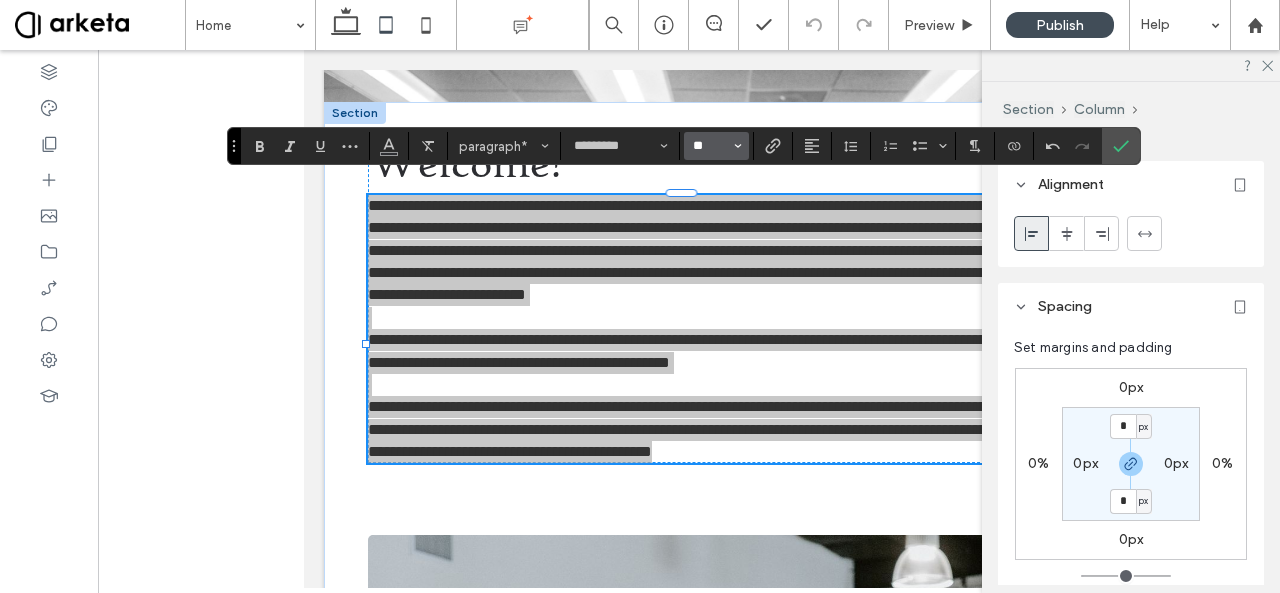 click on "**" at bounding box center (710, 146) 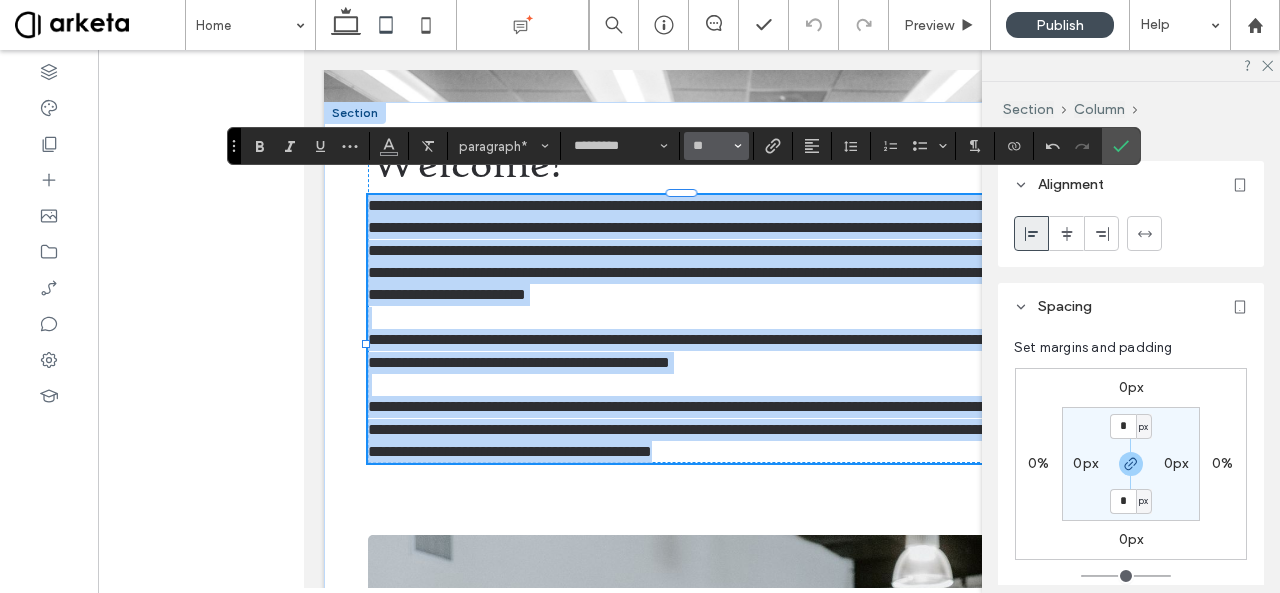 type on "**" 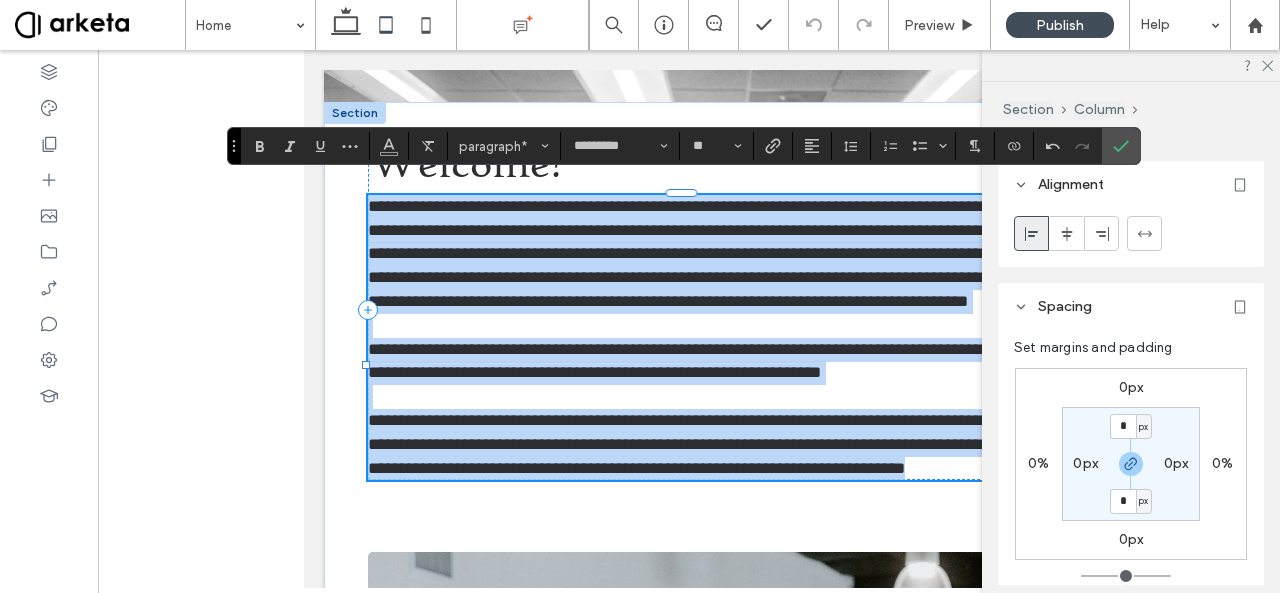 click on "**********" at bounding box center [682, 337] 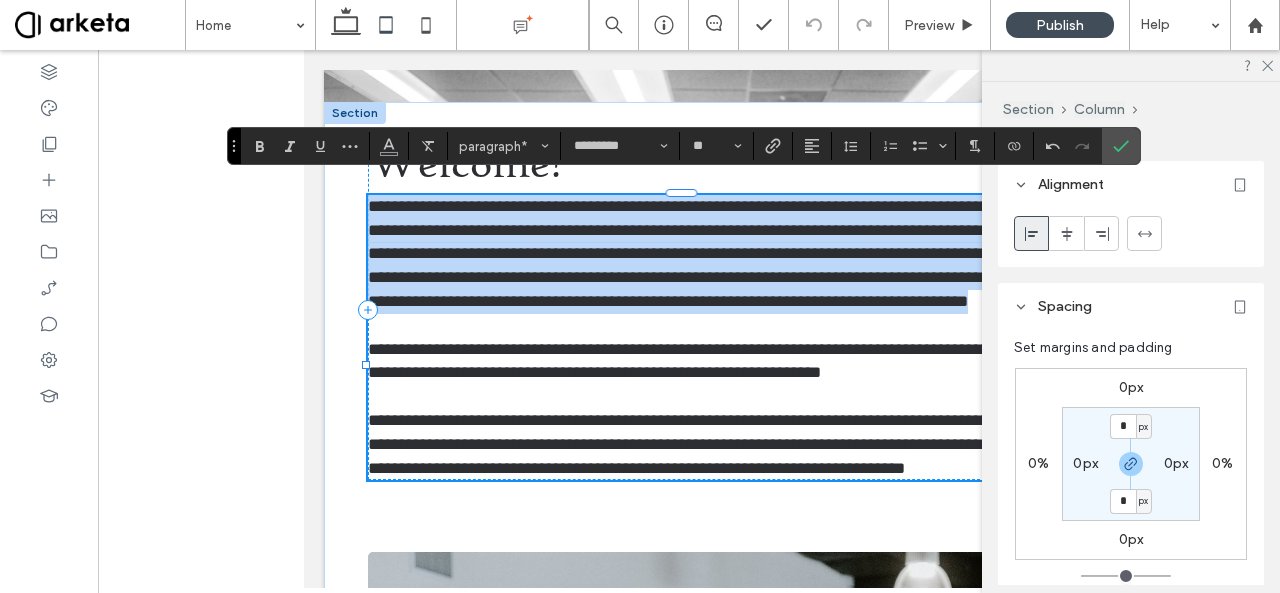 drag, startPoint x: 746, startPoint y: 313, endPoint x: 364, endPoint y: 186, distance: 402.55807 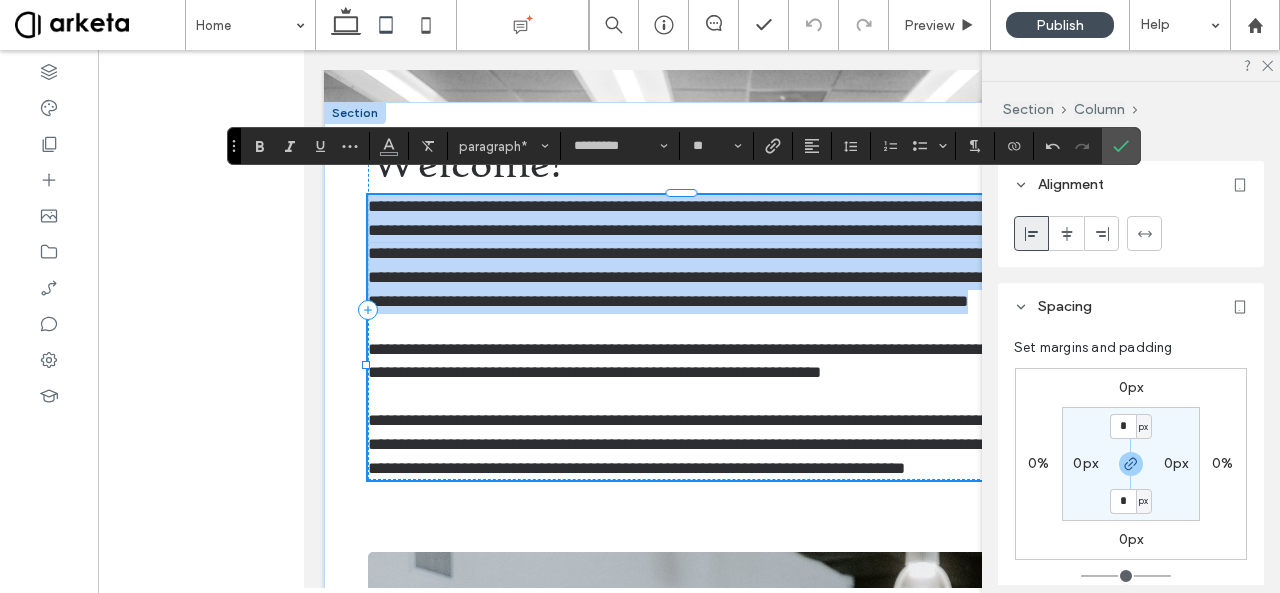 click on "**********" at bounding box center (689, 827) 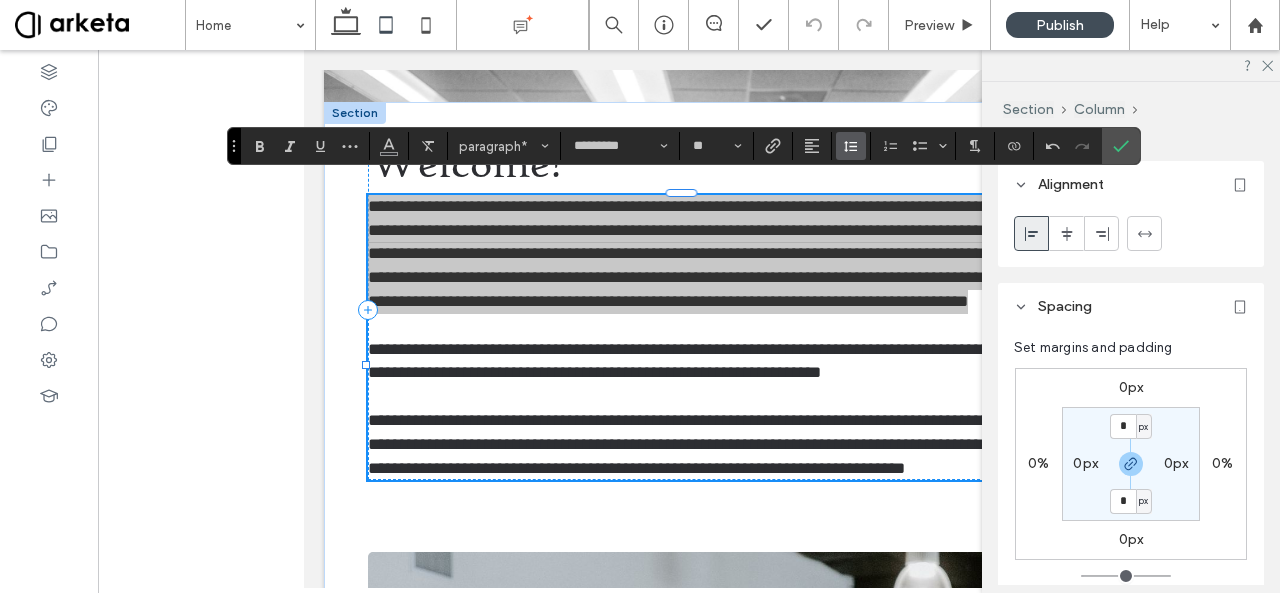 click at bounding box center [851, 146] 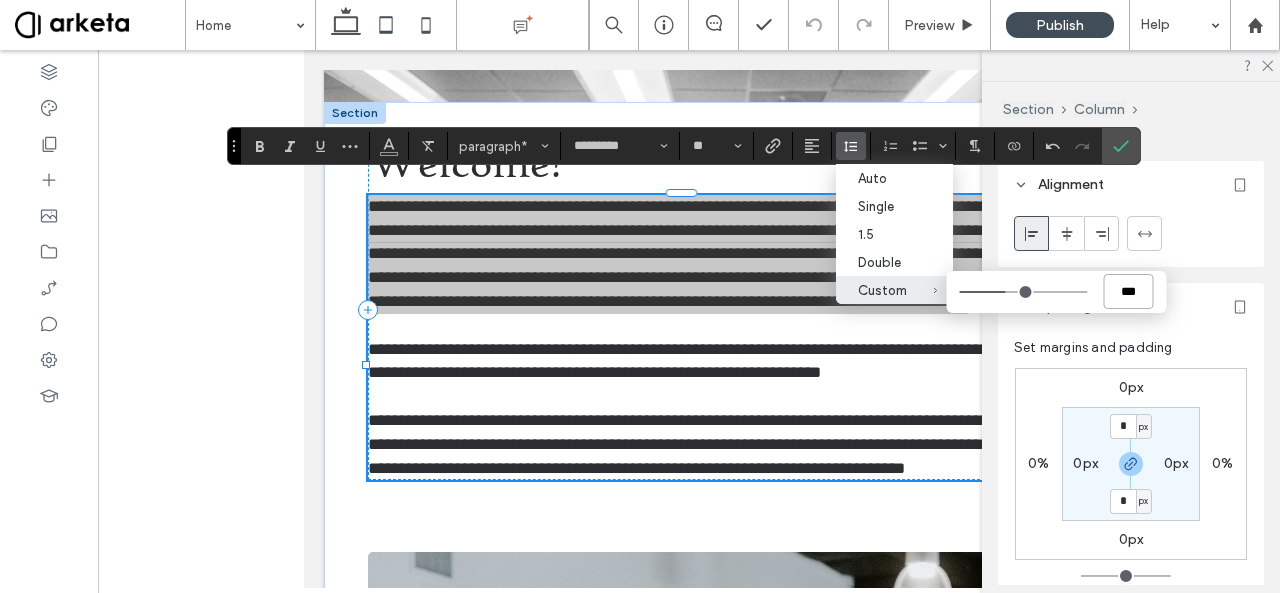 click on "***" at bounding box center (1128, 291) 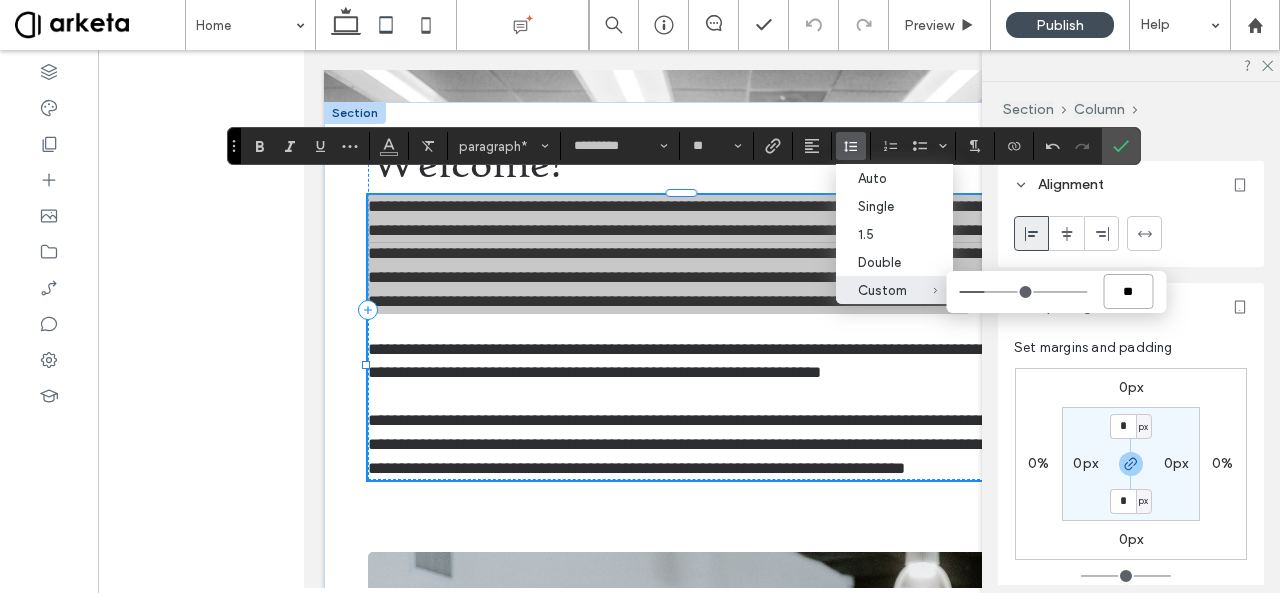 type on "***" 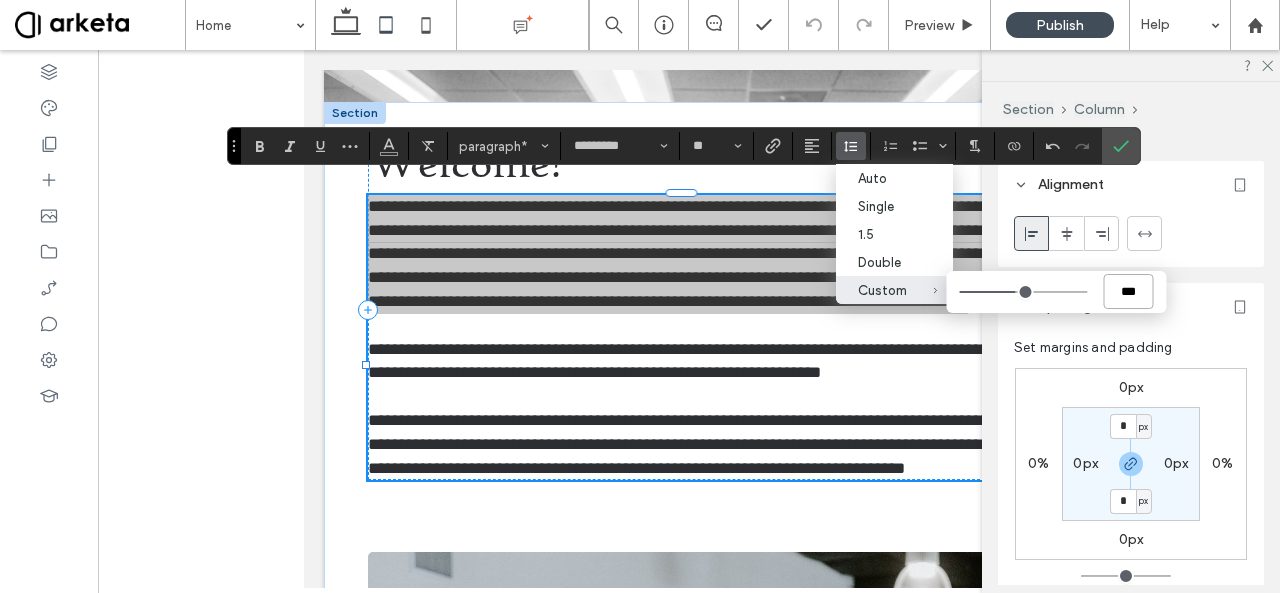 type on "***" 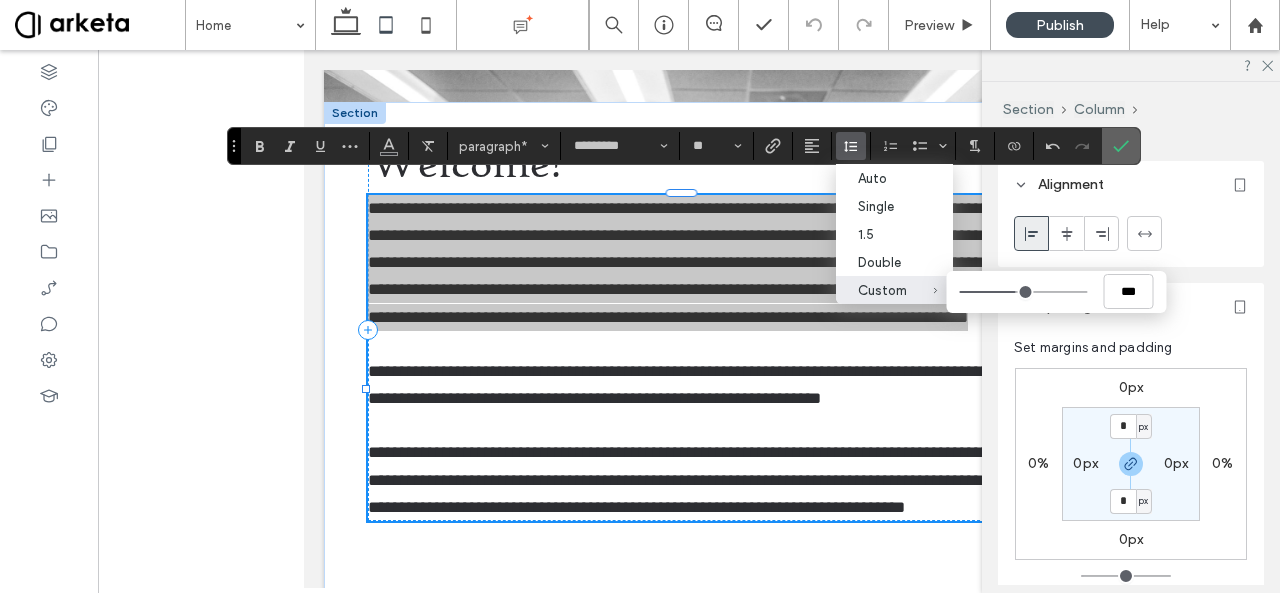 click 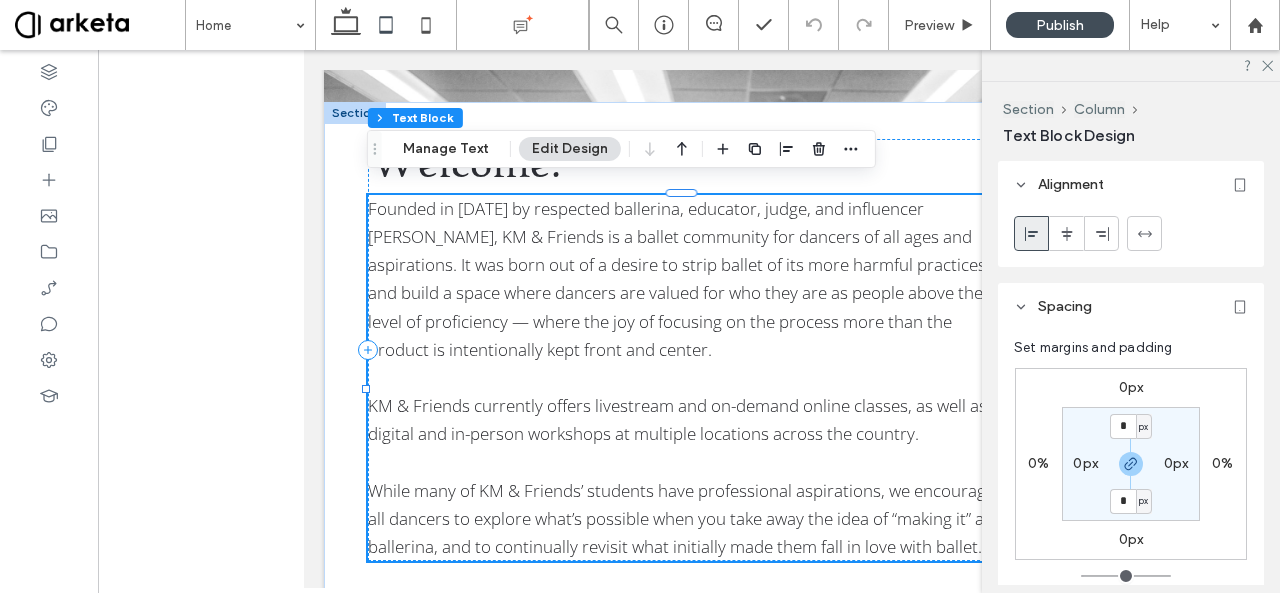 click on "Founded in [DATE] by respected ballerina, educator, judge, and influencer [PERSON_NAME], KM & Friends is a ballet community for dancers of all ages and aspirations. It was born out of a desire to strip ballet of its more harmful practices, and build a space where dancers are valued for who they are as people above their level of proficiency — where the joy of focusing on the process more than the product is intentionally kept front and center. KM & Friends currently offers livestream and on-demand online classes, as well as digital and in-person workshops at multiple locations across the country. While many of KM & Friends’ students have professional aspirations, we encourages all dancers to explore what’s possible when you take away the idea of “making it” as a ballerina, and to continually revisit what initially made them fall in love with ballet." at bounding box center [689, 378] 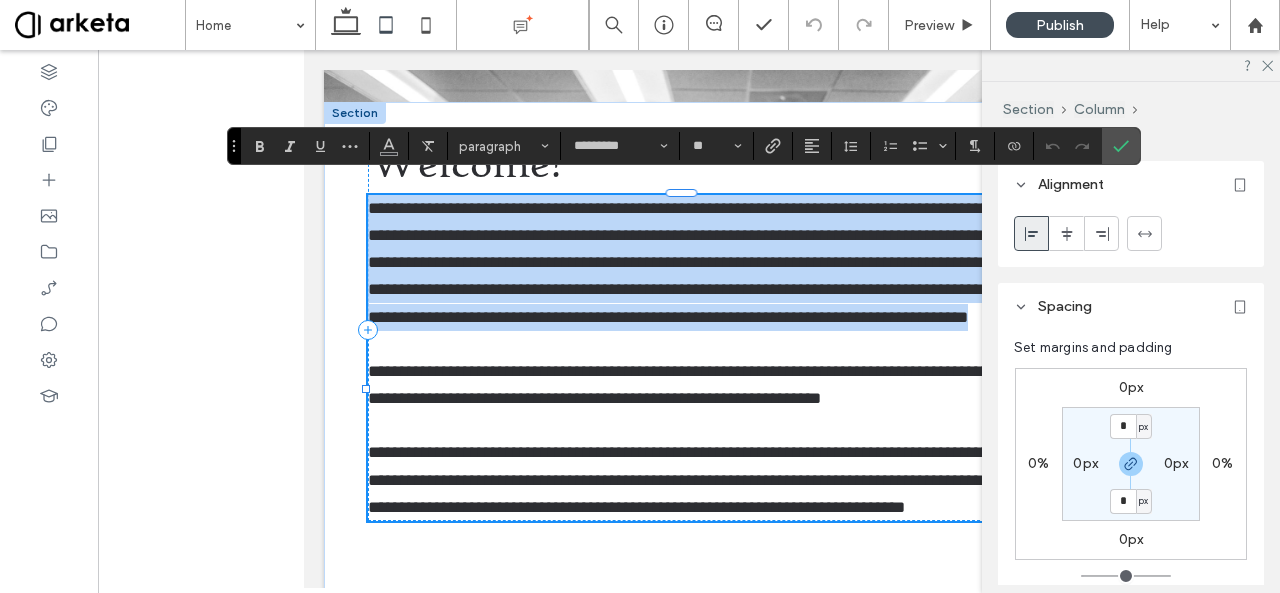 type on "*********" 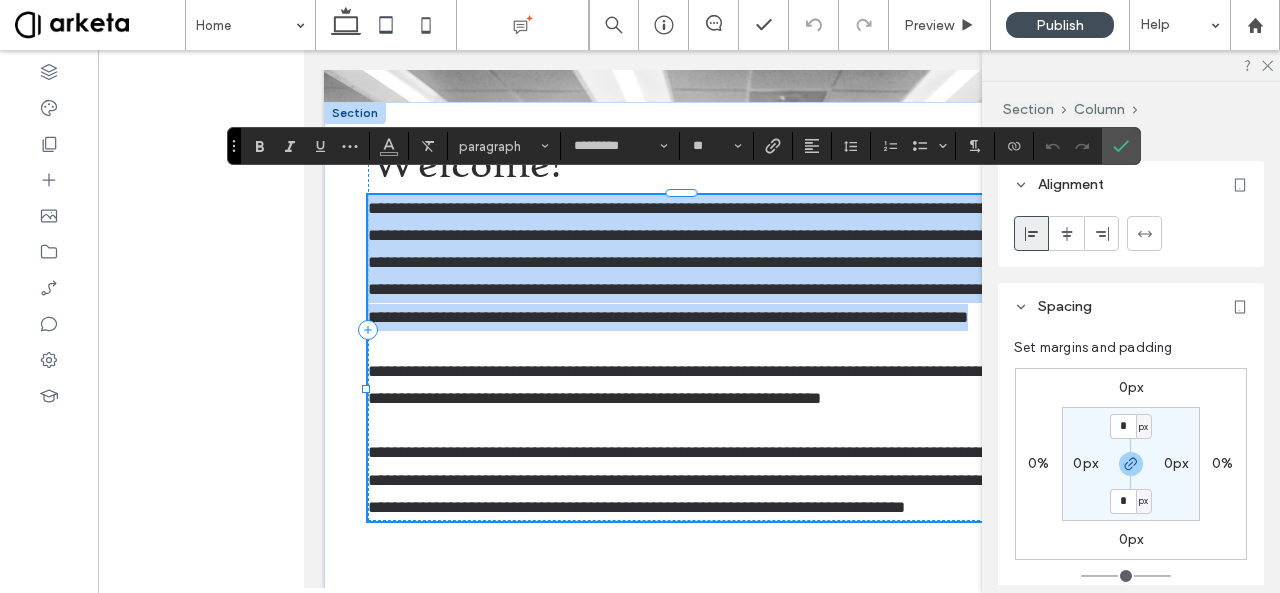 type on "**" 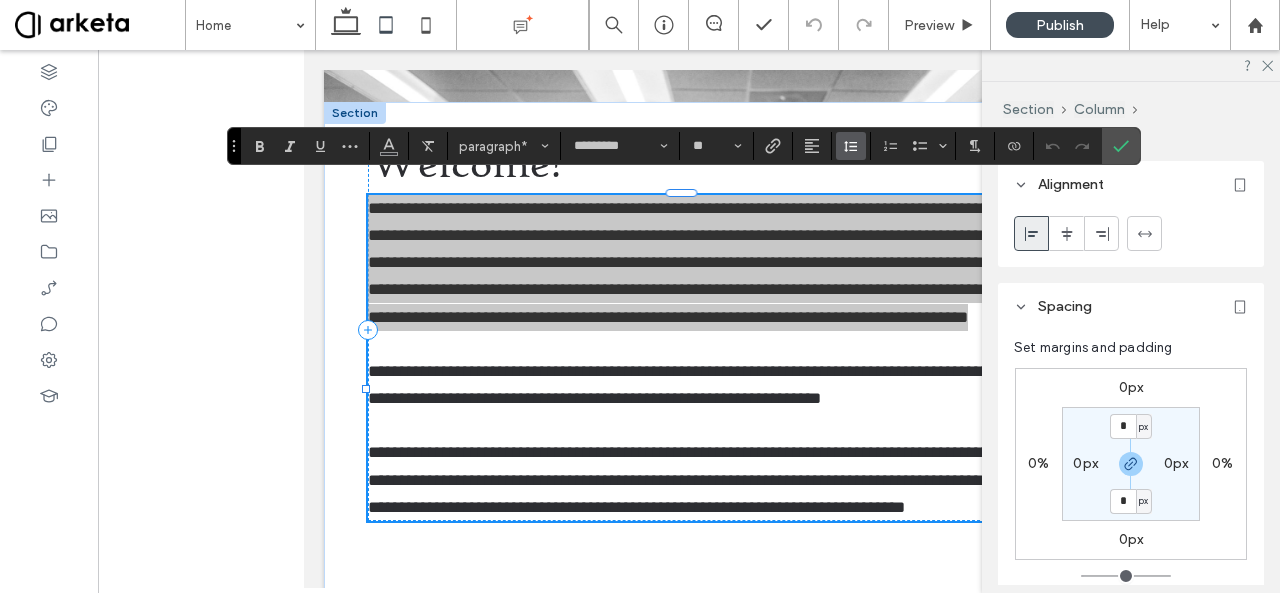 click at bounding box center (851, 146) 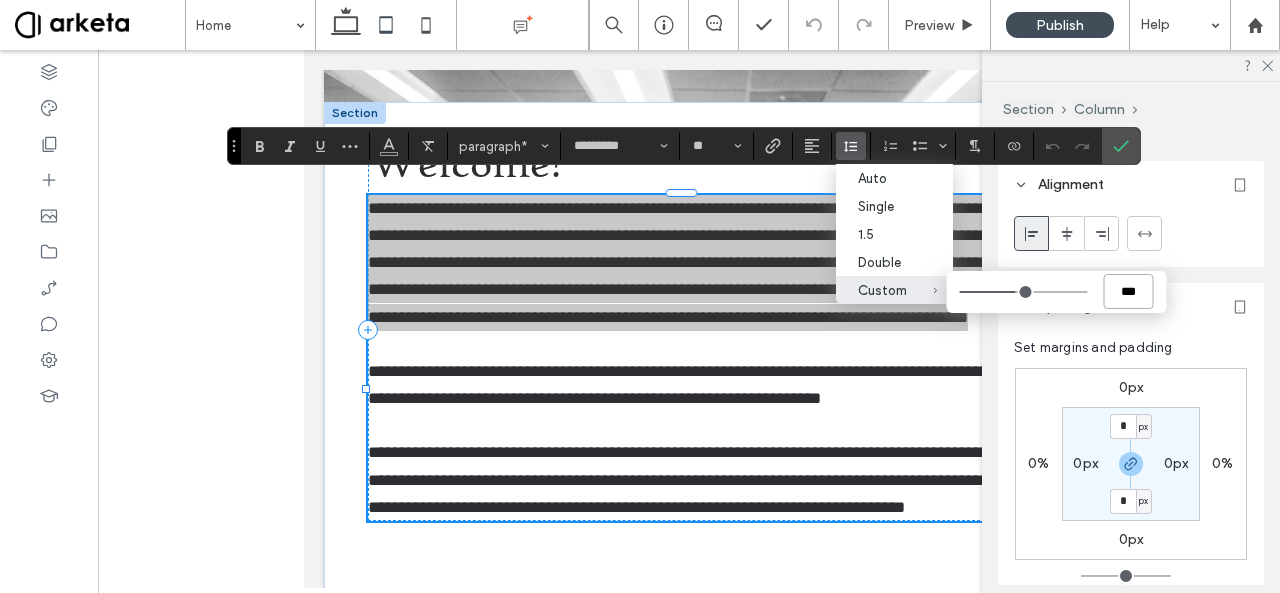 click on "***" at bounding box center [1128, 291] 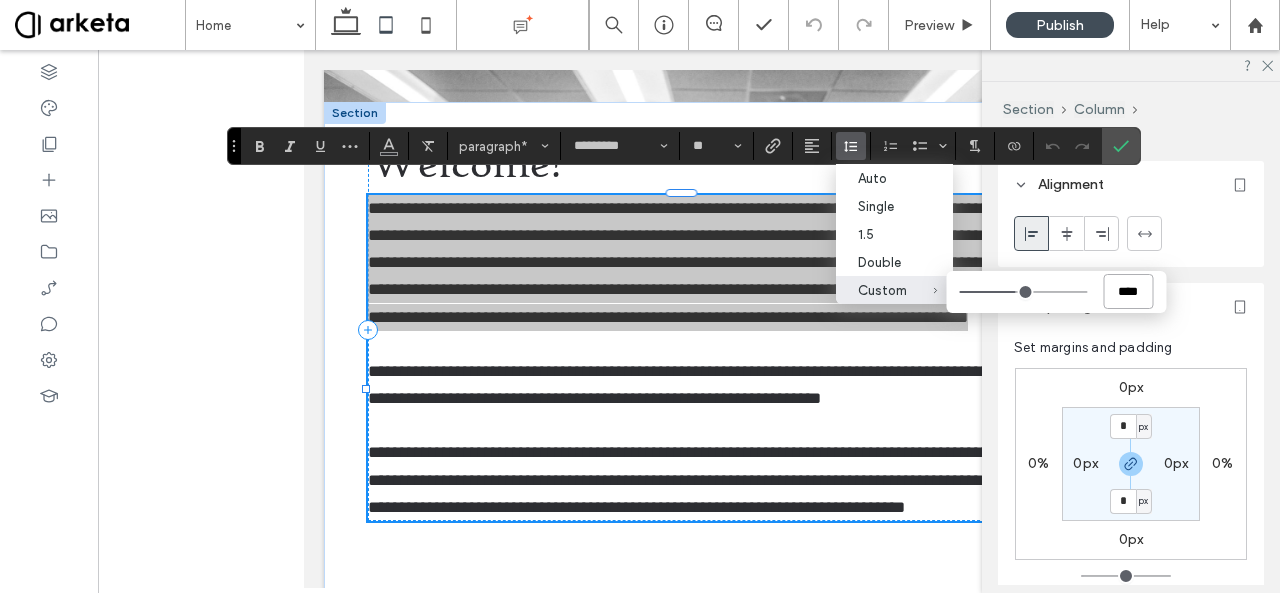 type on "***" 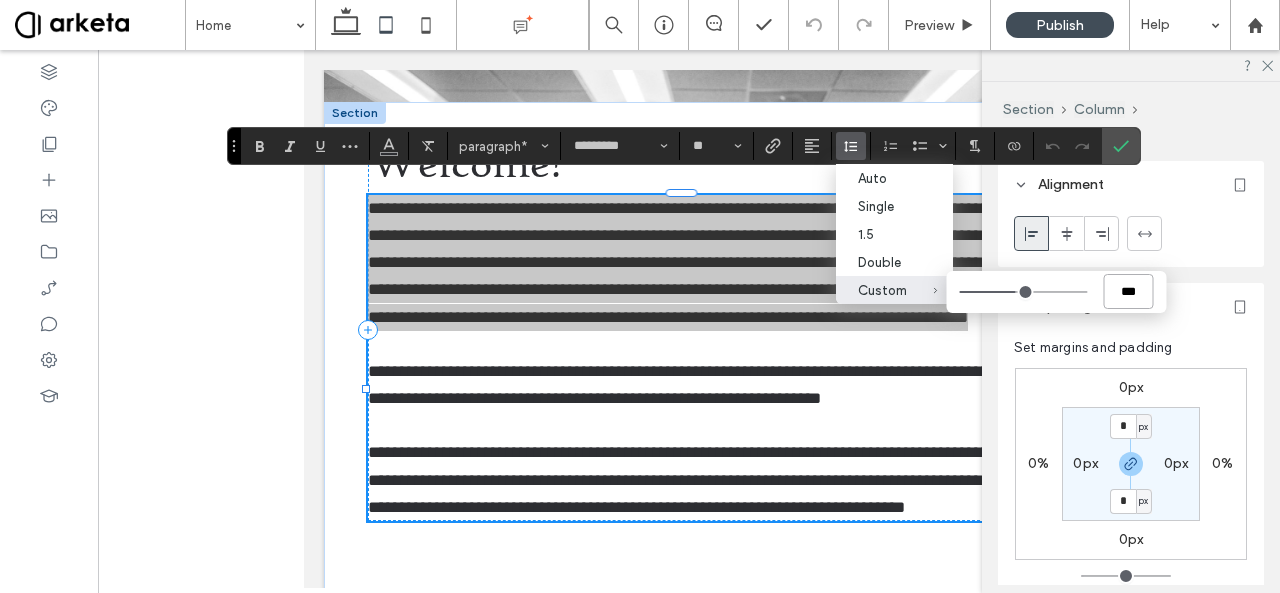 type on "*" 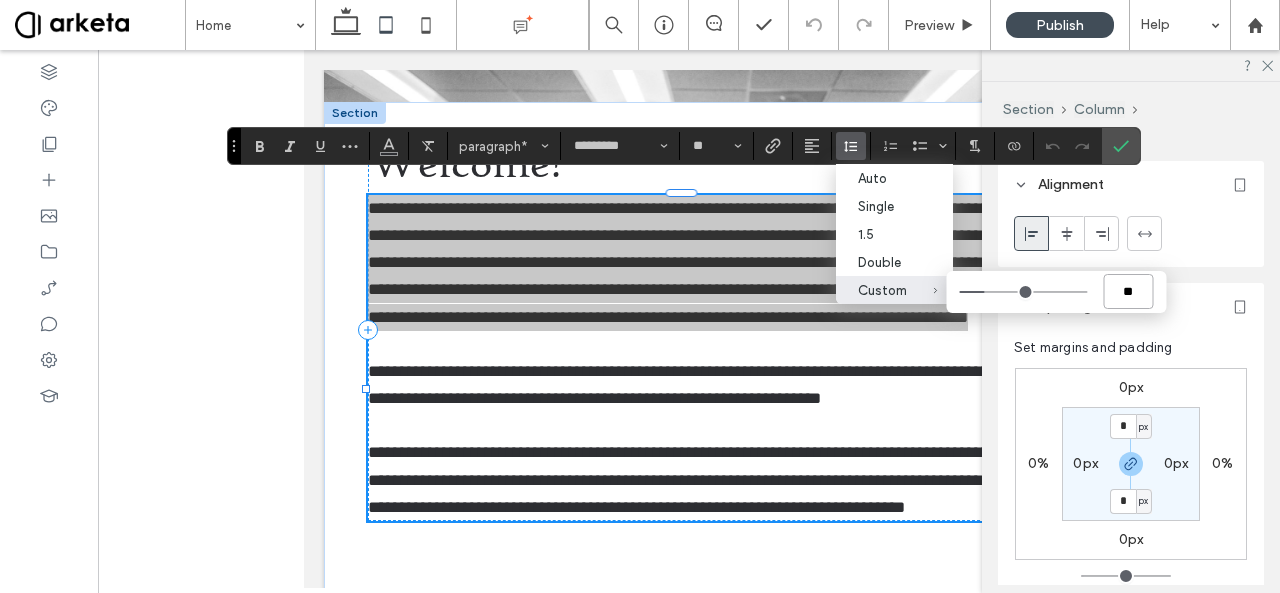 type on "***" 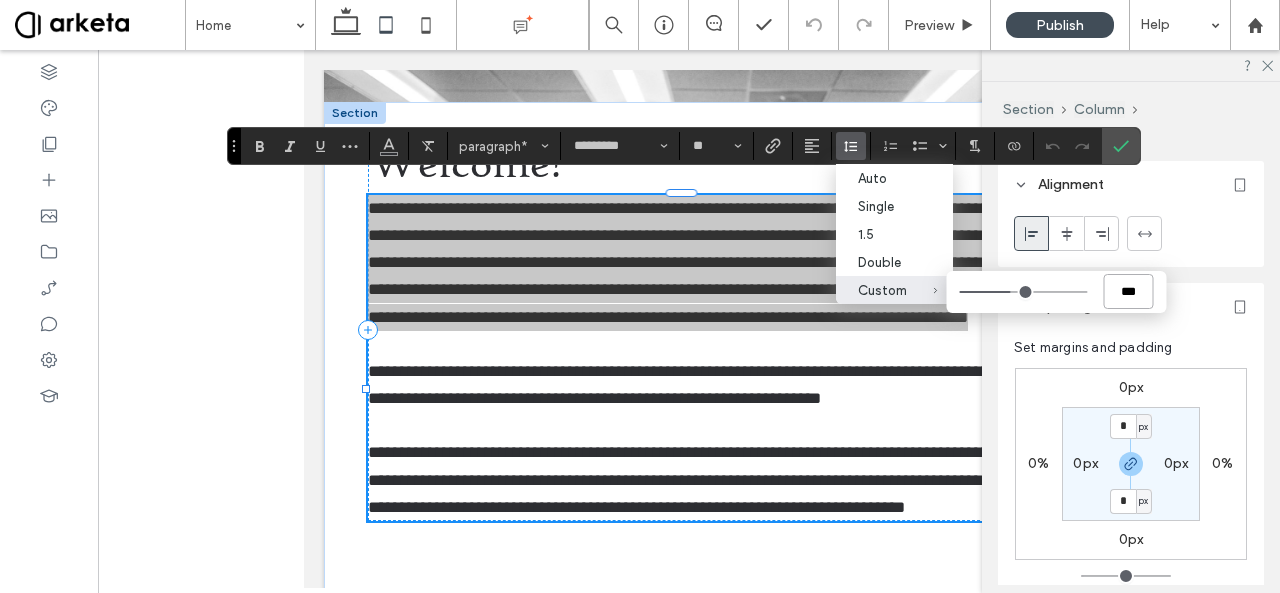 type on "***" 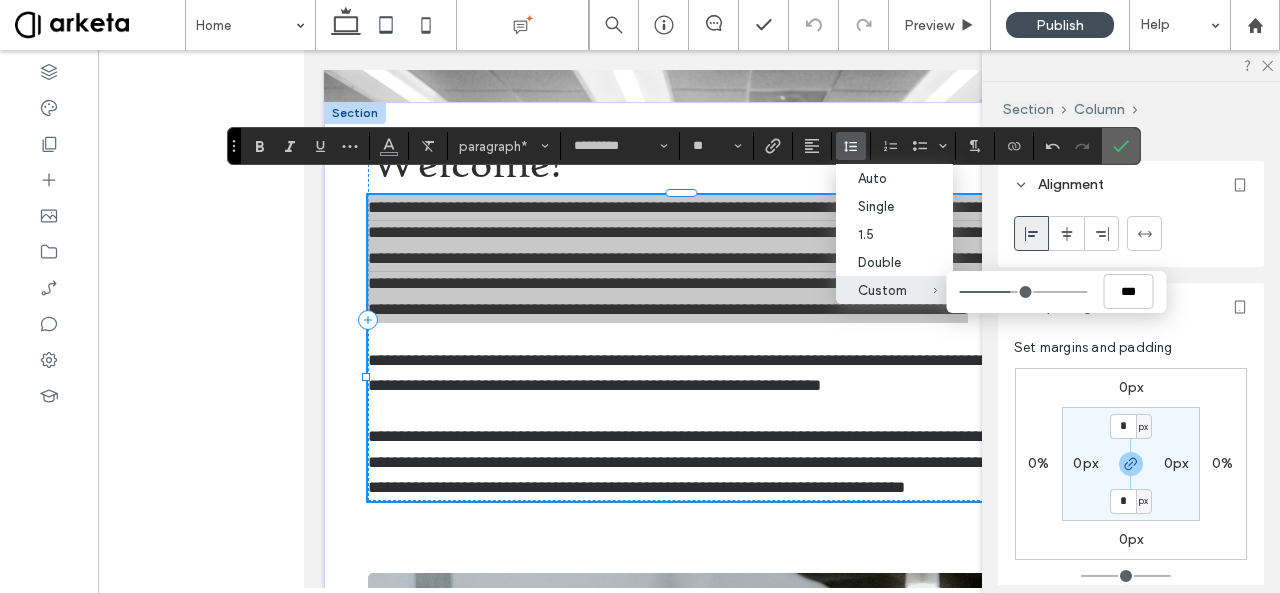 click 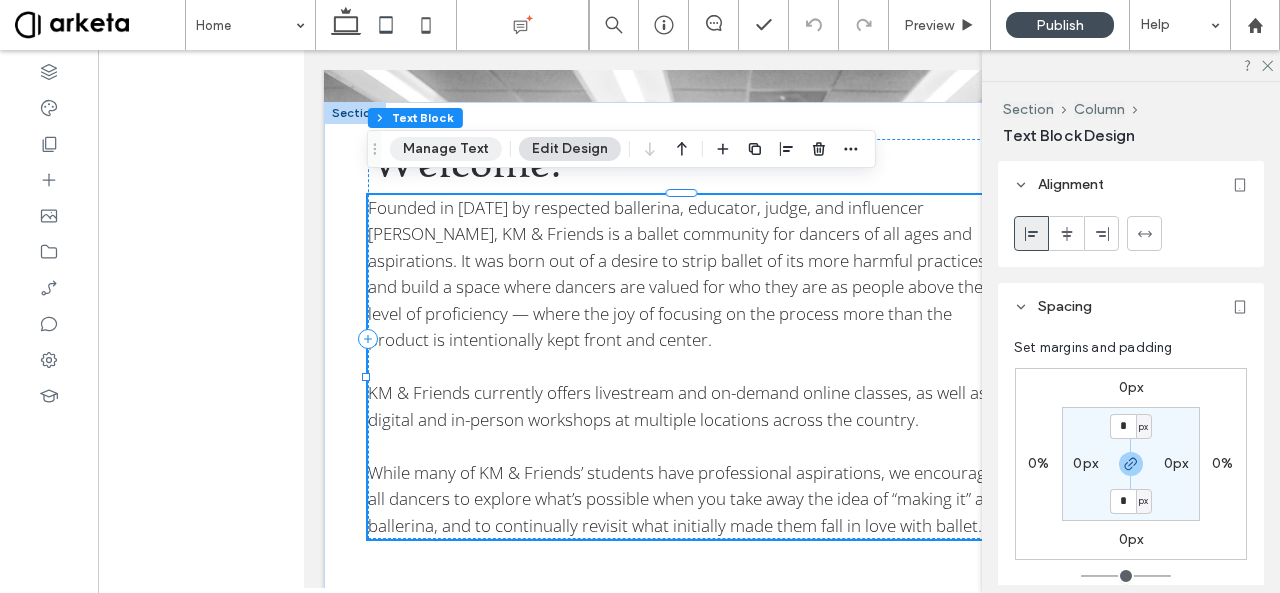 click on "Manage Text" at bounding box center [446, 149] 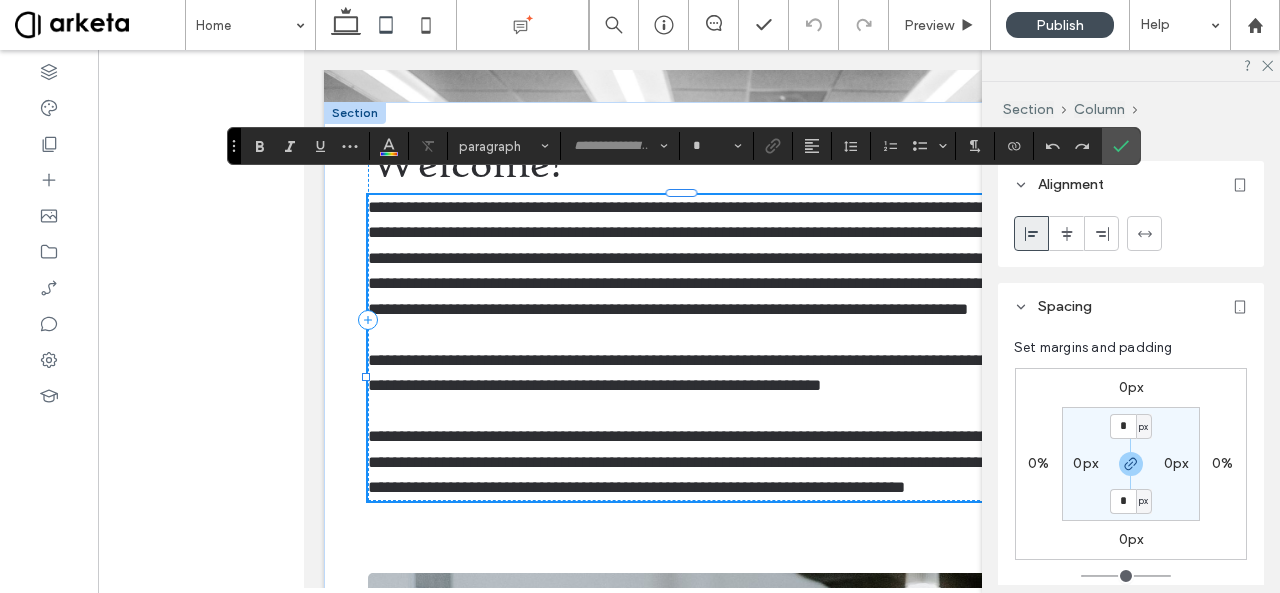 type on "*********" 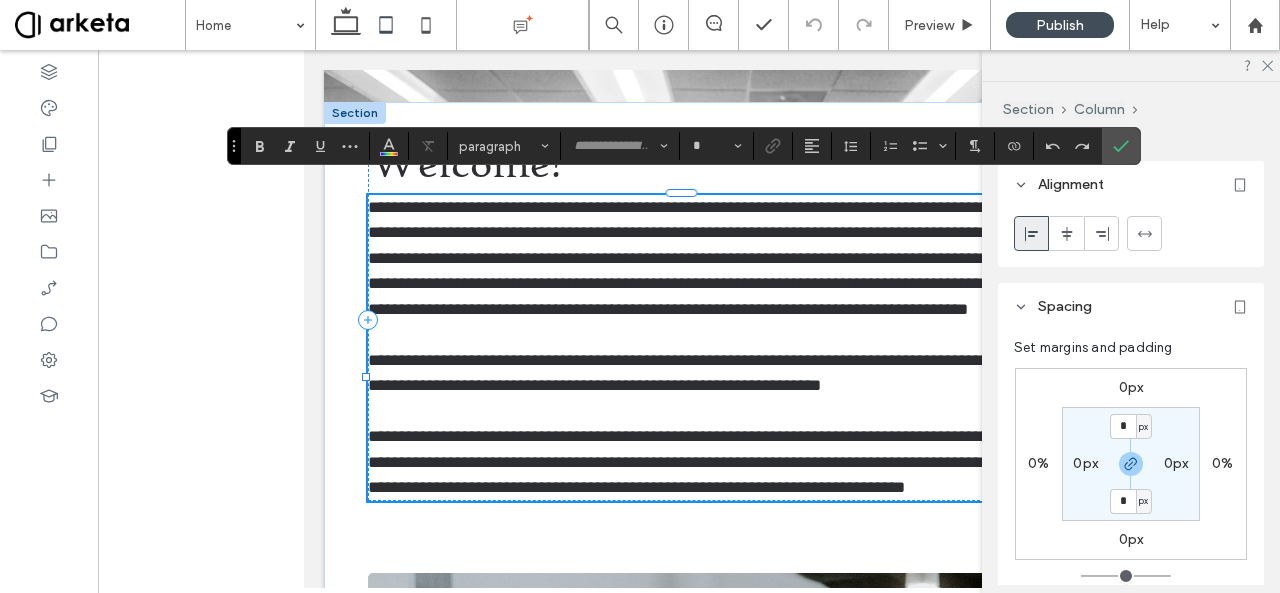 type on "**" 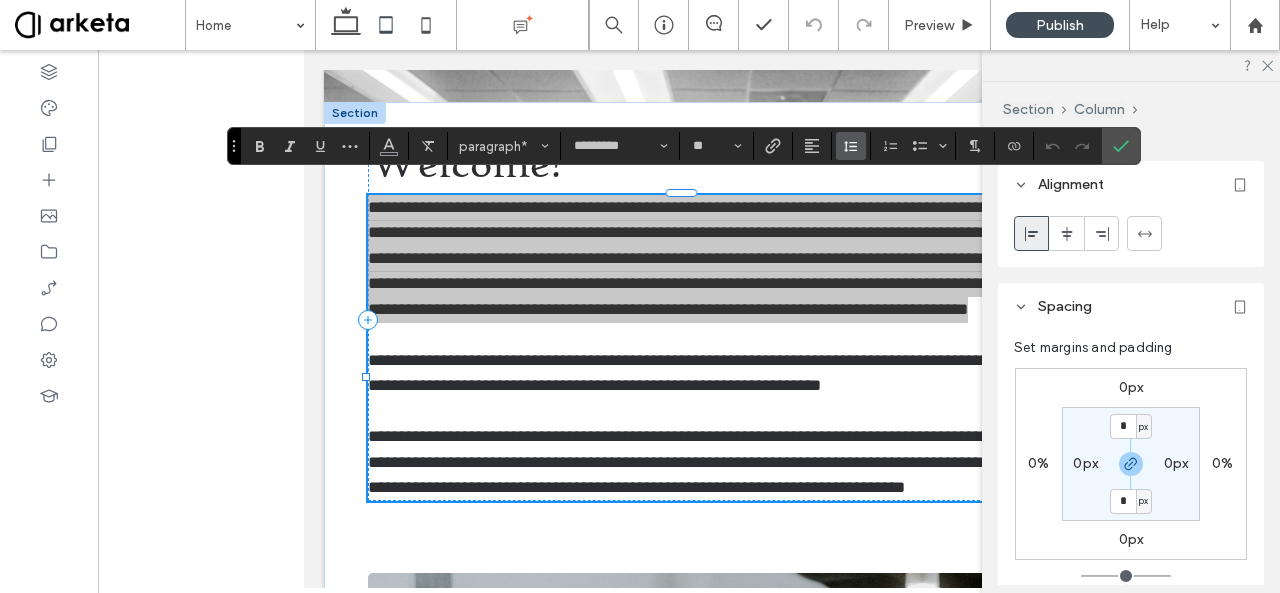 click 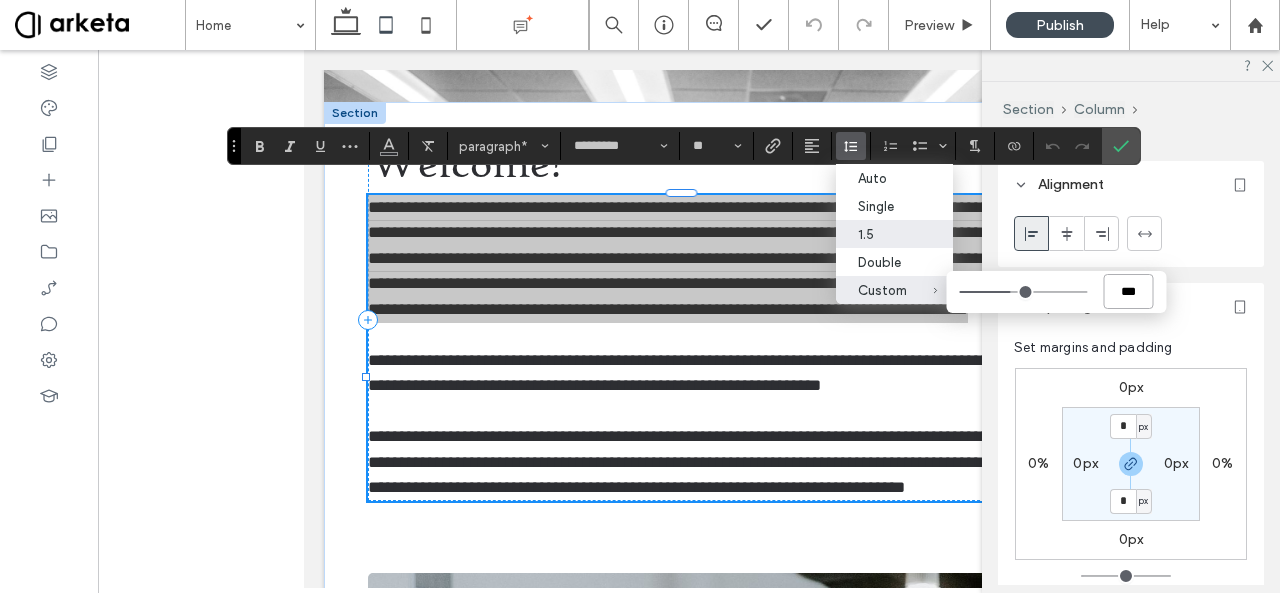 click on "***" at bounding box center [1128, 291] 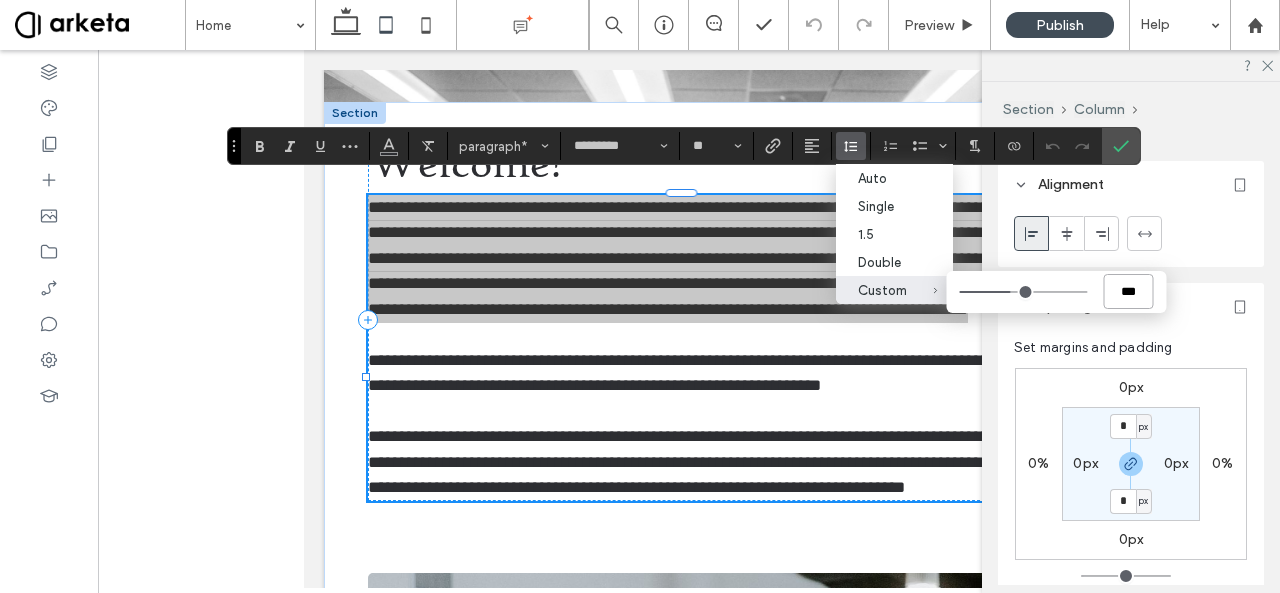 type on "*" 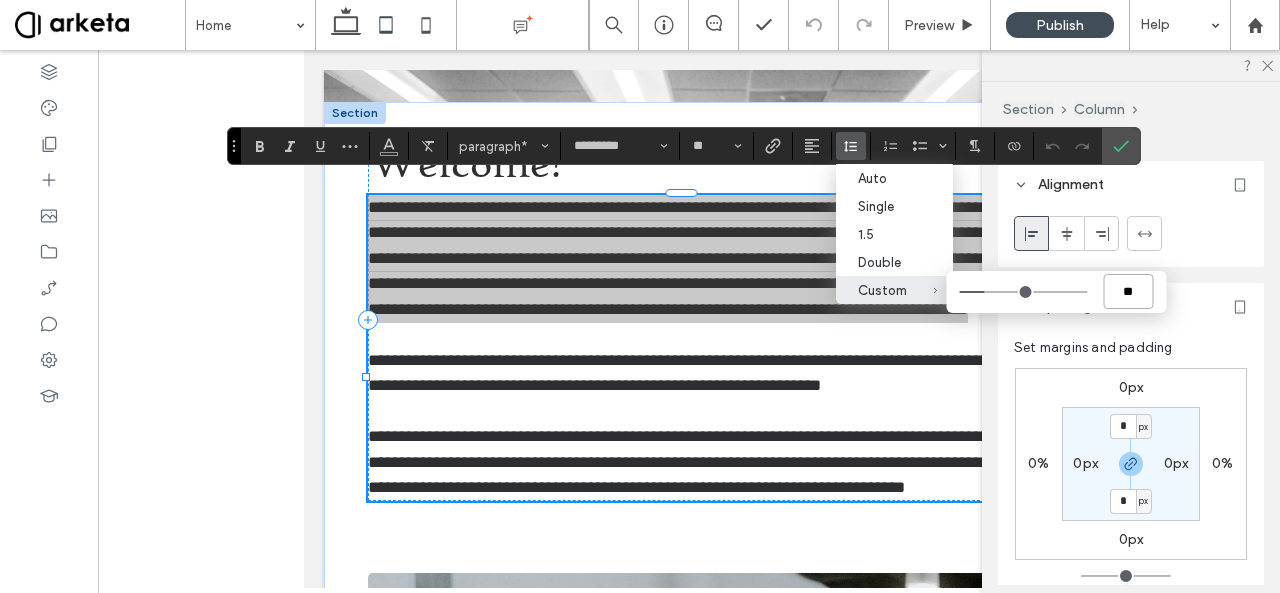 type on "***" 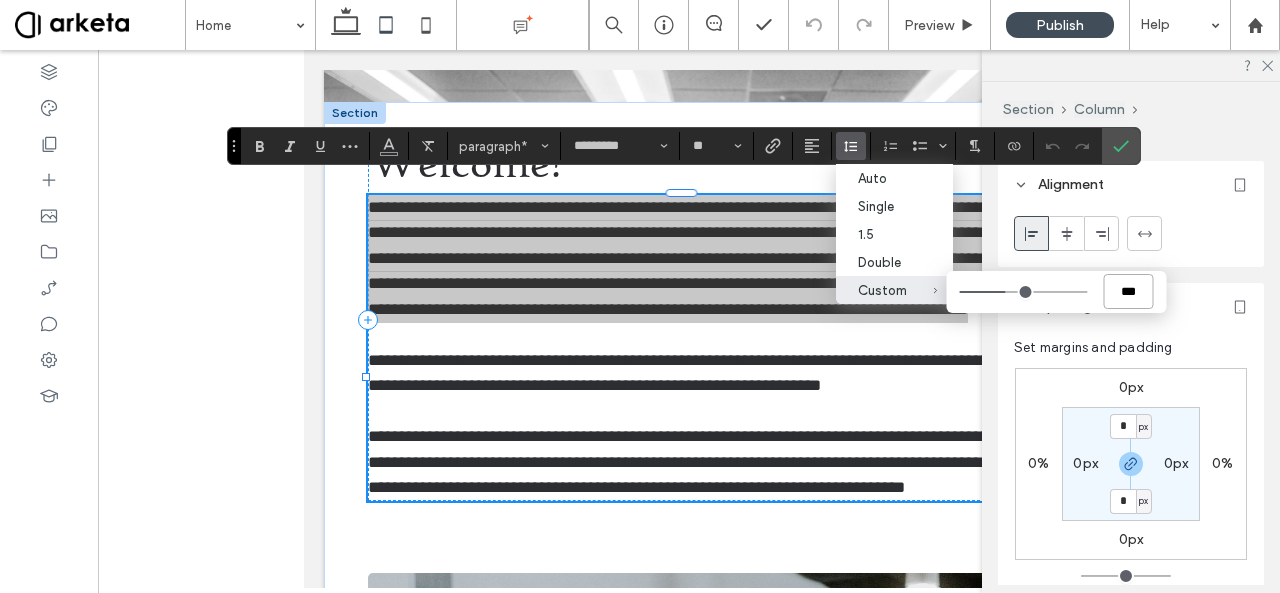 type on "***" 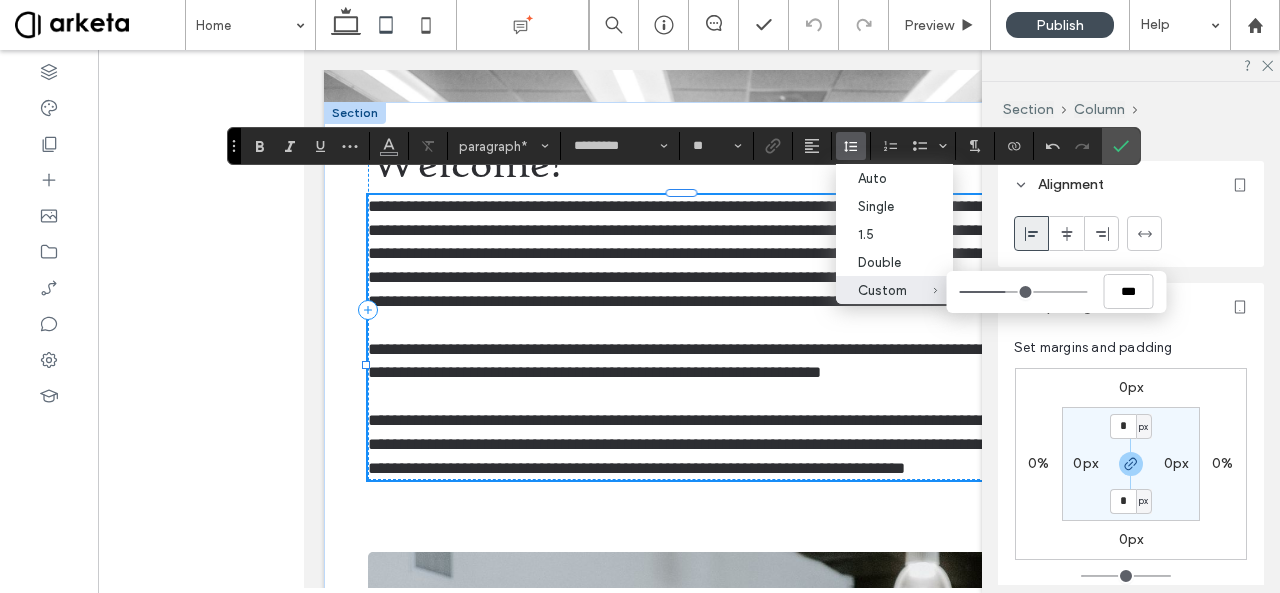 click on "**********" at bounding box center [682, 337] 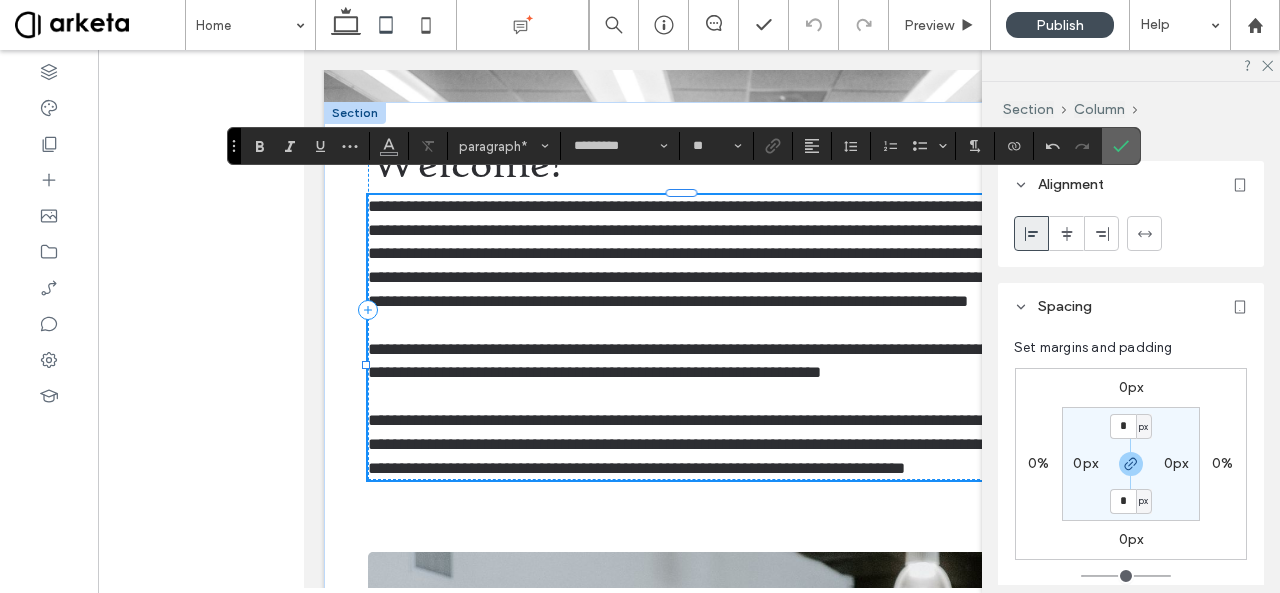 click 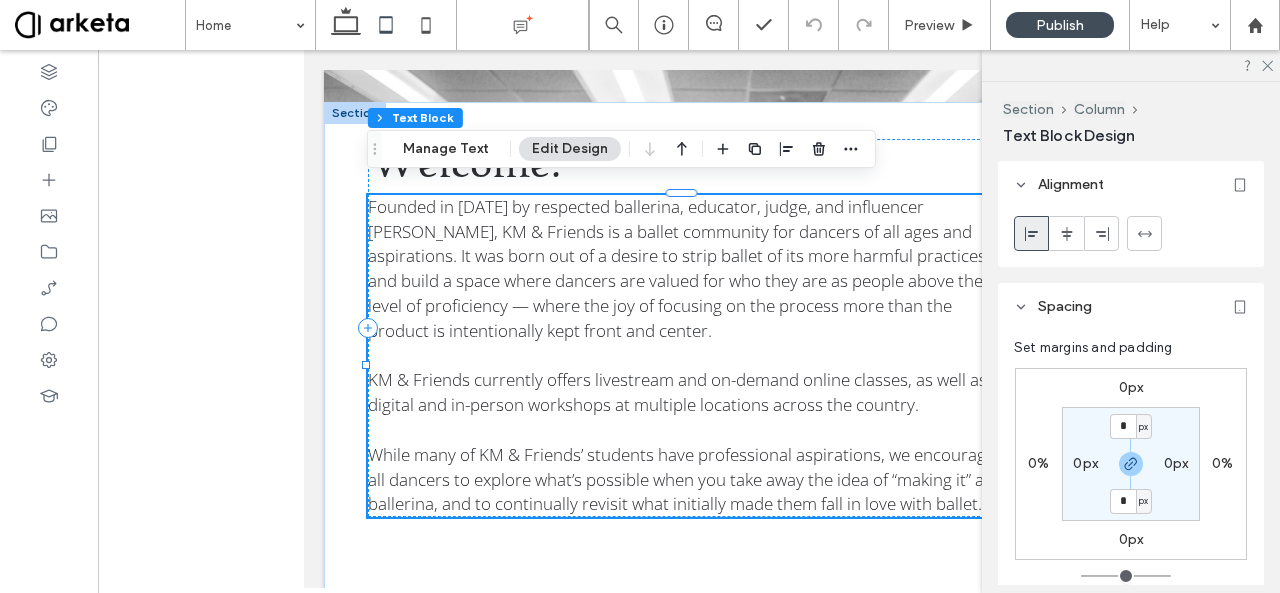 click at bounding box center (1131, 65) 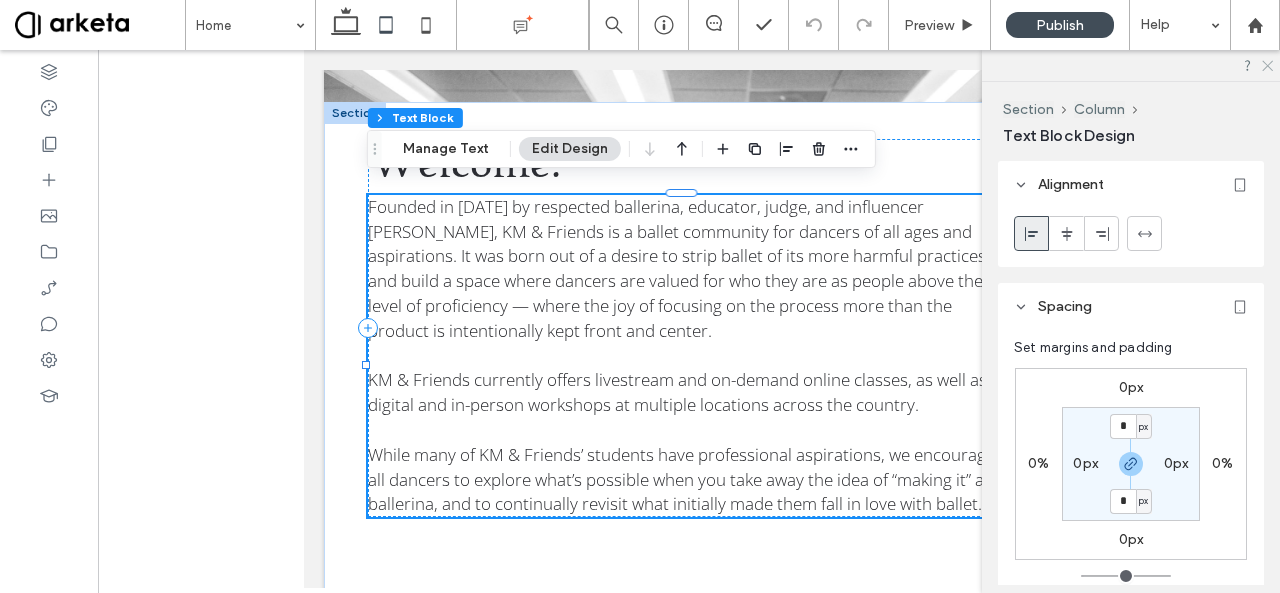 click 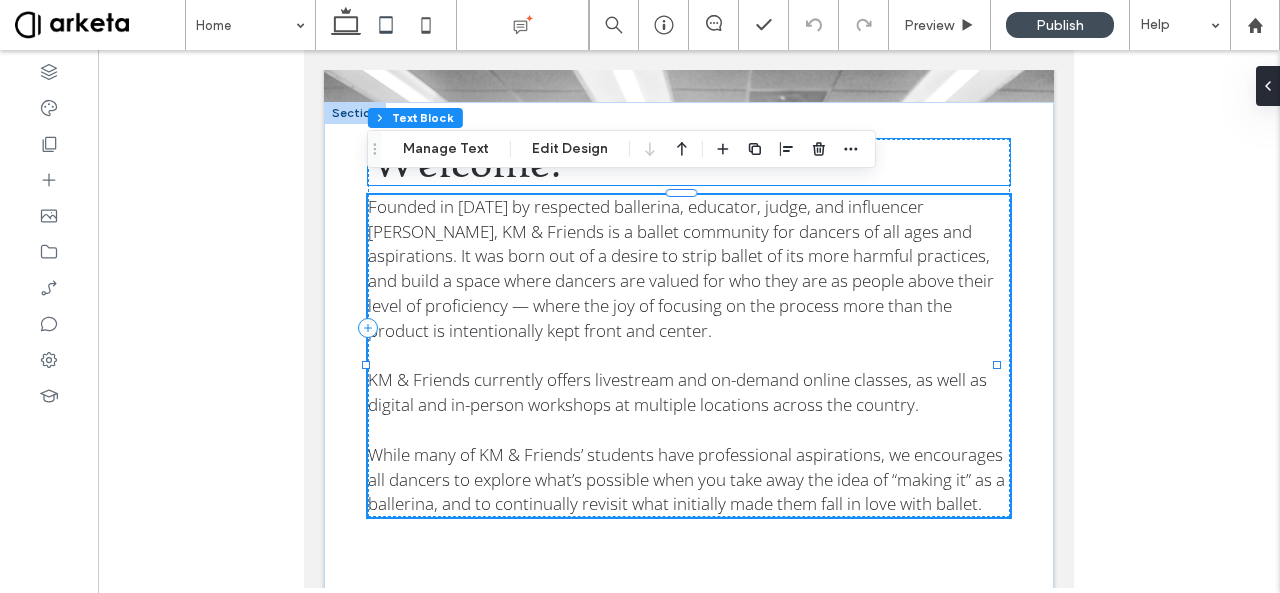 click on "Welcome!" at bounding box center [689, 162] 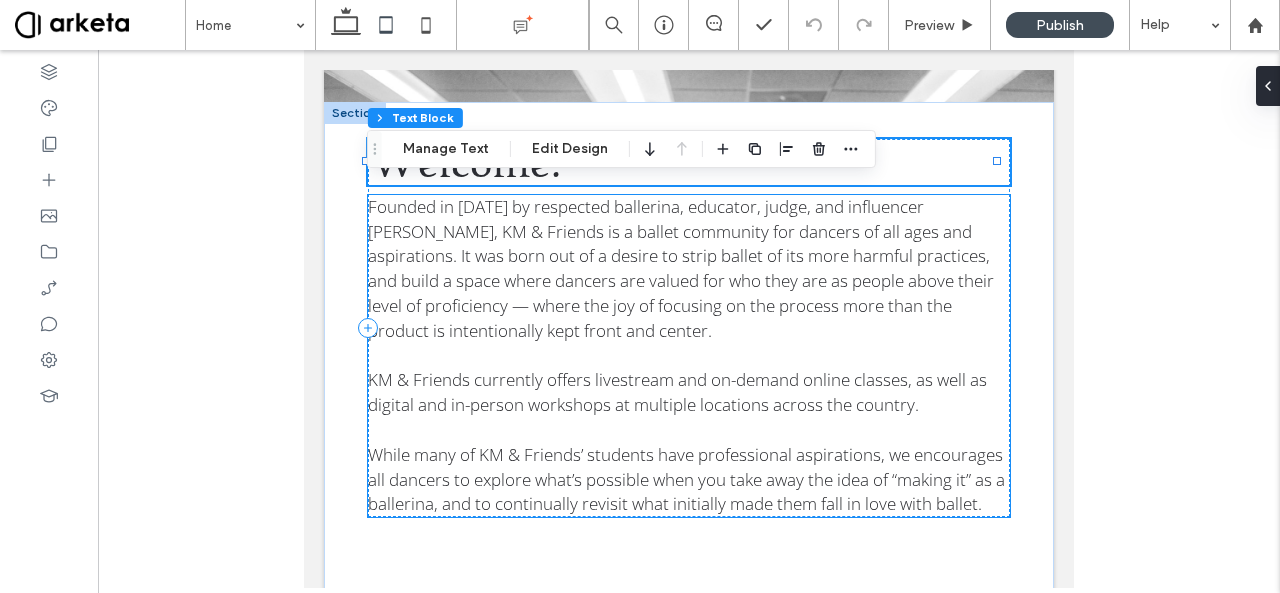 click on "Founded in [DATE] by respected ballerina, educator, judge, and influencer [PERSON_NAME], KM & Friends is a ballet community for dancers of all ages and aspirations. It was born out of a desire to strip ballet of its more harmful practices, and build a space where dancers are valued for who they are as people above their level of proficiency — where the joy of focusing on the process more than the product is intentionally kept front and center. KM & Friends currently offers livestream and on-demand online classes, as well as digital and in-person workshops at multiple locations across the country. While many of KM & Friends’ students have professional aspirations, we encourages all dancers to explore what’s possible when you take away the idea of “making it” as a ballerina, and to continually revisit what initially made them fall in love with ballet." at bounding box center (689, 356) 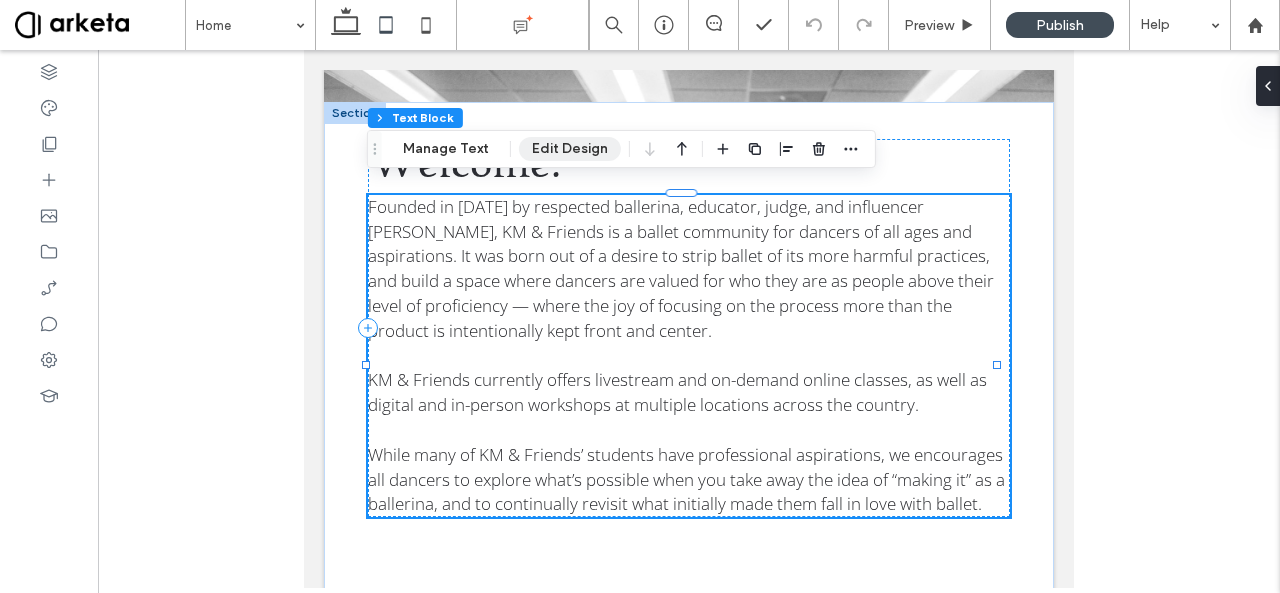 click on "Edit Design" at bounding box center (570, 149) 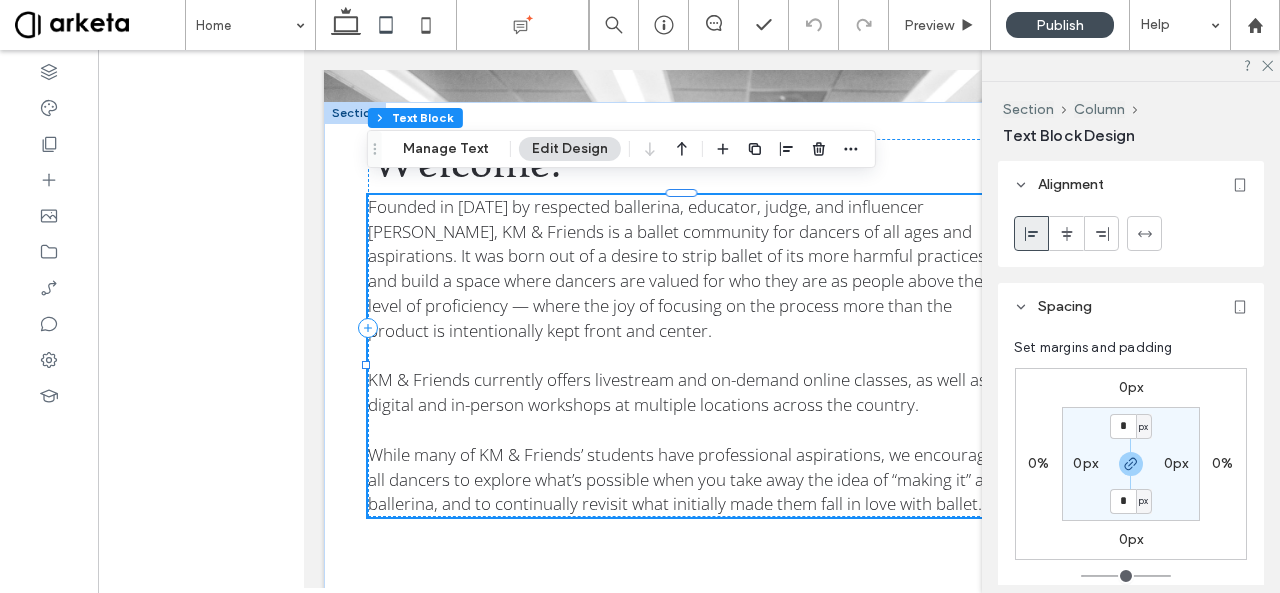 drag, startPoint x: 602, startPoint y: 160, endPoint x: 1042, endPoint y: 367, distance: 486.26022 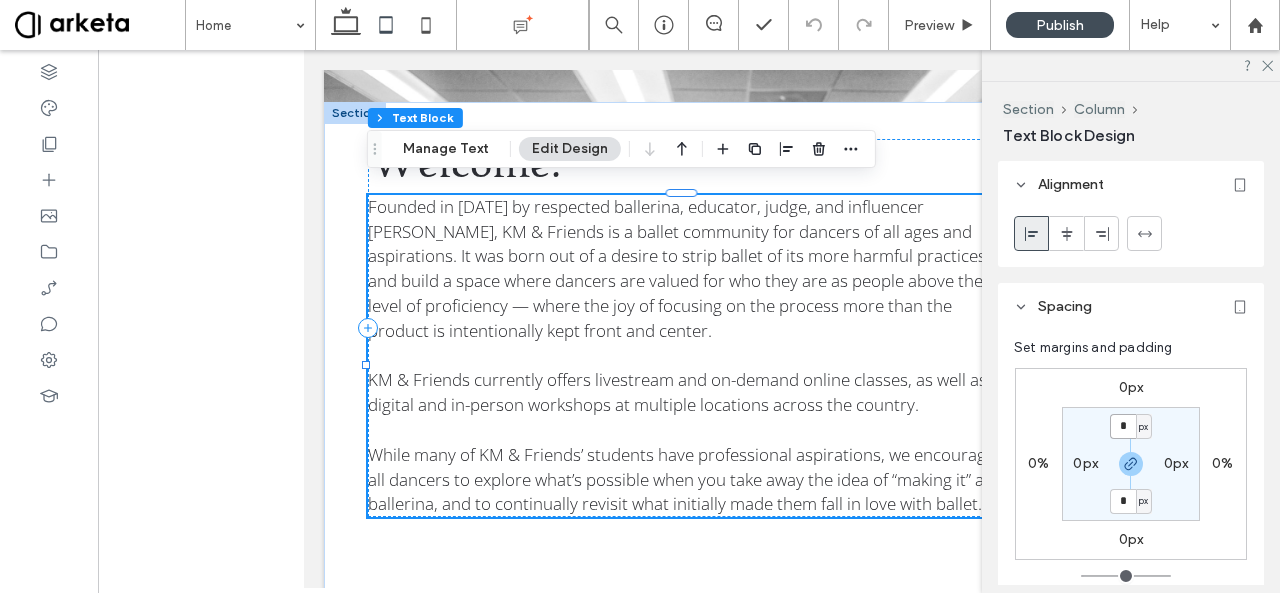 click on "*" at bounding box center [1123, 426] 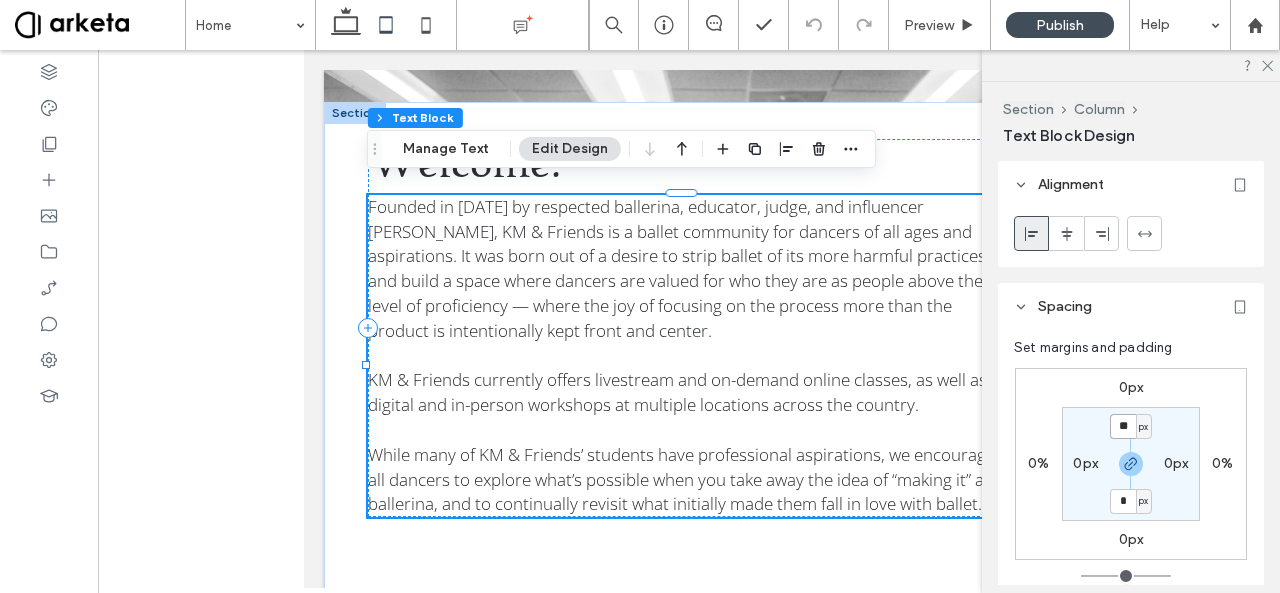 type on "**" 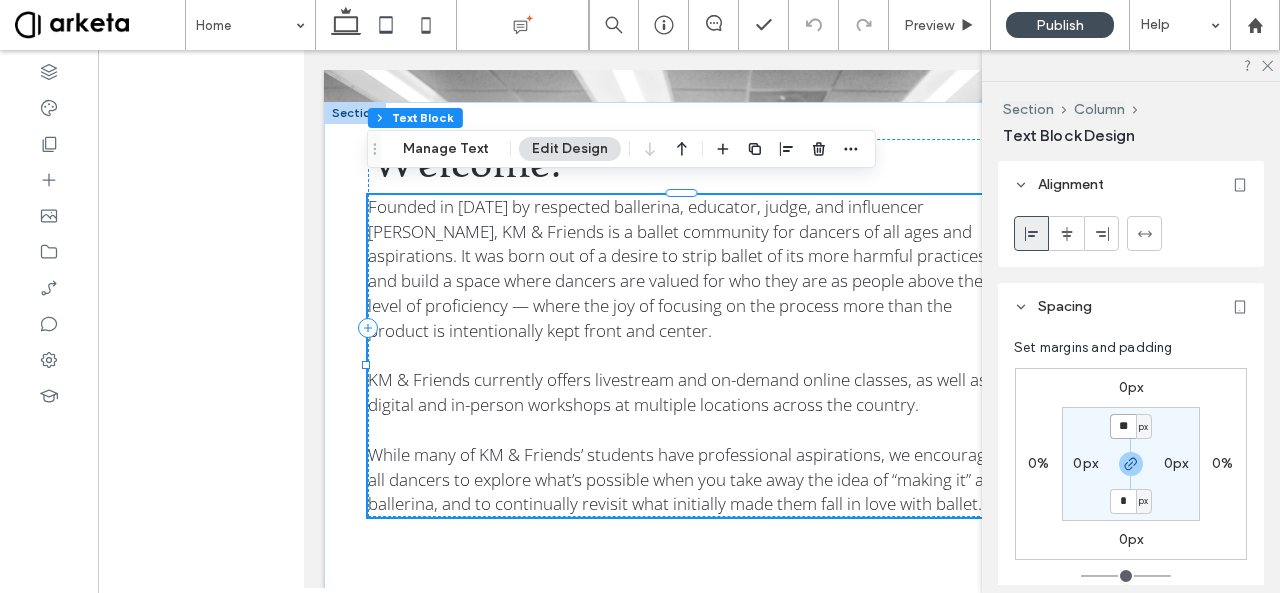 type on "**" 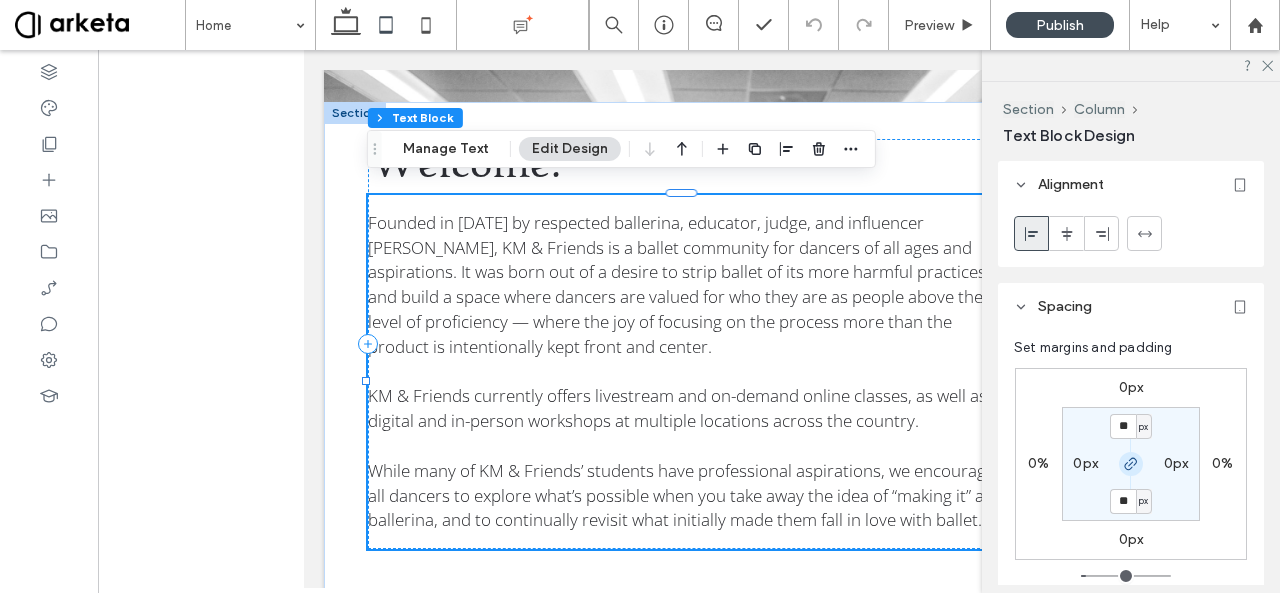 click 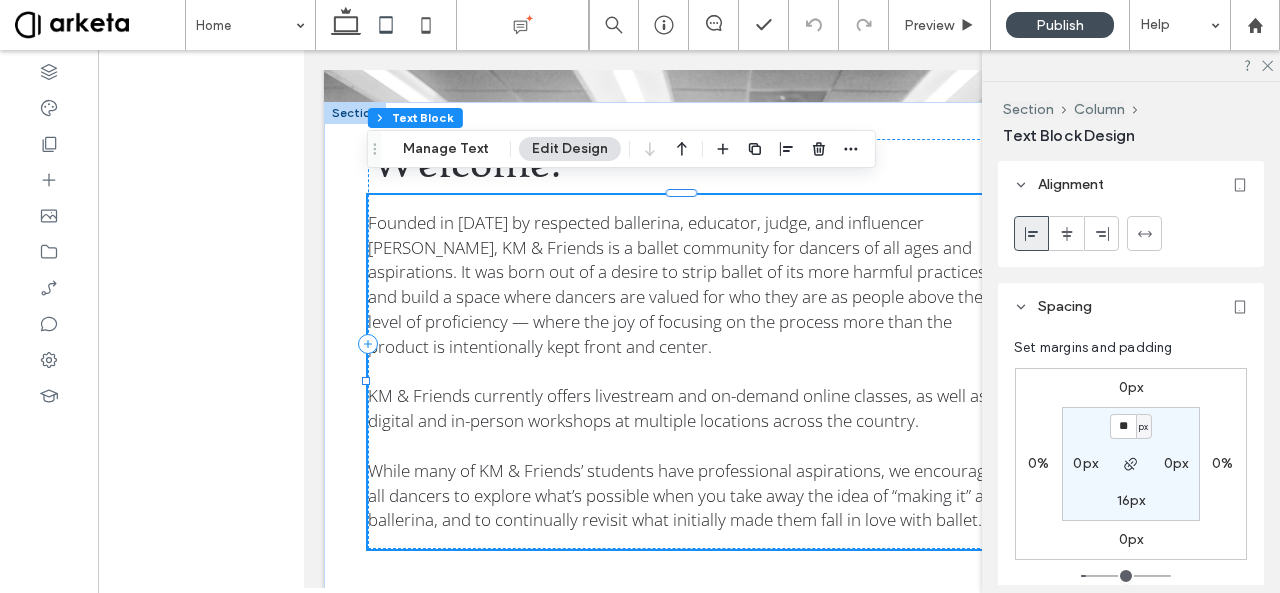 click on "16px" at bounding box center [1131, 500] 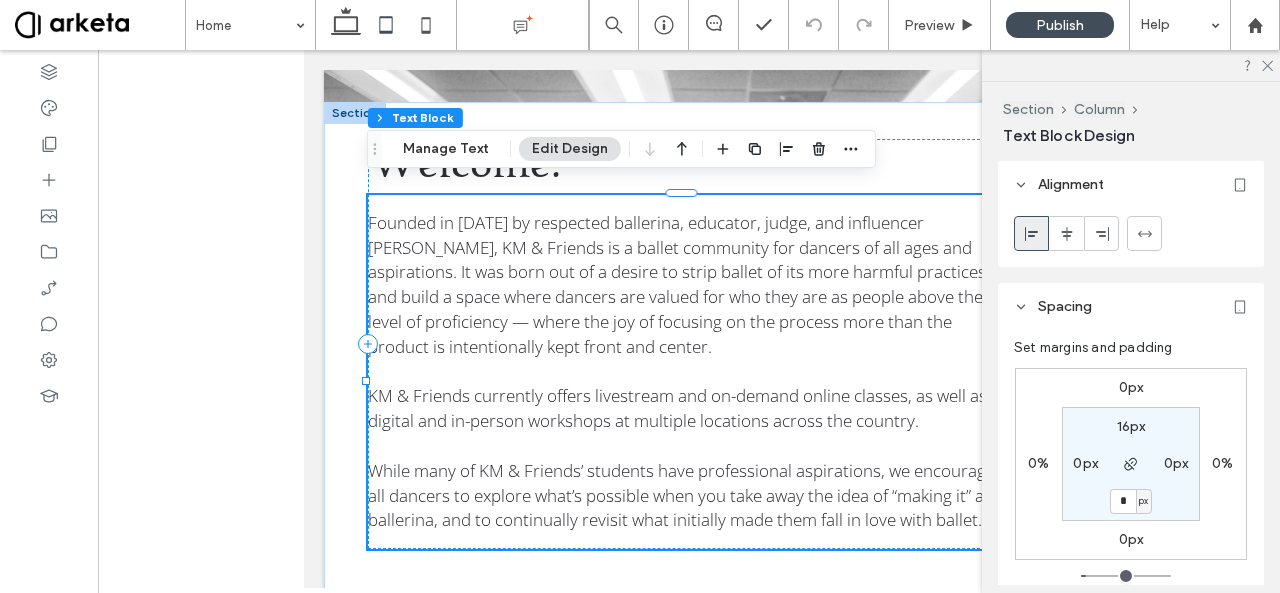 type on "*" 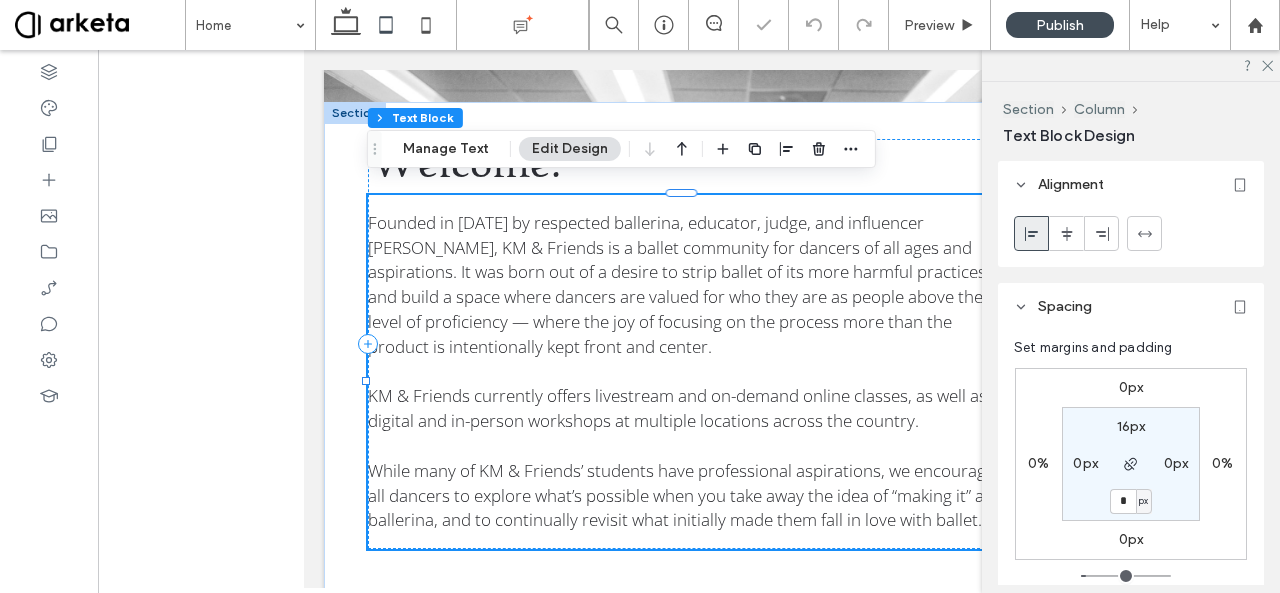 type on "*" 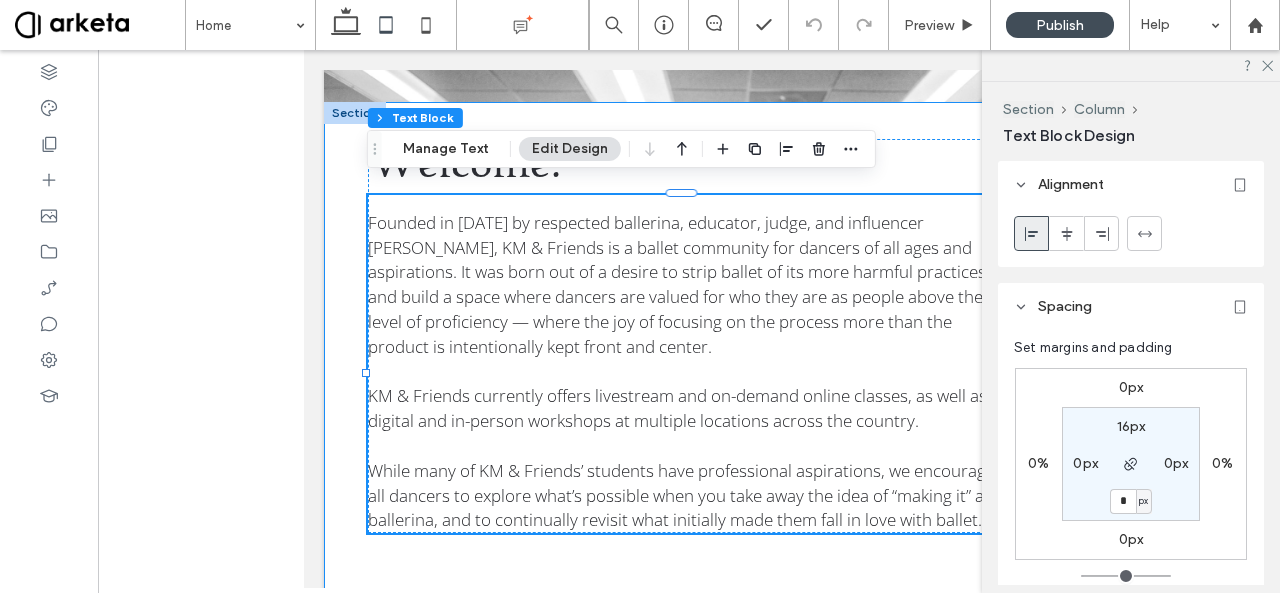 click on "Welcome!
Founded in [DATE] by respected ballerina, educator, judge, and influencer [PERSON_NAME], KM & Friends is a ballet community for dancers of all ages and aspirations. It was born out of a desire to strip ballet of its more harmful practices, and build a space where dancers are valued for who they are as people above their level of proficiency — where the joy of focusing on the process more than the product is intentionally kept front and center. KM & Friends currently offers livestream and on-demand online classes, as well as digital and in-person workshops at multiple locations across the country. While many of KM & Friends’ students have professional aspirations, we encourages all dancers to explore what’s possible when you take away the idea of “making it” as a ballerina, and to continually revisit what initially made them fall in love with ballet." at bounding box center [689, 853] 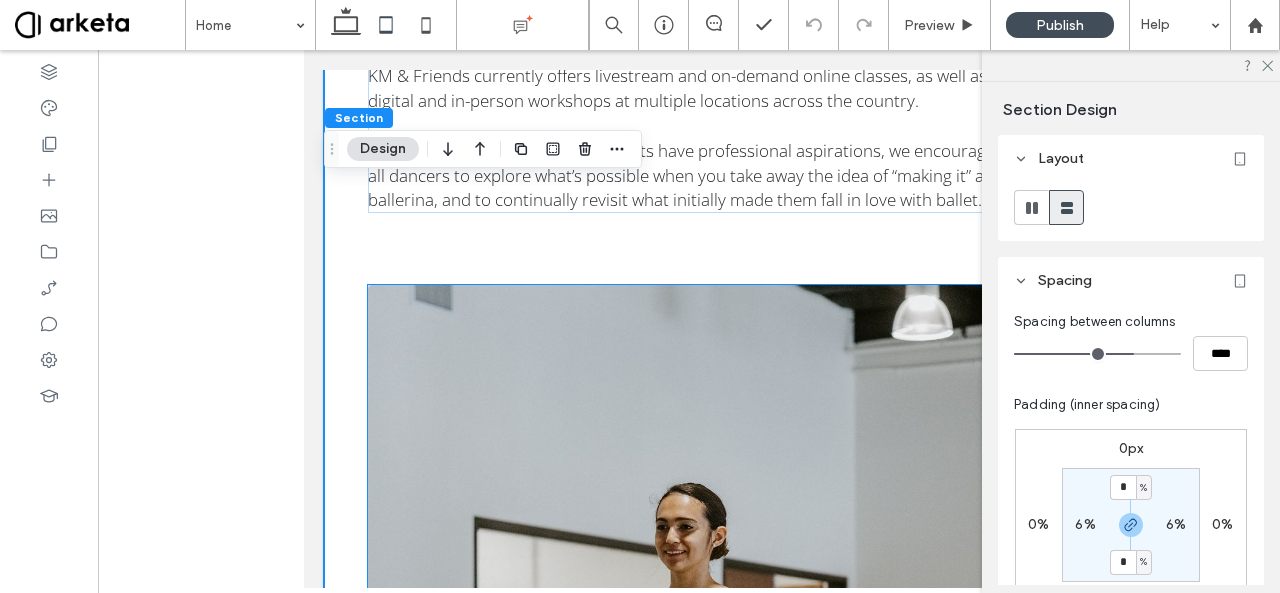 scroll, scrollTop: 3386, scrollLeft: 0, axis: vertical 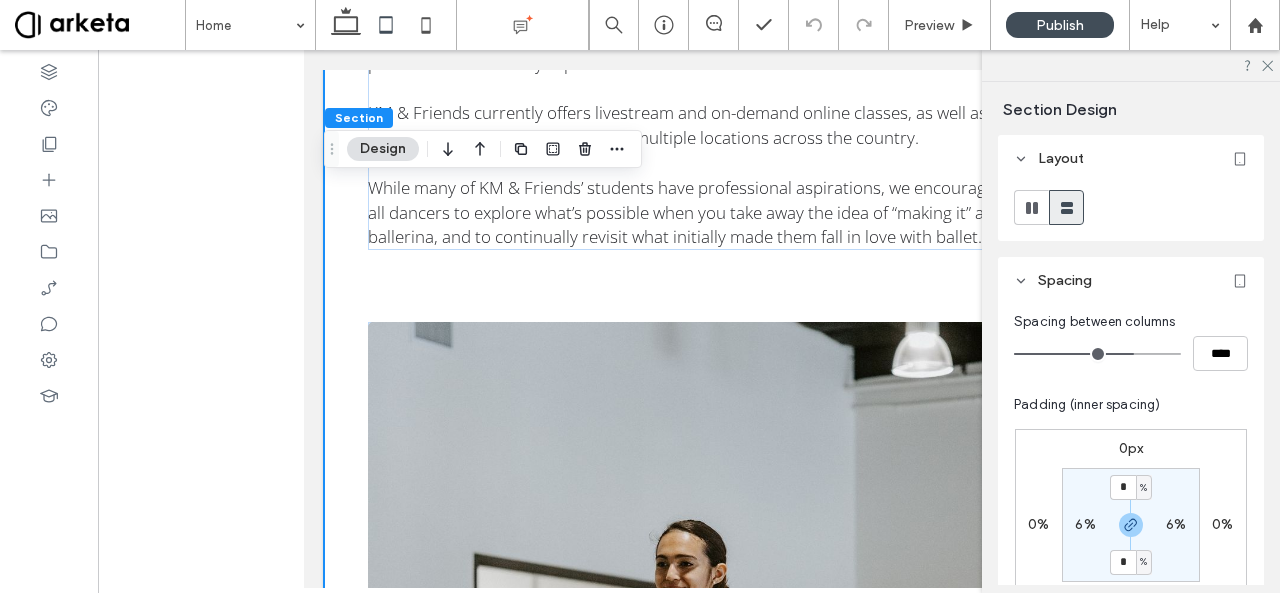 click on "Welcome!
Founded in [DATE] by respected ballerina, educator, judge, and influencer [PERSON_NAME], KM & Friends is a ballet community for dancers of all ages and aspirations. It was born out of a desire to strip ballet of its more harmful practices, and build a space where dancers are valued for who they are as people above their level of proficiency — where the joy of focusing on the process more than the product is intentionally kept front and center. KM & Friends currently offers livestream and on-demand online classes, as well as digital and in-person workshops at multiple locations across the country. While many of KM & Friends’ students have professional aspirations, we encourages all dancers to explore what’s possible when you take away the idea of “making it” as a ballerina, and to continually revisit what initially made them fall in love with ballet." at bounding box center (689, 570) 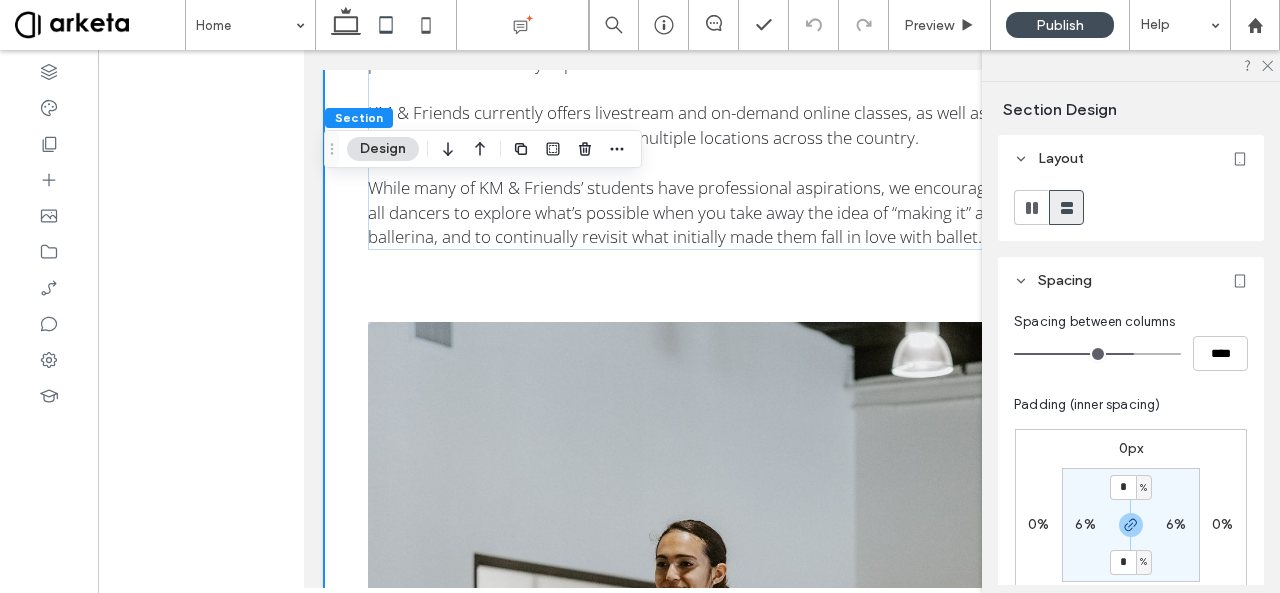 click on "Welcome!
Founded in [DATE] by respected ballerina, educator, judge, and influencer [PERSON_NAME], KM & Friends is a ballet community for dancers of all ages and aspirations. It was born out of a desire to strip ballet of its more harmful practices, and build a space where dancers are valued for who they are as people above their level of proficiency — where the joy of focusing on the process more than the product is intentionally kept front and center. KM & Friends currently offers livestream and on-demand online classes, as well as digital and in-person workshops at multiple locations across the country. While many of KM & Friends’ students have professional aspirations, we encourages all dancers to explore what’s possible when you take away the idea of “making it” as a ballerina, and to continually revisit what initially made them fall in love with ballet." at bounding box center (689, 570) 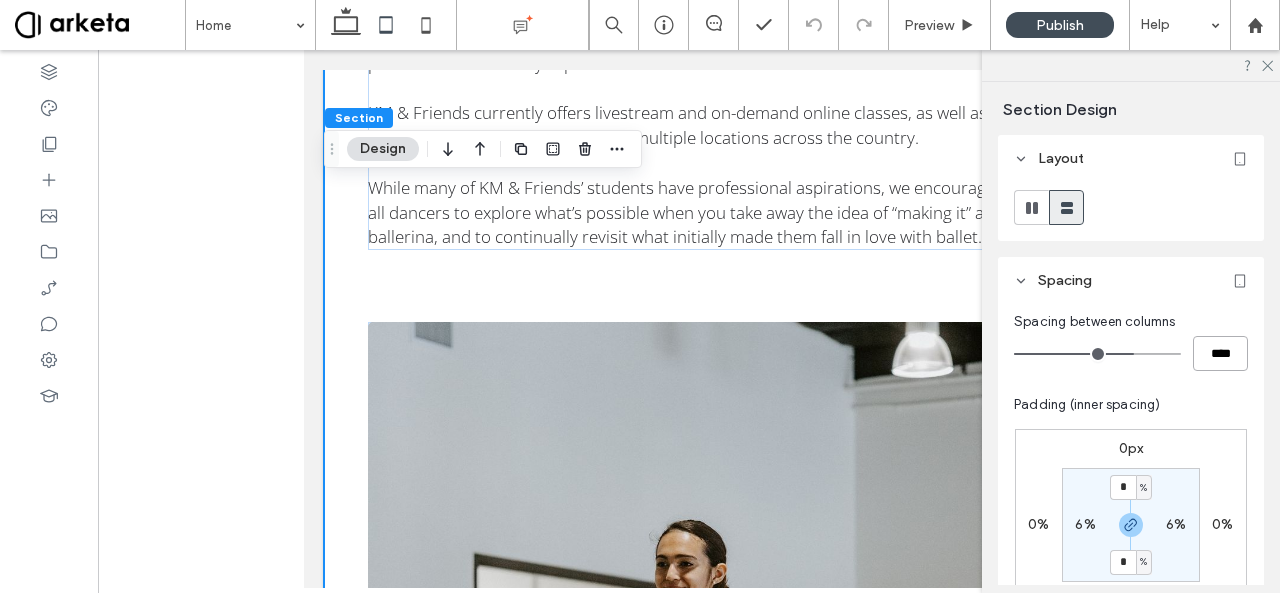 click on "****" at bounding box center [1220, 353] 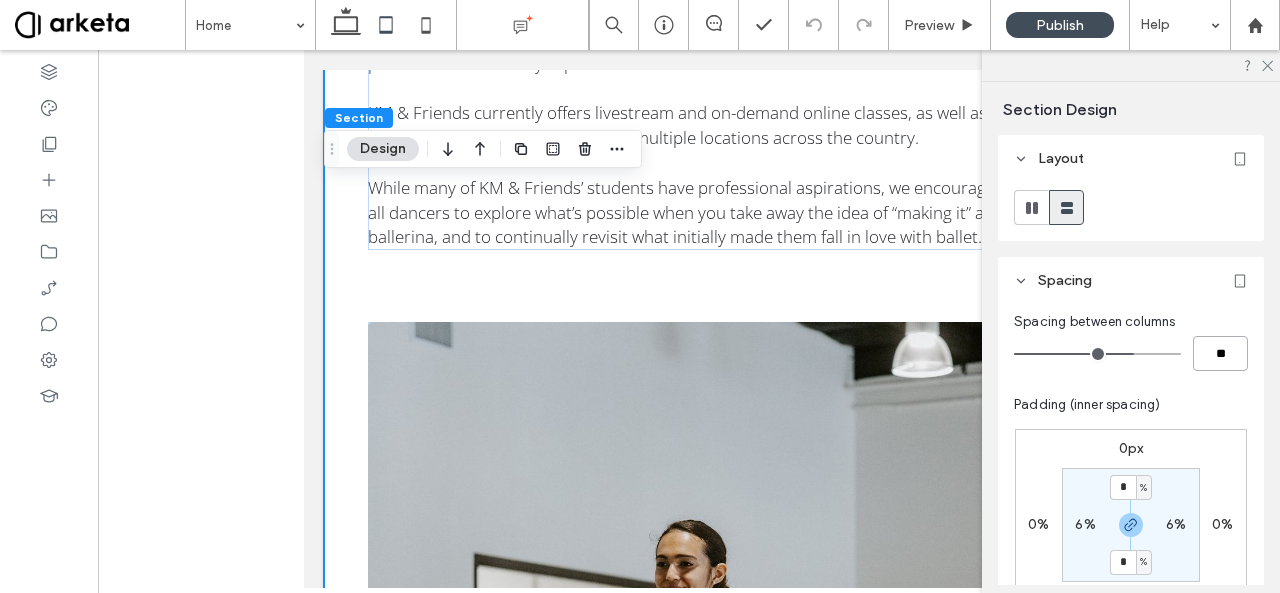 type on "****" 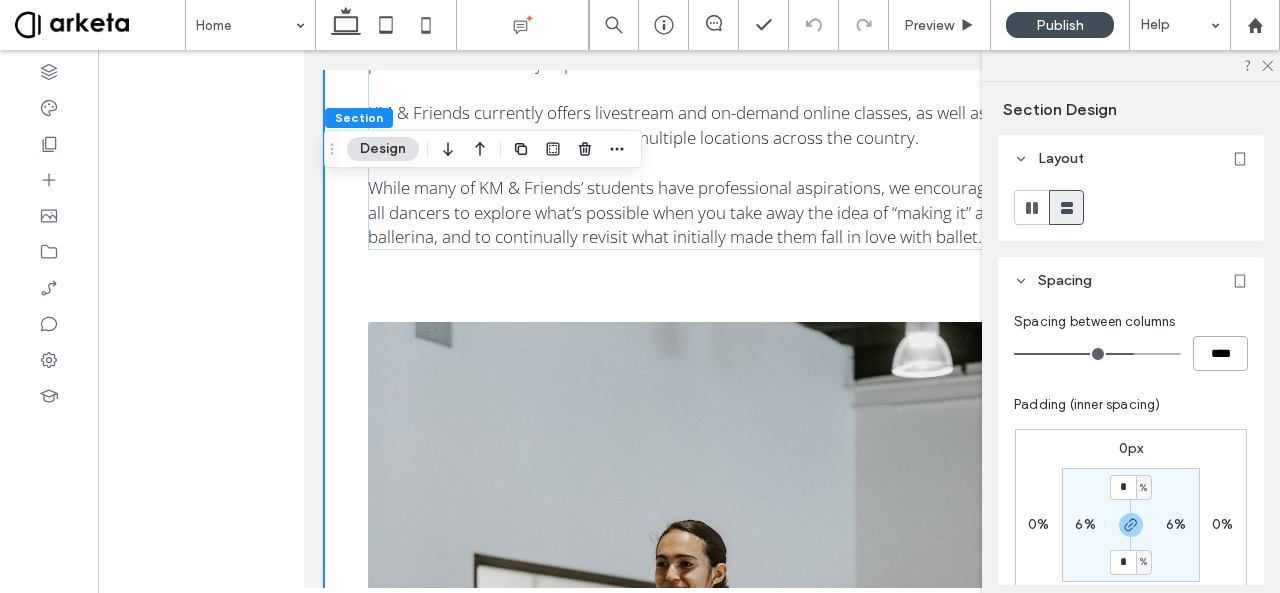 type on "**" 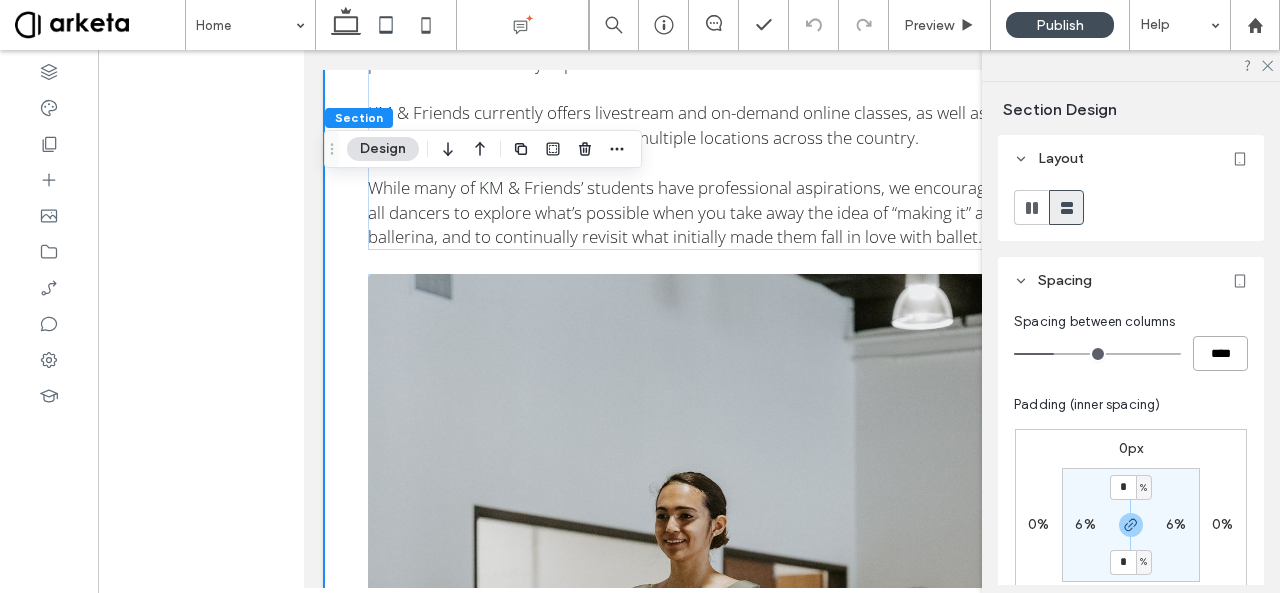 click on "****" at bounding box center [1220, 353] 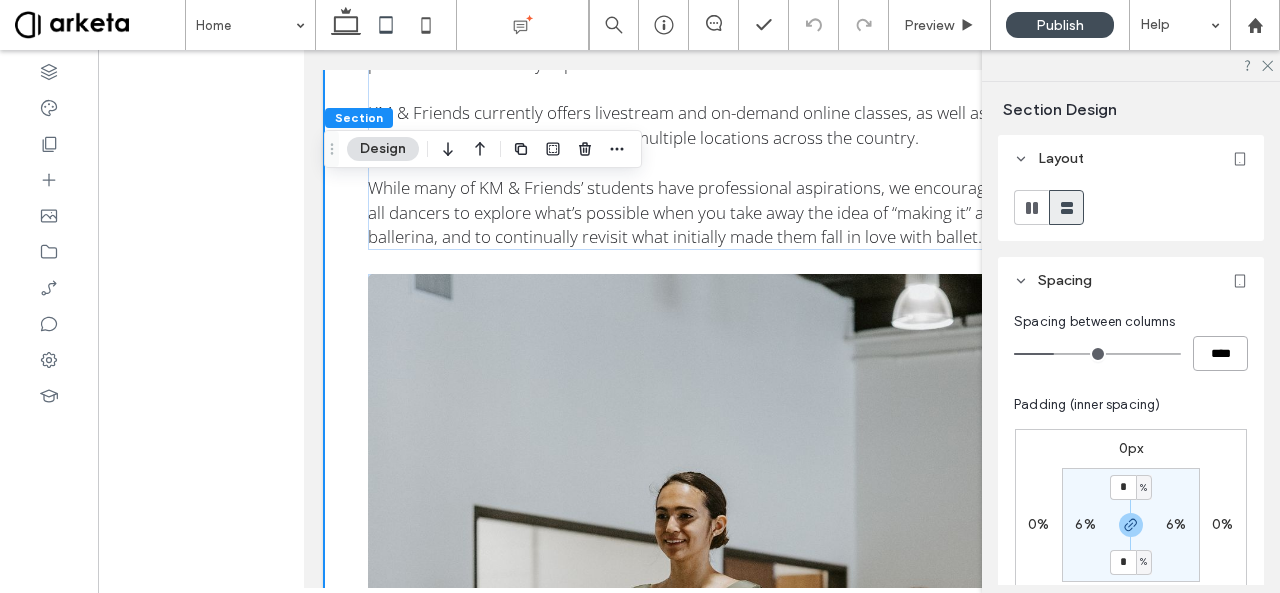 type on "****" 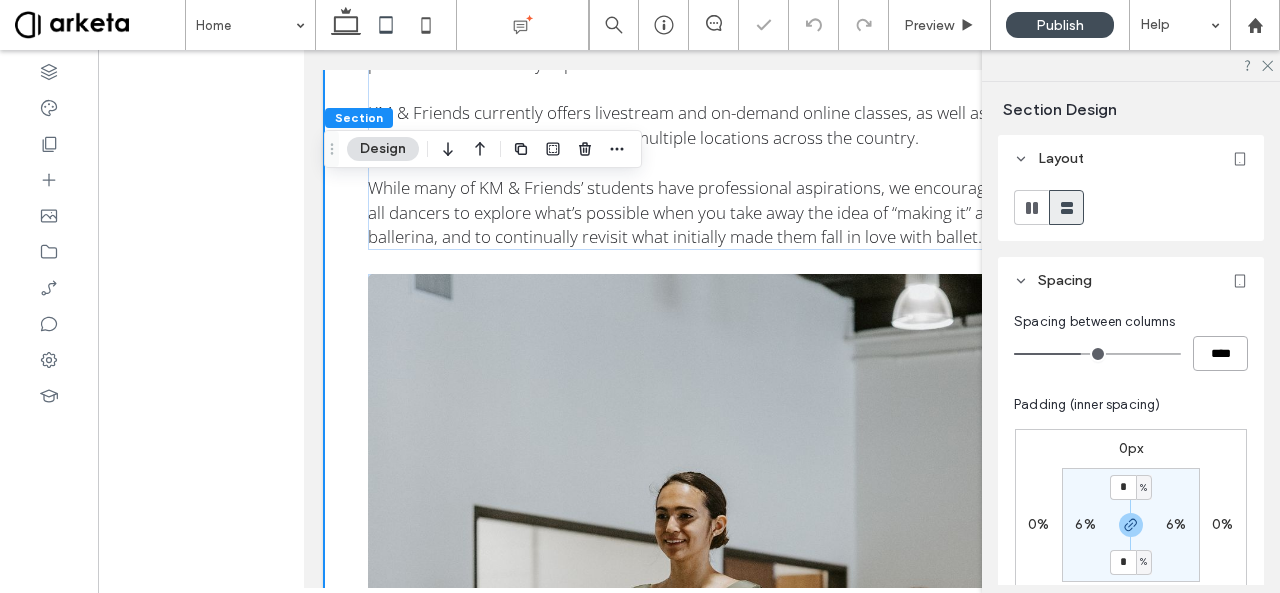 type on "**" 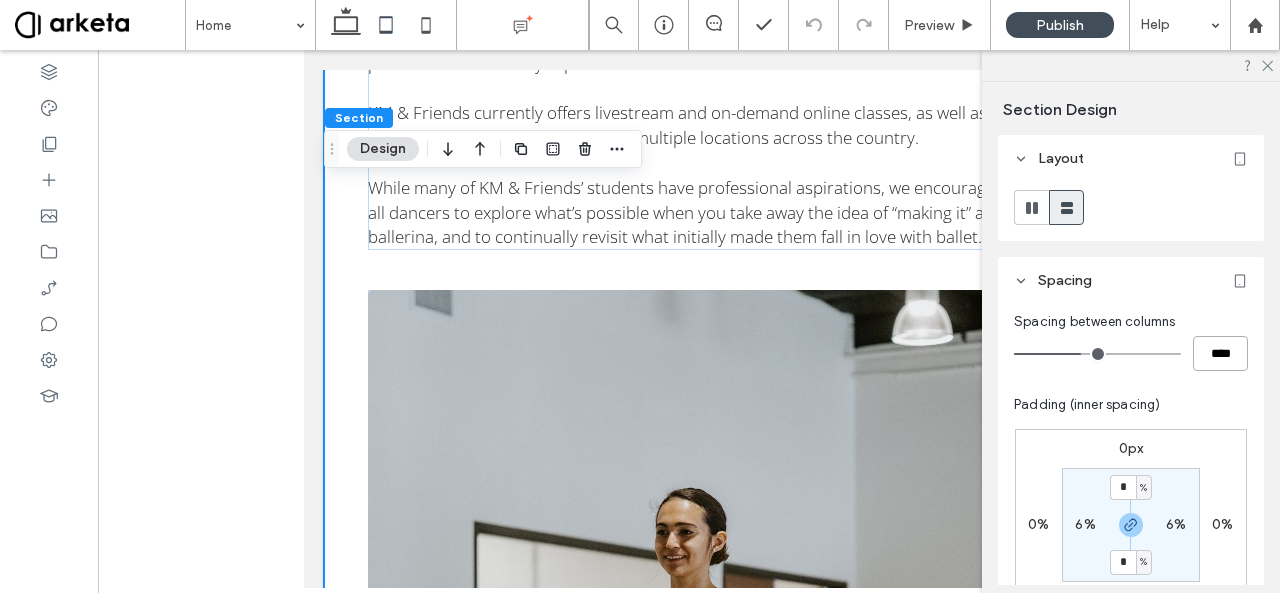 type on "****" 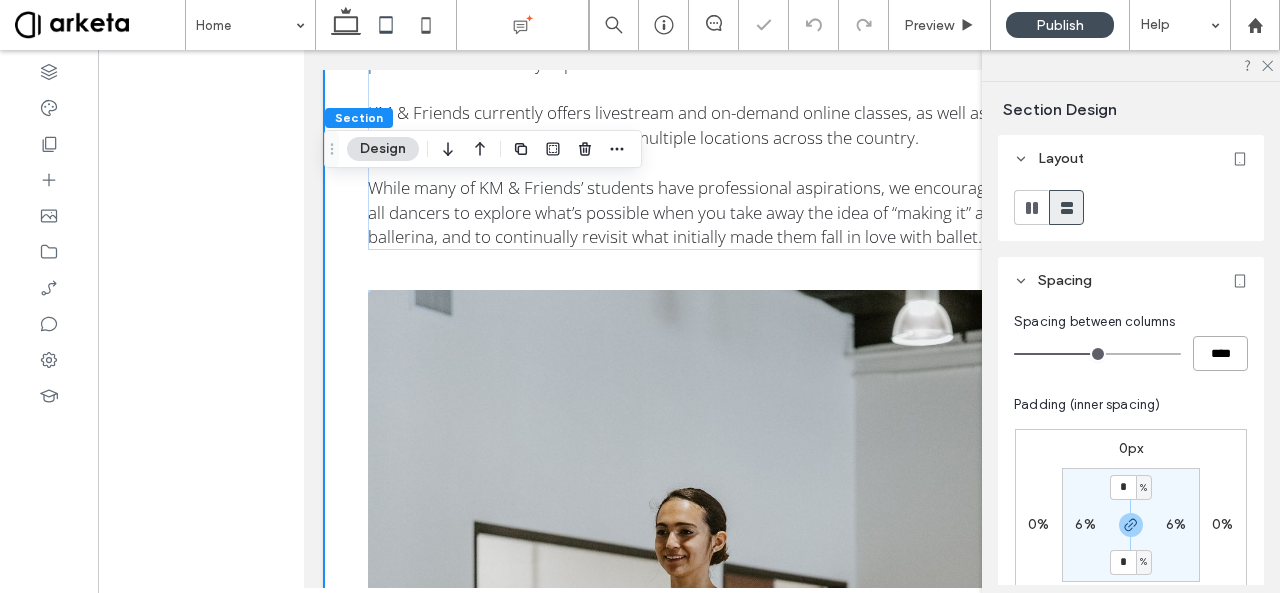 type on "**" 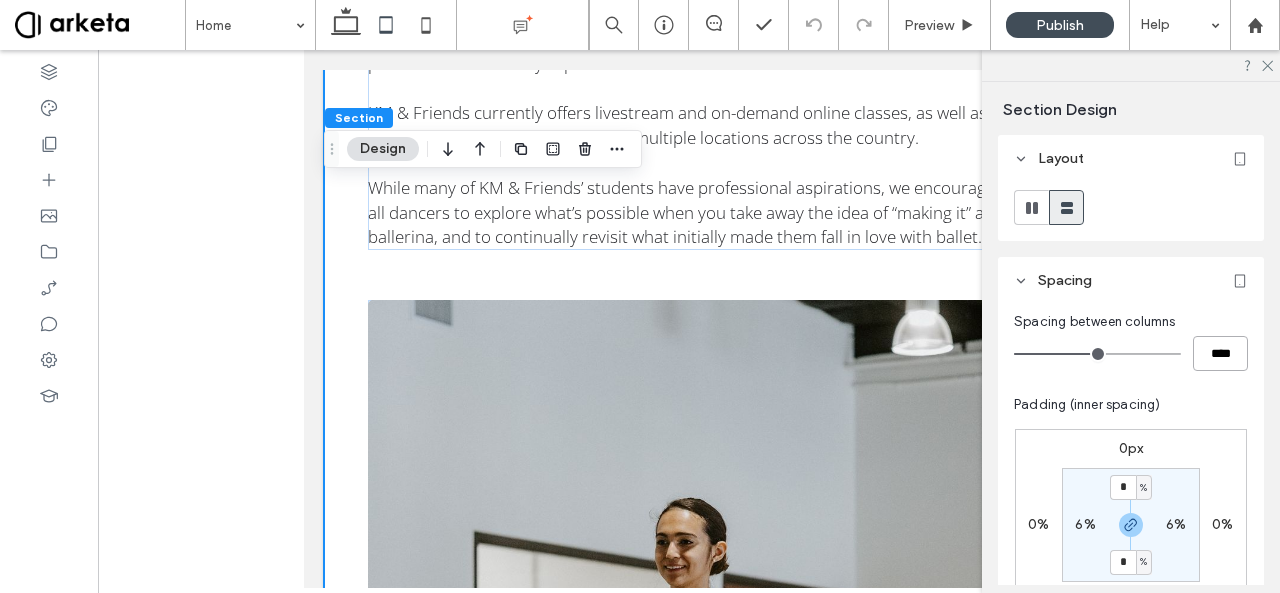 type on "****" 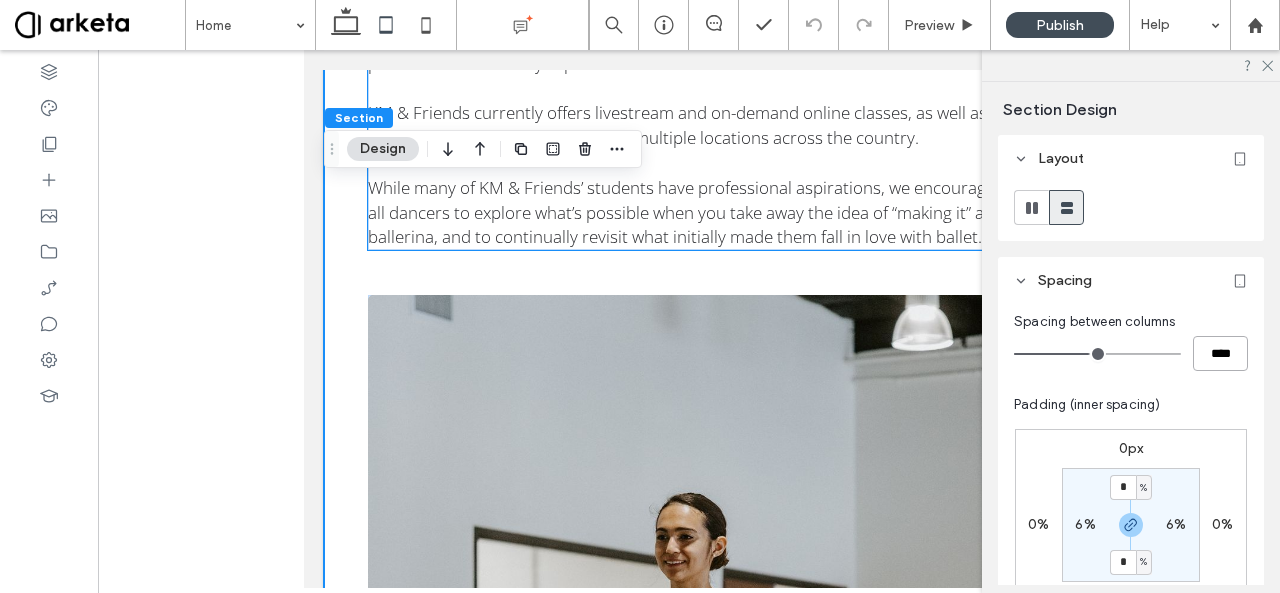 click on "Founded in [DATE] by respected ballerina, educator, judge, and influencer [PERSON_NAME], KM & Friends is a ballet community for dancers of all ages and aspirations. It was born out of a desire to strip ballet of its more harmful practices, and build a space where dancers are valued for who they are as people above their level of proficiency — where the joy of focusing on the process more than the product is intentionally kept front and center. KM & Friends currently offers livestream and on-demand online classes, as well as digital and in-person workshops at multiple locations across the country. While many of KM & Friends’ students have professional aspirations, we encourages all dancers to explore what’s possible when you take away the idea of “making it” as a ballerina, and to continually revisit what initially made them fall in love with ballet." at bounding box center (686, 88) 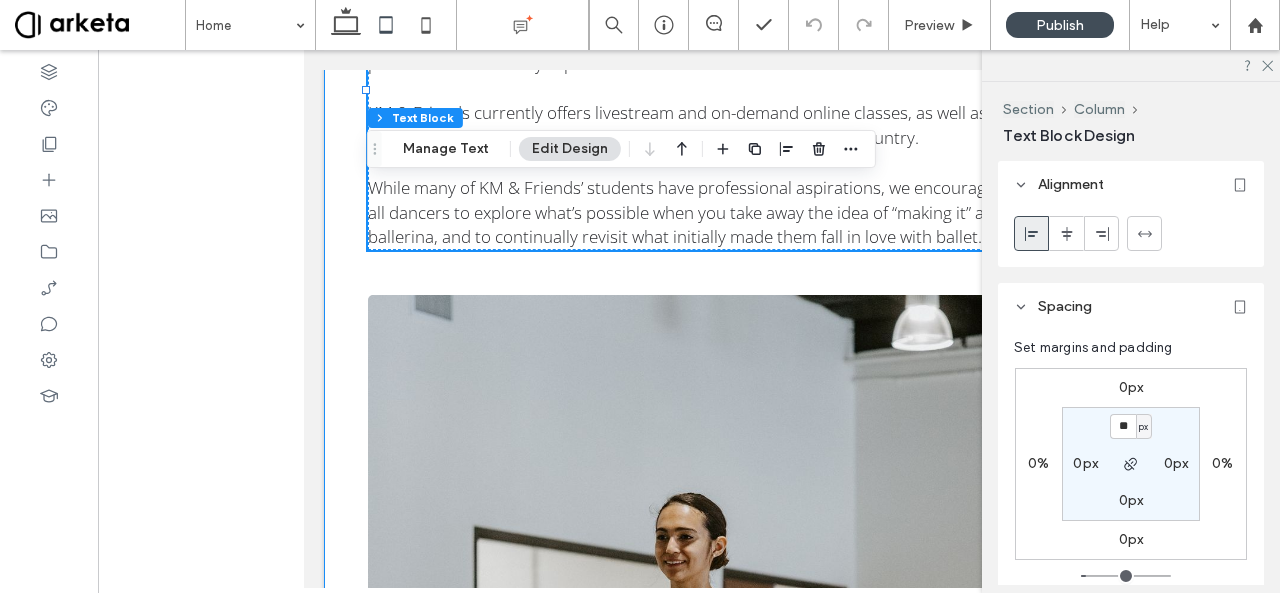 scroll, scrollTop: 3525, scrollLeft: 0, axis: vertical 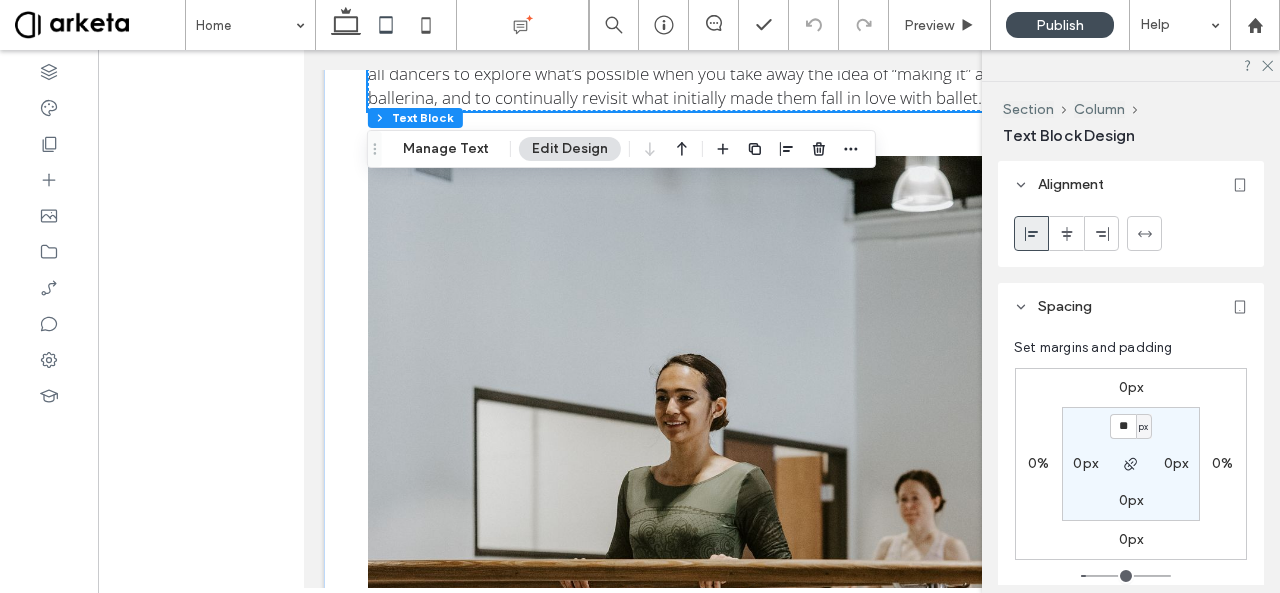 click on "0px" at bounding box center [1085, 463] 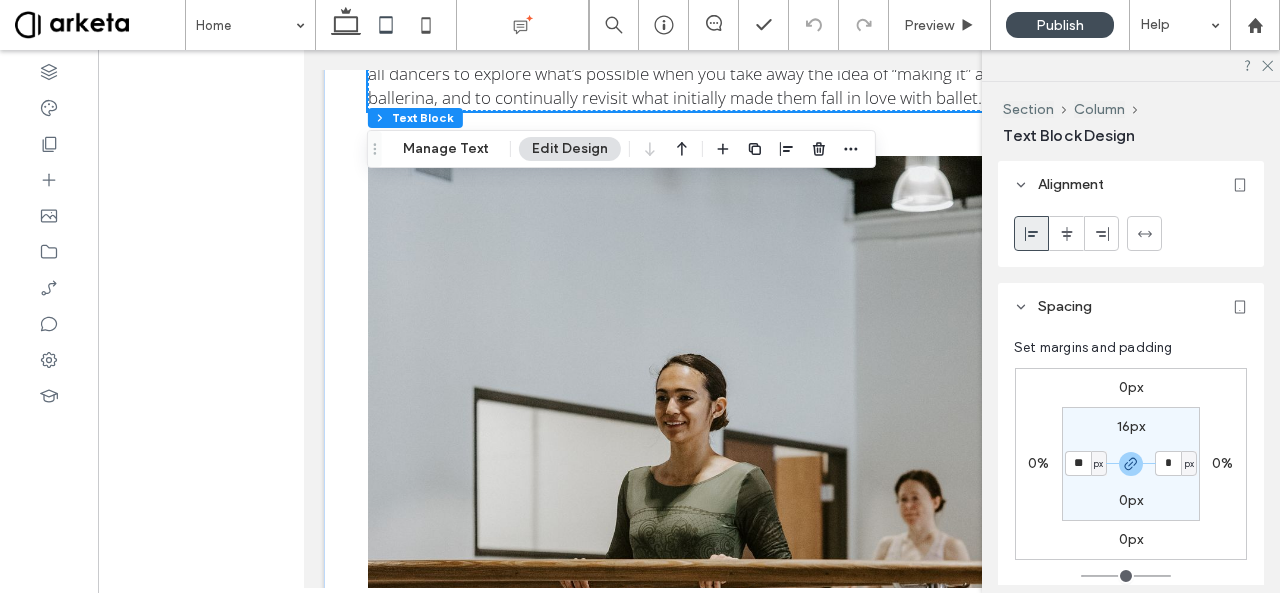 type on "**" 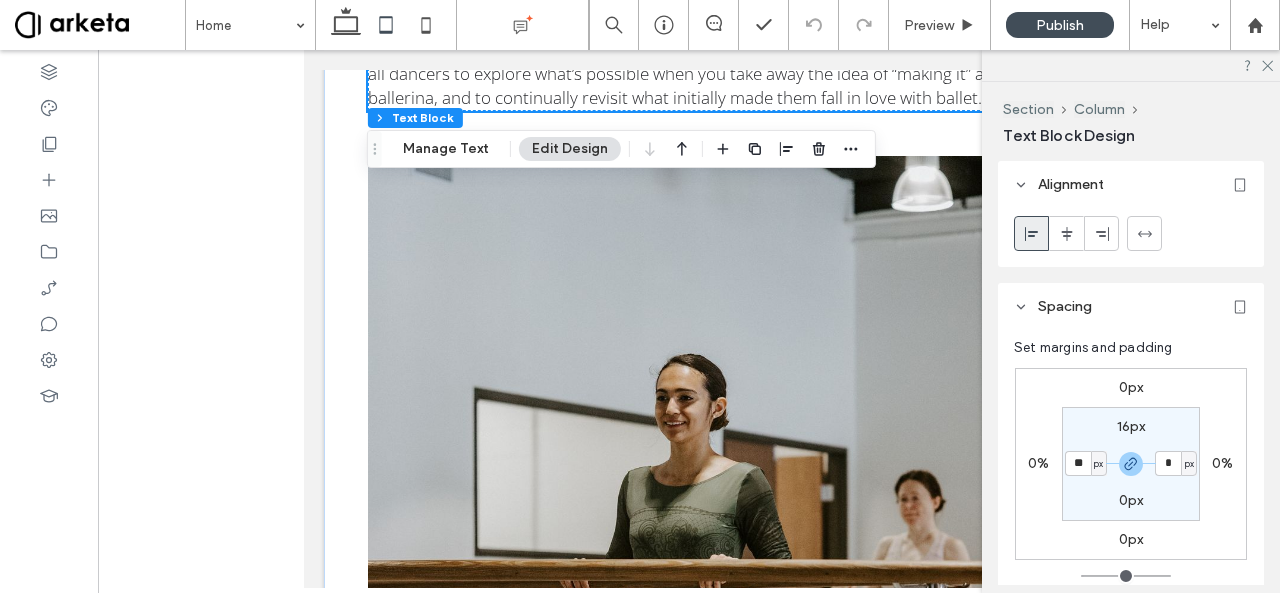 type on "**" 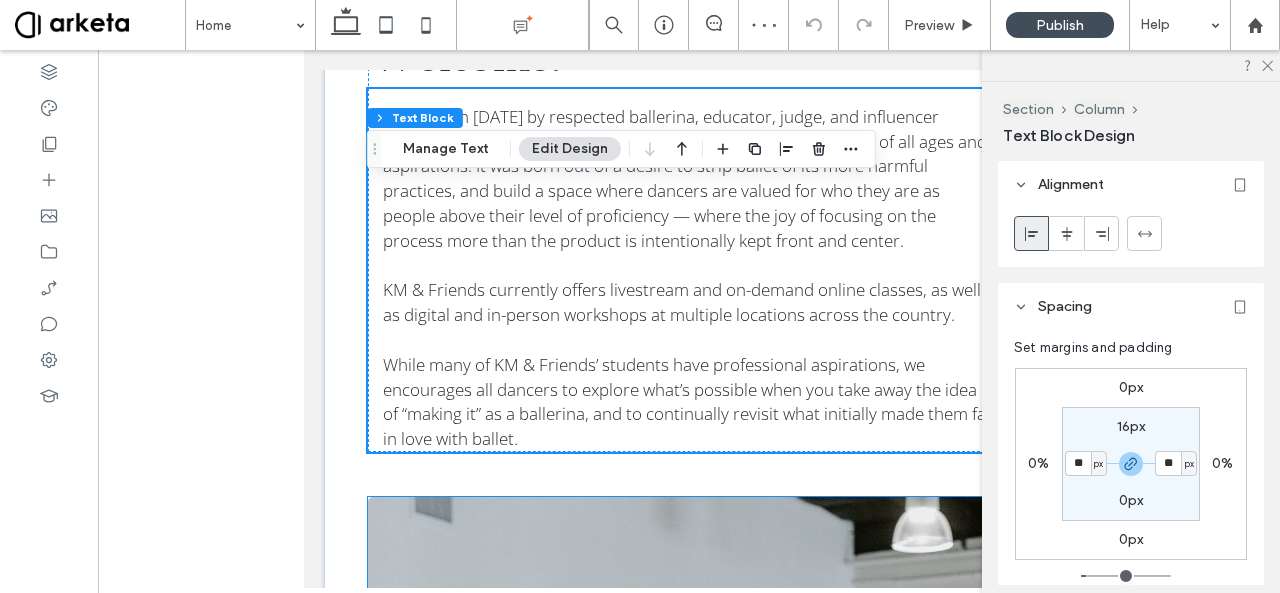 scroll, scrollTop: 3208, scrollLeft: 0, axis: vertical 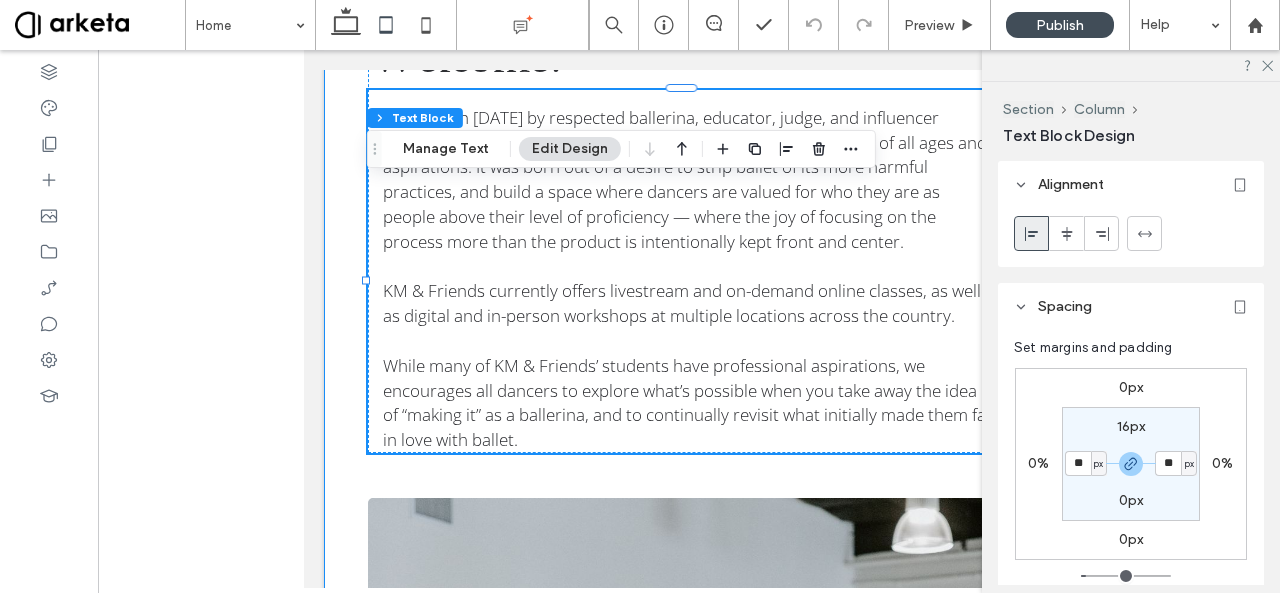 type on "**" 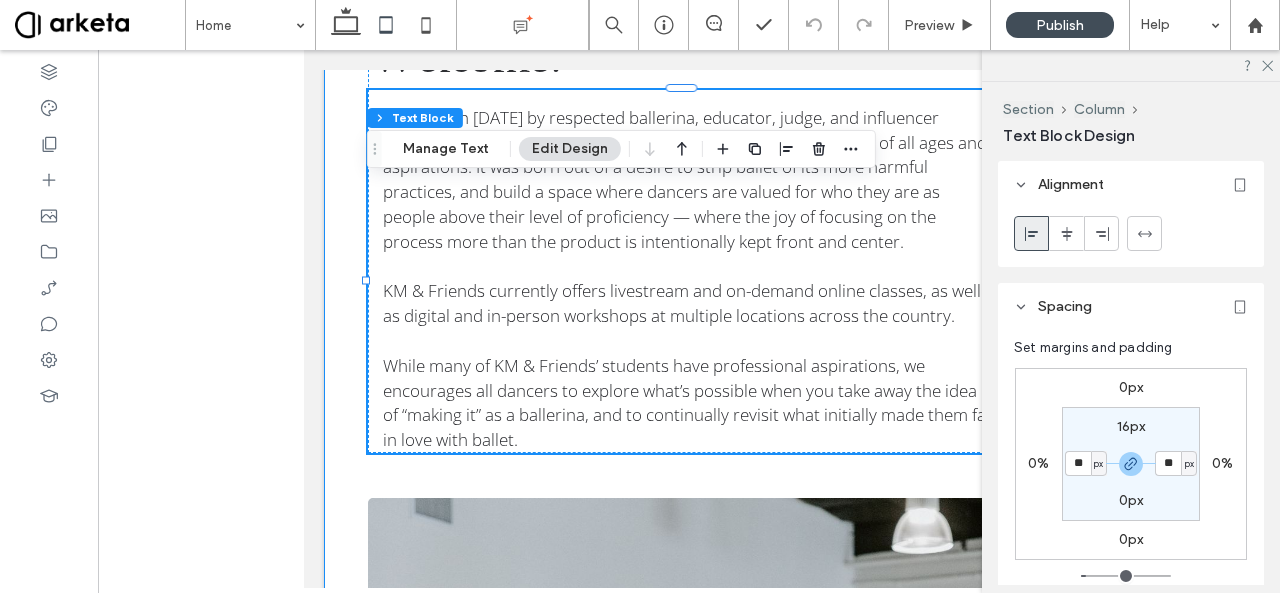 type on "**" 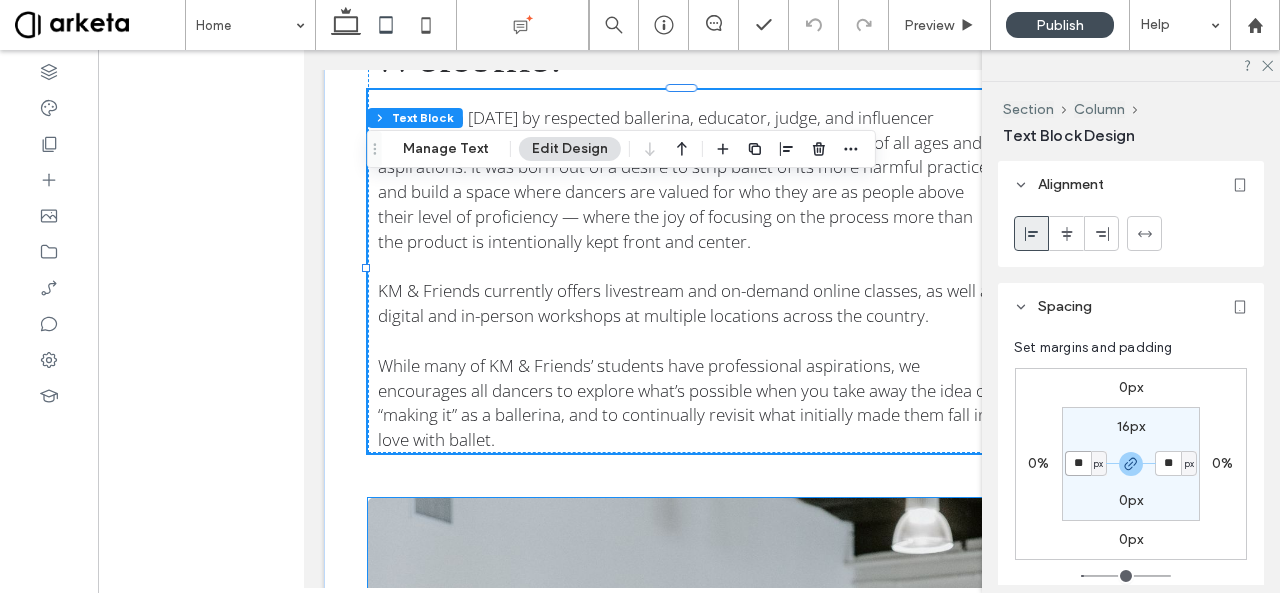 click at bounding box center [689, 980] 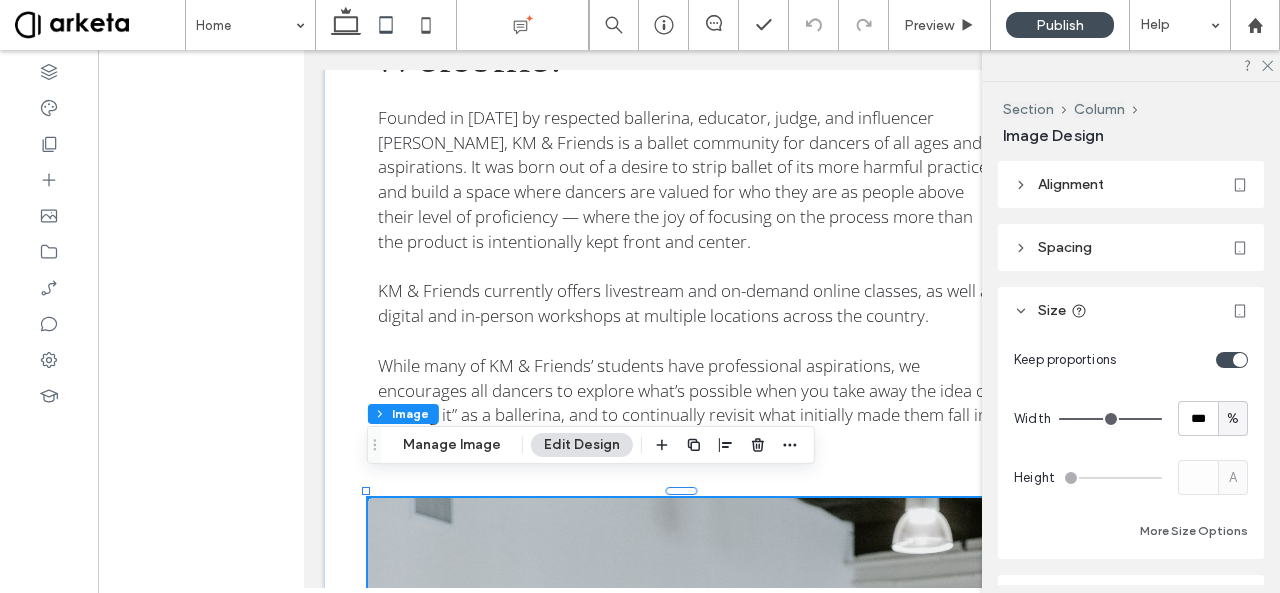 type on "*" 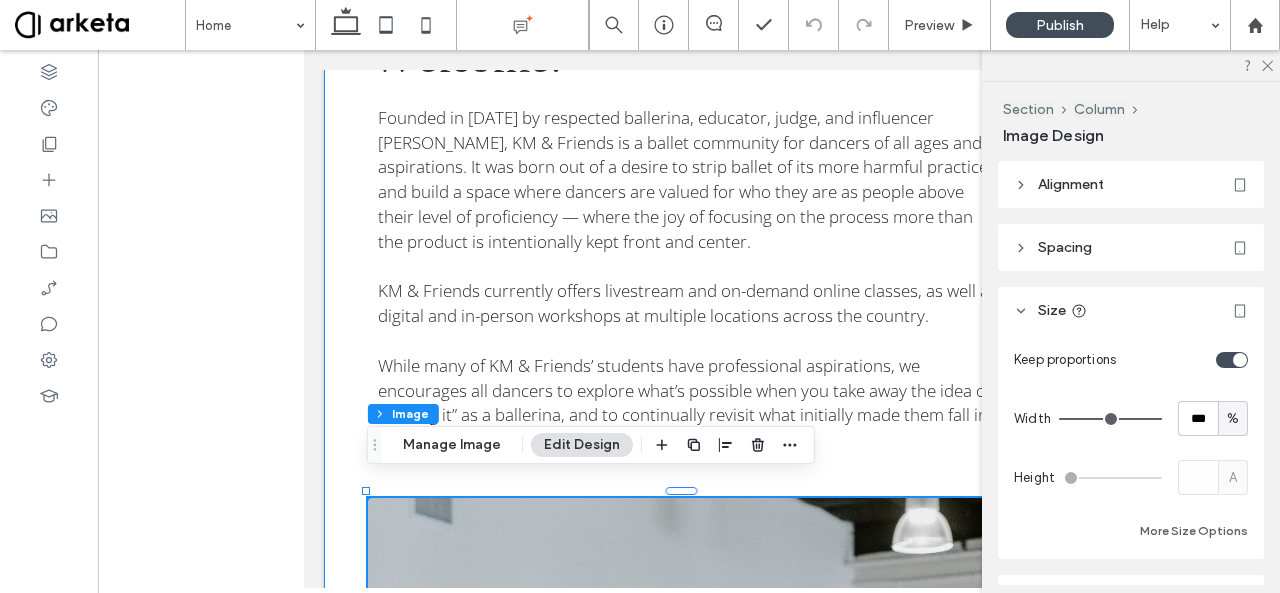 click on "Welcome!
Founded in [DATE] by respected ballerina, educator, judge, and influencer [PERSON_NAME], KM & Friends is a ballet community for dancers of all ages and aspirations. It was born out of a desire to strip ballet of its more harmful practices, and build a space where dancers are valued for who they are as people above their level of proficiency — where the joy of focusing on the process more than the product is intentionally kept front and center. KM & Friends currently offers livestream and on-demand online classes, as well as digital and in-person workshops at multiple locations across the country. While many of KM & Friends’ students have professional aspirations, we encourages all dancers to explore what’s possible when you take away the idea of “making it” as a ballerina, and to continually revisit what initially made them fall in love with ballet." at bounding box center [689, 747] 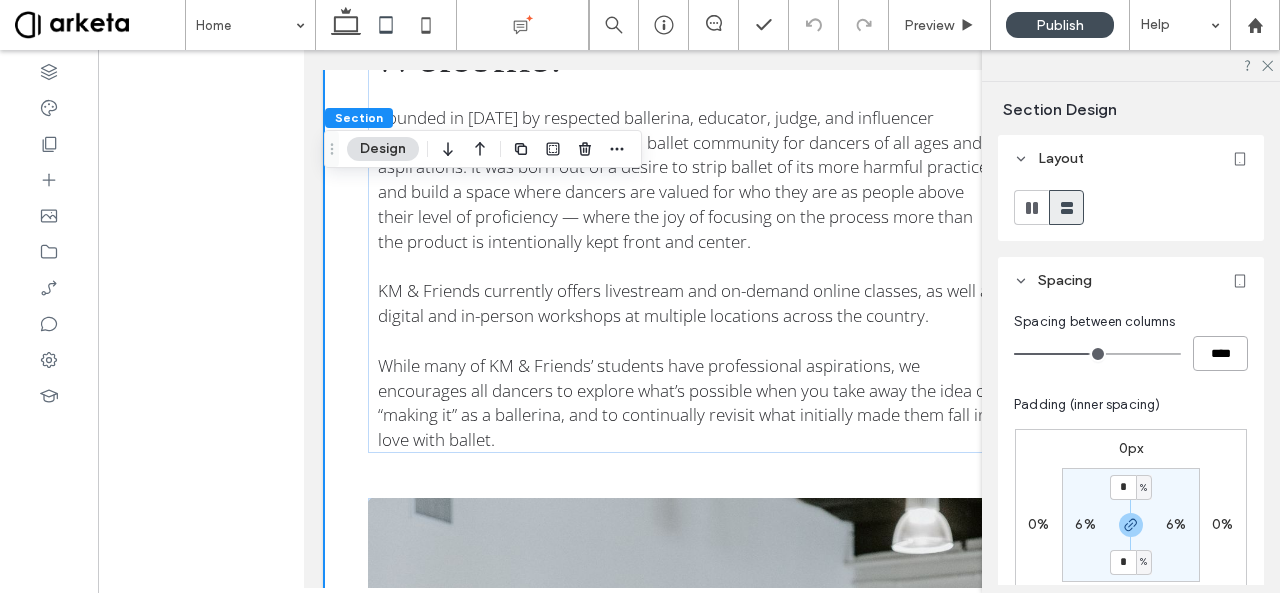 click on "****" at bounding box center (1220, 353) 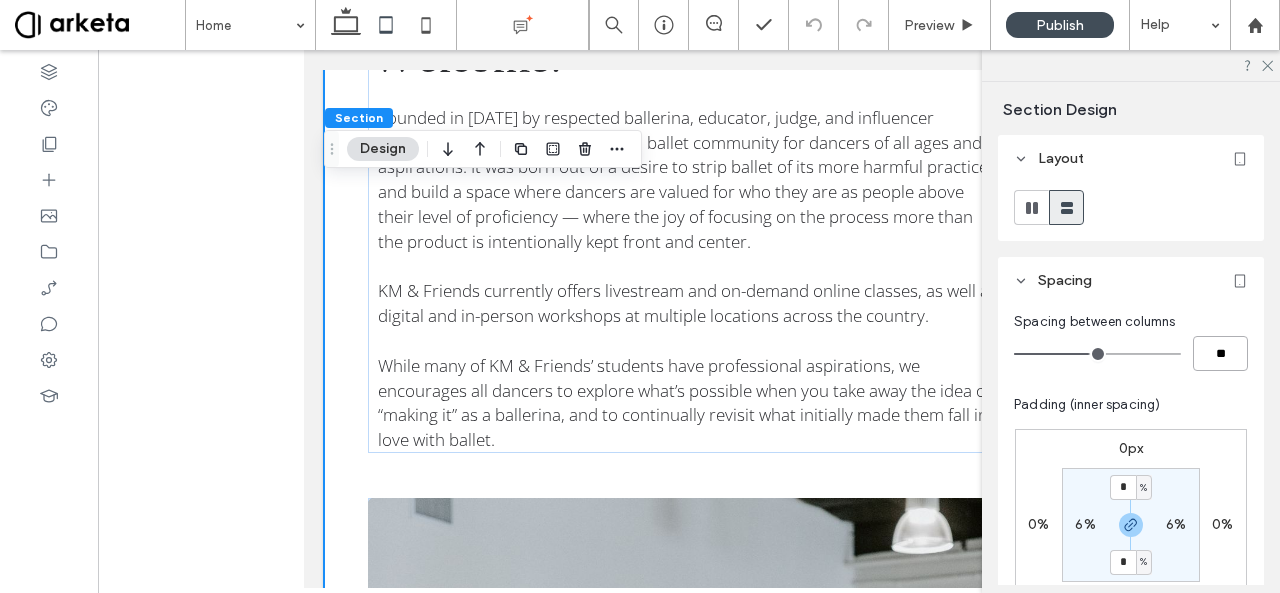 type on "****" 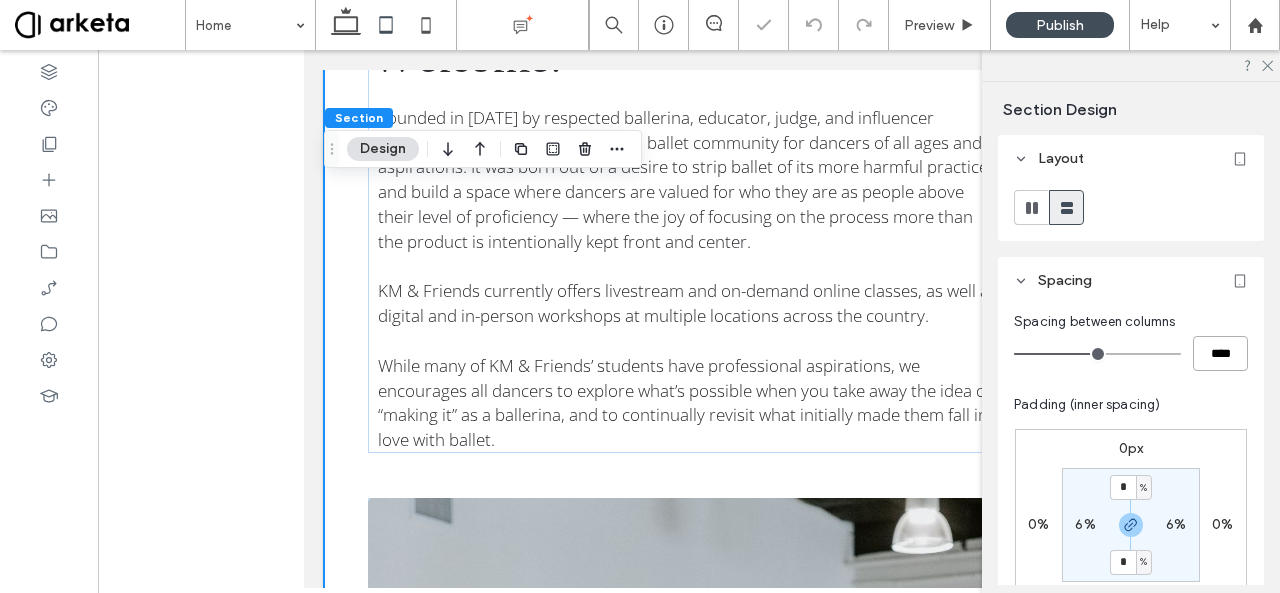 type on "**" 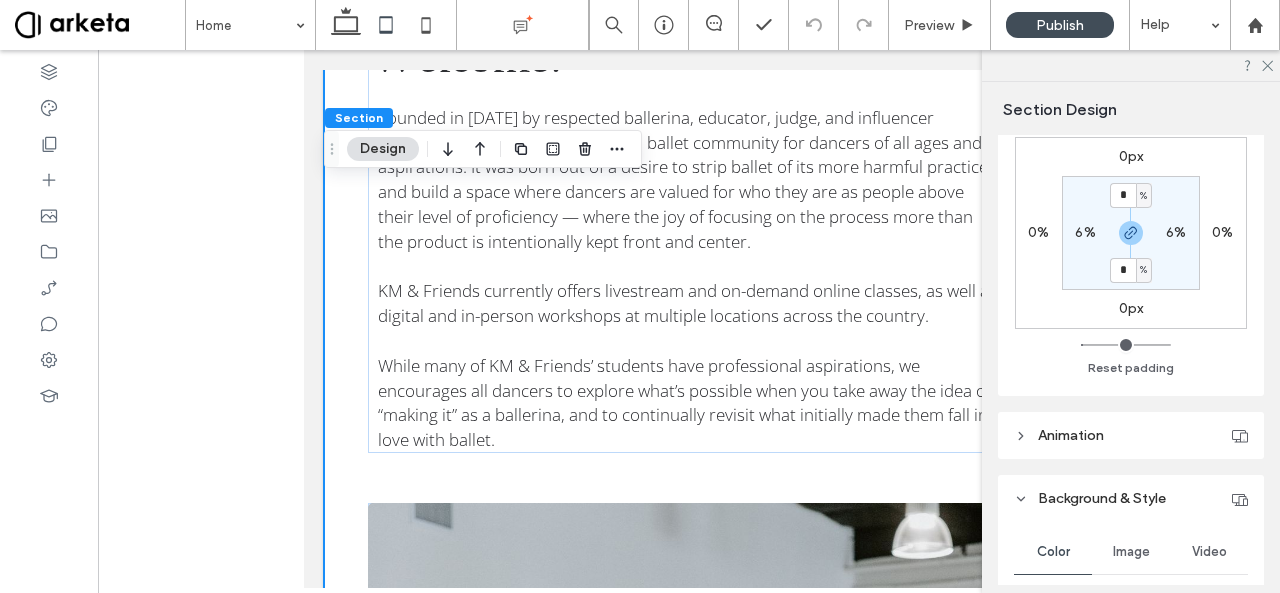 scroll, scrollTop: 324, scrollLeft: 0, axis: vertical 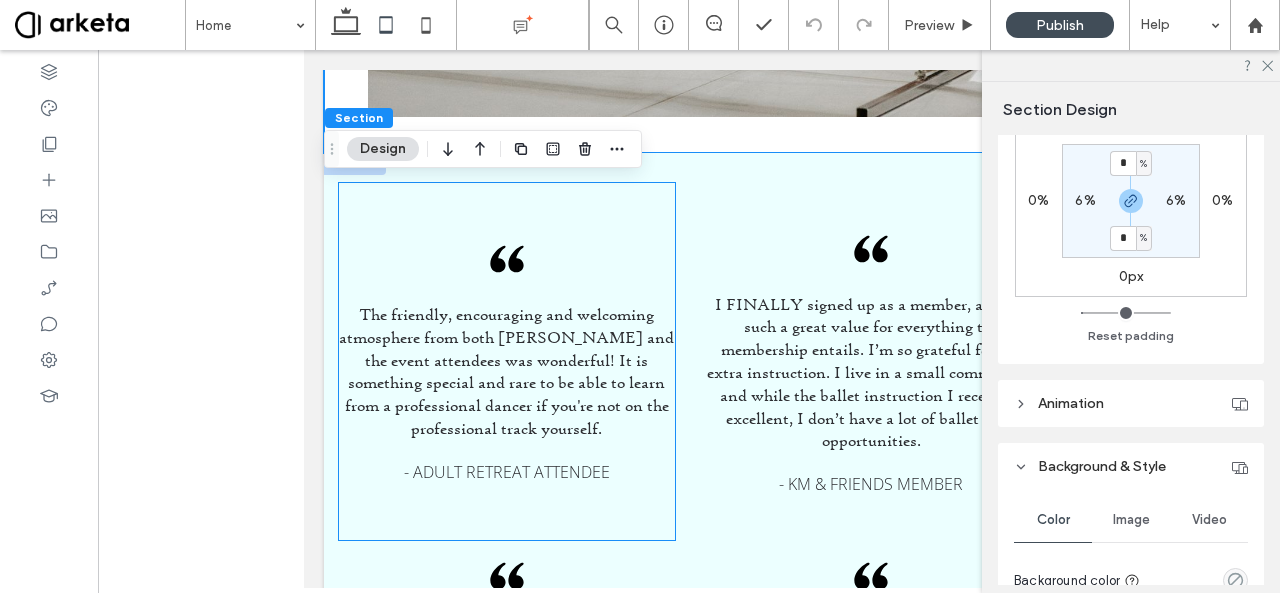 click on "The friendly, encouraging and welcoming atmosphere from both [PERSON_NAME] and the event attendees was wonderful! It is something special and rare to be able to learn from a professional dancer if you're not on the professional track yourself." at bounding box center (506, 371) 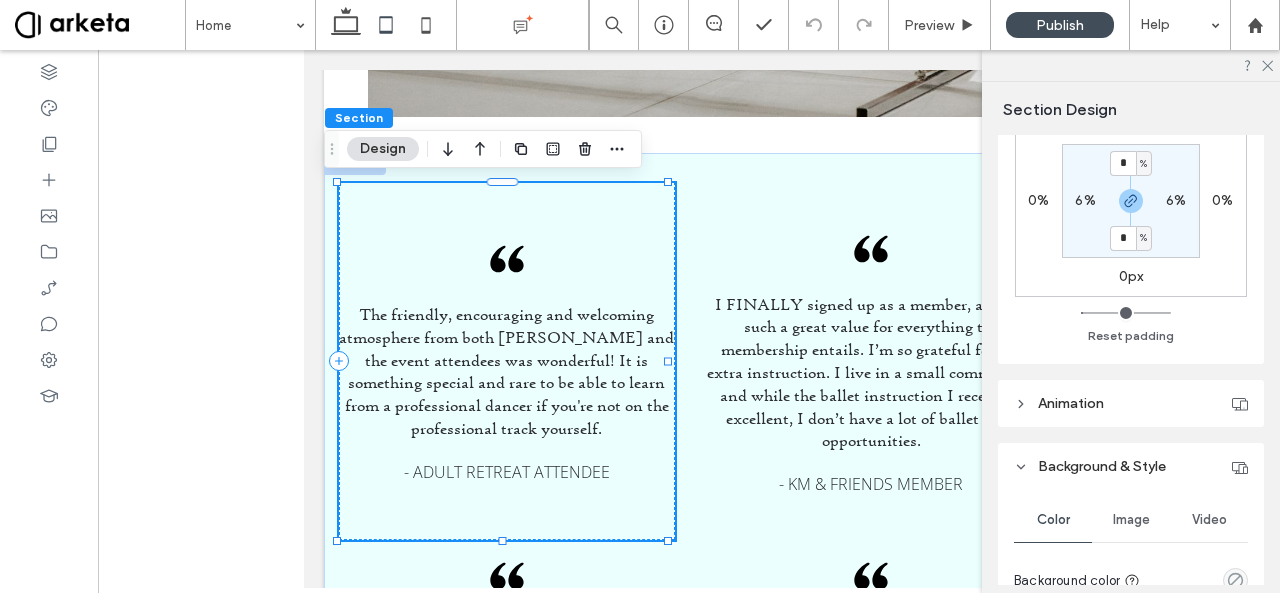 click on "The friendly, encouraging and welcoming atmosphere from both [PERSON_NAME] and the event attendees was wonderful! It is something special and rare to be able to learn from a professional dancer if you're not on the professional track yourself." at bounding box center [506, 371] 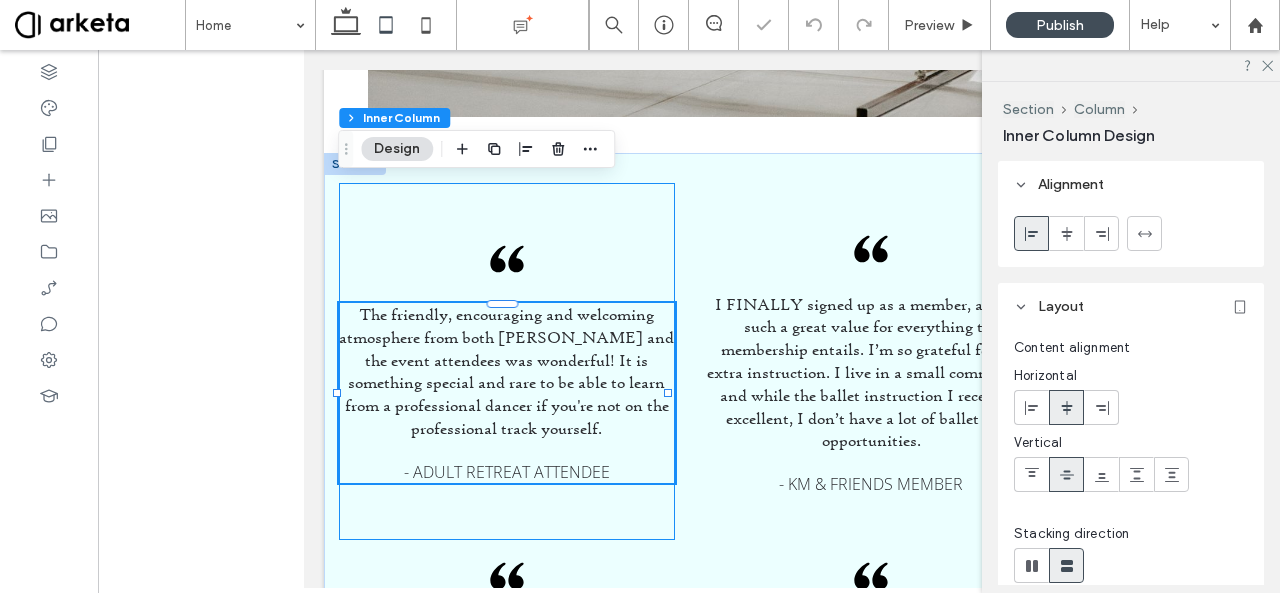 click on "The friendly, encouraging and welcoming atmosphere from both [PERSON_NAME] and the event attendees was wonderful! It is something special and rare to be able to learn from a professional dancer if you're not on the professional track yourself. - Adult Retreat Attendee" at bounding box center [507, 393] 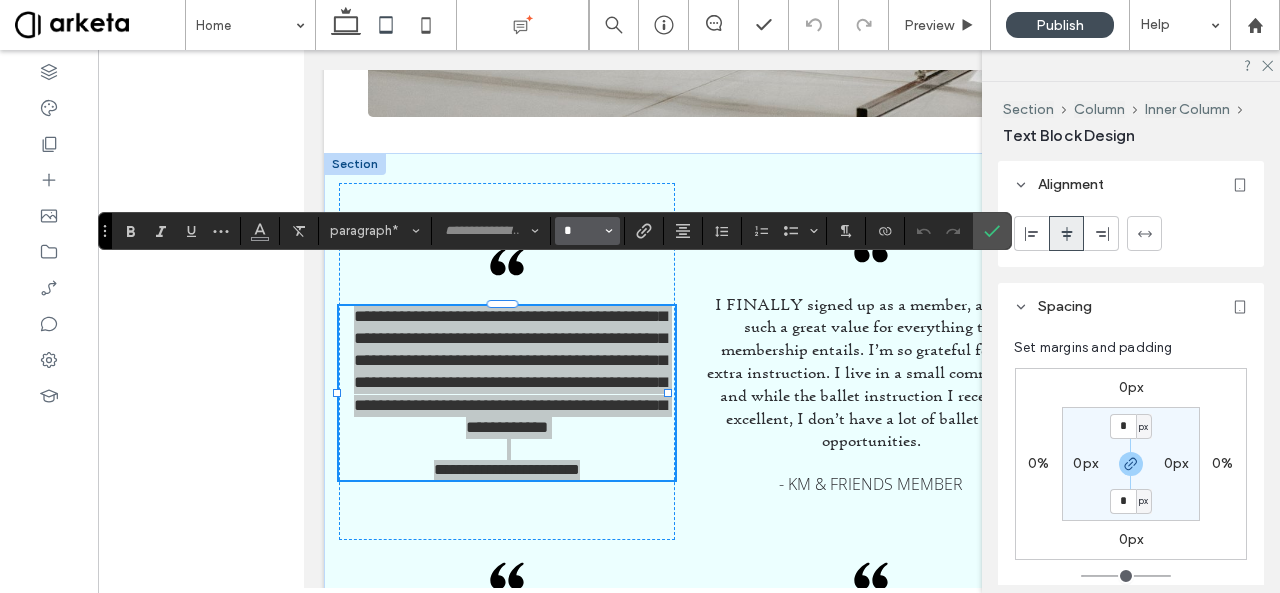 click on "*" at bounding box center (581, 231) 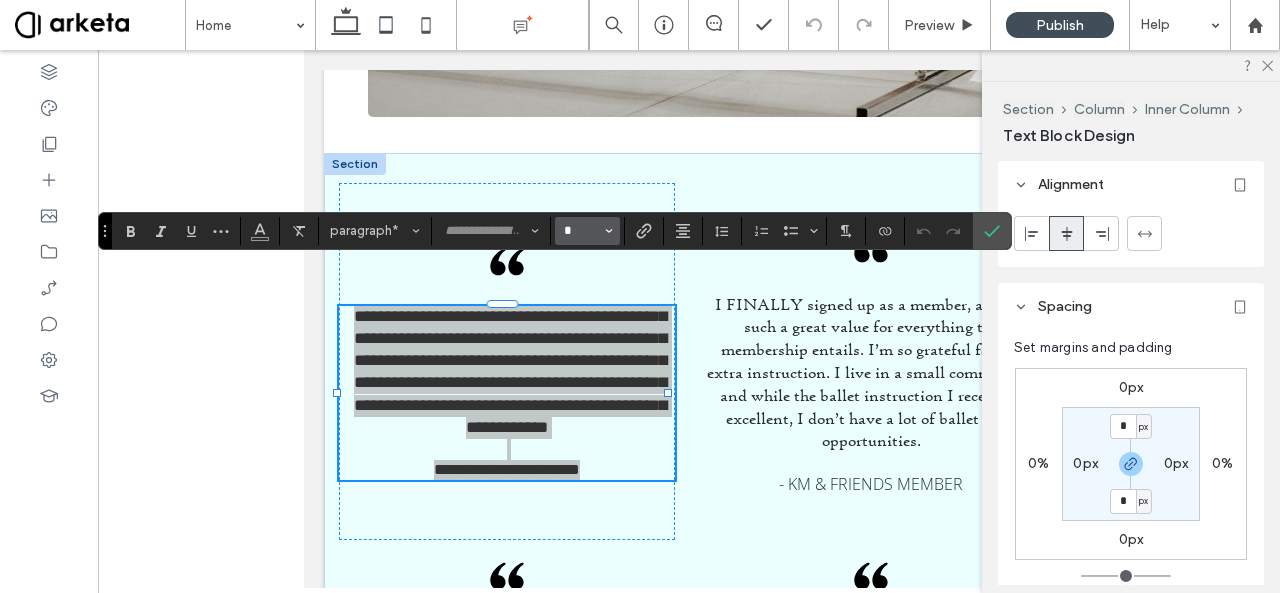 type 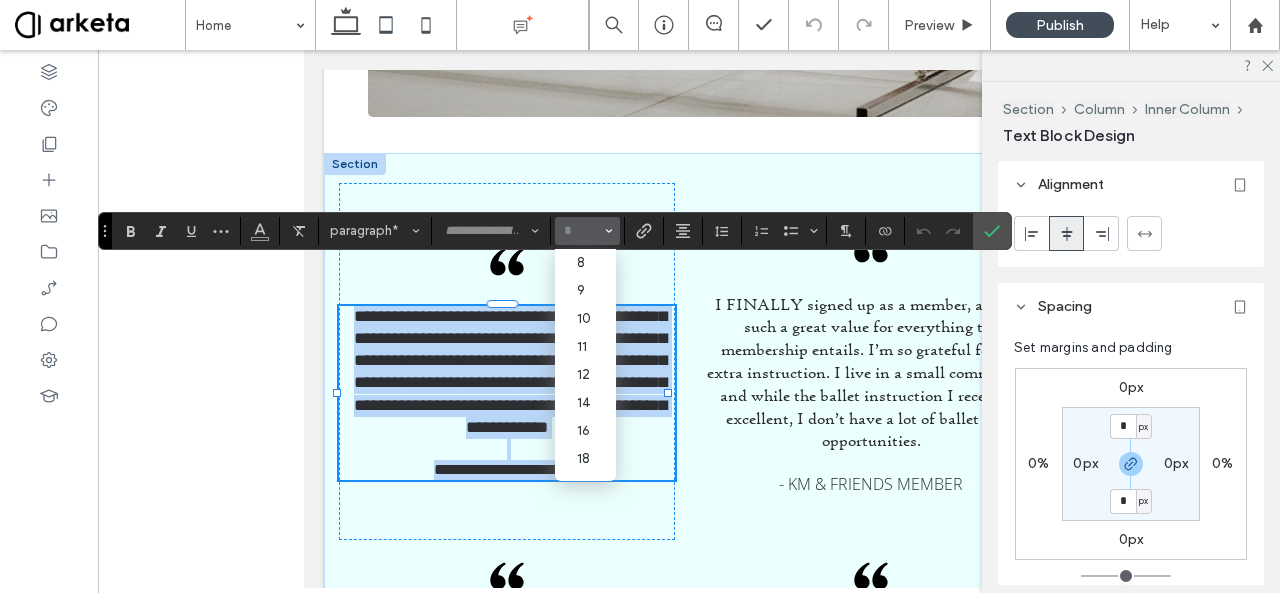click on "**********" at bounding box center [510, 371] 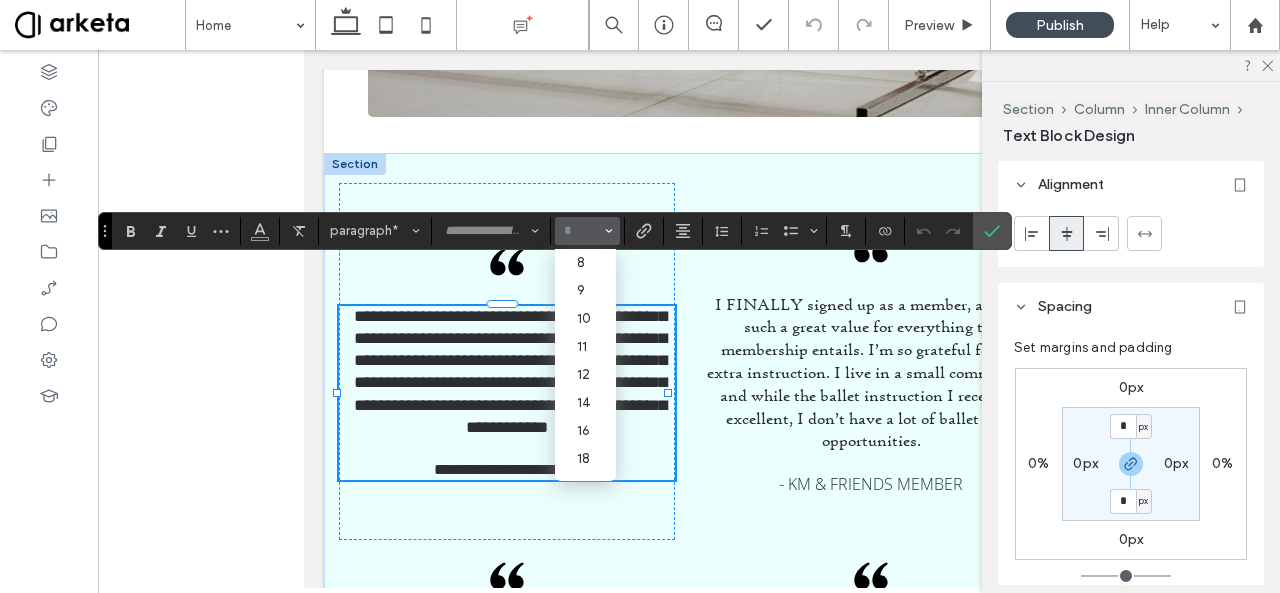 type on "**********" 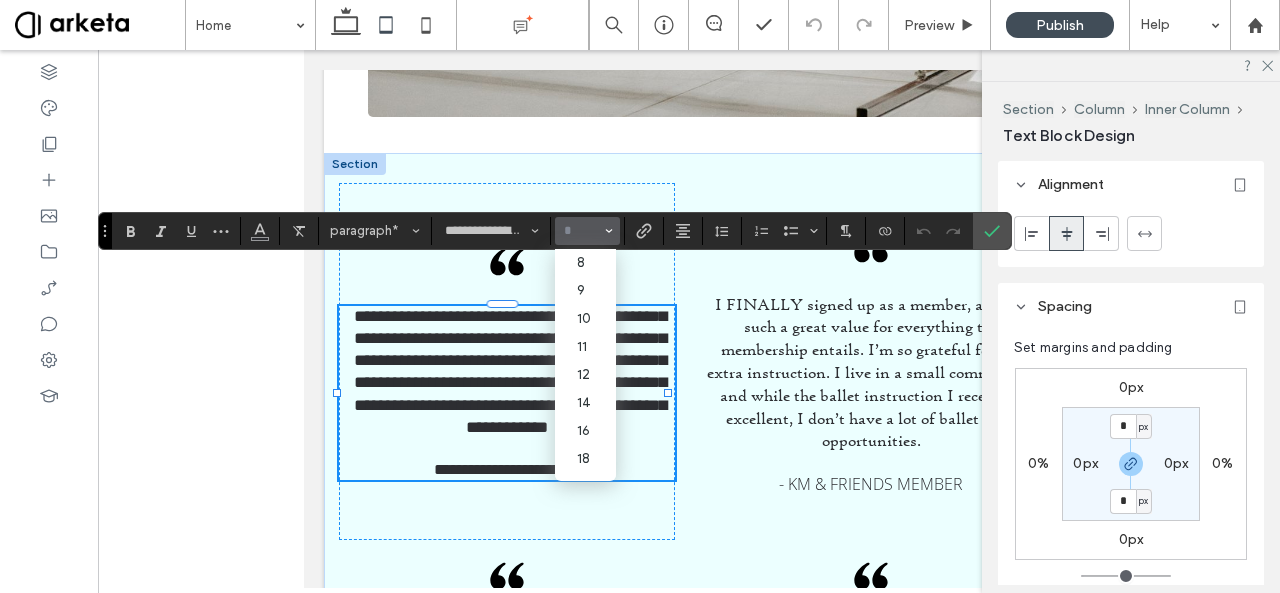 type on "**" 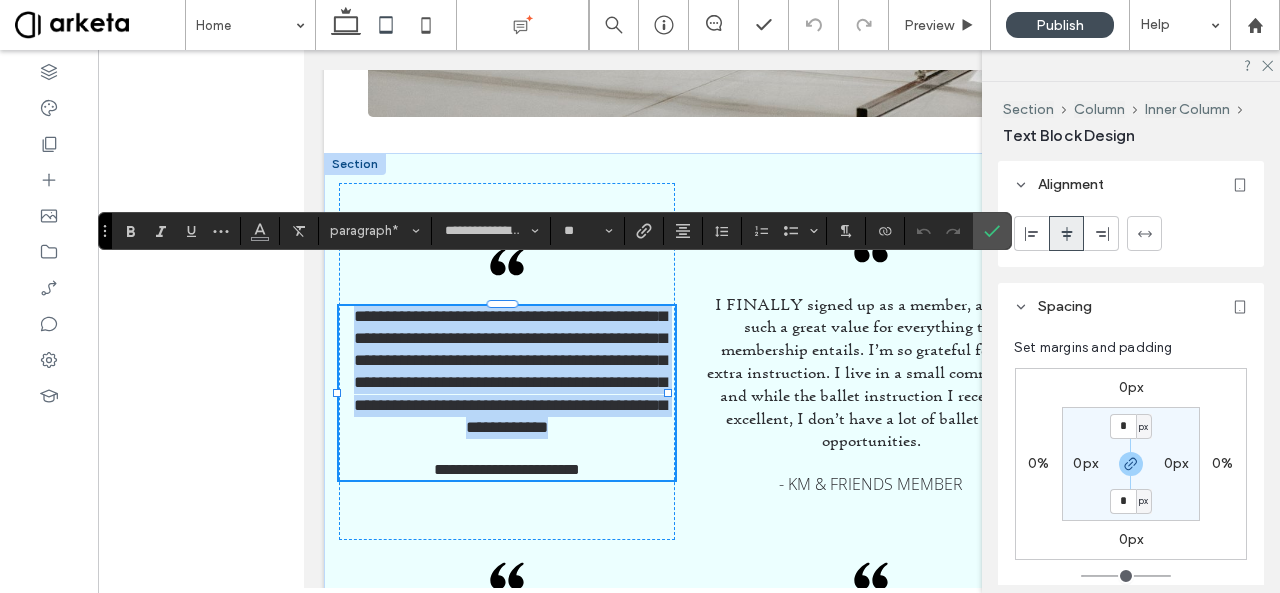 drag, startPoint x: 607, startPoint y: 385, endPoint x: 352, endPoint y: 280, distance: 275.77164 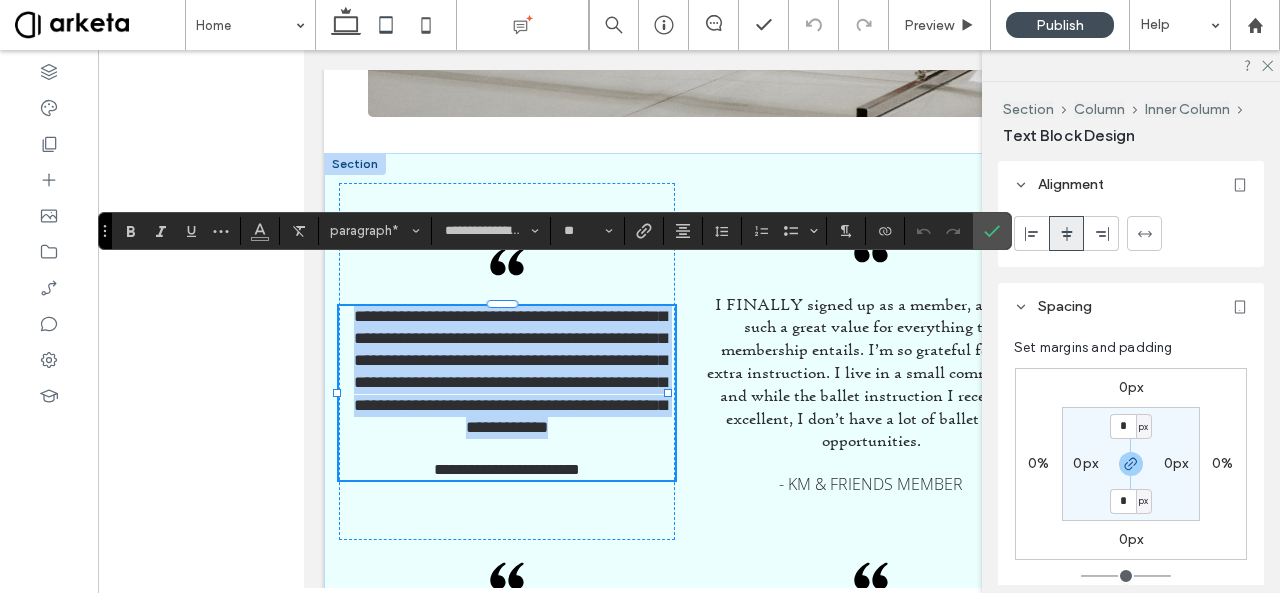 click on "**********" at bounding box center [507, 393] 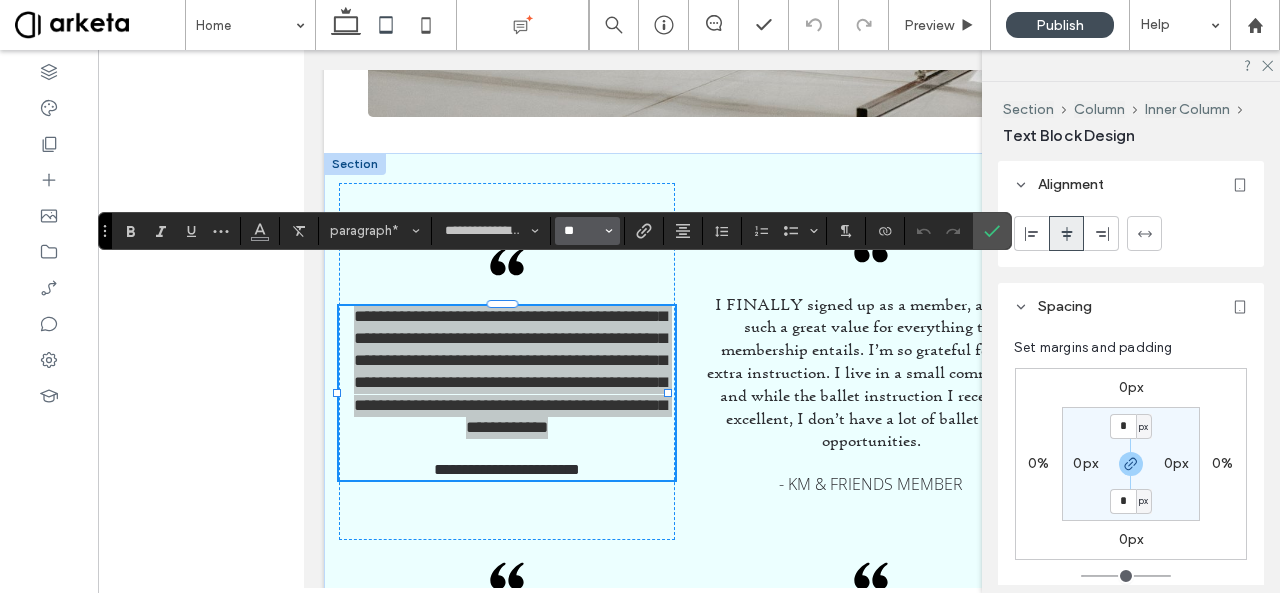 click on "**" at bounding box center [581, 231] 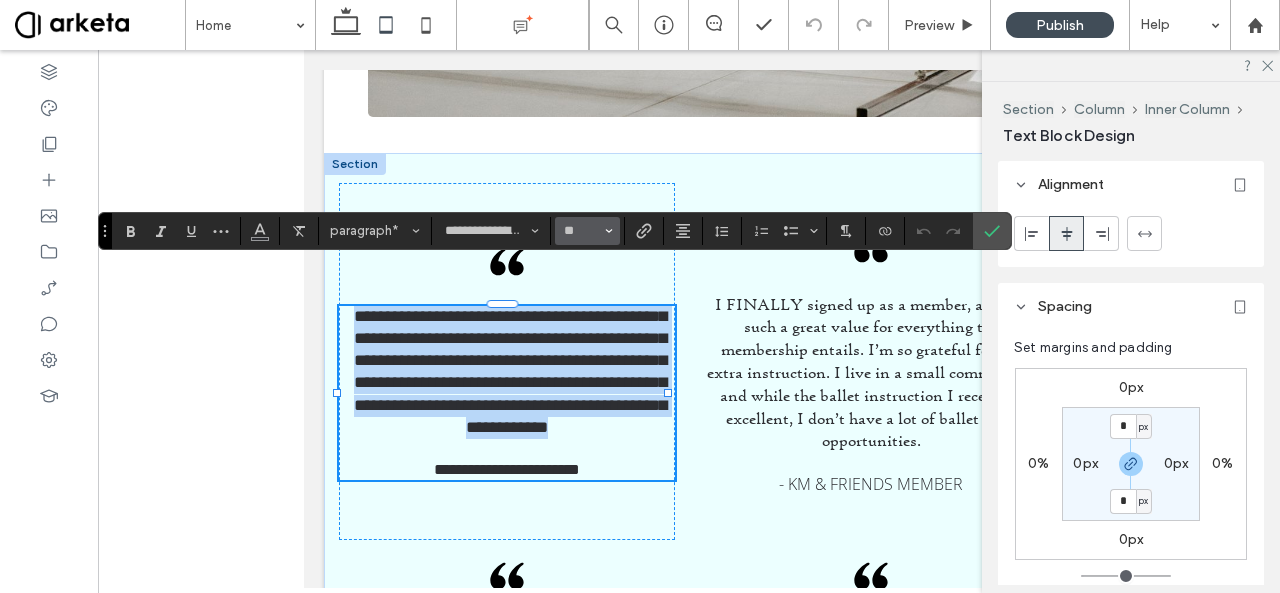 type on "**" 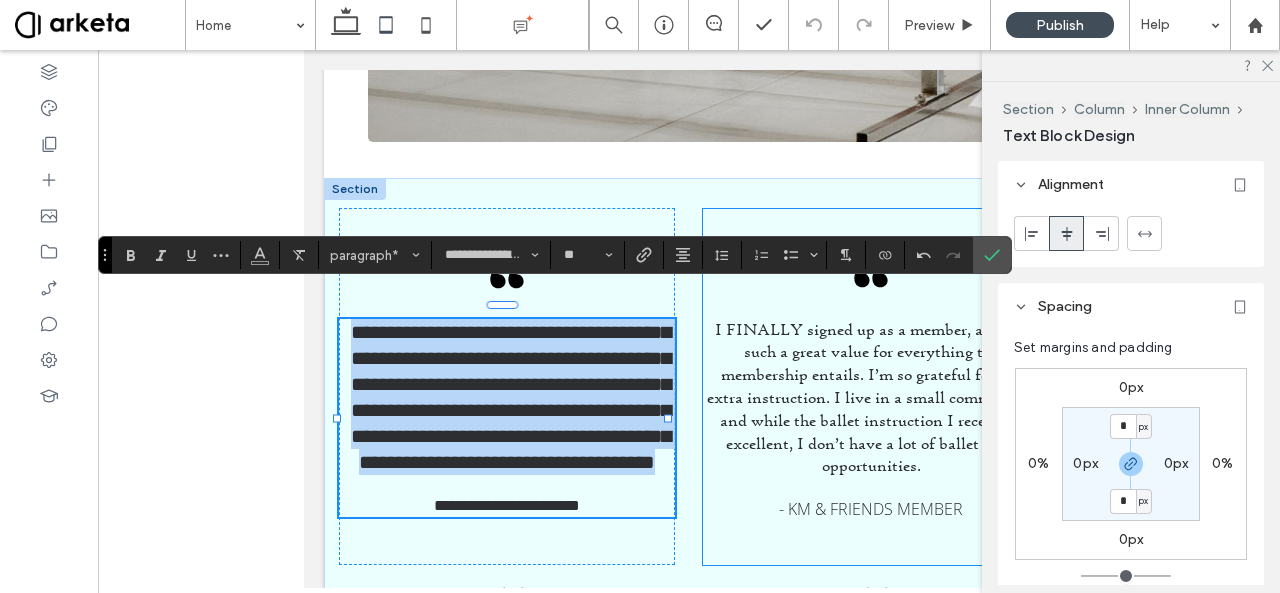 click on "I FINALLY signed up as a member, and it’s such a great value for everything the membership entails. I’m so grateful for the extra instruction. I live in a small community, and while the ballet instruction I receive is excellent, I don’t have a lot of ballet class opportunities." at bounding box center [871, 397] 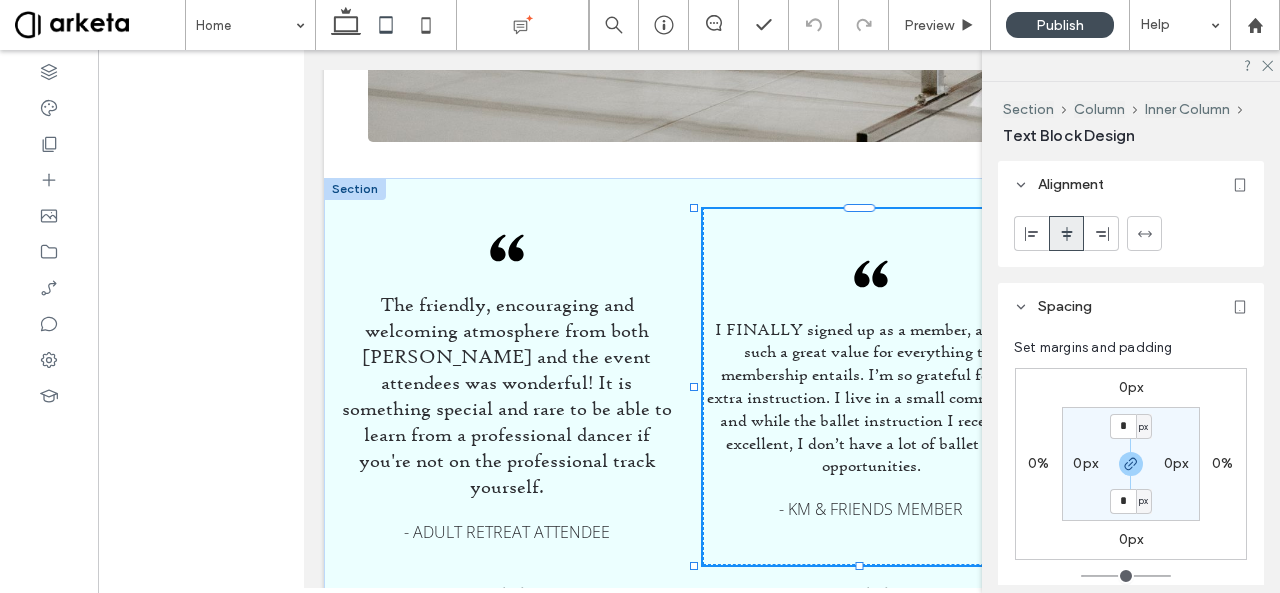 click on "I FINALLY signed up as a member, and it’s such a great value for everything the membership entails. I’m so grateful for the extra instruction. I live in a small community, and while the ballet instruction I receive is excellent, I don’t have a lot of ballet class opportunities." at bounding box center (871, 397) 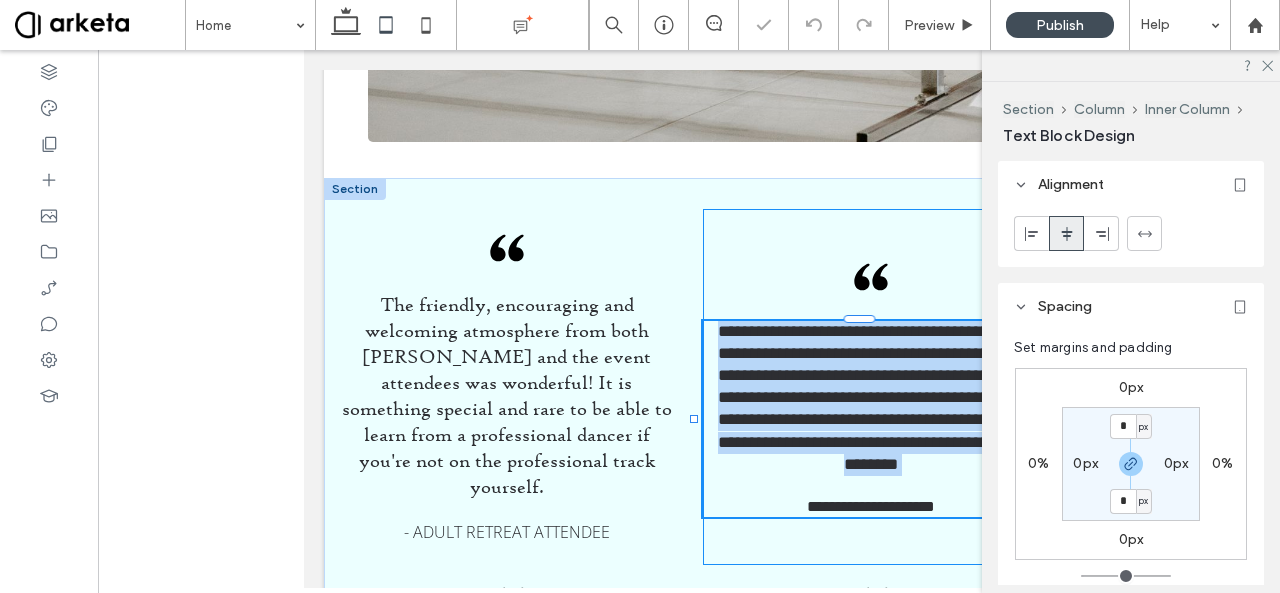 type on "**********" 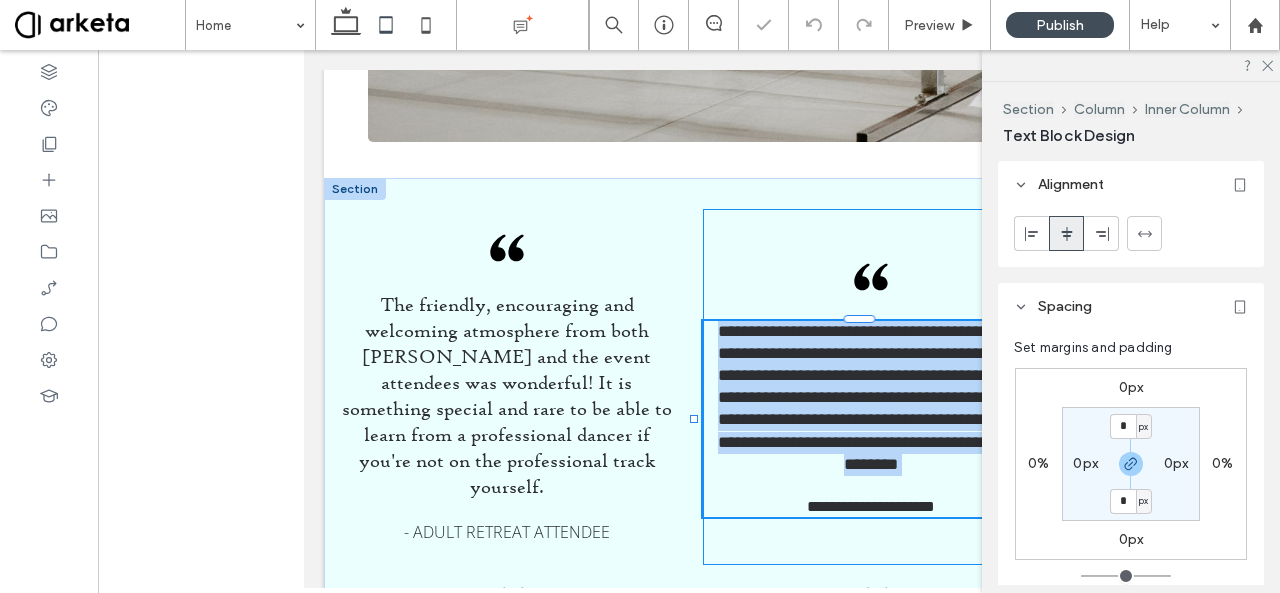 type on "**" 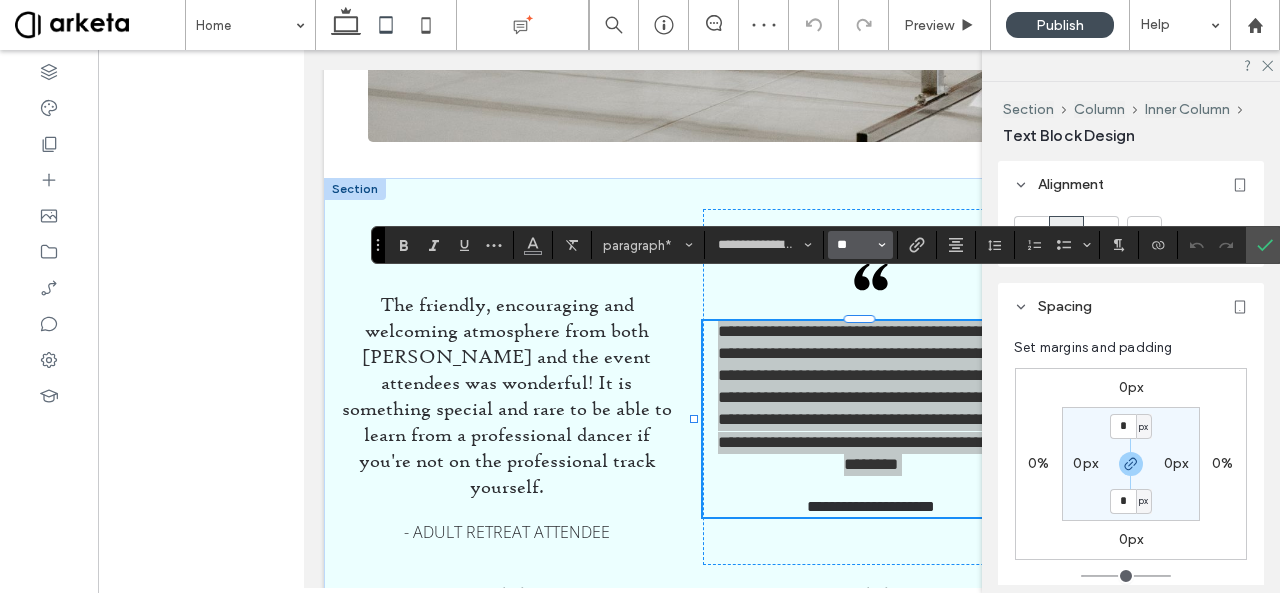 click on "**" at bounding box center (854, 245) 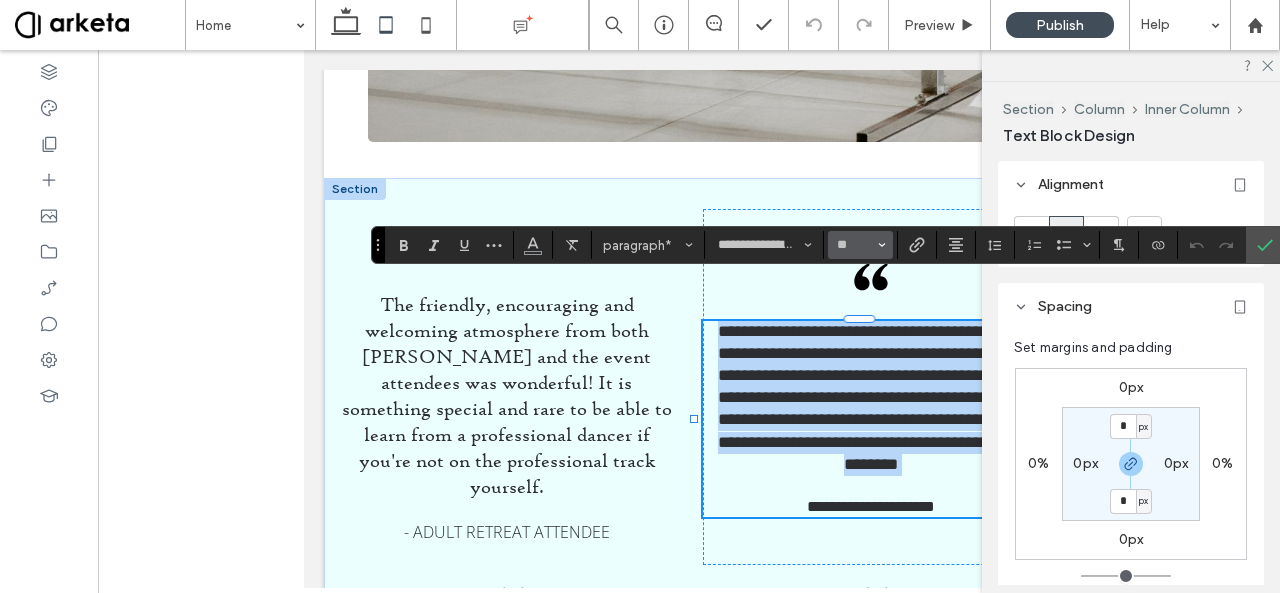 type on "**" 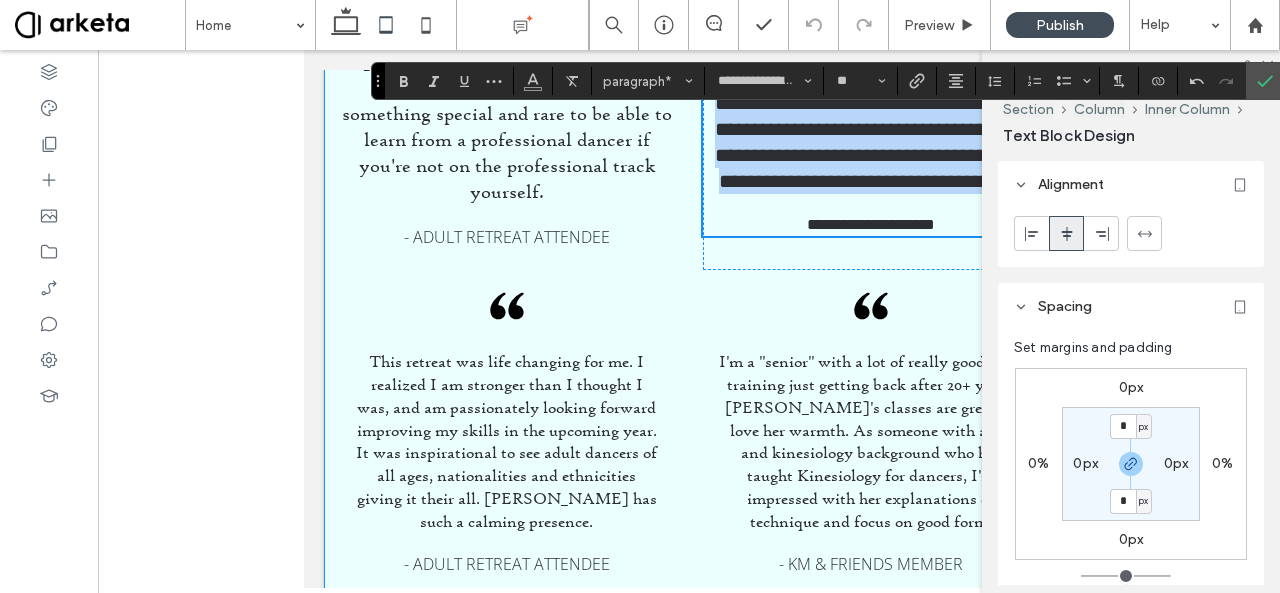 scroll, scrollTop: 4851, scrollLeft: 0, axis: vertical 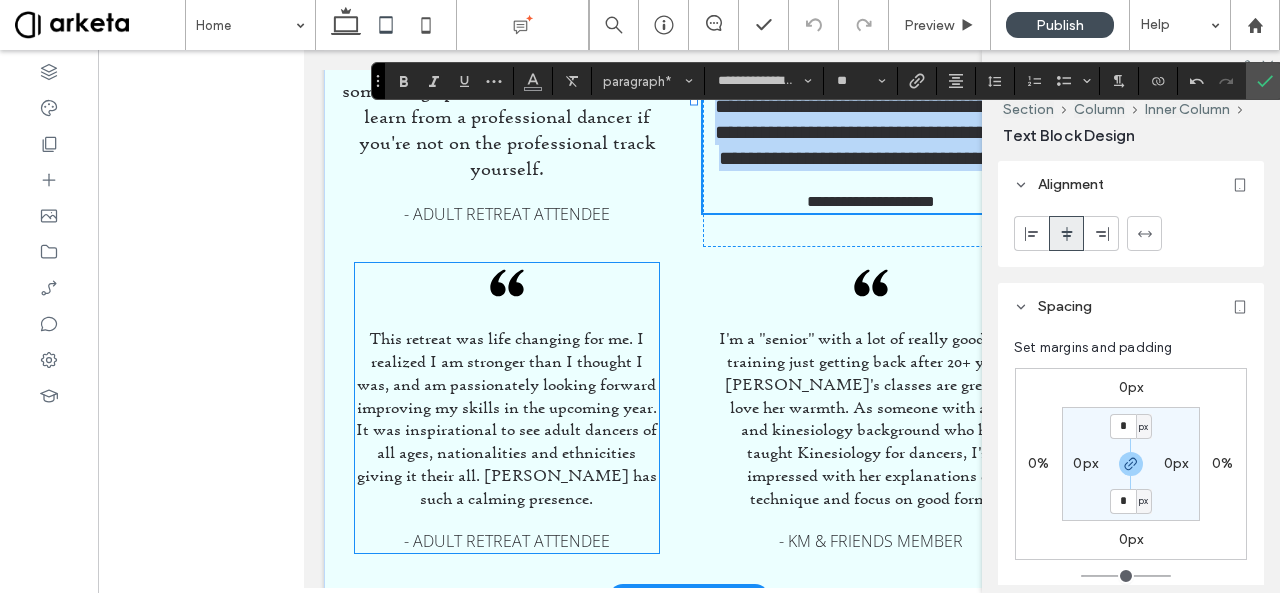 click on "This retreat was life changing for me. I realized I am stronger than I thought I was, and am passionately looking forward improving my skills in the upcoming year. It was inspirational to see adult dancers of all ages, nationalities and ethnicities giving it their all. [PERSON_NAME] has such a calming presence." at bounding box center [506, 418] 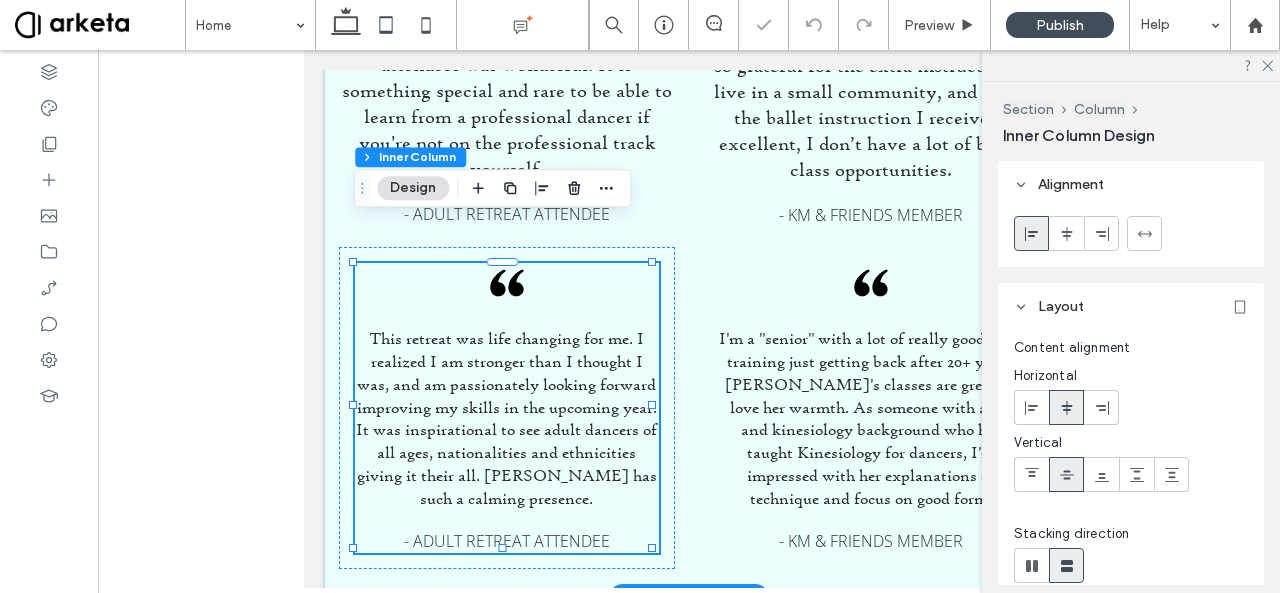click on "This retreat was life changing for me. I realized I am stronger than I thought I was, and am passionately looking forward improving my skills in the upcoming year. It was inspirational to see adult dancers of all ages, nationalities and ethnicities giving it their all. [PERSON_NAME] has such a calming presence." at bounding box center [506, 418] 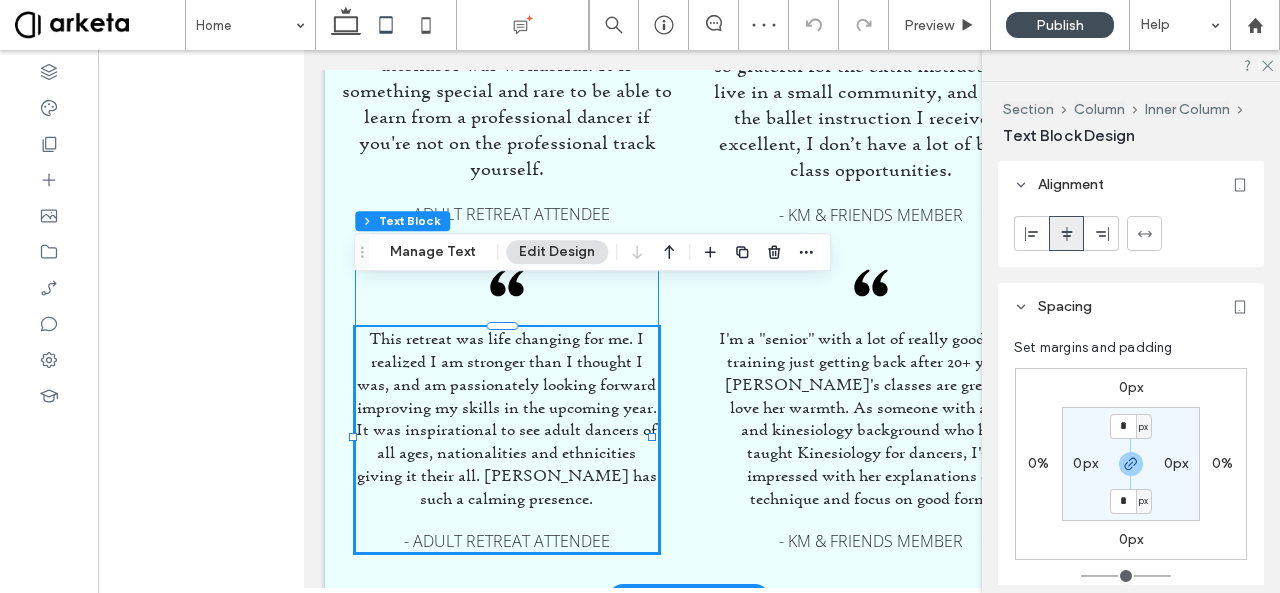 click on "This retreat was life changing for me. I realized I am stronger than I thought I was, and am passionately looking forward improving my skills in the upcoming year. It was inspirational to see adult dancers of all ages, nationalities and ethnicities giving it their all. [PERSON_NAME] has such a calming presence. - Adult Retreat Attendee" at bounding box center [507, 440] 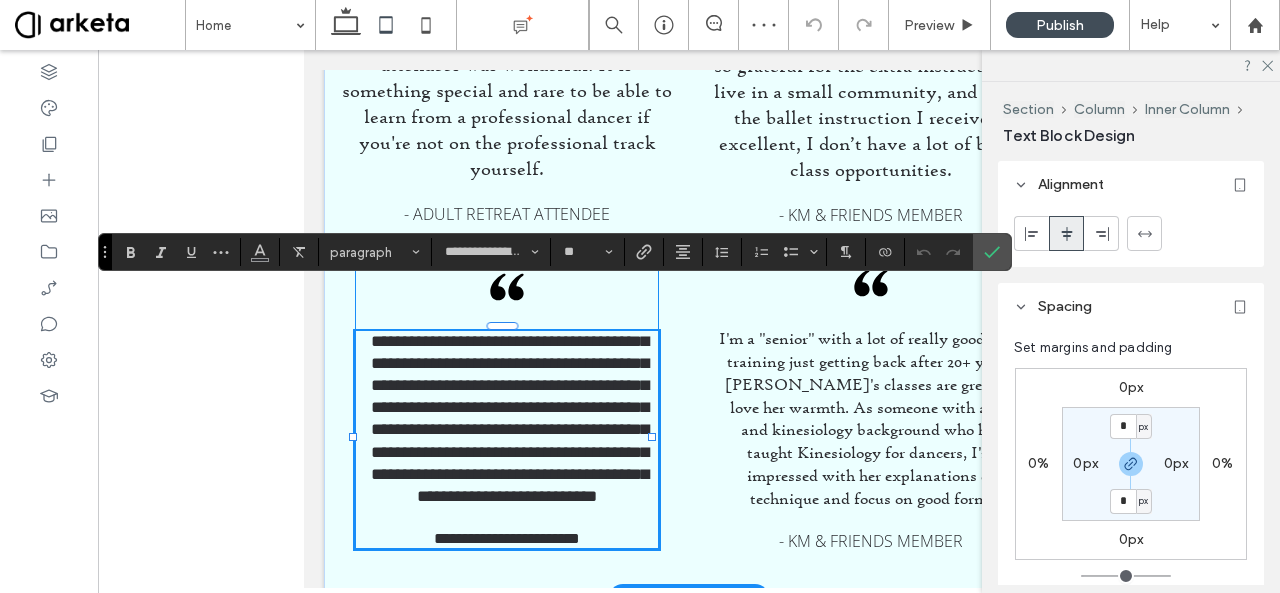 type on "**********" 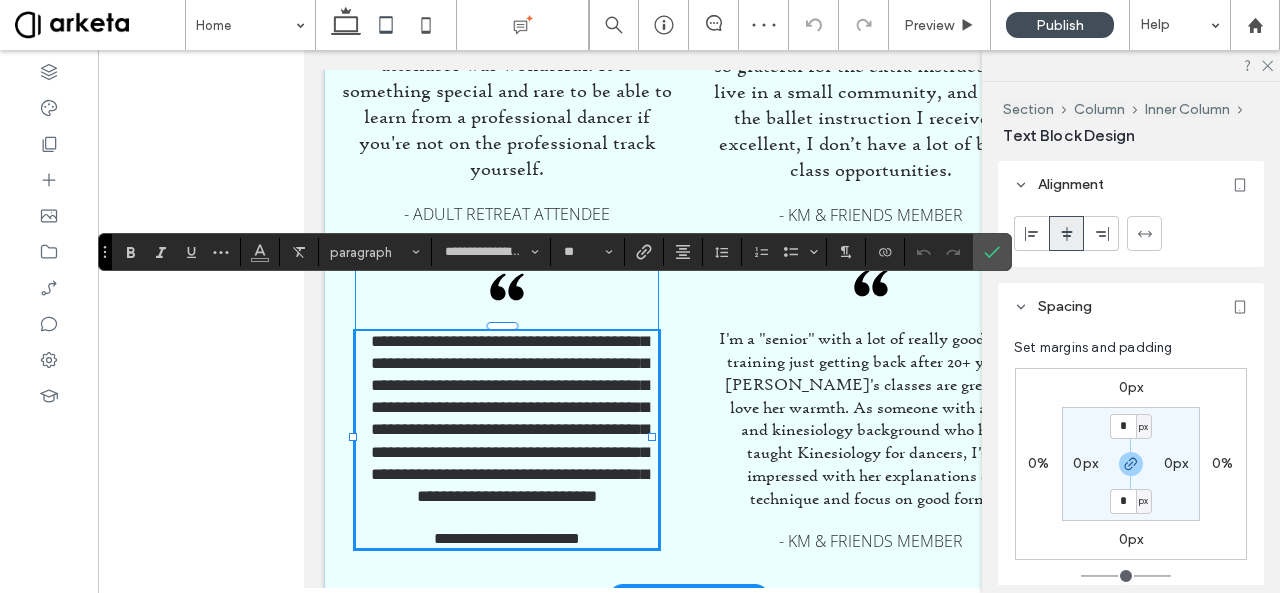 type on "**" 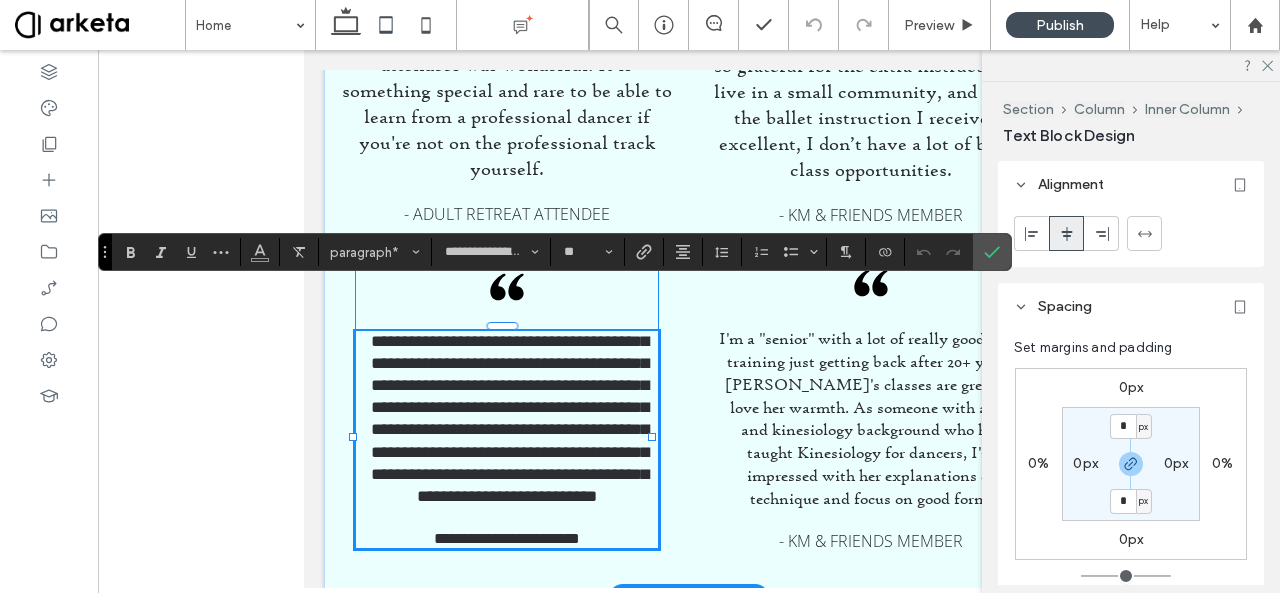 click on "**********" at bounding box center [510, 419] 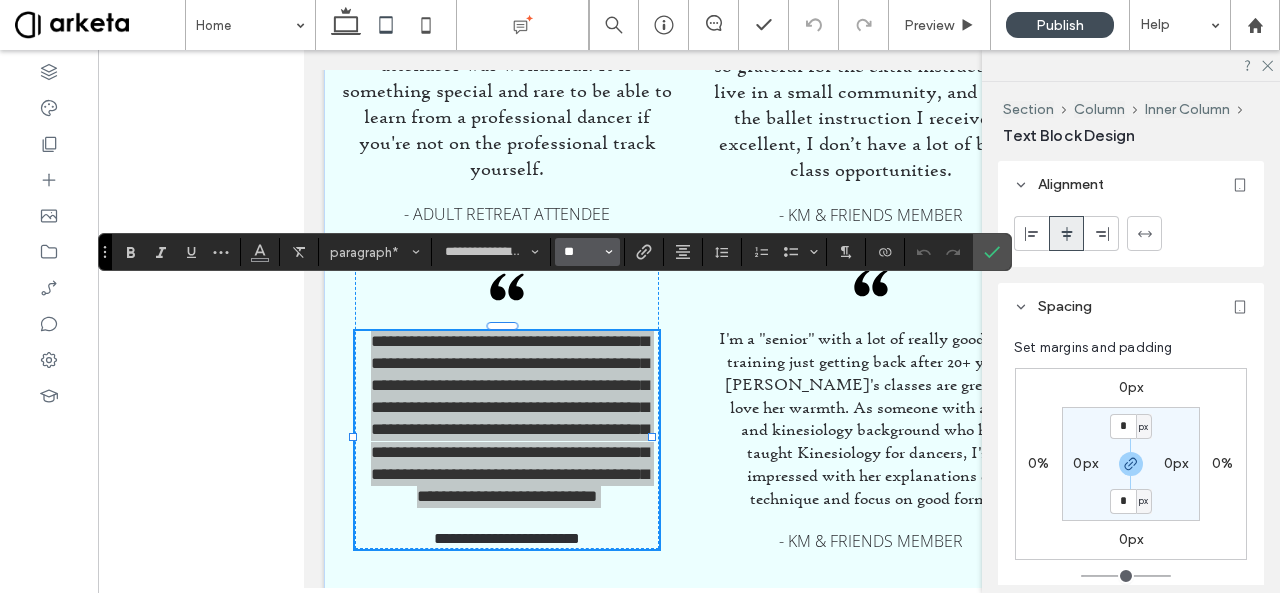 click on "**" at bounding box center (581, 252) 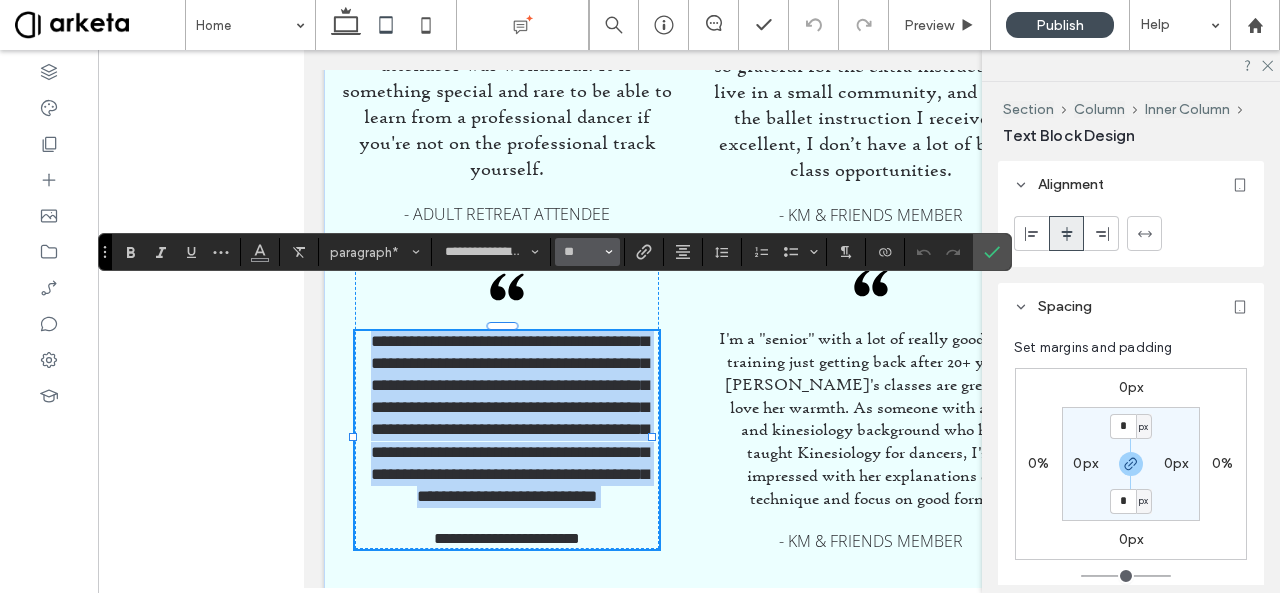 type on "**" 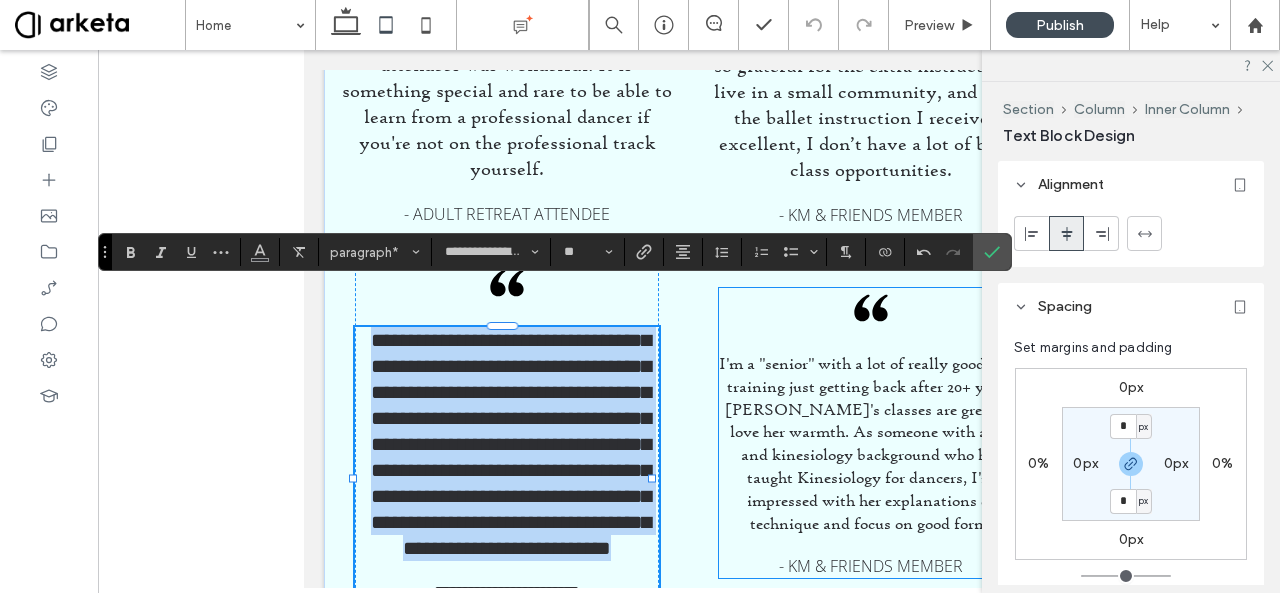 click on "I'm a "senior" with a lot of really good prior training just getting back after 20+ years. [PERSON_NAME]'s classes are great - I love her warmth. As someone with a PT and kinesiology background who has taught Kinesiology for dancers, I'm impressed with her explanations of technique and focus on good form." at bounding box center [871, 443] 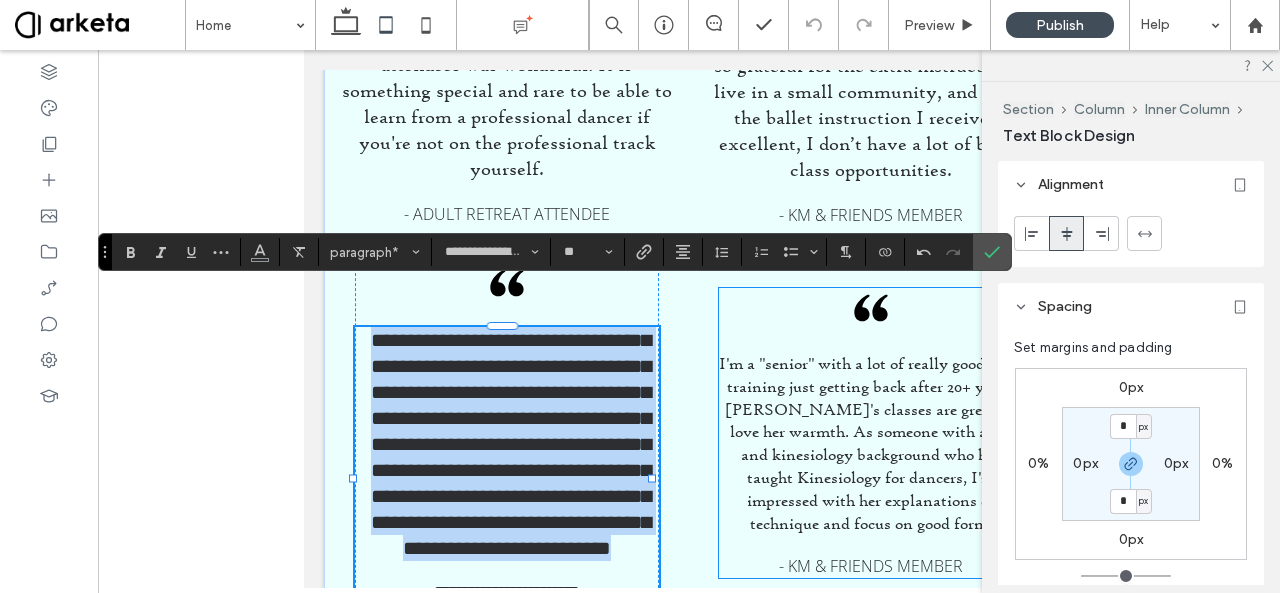 click on "I'm a "senior" with a lot of really good prior training just getting back after 20+ years. [PERSON_NAME]'s classes are great - I love her warmth. As someone with a PT and kinesiology background who has taught Kinesiology for dancers, I'm impressed with her explanations of technique and focus on good form." at bounding box center [871, 443] 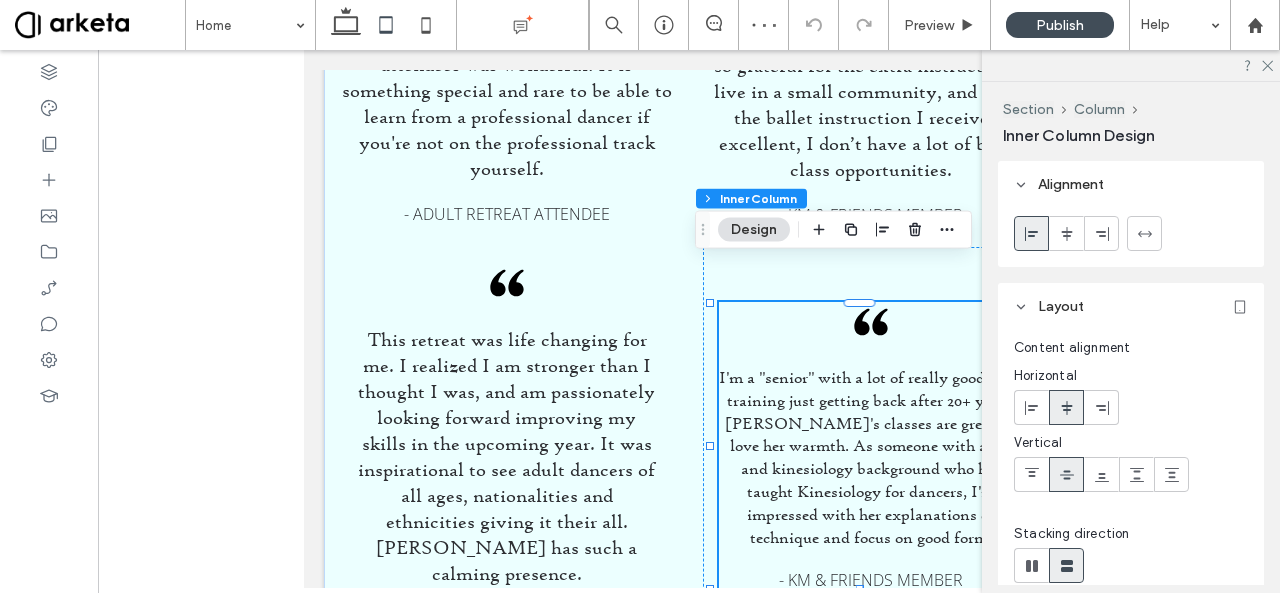 click on "I'm a "senior" with a lot of really good prior training just getting back after 20+ years. [PERSON_NAME]'s classes are great - I love her warmth. As someone with a PT and kinesiology background who has taught Kinesiology for dancers, I'm impressed with her explanations of technique and focus on good form." at bounding box center (871, 457) 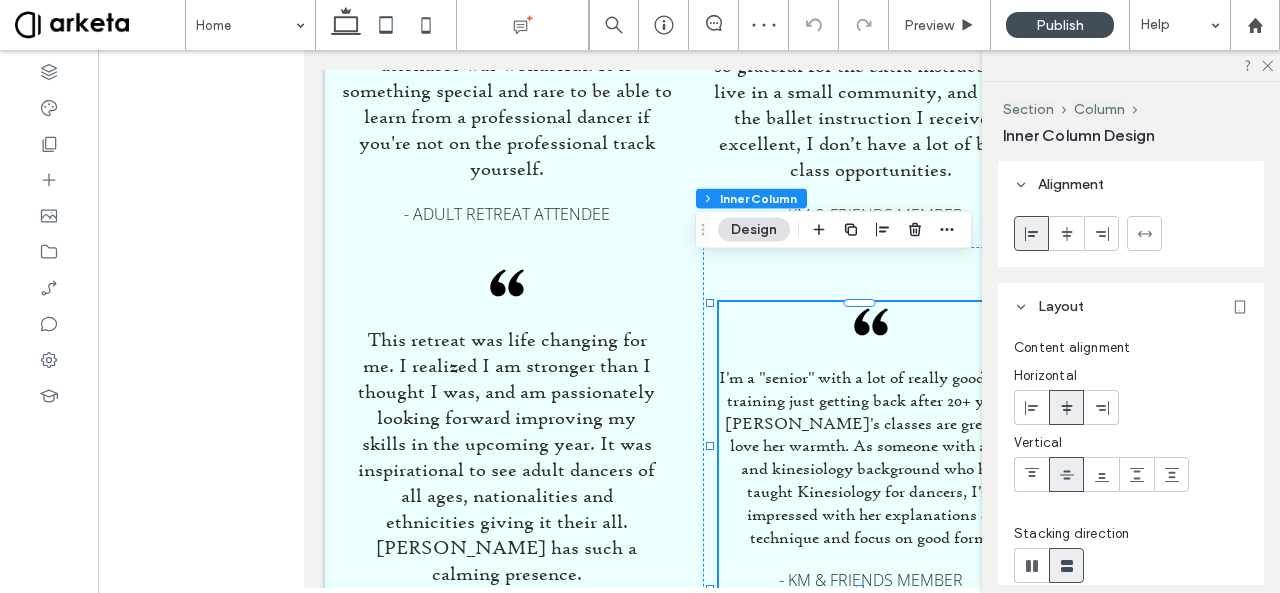 click on "I'm a "senior" with a lot of really good prior training just getting back after 20+ years. [PERSON_NAME]'s classes are great - I love her warmth. As someone with a PT and kinesiology background who has taught Kinesiology for dancers, I'm impressed with her explanations of technique and focus on good form." at bounding box center [871, 457] 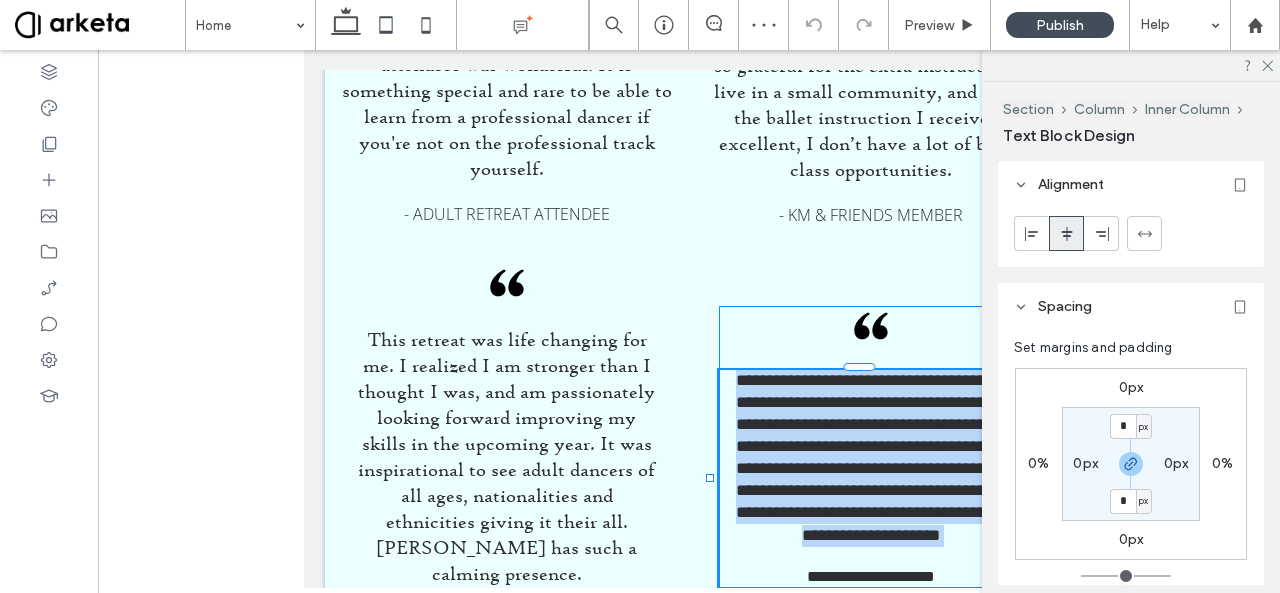 type on "**********" 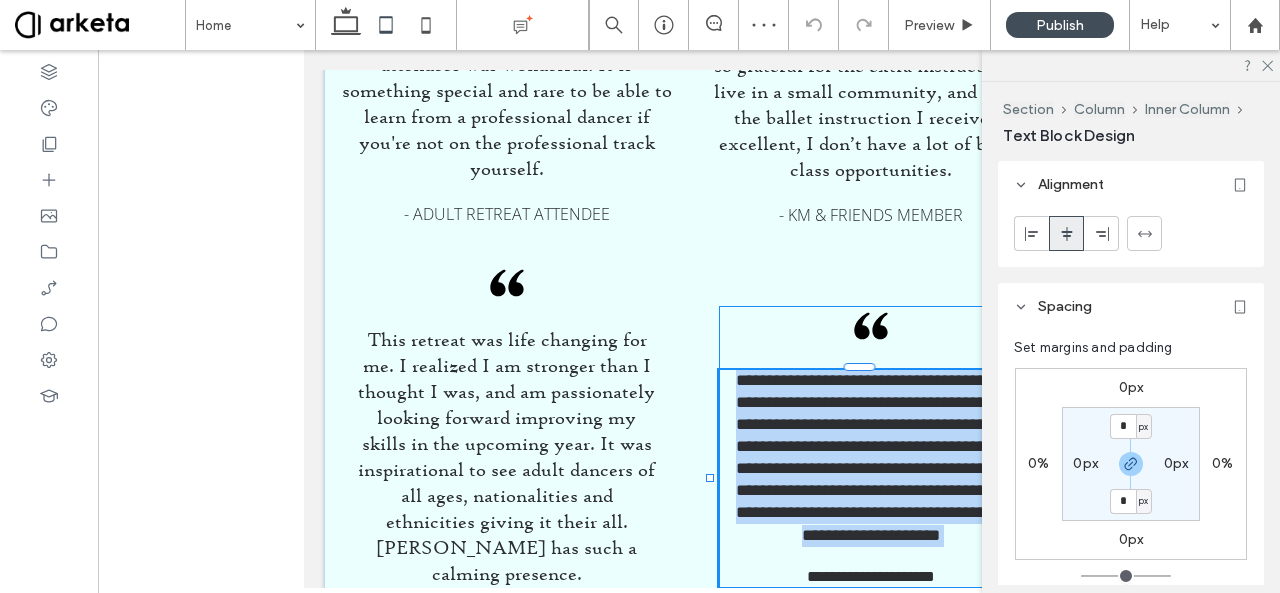 type on "**" 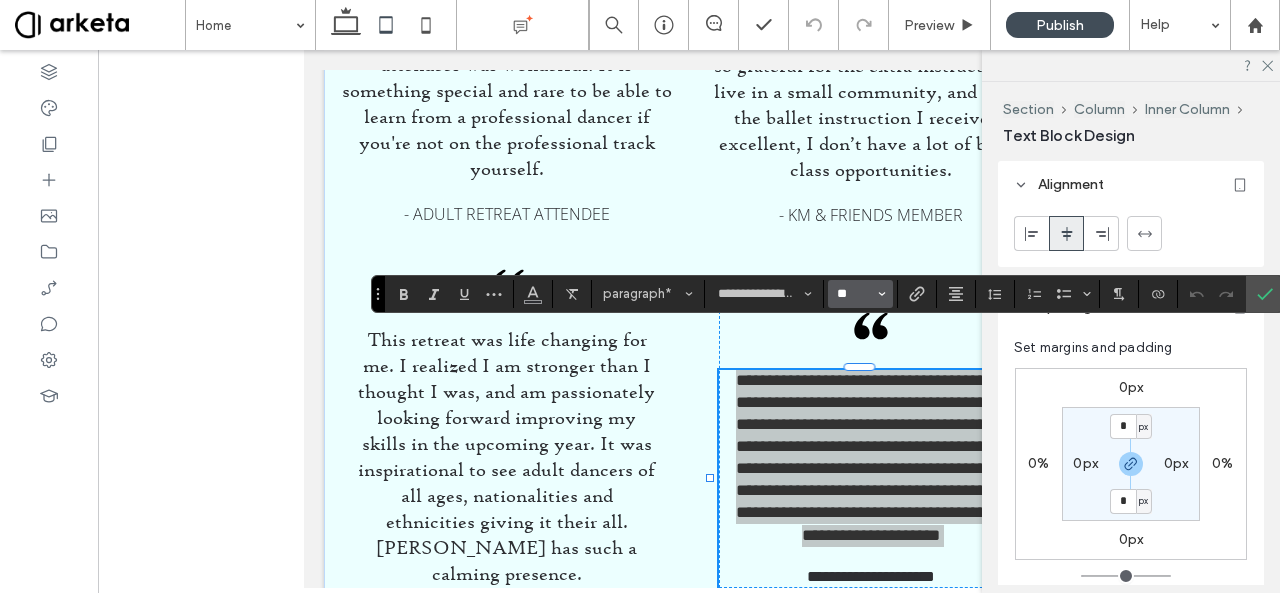 click on "**" at bounding box center [854, 294] 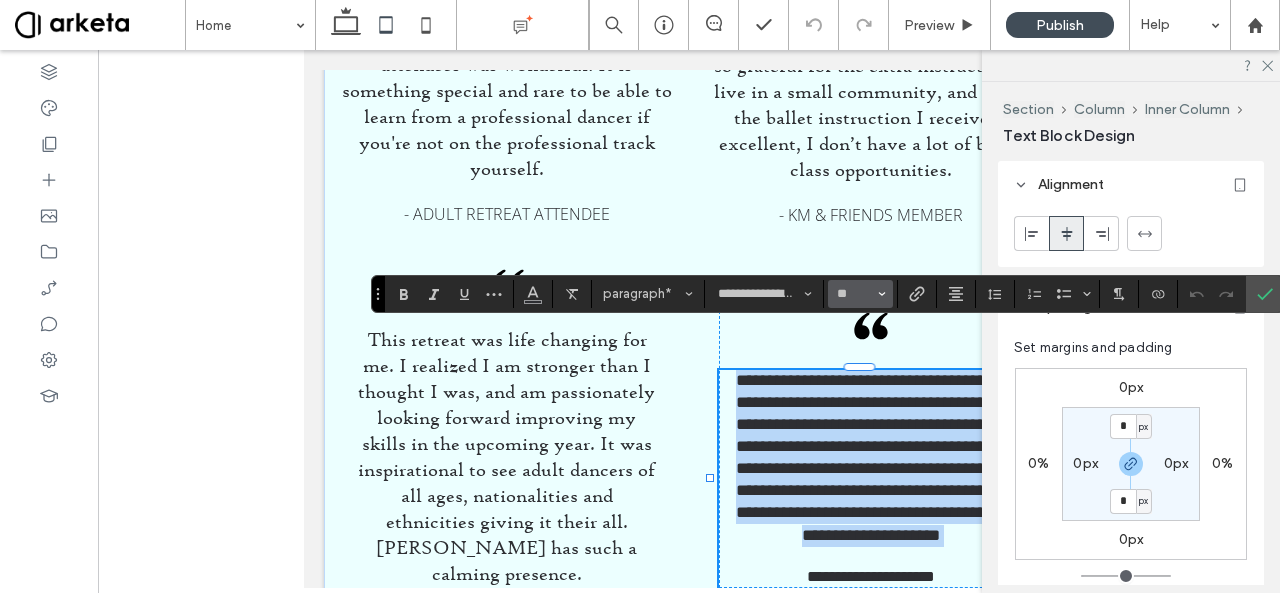 type on "**" 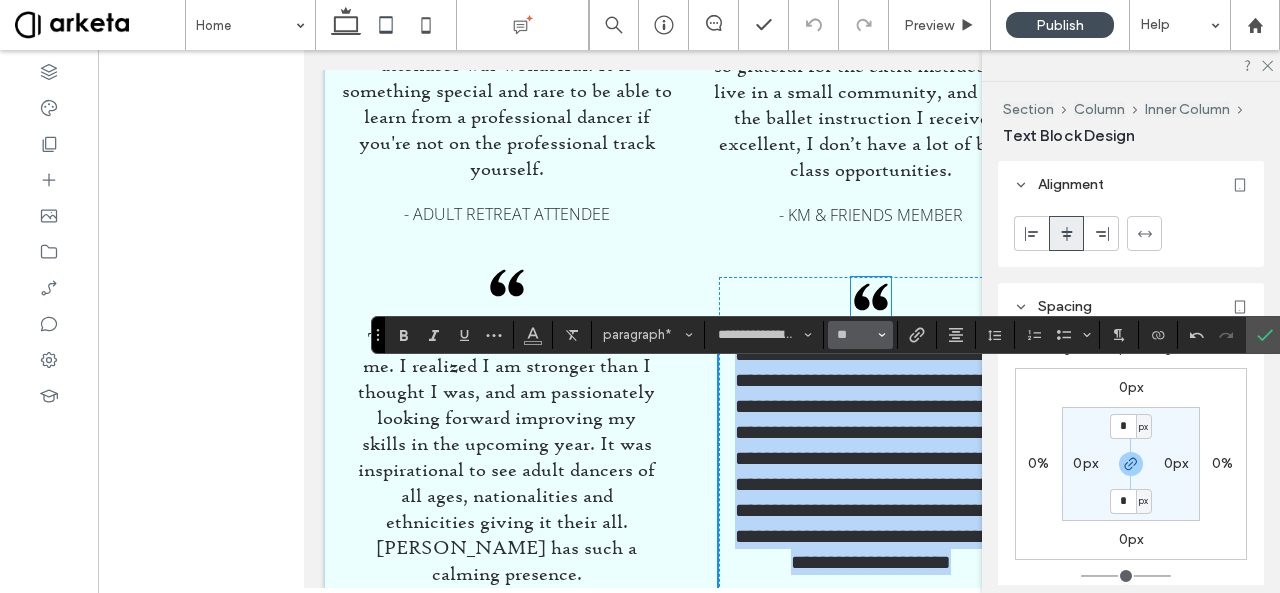 scroll, scrollTop: 4810, scrollLeft: 0, axis: vertical 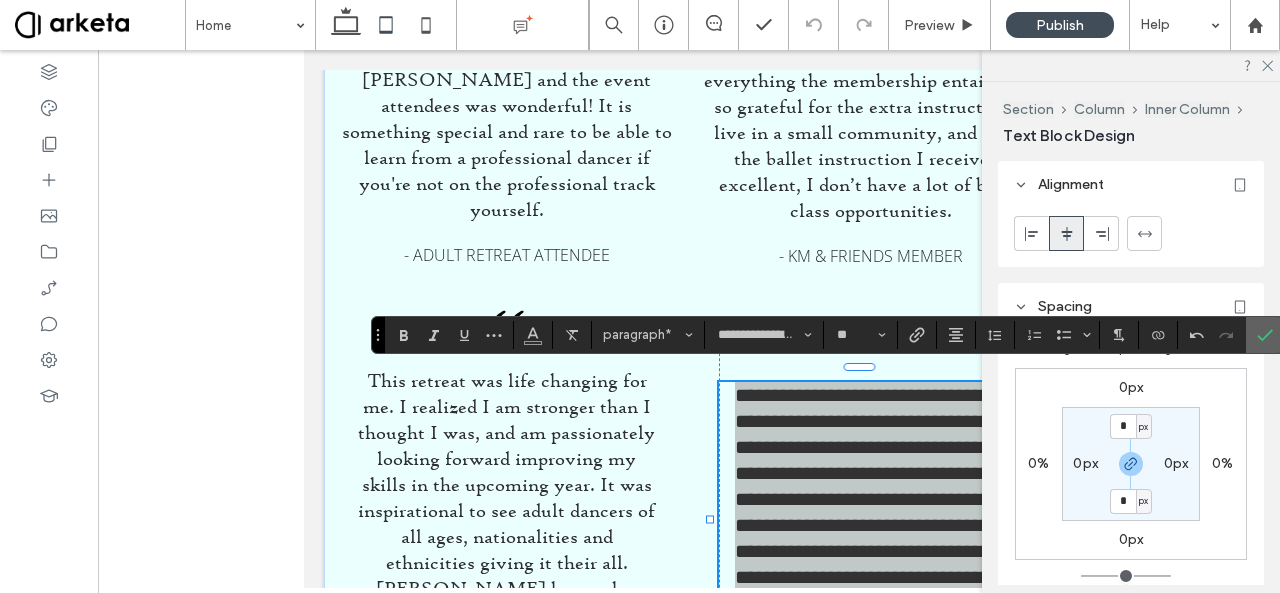 click 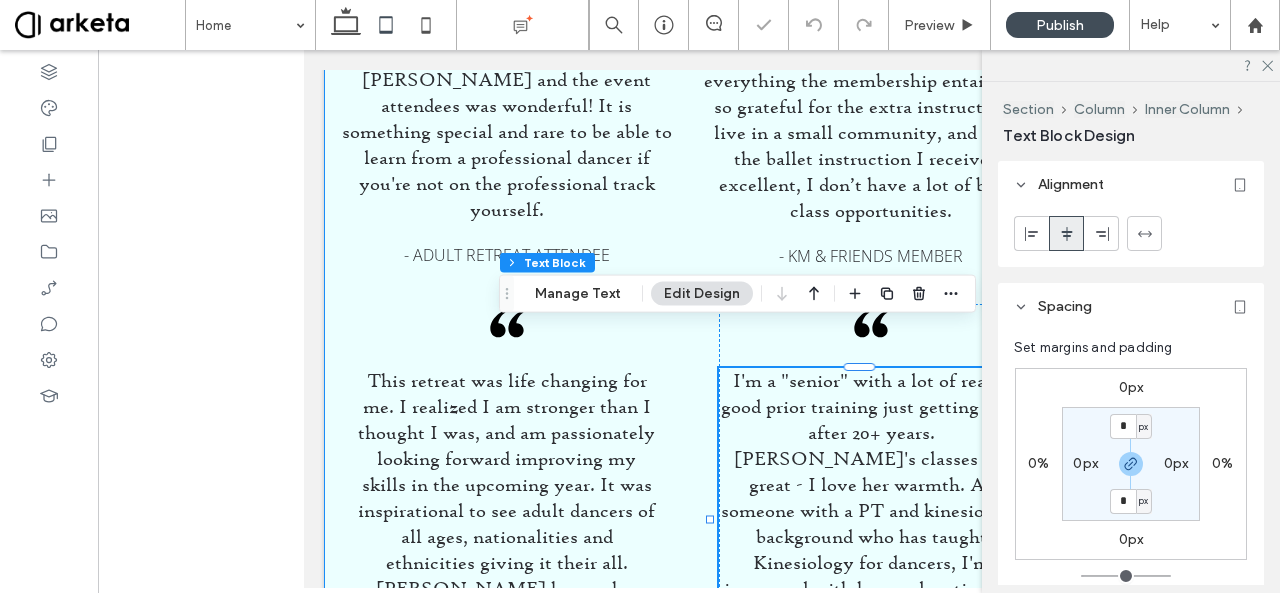 click on "The friendly, encouraging and welcoming atmosphere from both [PERSON_NAME] and the event attendees was wonderful! It is something special and rare to be able to learn from a professional dancer if you're not on the professional track yourself. - Adult Retreat Attendee
I FINALLY signed up as a member, and it’s such a great value for everything the membership entails. I’m so grateful for the extra instruction. I live in a small community, and while the ballet instruction I receive is excellent, I don’t have a lot of ballet class opportunities. - KM & Friends Member
This retreat was life changing for me. I realized I am stronger than I thought I was, and am passionately looking forward improving my skills in the upcoming year. It was inspirational to see adult dancers of all ages, nationalities and ethnicities giving it their all. [PERSON_NAME] has such a calming presence. - Adult Retreat Attendee" at bounding box center [689, 309] 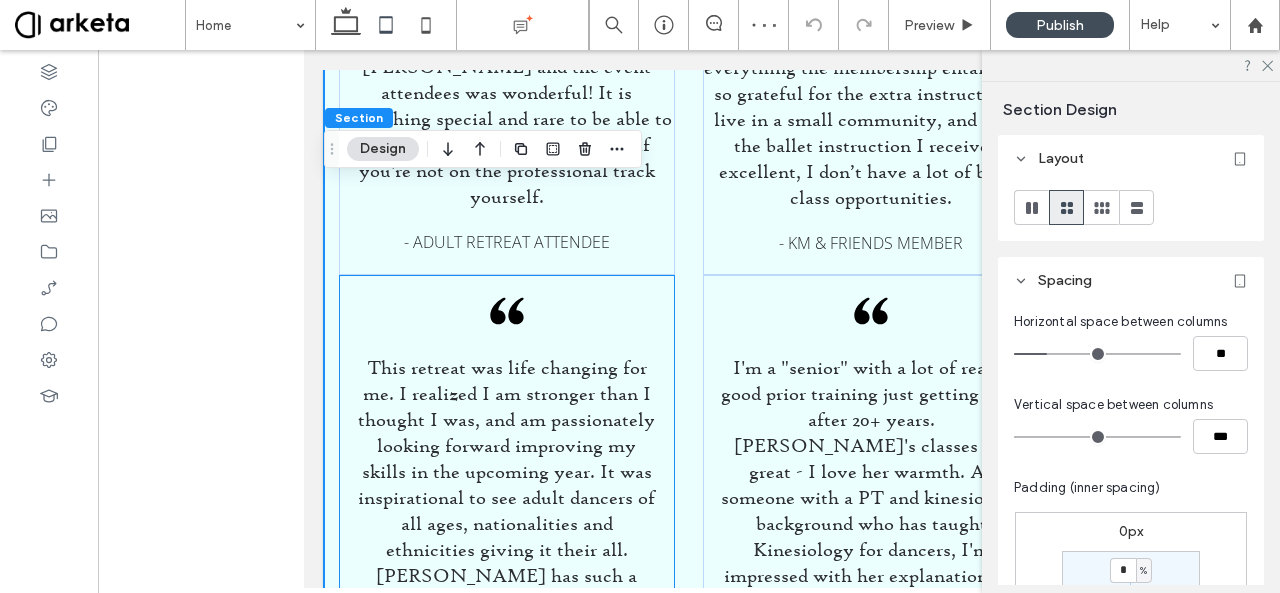 scroll, scrollTop: 4826, scrollLeft: 0, axis: vertical 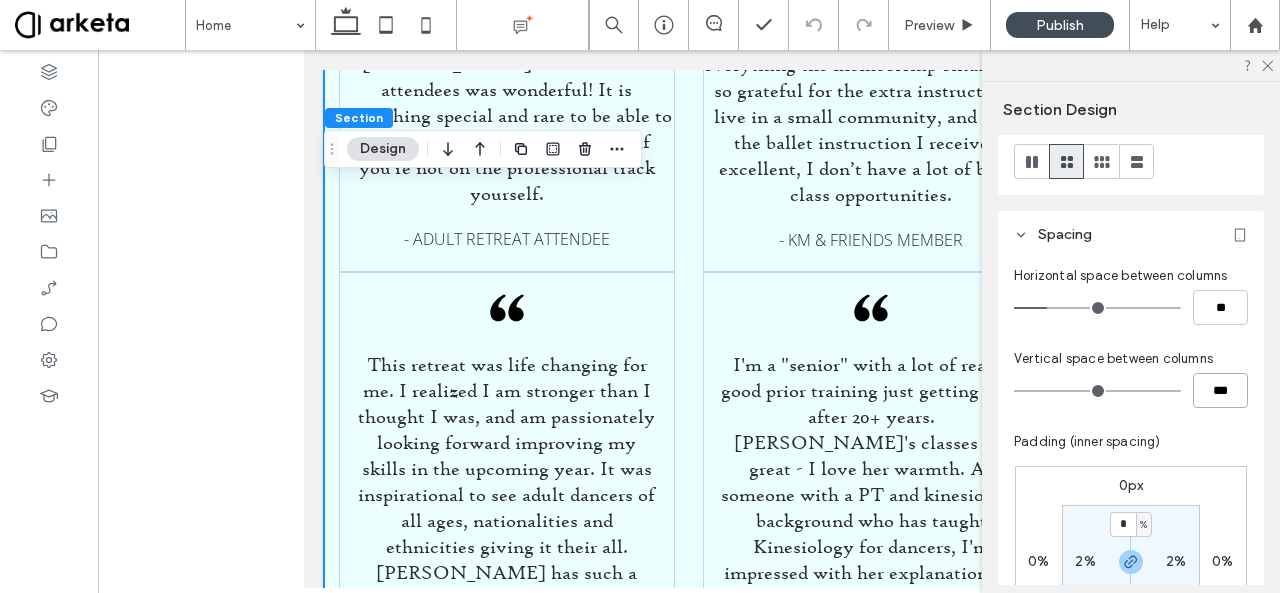 click on "***" at bounding box center (1220, 390) 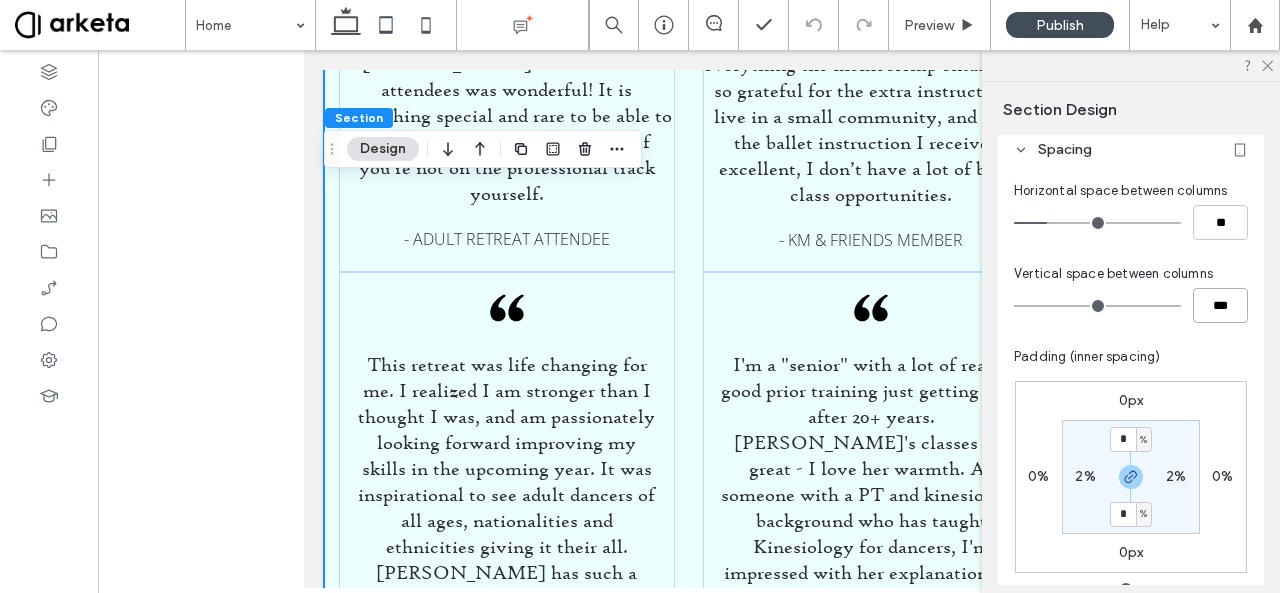 scroll, scrollTop: 55, scrollLeft: 0, axis: vertical 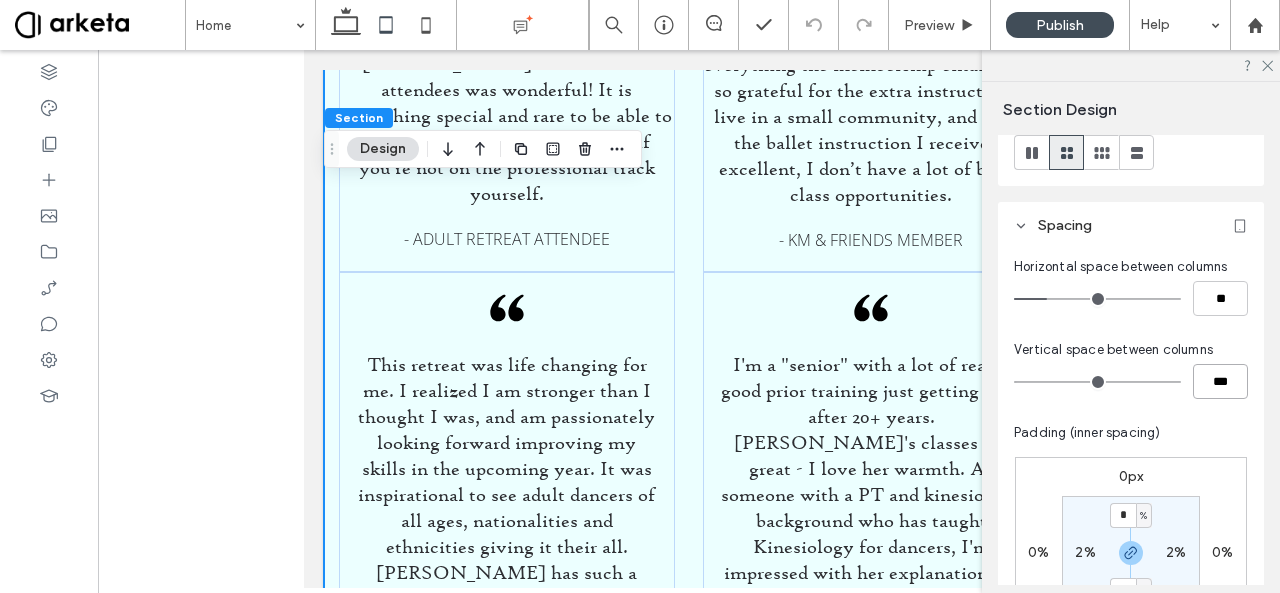 click on "***" at bounding box center (1220, 381) 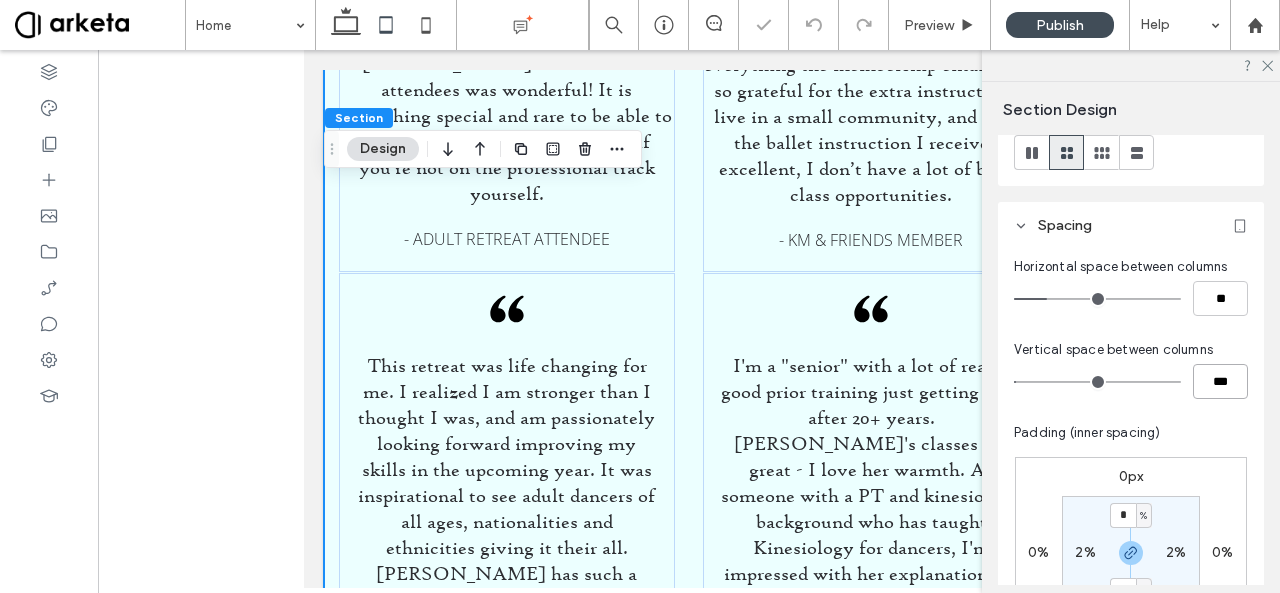 type on "***" 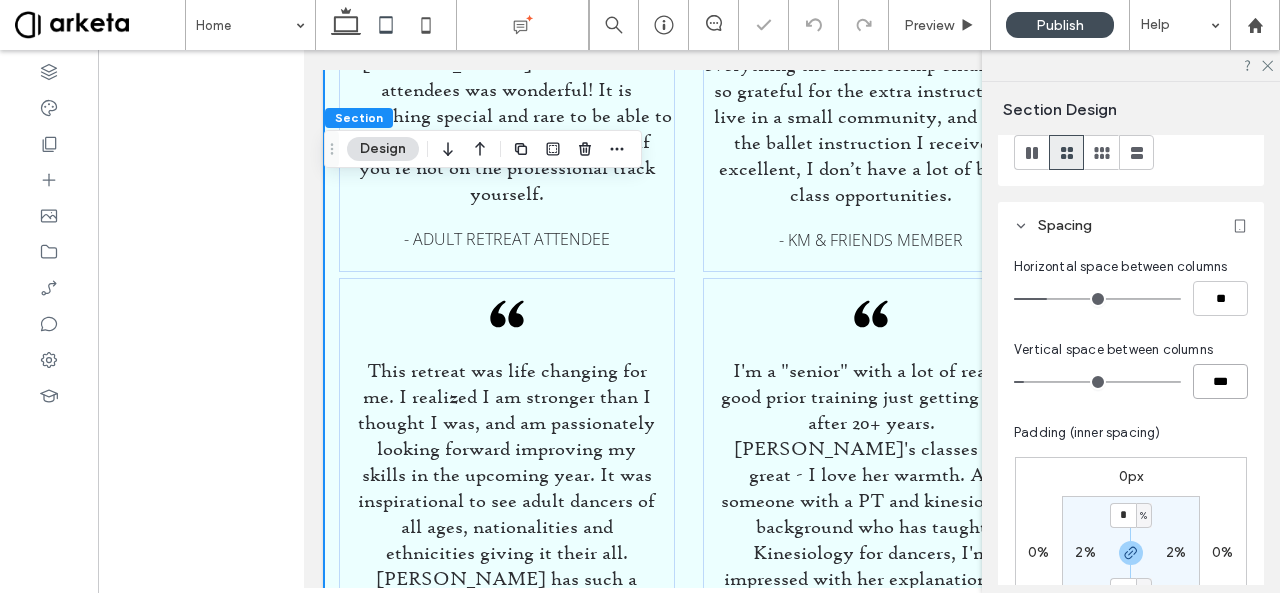 type on "***" 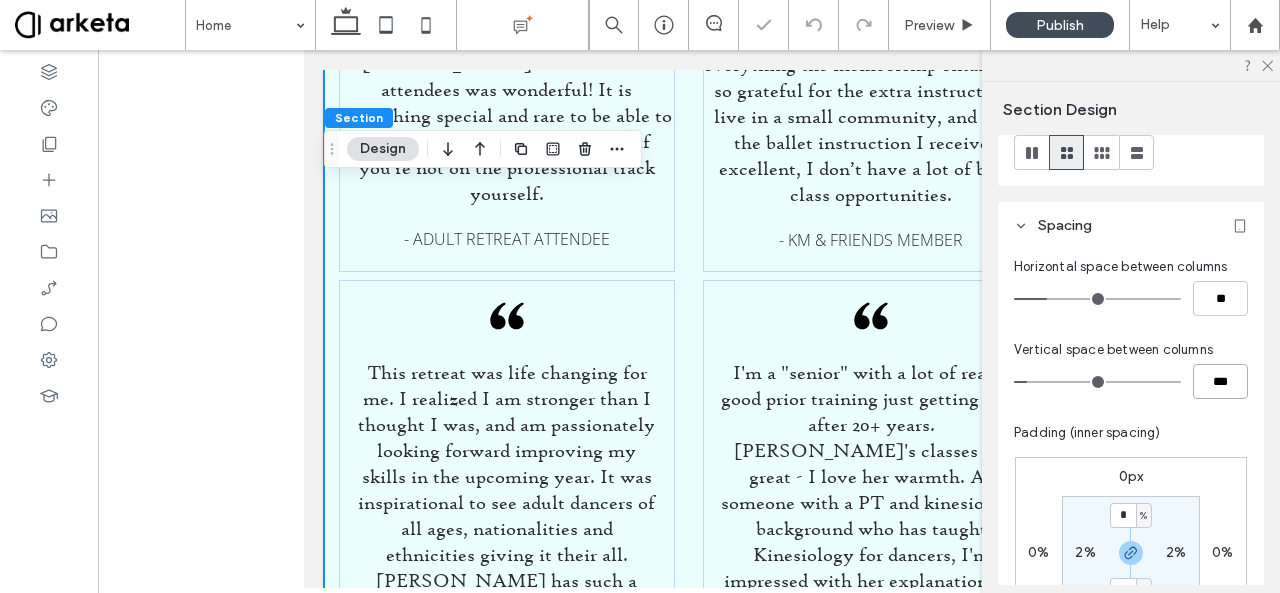 type on "***" 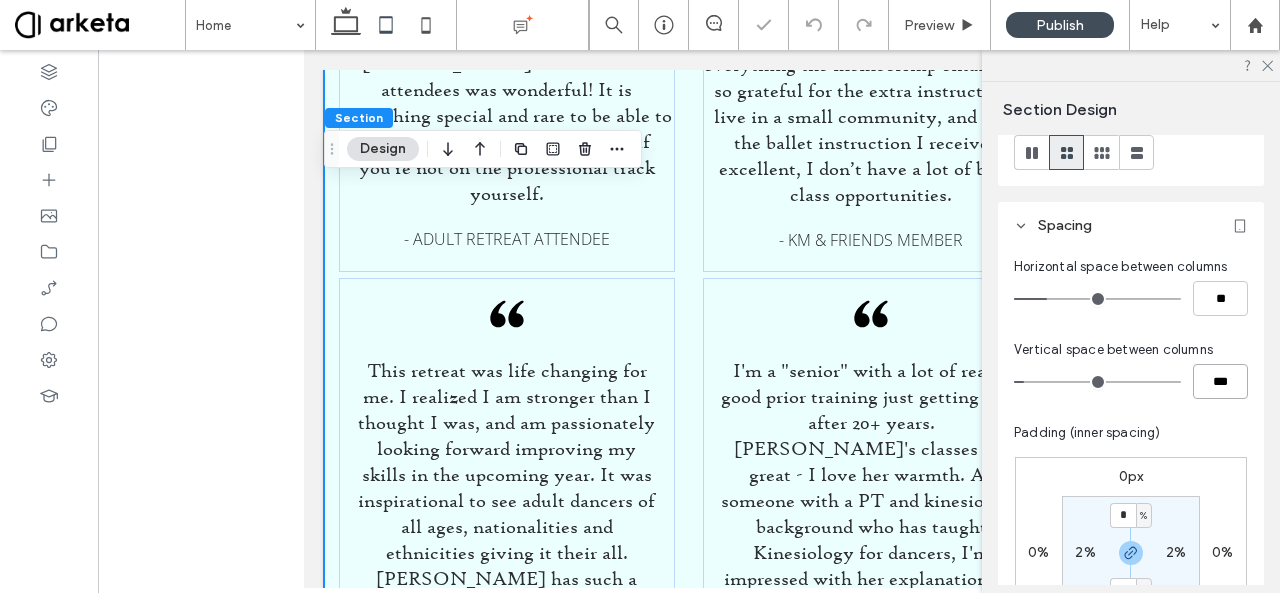 type on "***" 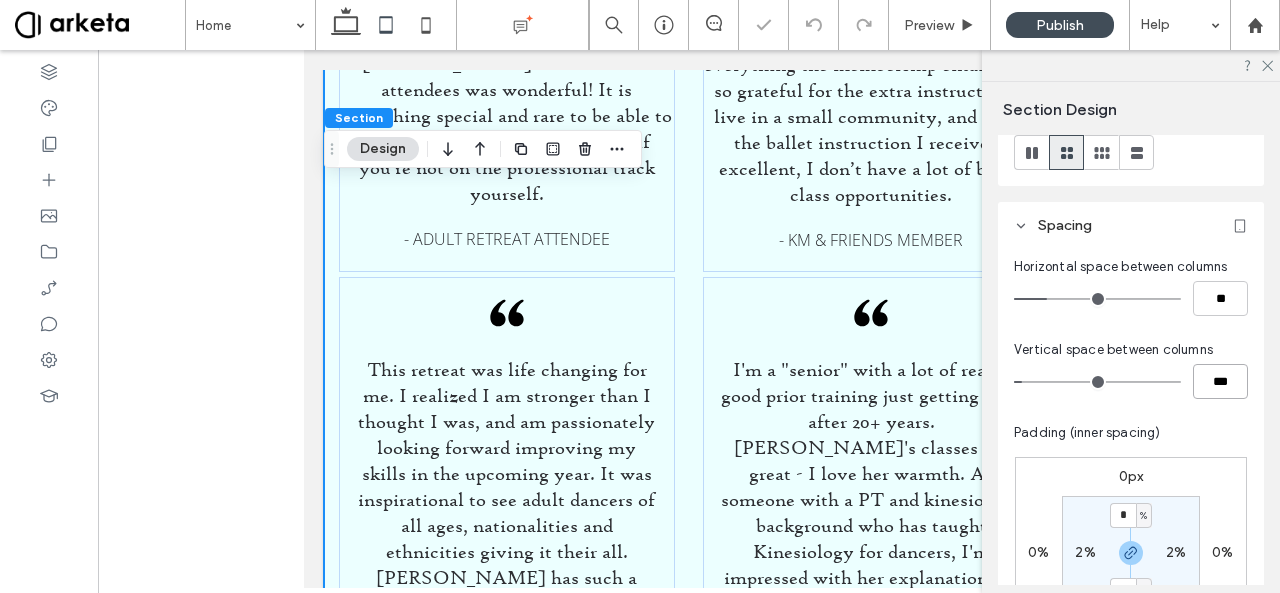 type on "***" 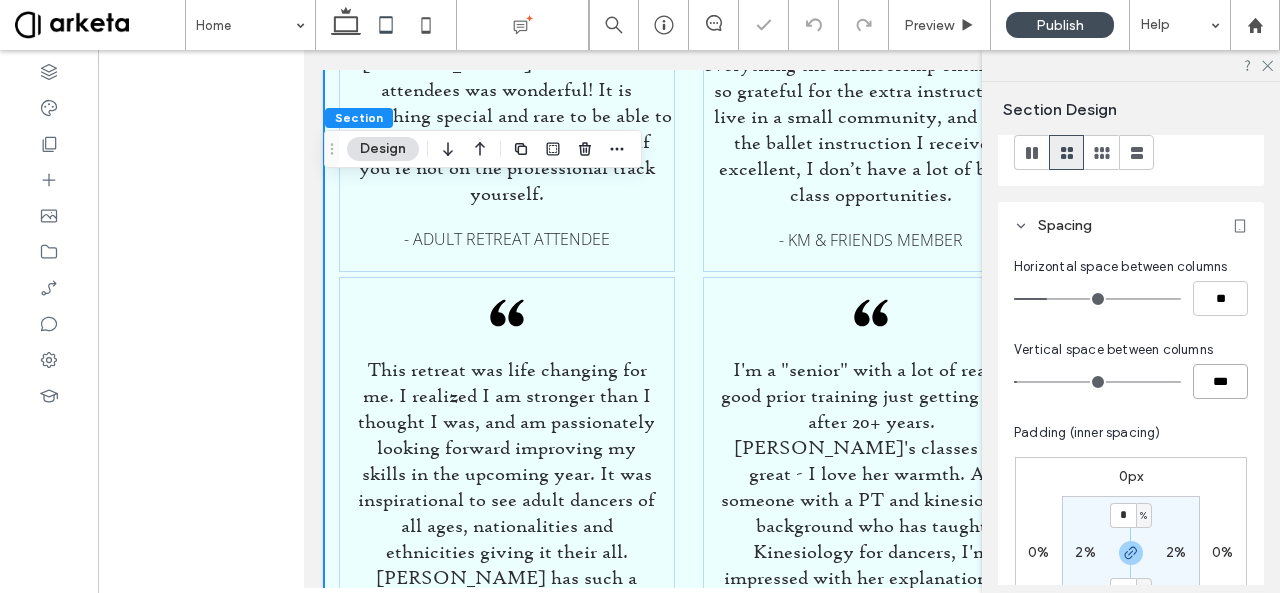 type on "*" 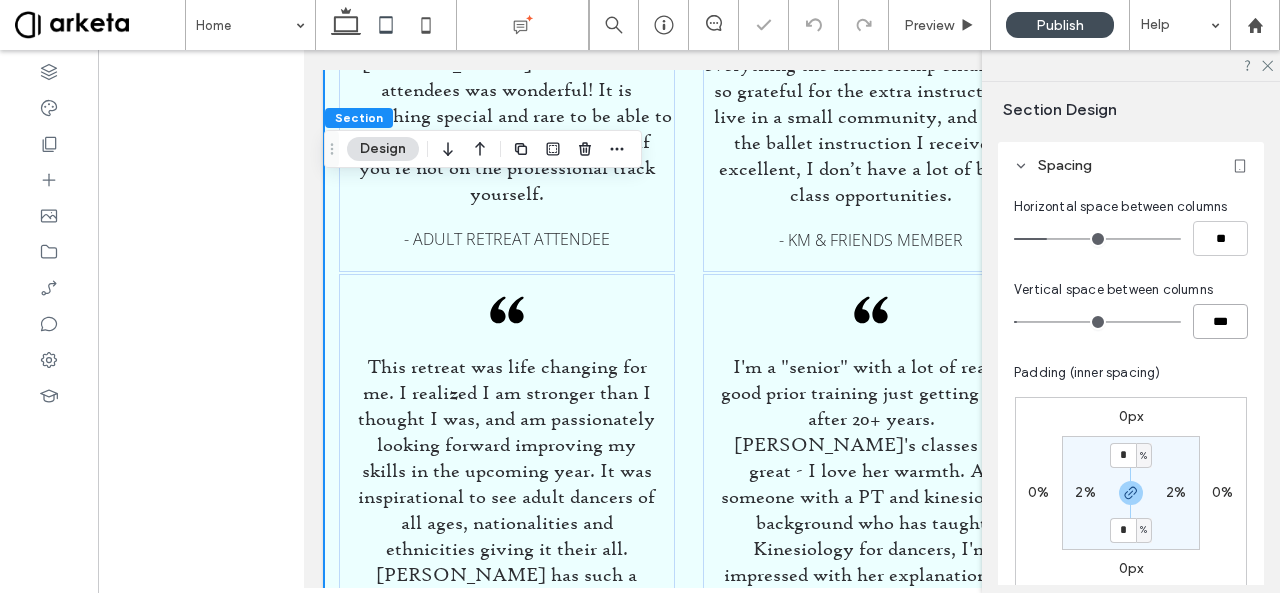 scroll, scrollTop: 125, scrollLeft: 0, axis: vertical 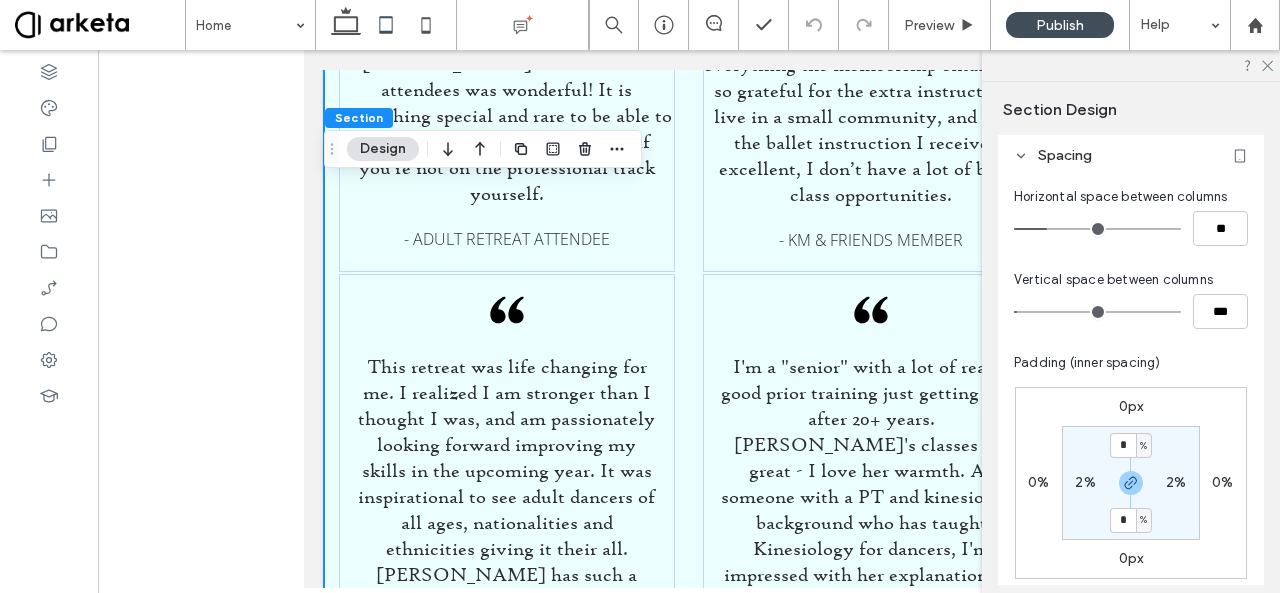 click on "2%" at bounding box center (1085, 482) 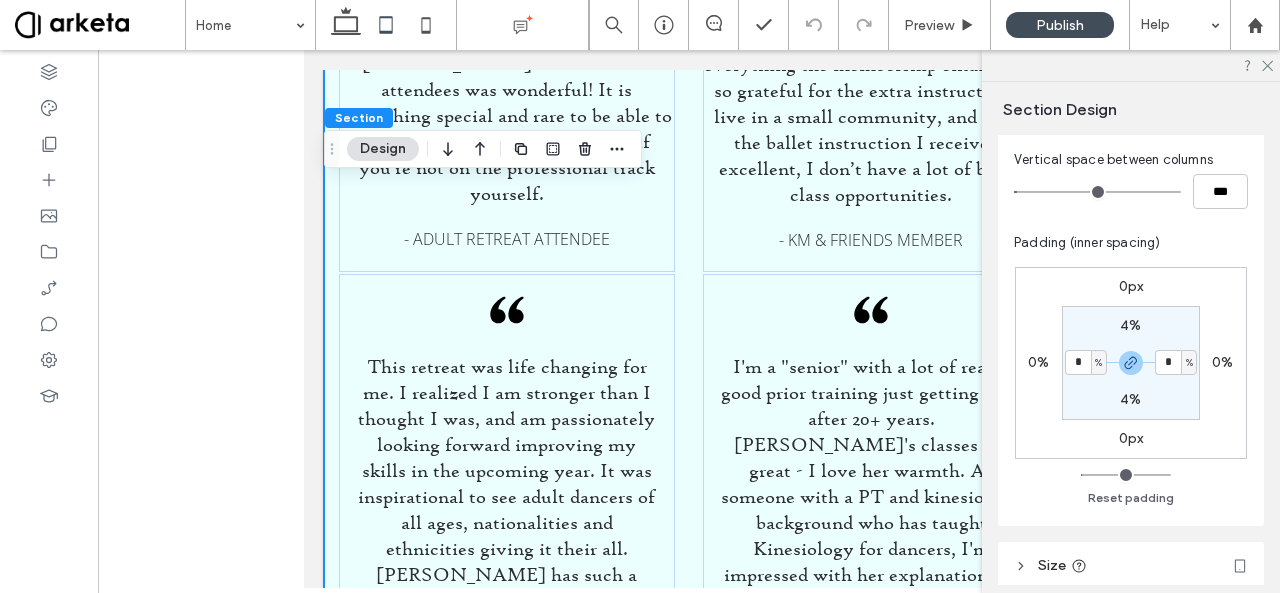 scroll, scrollTop: 233, scrollLeft: 0, axis: vertical 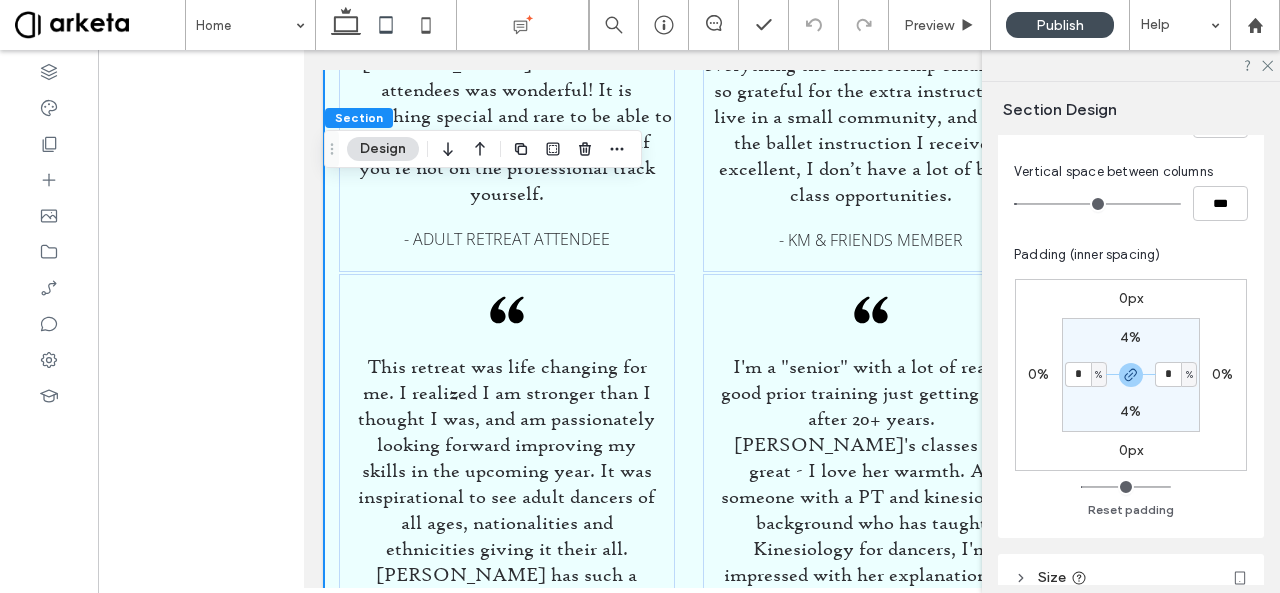 click on "*" at bounding box center (1078, 374) 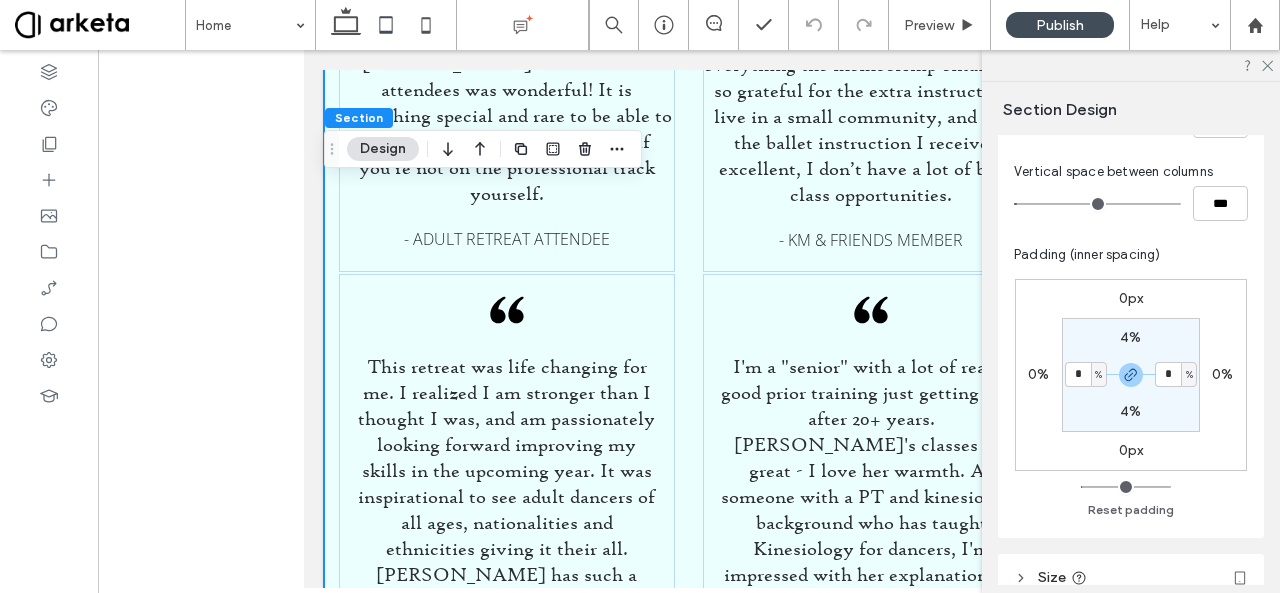 type on "*" 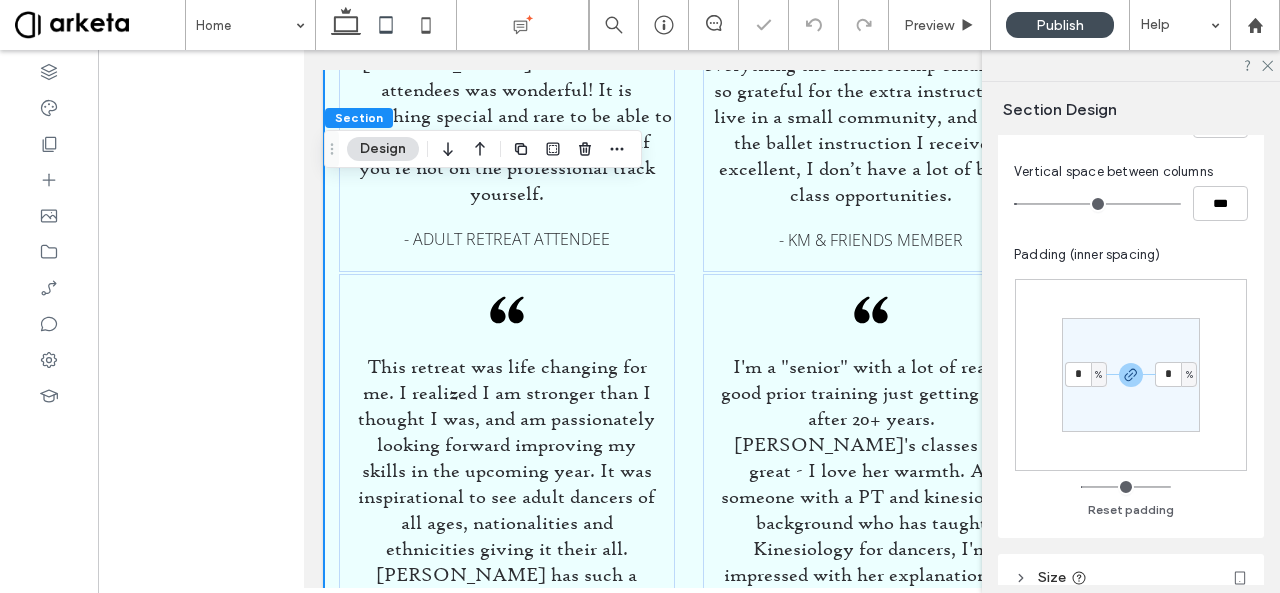 type on "*" 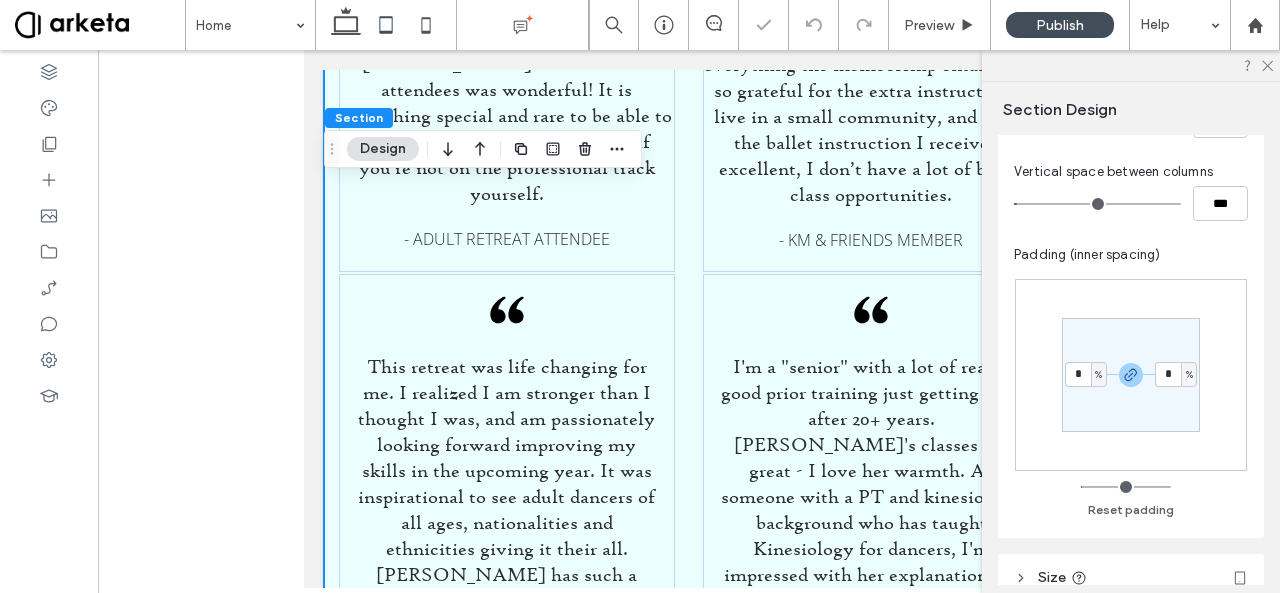 type on "*" 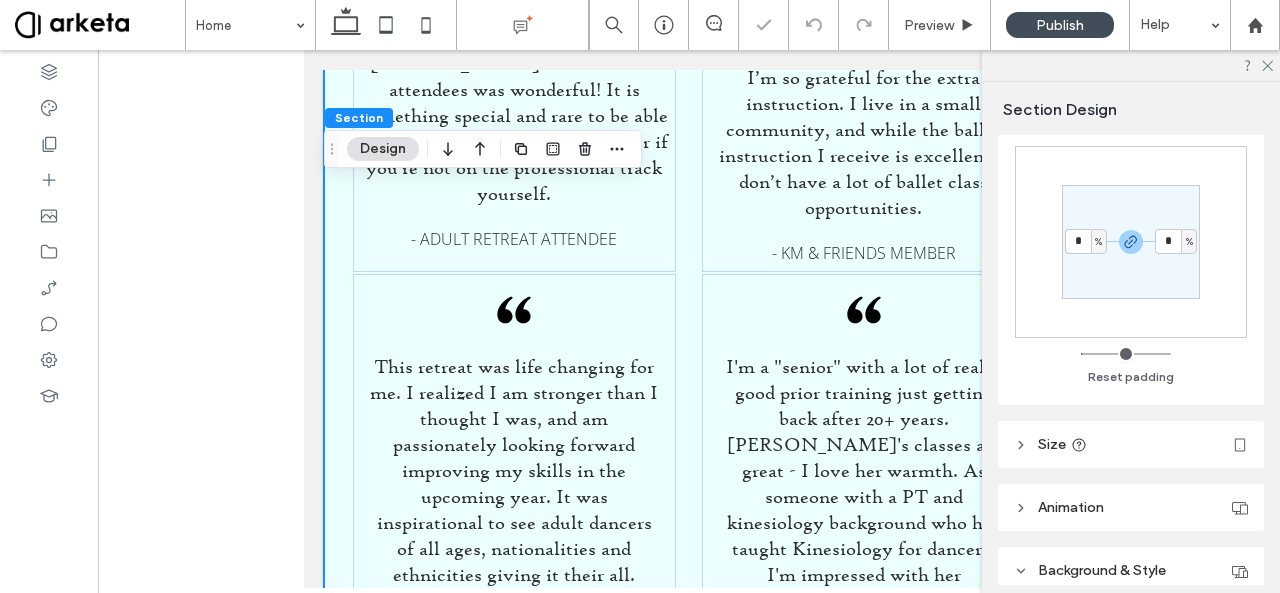 scroll, scrollTop: 384, scrollLeft: 0, axis: vertical 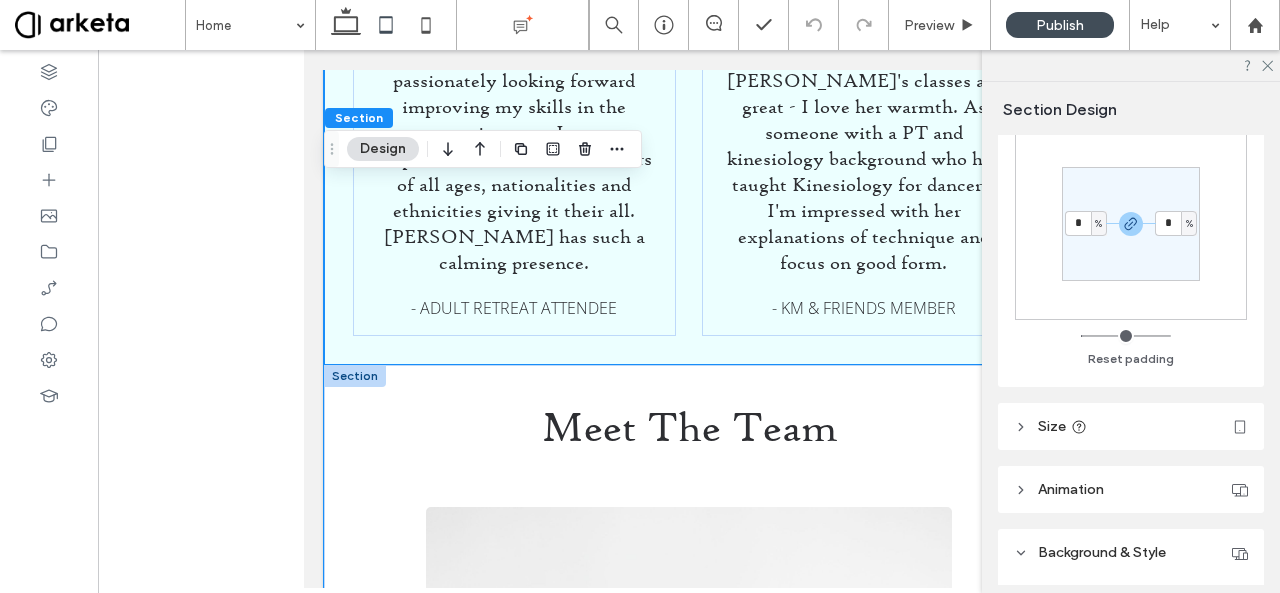 click on "Meet The Team
[PERSON_NAME]
Founding Director
[PERSON_NAME] is a modern-day ballerina, blazing a career path for herself outside of the confines of company life. In addition to being a popular performer, teacher, judge, and influencer, [PERSON_NAME] is the founder of [PERSON_NAME] & Friends, a community focused on the joy that ballet can bring to dancers when they are valued for who they are above their level of proficiency.
[PERSON_NAME] began her professional career in [DATE] as an apprentice with [US_STATE] City Ballet, and was promoted to soloist in [DATE]. She left the company in [DATE] while battling an auto-immune illness, and made an awe-inspiring return to the stage [DATE] as a soloist with Miami City Ballet. She danced with MCB for a year before making a decision to step away from company life in [DATE] to pursue dancing on her own terms.
[PERSON_NAME]
Co-Founder & Executive Director" at bounding box center [689, 2403] 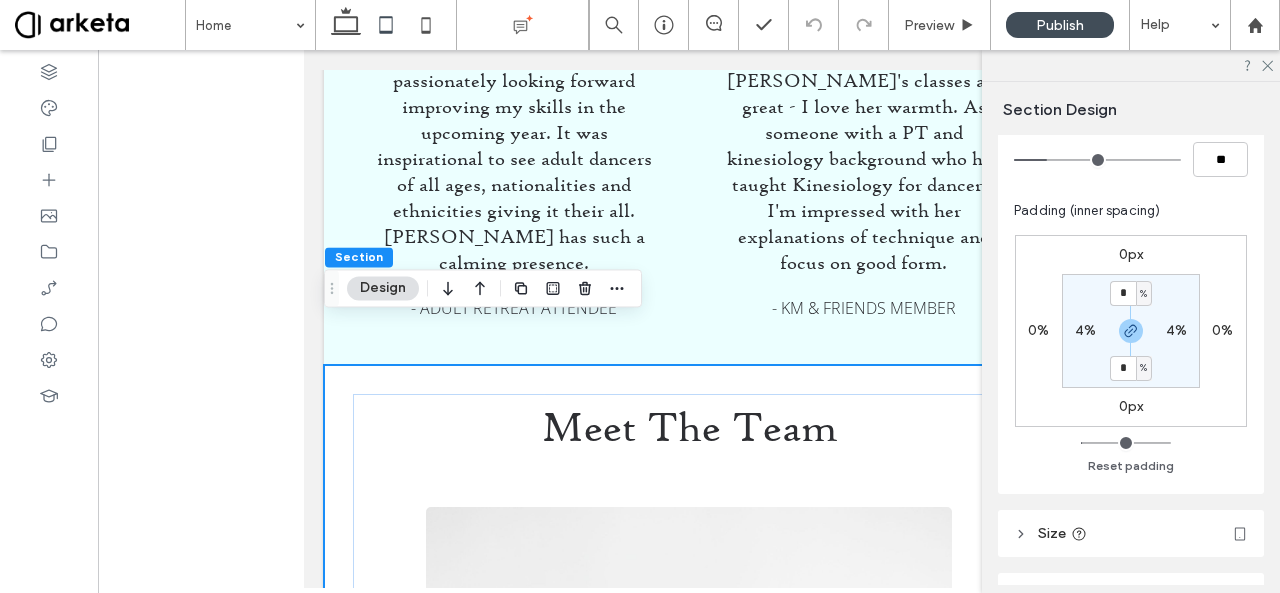scroll, scrollTop: 205, scrollLeft: 0, axis: vertical 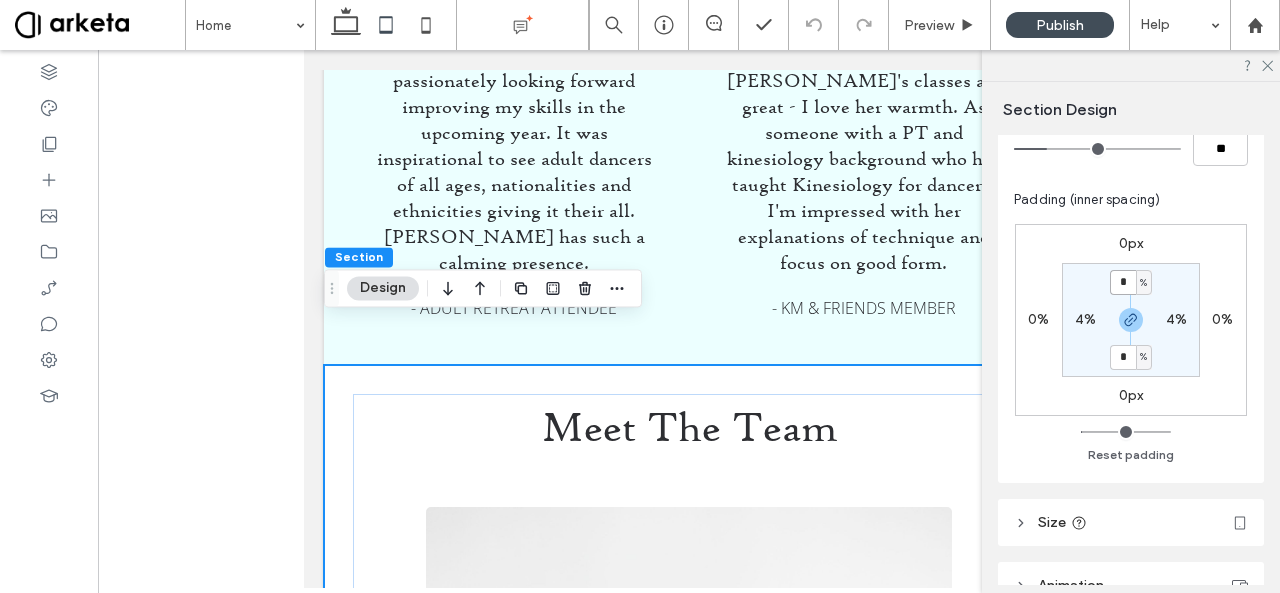 click on "*" at bounding box center [1123, 282] 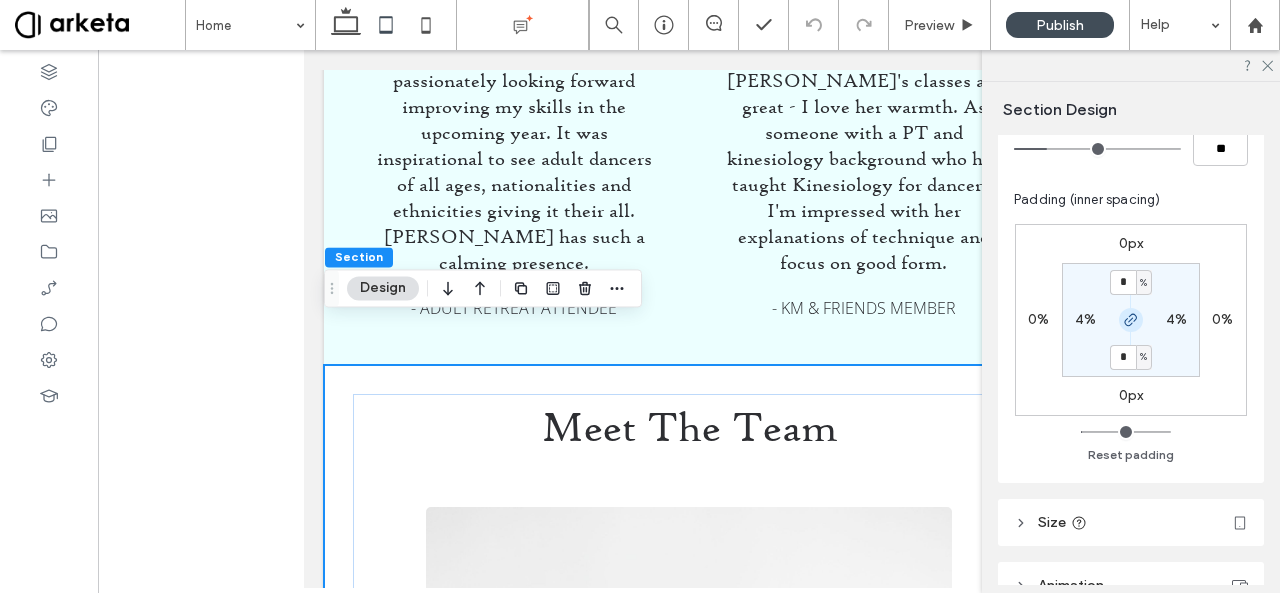 click 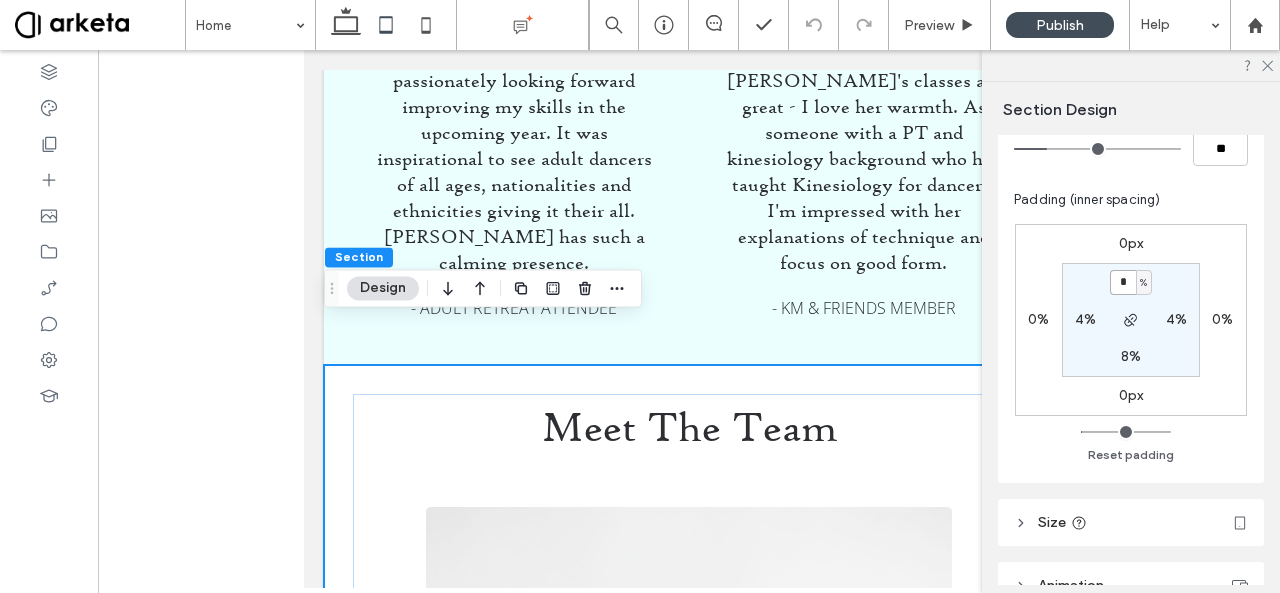 click on "*" at bounding box center [1123, 282] 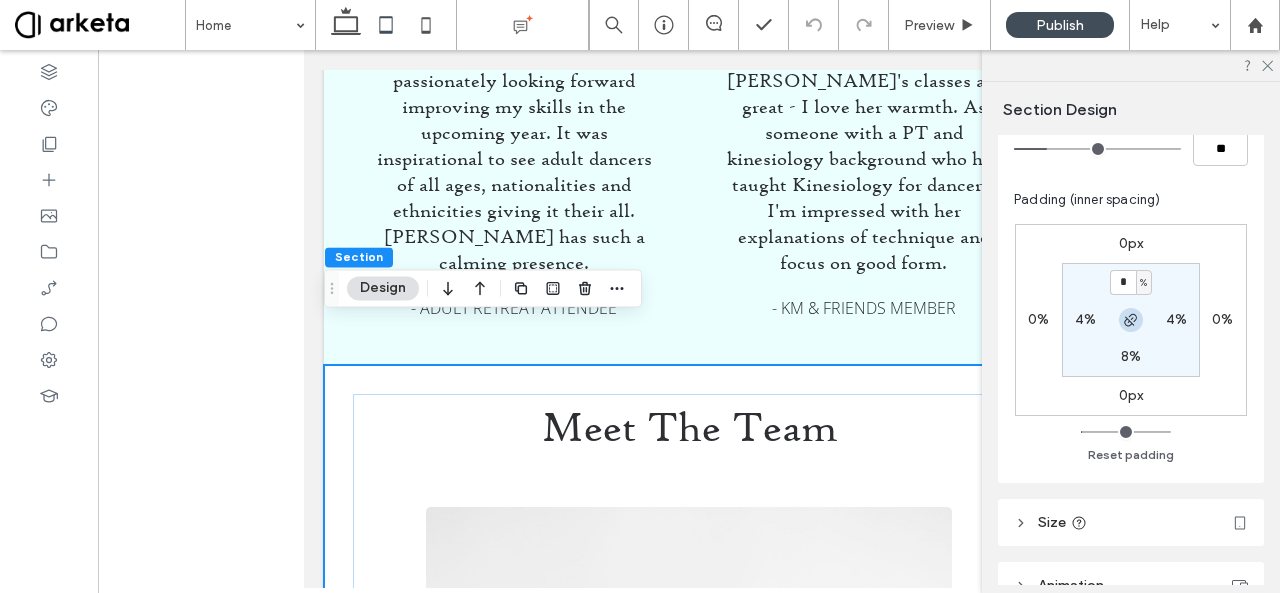 click 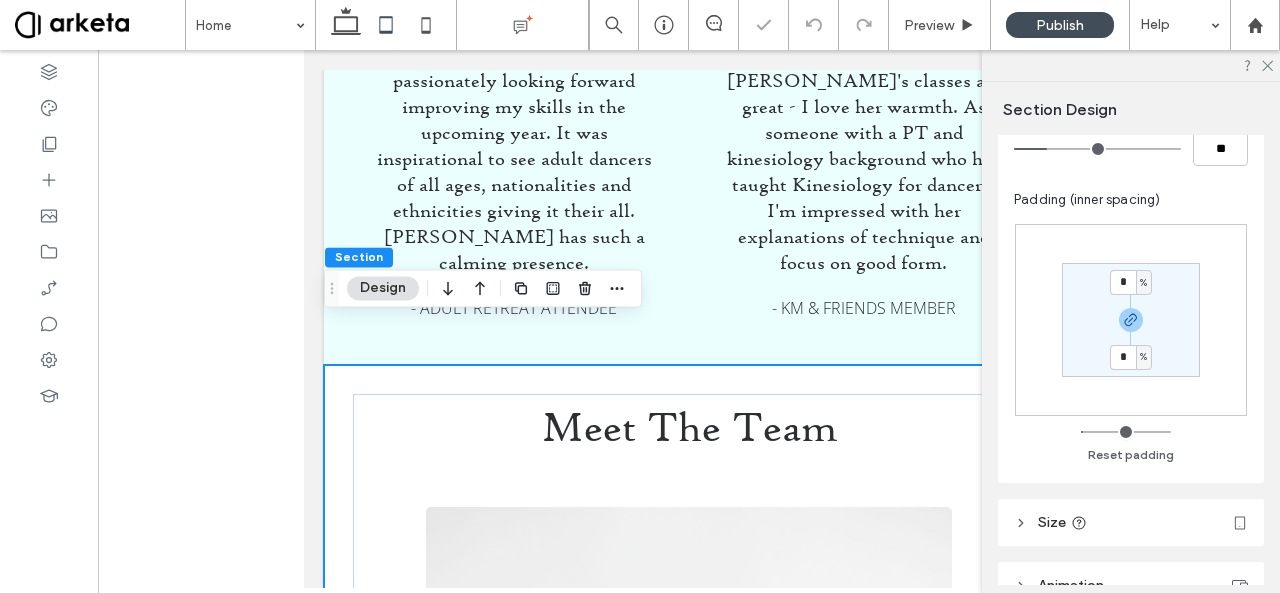 type on "*" 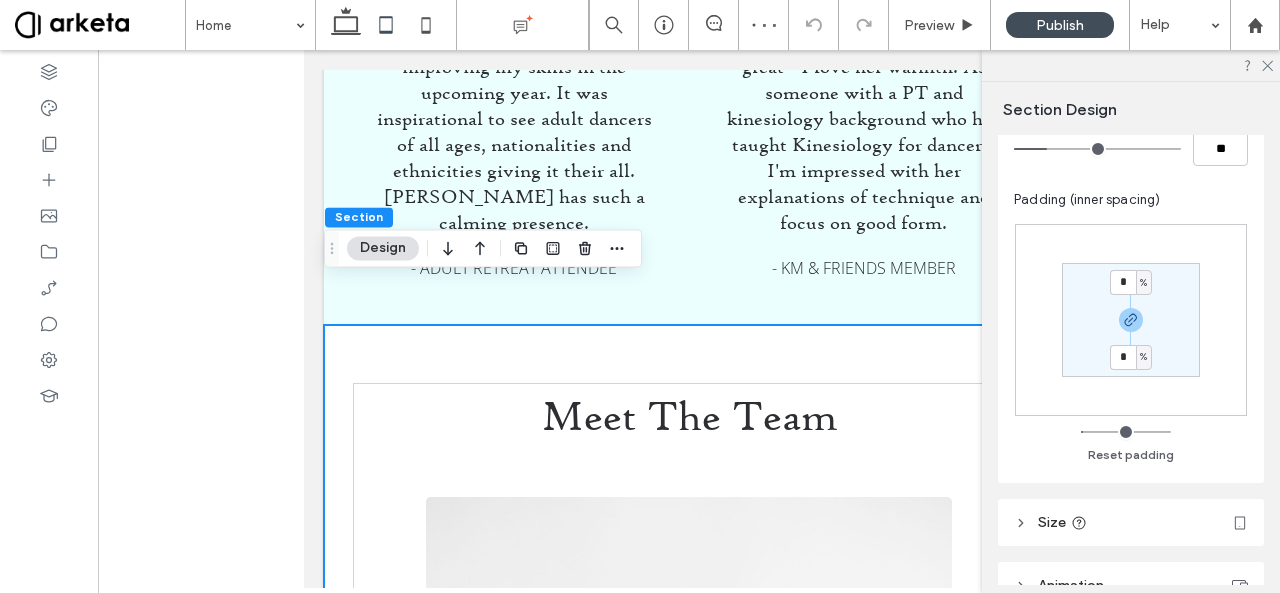 scroll, scrollTop: 5246, scrollLeft: 0, axis: vertical 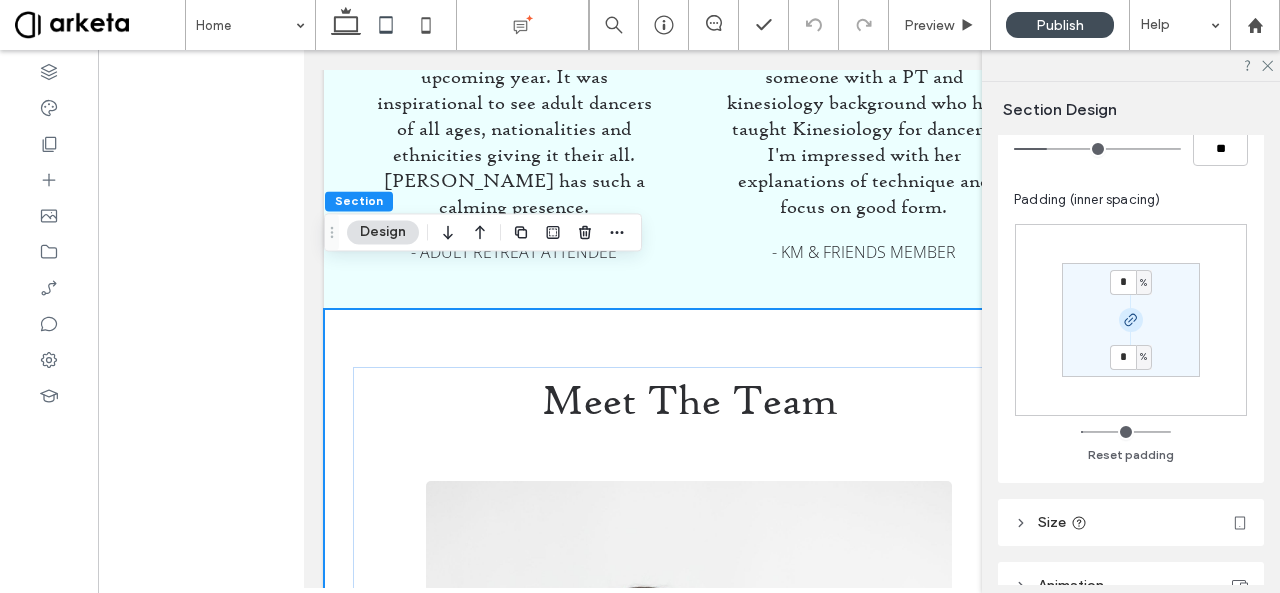 click 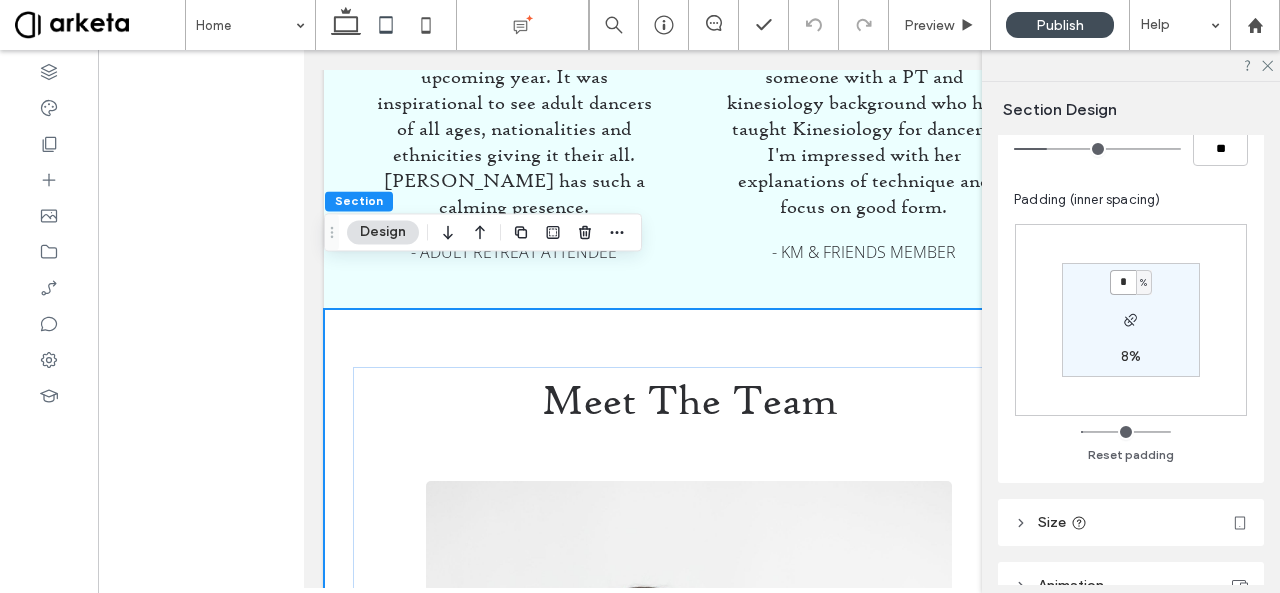 click on "*" at bounding box center [1123, 282] 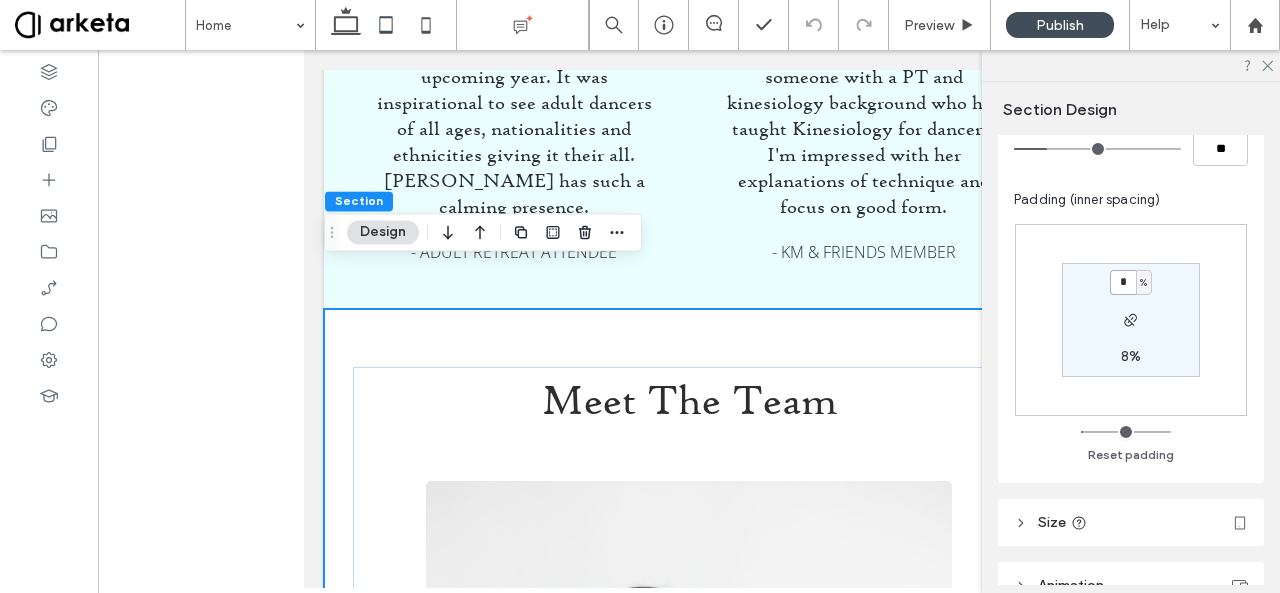 type on "*" 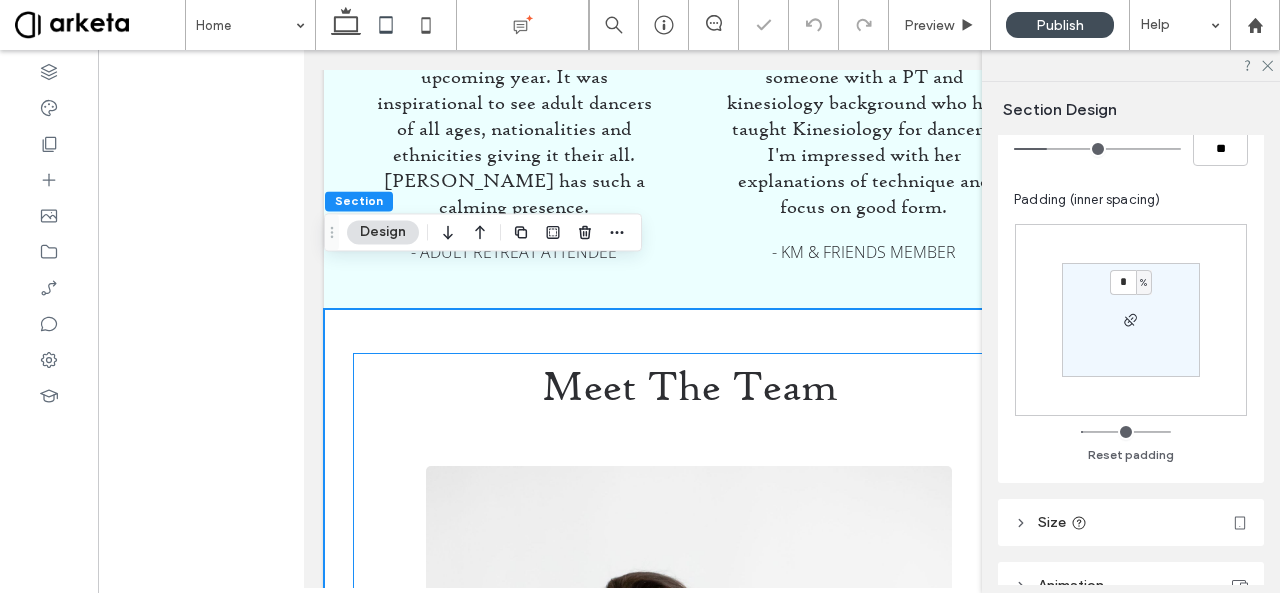 click on "Meet The Team
[PERSON_NAME]
Founding Director
[PERSON_NAME] is a modern-day ballerina, blazing a career path for herself outside of the confines of company life. In addition to being a popular performer, teacher, judge, and influencer, [PERSON_NAME] is the founder of [PERSON_NAME] & Friends, a community focused on the joy that ballet can bring to dancers when they are valued for who they are above their level of proficiency.
[PERSON_NAME] began her professional career in [DATE] as an apprentice with [US_STATE] City Ballet, and was promoted to soloist in [DATE]. She left the company in [DATE] while battling an auto-immune illness, and made an awe-inspiring return to the stage [DATE] as a soloist with Miami City Ballet. She danced with MCB for a year before making a decision to step away from company life in [DATE] to pursue dancing on her own terms.
[PERSON_NAME]
Co-Founder & Executive Director" at bounding box center (689, 2347) 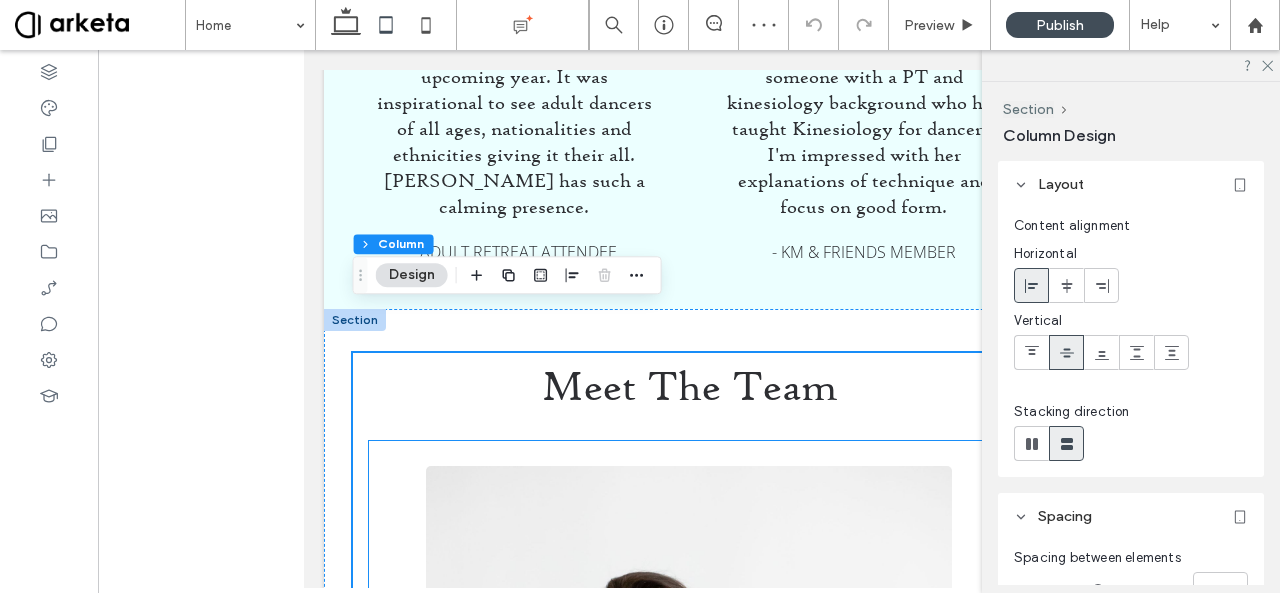 click on "[PERSON_NAME]
Founding Director
[PERSON_NAME] is a modern-day ballerina, blazing a career path for herself outside of the confines of company life. In addition to being a popular performer, teacher, judge, and influencer, [PERSON_NAME] is the founder of [PERSON_NAME] & Friends, a community focused on the joy that ballet can bring to dancers when they are valued for who they are above their level of proficiency.
[PERSON_NAME] began her professional career in [DATE] as an apprentice with [US_STATE] City Ballet, and was promoted to soloist in [DATE]. She left the company in [DATE] while battling an auto-immune illness, and made an awe-inspiring return to the stage [DATE] as a soloist with Miami City Ballet. She danced with MCB for a year before making a decision to step away from company life in [DATE] to pursue dancing on her own terms.
[PERSON_NAME]
Co-Founder & Executive Director" at bounding box center [689, 2391] 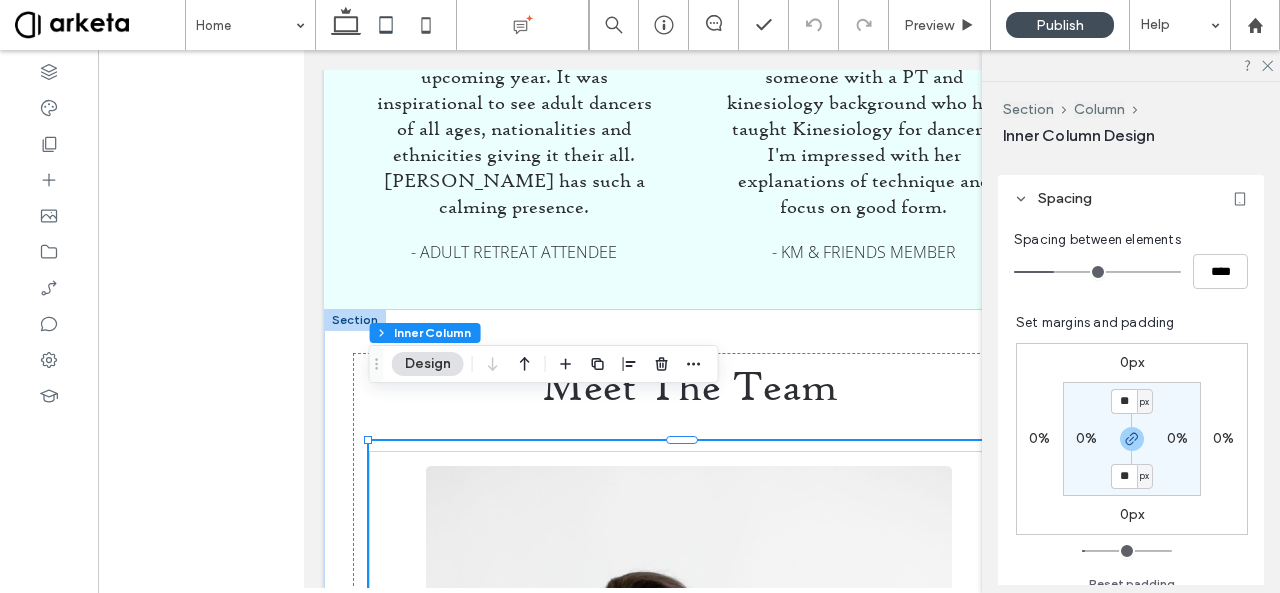scroll, scrollTop: 437, scrollLeft: 0, axis: vertical 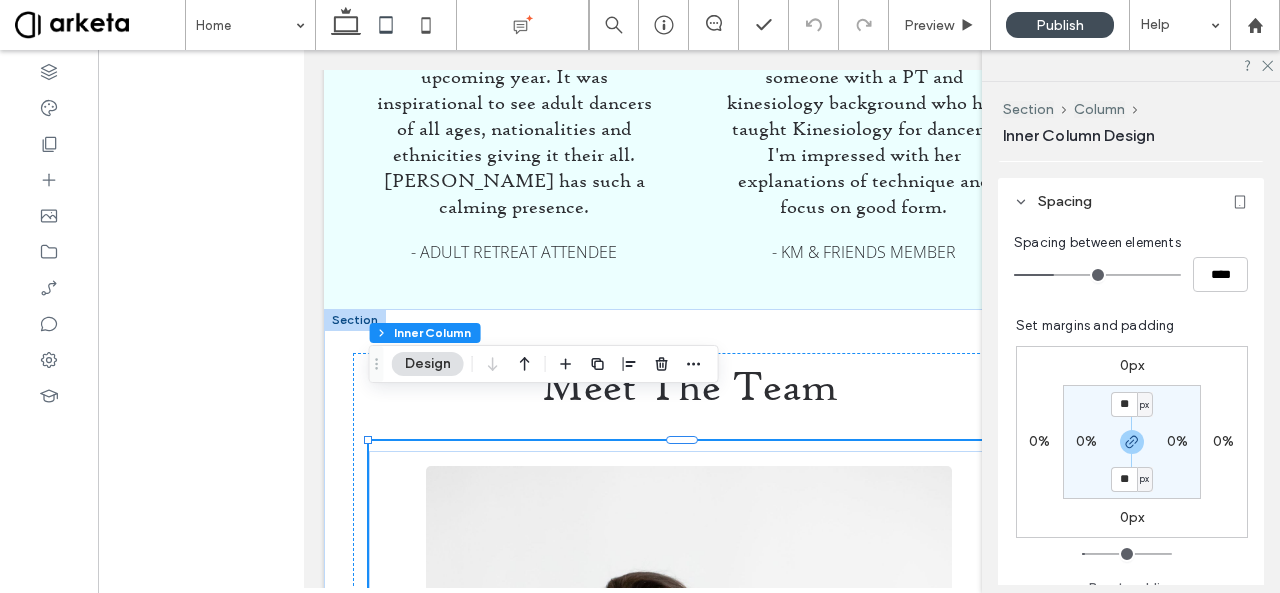 click on "0px" at bounding box center (1132, 365) 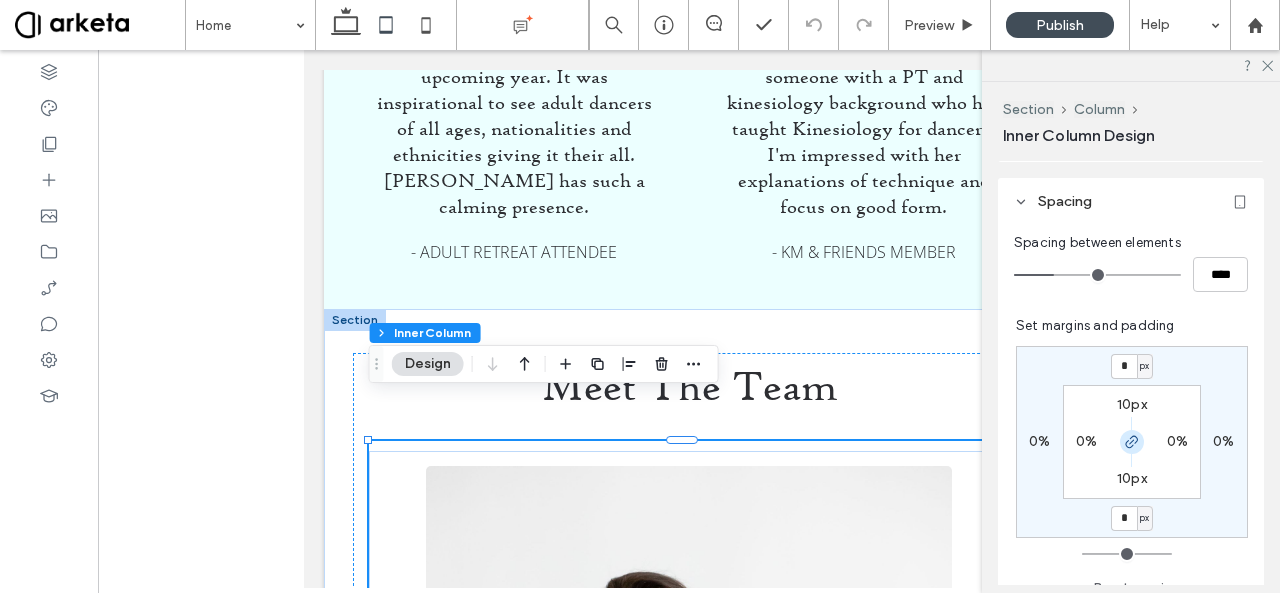 click 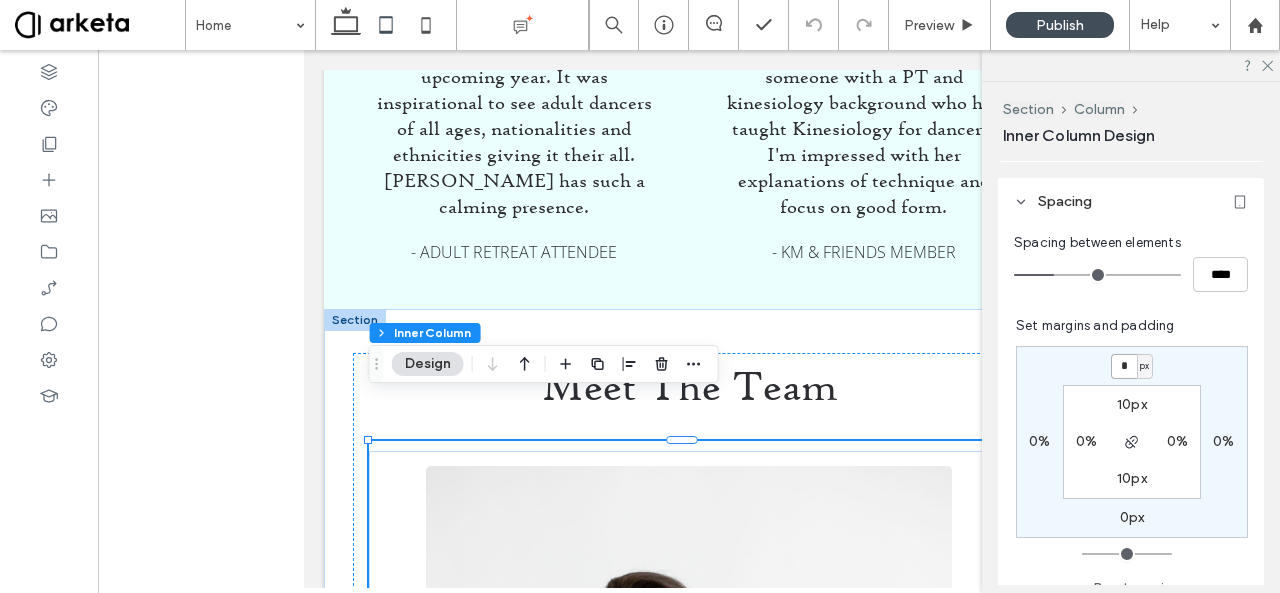 click on "*" at bounding box center [1124, 366] 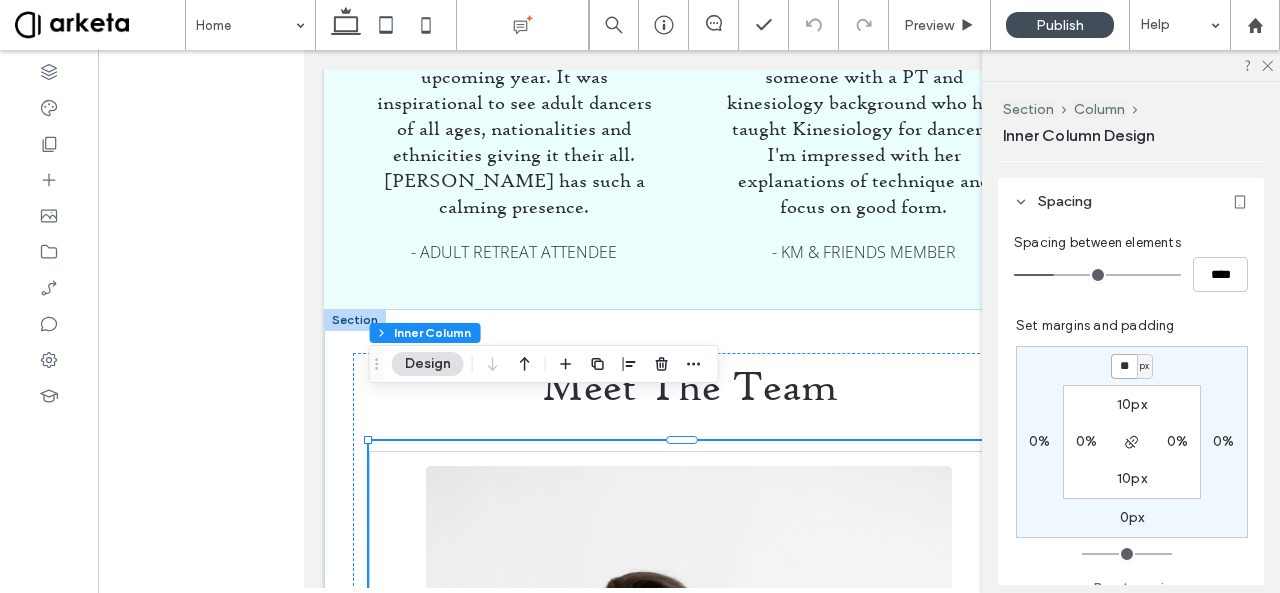 type on "**" 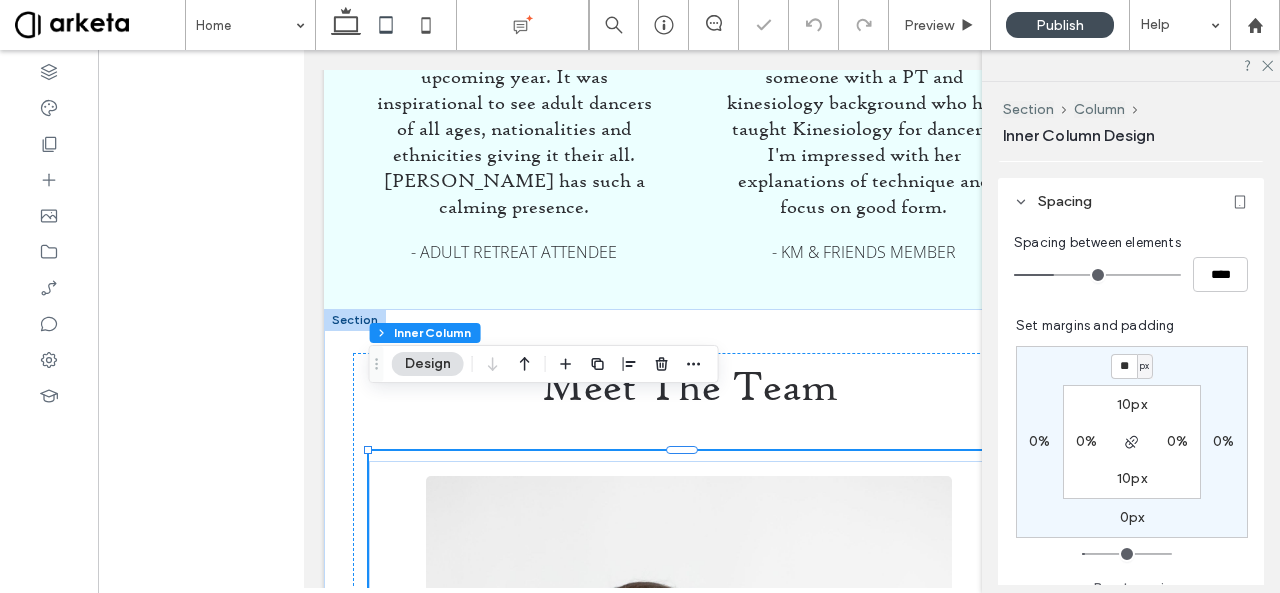 click on "** px 0% 0px 0% 10px 0% 10px 0% Reset margin" at bounding box center [1132, 467] 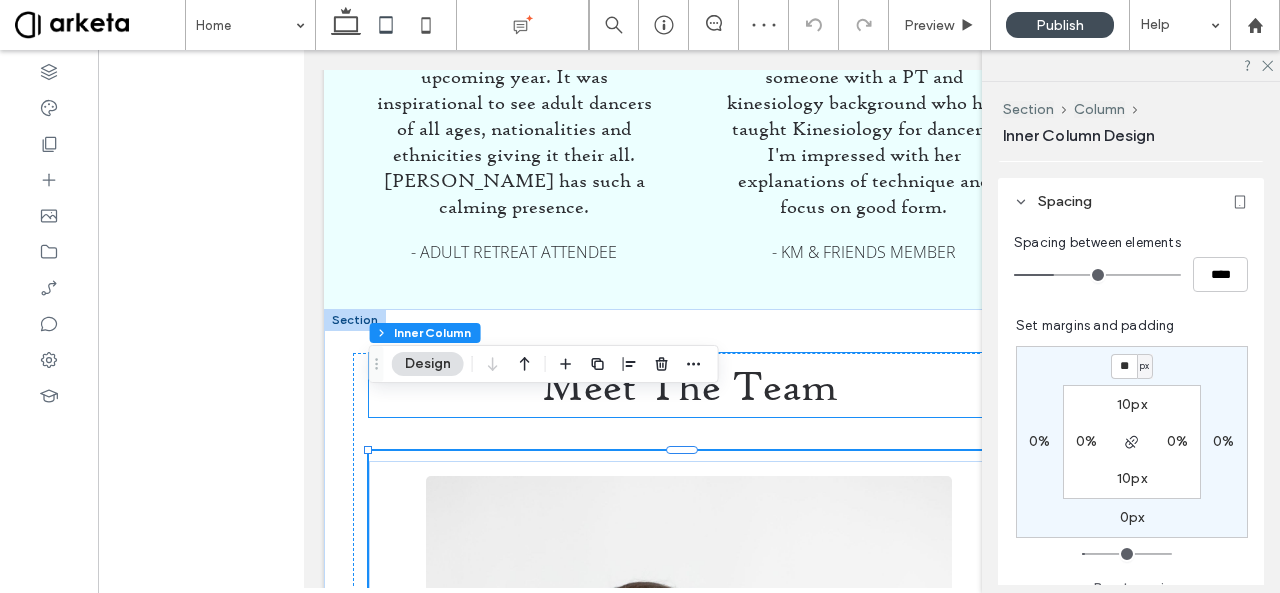 click on "Meet The Team" at bounding box center (689, 385) 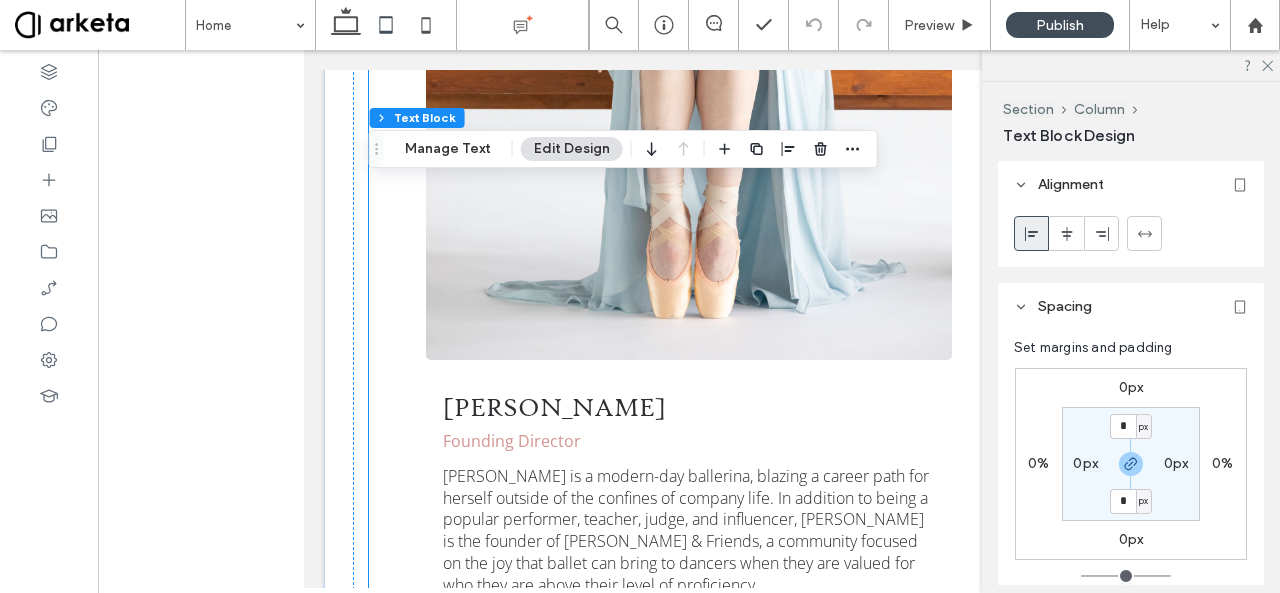 scroll, scrollTop: 6206, scrollLeft: 0, axis: vertical 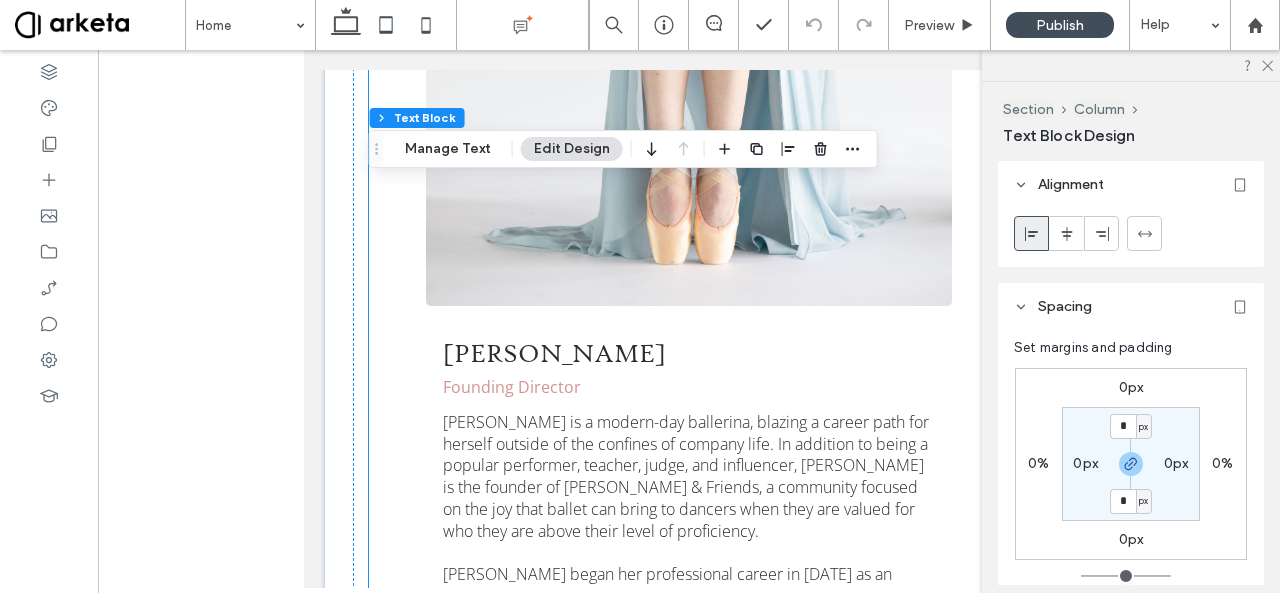 click on "[PERSON_NAME]" at bounding box center [554, 353] 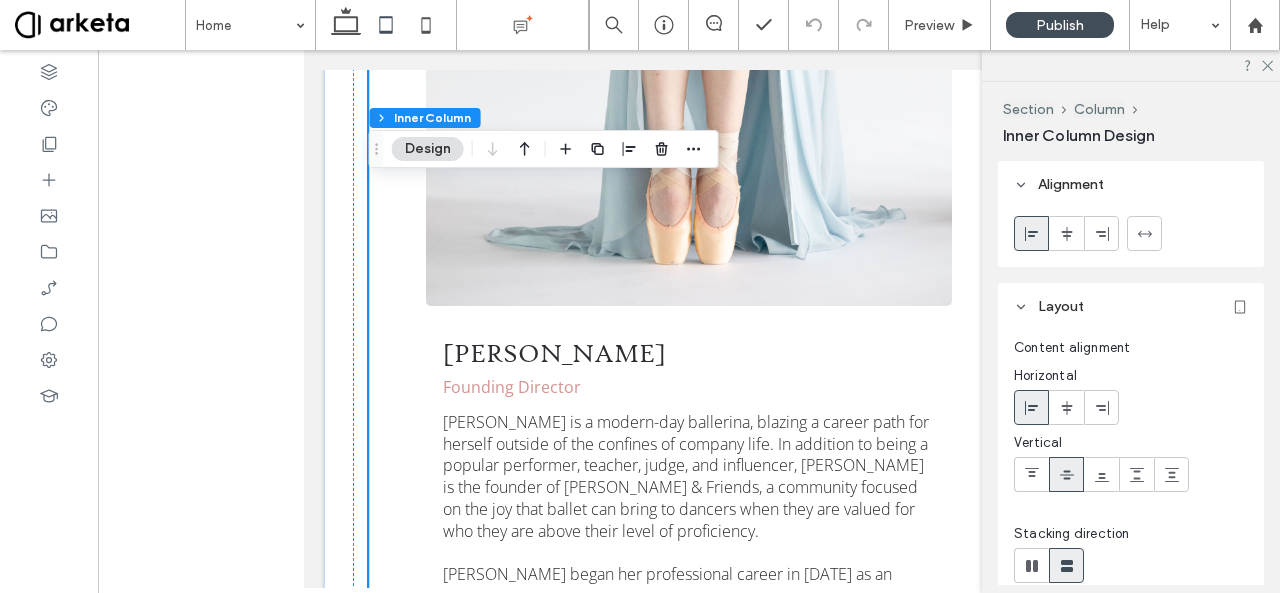 click on "[PERSON_NAME]" at bounding box center (554, 353) 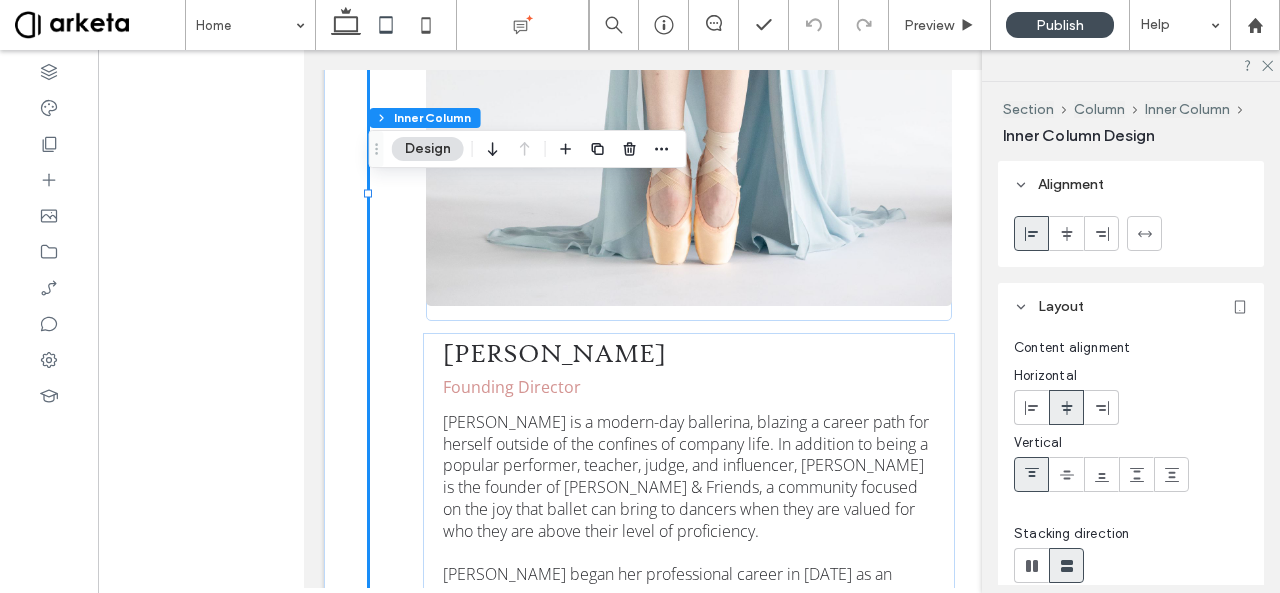 click on "[PERSON_NAME]" at bounding box center (554, 353) 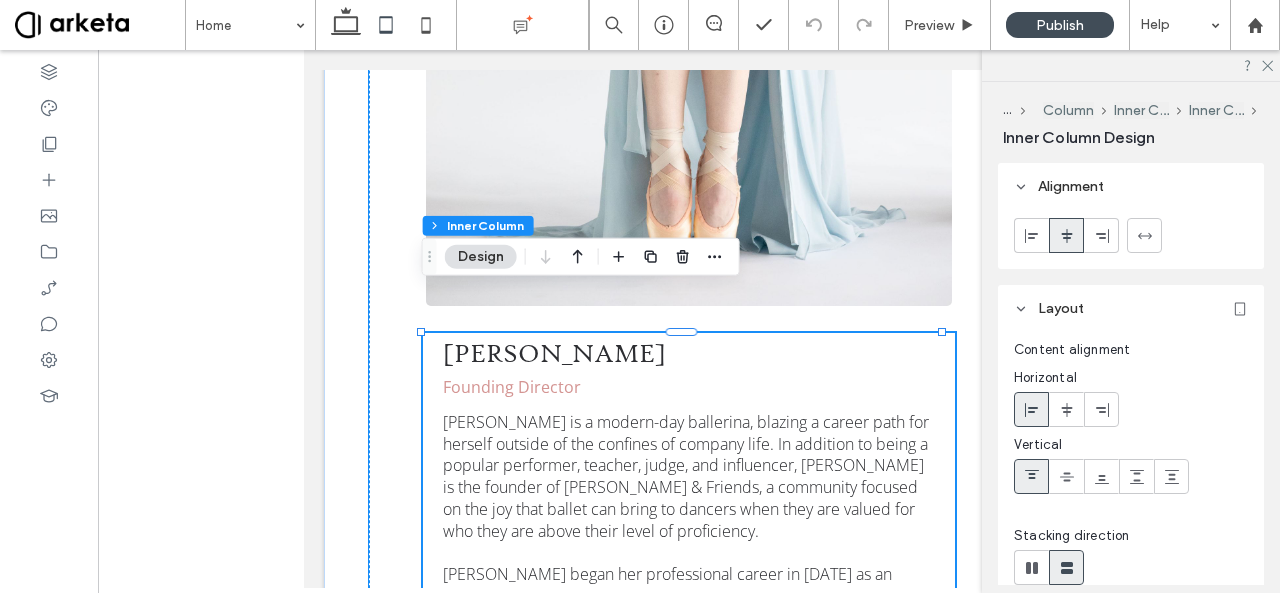 click on "[PERSON_NAME]" at bounding box center (554, 353) 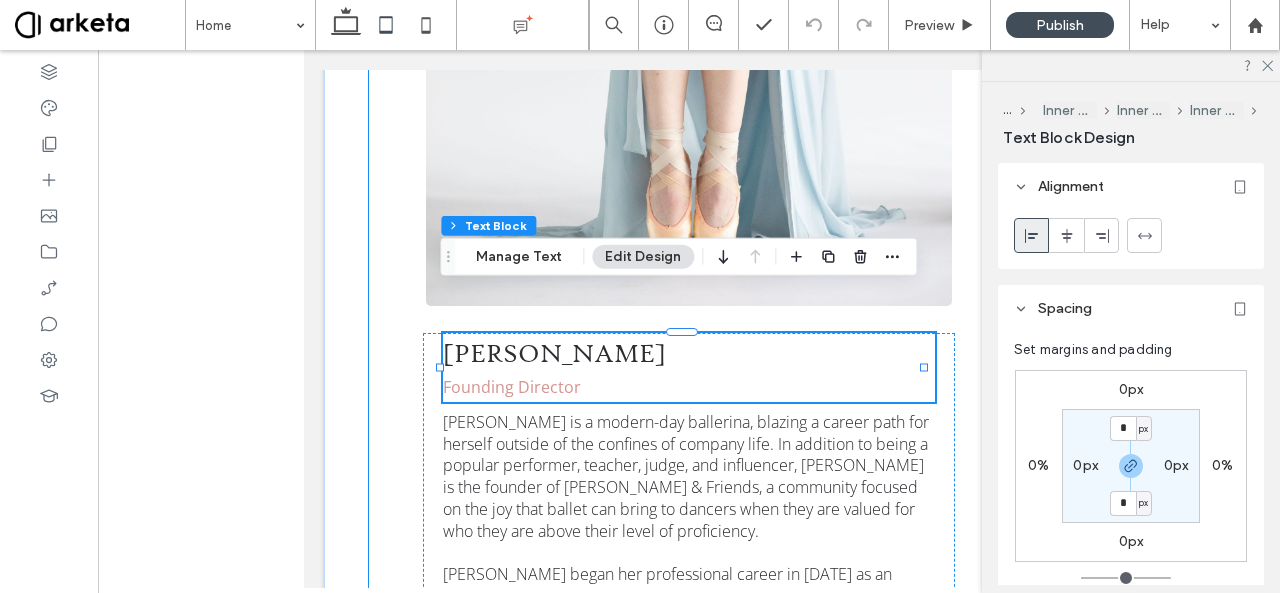 click on "[PERSON_NAME]" at bounding box center [554, 353] 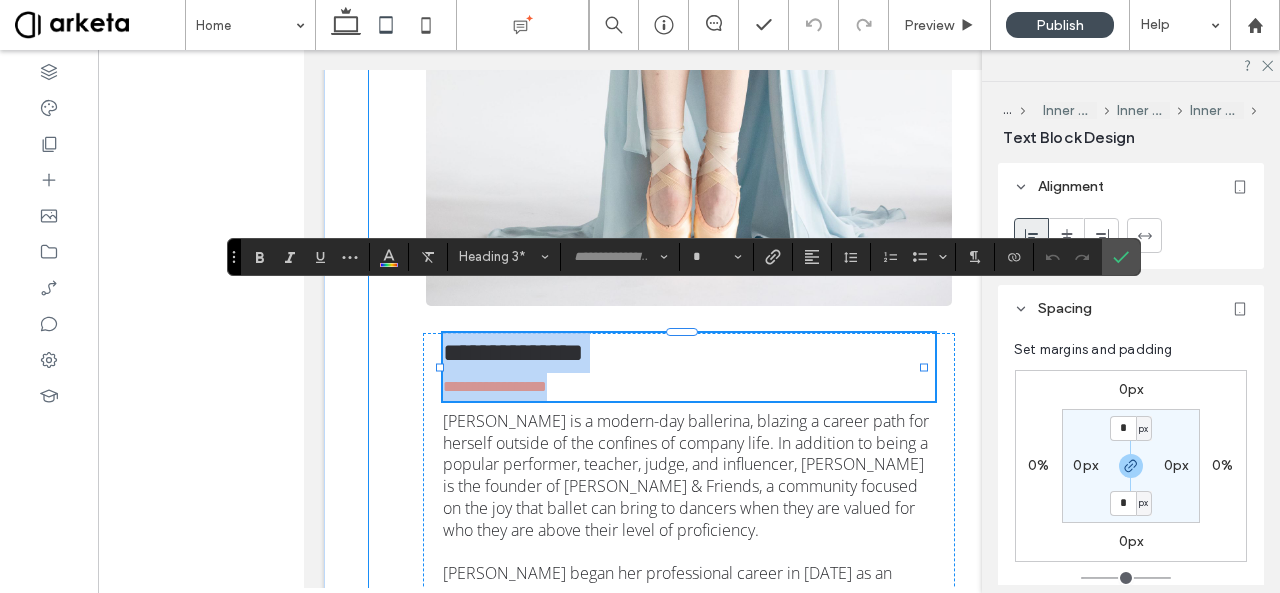 click on "**********" at bounding box center [689, 353] 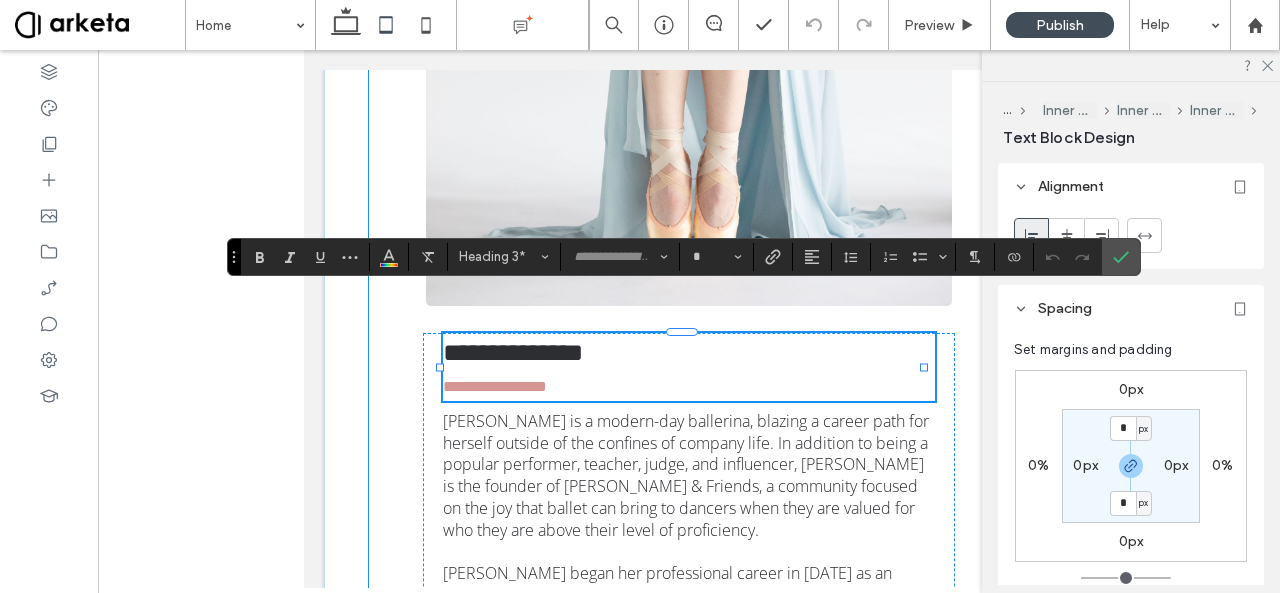 type on "**********" 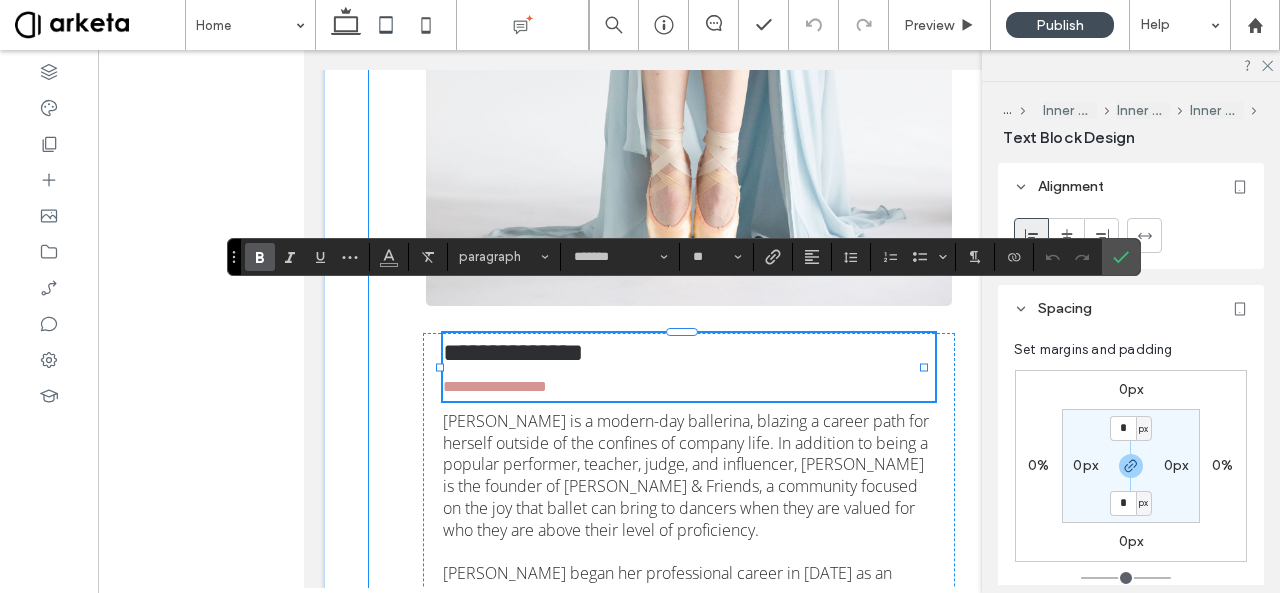 type on "**********" 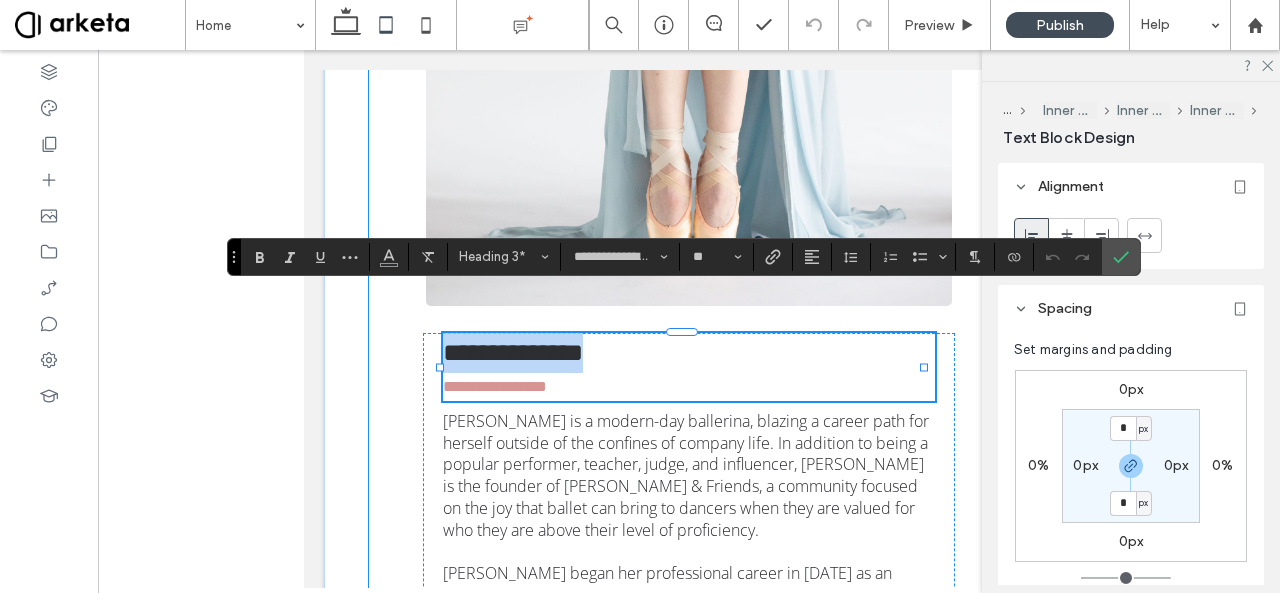 drag, startPoint x: 632, startPoint y: 315, endPoint x: 448, endPoint y: 313, distance: 184.01086 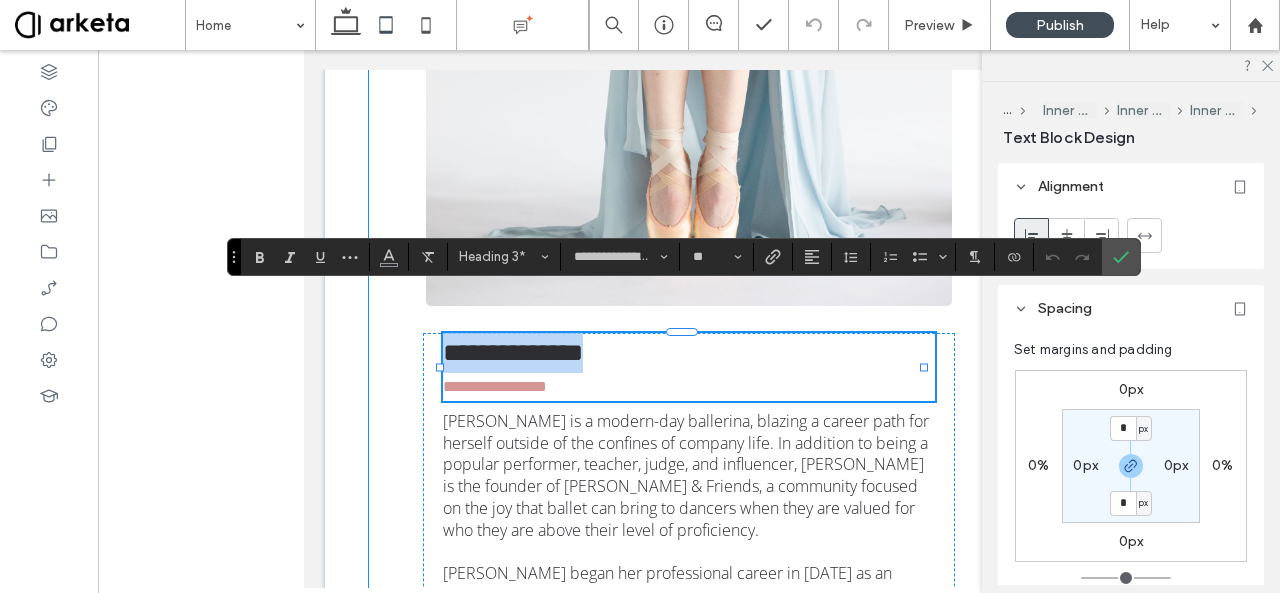 click on "**********" at bounding box center [689, 353] 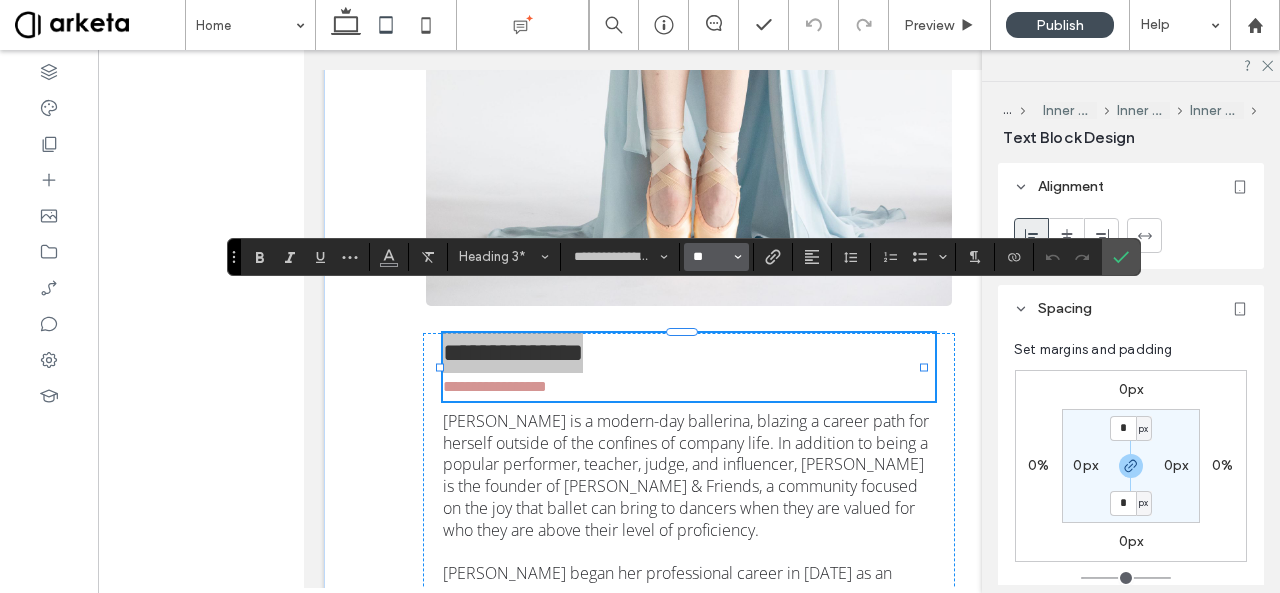 click on "**" at bounding box center (710, 257) 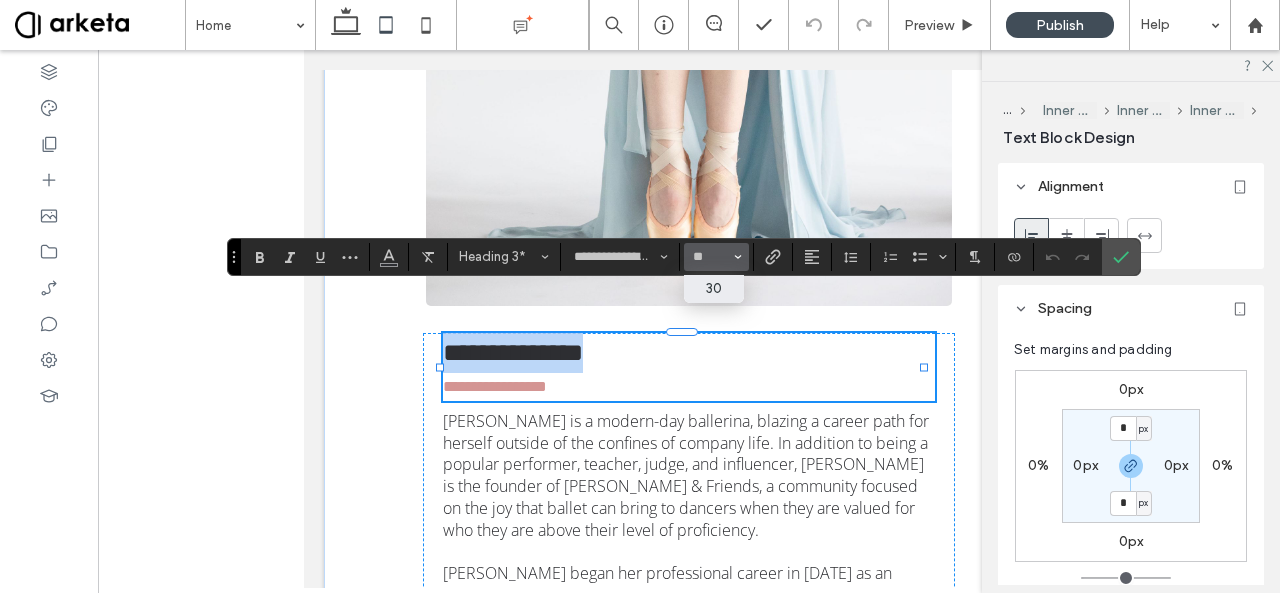 type on "**" 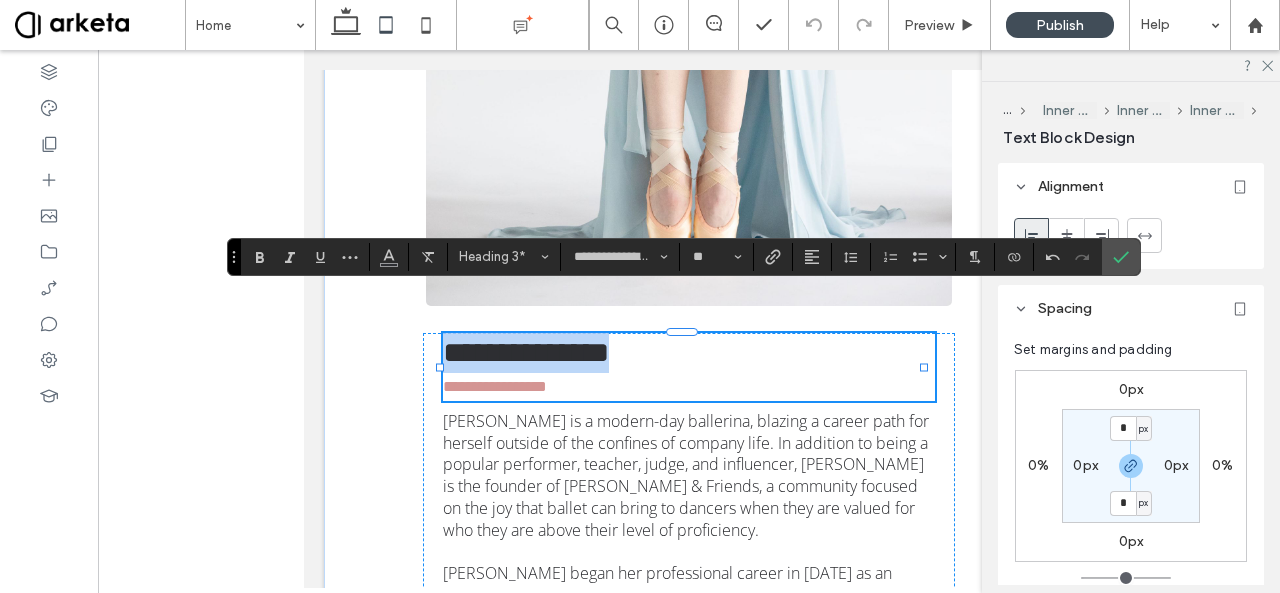 type on "*********" 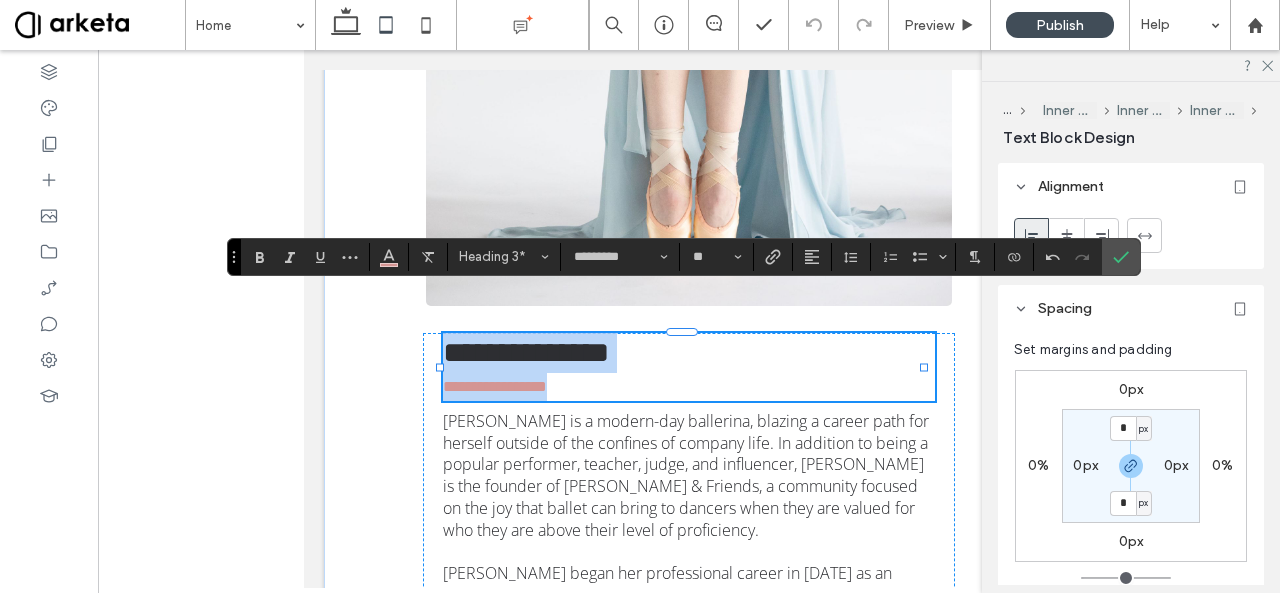 type 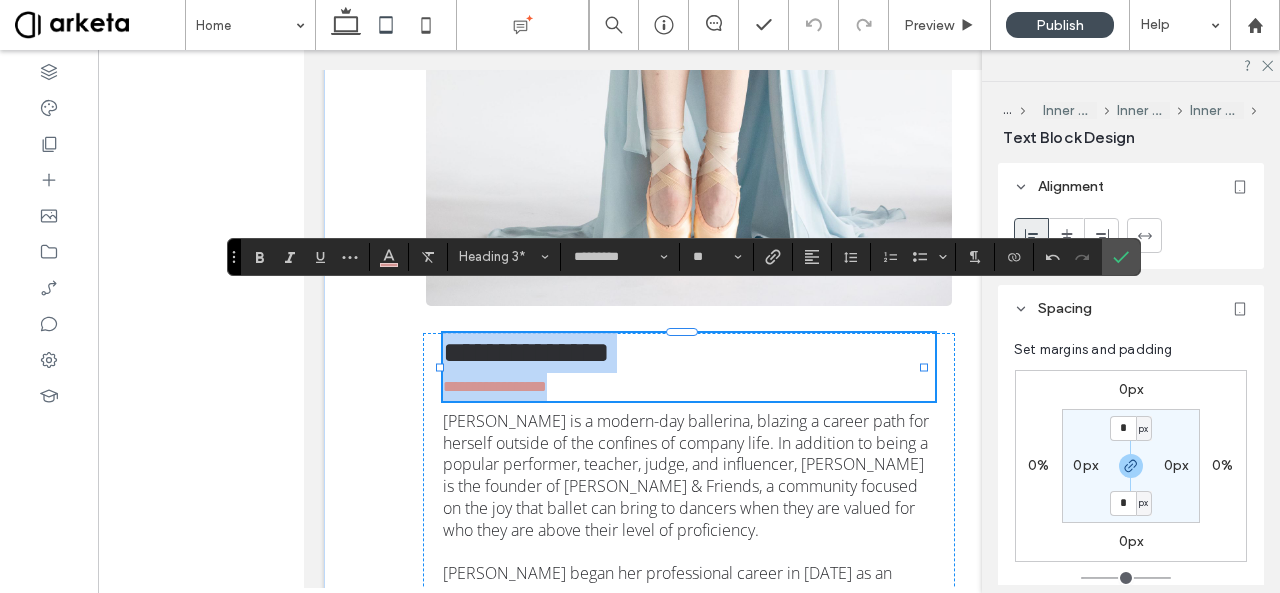 type on "*" 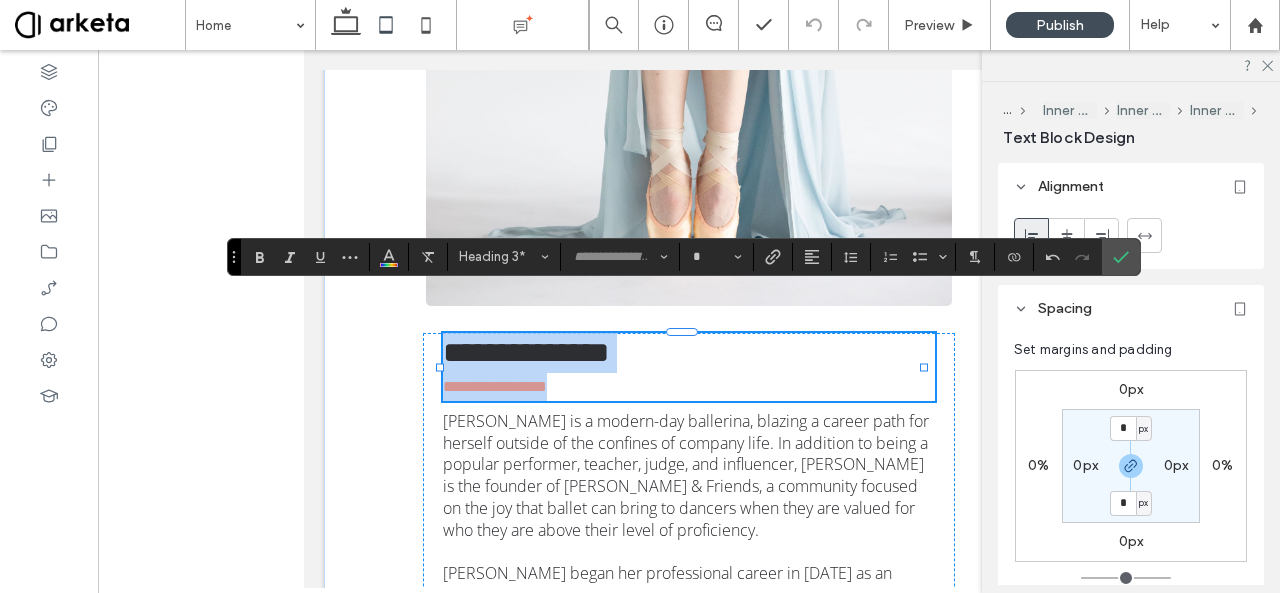 drag, startPoint x: 579, startPoint y: 347, endPoint x: 440, endPoint y: 341, distance: 139.12944 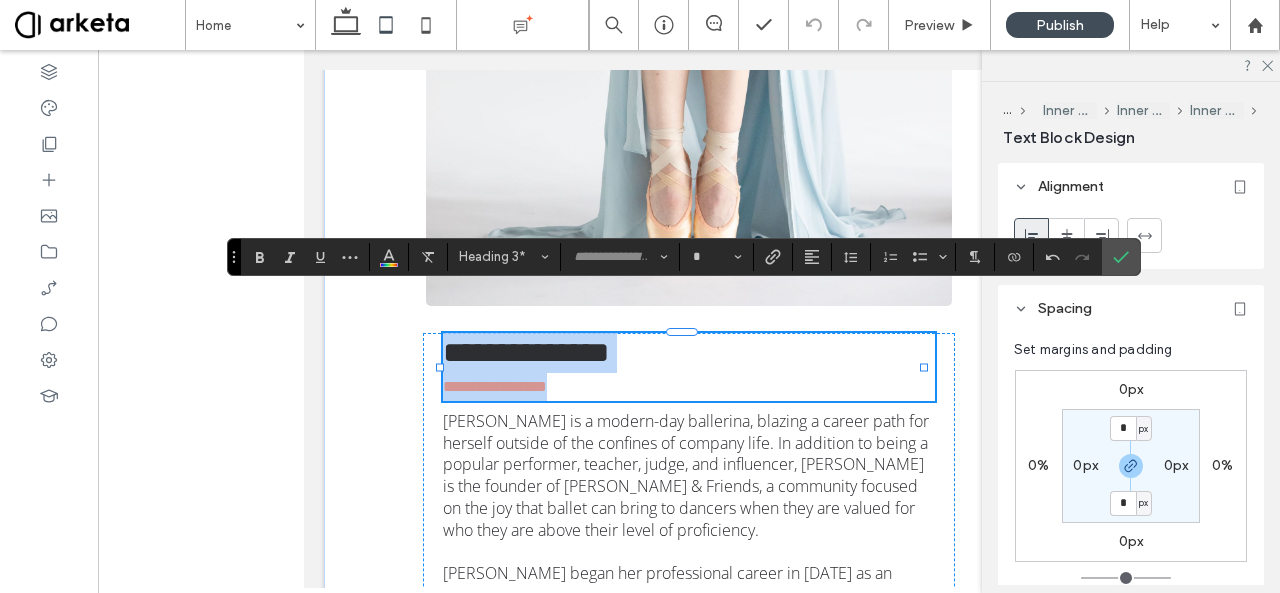 click on "**********" at bounding box center [689, 387] 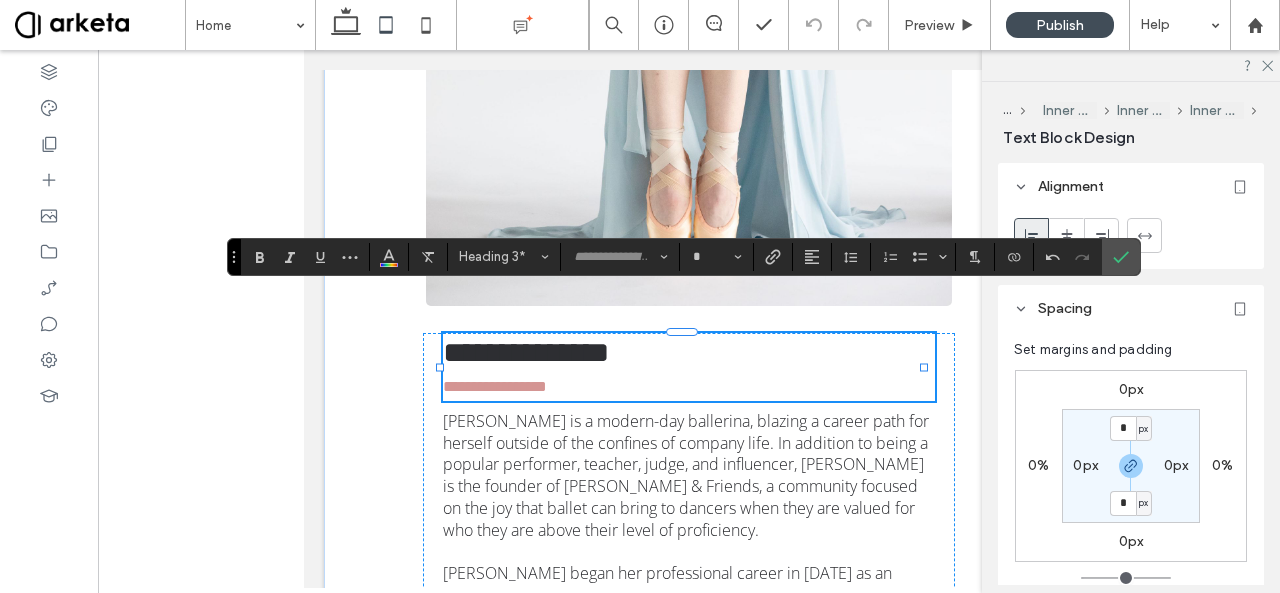 type on "*********" 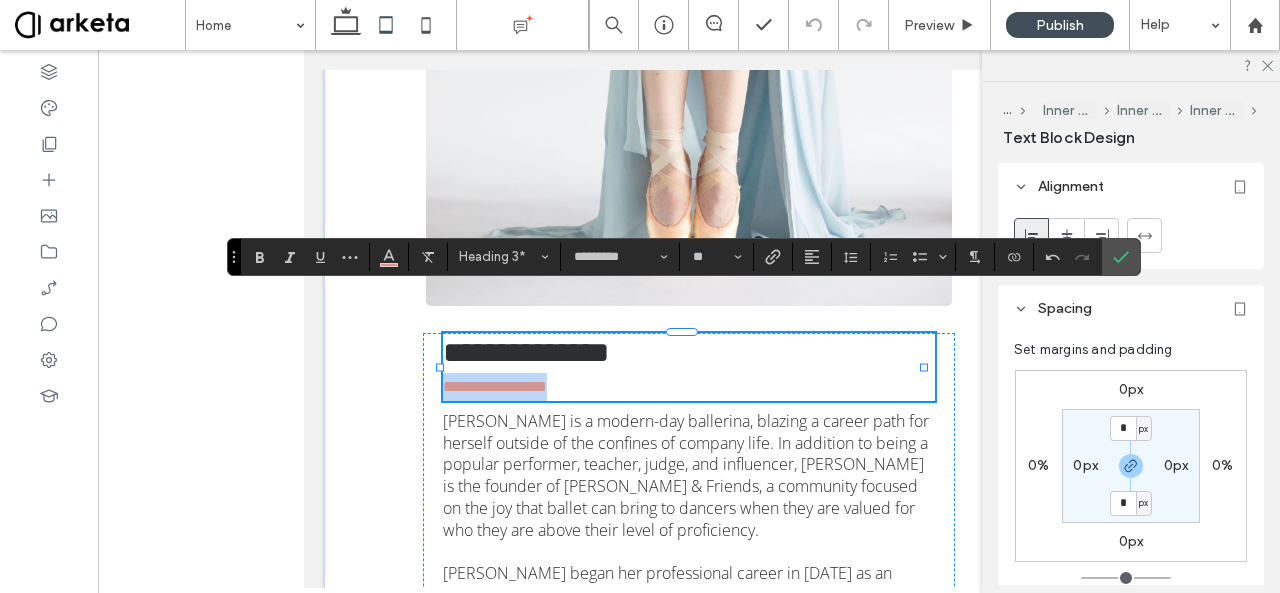type 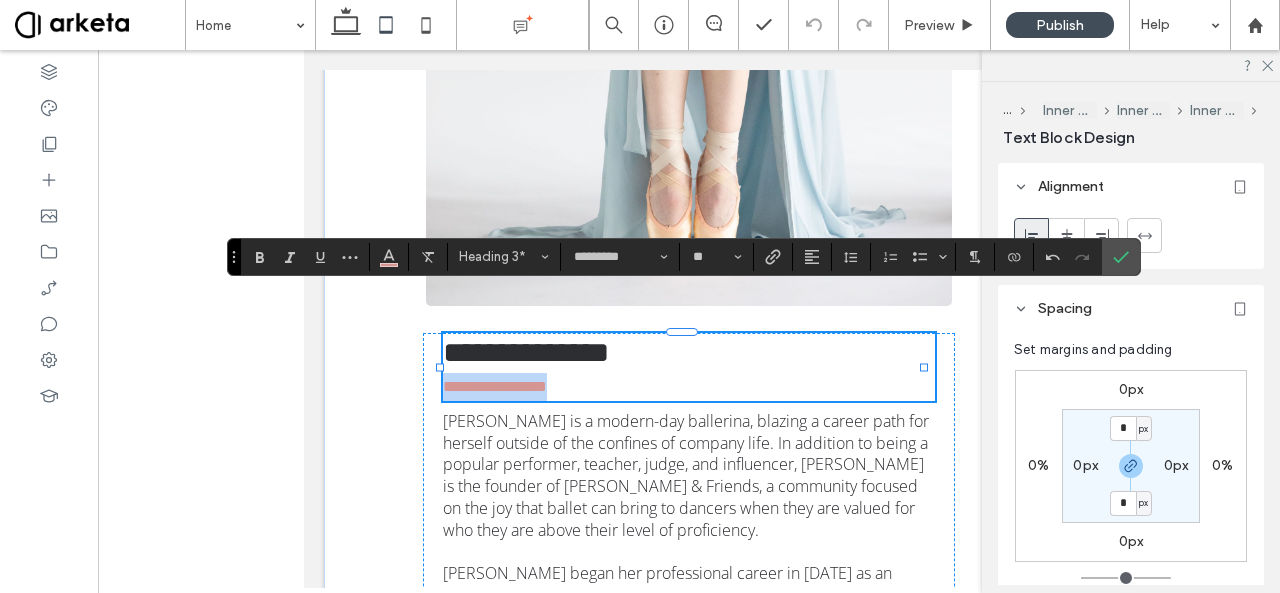 type on "*" 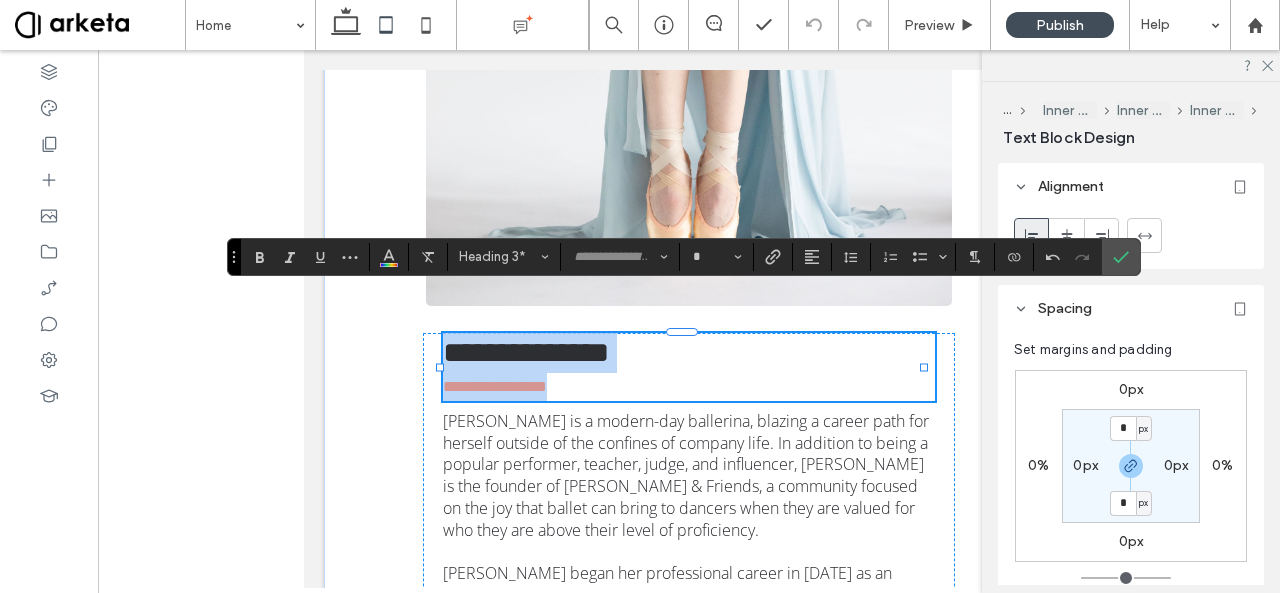 drag, startPoint x: 576, startPoint y: 346, endPoint x: 441, endPoint y: 350, distance: 135.05925 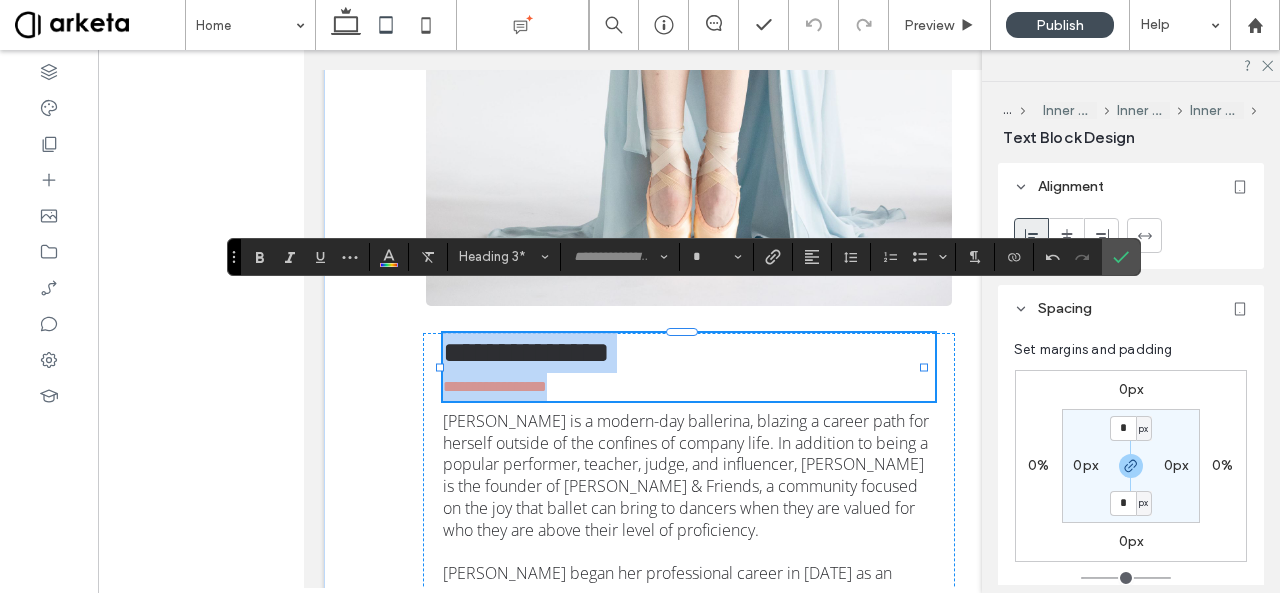 click on "**********" at bounding box center [495, 386] 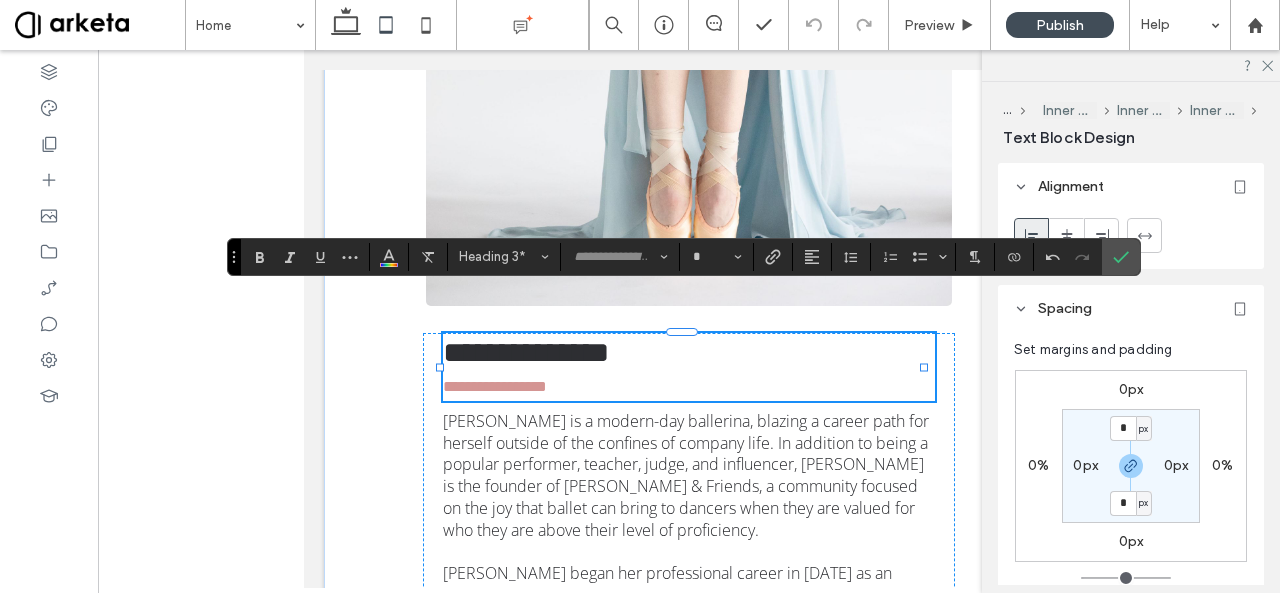 type on "*********" 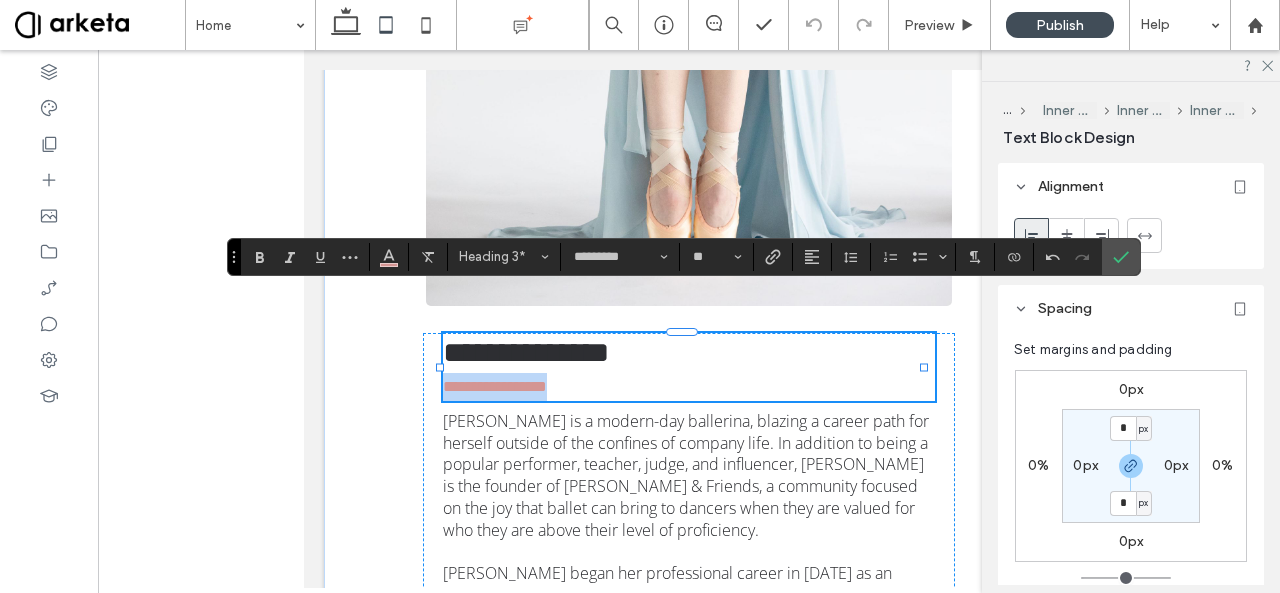 drag, startPoint x: 443, startPoint y: 345, endPoint x: 581, endPoint y: 345, distance: 138 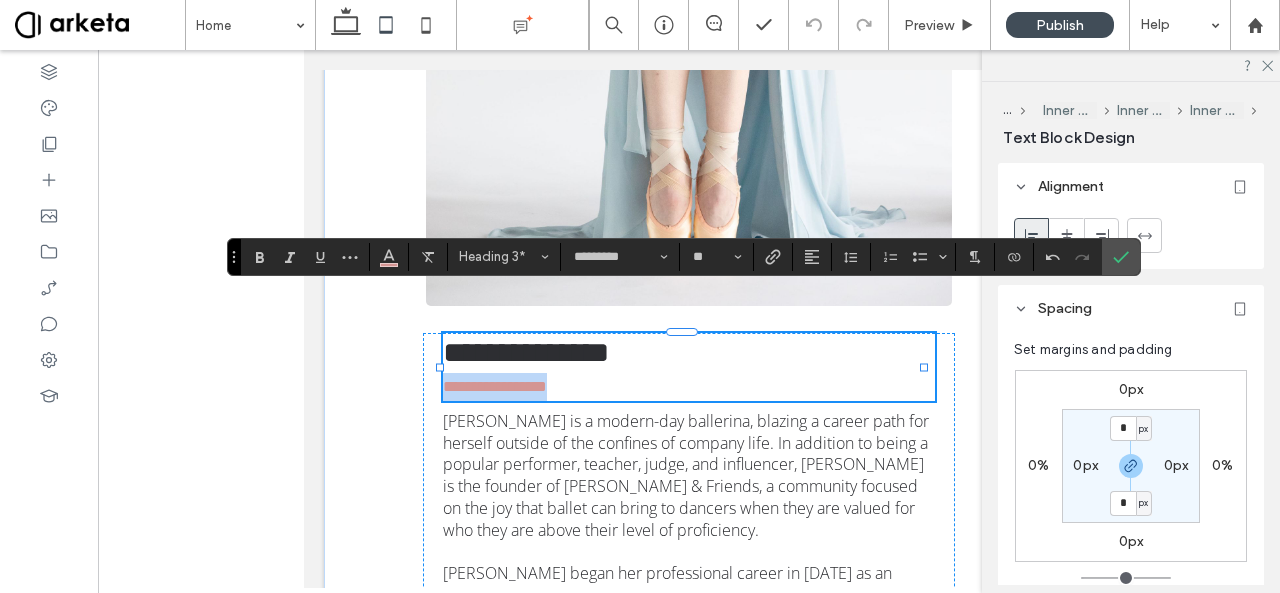 click on "**********" at bounding box center (689, 387) 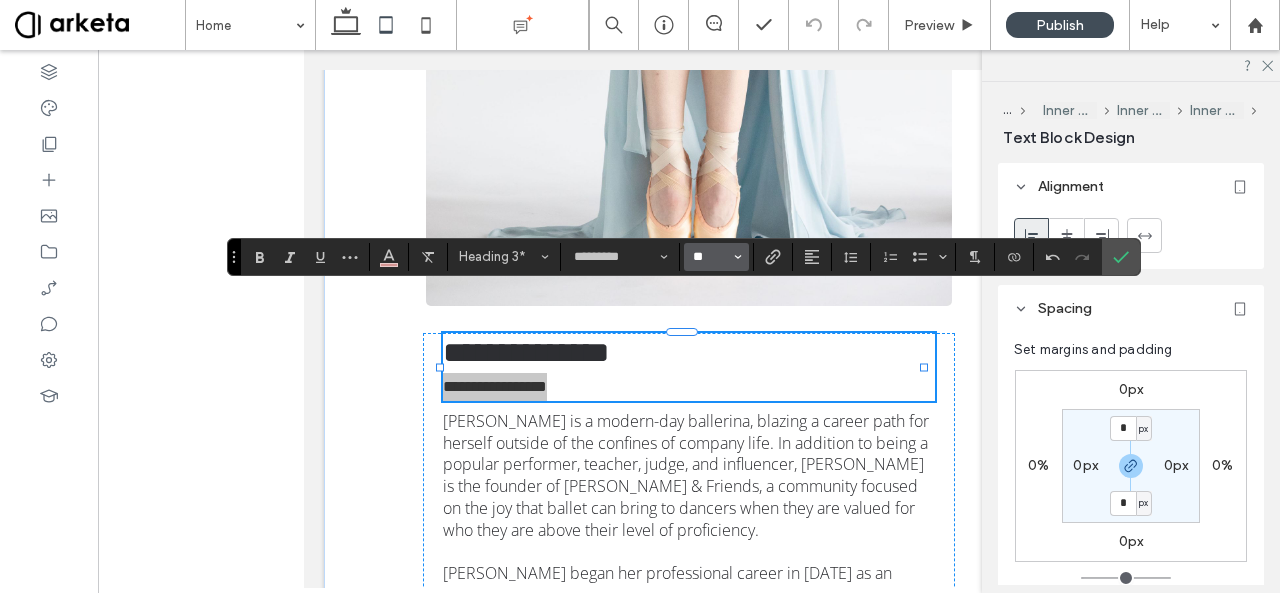 click on "**" at bounding box center (710, 257) 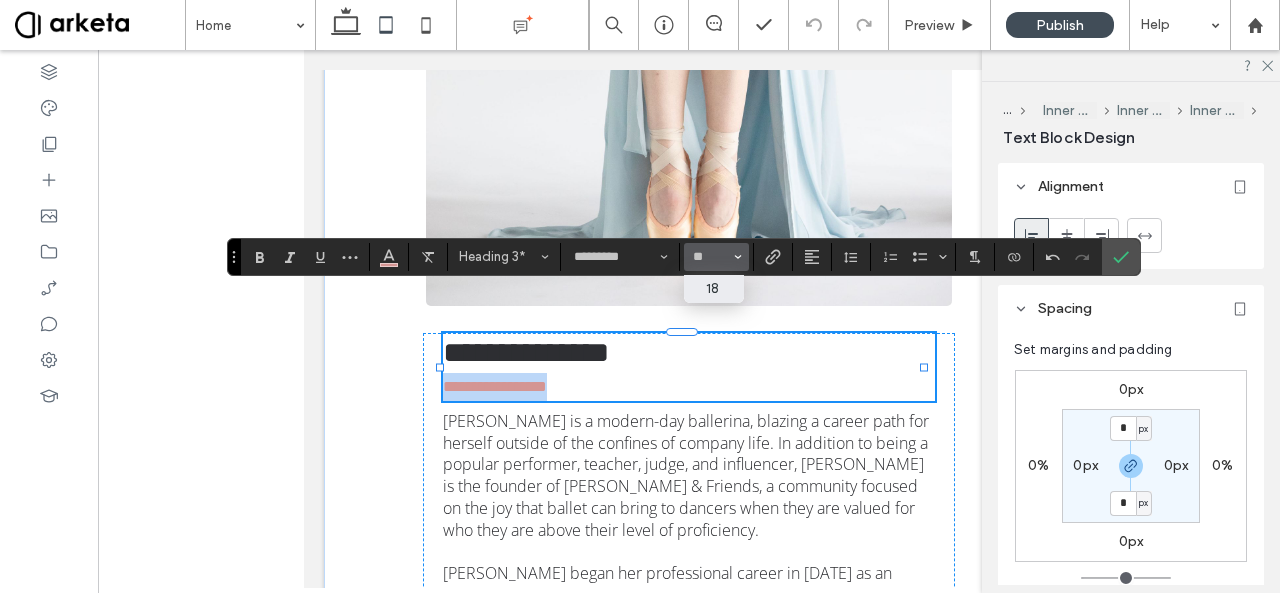 type on "**" 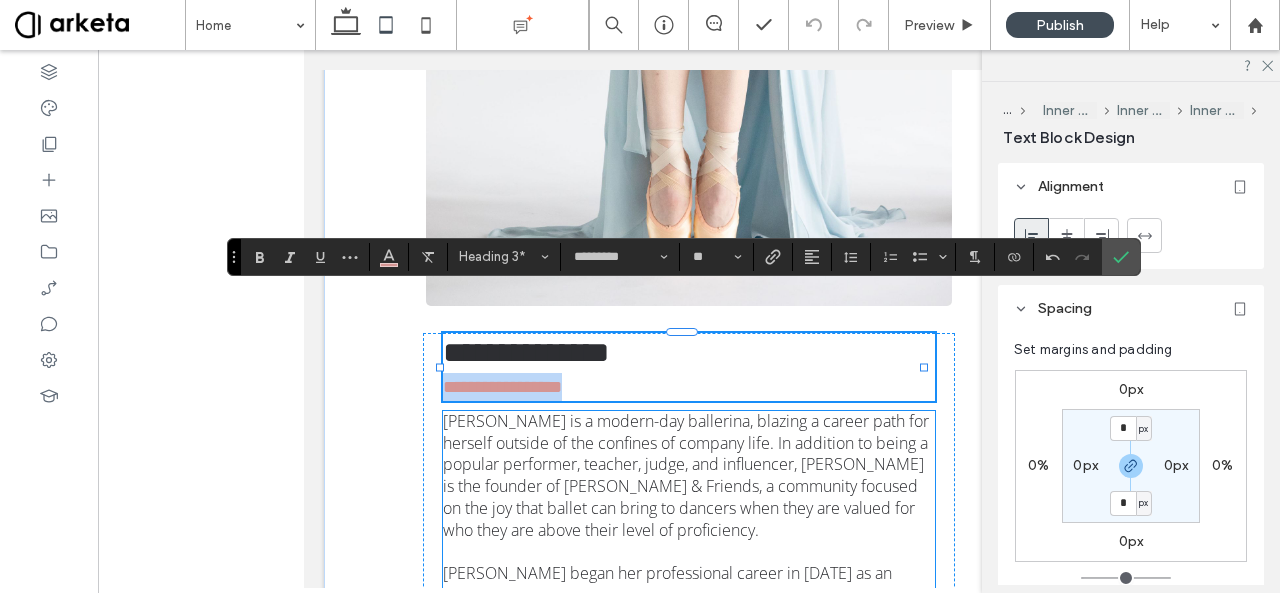 click on "[PERSON_NAME] is a modern-day ballerina, blazing a career path for herself outside of the confines of company life. In addition to being a popular performer, teacher, judge, and influencer, [PERSON_NAME] is the founder of [PERSON_NAME] & Friends, a community focused on the joy that ballet can bring to dancers when they are valued for who they are above their level of proficiency." at bounding box center [686, 475] 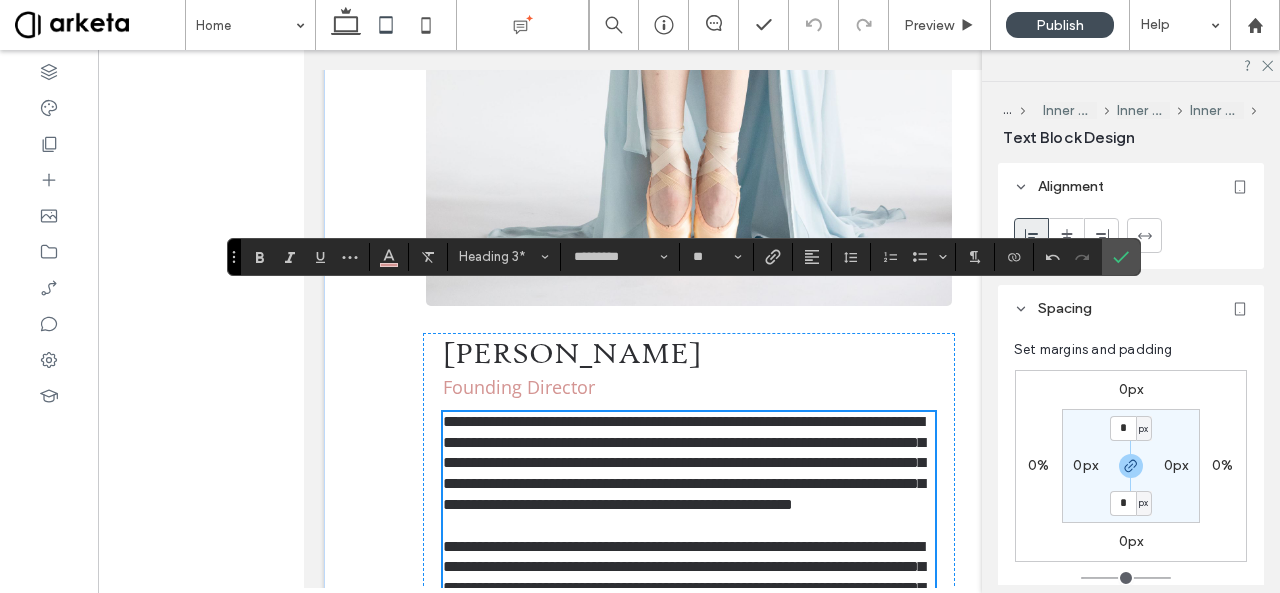click on "**********" at bounding box center [689, 662] 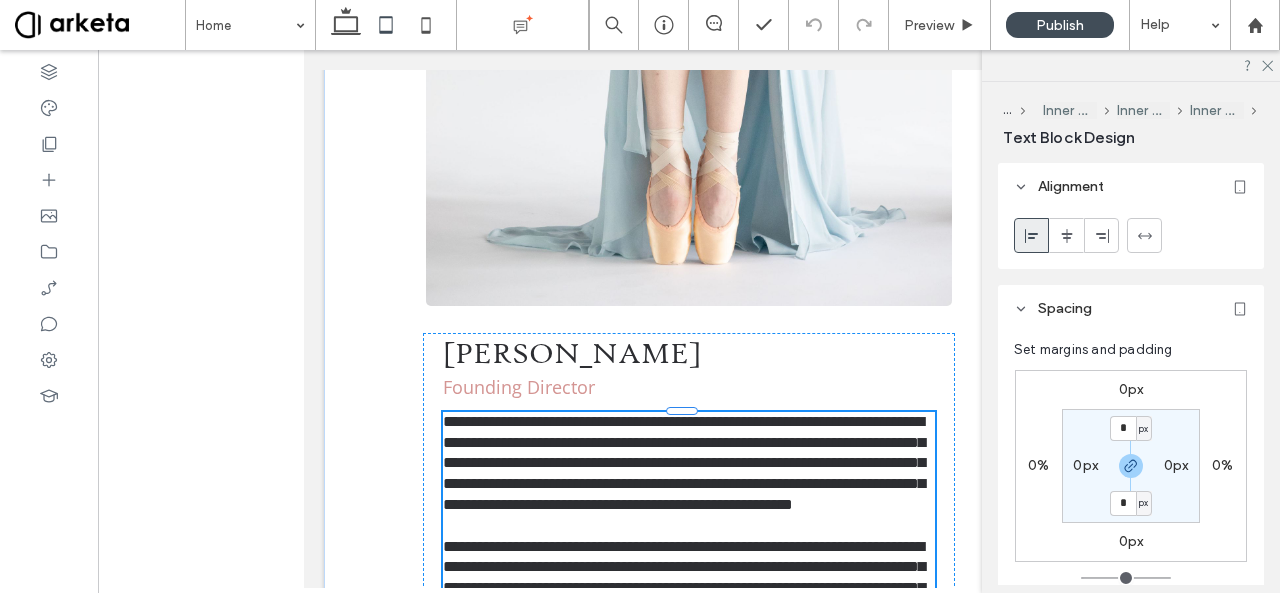 scroll, scrollTop: 6492, scrollLeft: 0, axis: vertical 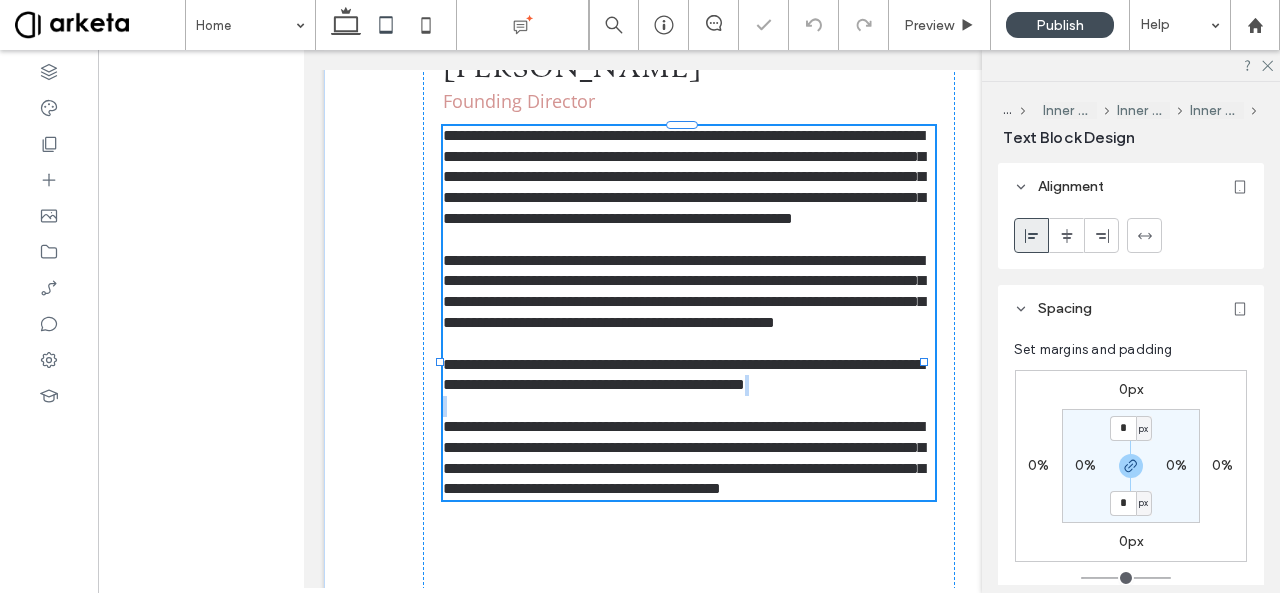 type on "*******" 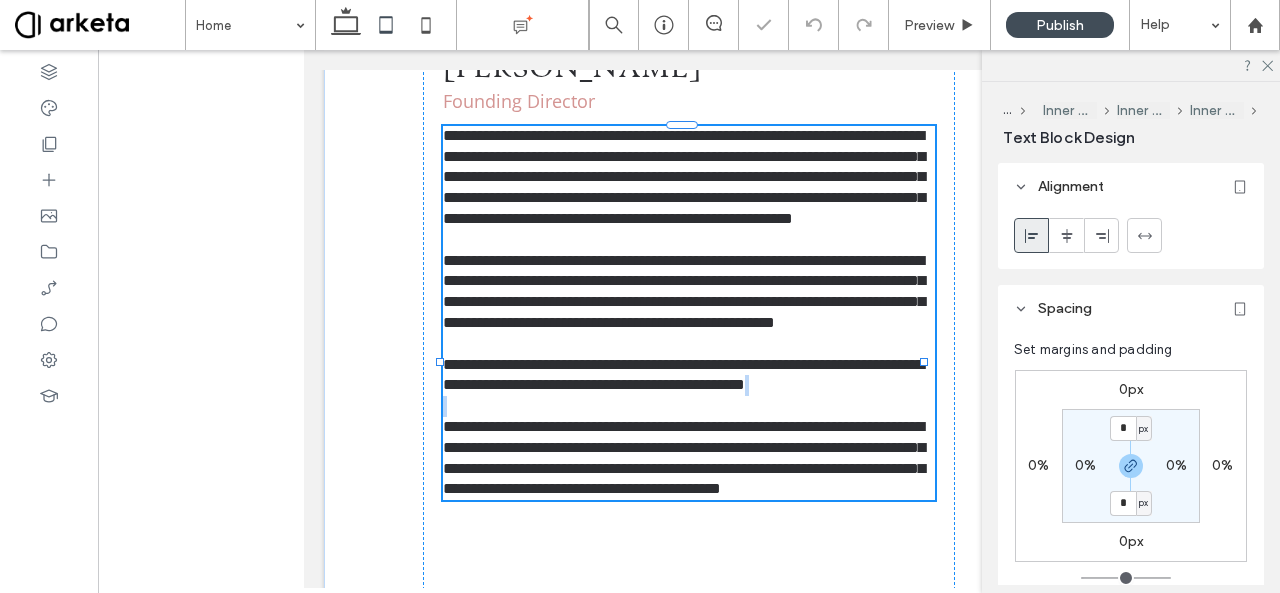 type on "**" 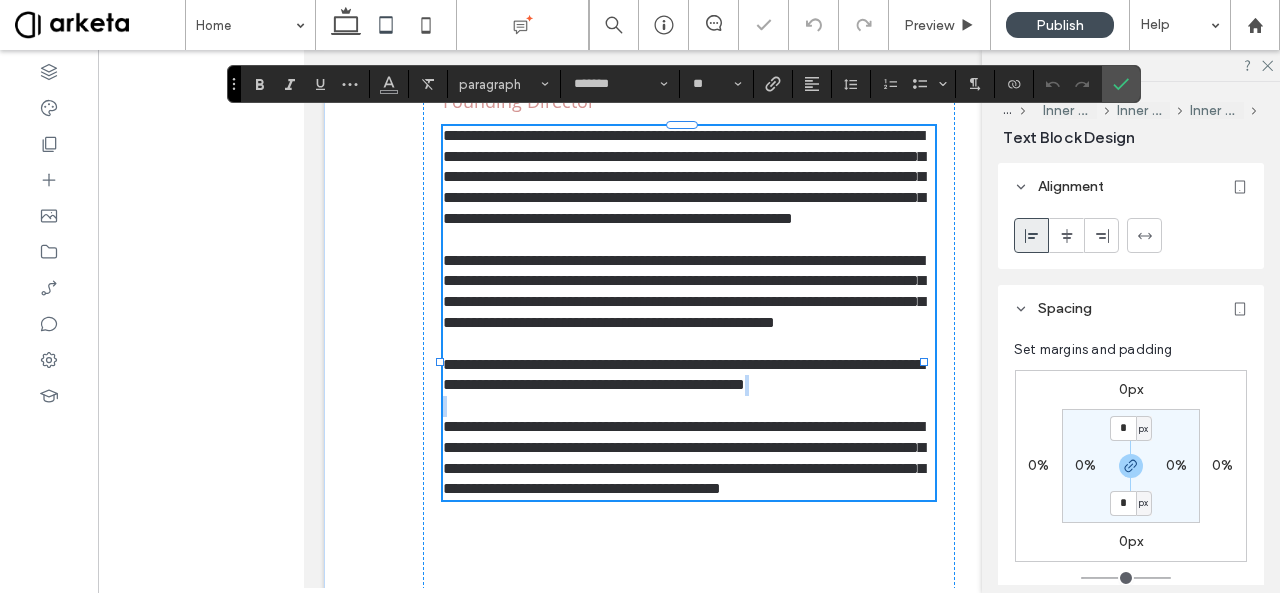 click on "**********" at bounding box center [689, 376] 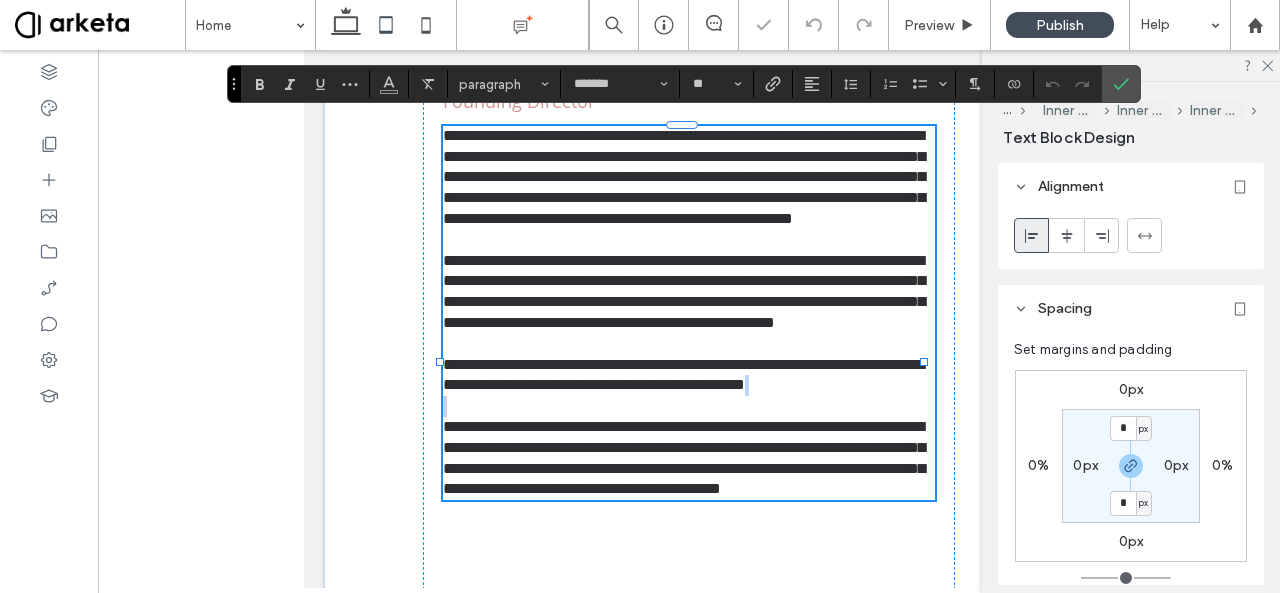 click on "**********" at bounding box center (689, 376) 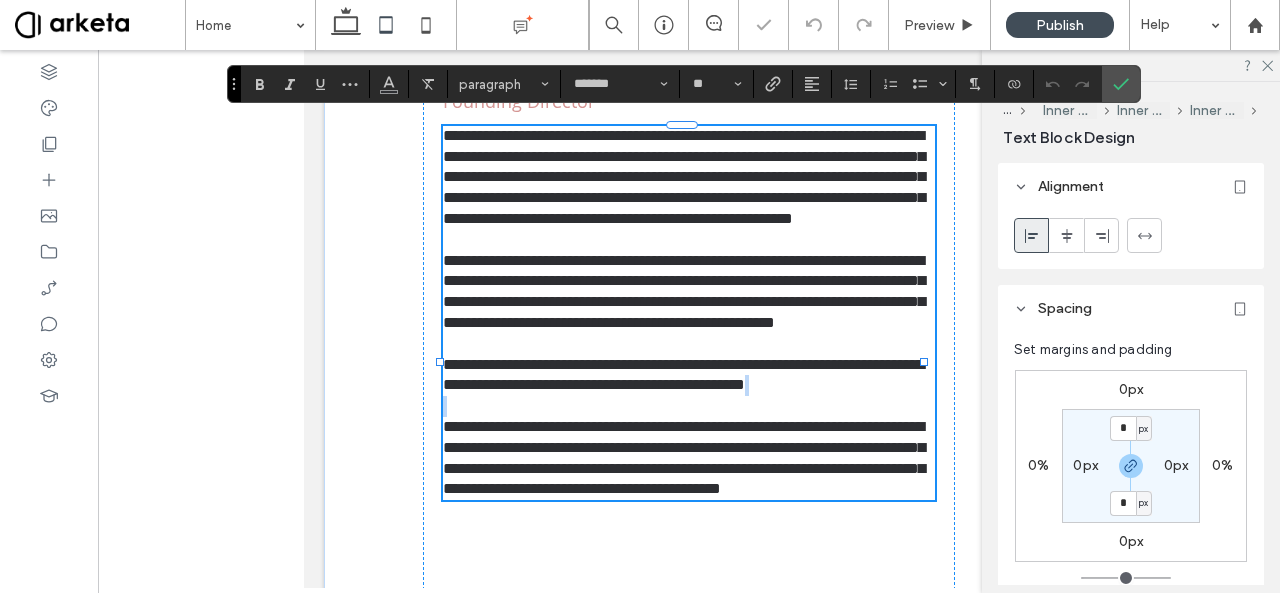 click on "**********" at bounding box center [689, 376] 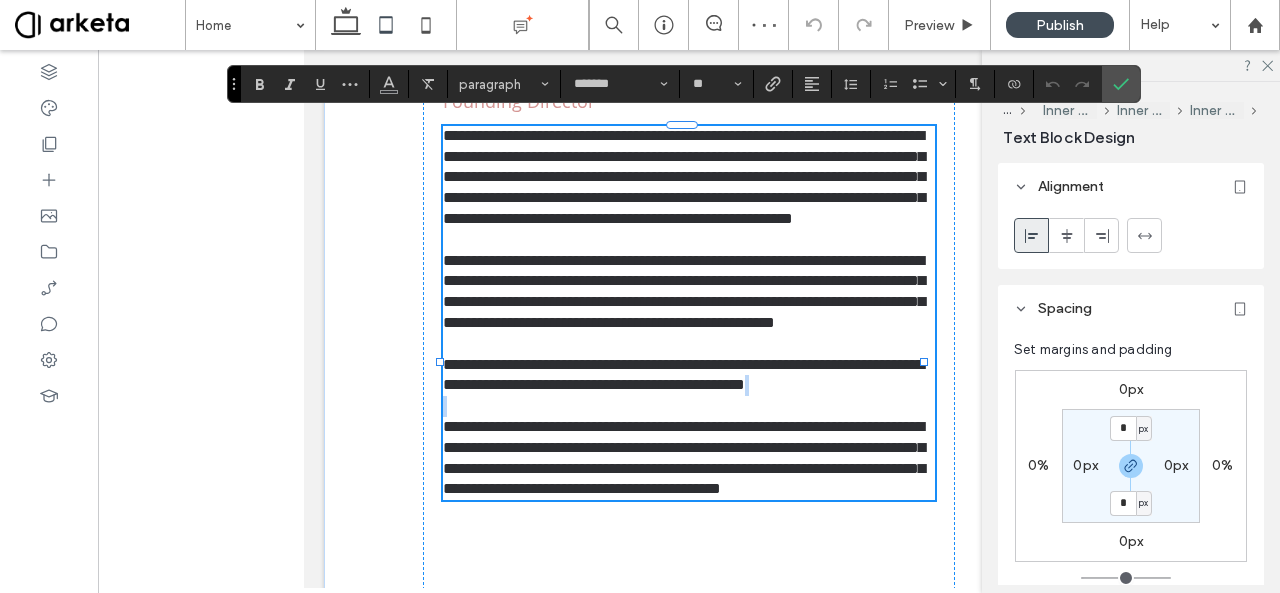 click on "**********" at bounding box center (689, 376) 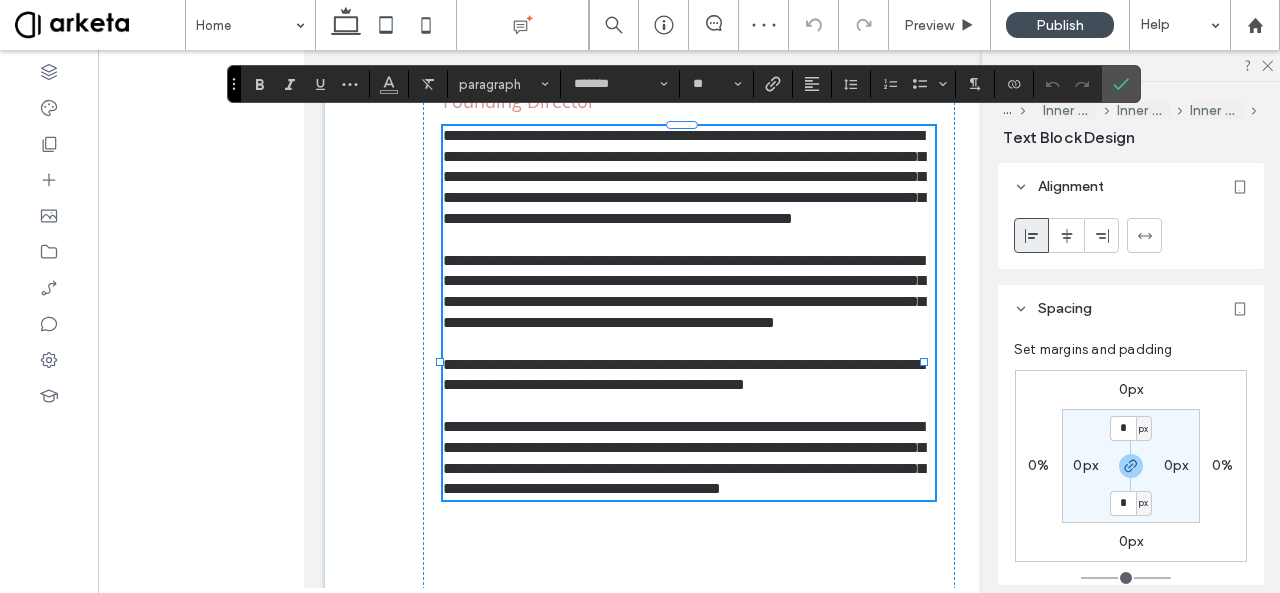 click on "**********" at bounding box center (689, 376) 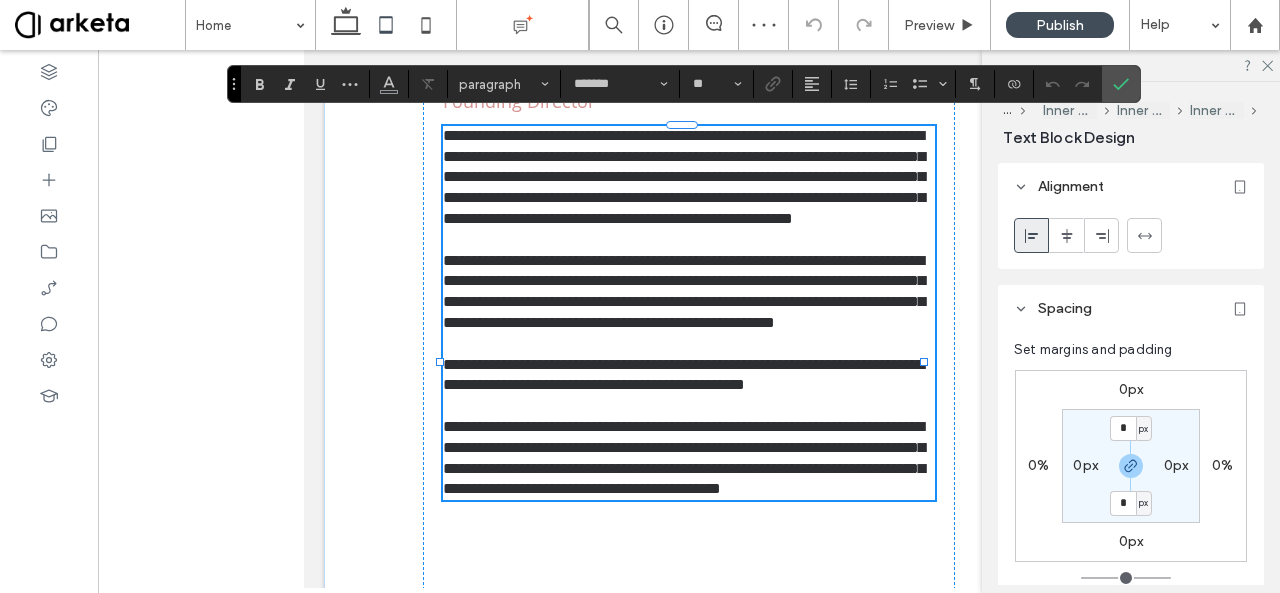 type on "*********" 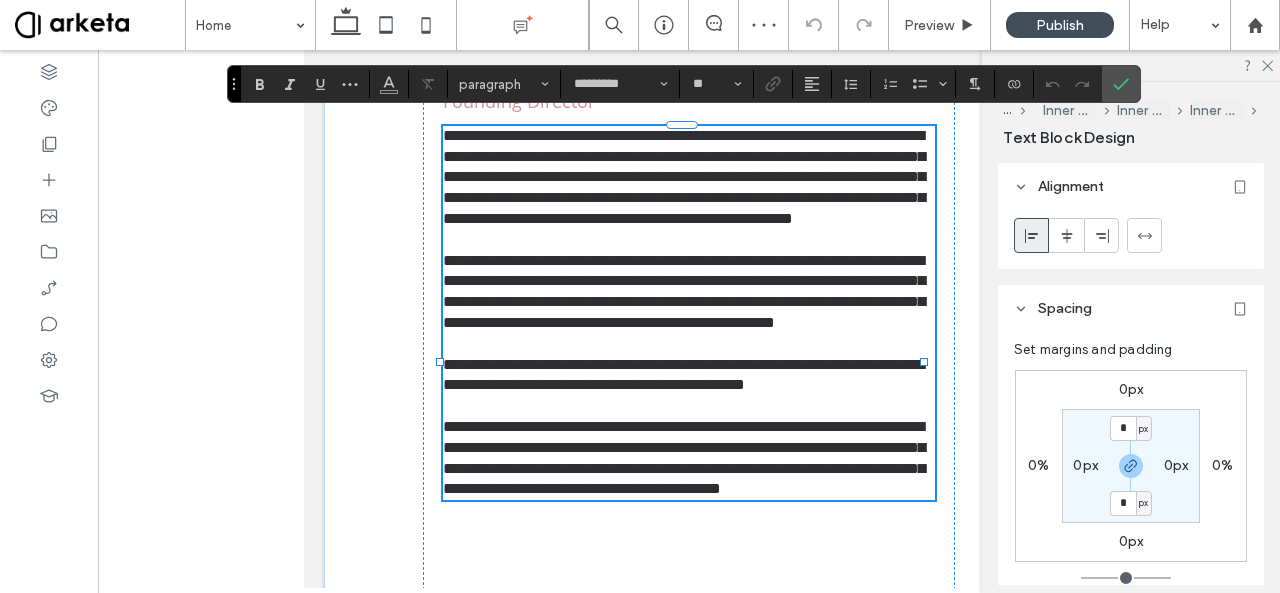 click on "**********" at bounding box center (684, 375) 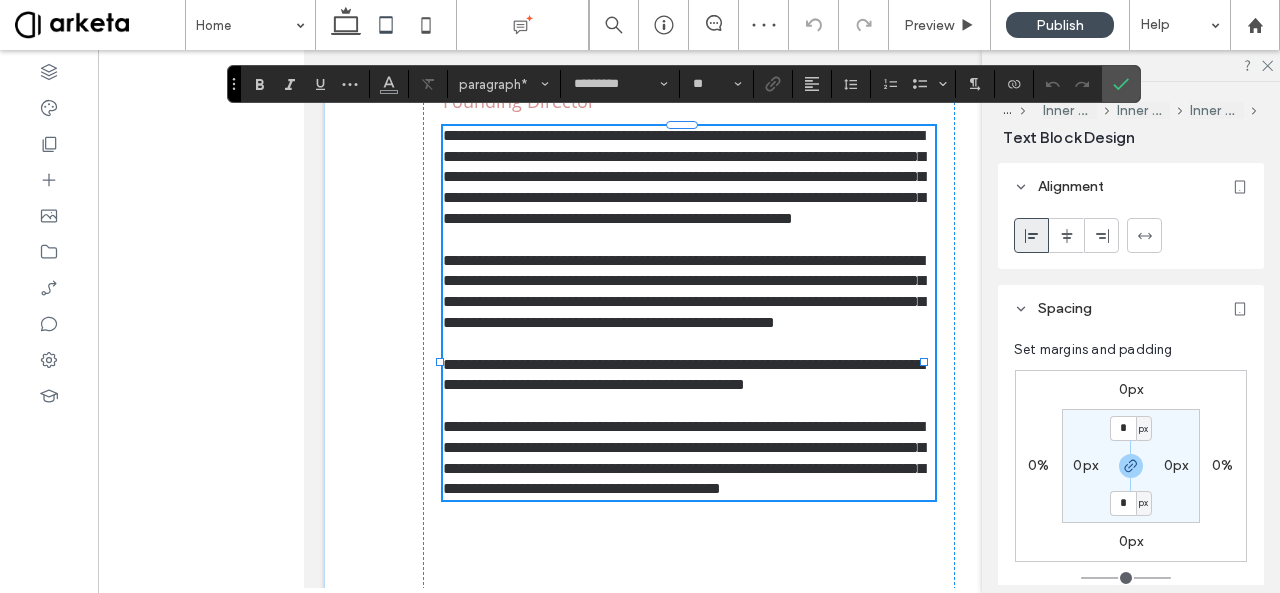 click on "**********" at bounding box center [684, 375] 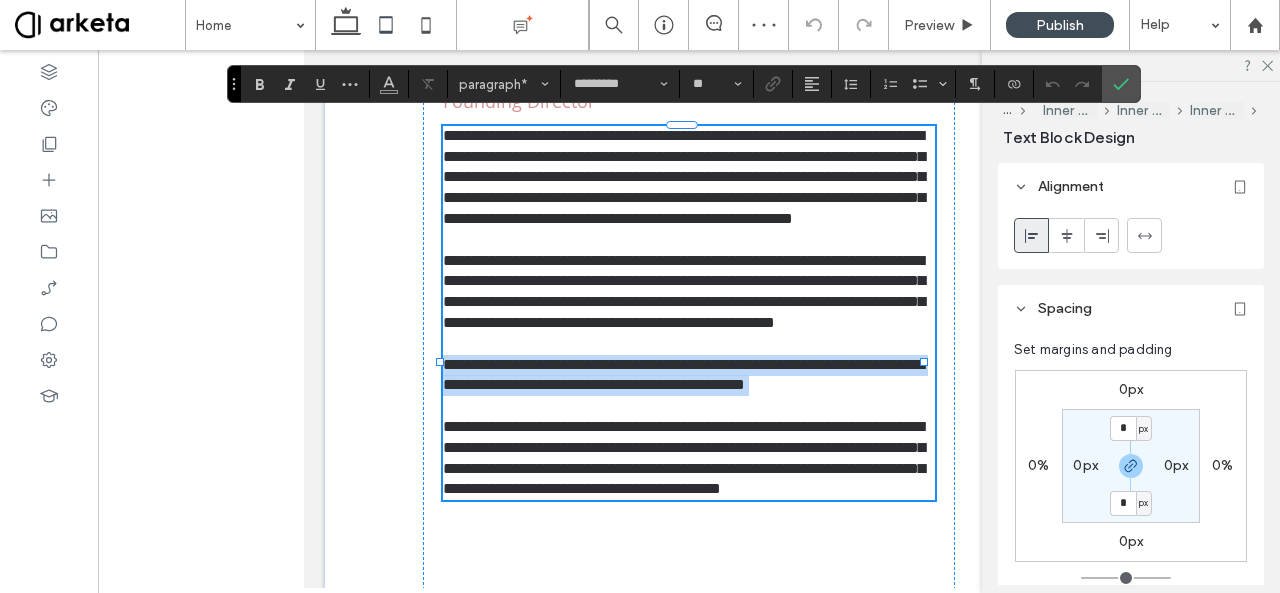 click on "**********" at bounding box center [684, 375] 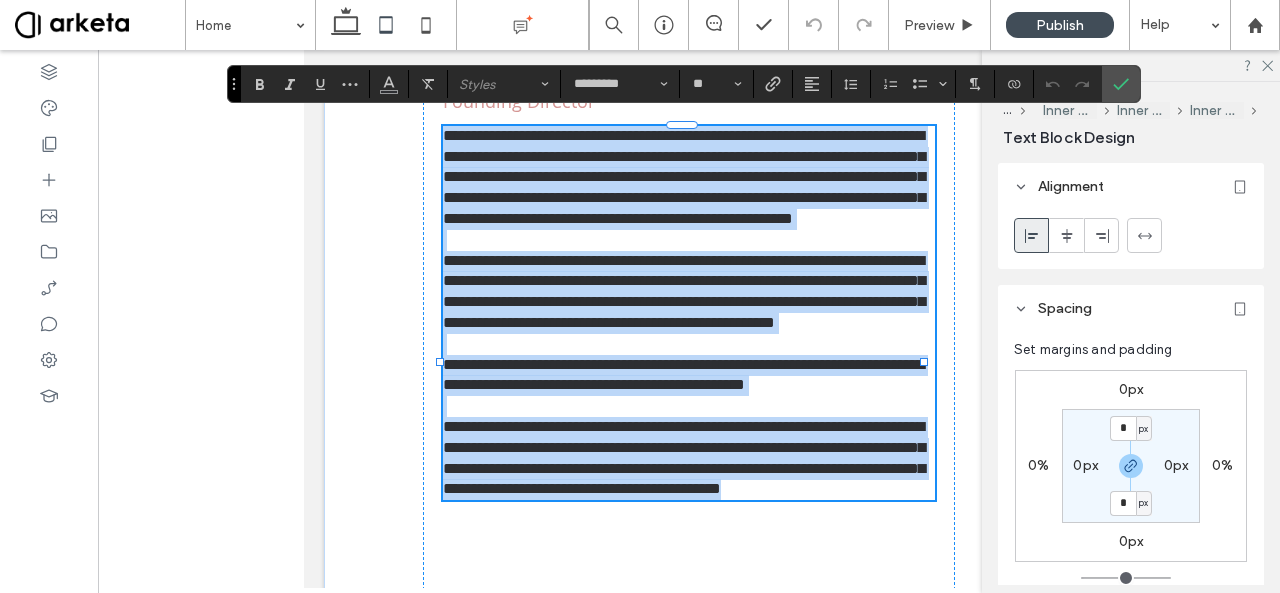 click on "**********" at bounding box center [684, 375] 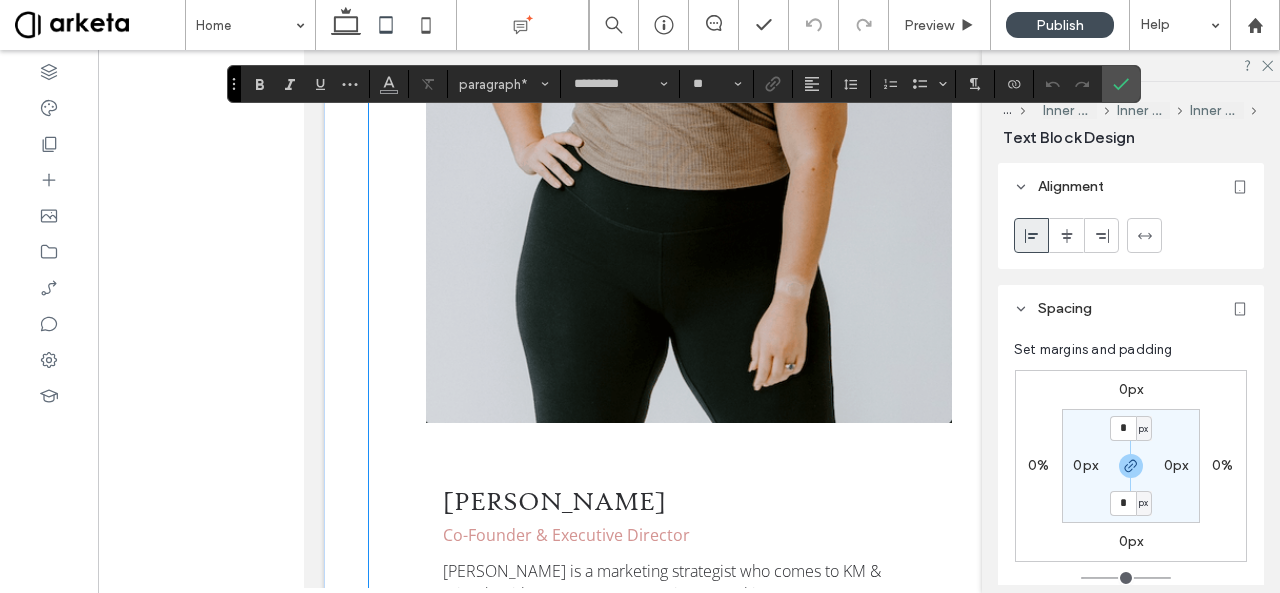 scroll, scrollTop: 7489, scrollLeft: 0, axis: vertical 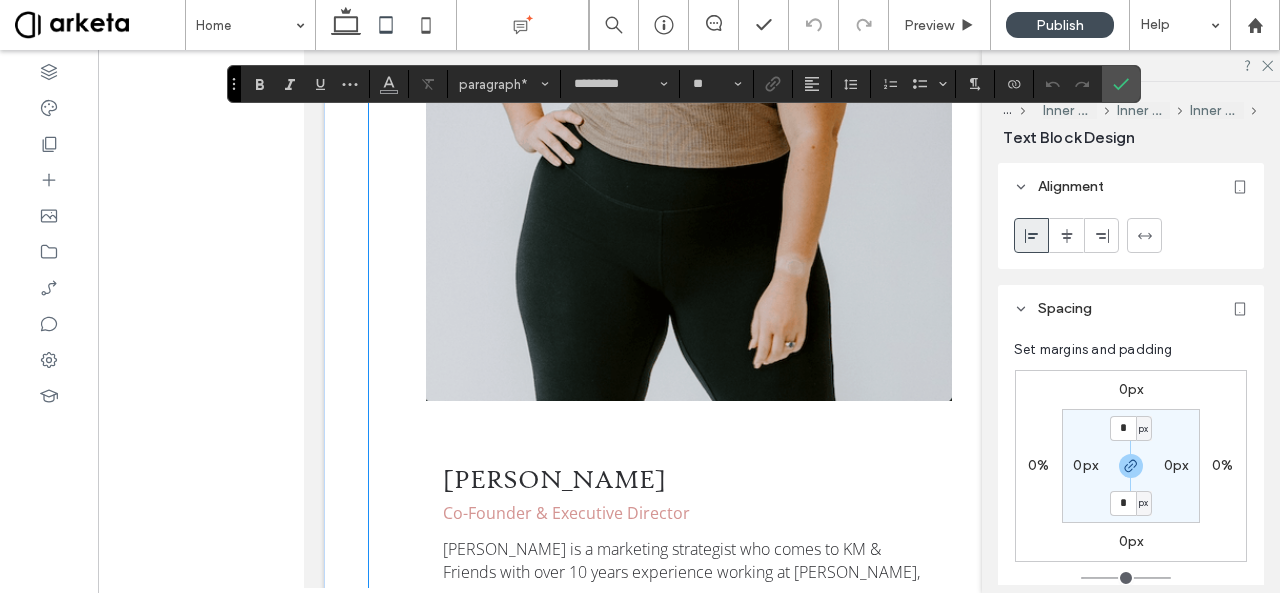 click on "[PERSON_NAME]" at bounding box center (554, 479) 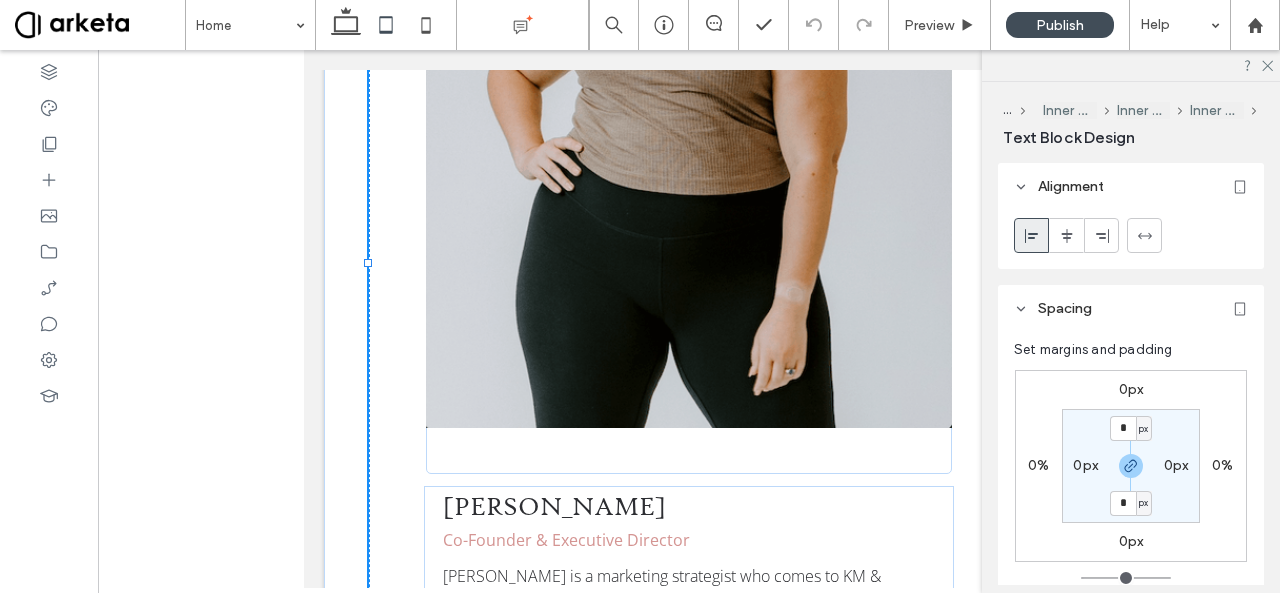 click on "[PERSON_NAME]" at bounding box center [554, 506] 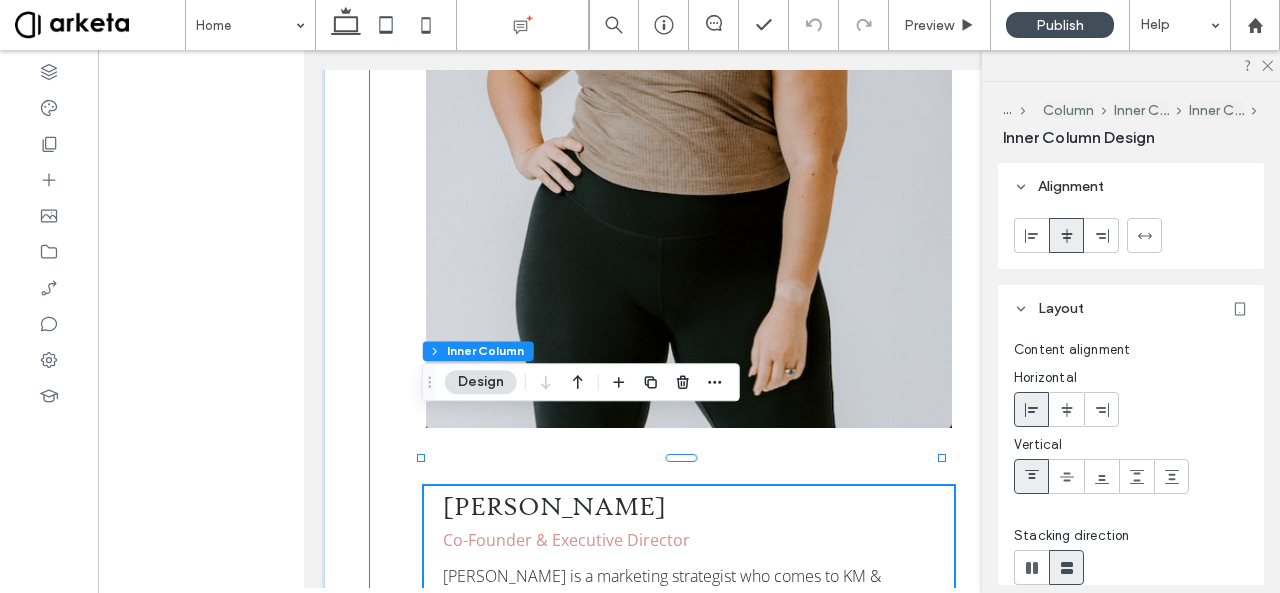 click on "[PERSON_NAME]" at bounding box center (554, 506) 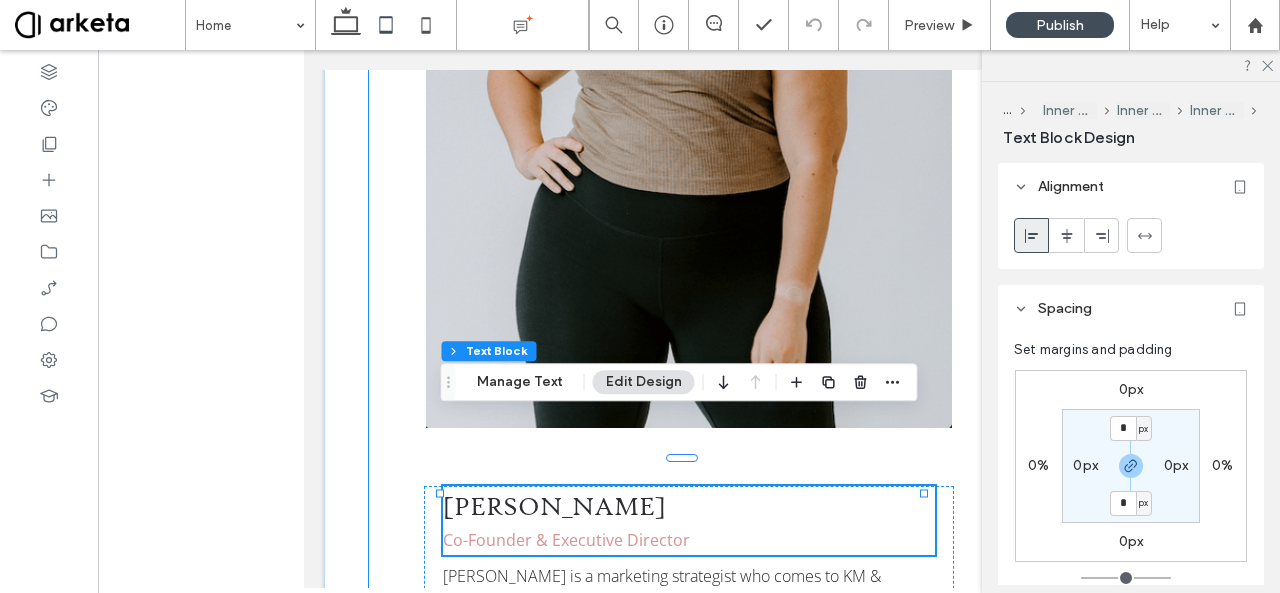 click on "[PERSON_NAME]" at bounding box center (554, 506) 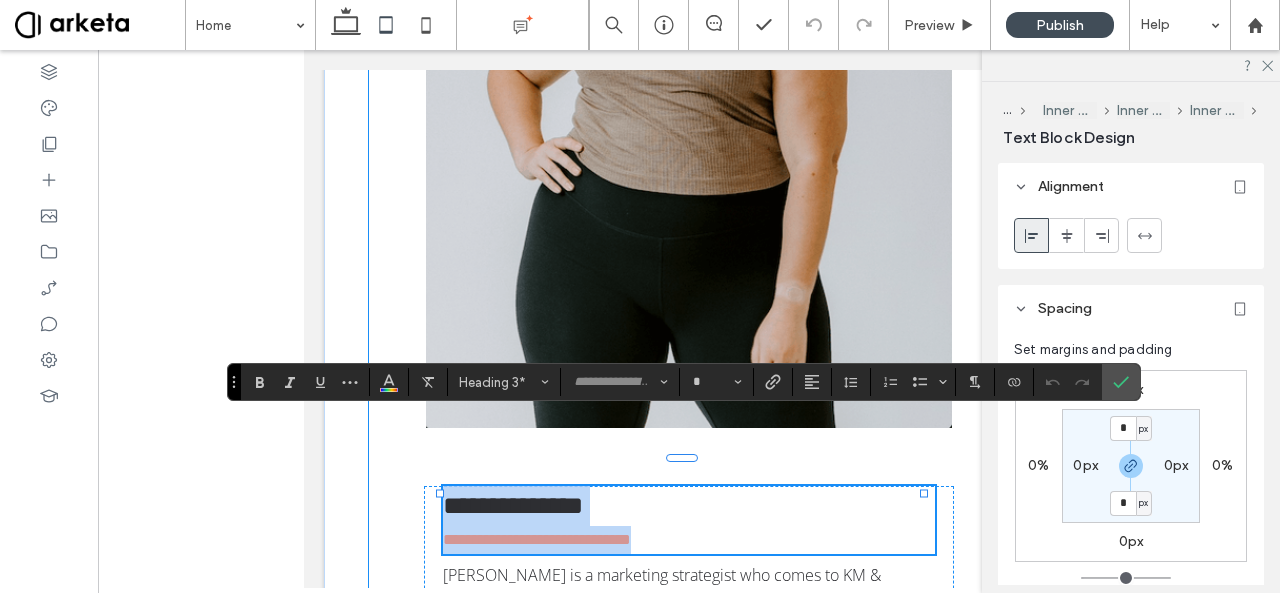 click on "**********" at bounding box center (513, 505) 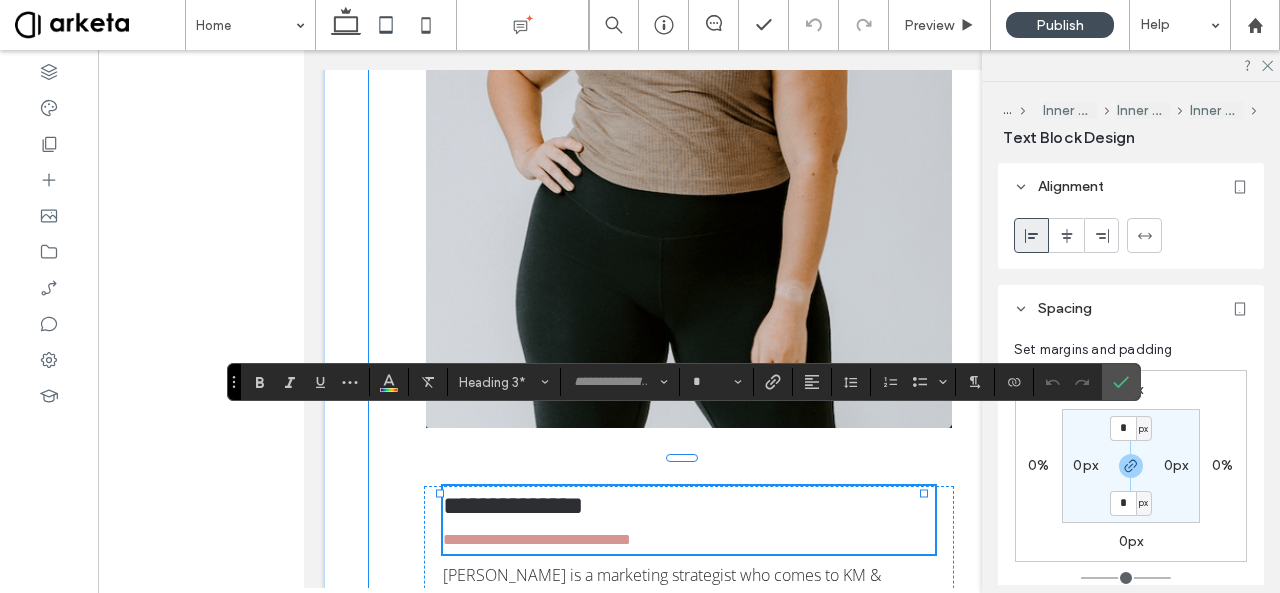 type on "**********" 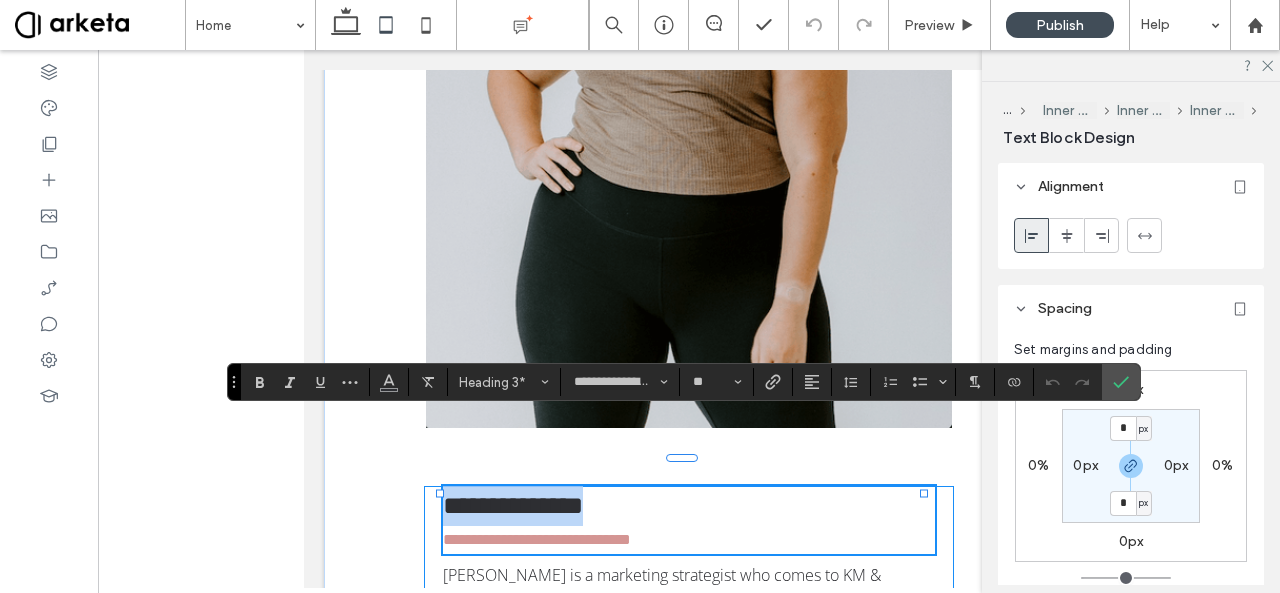 drag, startPoint x: 661, startPoint y: 436, endPoint x: 431, endPoint y: 435, distance: 230.00217 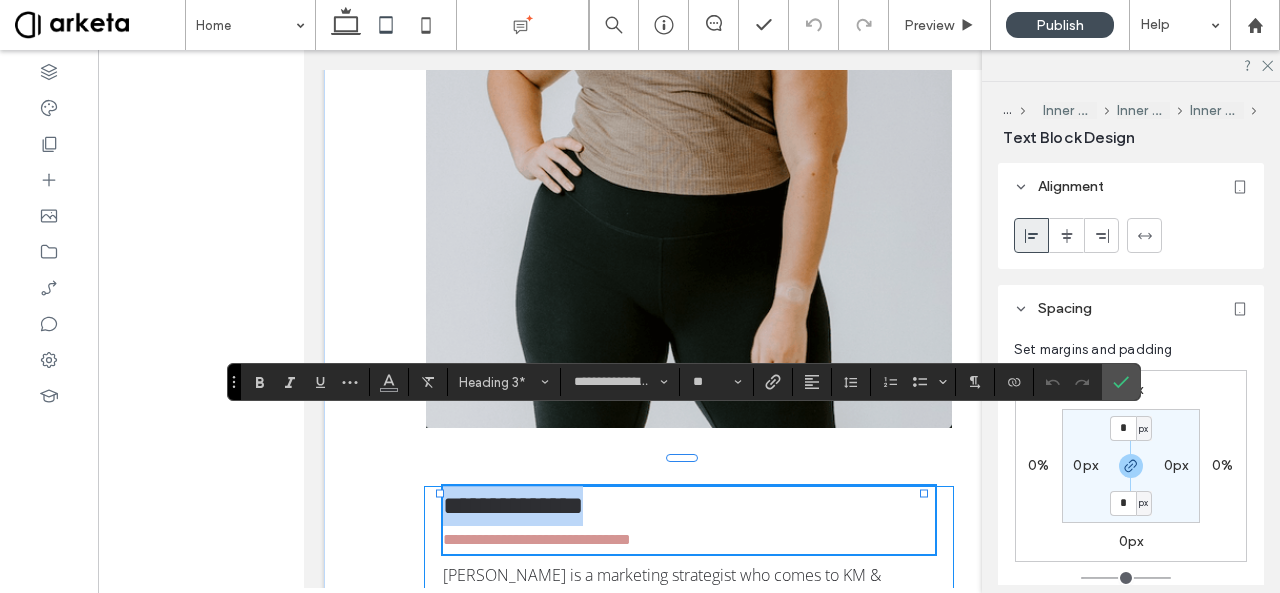 click on "**********" at bounding box center [689, 709] 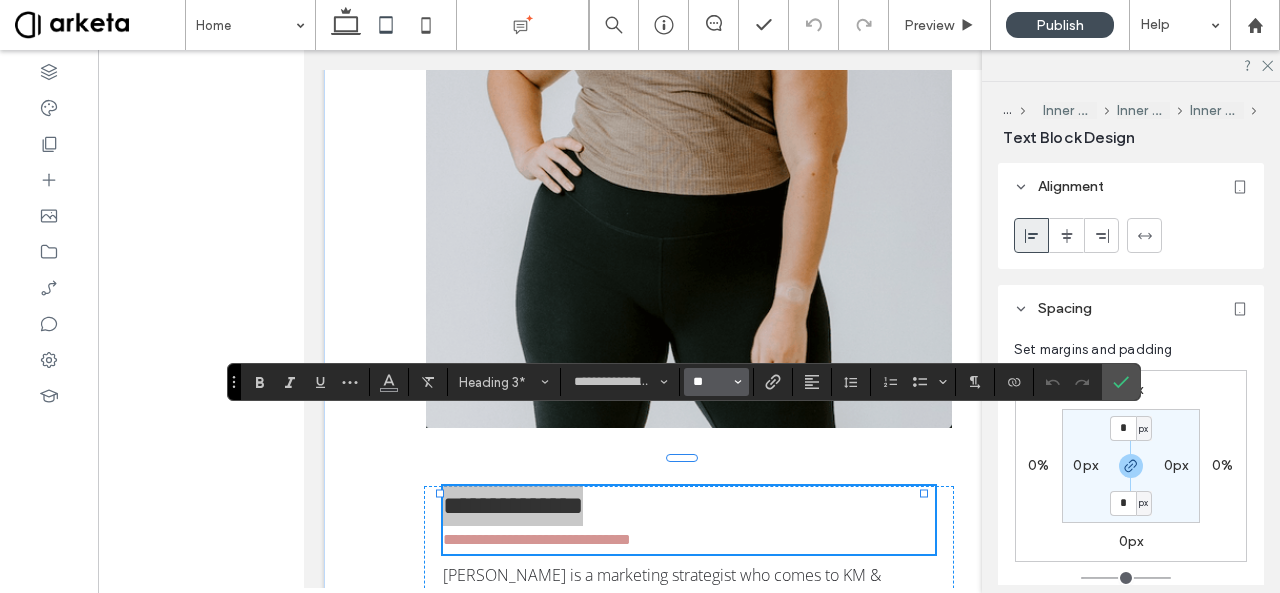 click on "**" at bounding box center [710, 382] 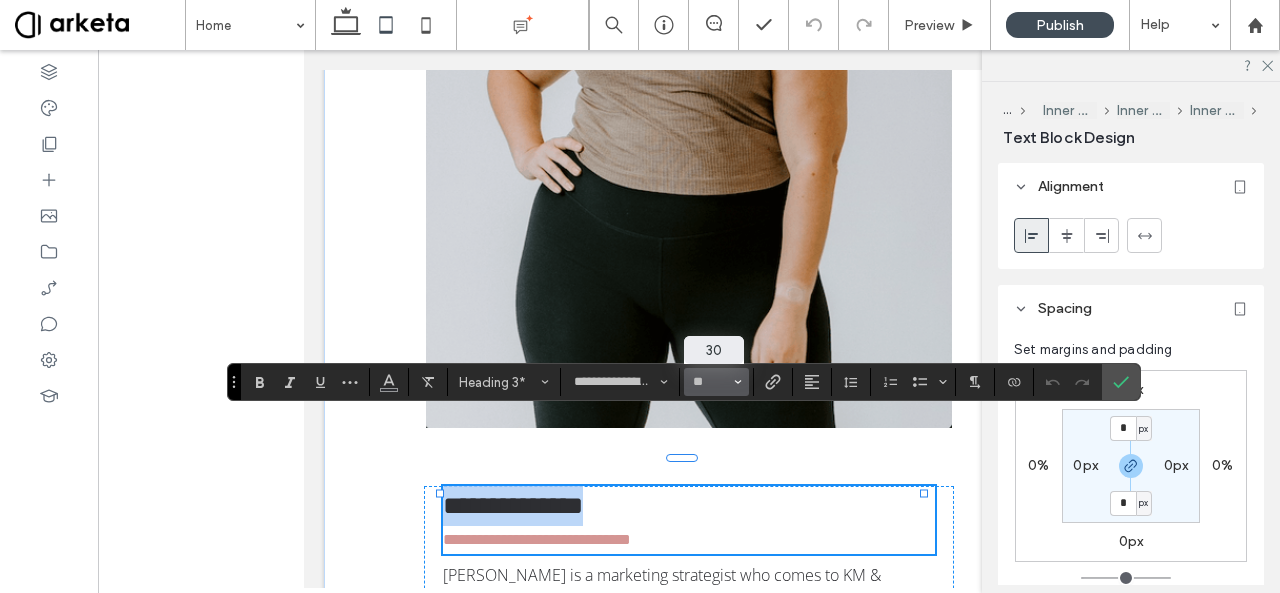 type on "**" 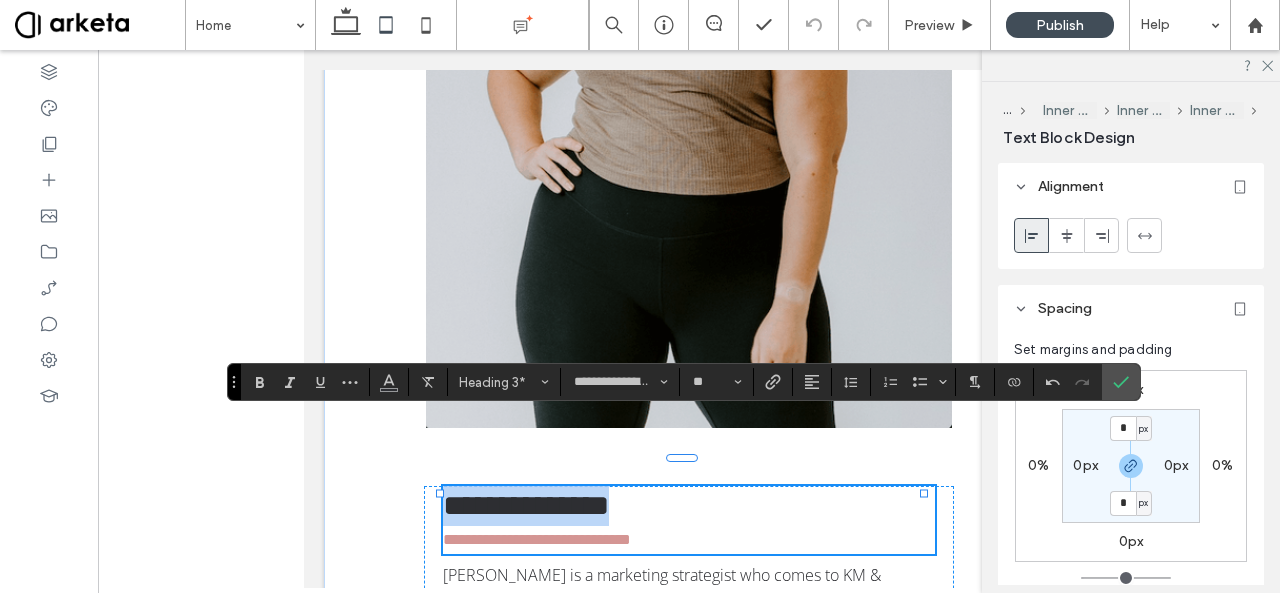 type on "*********" 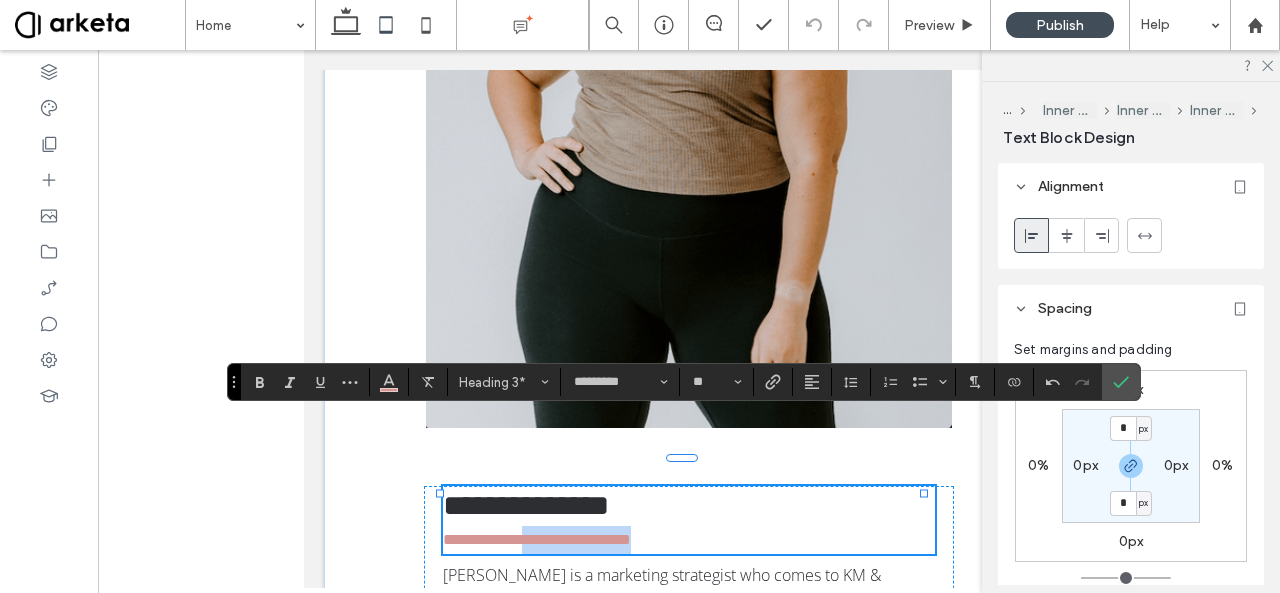 drag, startPoint x: 694, startPoint y: 472, endPoint x: 417, endPoint y: 475, distance: 277.01624 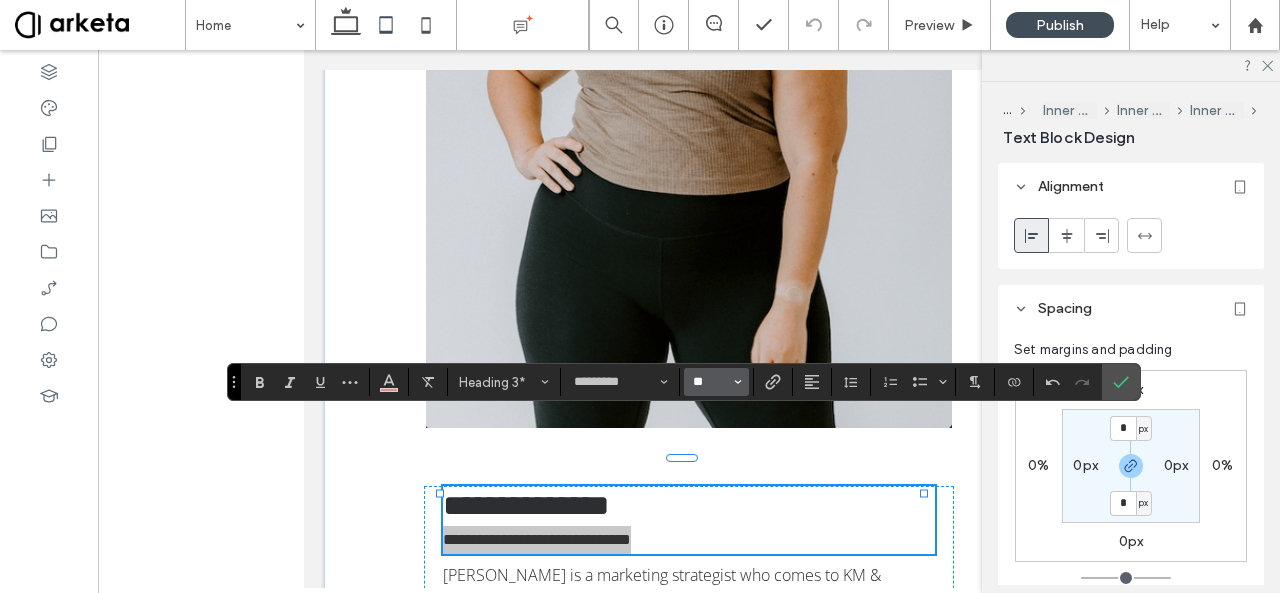 click on "**" at bounding box center [710, 382] 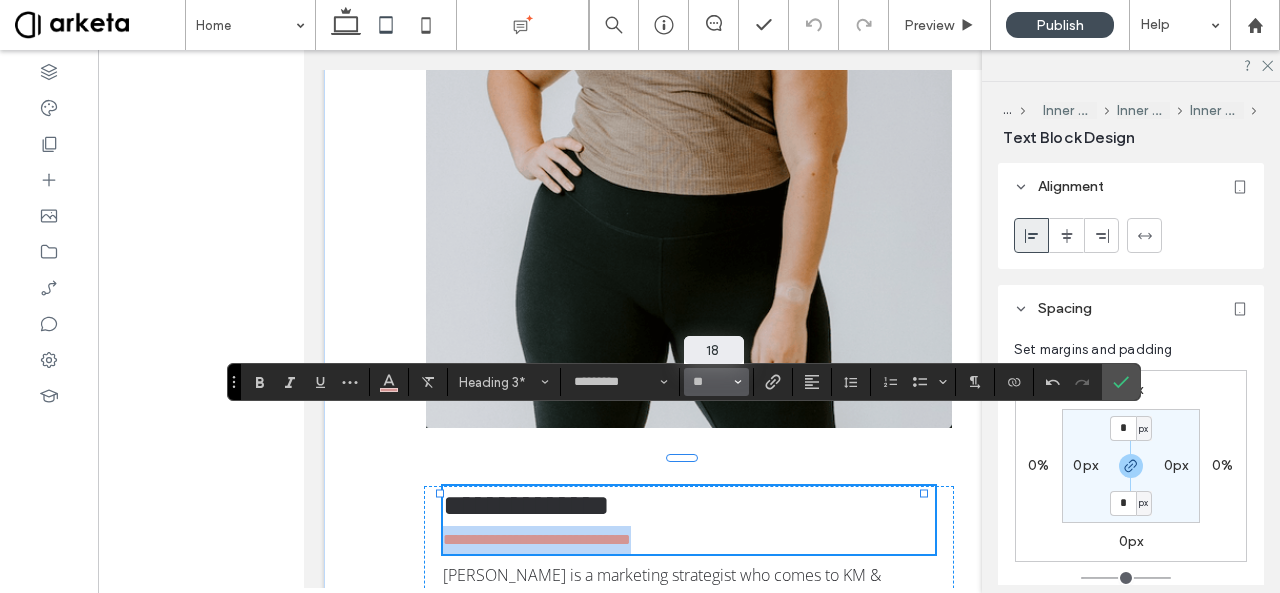 type on "**" 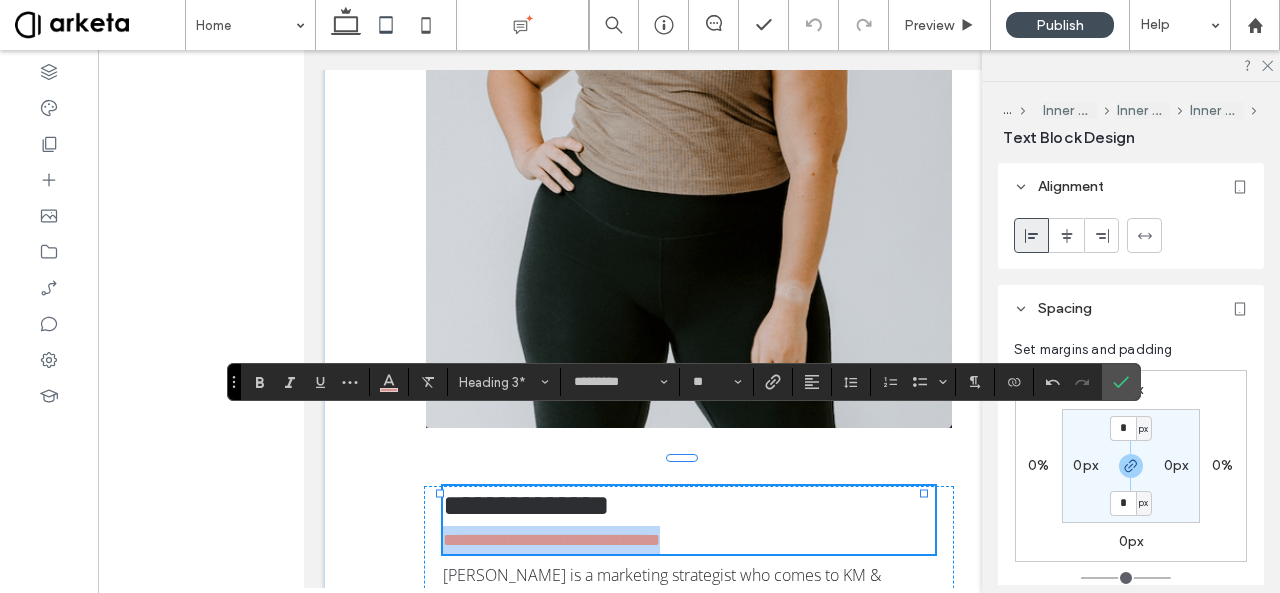 click on "**********" at bounding box center [689, 540] 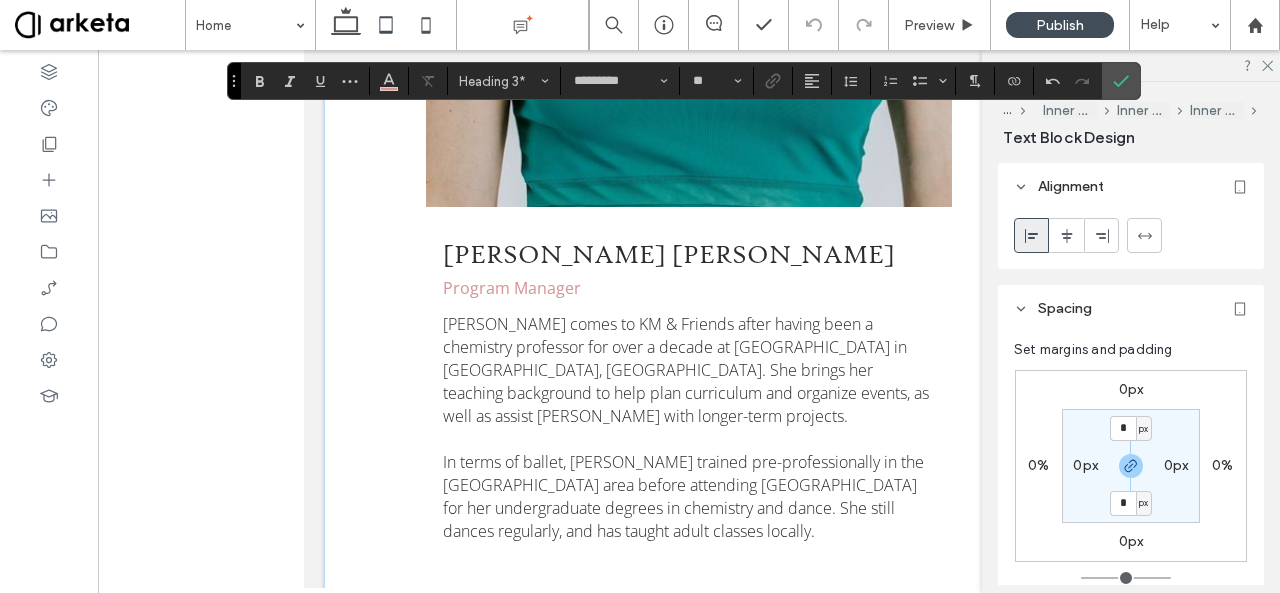 scroll, scrollTop: 8877, scrollLeft: 0, axis: vertical 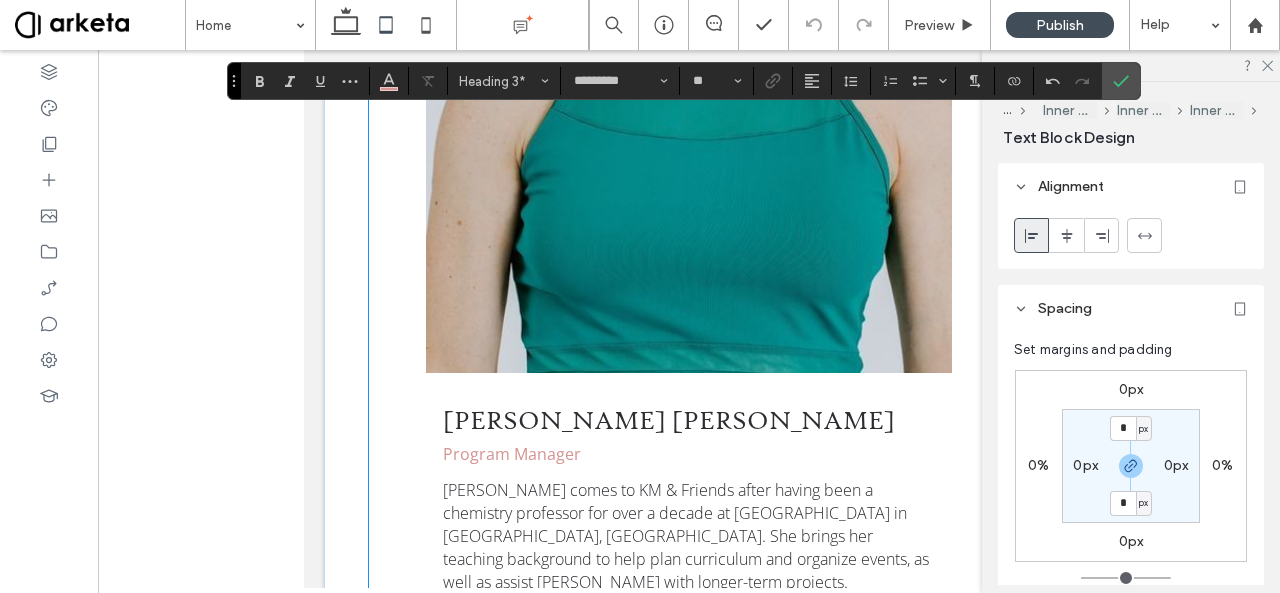 click on "[PERSON_NAME] [PERSON_NAME]" at bounding box center (669, 420) 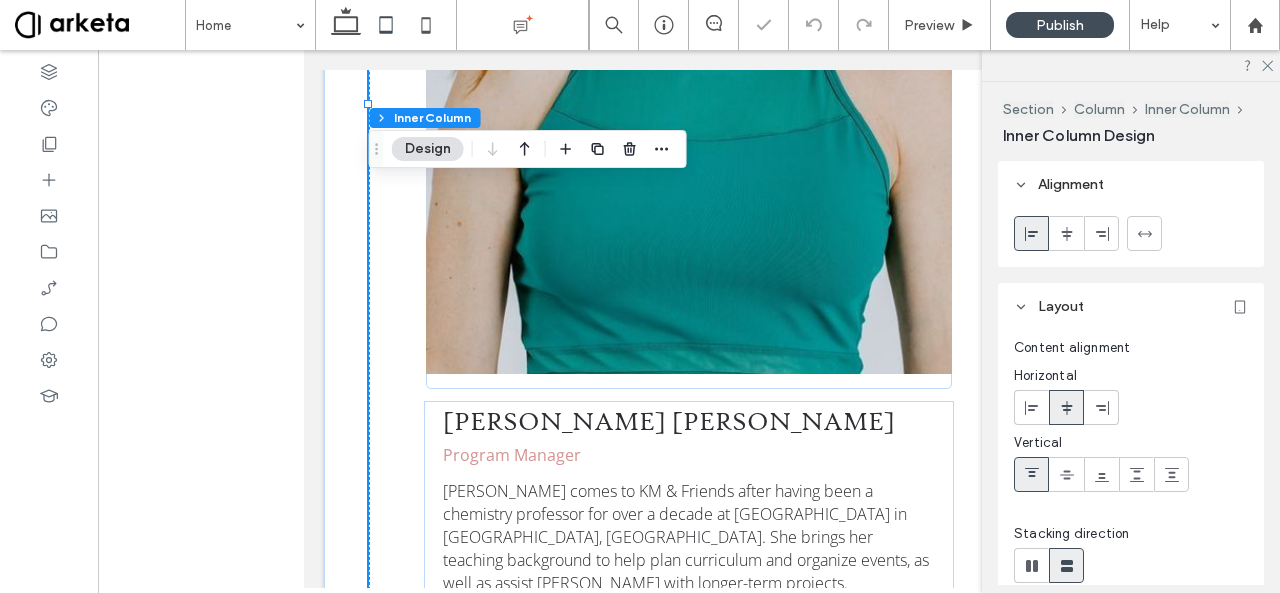 click on "[PERSON_NAME] [PERSON_NAME]" at bounding box center (669, 421) 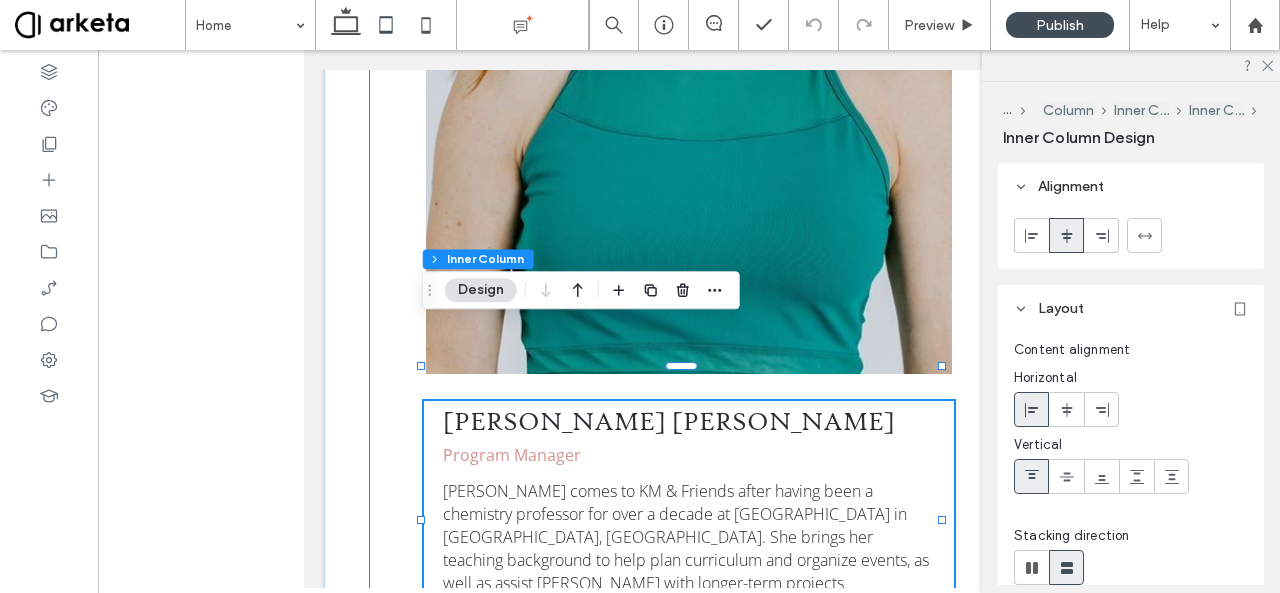 click on "[PERSON_NAME] [PERSON_NAME]" at bounding box center (669, 421) 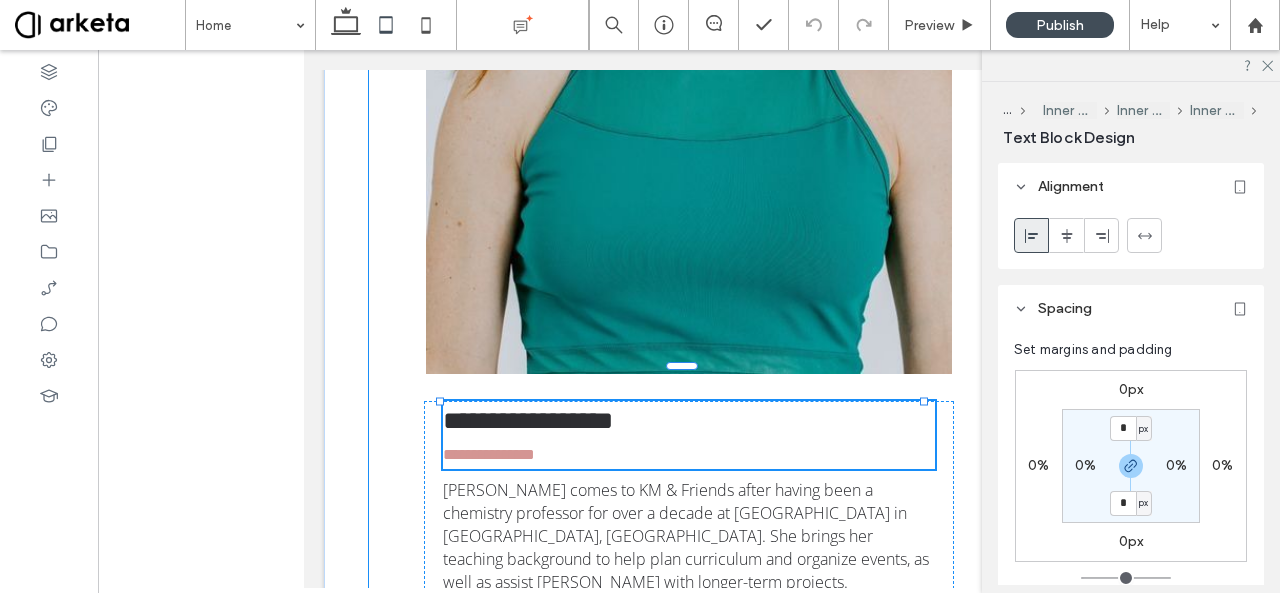 click on "**********" at bounding box center (689, 435) 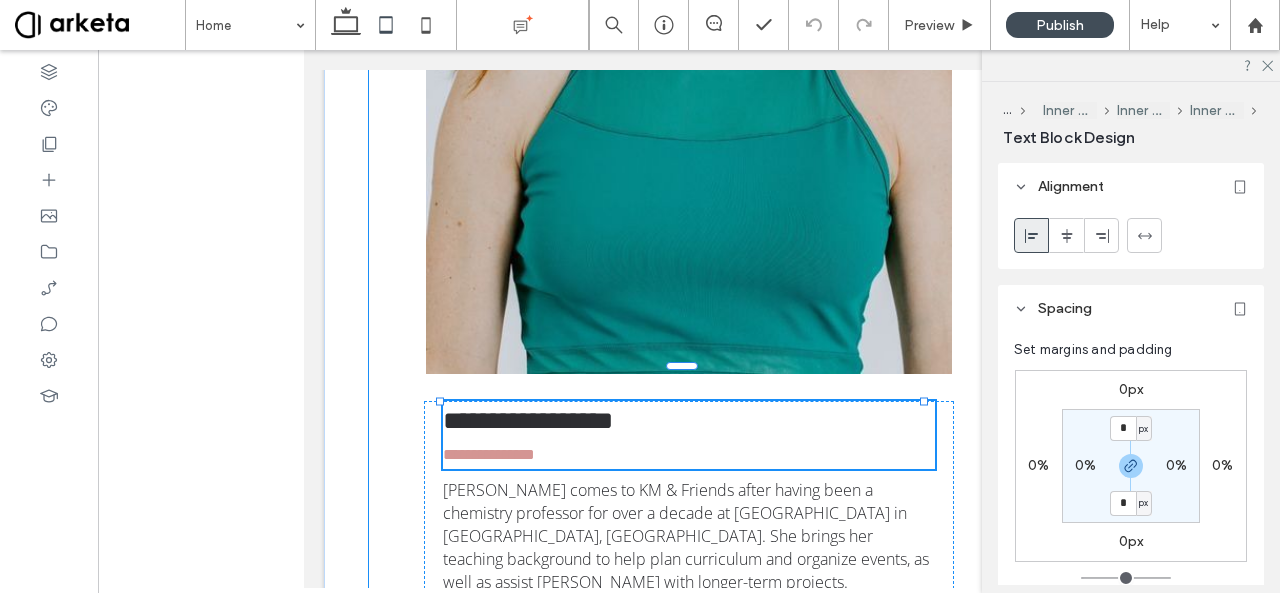 click on "**********" at bounding box center [528, 420] 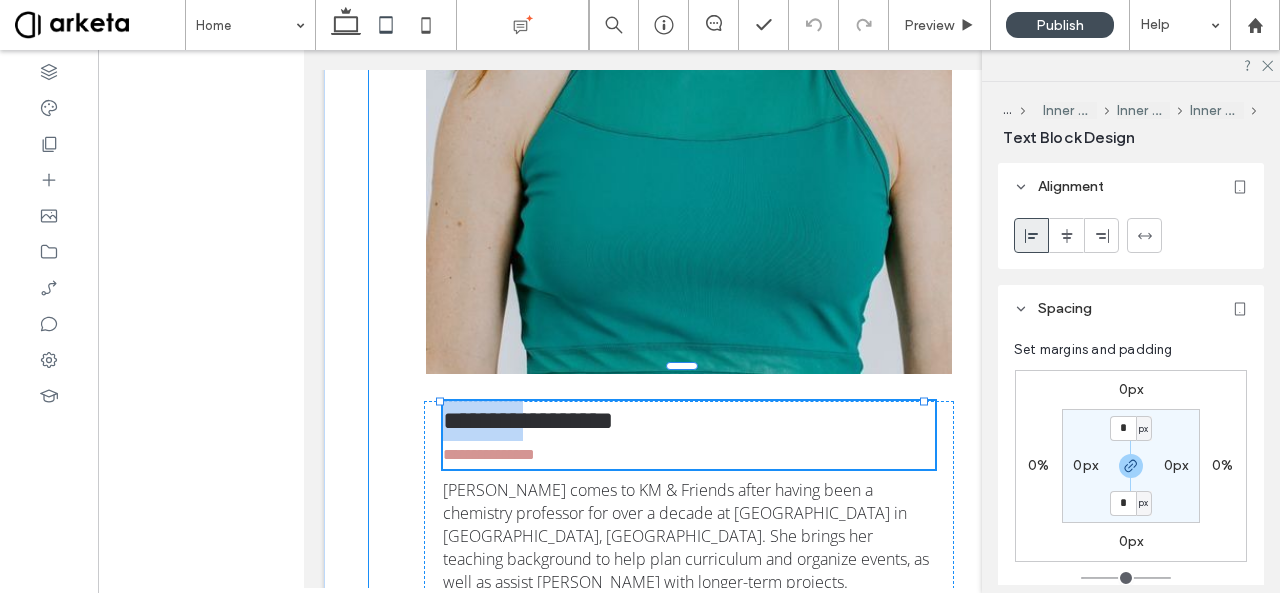 type on "**********" 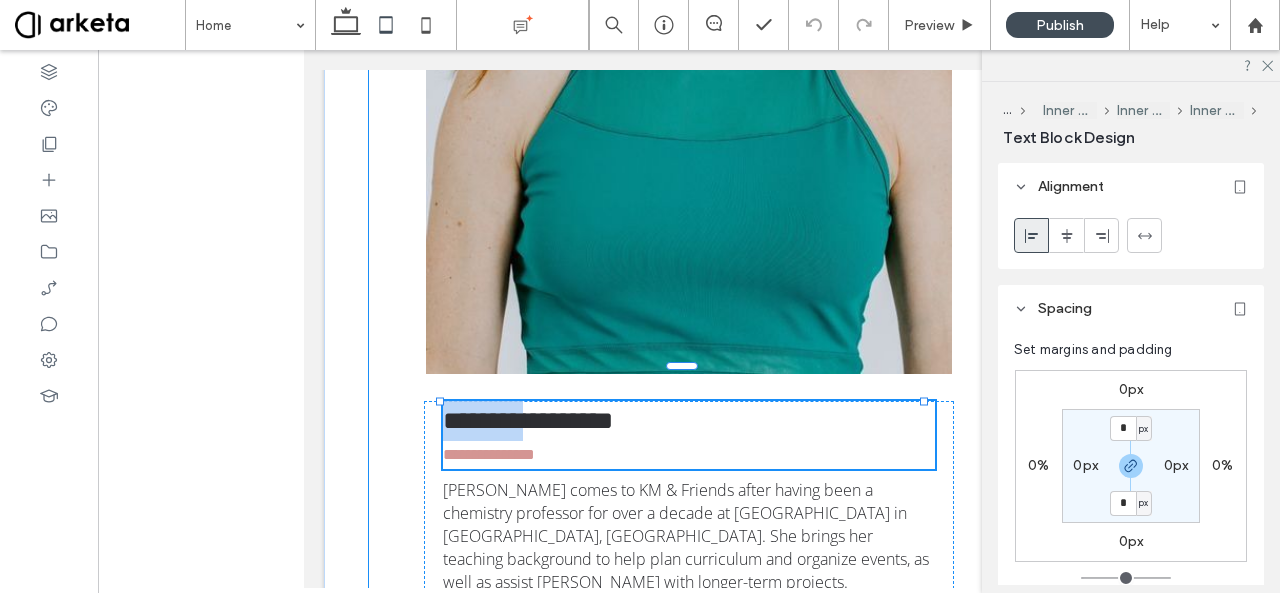 type on "**" 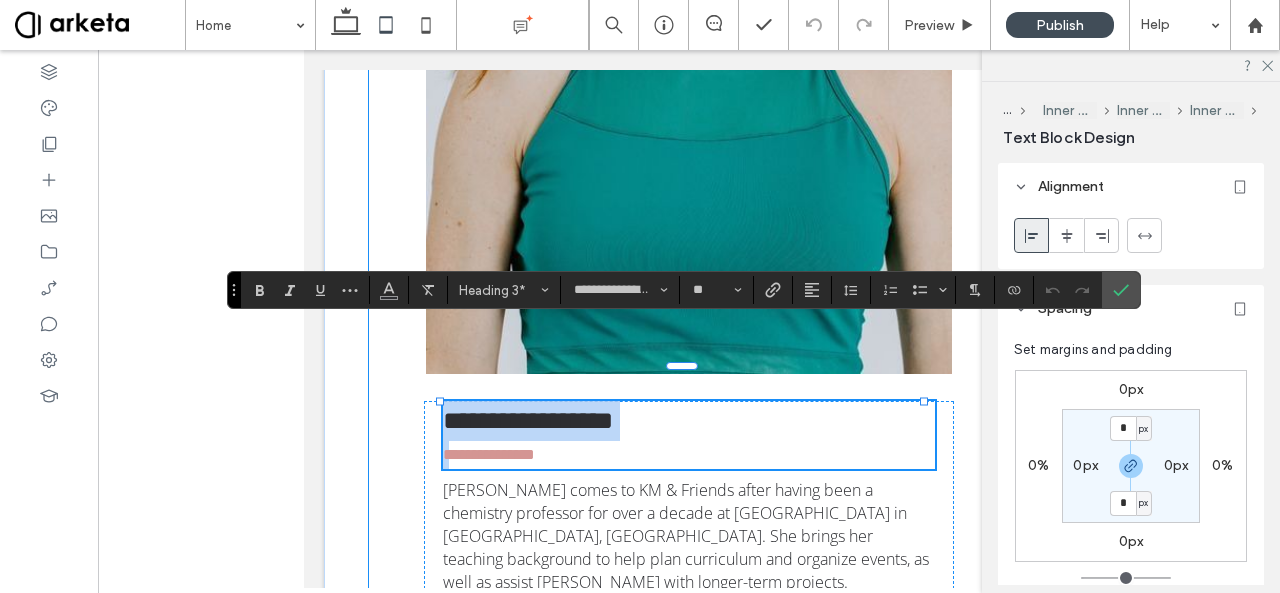 type 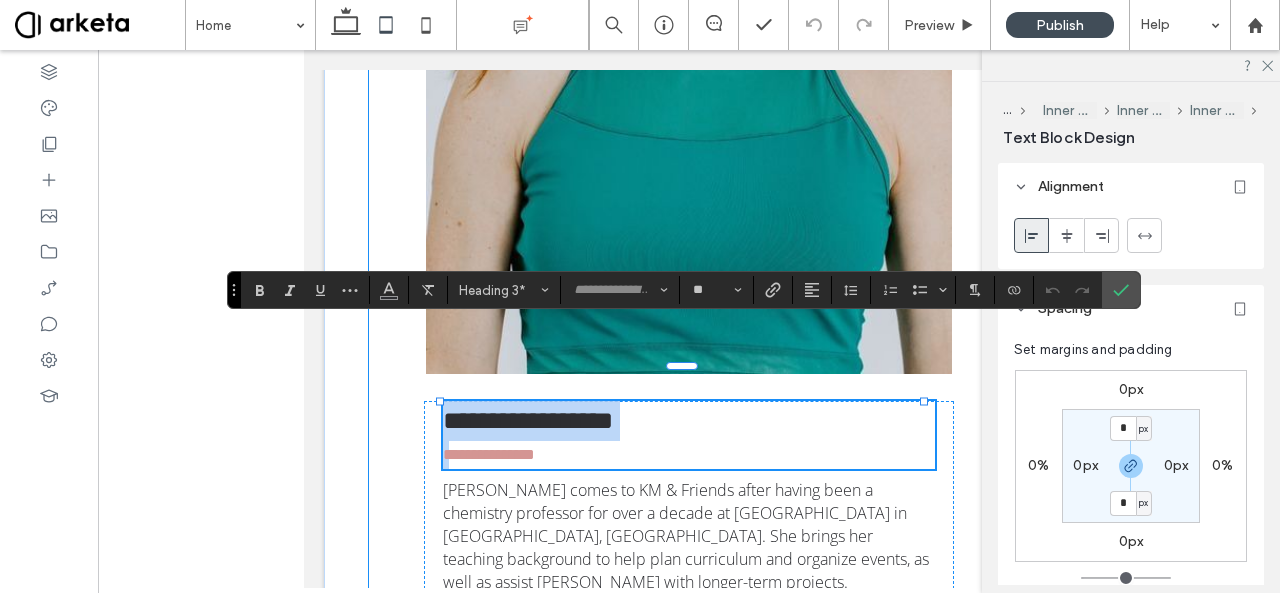 type on "*" 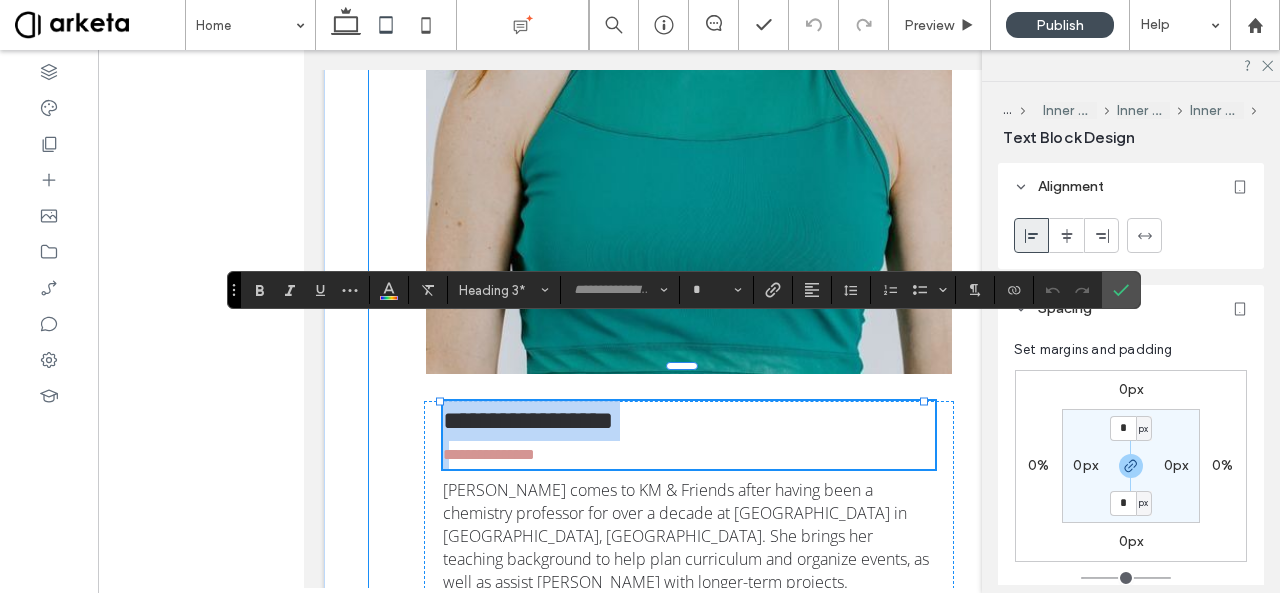 type on "**********" 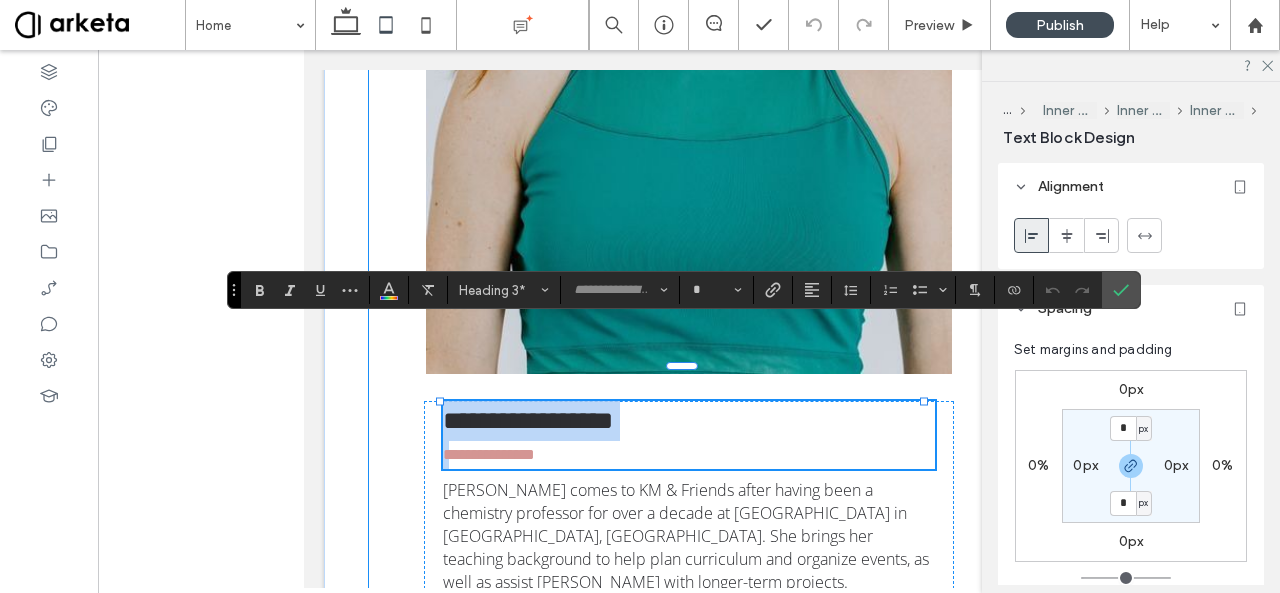 type on "**" 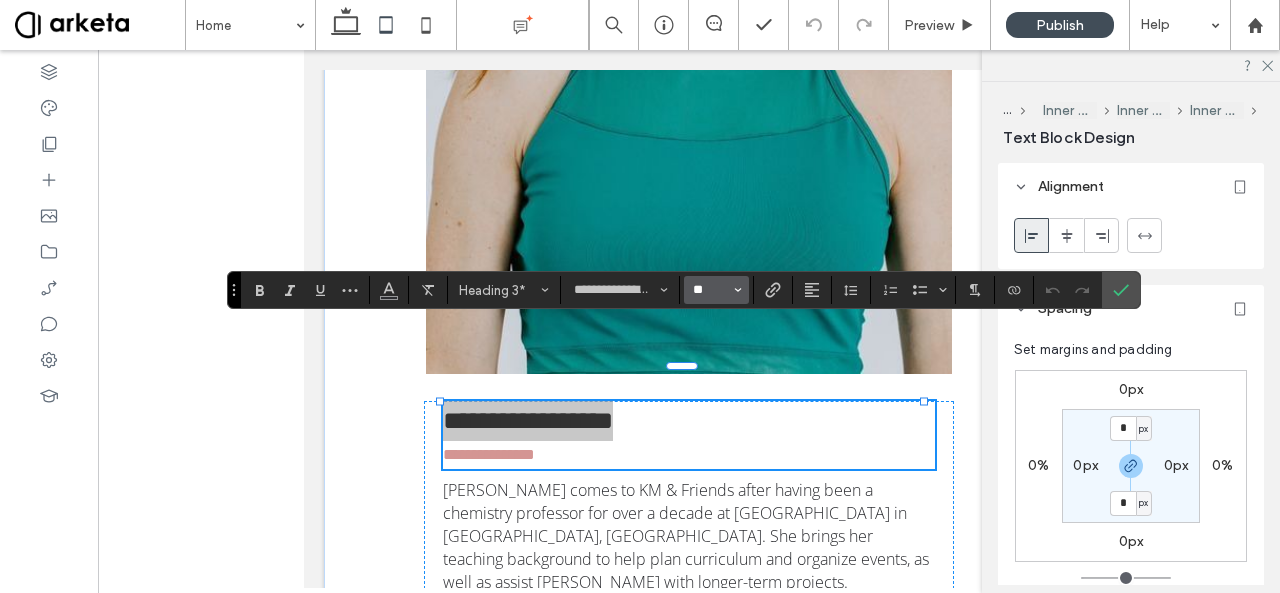 click on "**" at bounding box center (710, 290) 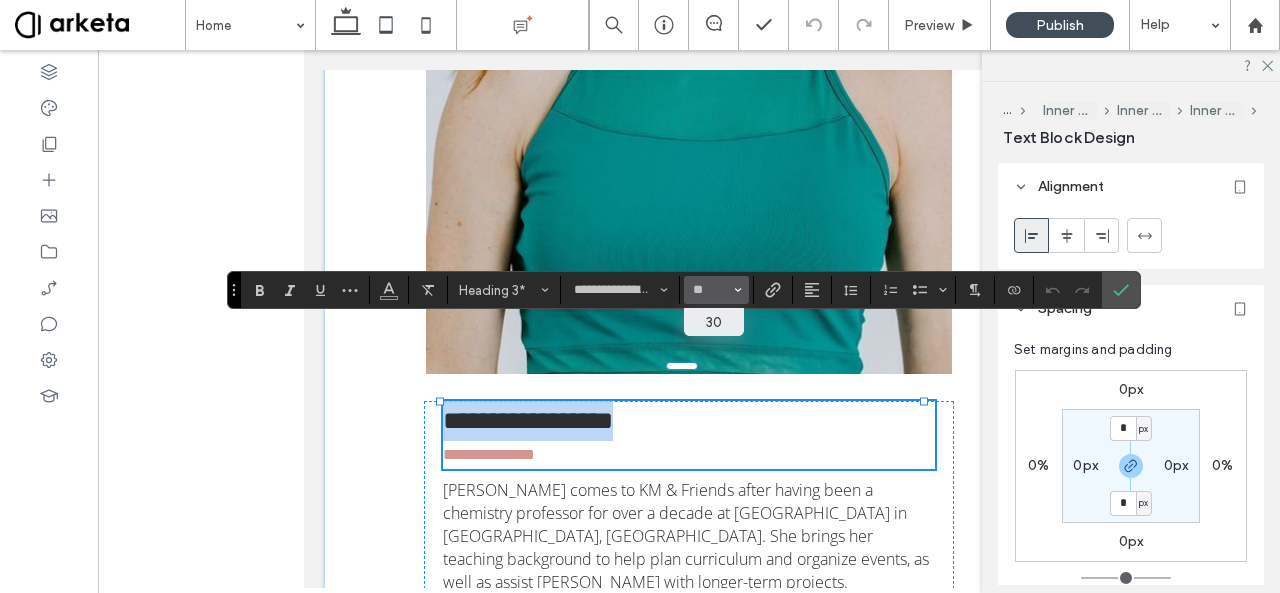 type on "**" 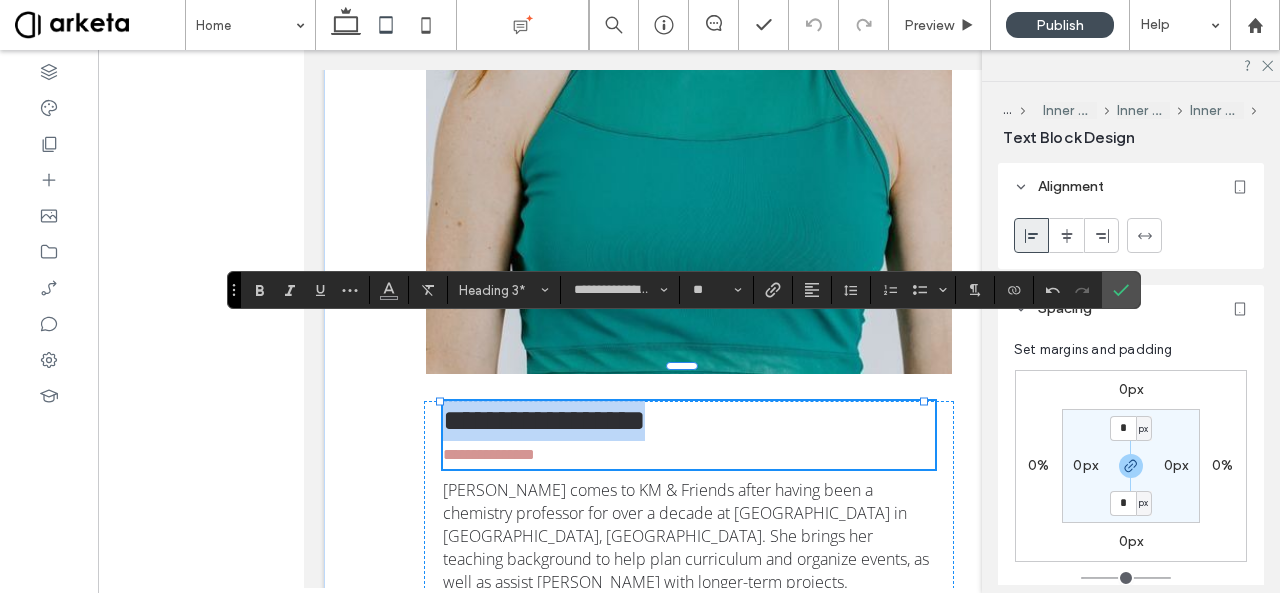 type on "*********" 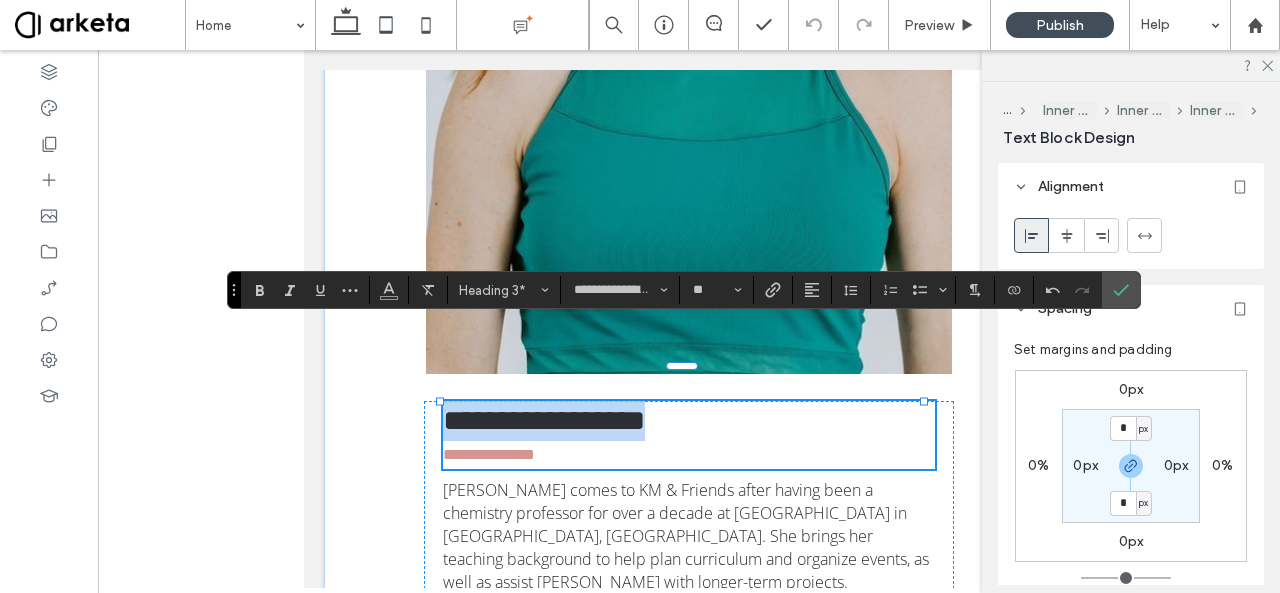 type on "**" 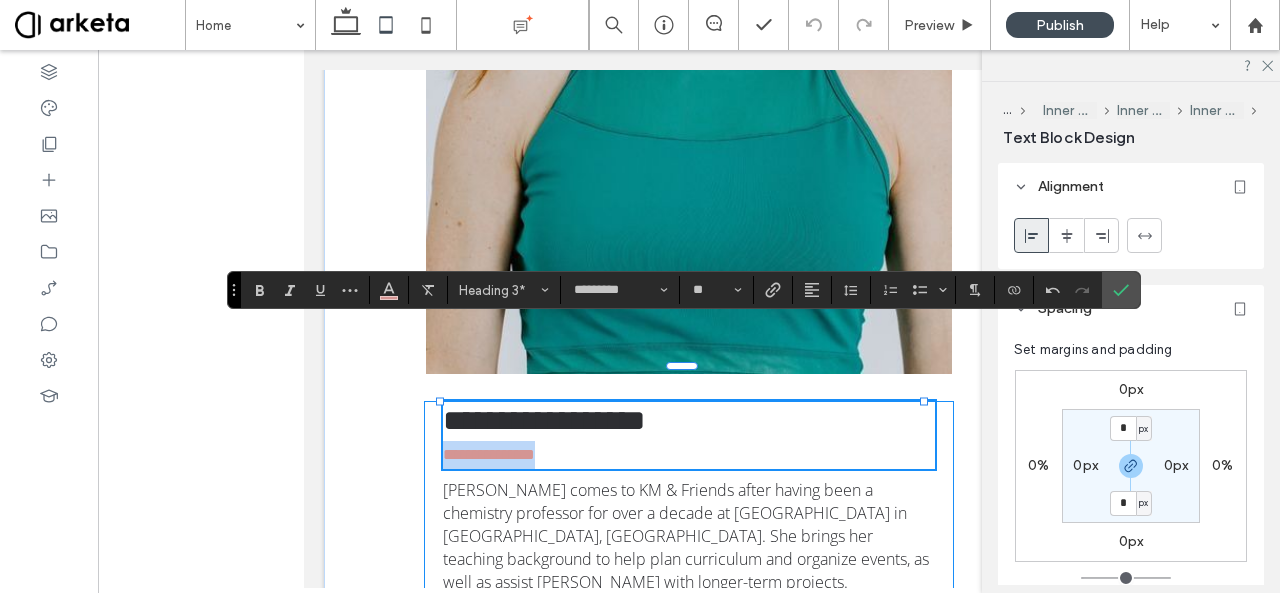 drag, startPoint x: 578, startPoint y: 381, endPoint x: 434, endPoint y: 375, distance: 144.12494 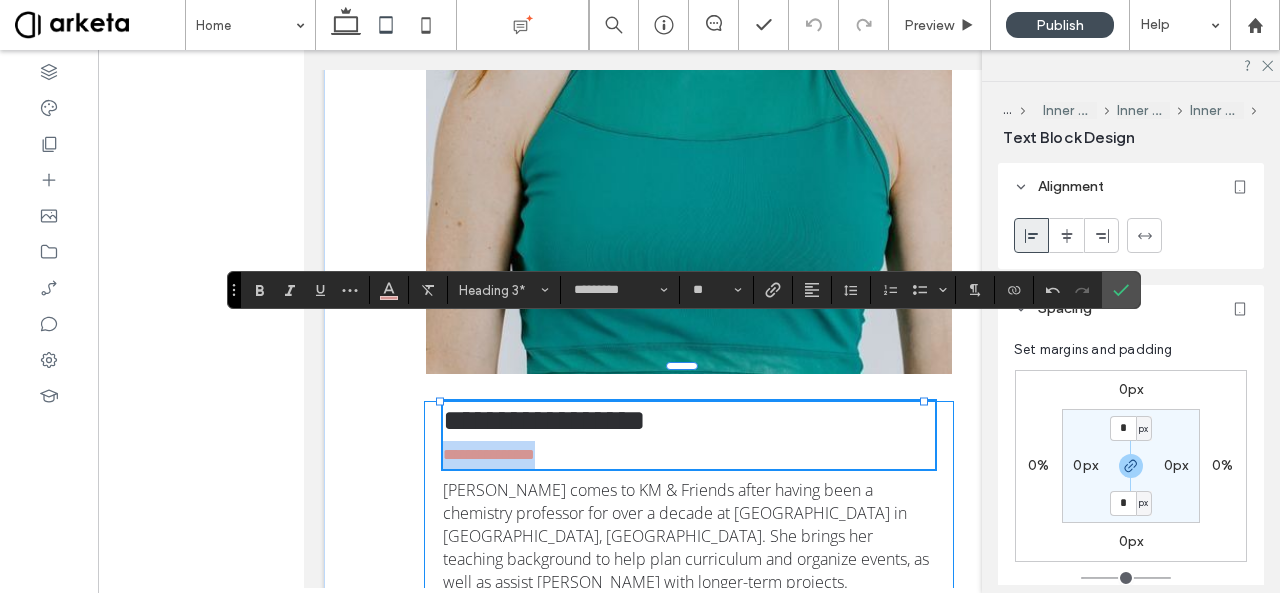 click on "**********" at bounding box center [689, 555] 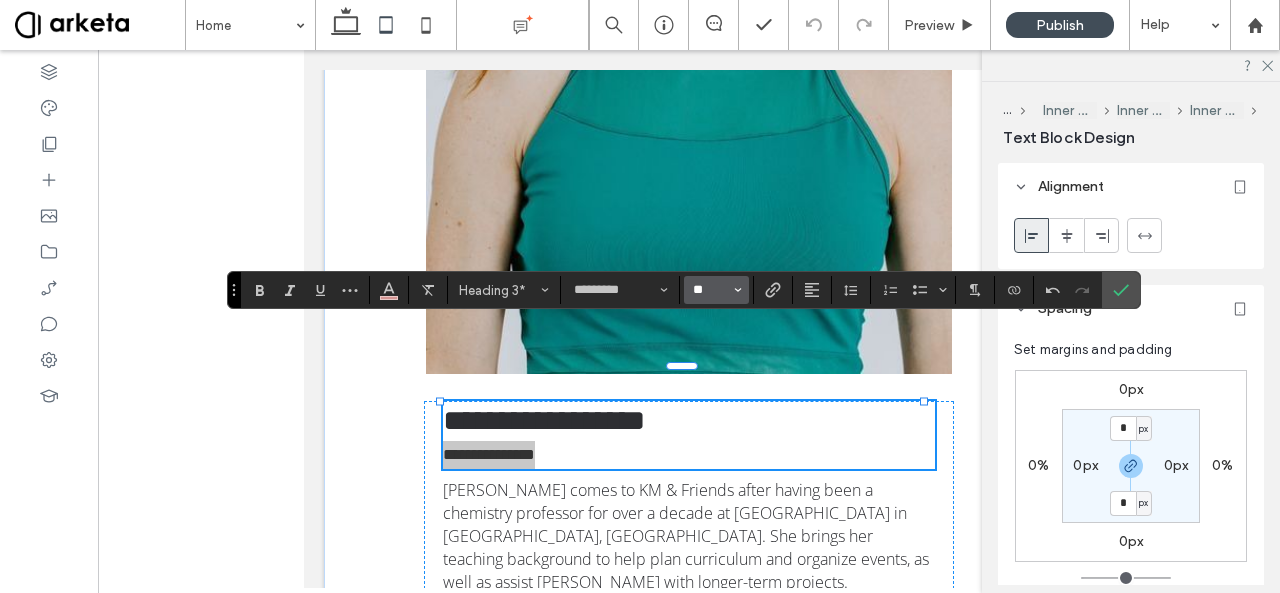 click on "**" at bounding box center (710, 290) 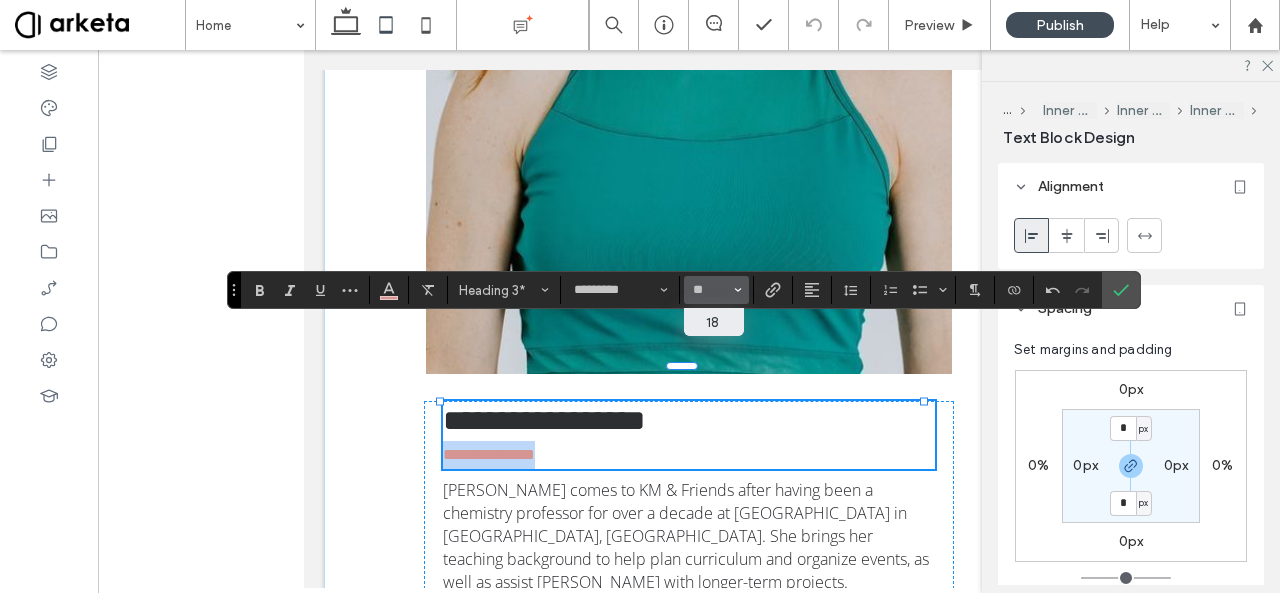 type on "**" 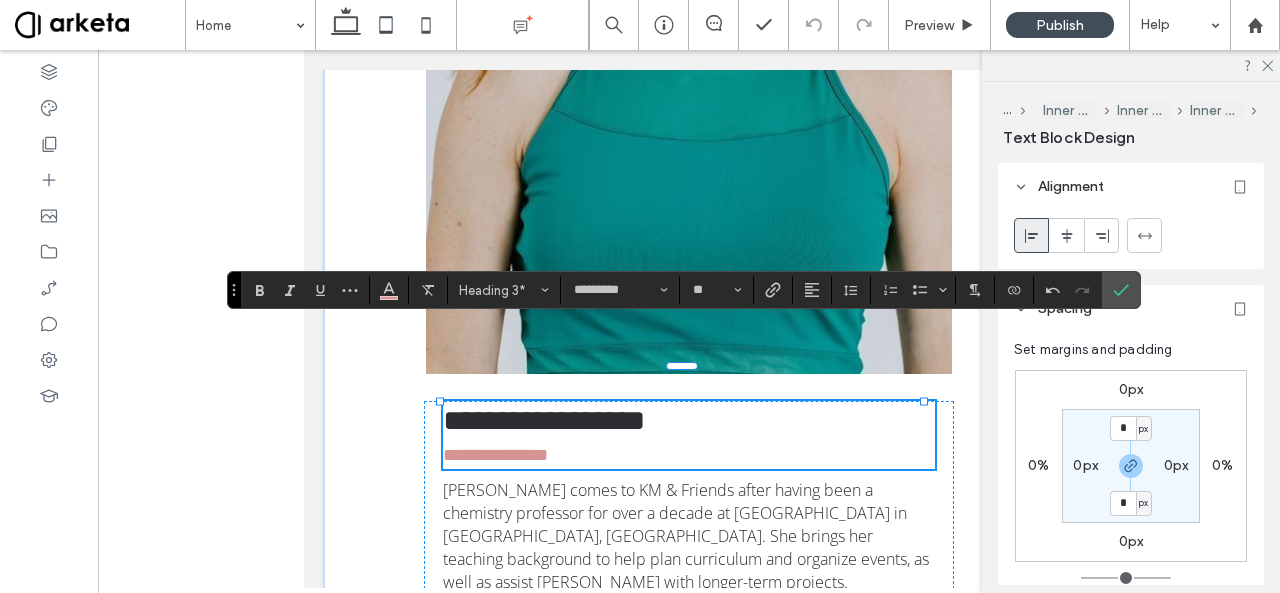 type on "**********" 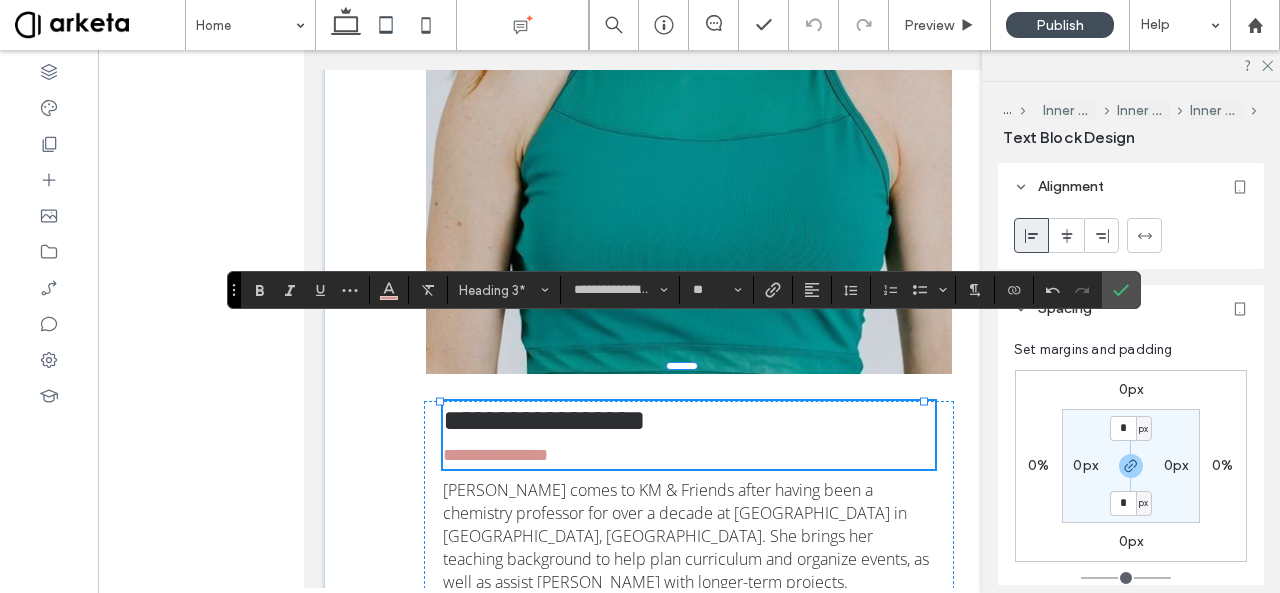type on "**" 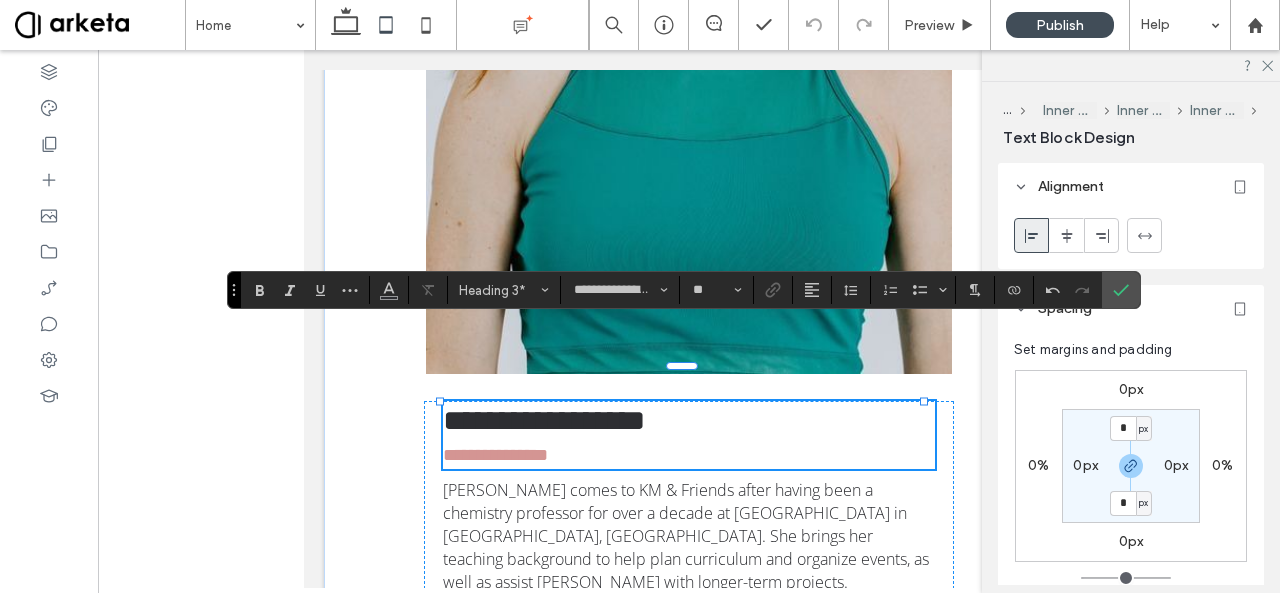 click on "**********" at bounding box center (689, 421) 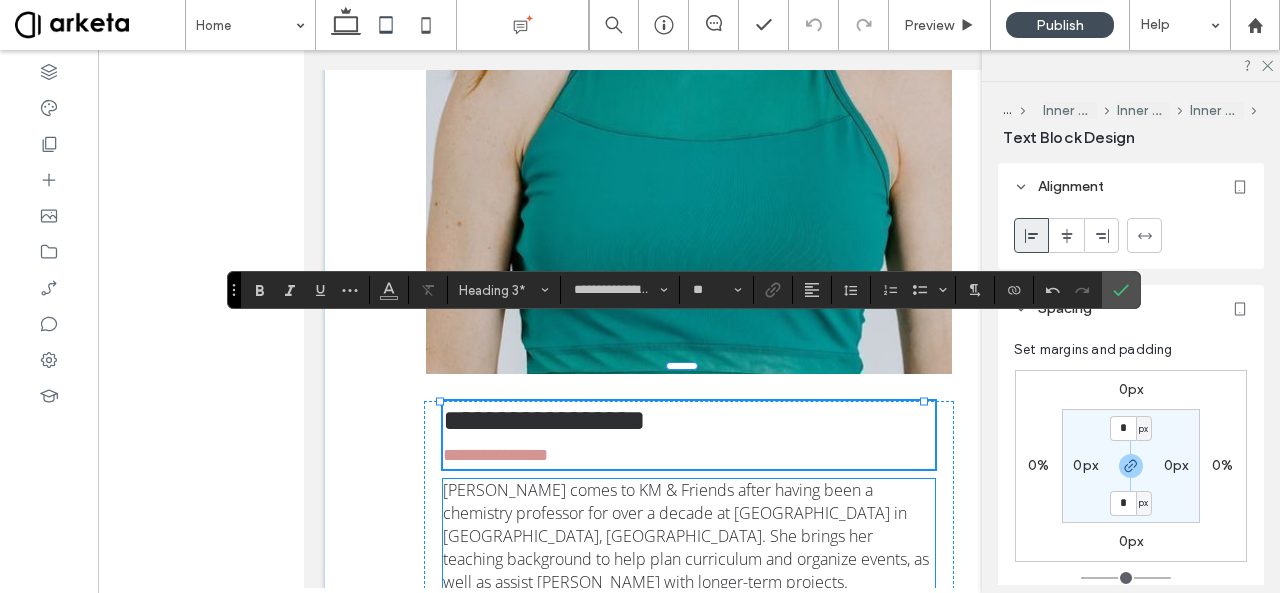 click on "[PERSON_NAME] comes to KM & Friends after having been a chemistry professor for over a decade at [GEOGRAPHIC_DATA] in [GEOGRAPHIC_DATA], [GEOGRAPHIC_DATA]. She brings her teaching background to help plan curriculum and organize events, as well as assist [PERSON_NAME] with longer-term projects. In terms of ballet, [PERSON_NAME] trained pre-professionally in the [GEOGRAPHIC_DATA] area before attending [GEOGRAPHIC_DATA] for her undergraduate degrees in chemistry and dance. She still dances regularly, and has taught adult classes locally." at bounding box center (689, 594) 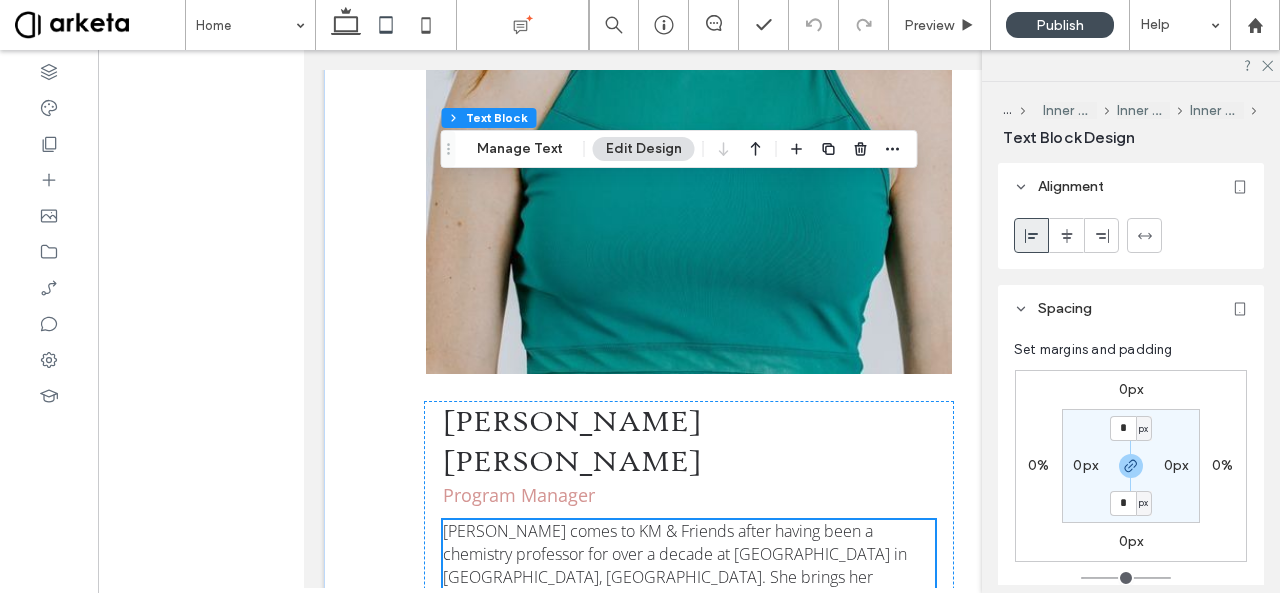 scroll, scrollTop: 9587, scrollLeft: 0, axis: vertical 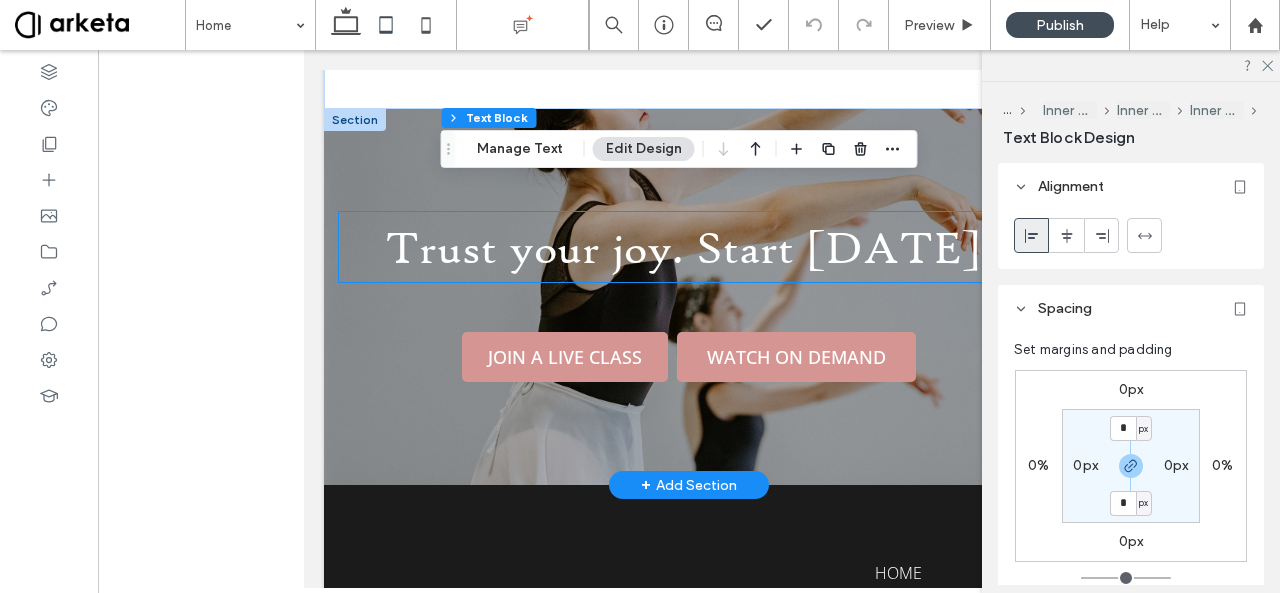 click on "Trust your joy. Start [DATE]!" at bounding box center [689, 247] 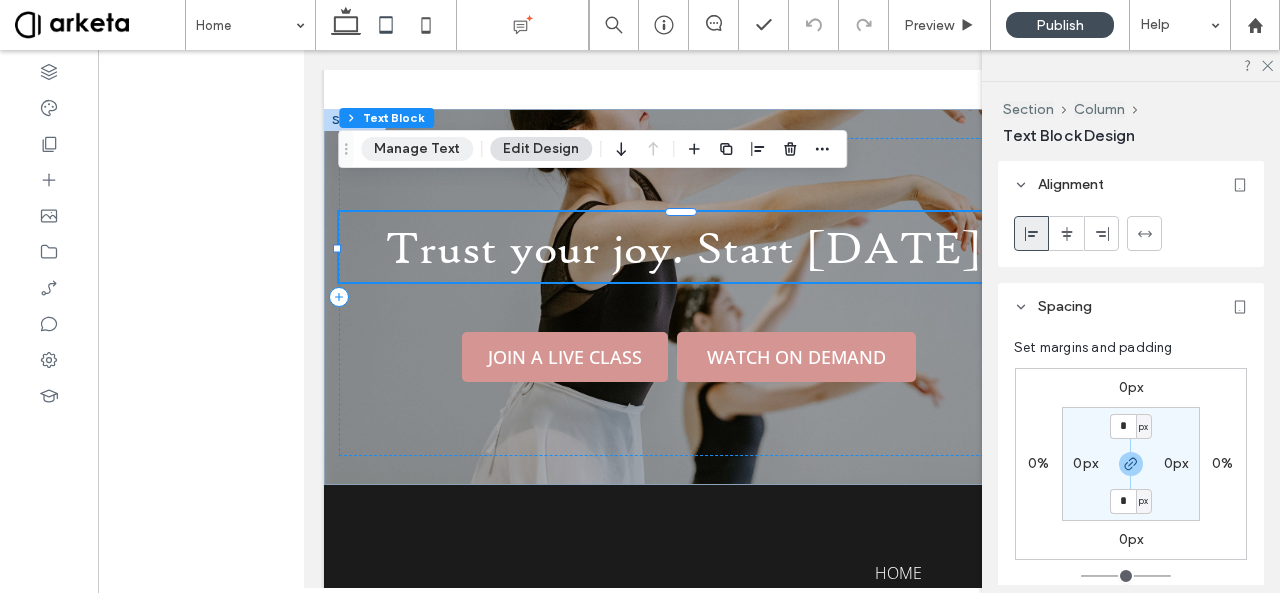 click on "Manage Text" at bounding box center (417, 149) 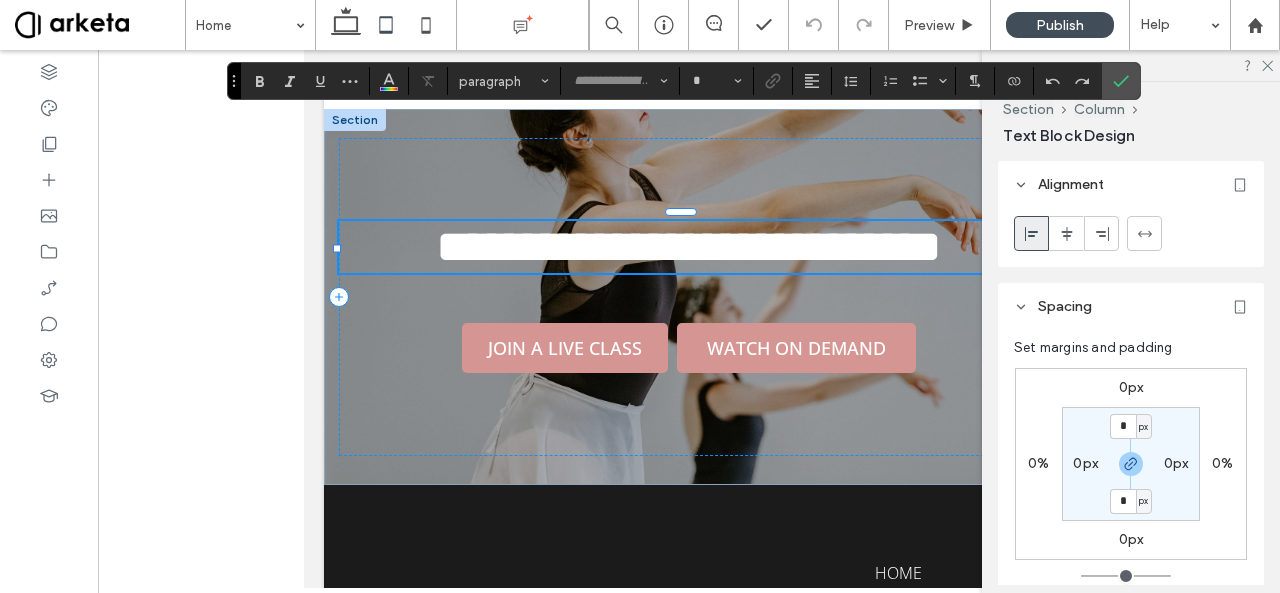 type on "**********" 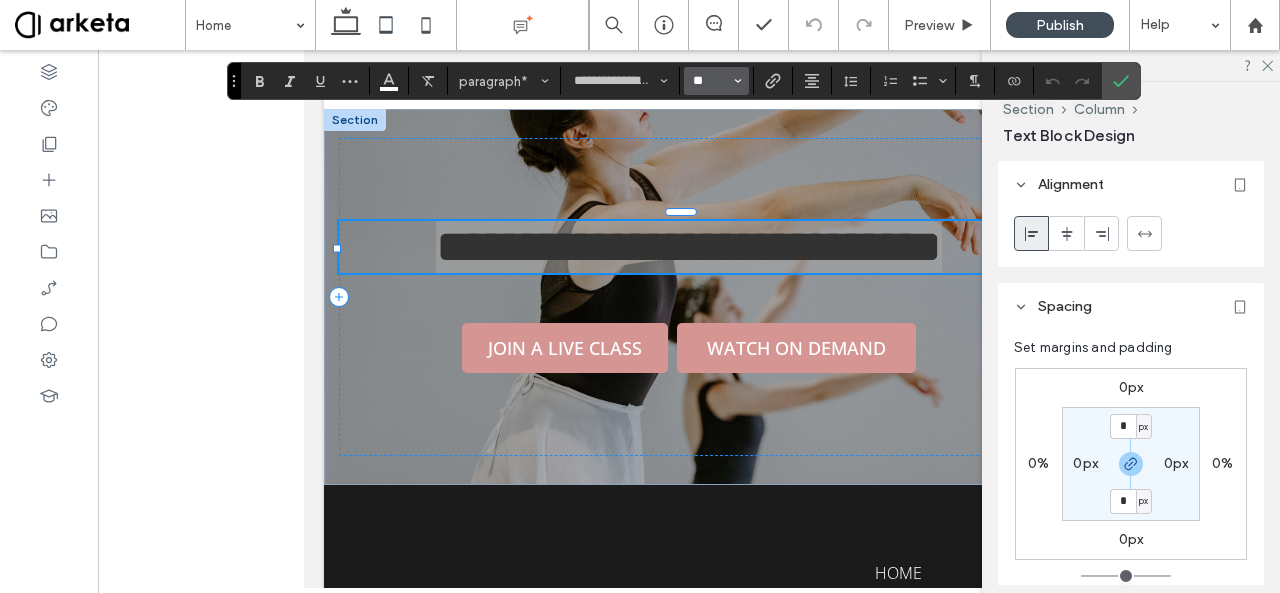 click on "**" at bounding box center (710, 81) 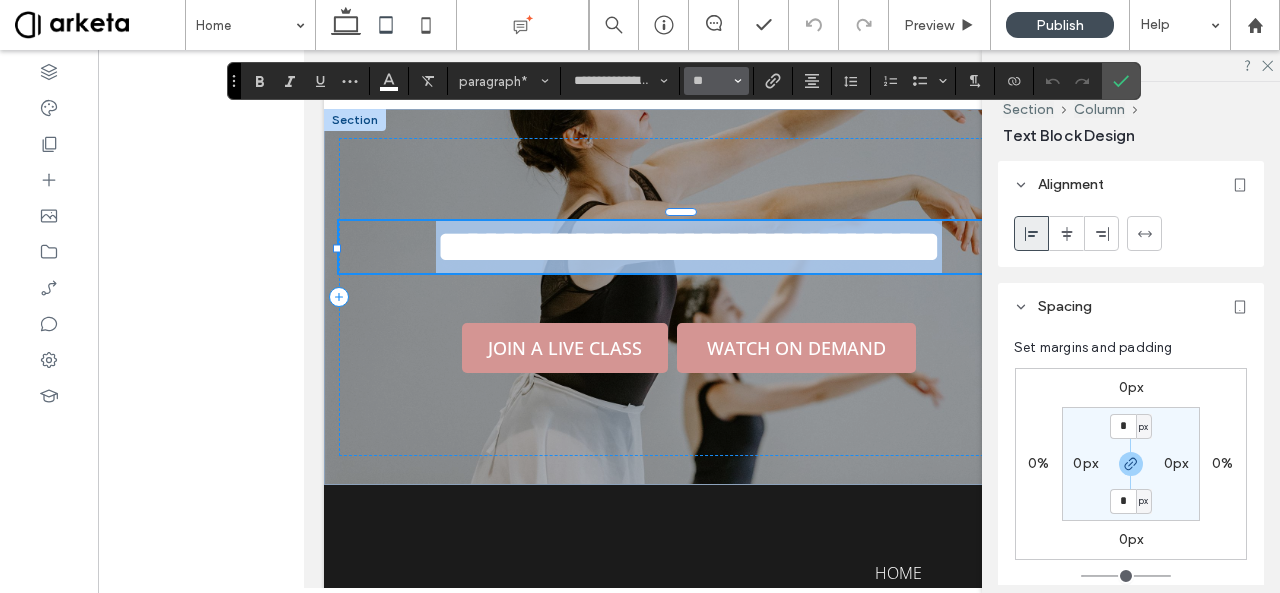 type on "**" 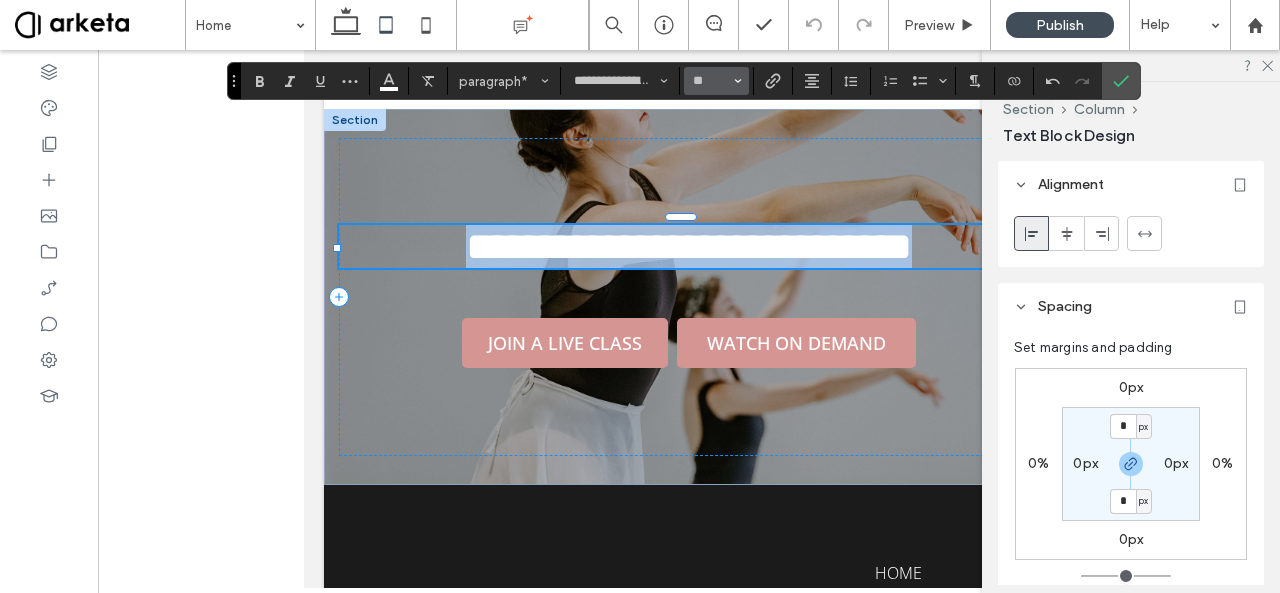 scroll, scrollTop: 9592, scrollLeft: 0, axis: vertical 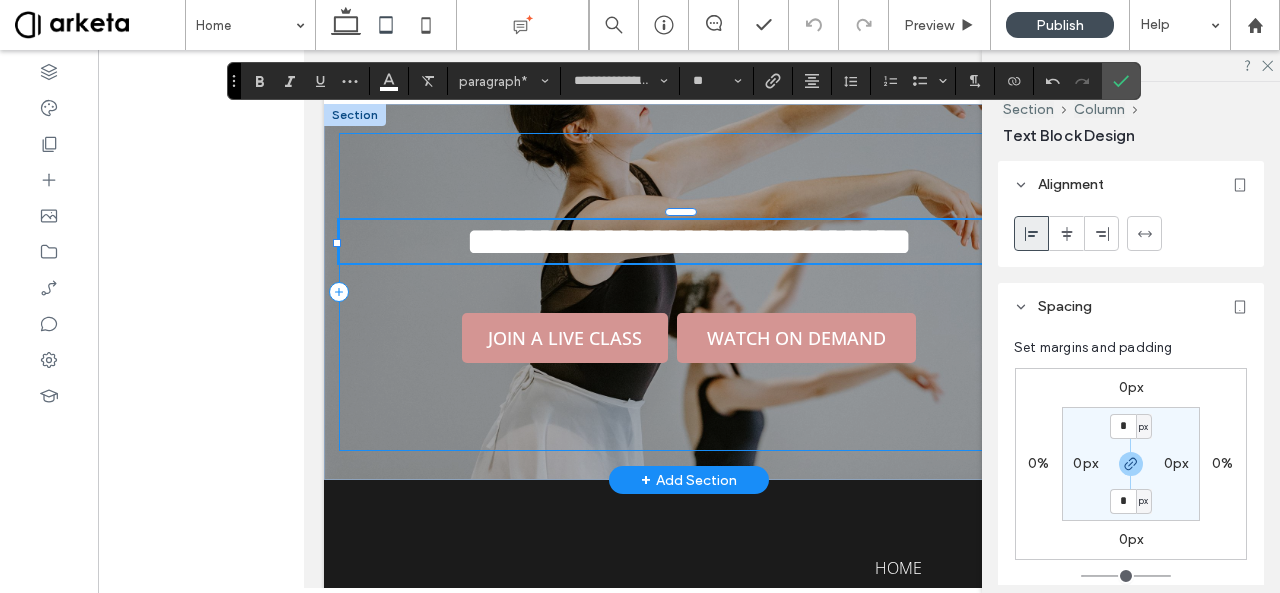 click on "**********" at bounding box center [689, 292] 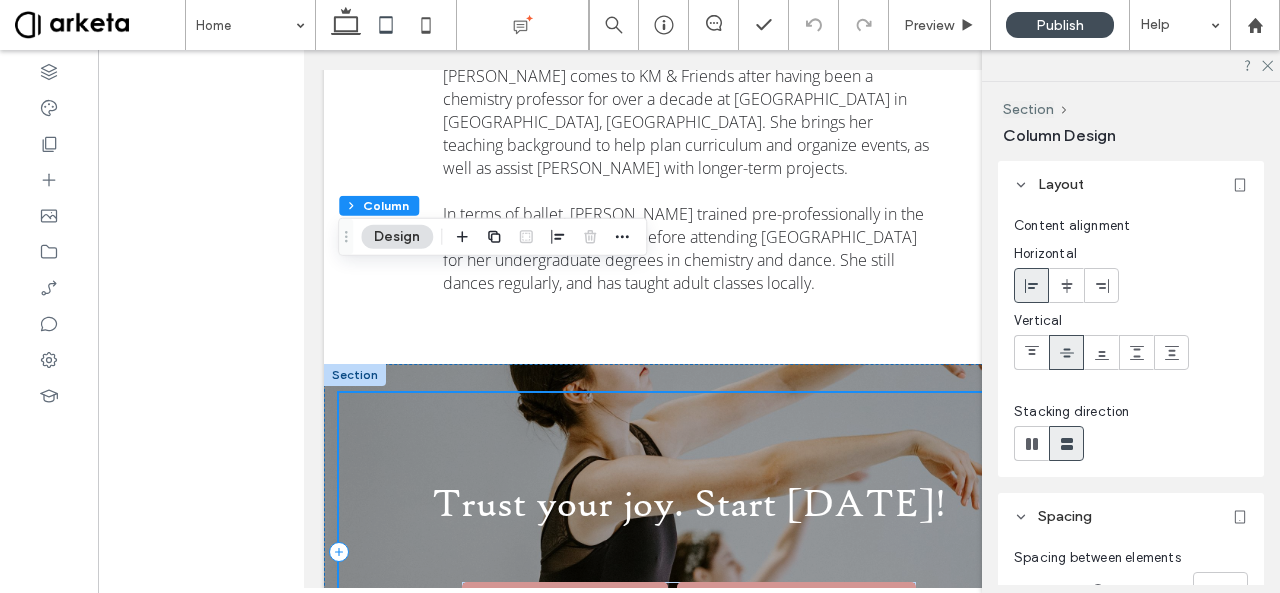 scroll, scrollTop: 9332, scrollLeft: 0, axis: vertical 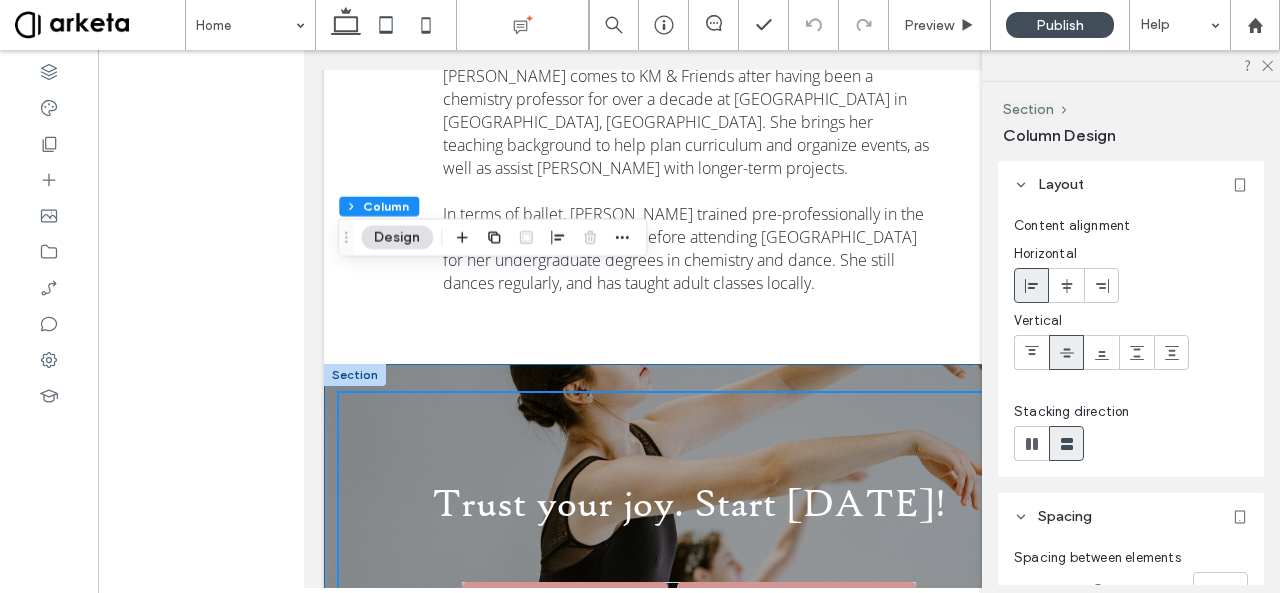 click on "Trust your joy. Start [DATE]!
JOIN A LIVE CLASS
WATCH ON DEMAND" at bounding box center [689, 552] 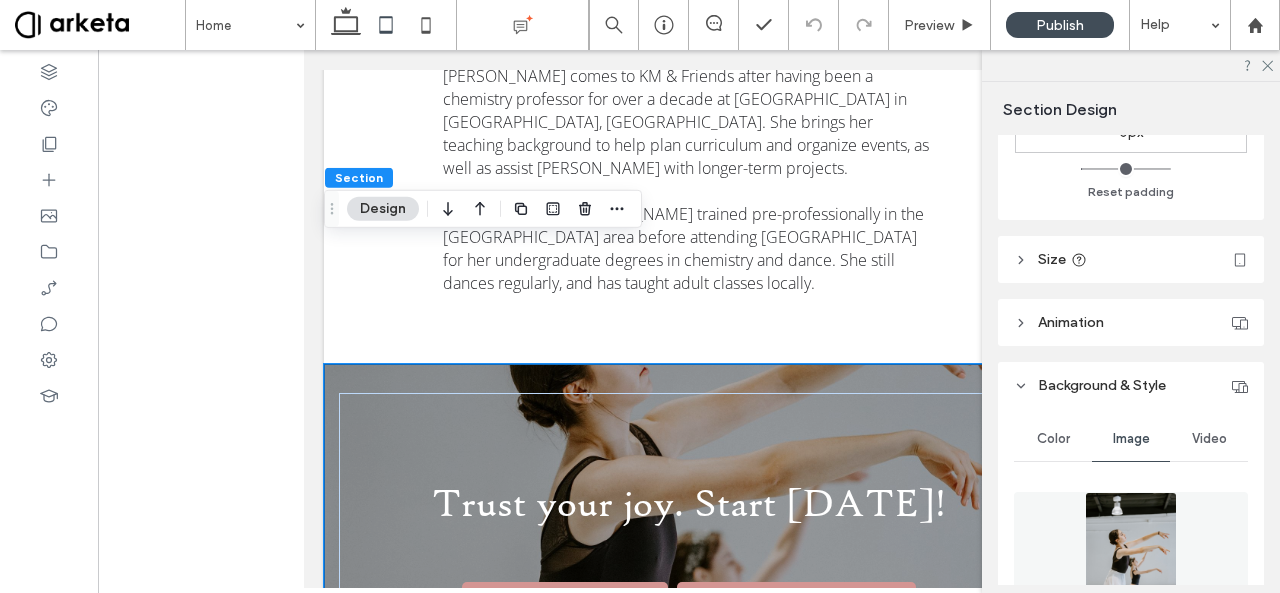 scroll, scrollTop: 463, scrollLeft: 0, axis: vertical 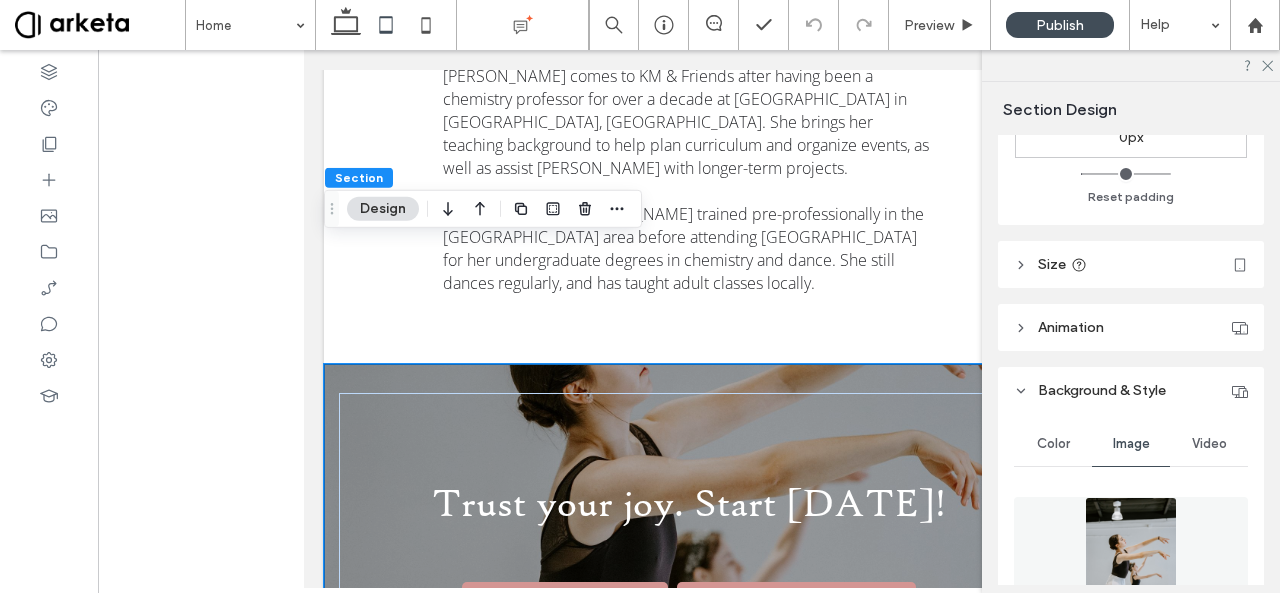 click on "Size" at bounding box center [1131, 264] 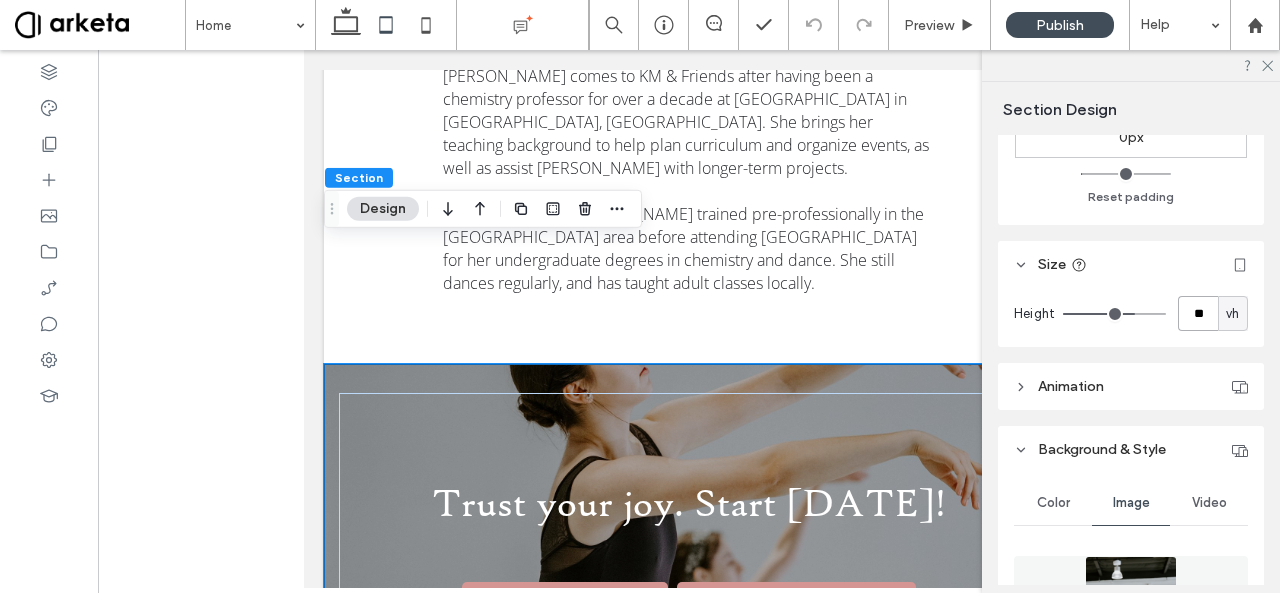 click on "**" at bounding box center [1198, 313] 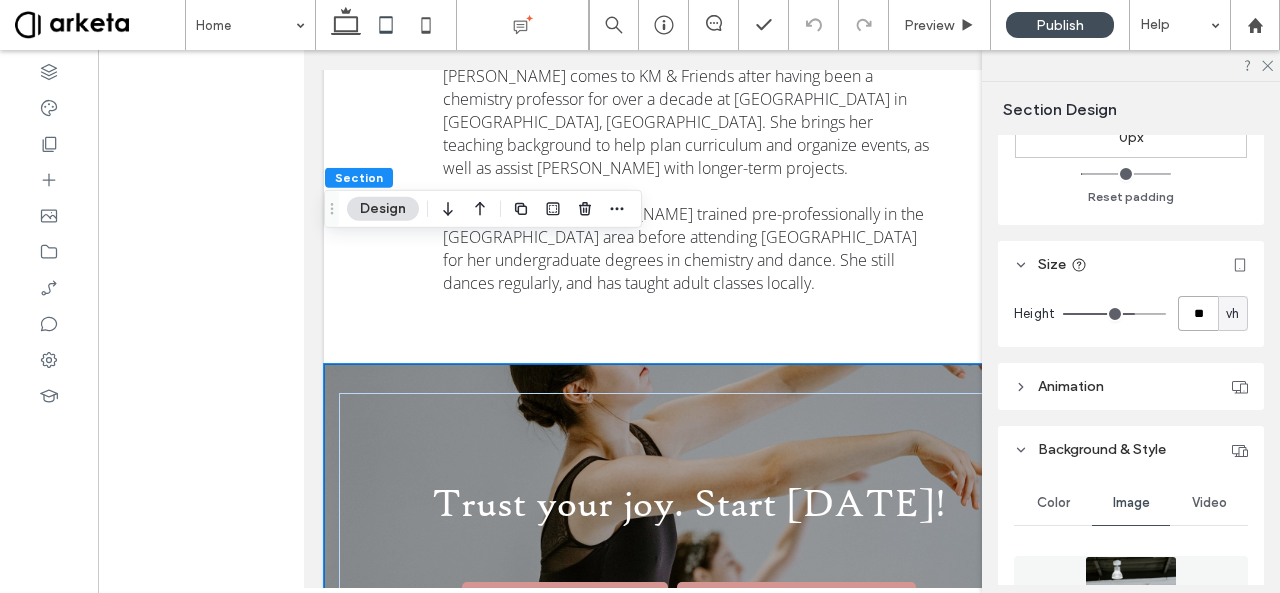 type on "**" 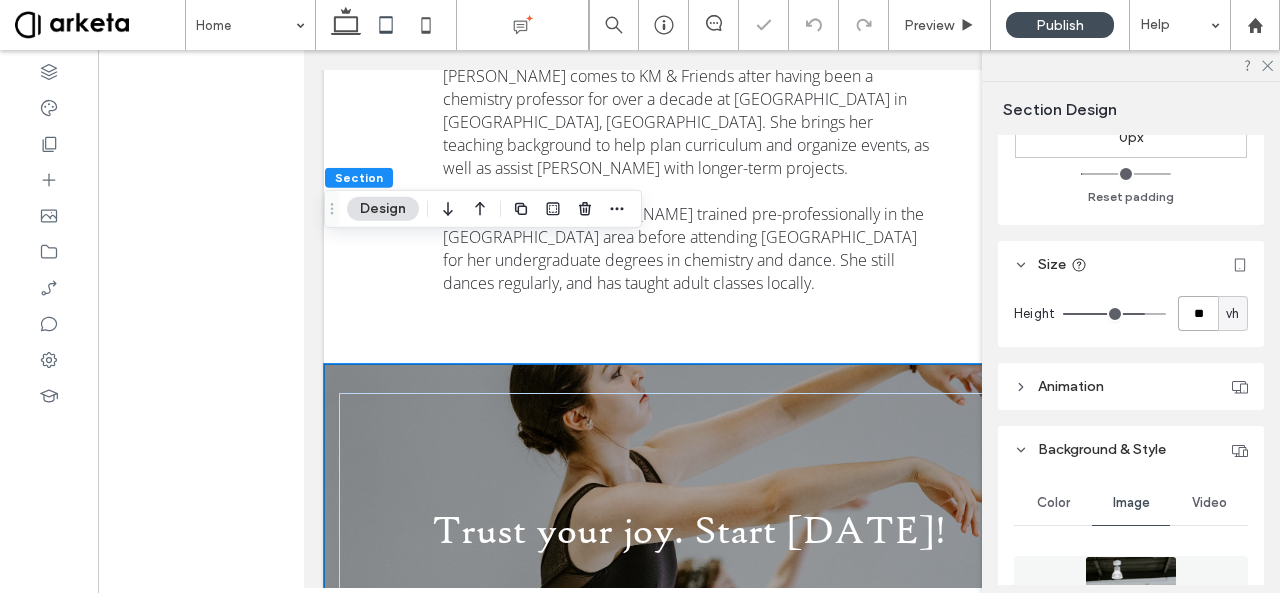 type on "**" 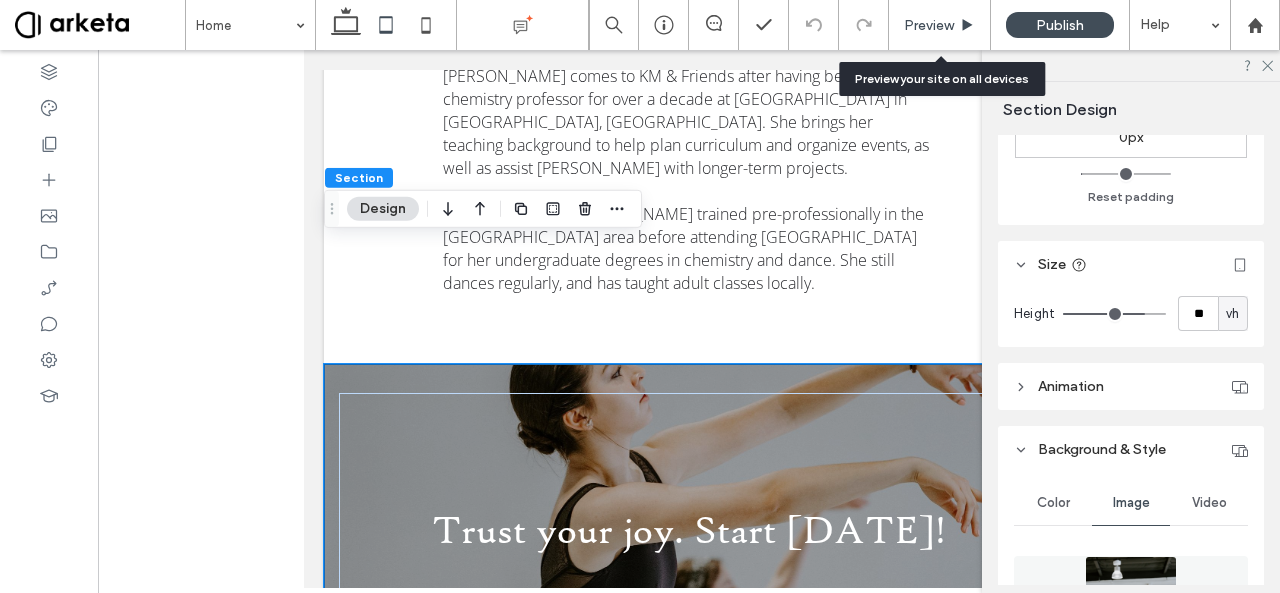 click 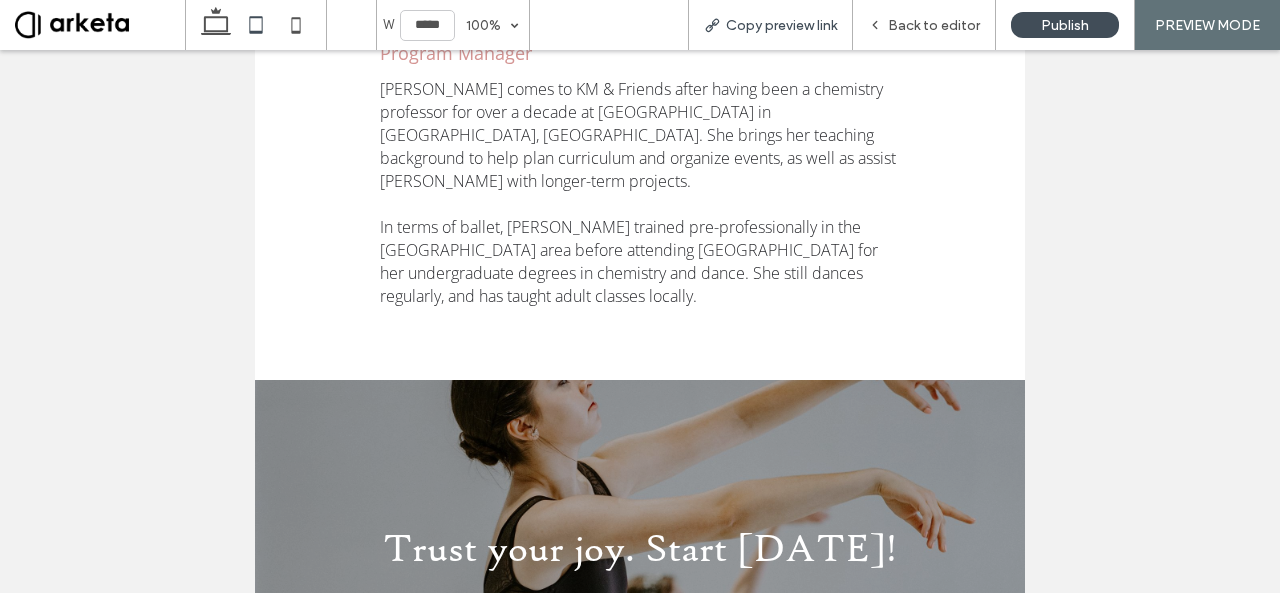 click on "Copy preview link" at bounding box center (781, 25) 